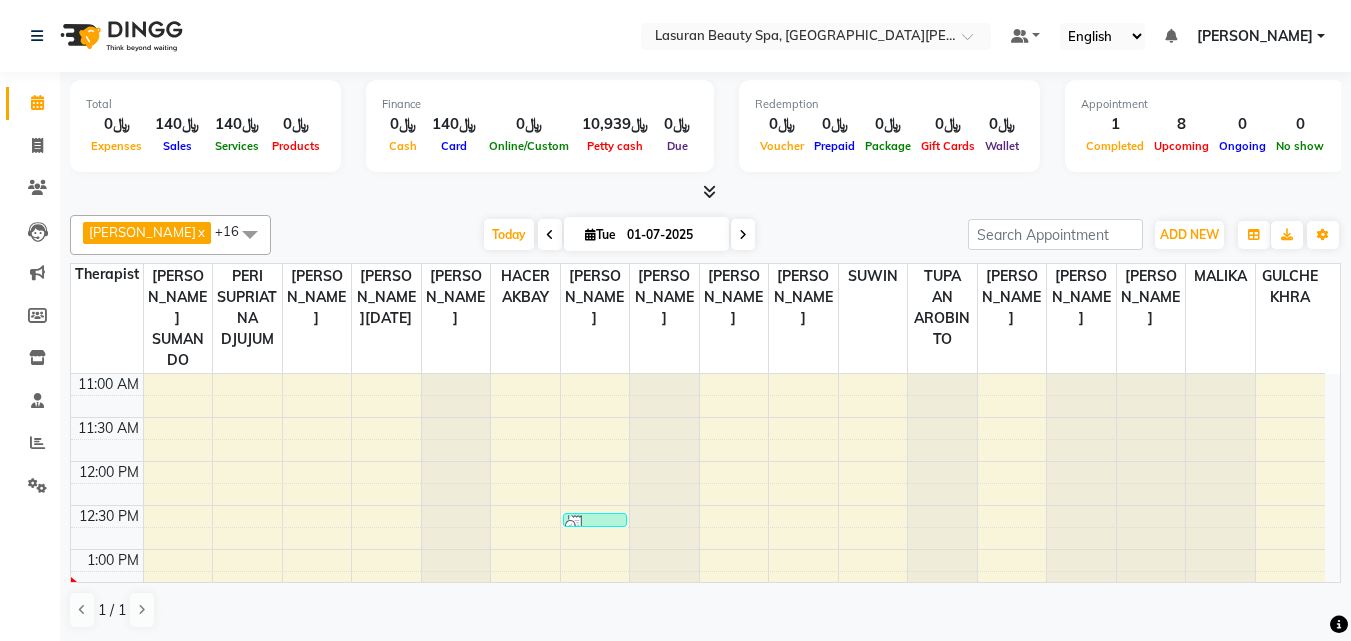 scroll, scrollTop: 0, scrollLeft: 0, axis: both 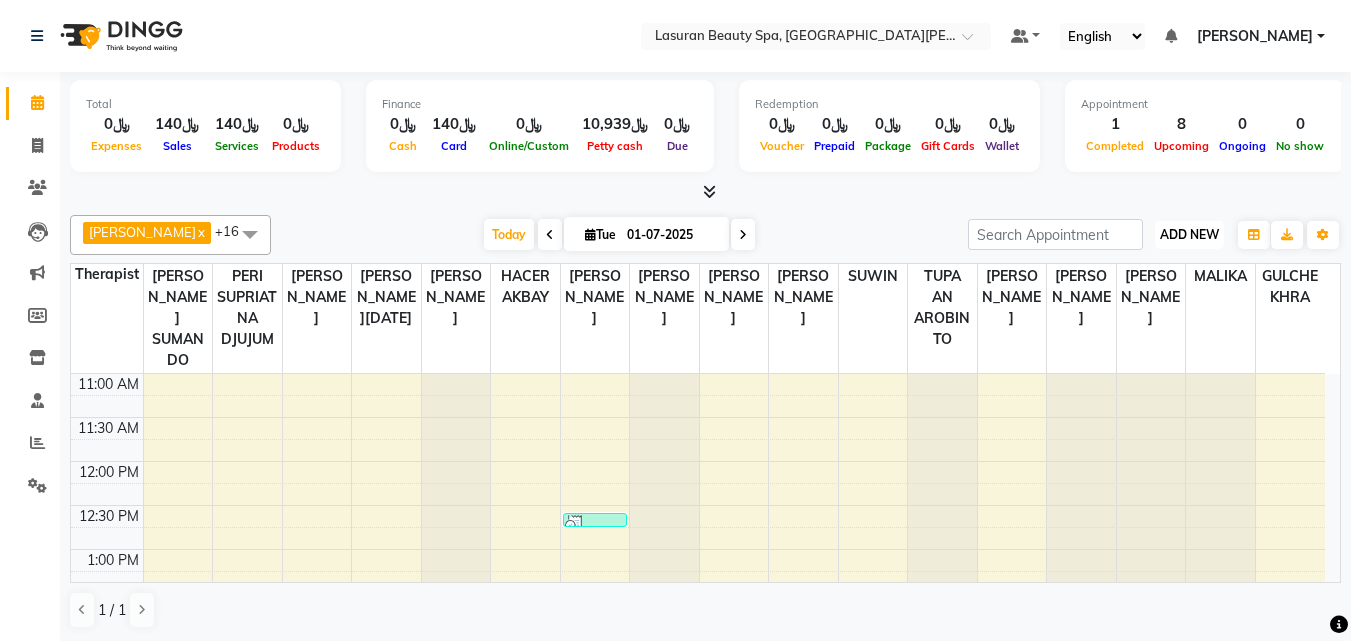 click on "ADD NEW" at bounding box center (1189, 234) 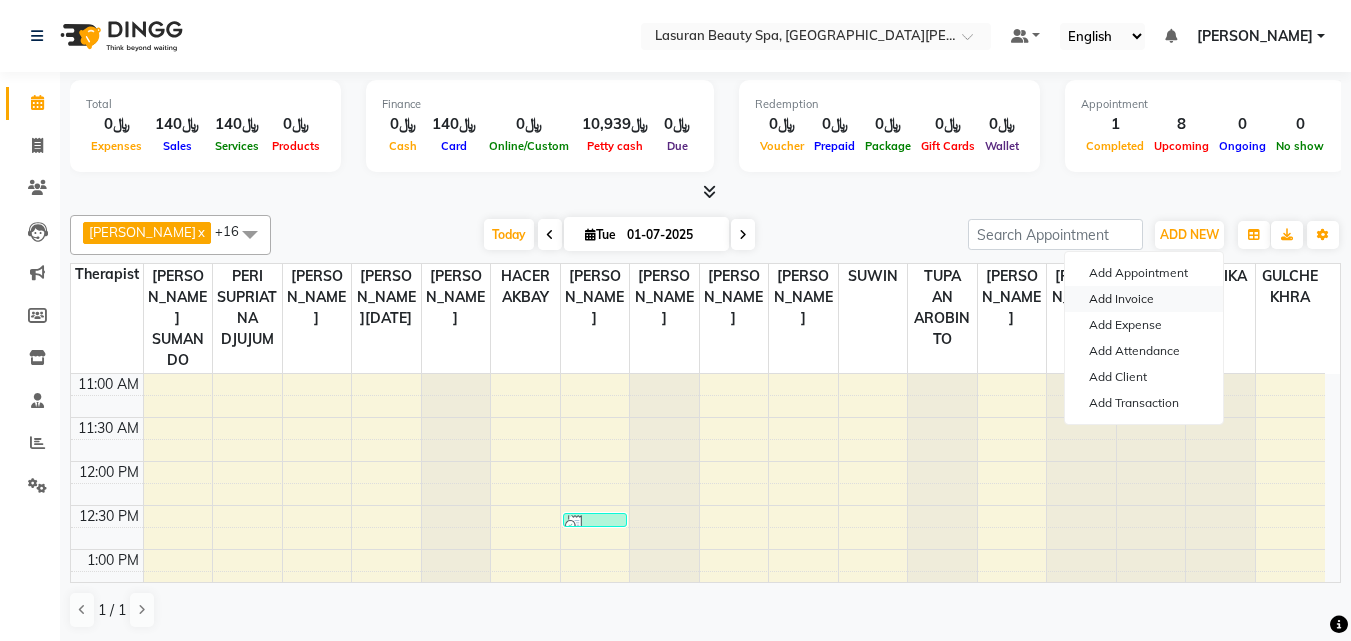 click on "Add Invoice" at bounding box center [1144, 299] 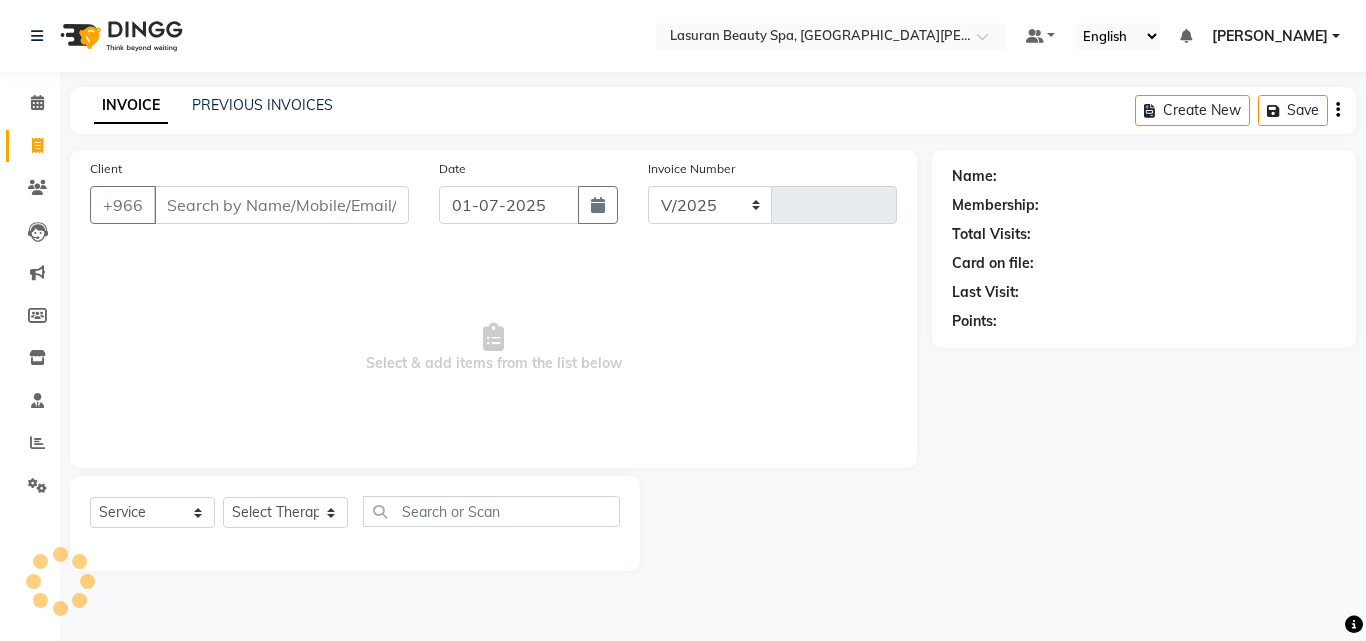 select on "6941" 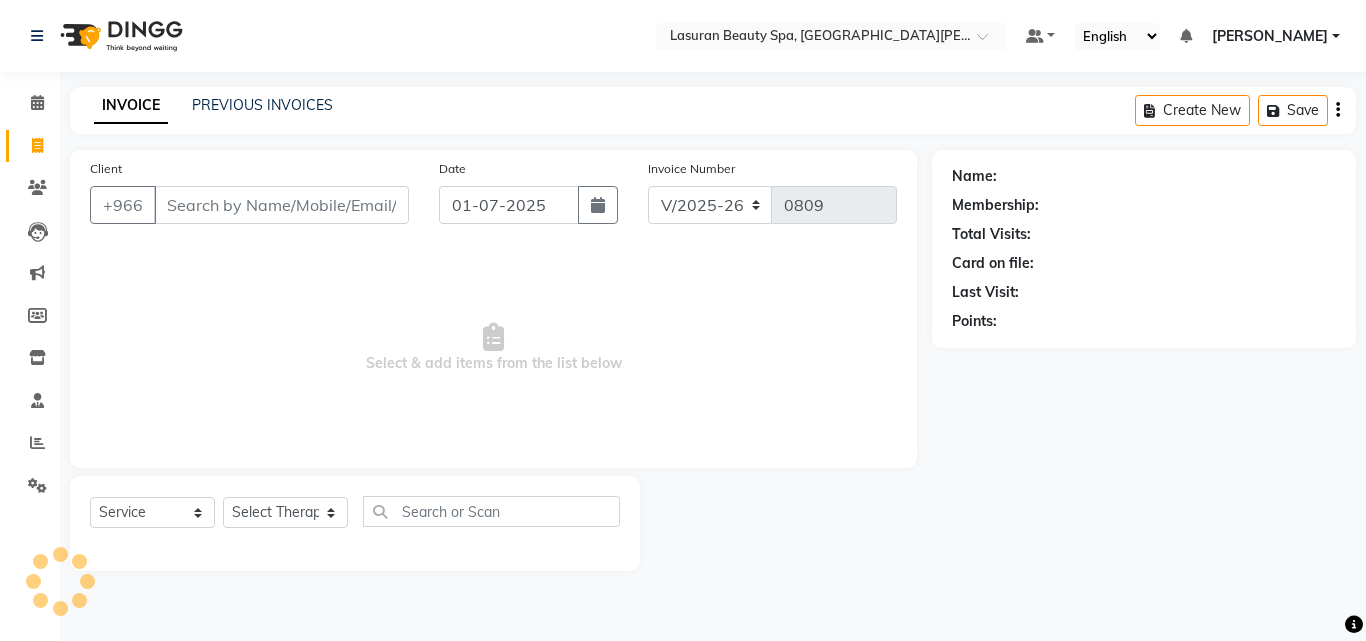 click on "Client" at bounding box center [281, 205] 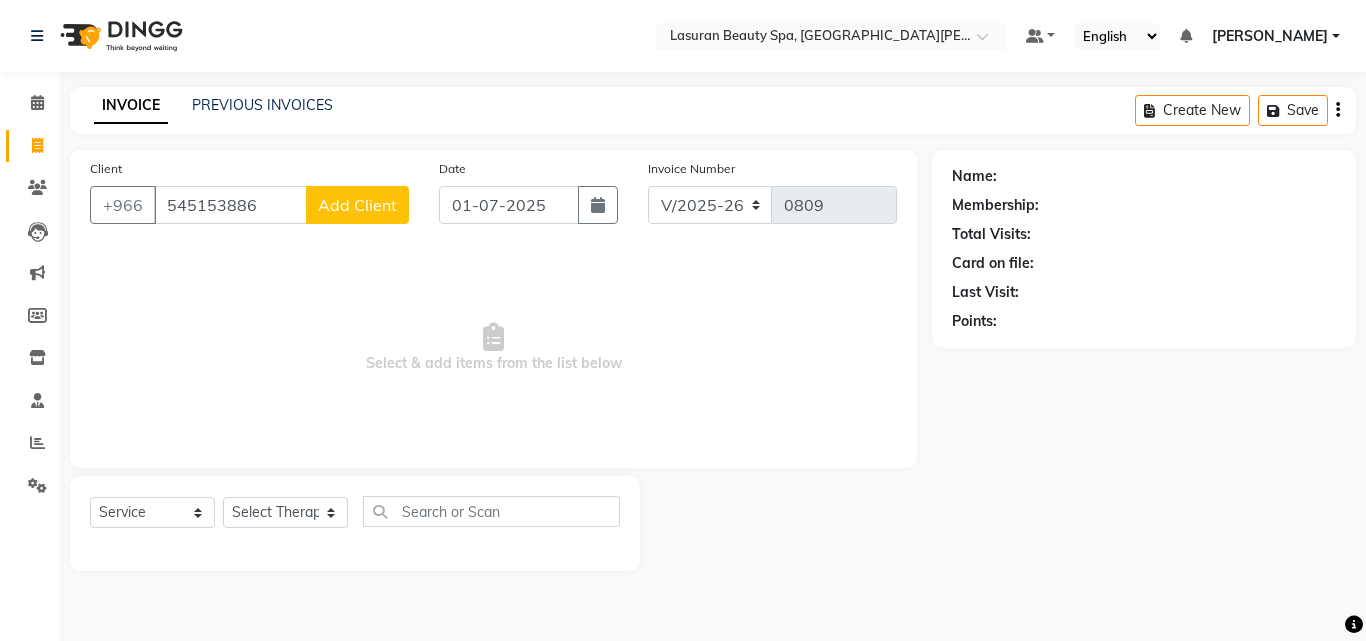 type on "545153886" 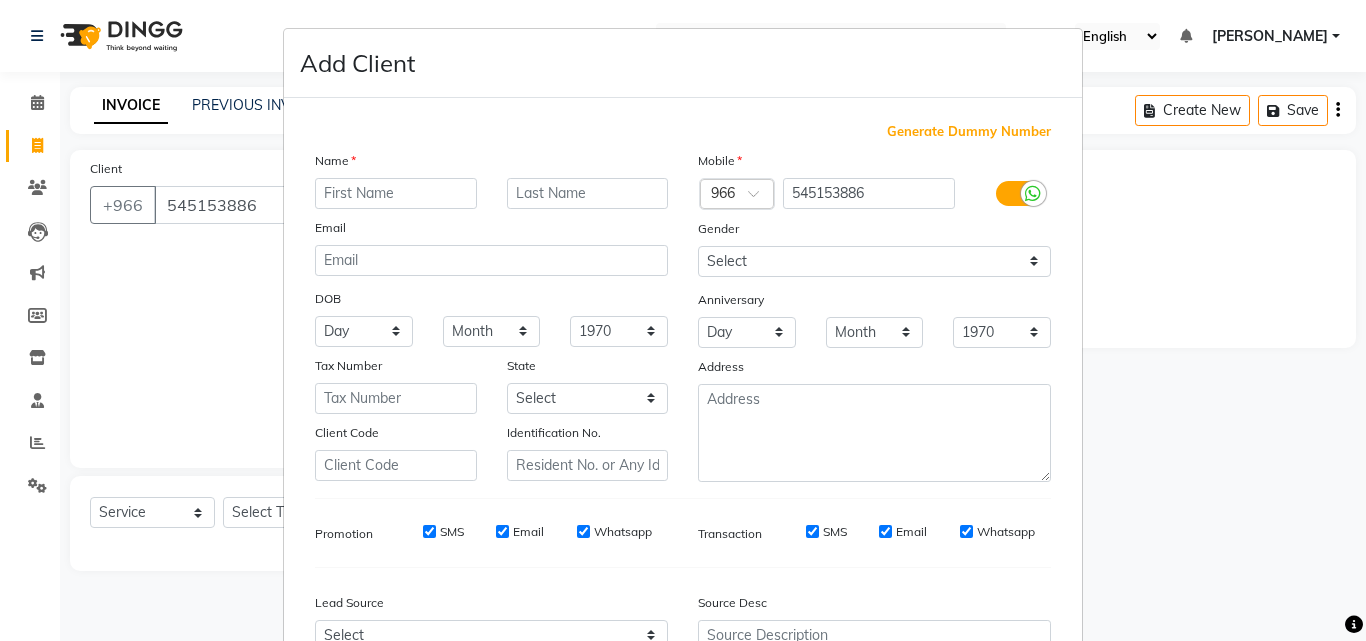 click at bounding box center [396, 193] 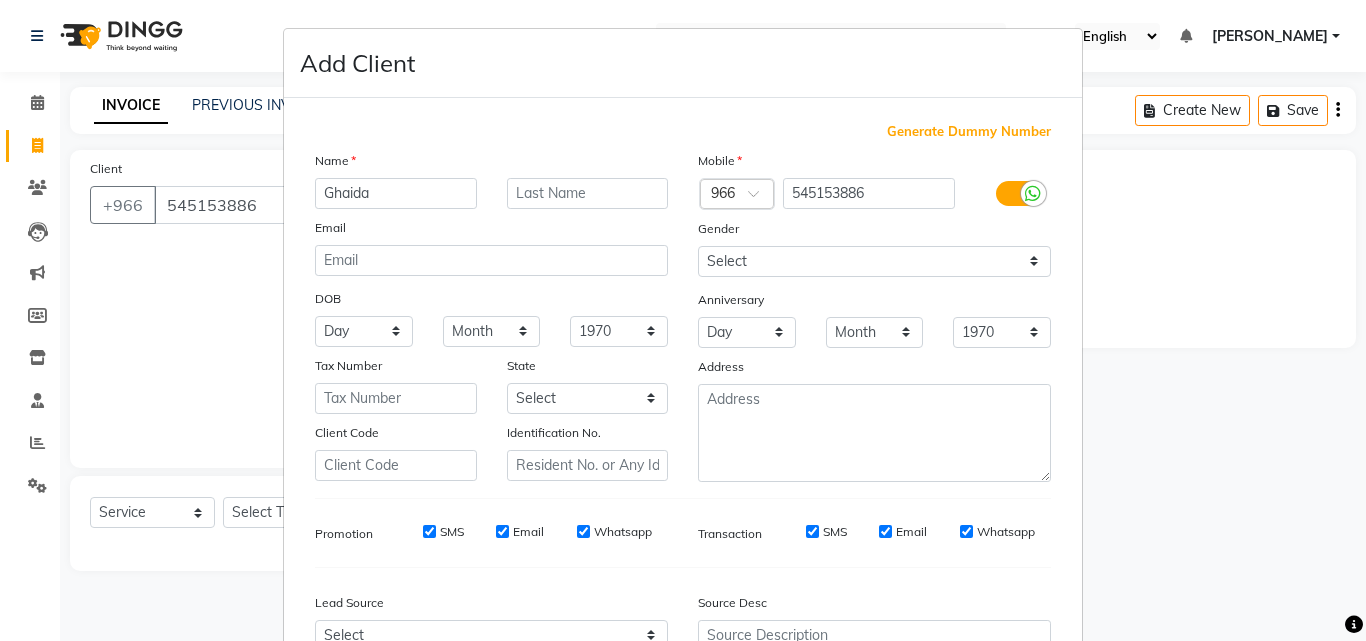 type on "Ghaida" 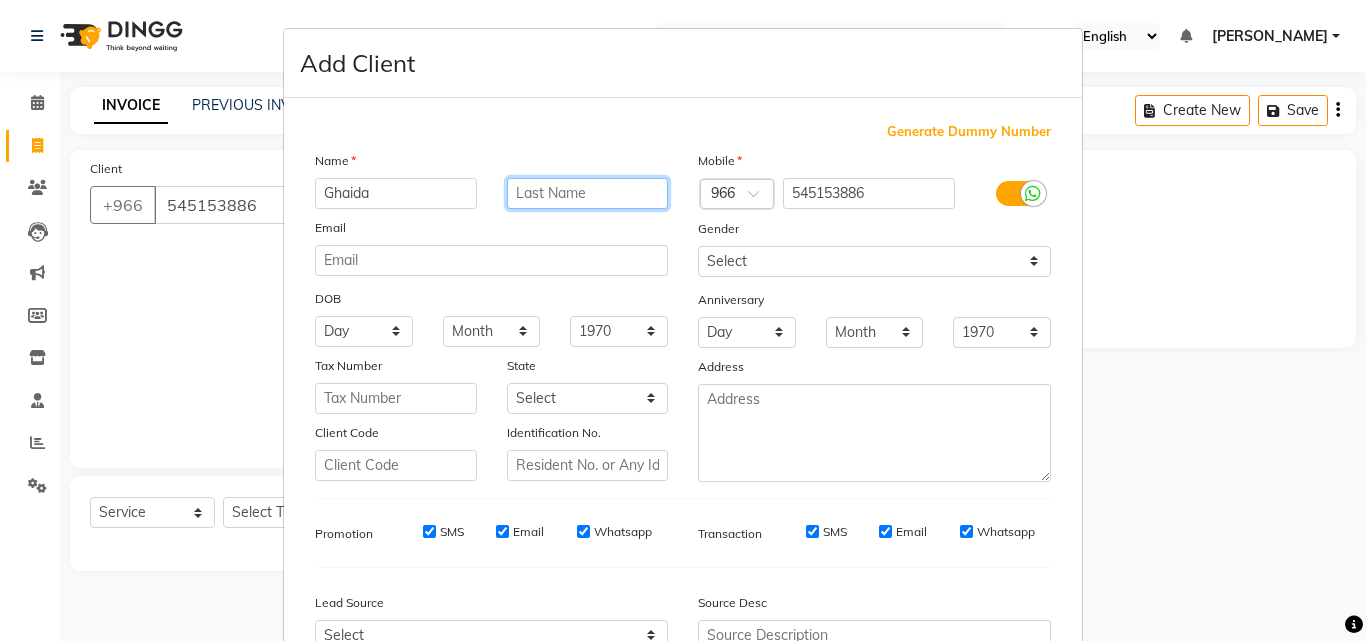 click at bounding box center (588, 193) 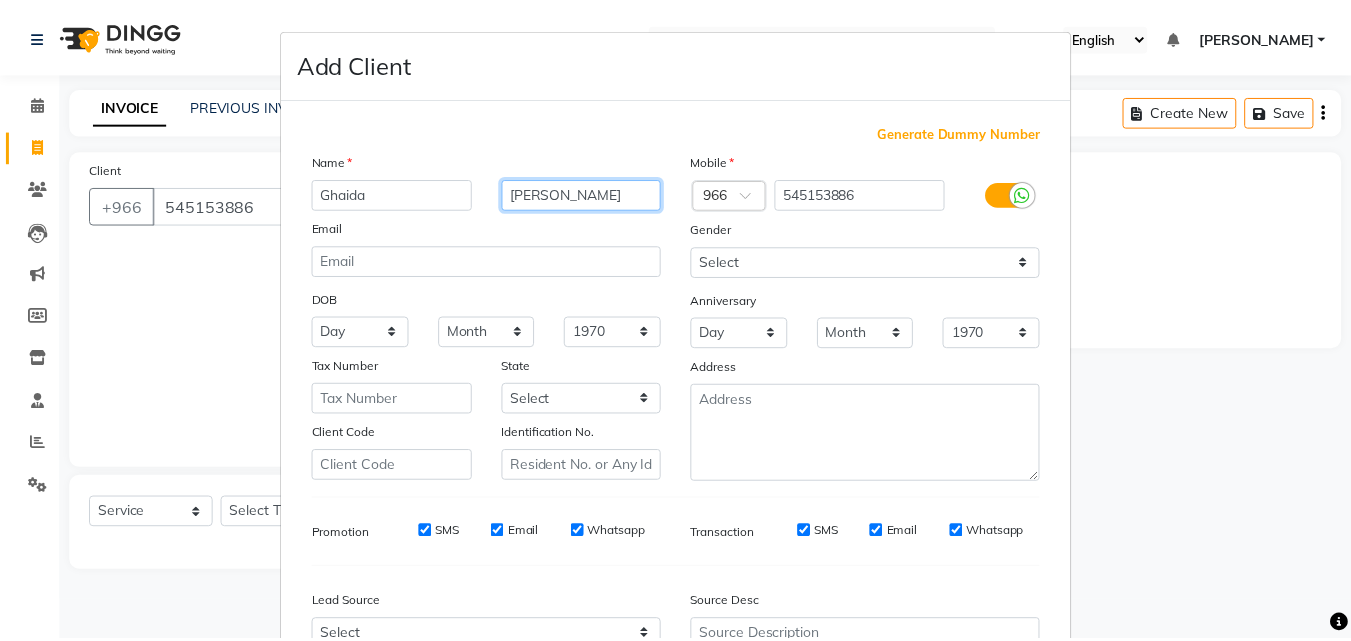 scroll, scrollTop: 208, scrollLeft: 0, axis: vertical 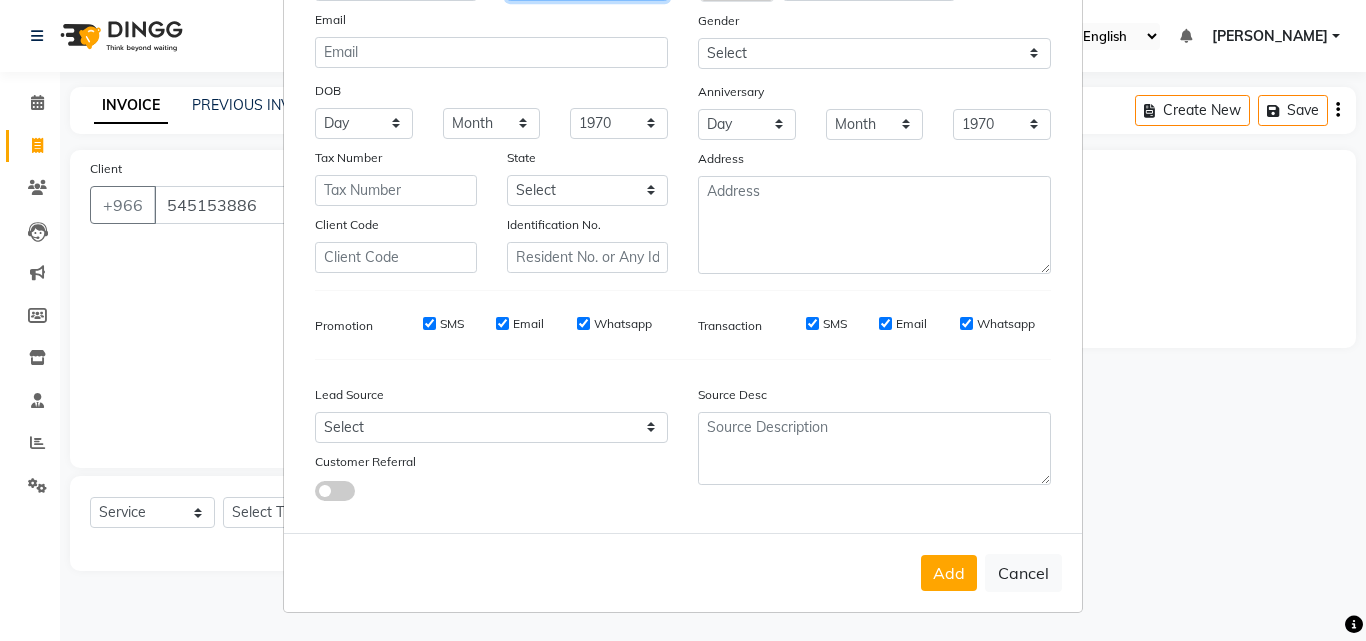 type on "[PERSON_NAME]" 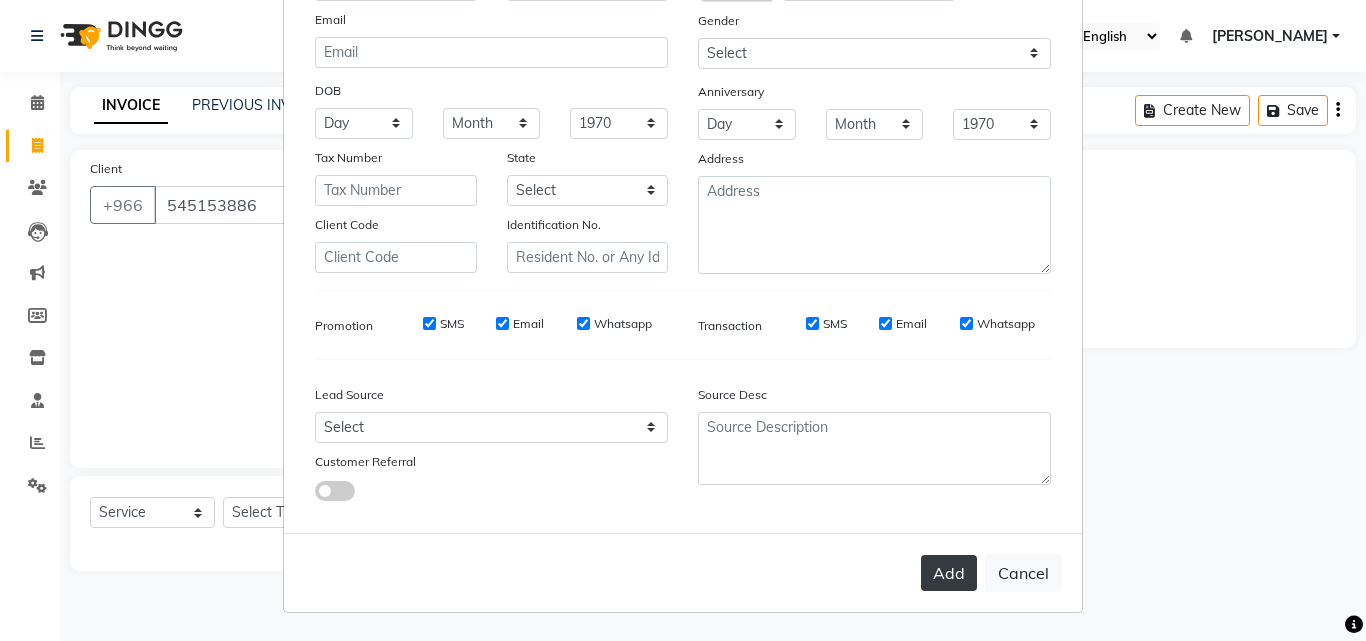 click on "Add" at bounding box center (949, 573) 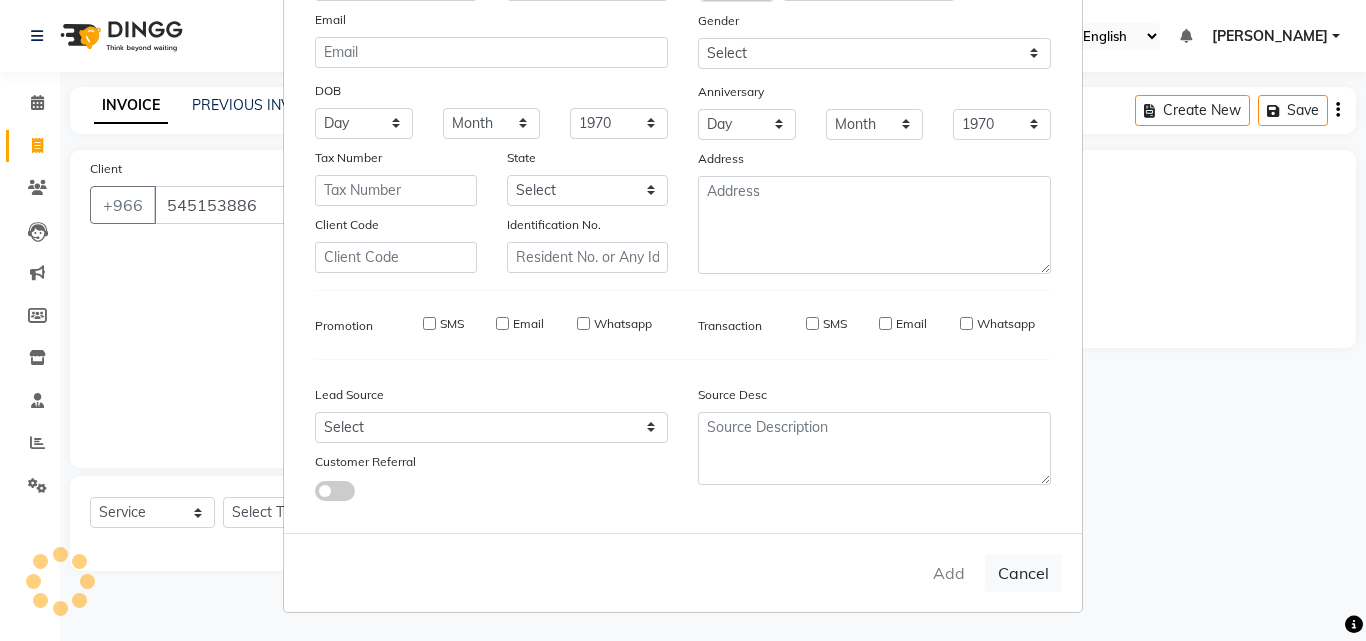 type 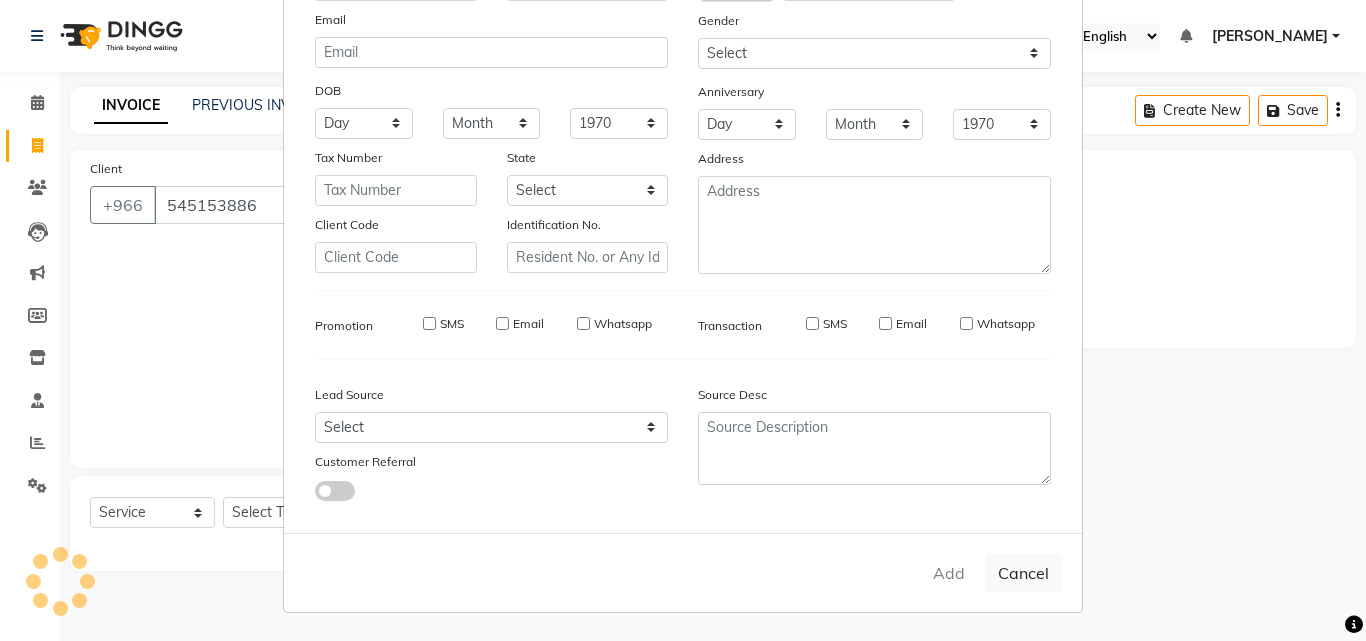 type 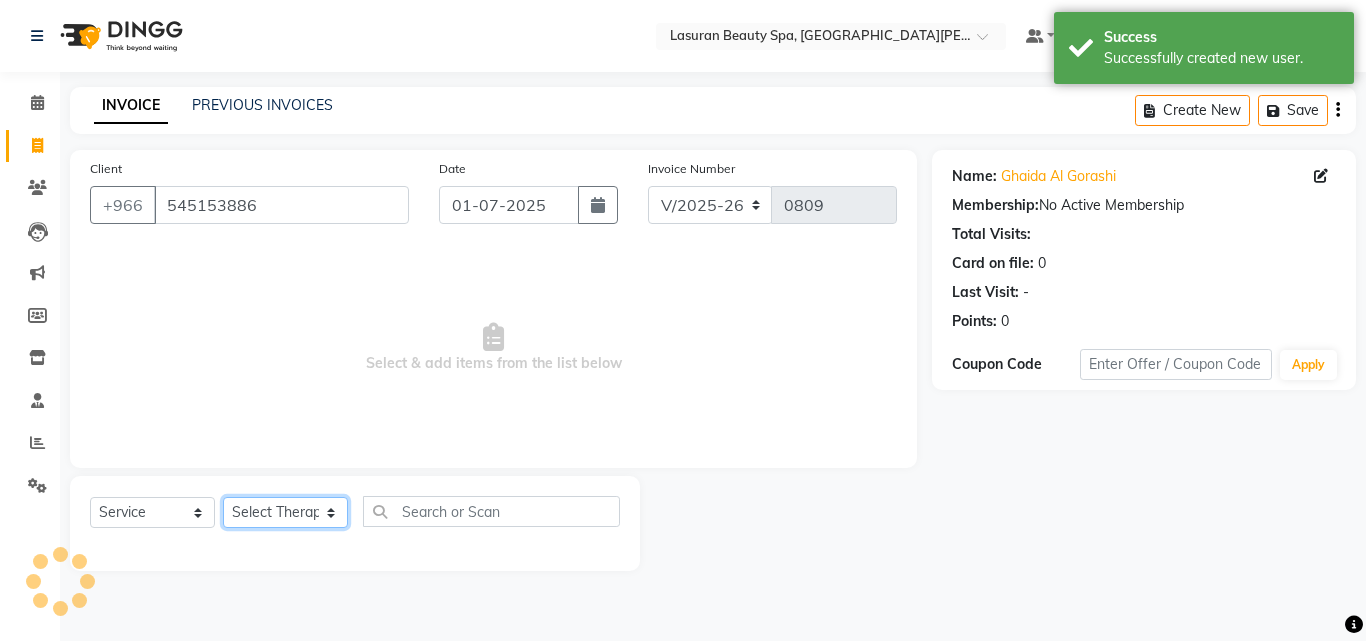 click on "Select Therapist [PERSON_NAME] SUMANDO [PERSON_NAME] BISHAL THAPA BISHUN DEV MANDAL CHAIMAE BALHAMIDIYA [PERSON_NAME] [PERSON_NAME] [PERSON_NAME] Nah Ghada Yaseen GULCHEKHRA HACER AKBAY Hiba [DATE][PERSON_NAME] MABELL BORCELIS [PERSON_NAME] MARIFE MASTE Mohamed ELfarargy [PERSON_NAME] Amaui NABI KADDUS [PERSON_NAME]  SUPRIATNA DJUJUM [PERSON_NAME] [PERSON_NAME] [PERSON_NAME] [PERSON_NAME] SUWIN TUPA AN AROBINTO [PERSON_NAME]" 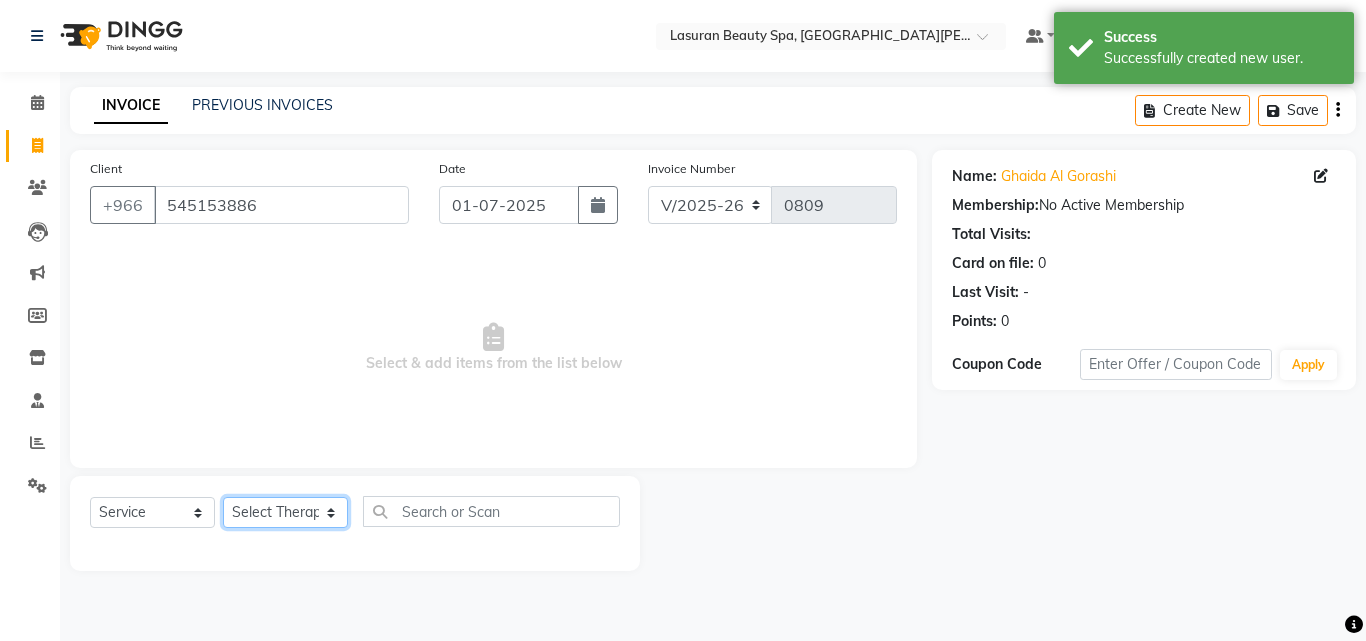 select on "54632" 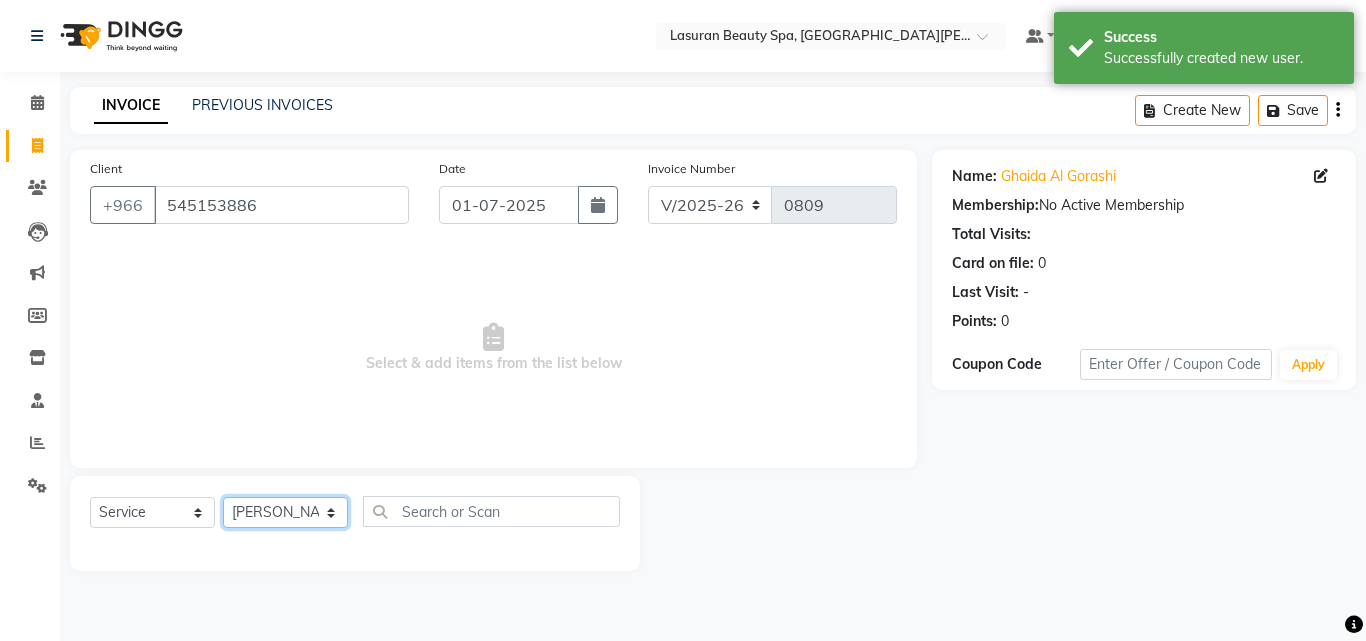 click on "Select Therapist [PERSON_NAME] SUMANDO [PERSON_NAME] BISHAL THAPA BISHUN DEV MANDAL CHAIMAE BALHAMIDIYA [PERSON_NAME] [PERSON_NAME] [PERSON_NAME] Nah Ghada Yaseen GULCHEKHRA HACER AKBAY Hiba [DATE][PERSON_NAME] MABELL BORCELIS [PERSON_NAME] MARIFE MASTE Mohamed ELfarargy [PERSON_NAME] Amaui NABI KADDUS [PERSON_NAME]  SUPRIATNA DJUJUM [PERSON_NAME] [PERSON_NAME] [PERSON_NAME] [PERSON_NAME] SUWIN TUPA AN AROBINTO [PERSON_NAME]" 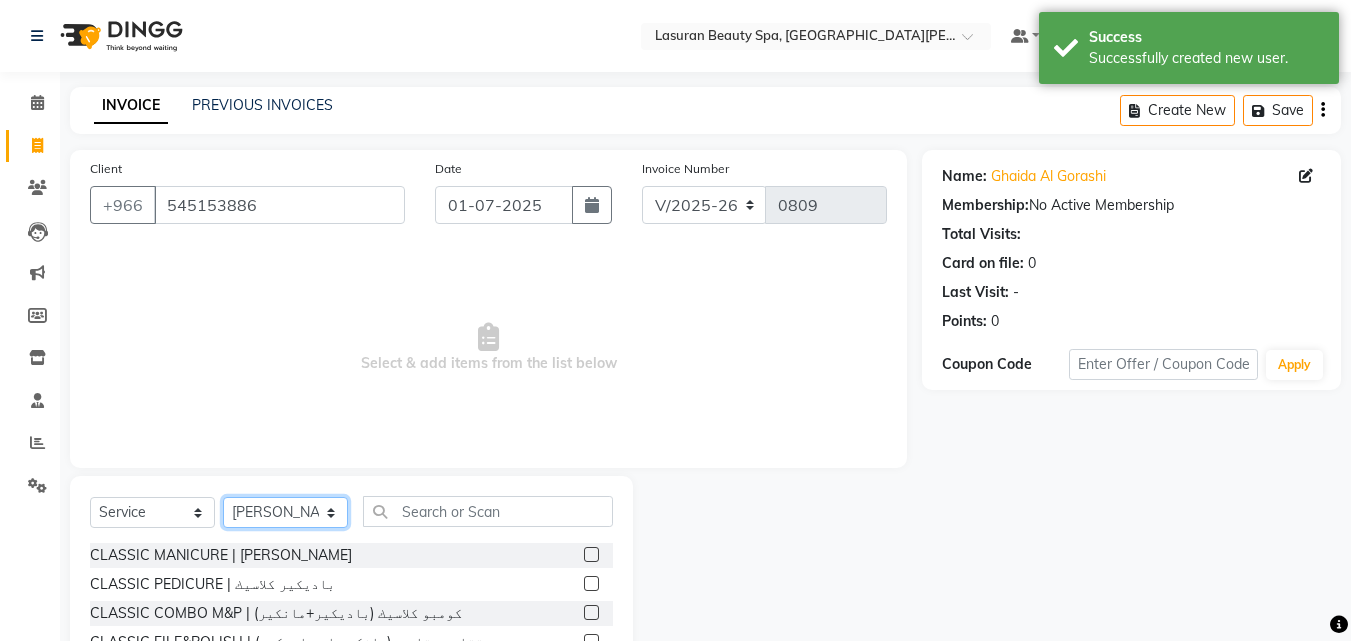 scroll, scrollTop: 160, scrollLeft: 0, axis: vertical 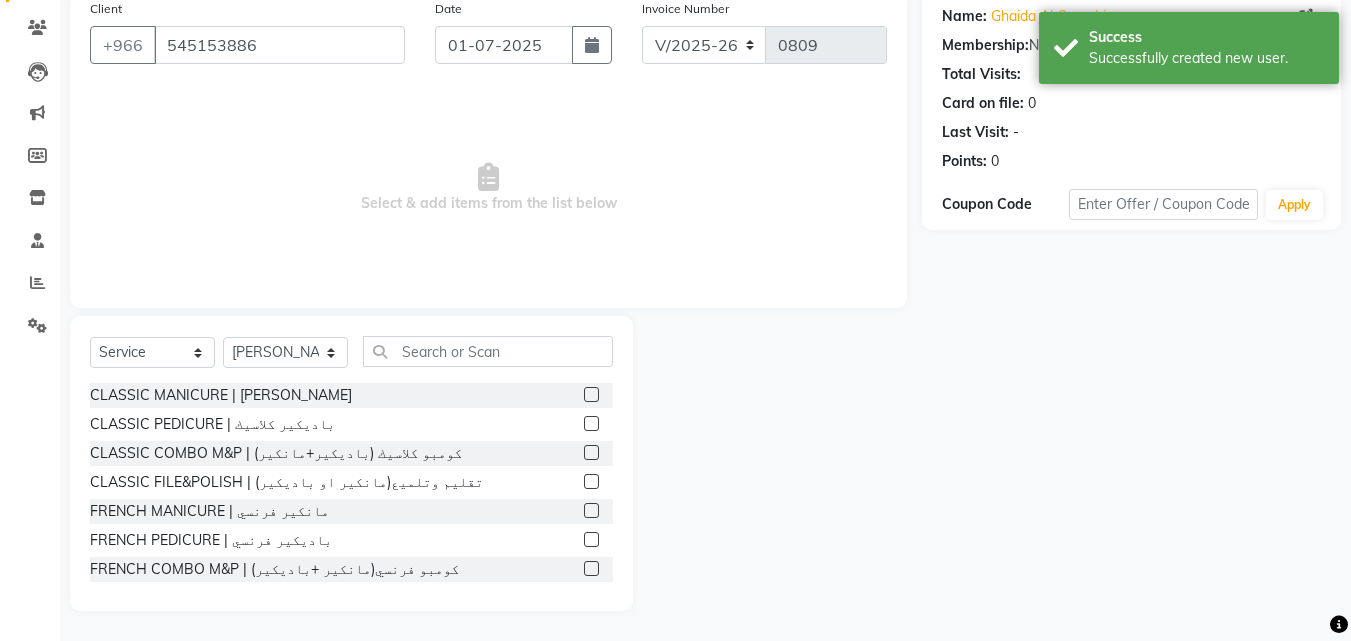 click 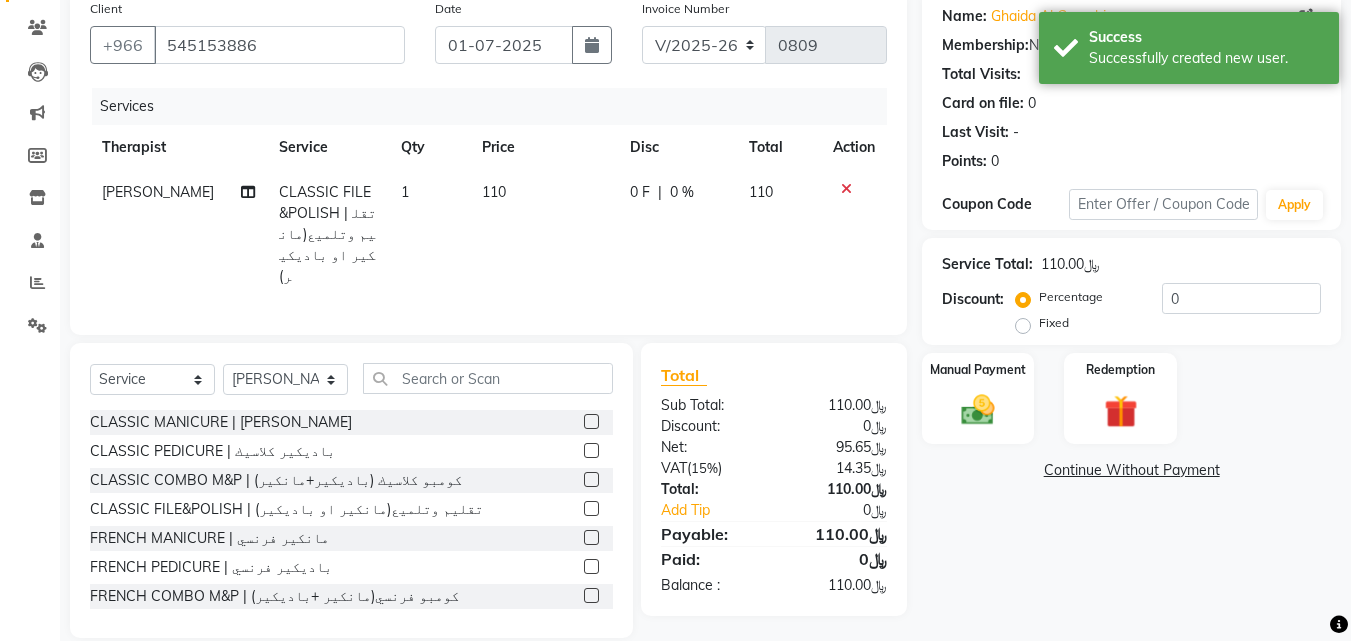 click 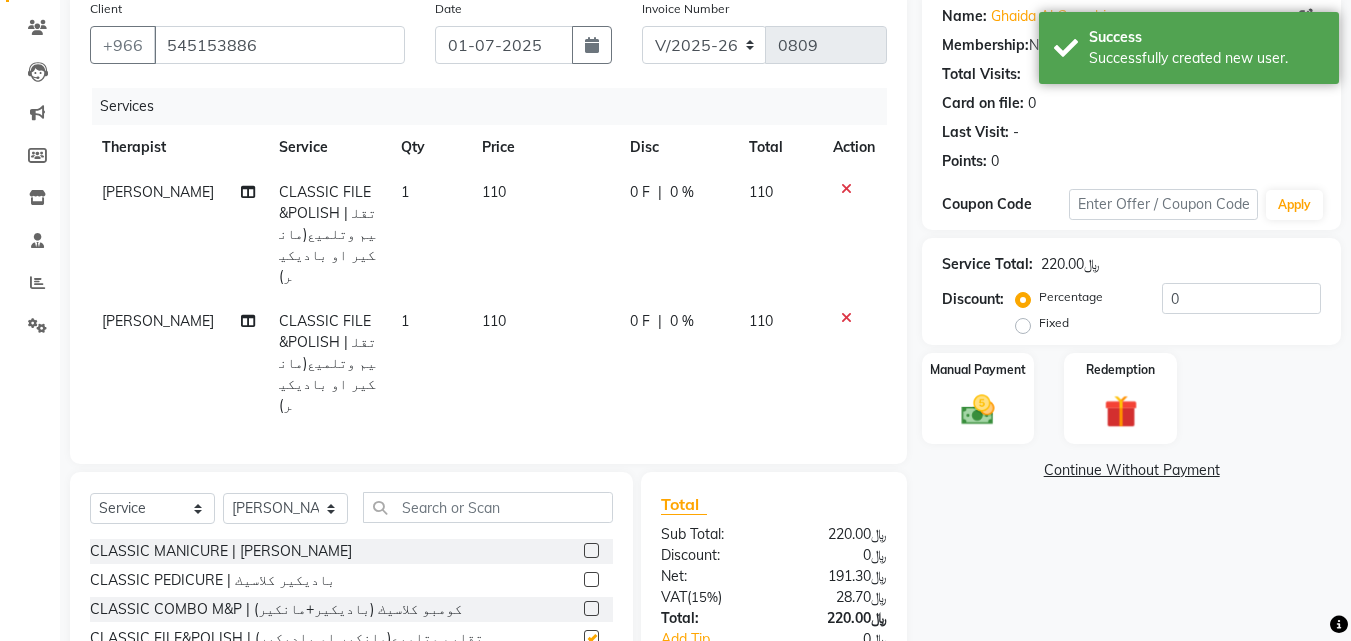 checkbox on "false" 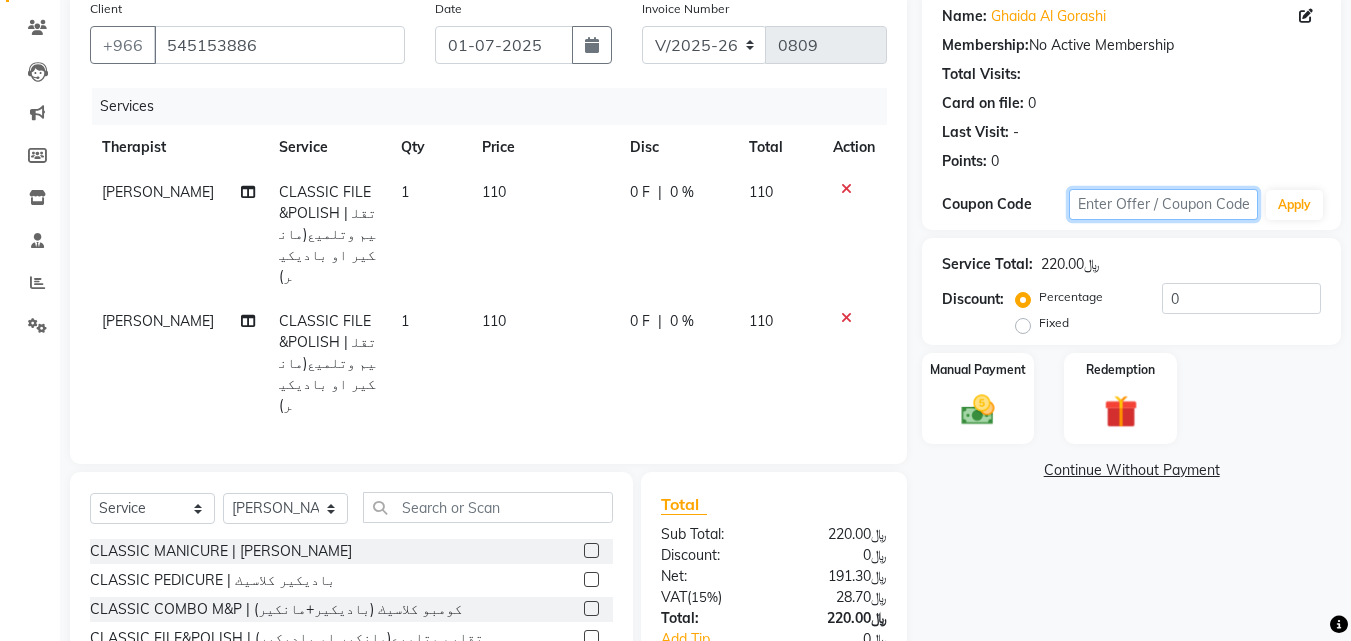 click 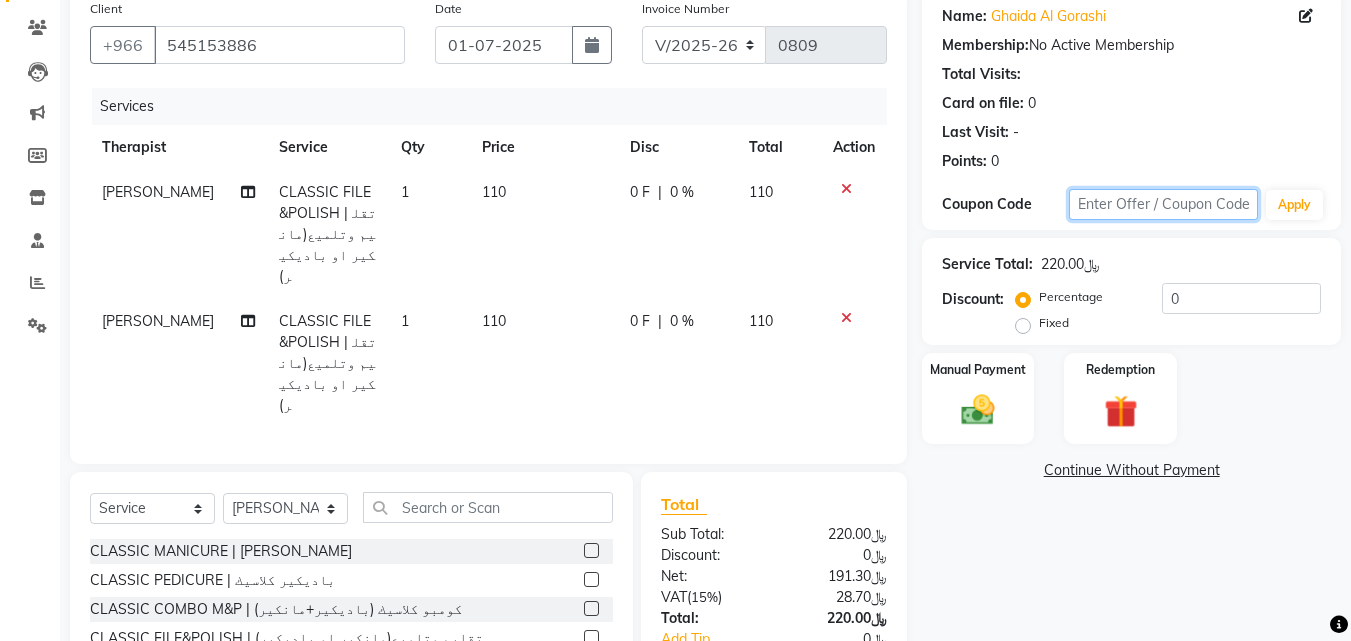 click 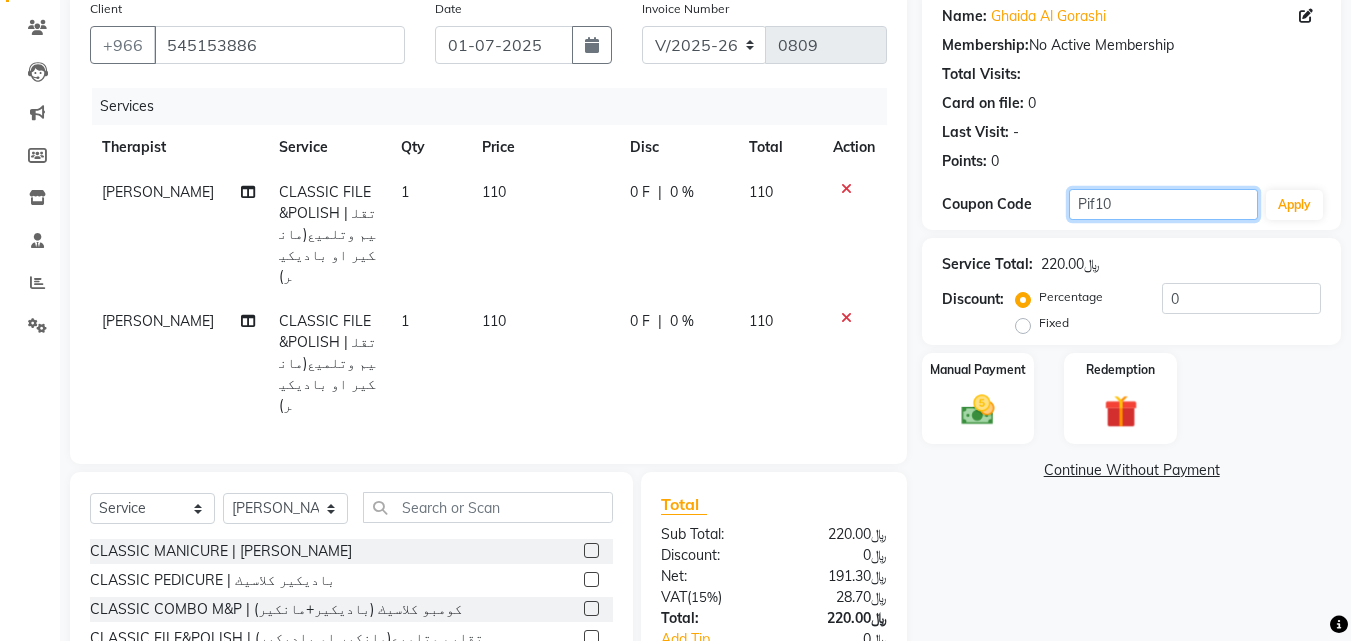 type on "Pif10" 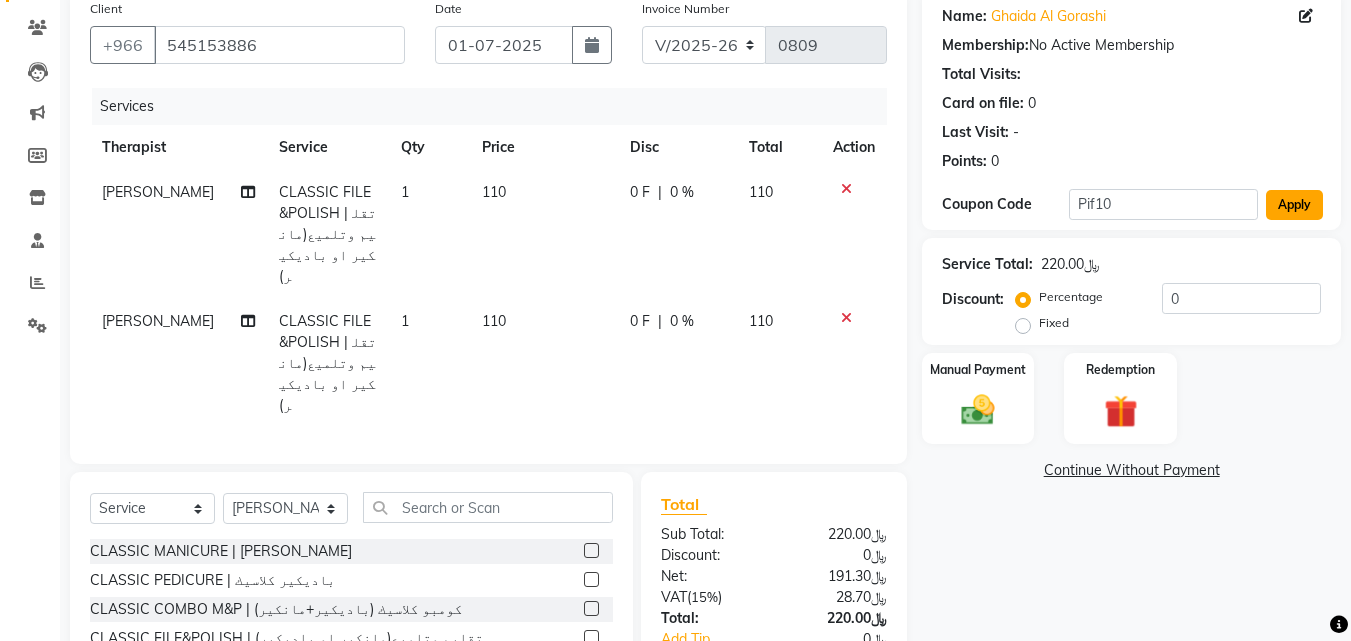 click on "Apply" 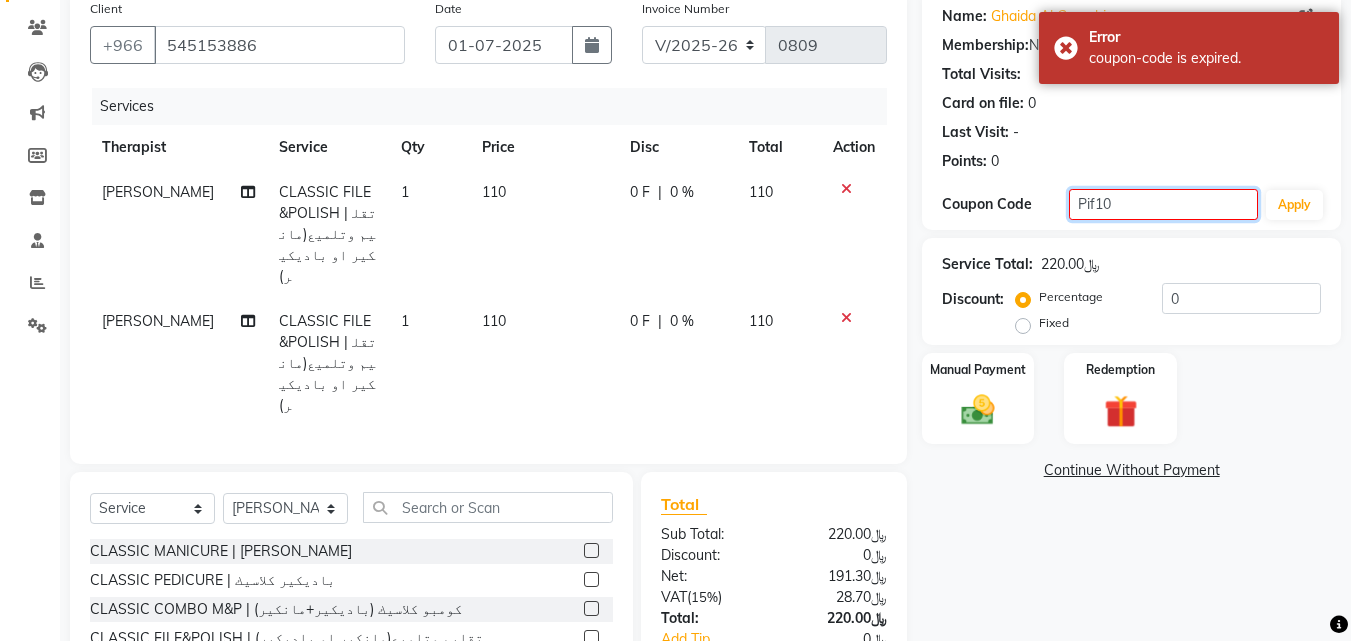 click on "Pif10" 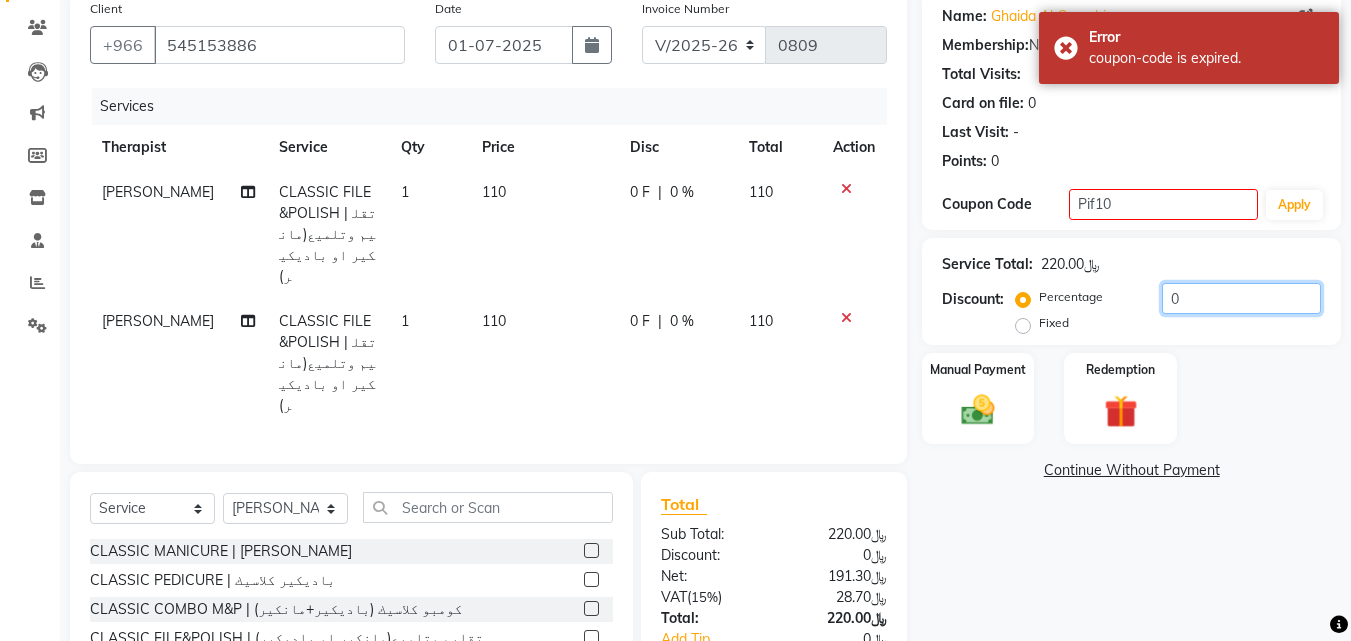 click on "0" 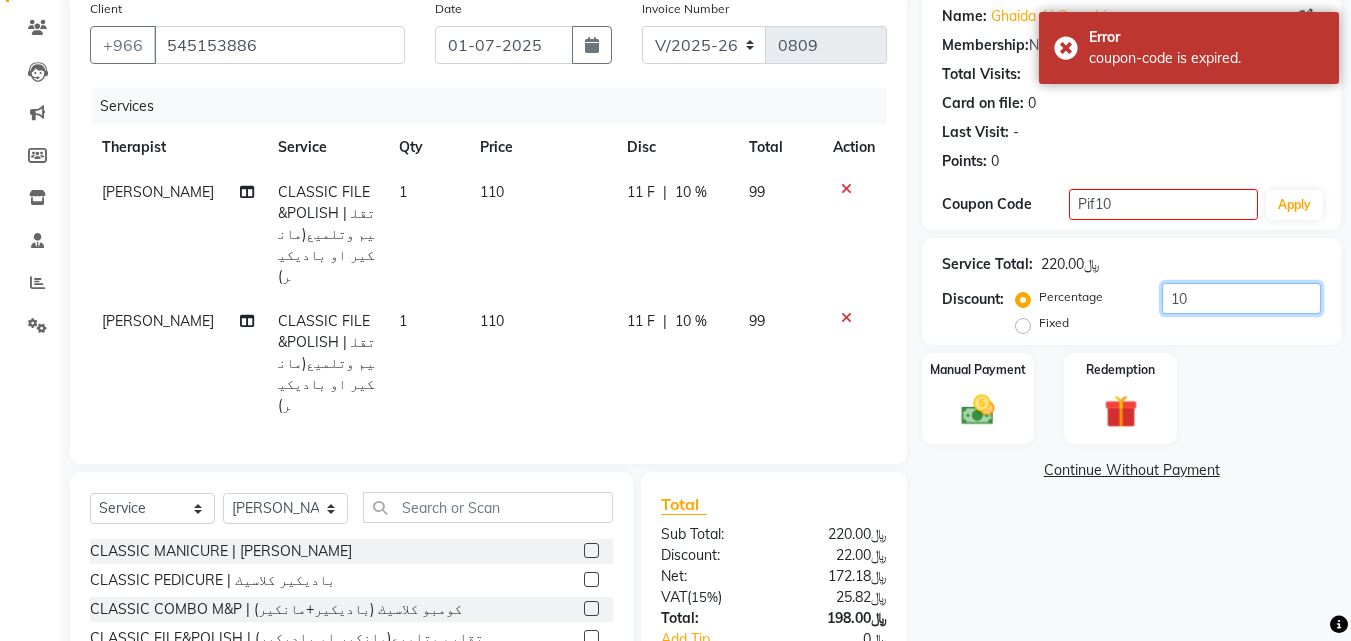 scroll, scrollTop: 247, scrollLeft: 0, axis: vertical 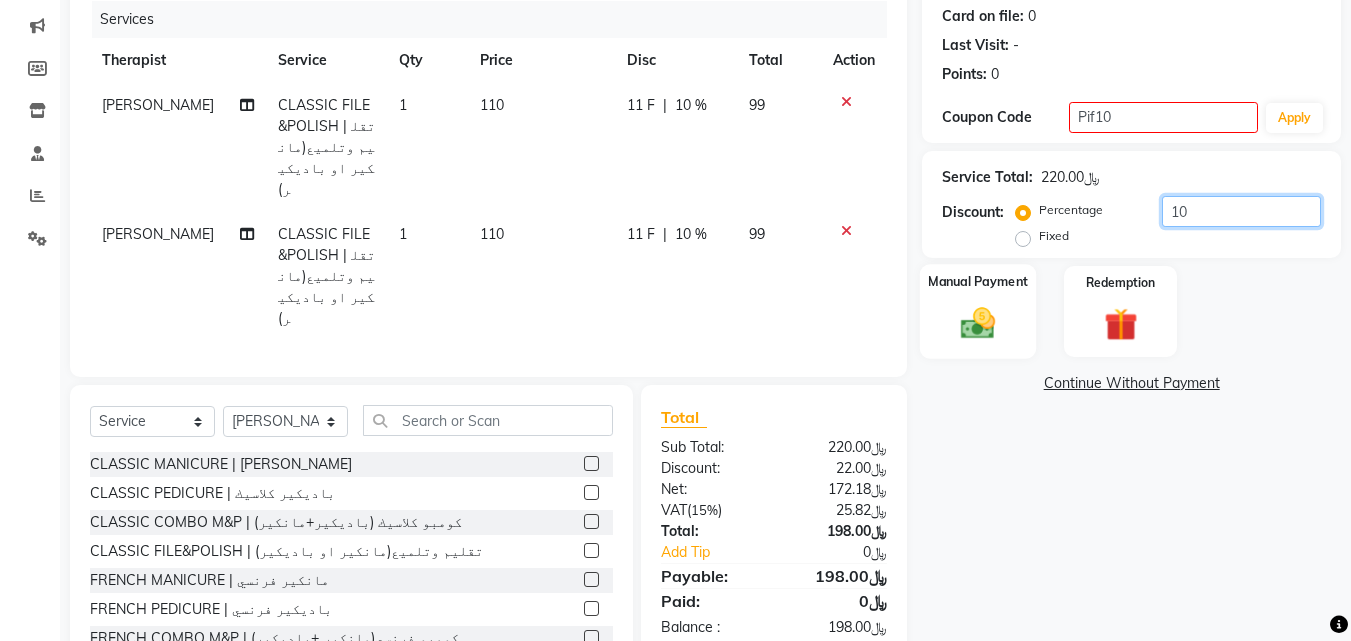 type on "10" 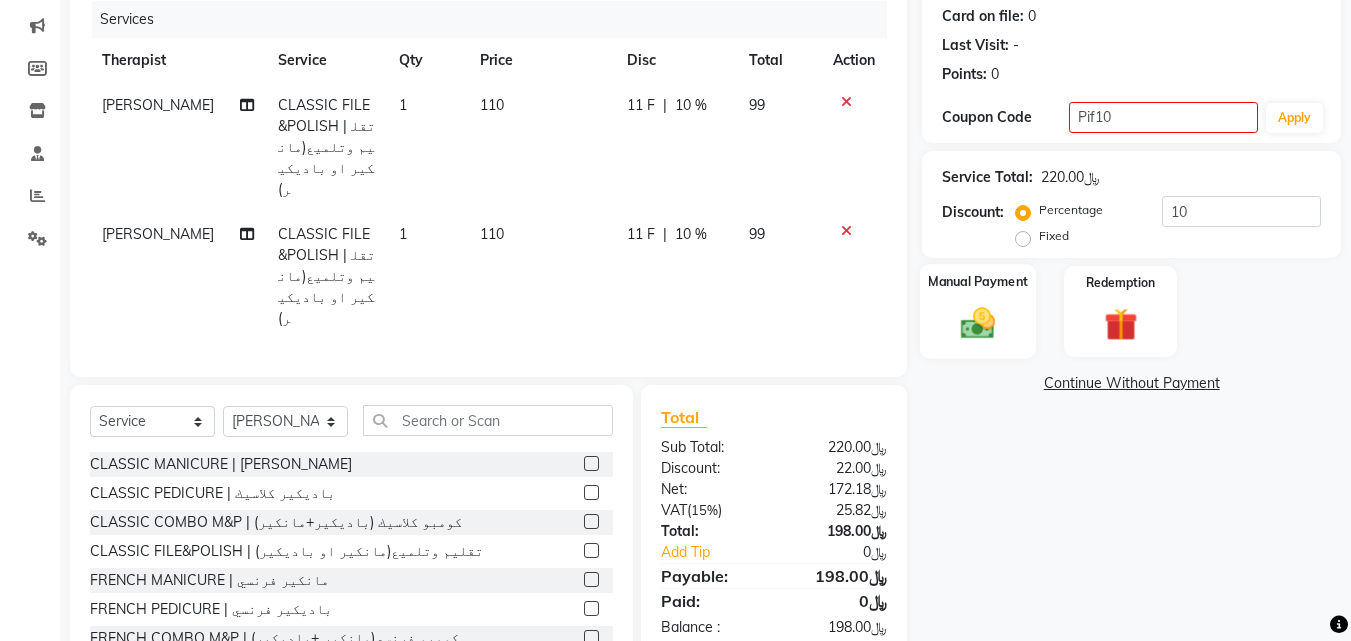 click 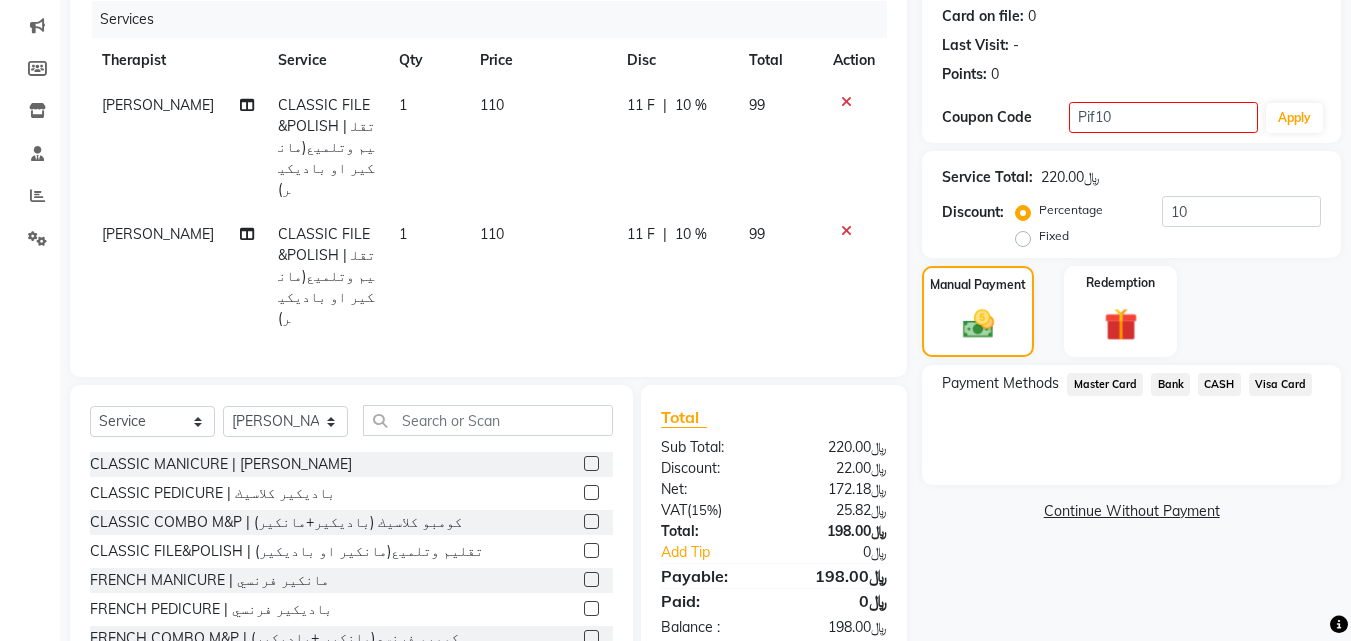 click on "Visa Card" 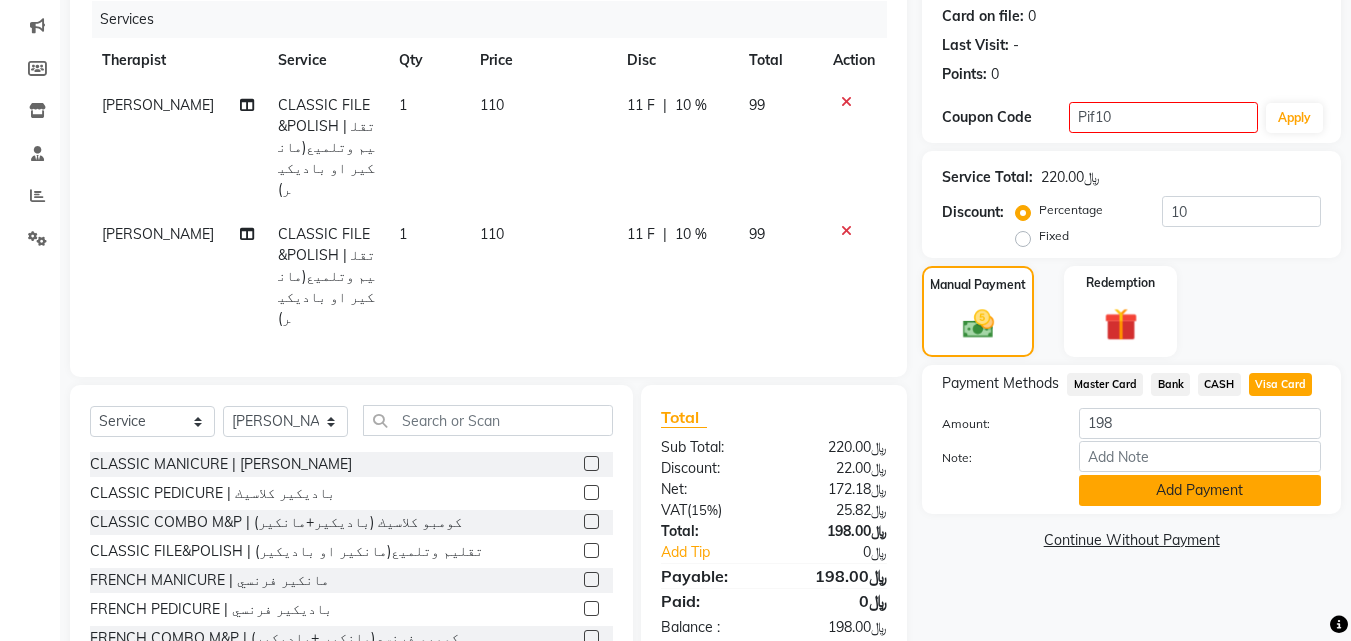 click on "Add Payment" 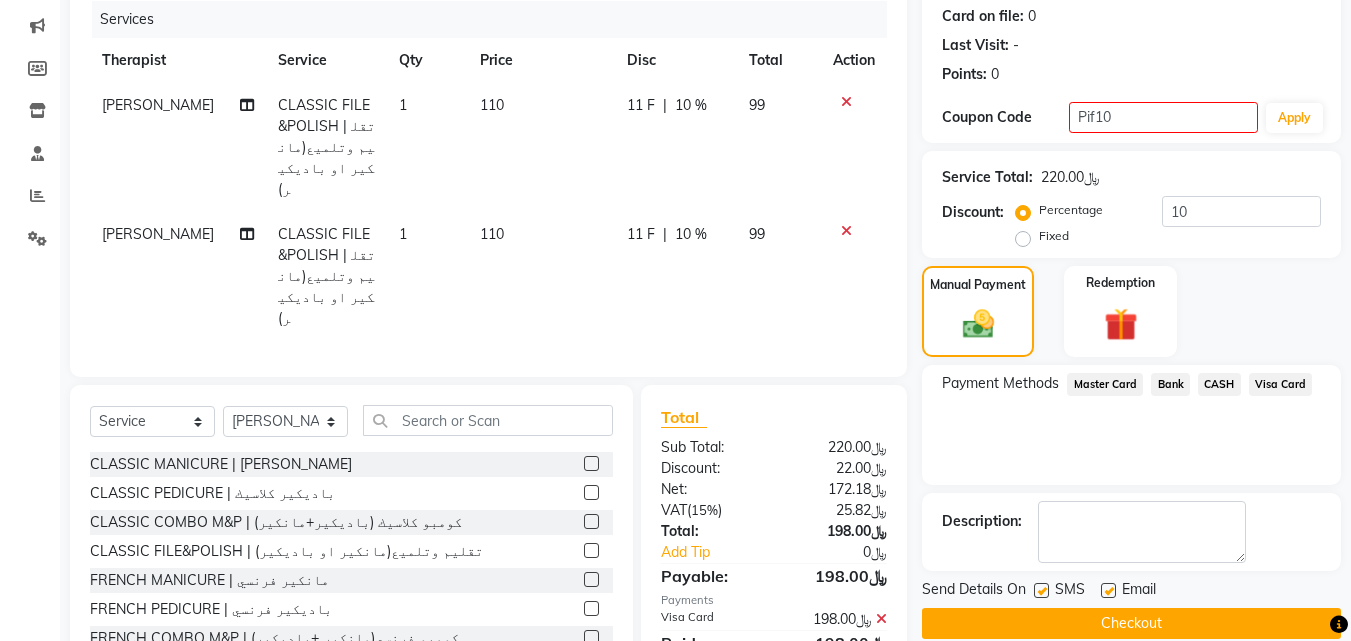 scroll, scrollTop: 275, scrollLeft: 0, axis: vertical 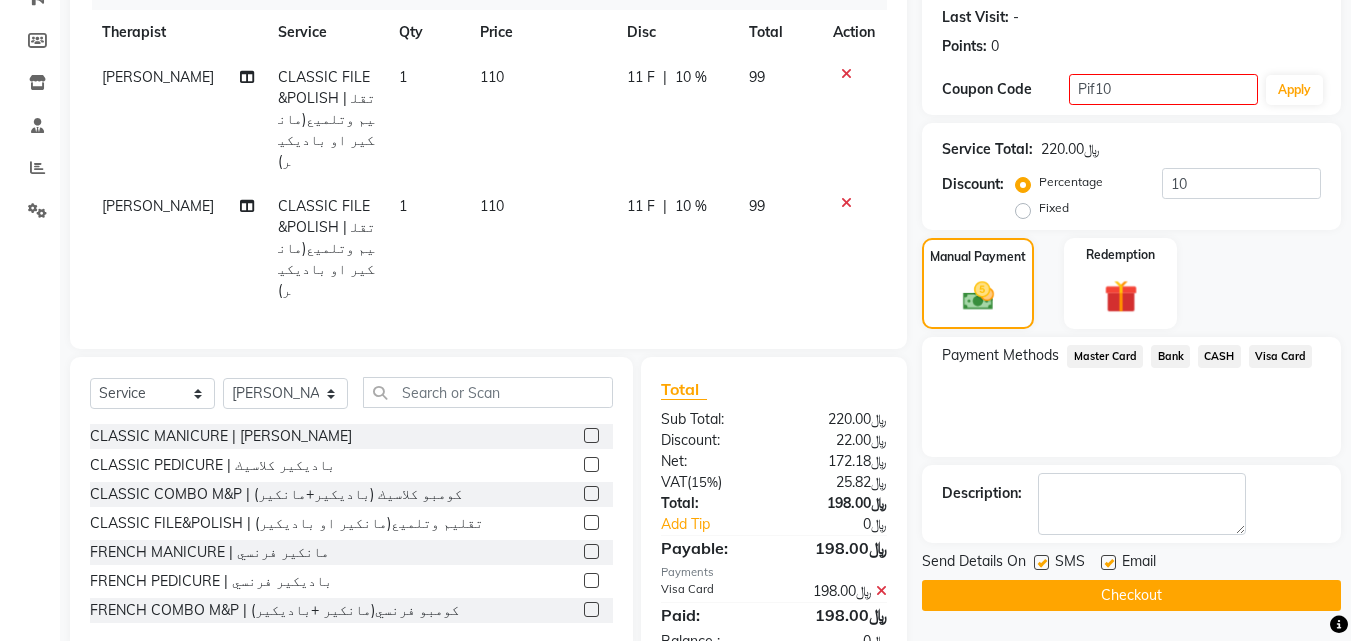 click on "Checkout" 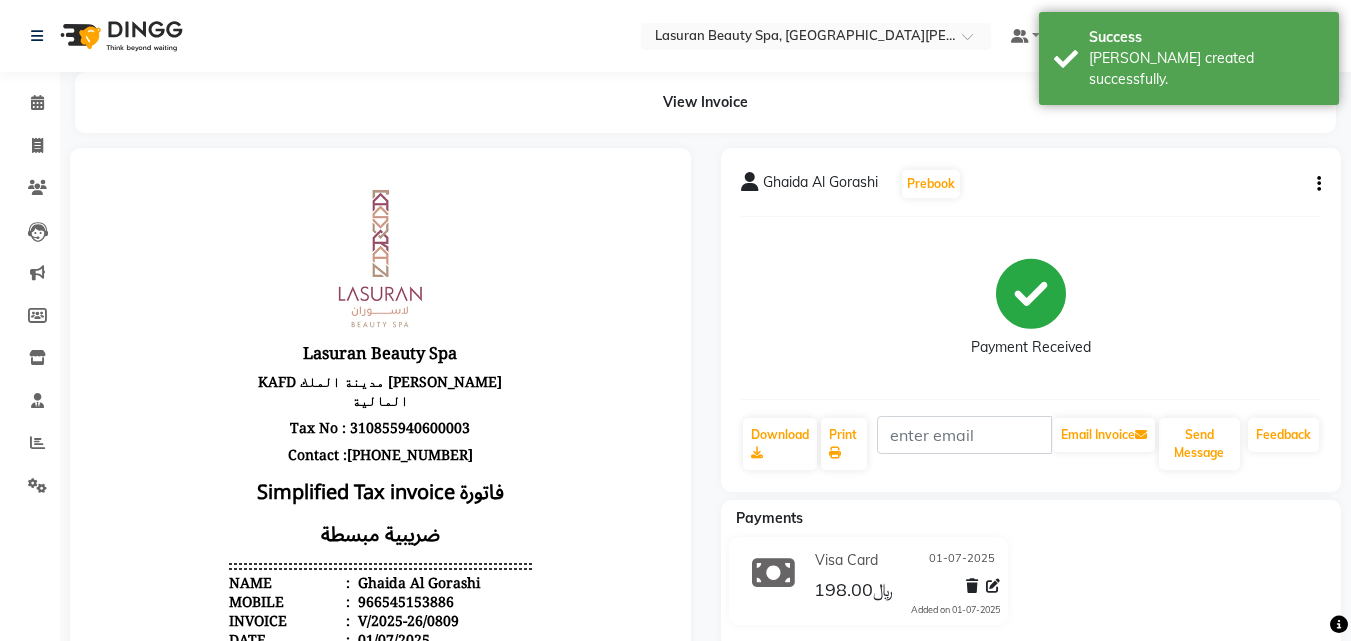 scroll, scrollTop: 0, scrollLeft: 0, axis: both 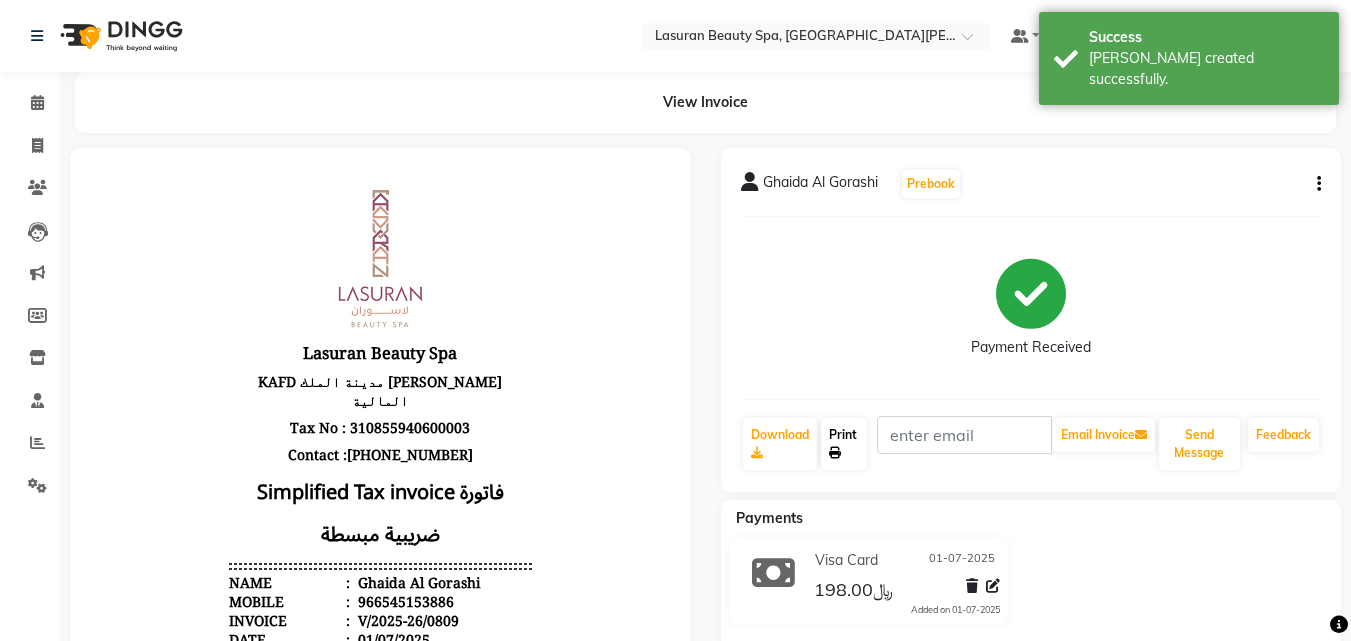 click 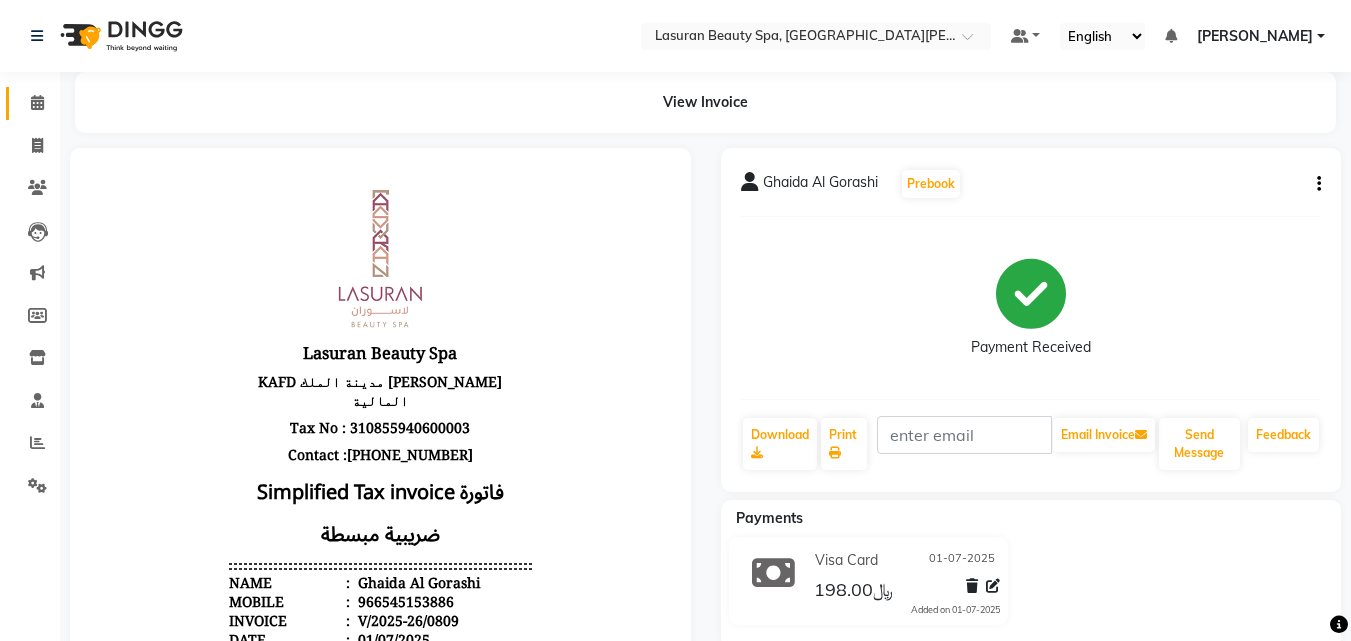 click on "Calendar" 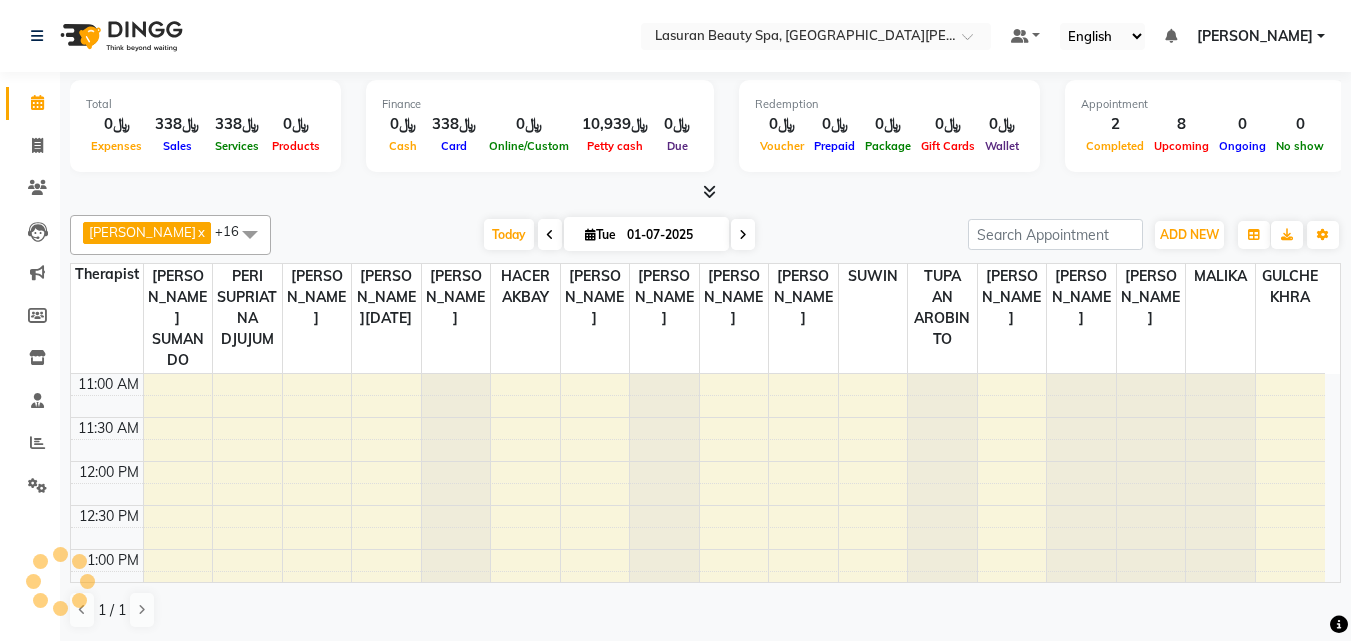 scroll, scrollTop: 0, scrollLeft: 0, axis: both 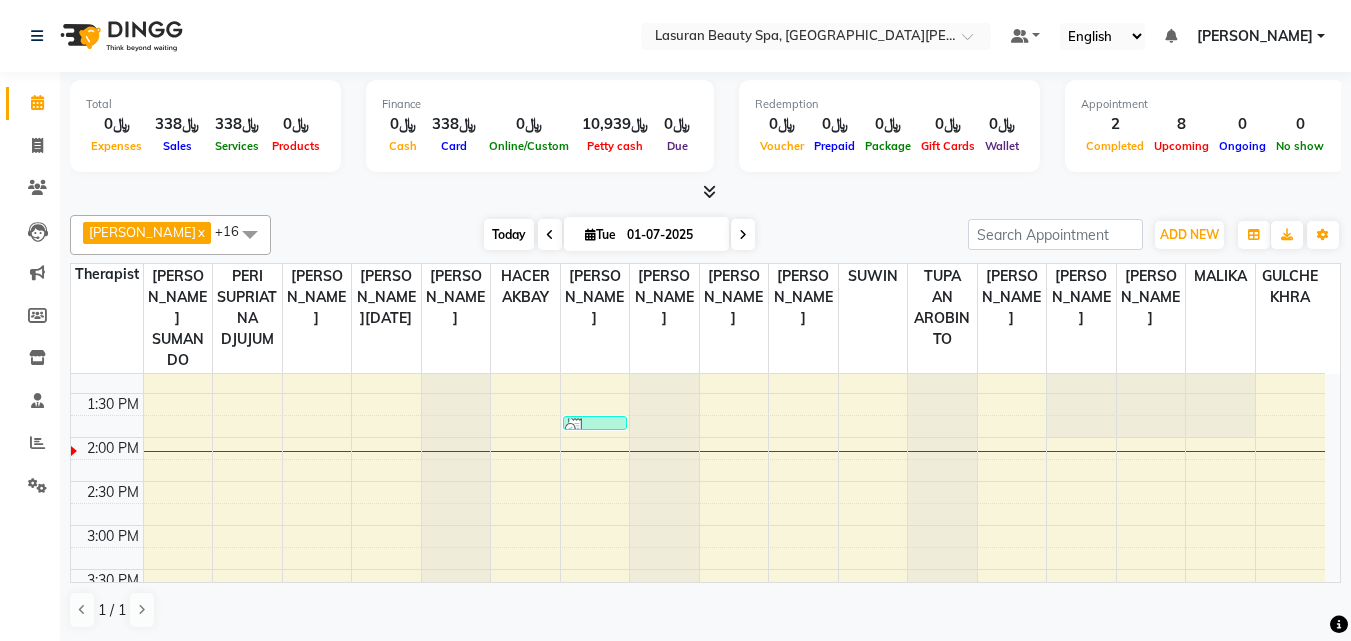click on "Today" at bounding box center [509, 234] 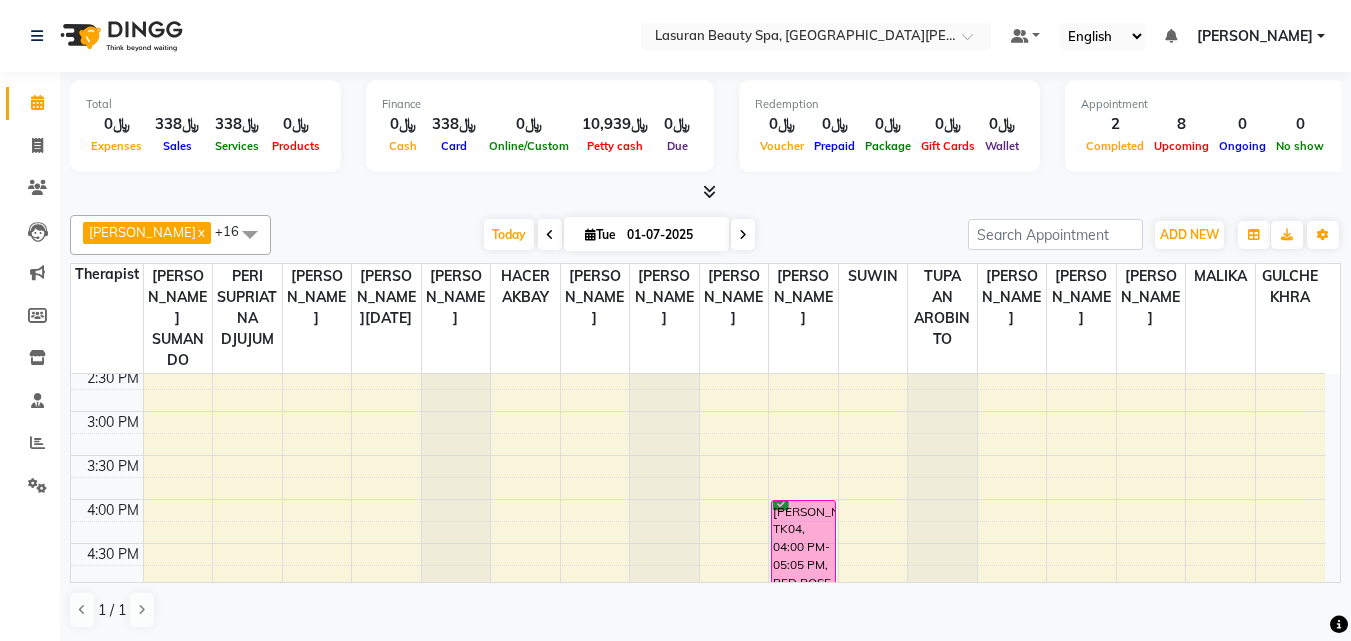 scroll, scrollTop: 265, scrollLeft: 0, axis: vertical 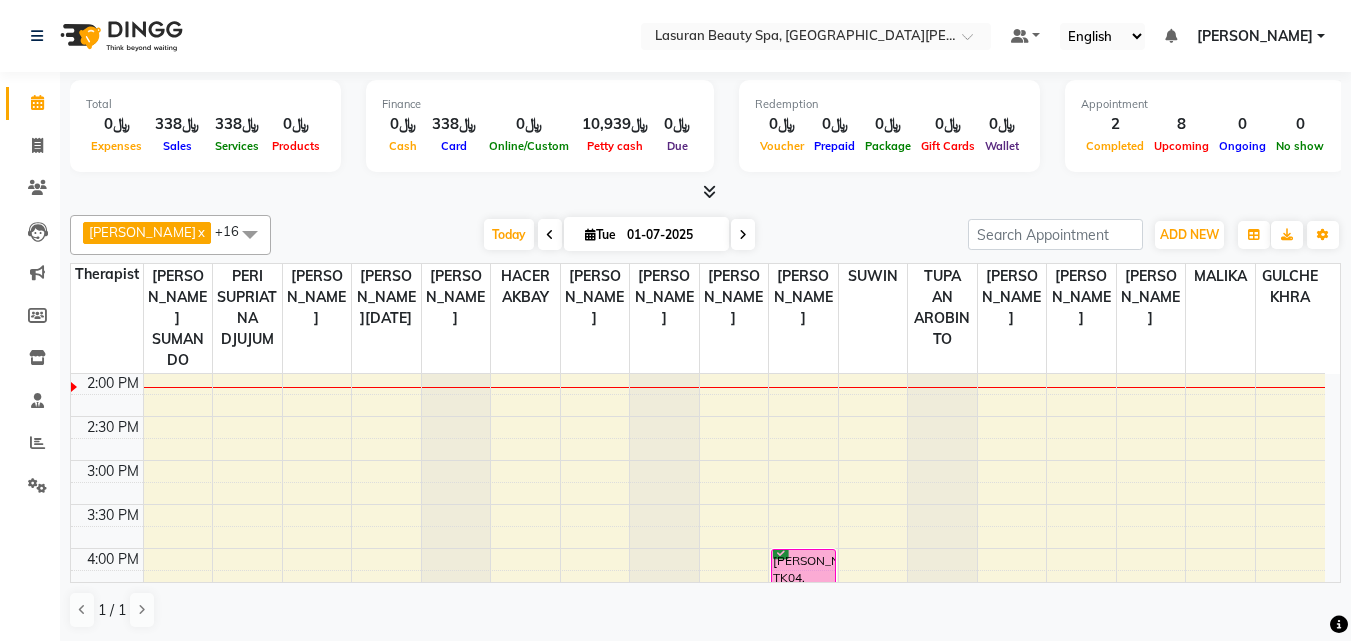 click on "11:00 AM 11:30 AM 12:00 PM 12:30 PM 1:00 PM 1:30 PM 2:00 PM 2:30 PM 3:00 PM 3:30 PM 4:00 PM 4:30 PM 5:00 PM 5:30 PM 6:00 PM 6:30 PM 7:00 PM 7:30 PM 8:00 PM 8:30 PM 9:00 PM 9:30 PM     [GEOGRAPHIC_DATA], TK01, 06:00 PM-07:00 PM, SWEEDISH MASSAGE | جلسة تدليك [PERSON_NAME] Saaed, TK02, 05:00 PM-05:01 PM, GELISH GEL REMOVAL | إزالة جل الاظافر     Sahar Saaed, TK02, 05:00 PM-05:01 PM, GELISH GEL REMOVAL | إزالة جل الاظافر     Rajaa, TK05, 12:35 PM-12:36 PM, CLASSIC MANICURE | مانكير كلاسيك     Ghaida Al Gorashi, TK06, 01:45 PM-01:47 PM, CLASSIC FILE&POLISH | تقليم وتلميع(مانكير او باديكير),CLASSIC FILE&POLISH | تقليم وتلميع(مانكير او باديكير)     [PERSON_NAME], TK04, 04:00 PM-05:05 PM, RED ROSE ELIXIR JOURNEY with AKER FASS |  حمام إكسير ورد الاحمر بالعكر [PERSON_NAME]     Hitaf, TK03, 07:30 PM-08:35 PM, LUXURIOUS ARGAN JOURNEY | [GEOGRAPHIC_DATA] الفاخر" at bounding box center (698, 592) 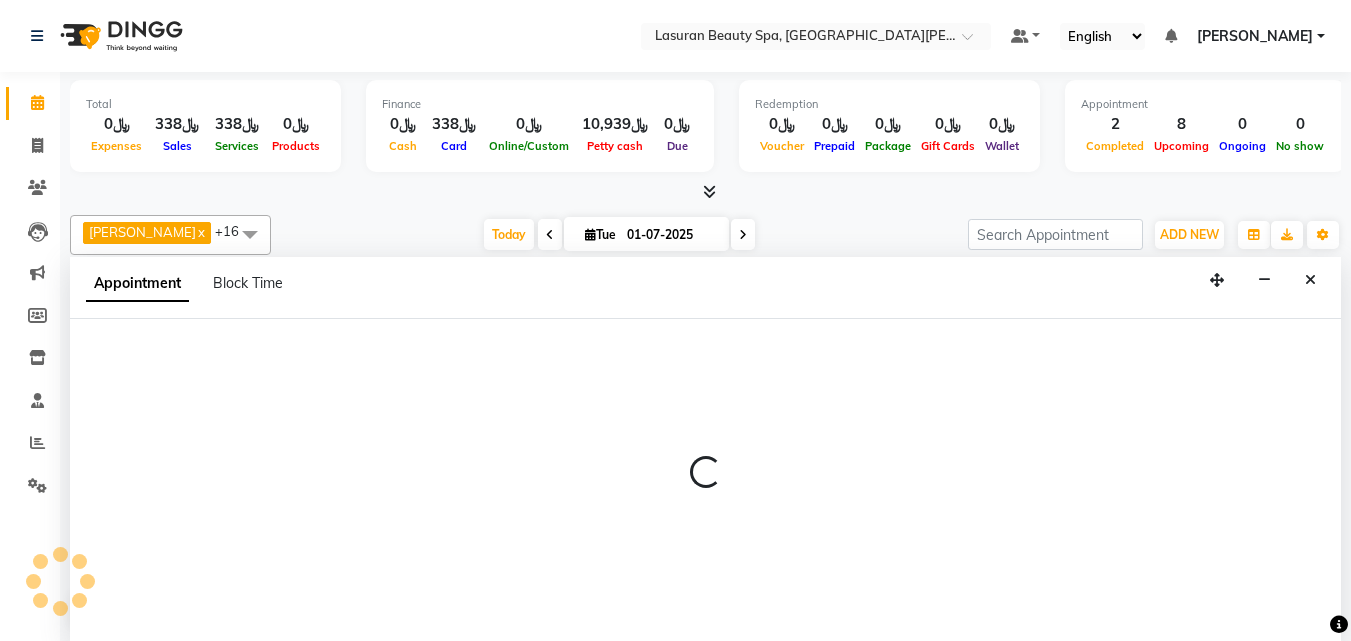 select on "54632" 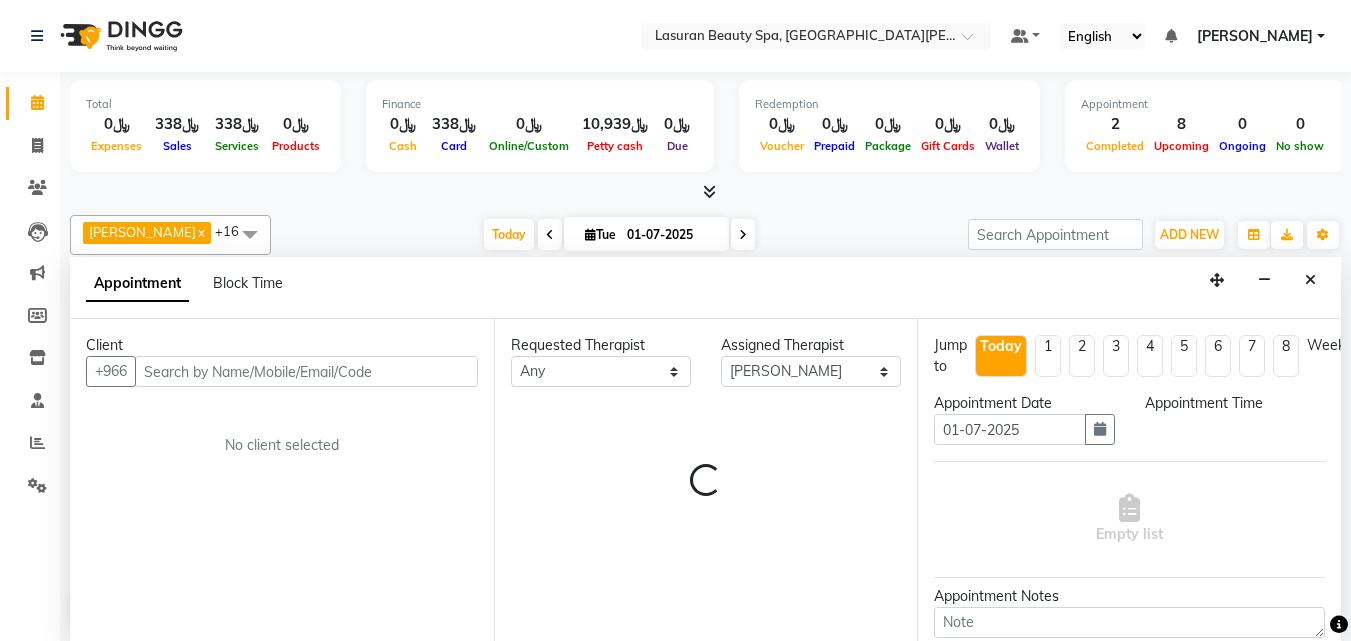 scroll, scrollTop: 1, scrollLeft: 0, axis: vertical 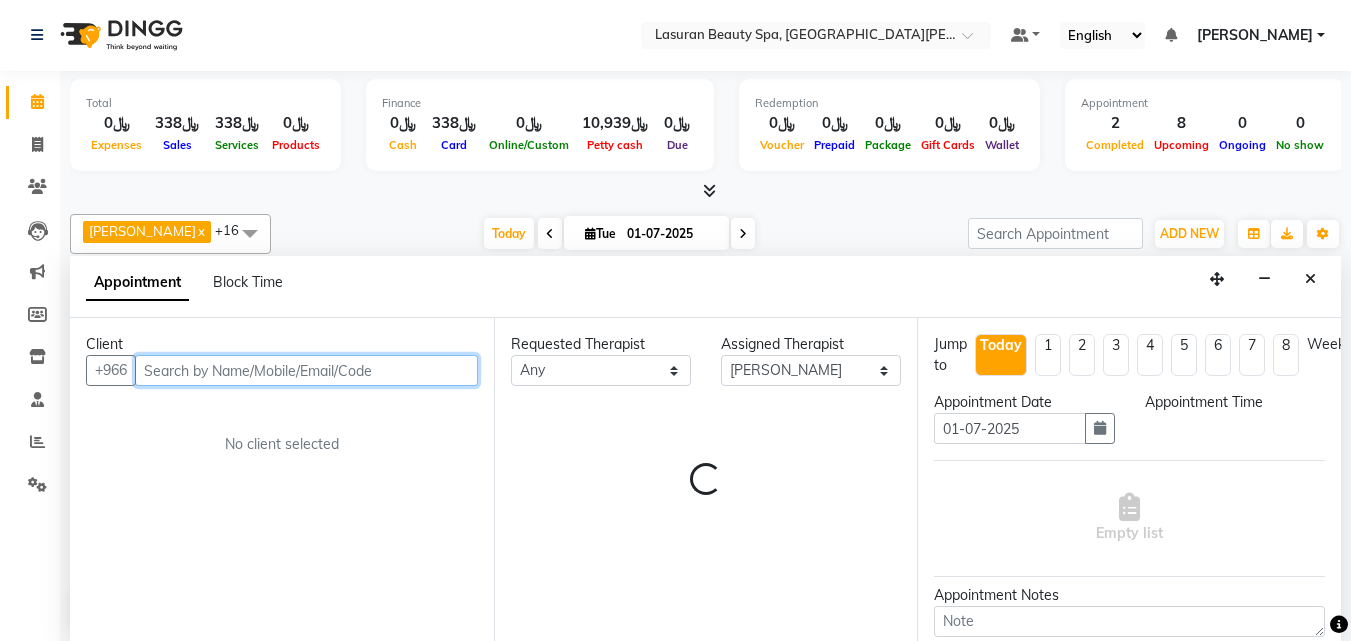 select on "840" 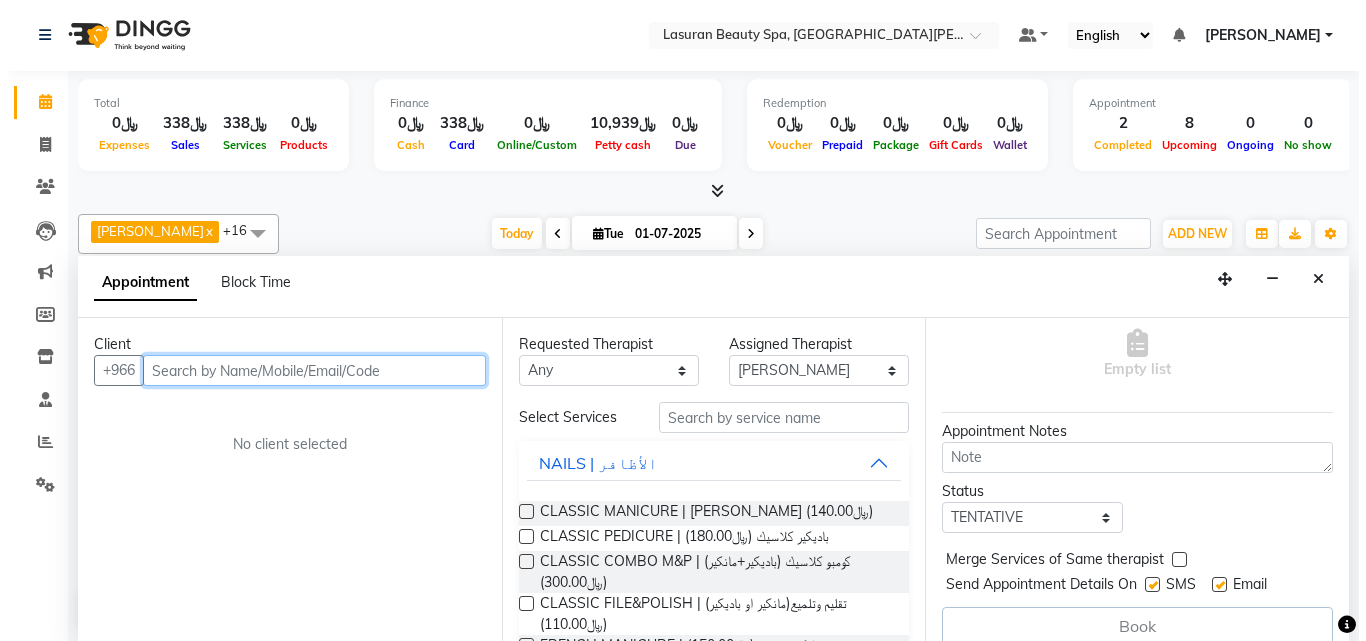 scroll, scrollTop: 199, scrollLeft: 0, axis: vertical 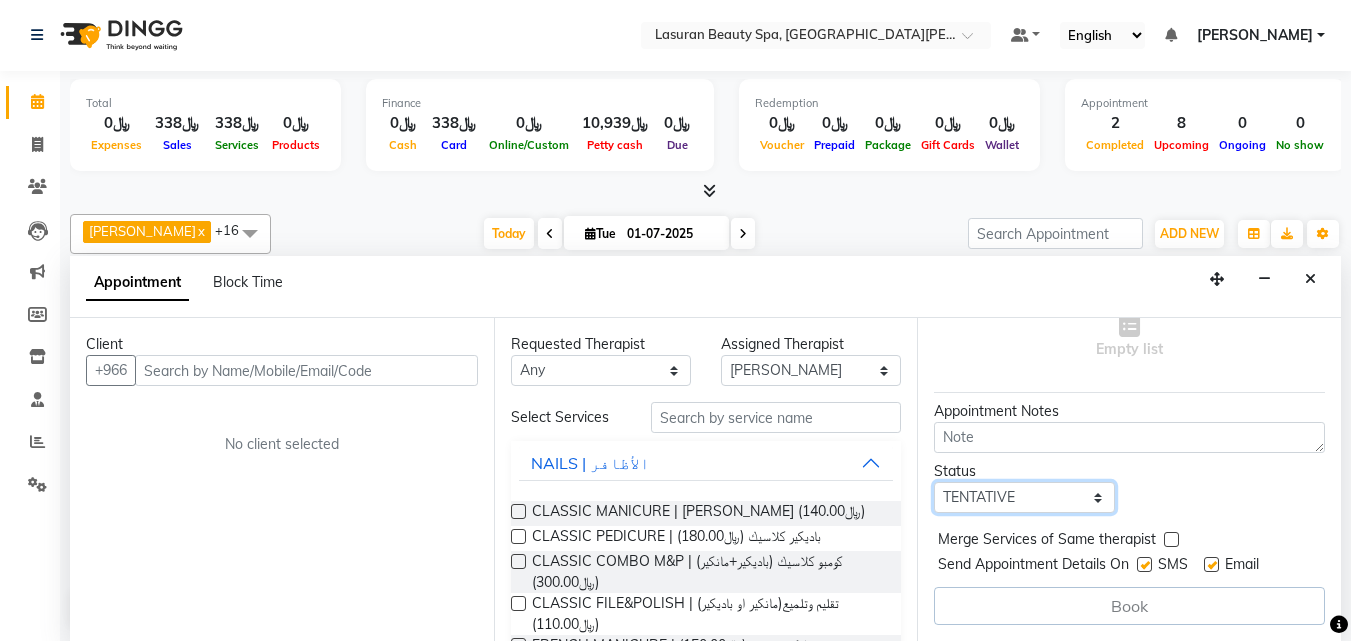click on "Select TENTATIVE CONFIRM CHECK-IN UPCOMING" at bounding box center [1024, 497] 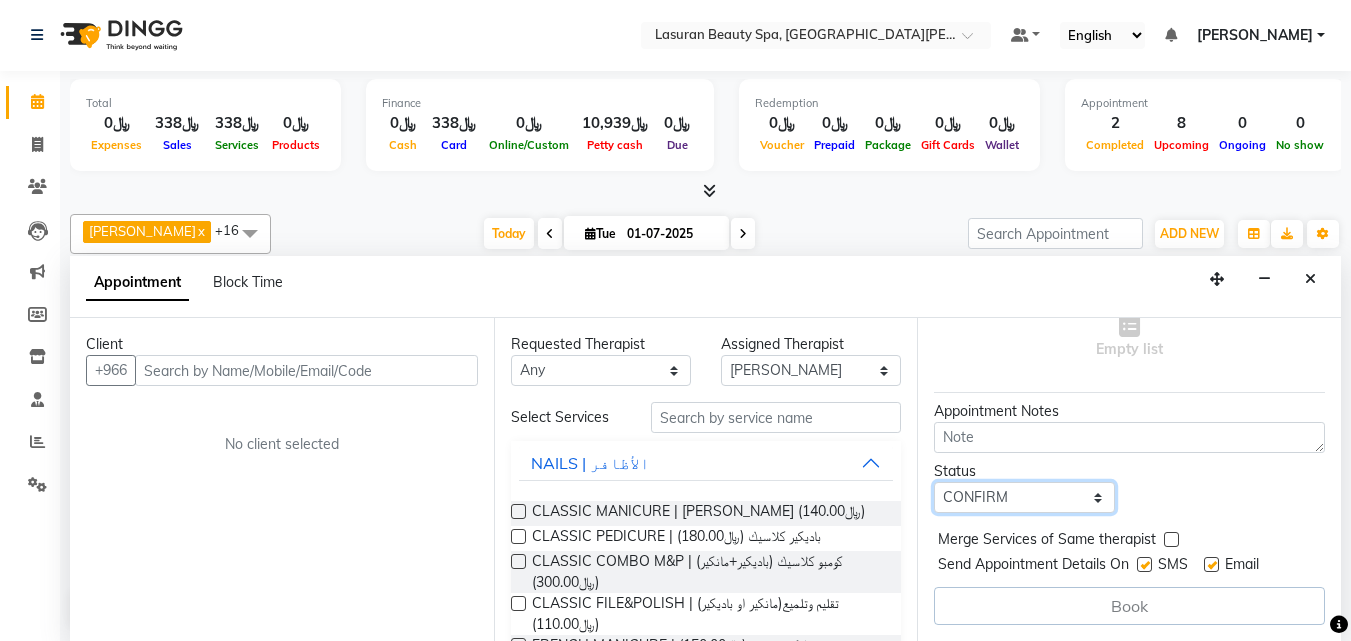 click on "Select TENTATIVE CONFIRM CHECK-IN UPCOMING" at bounding box center [1024, 497] 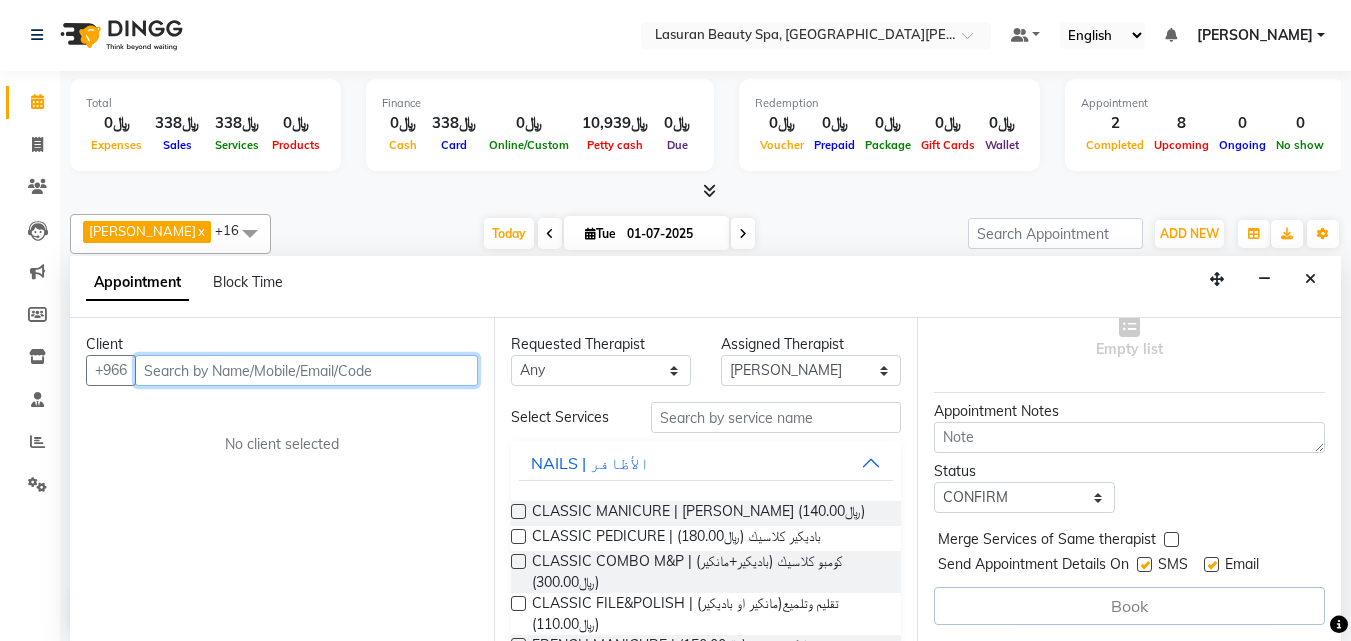 click at bounding box center [306, 370] 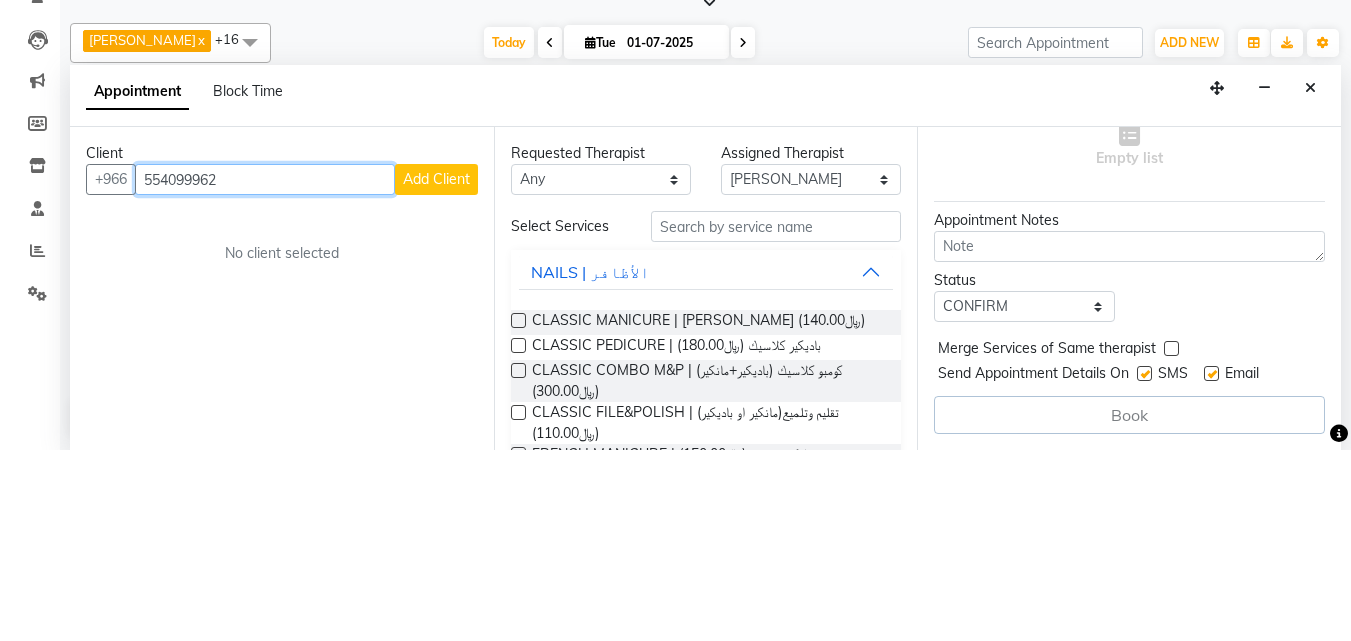 type on "554099962" 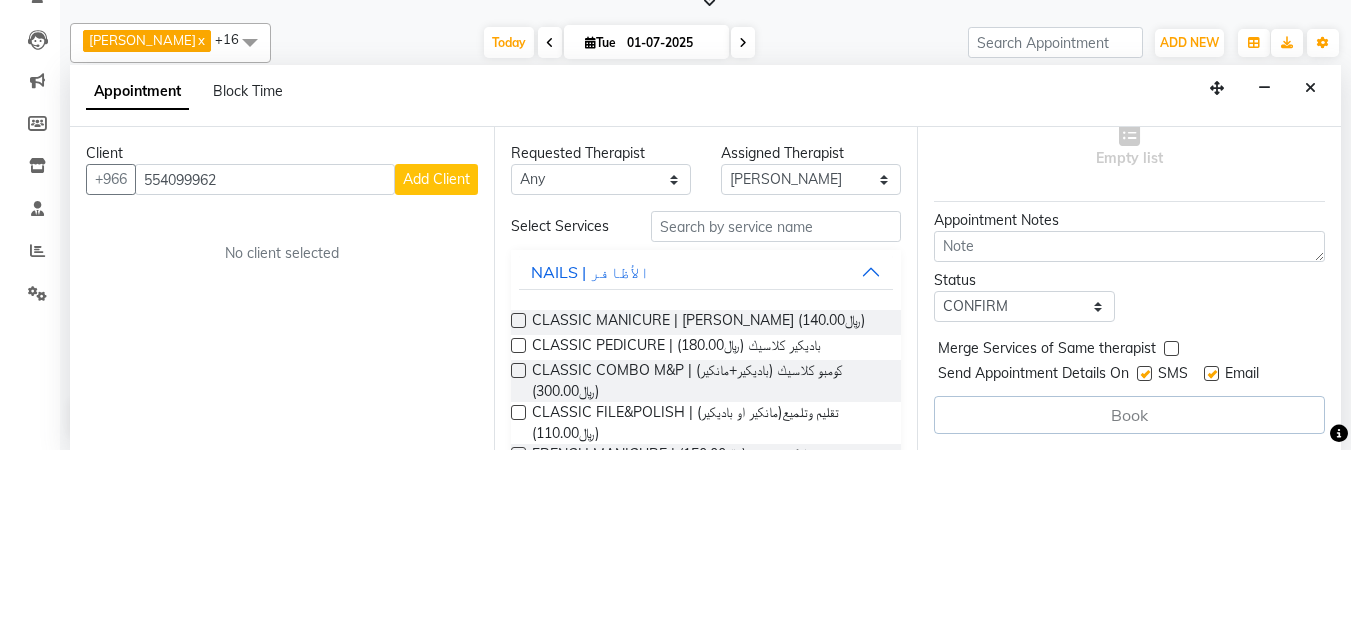 drag, startPoint x: 406, startPoint y: 375, endPoint x: 401, endPoint y: 225, distance: 150.08331 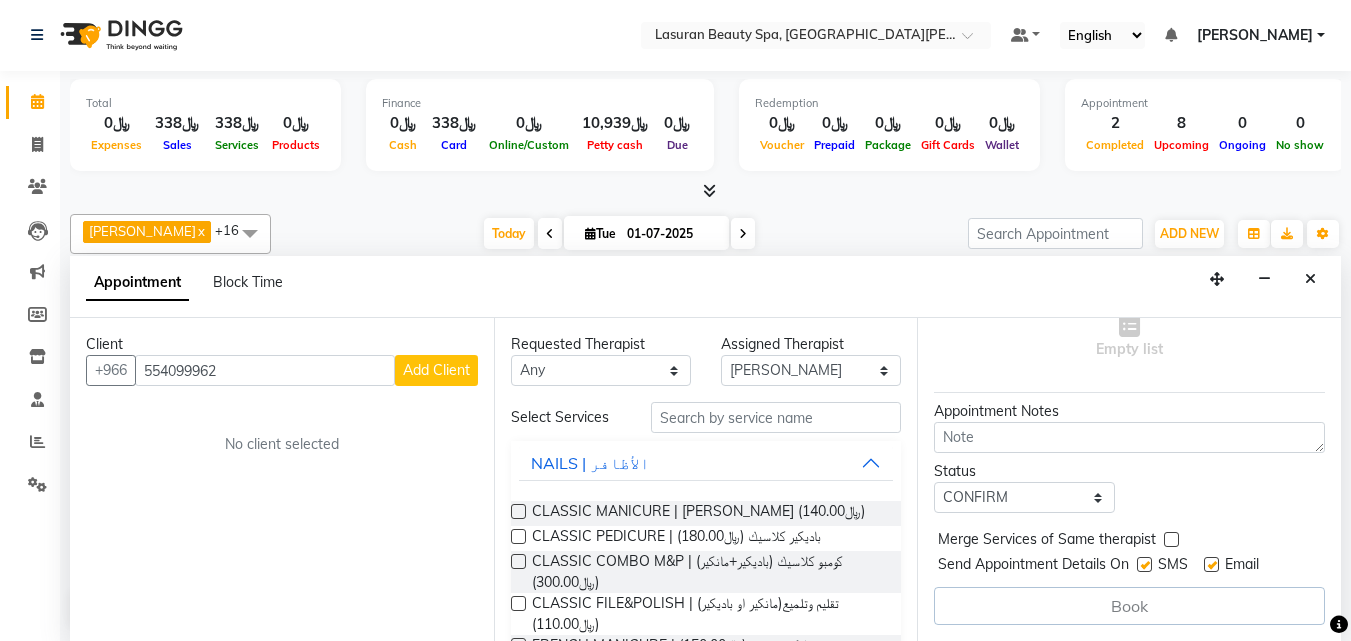click on "Add Client" at bounding box center [436, 370] 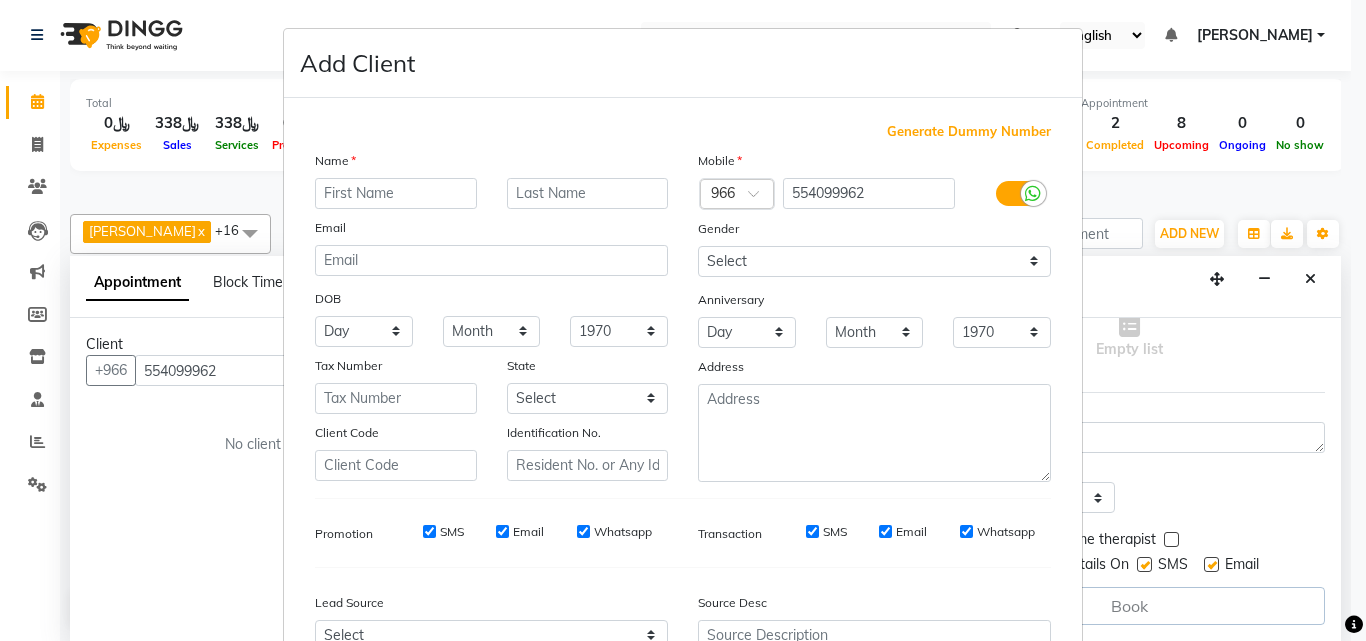 click at bounding box center [396, 193] 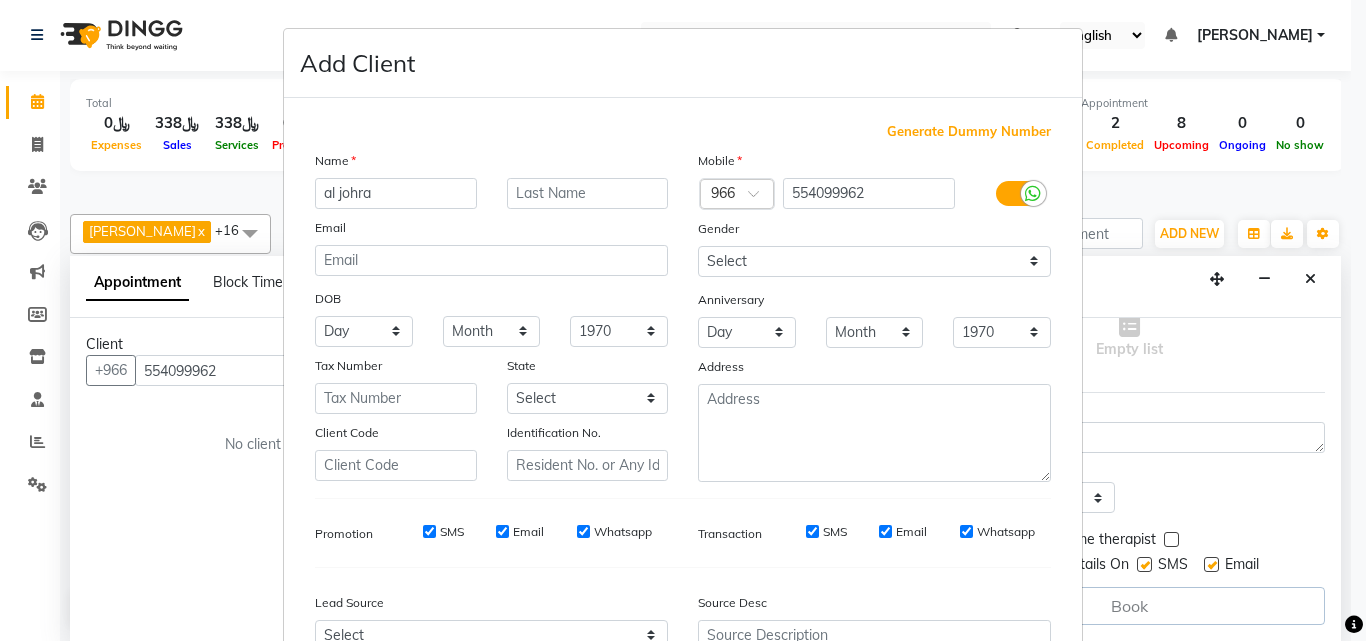 type on "al johra" 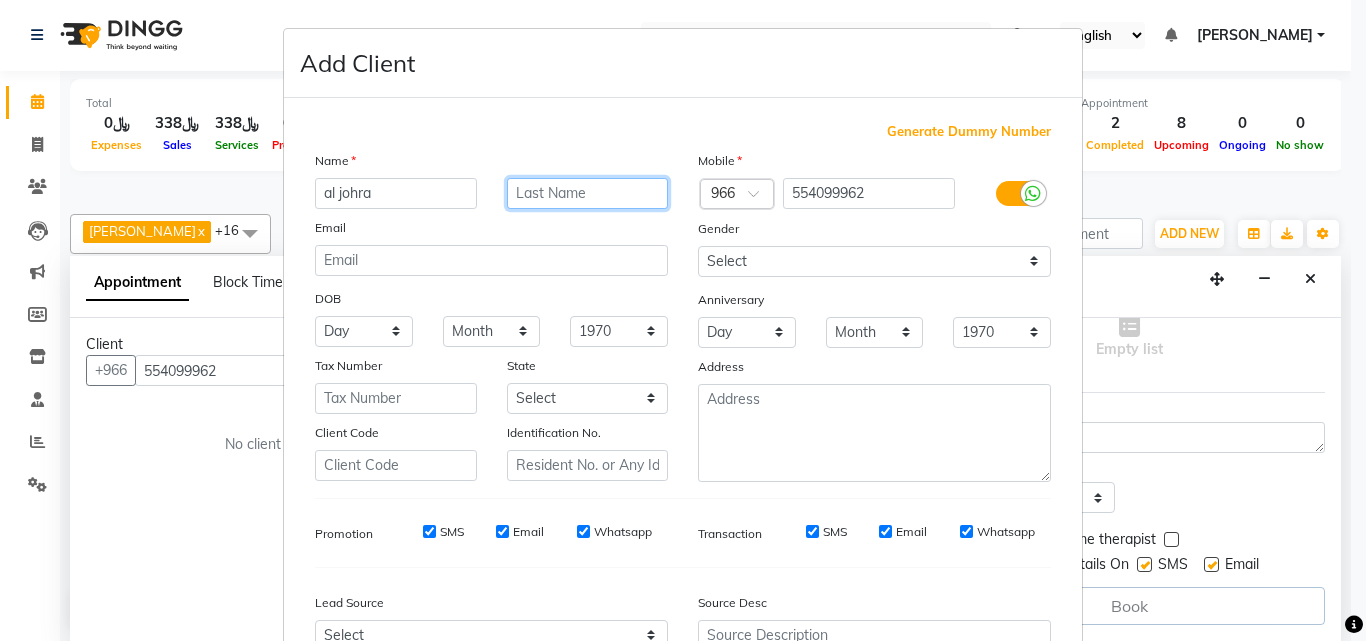 click at bounding box center (588, 193) 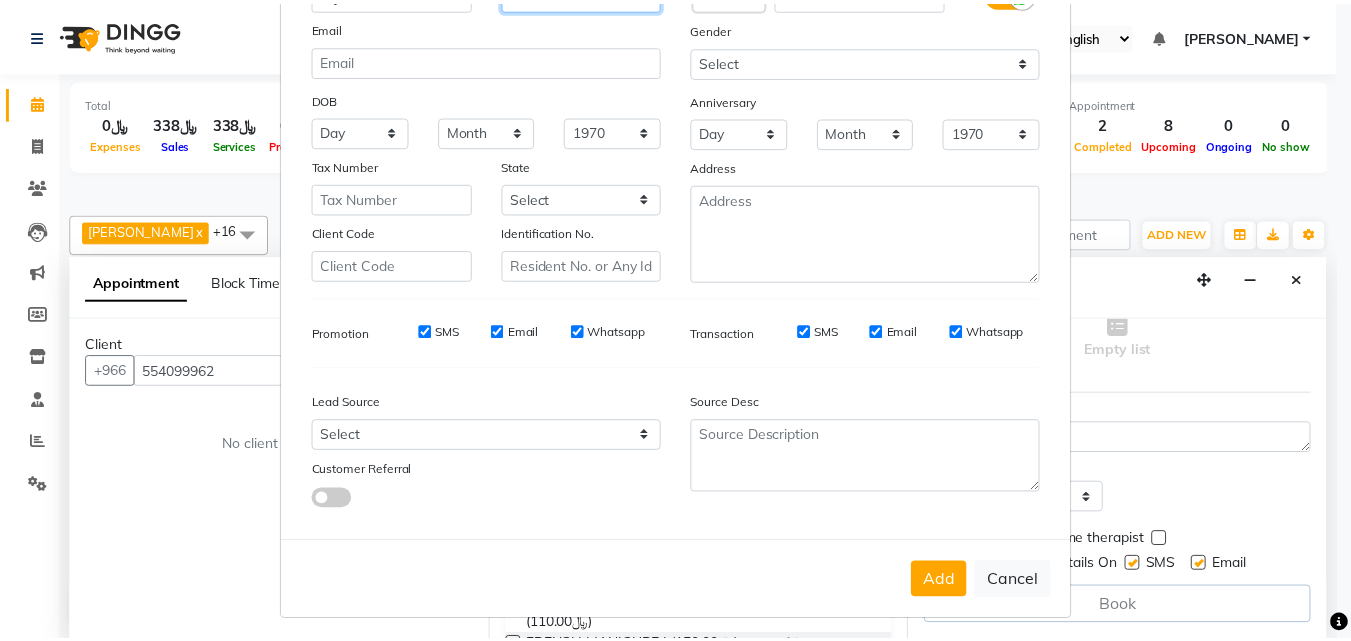scroll, scrollTop: 208, scrollLeft: 0, axis: vertical 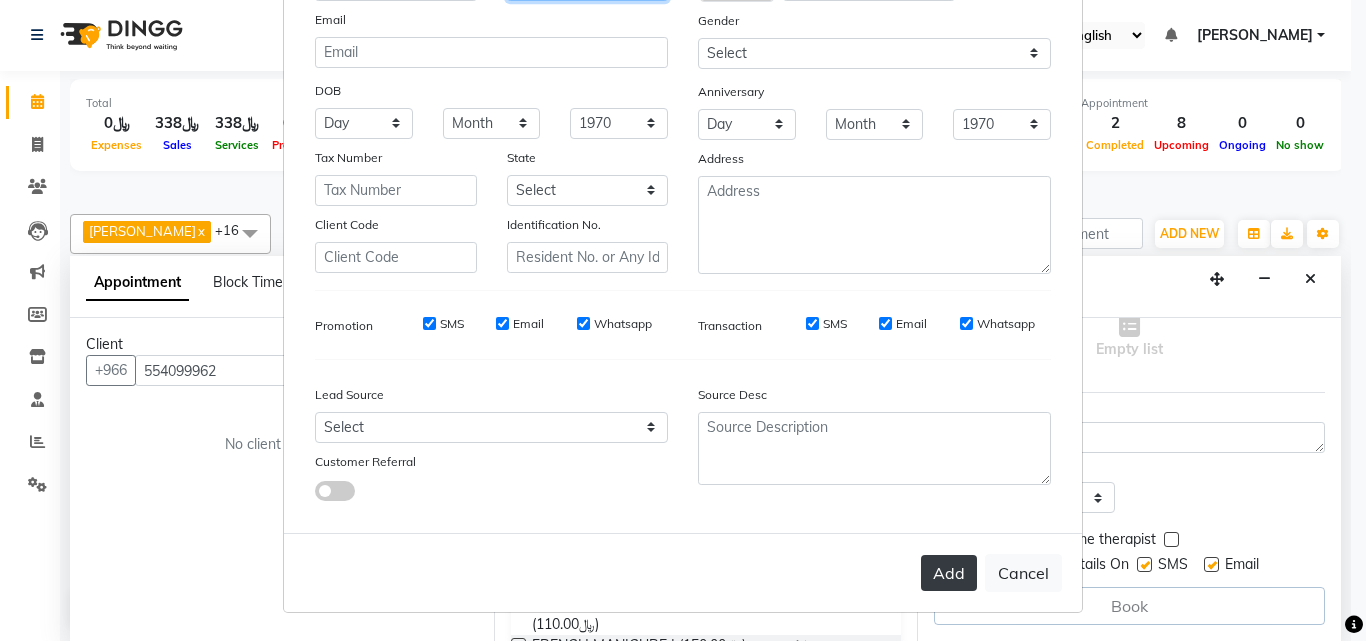 type on "aldawod" 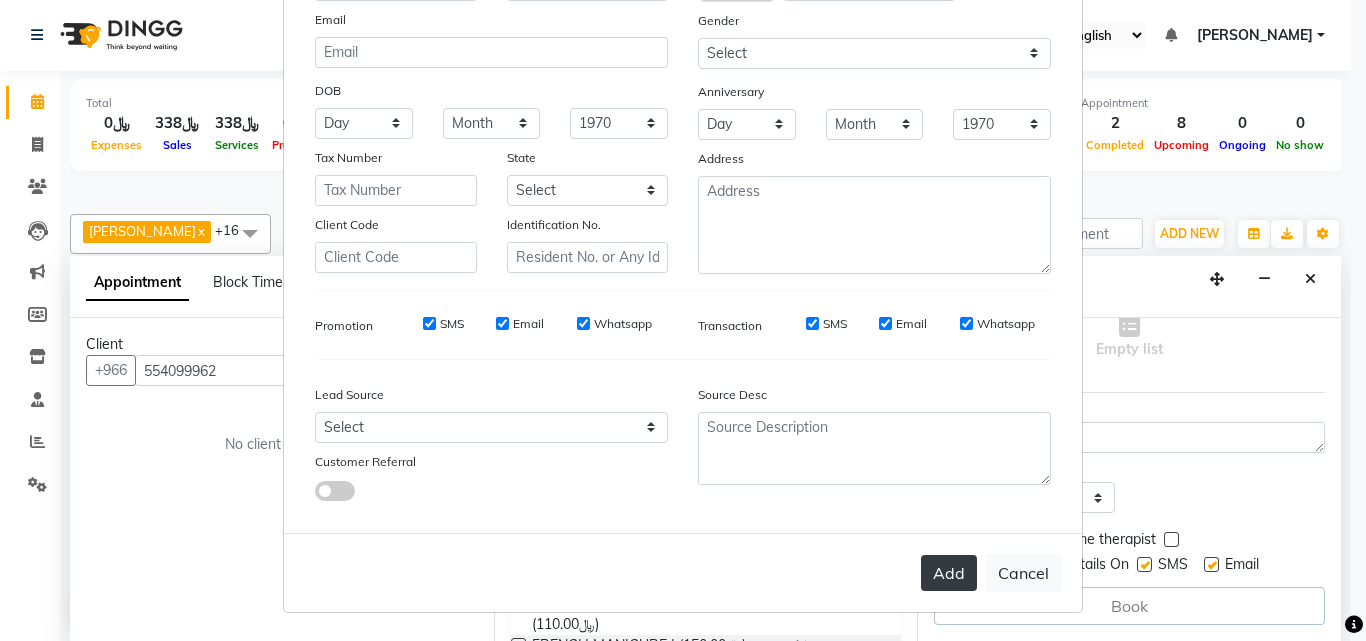 click on "Add" at bounding box center [949, 573] 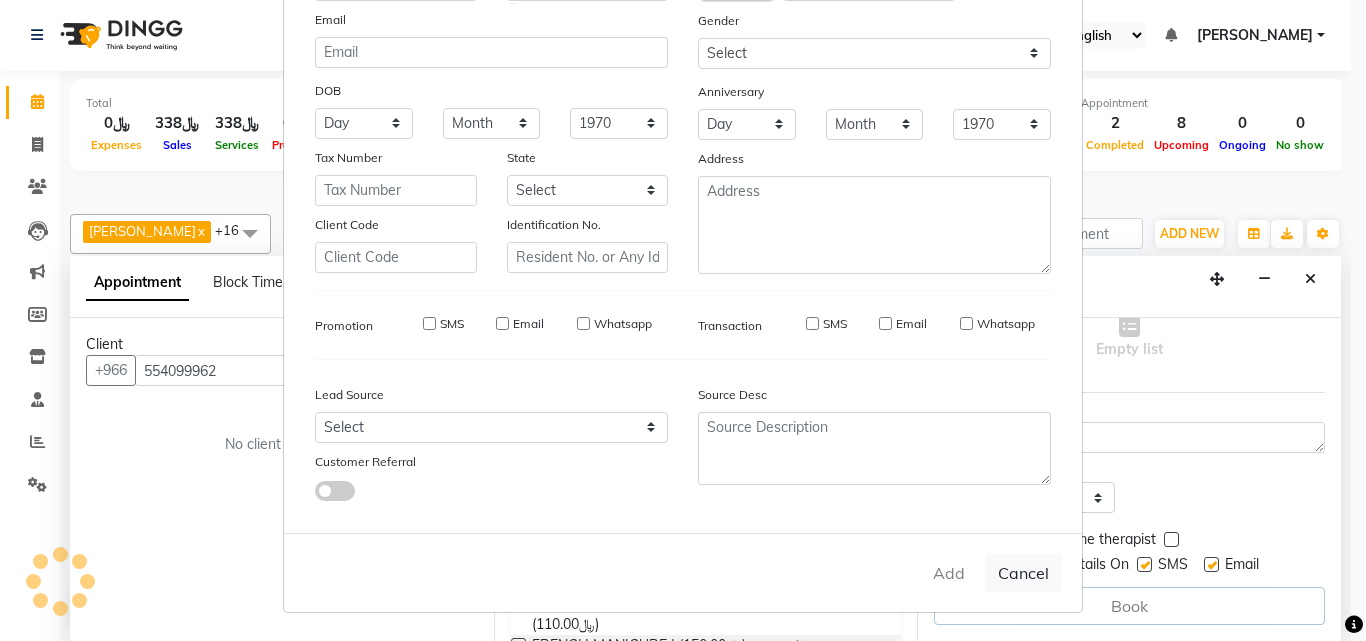 type 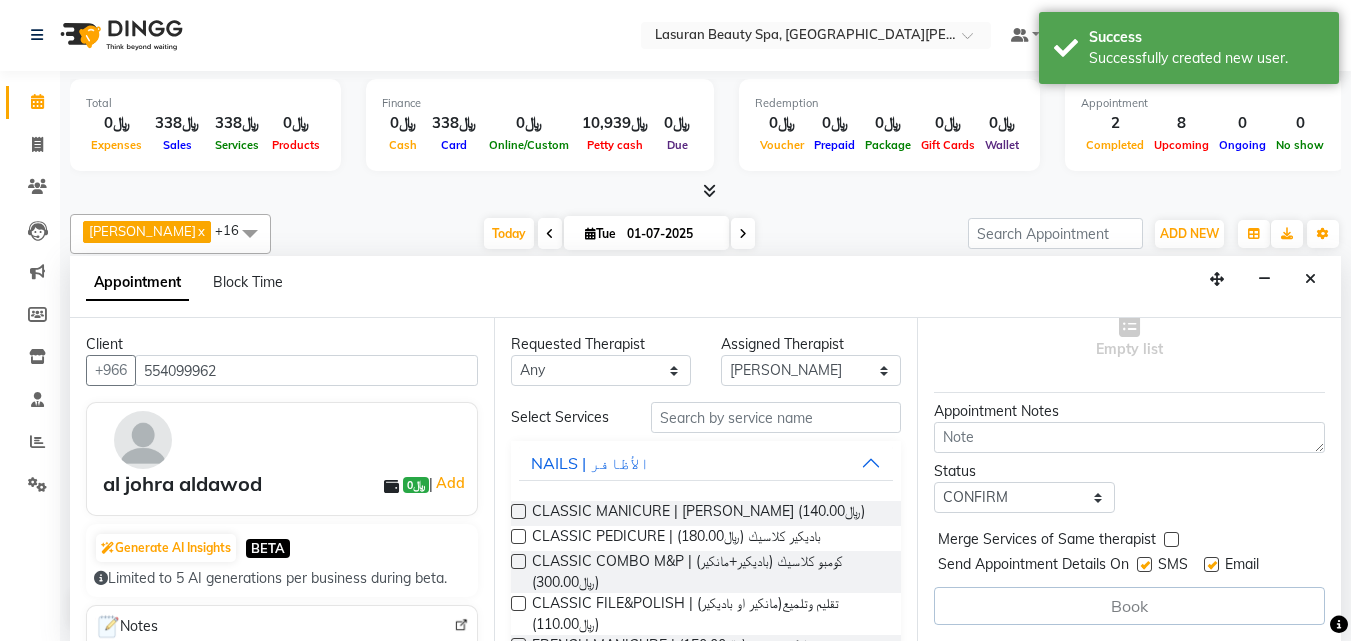 scroll, scrollTop: 100, scrollLeft: 0, axis: vertical 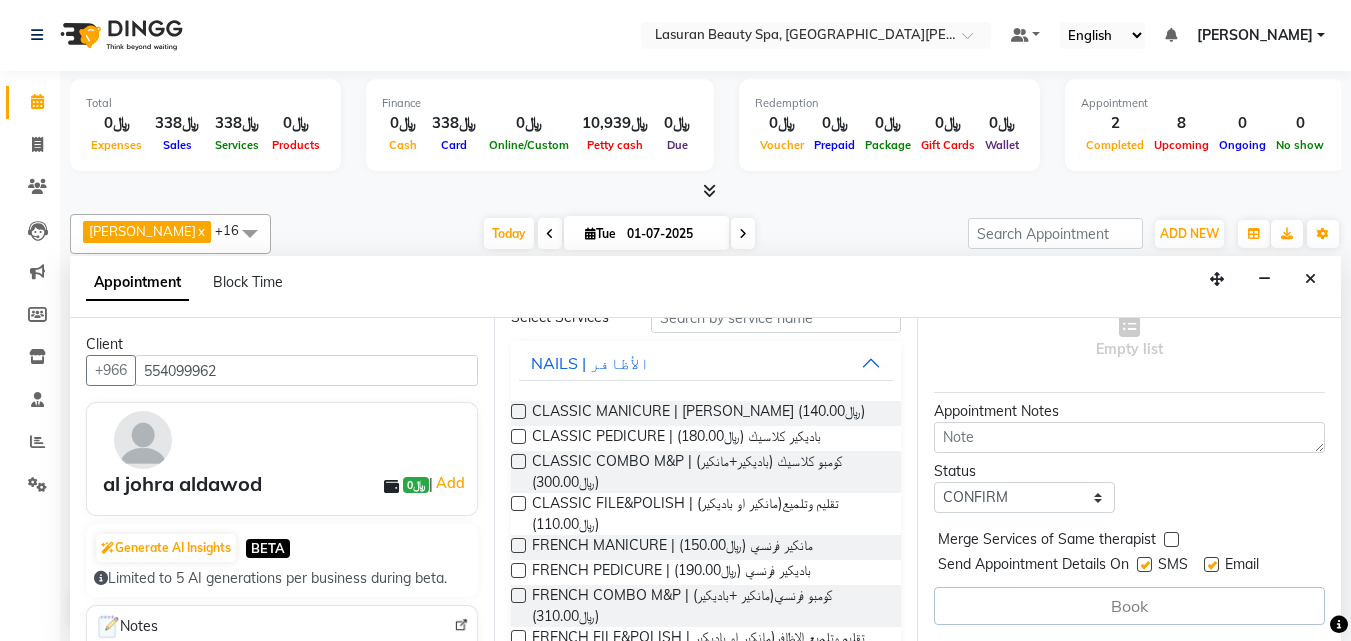 click at bounding box center (518, 436) 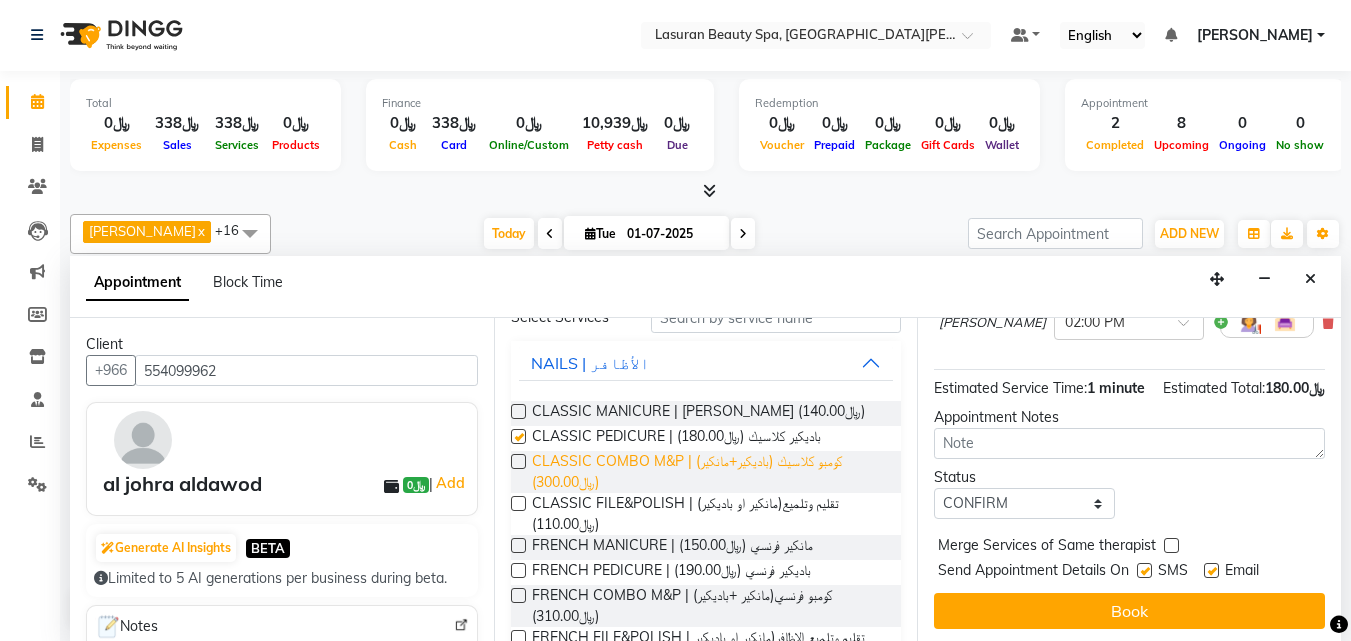 checkbox on "false" 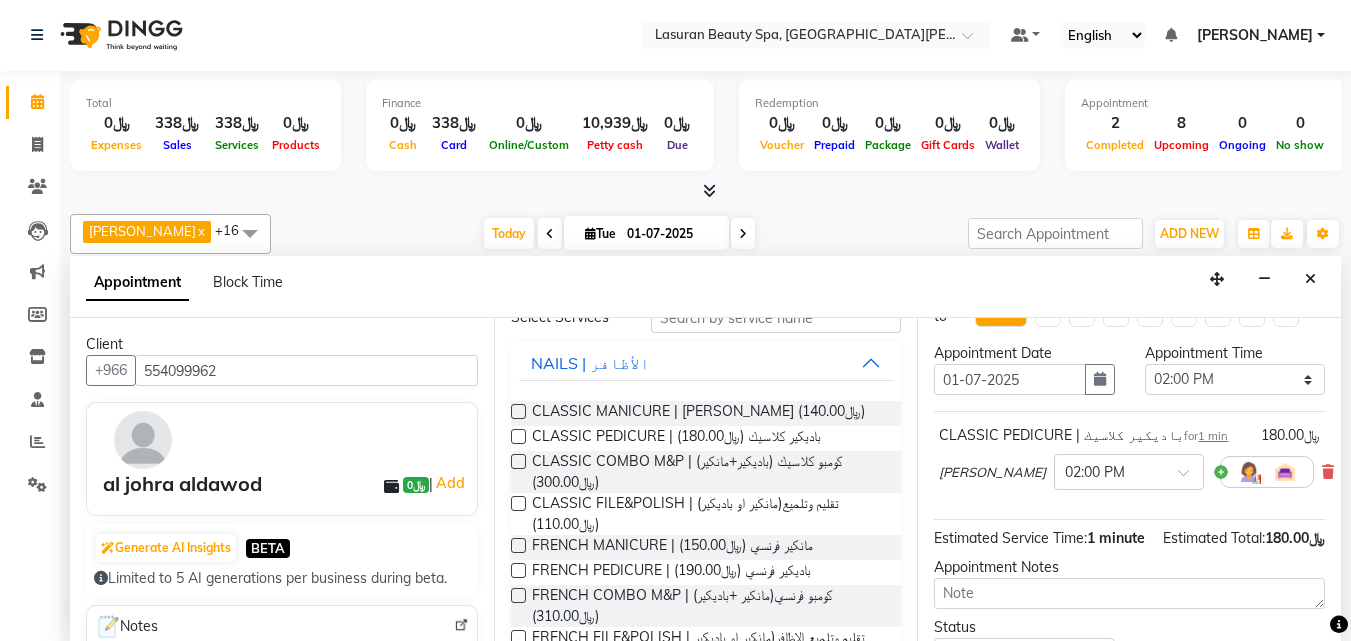scroll, scrollTop: 0, scrollLeft: 0, axis: both 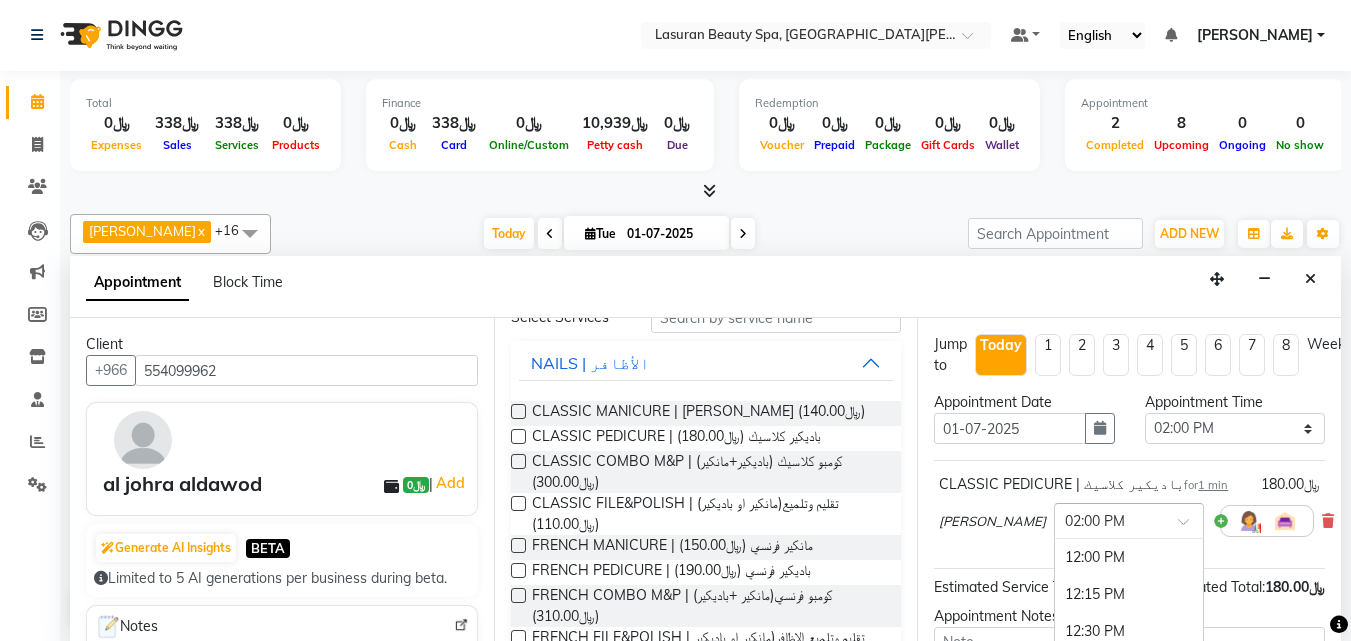 click at bounding box center [1190, 527] 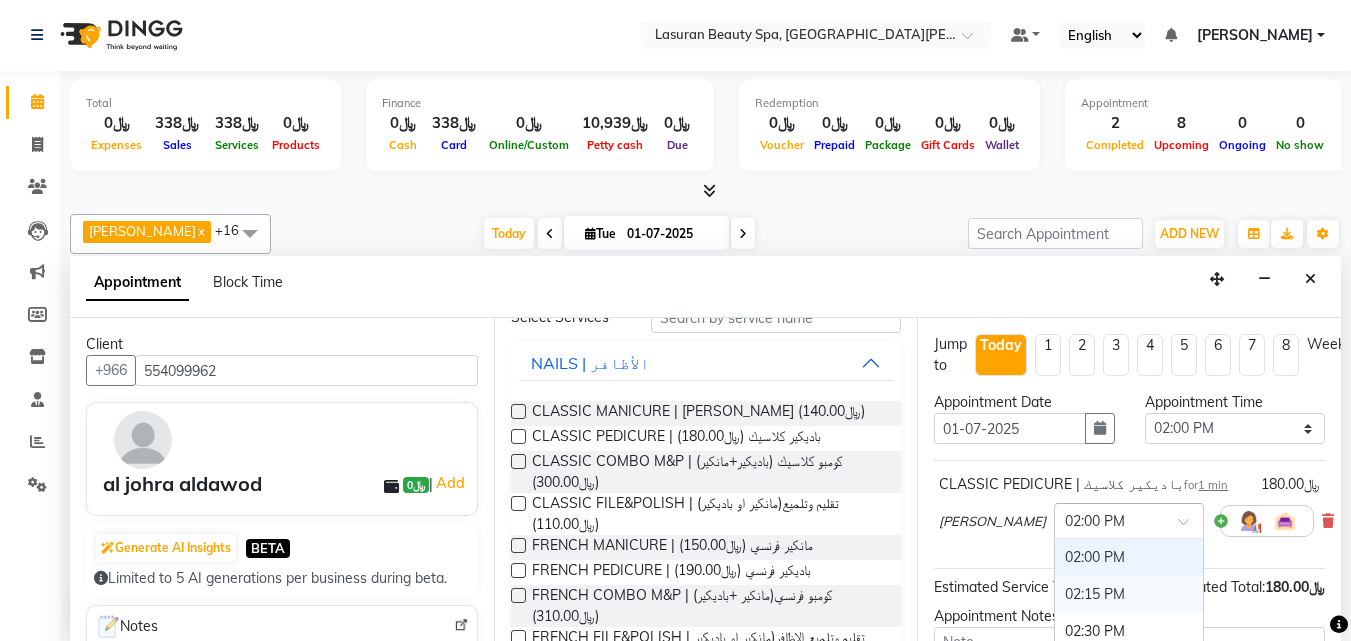 click on "02:15 PM" at bounding box center (1129, 594) 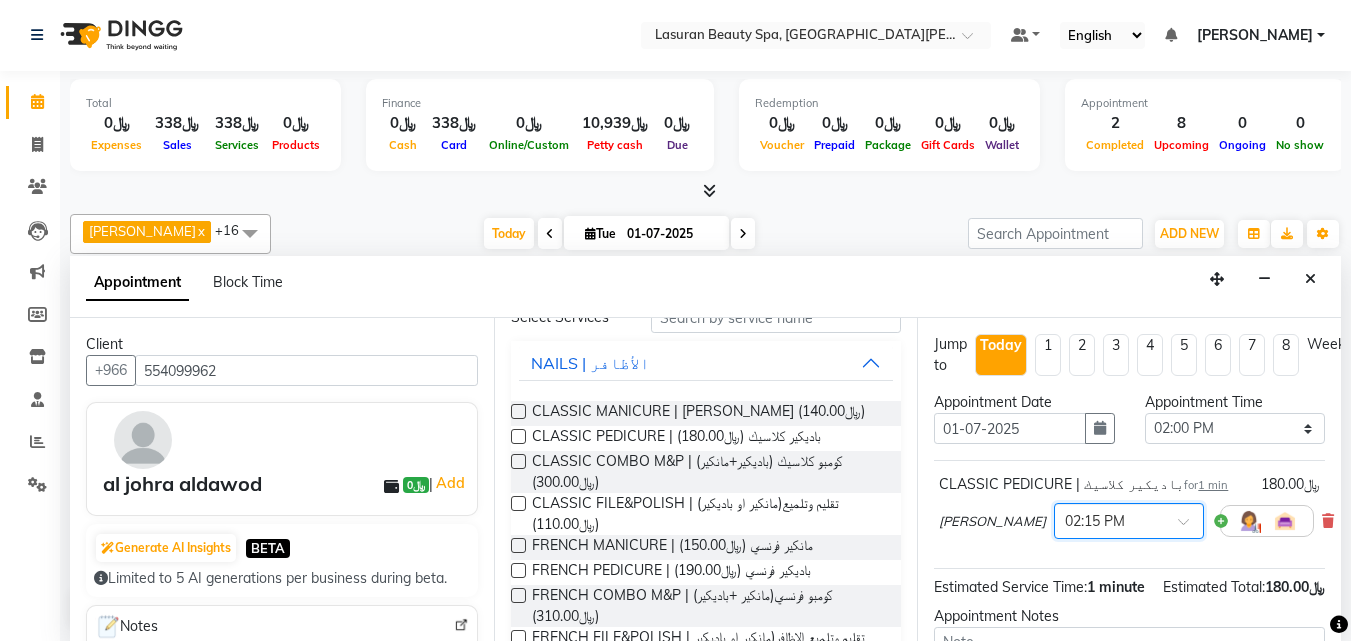 click on "Appointment Date [DATE]" at bounding box center (1024, 426) 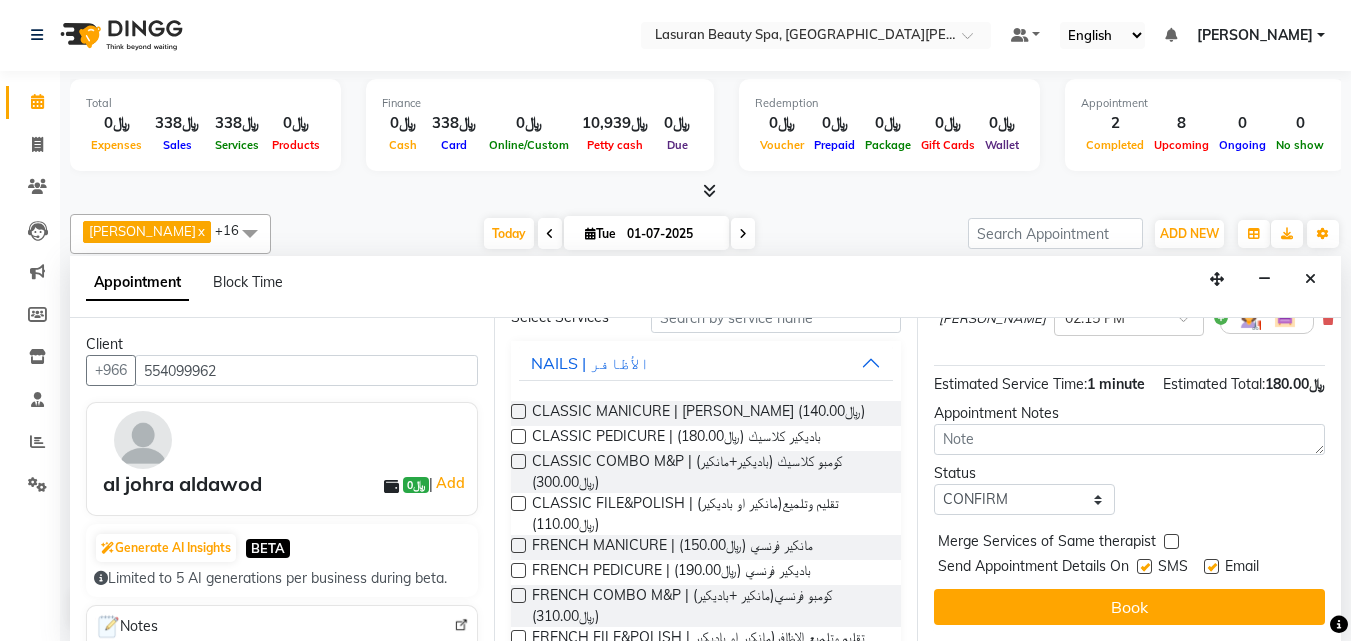 scroll, scrollTop: 242, scrollLeft: 0, axis: vertical 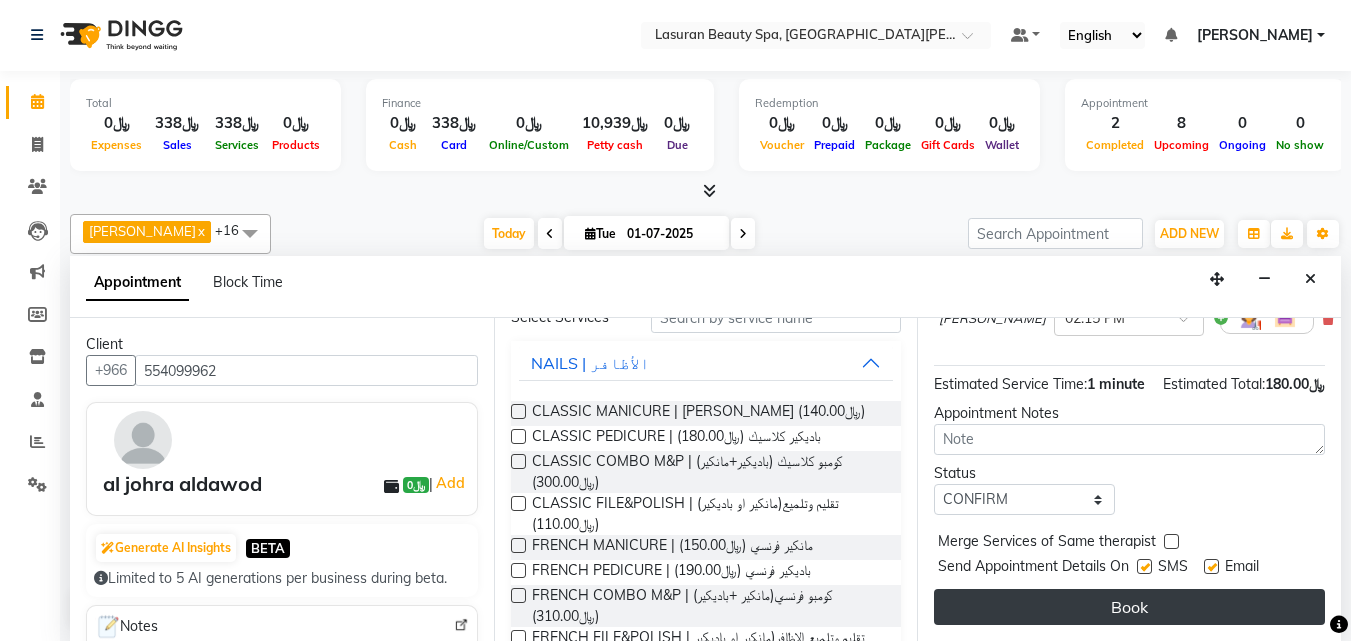 click on "Book" at bounding box center (1129, 607) 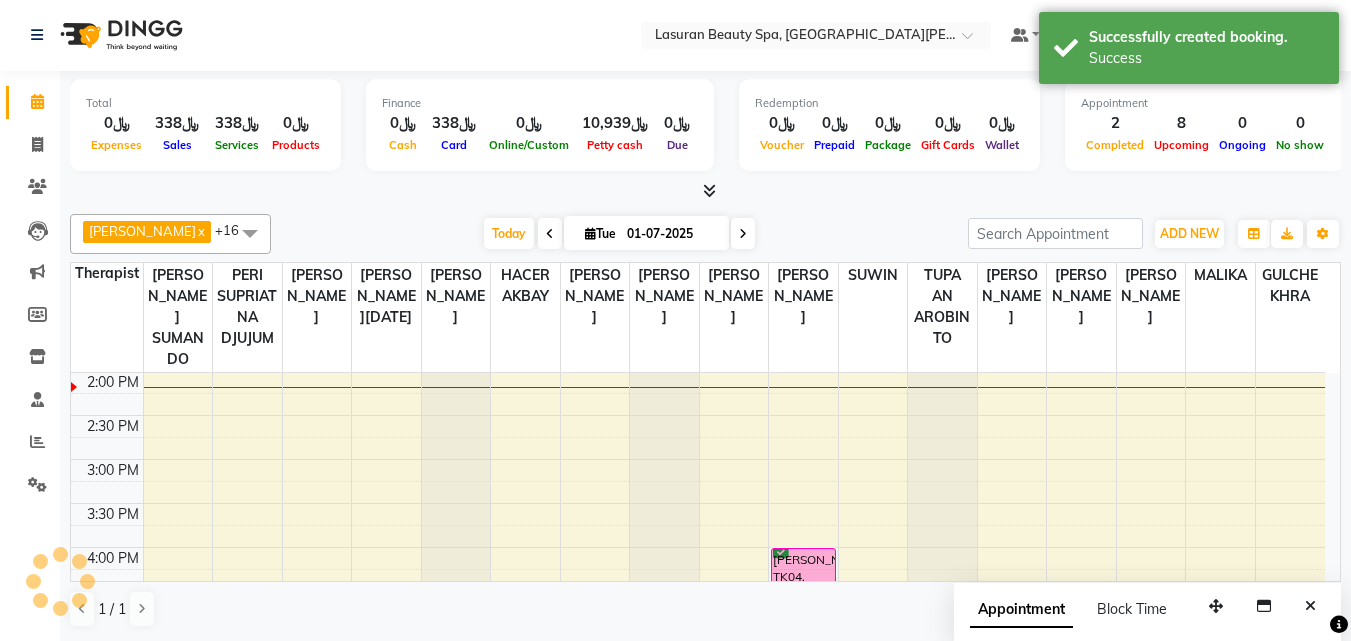 scroll, scrollTop: 0, scrollLeft: 0, axis: both 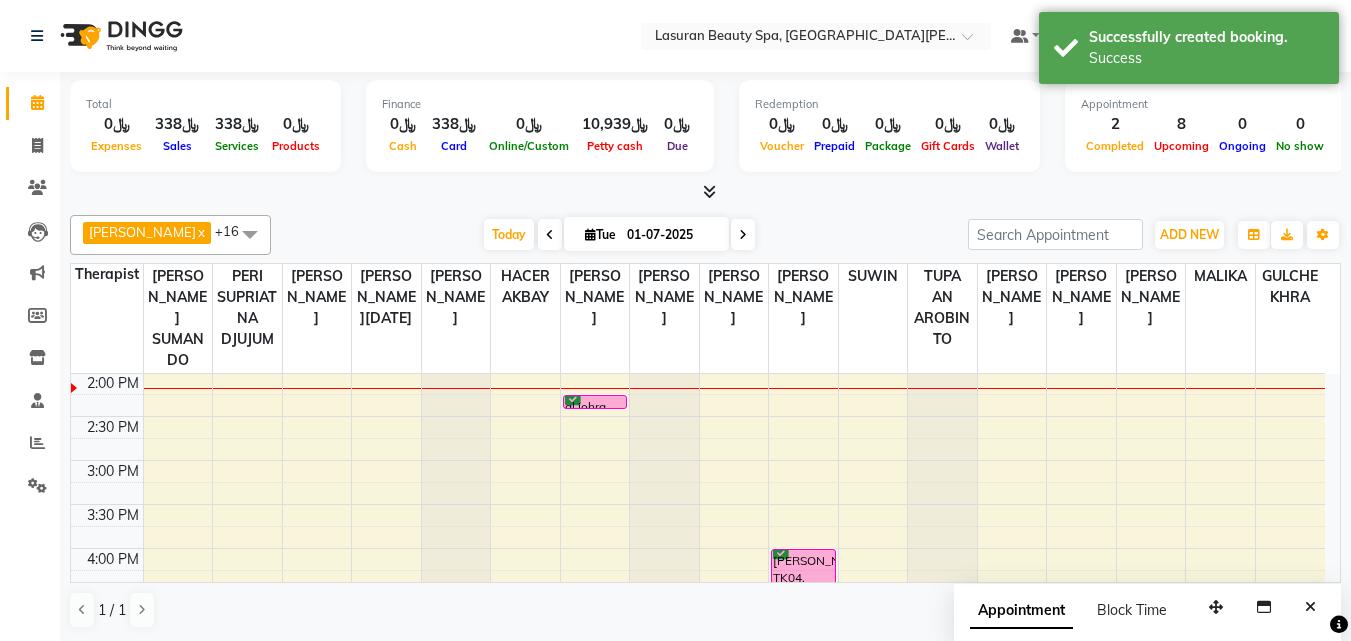 click on "al johra aldawod, TK07, 02:15 PM-02:16 PM, CLASSIC PEDICURE | باديكير كلاسيك" at bounding box center (595, 402) 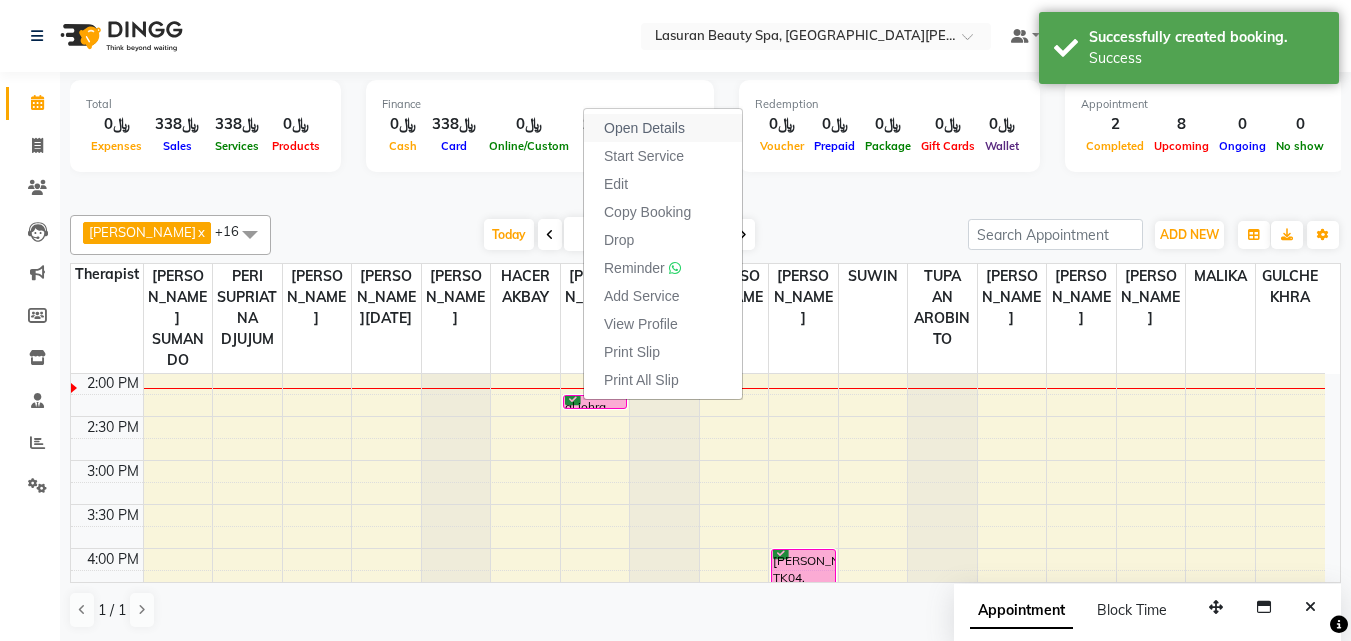 click on "Open Details" at bounding box center [644, 128] 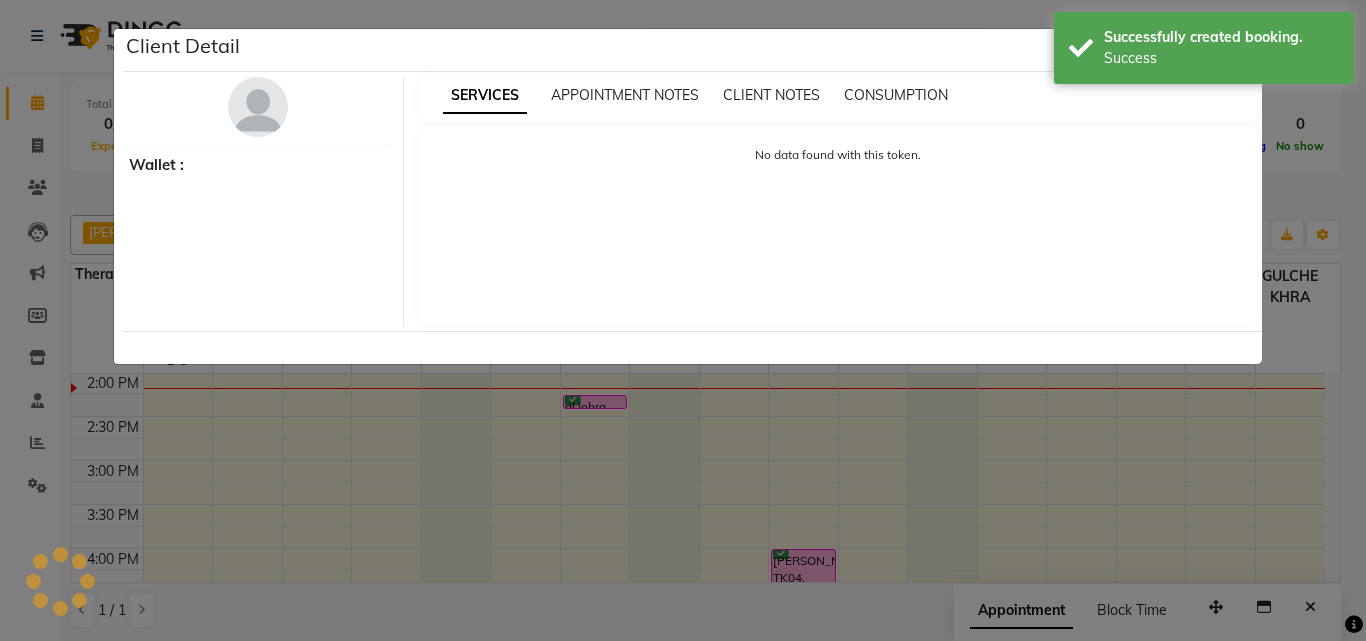 select on "6" 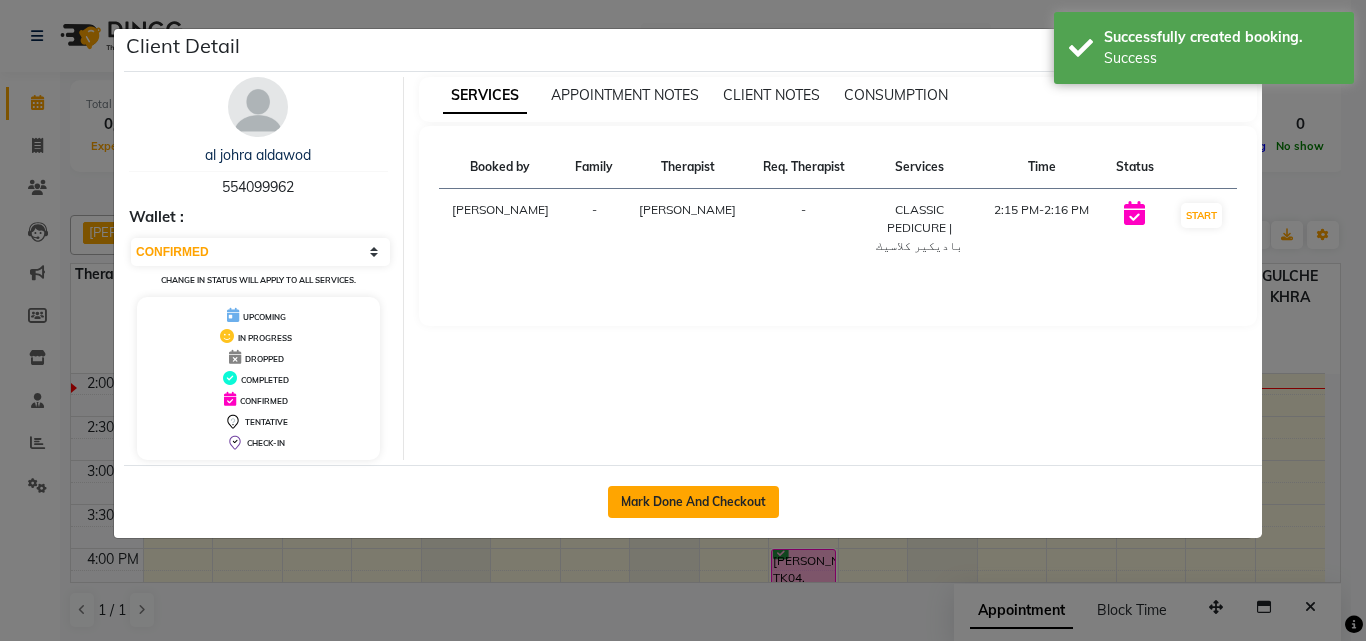 click on "Mark Done And Checkout" 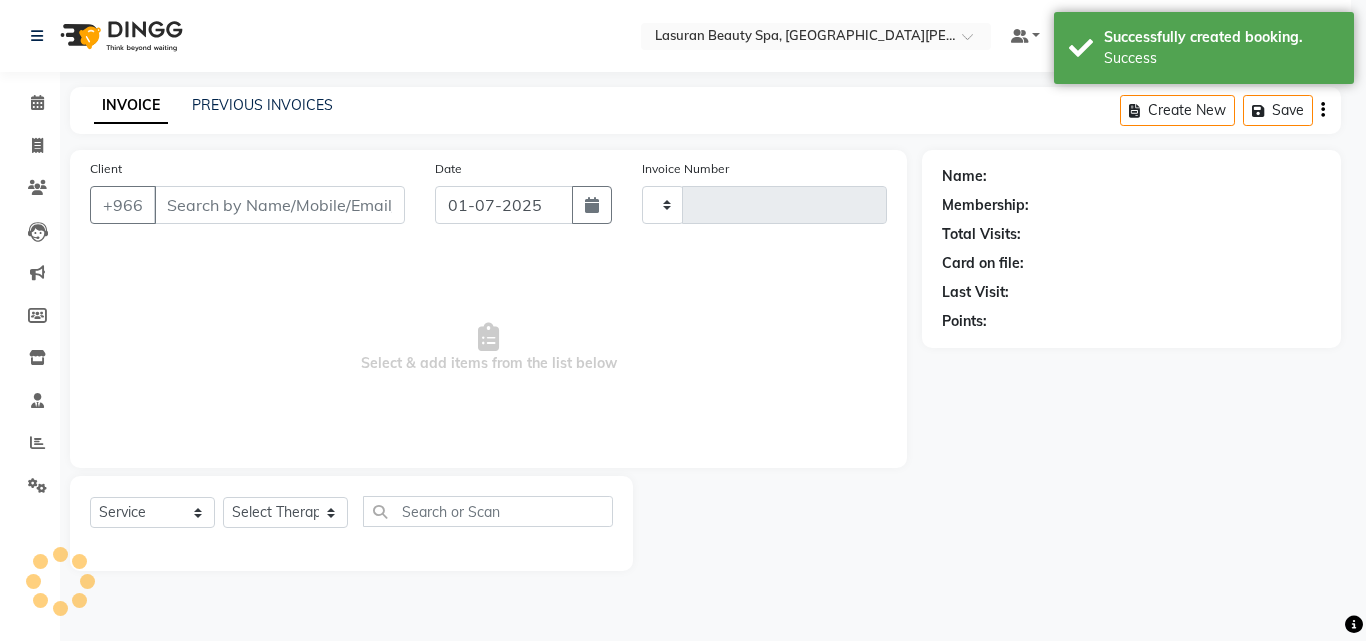 type on "0810" 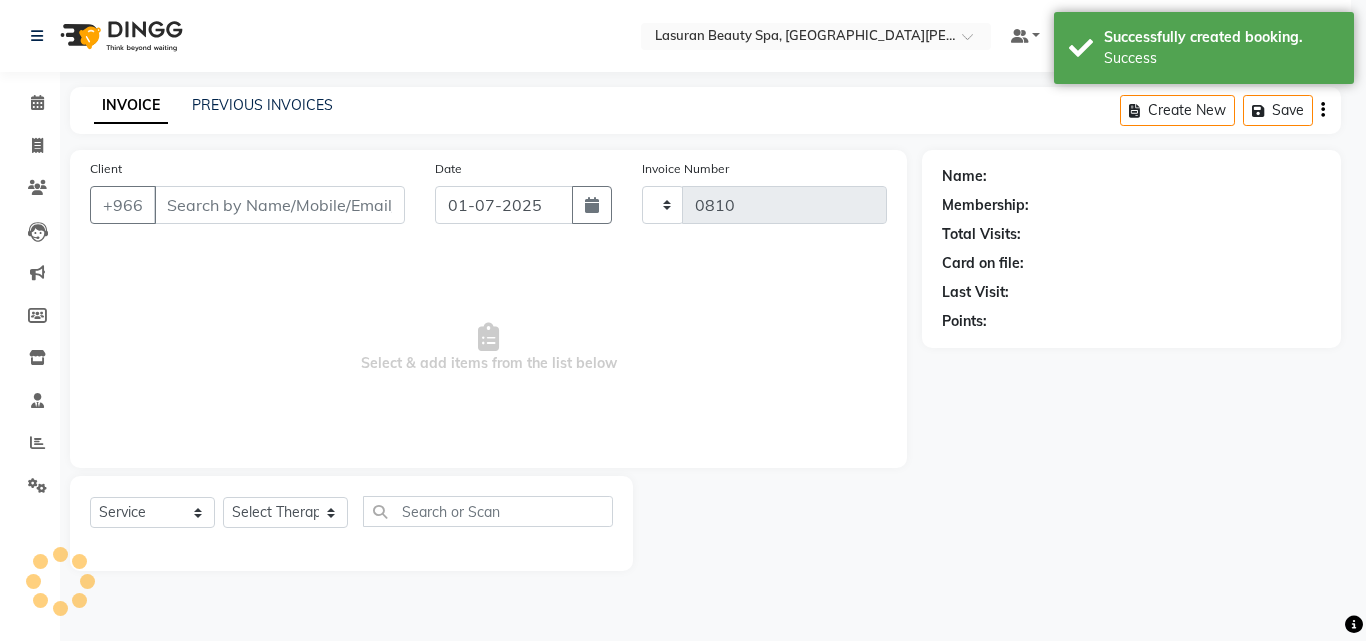 select on "6941" 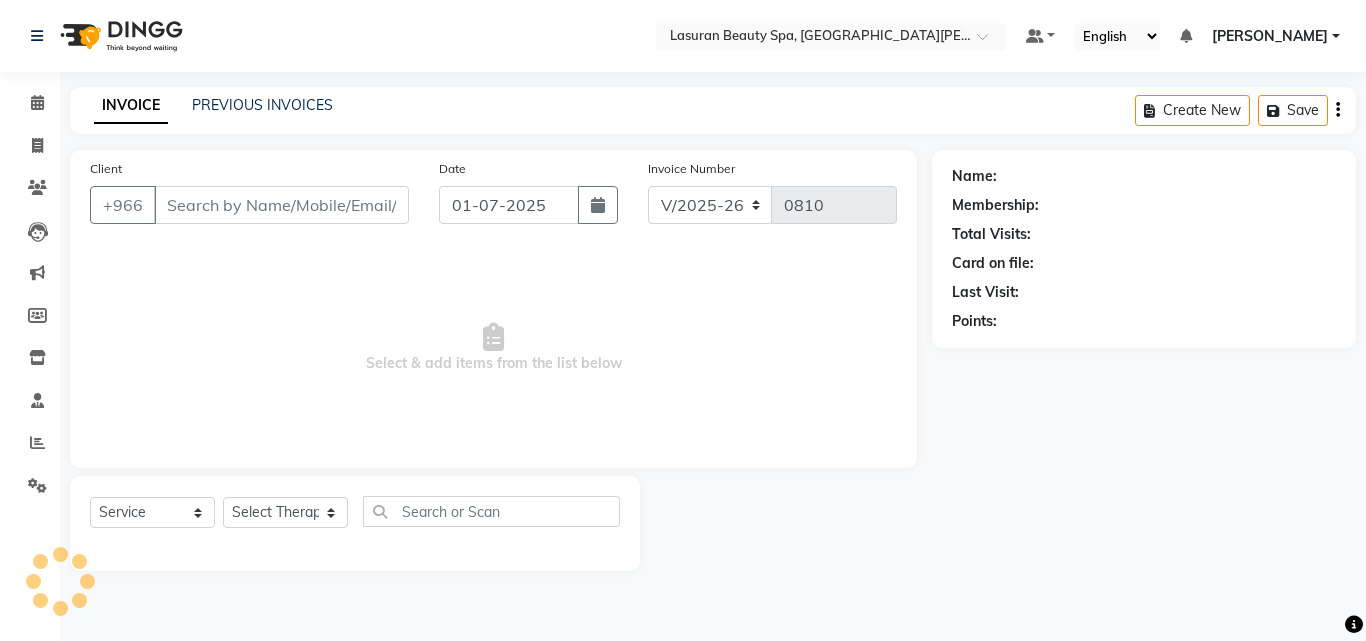 type on "554099962" 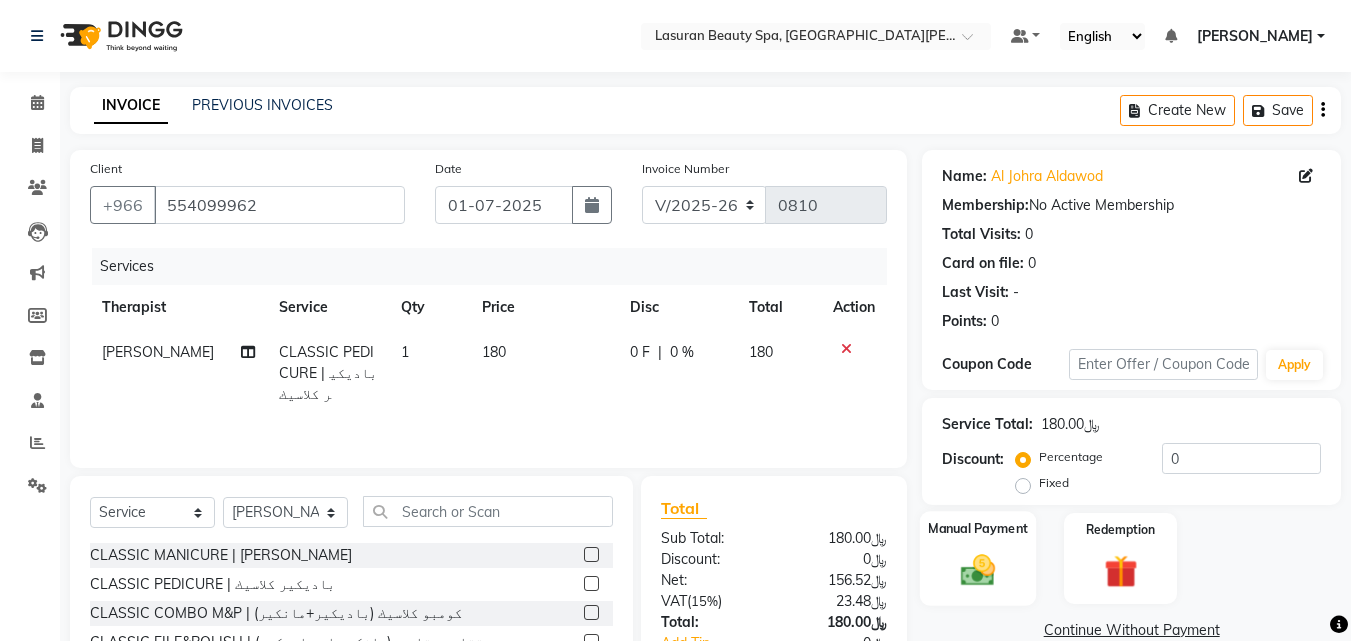 scroll, scrollTop: 160, scrollLeft: 0, axis: vertical 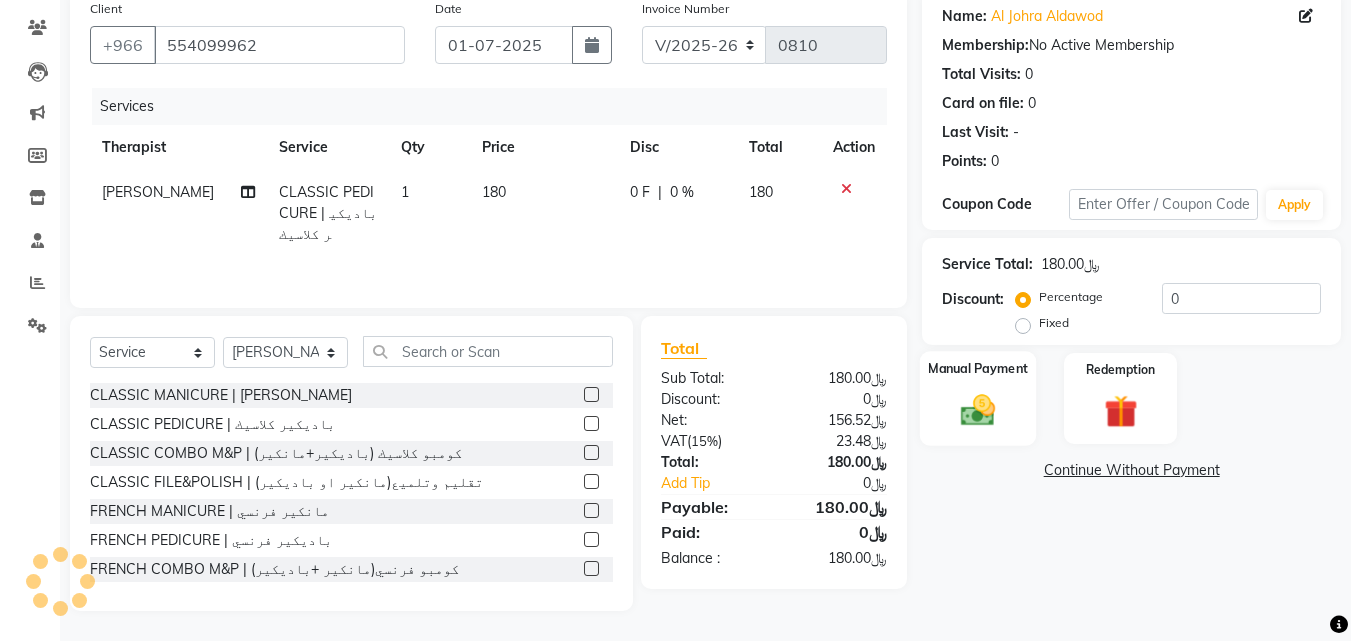 click on "Manual Payment" 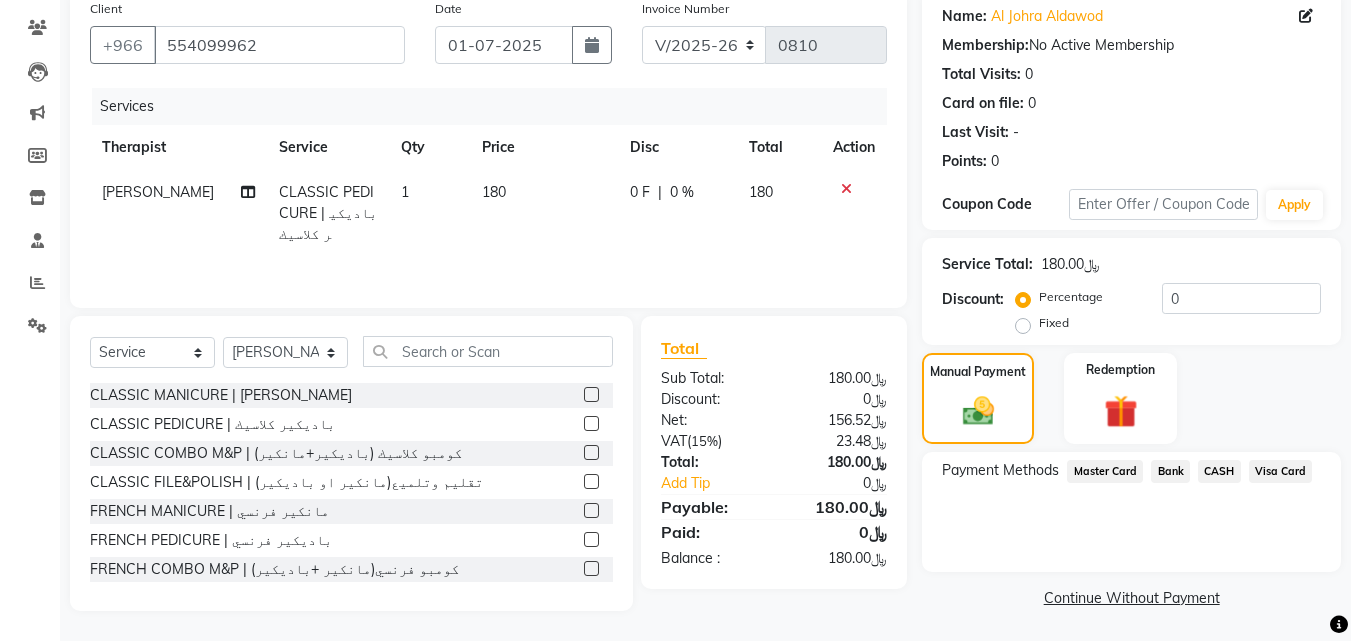 click on "Visa Card" 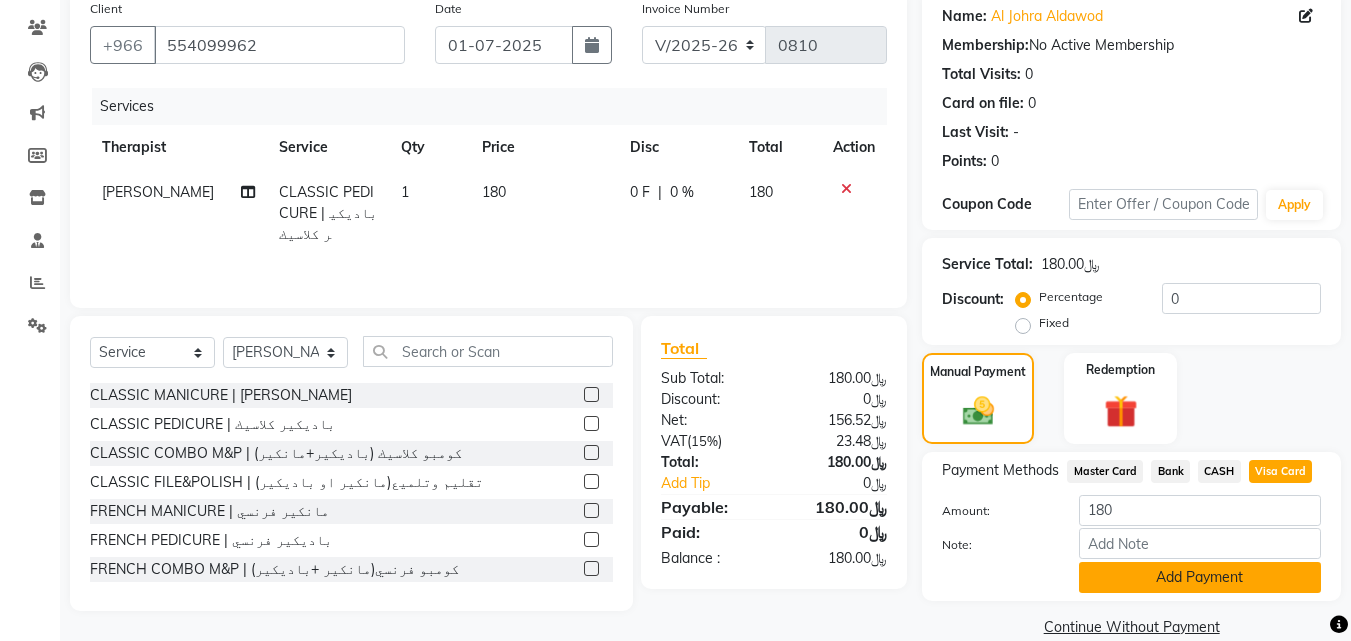 click on "Add Payment" 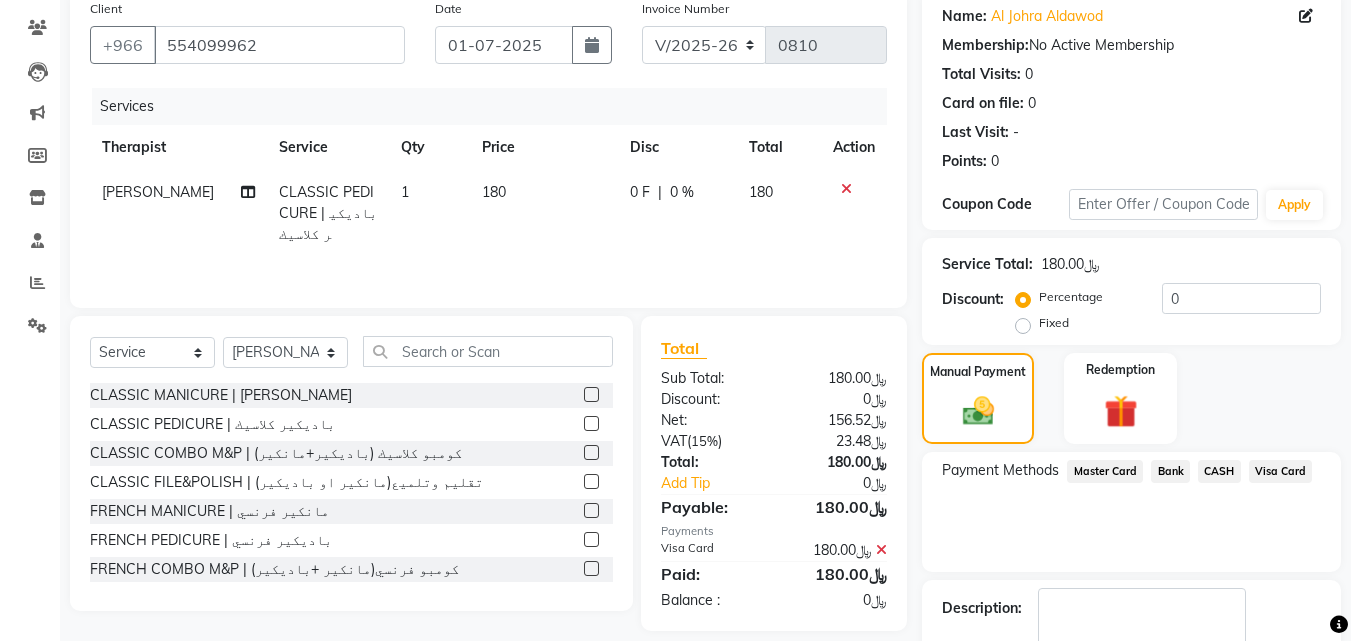 scroll, scrollTop: 275, scrollLeft: 0, axis: vertical 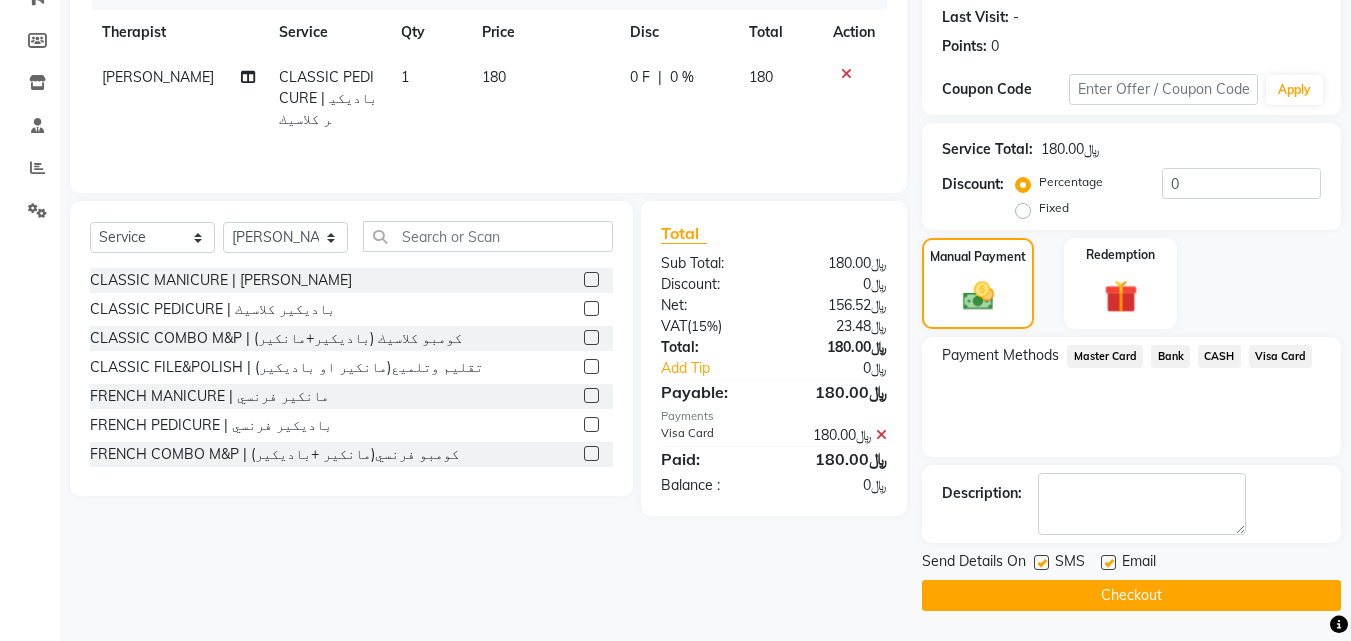 click on "Checkout" 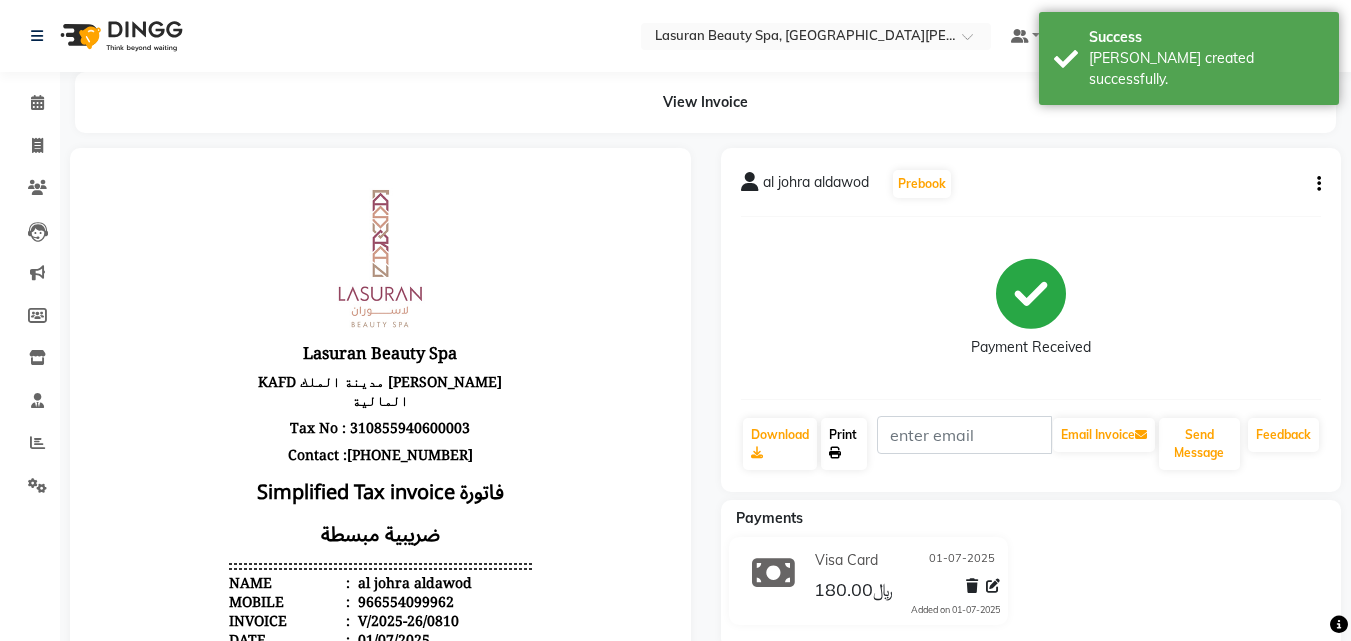 scroll, scrollTop: 0, scrollLeft: 0, axis: both 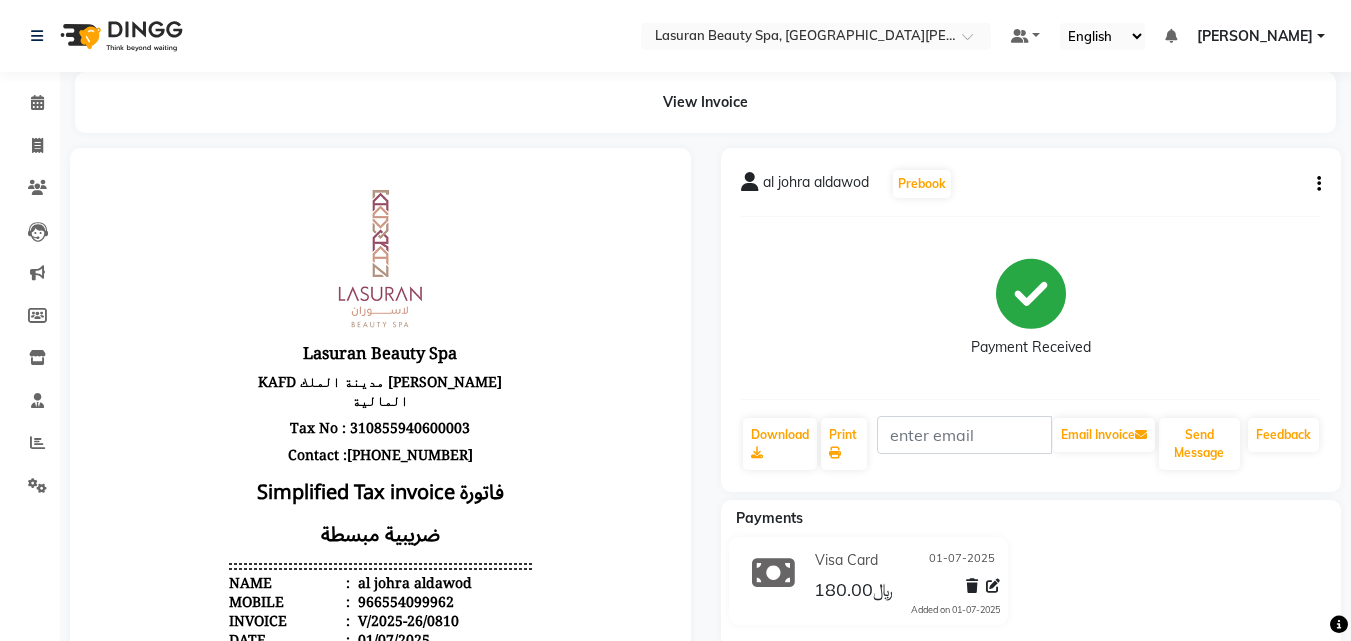 click on "al johra aldawod  Prebook   Payment Received  Download  Print   Email Invoice   Send Message Feedback  Payments Visa Card [DATE] ﷼180.00  Added on [DATE]" 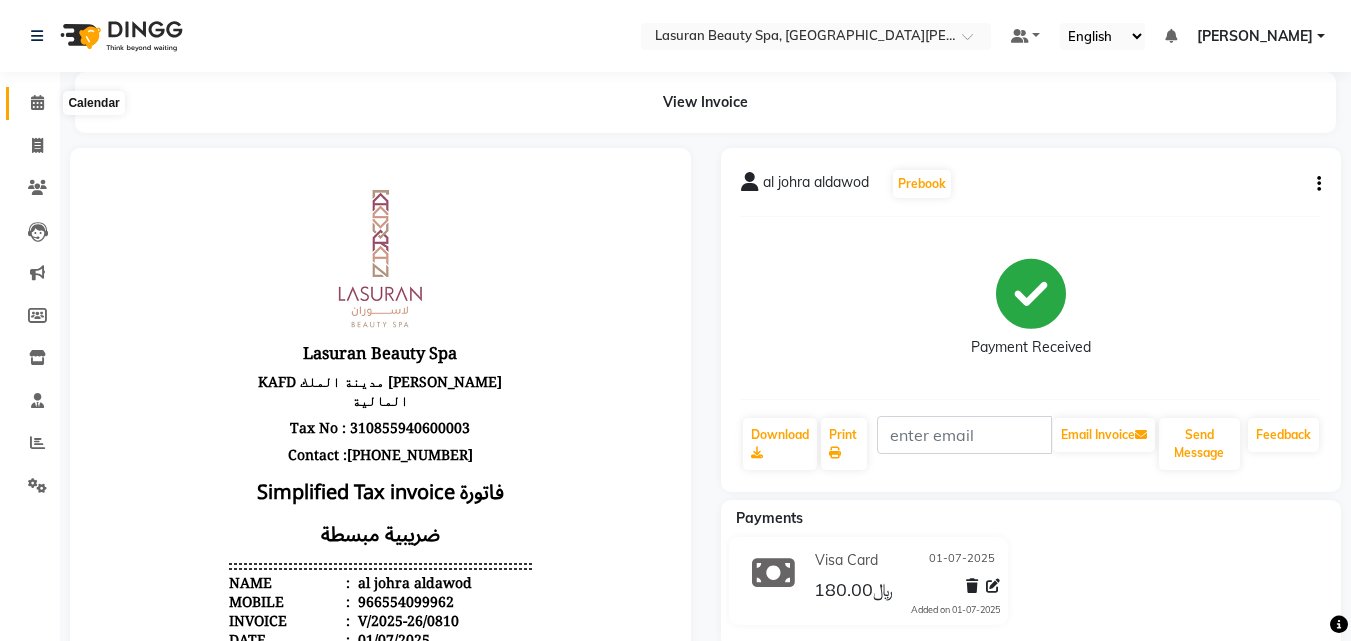 click 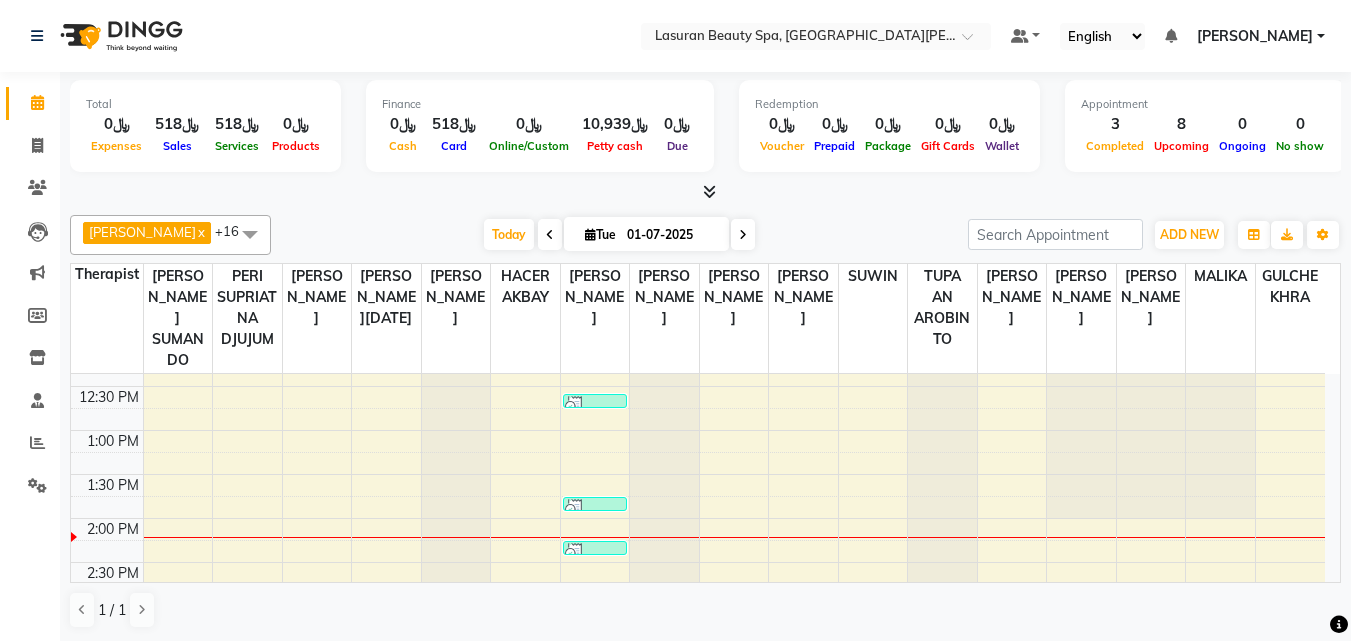 scroll, scrollTop: 100, scrollLeft: 0, axis: vertical 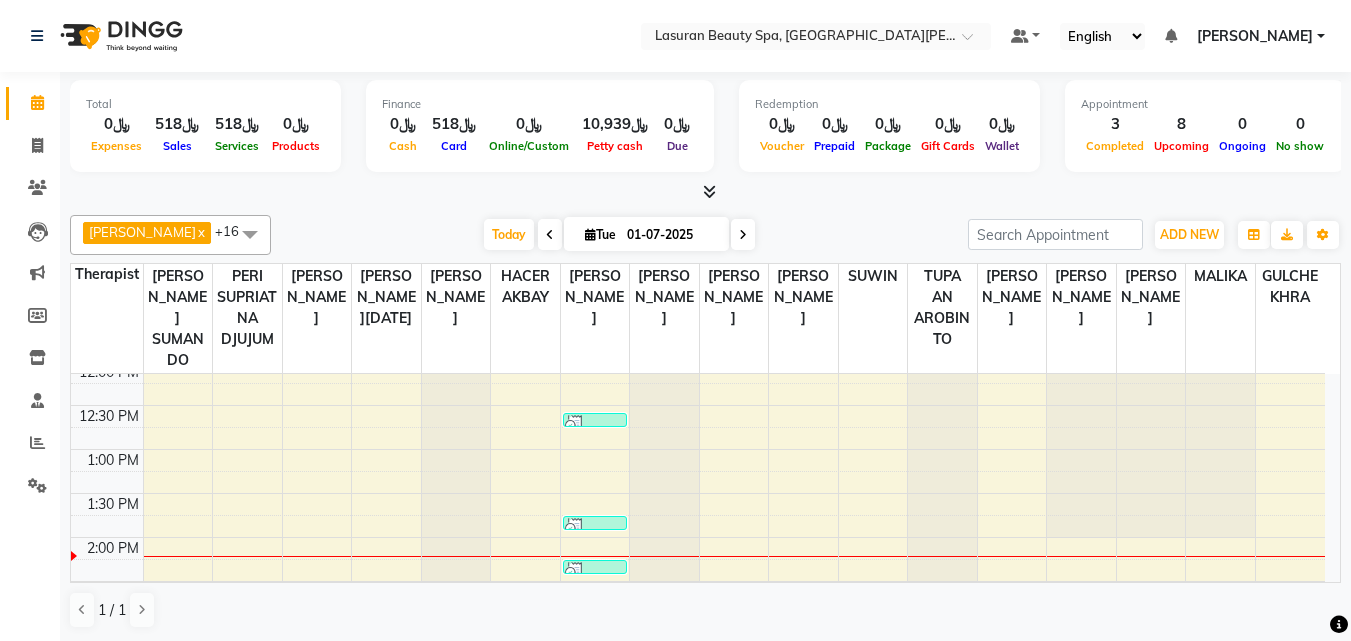 click at bounding box center [595, 572] 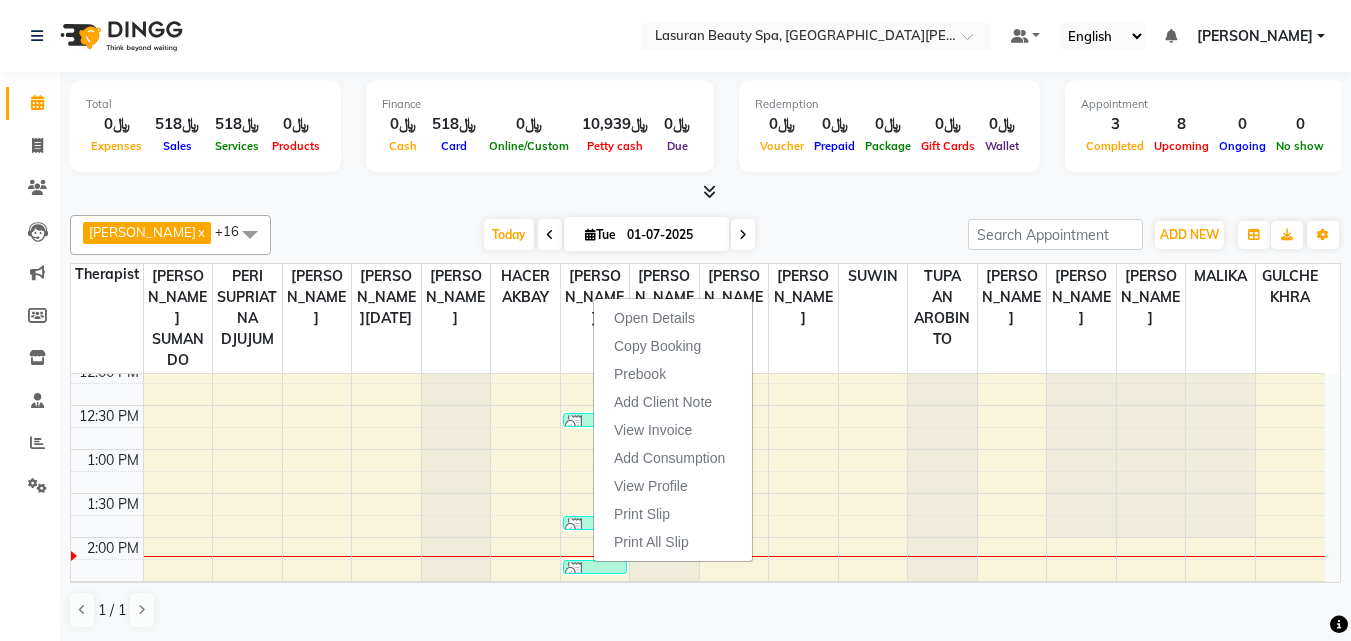 click at bounding box center (575, 572) 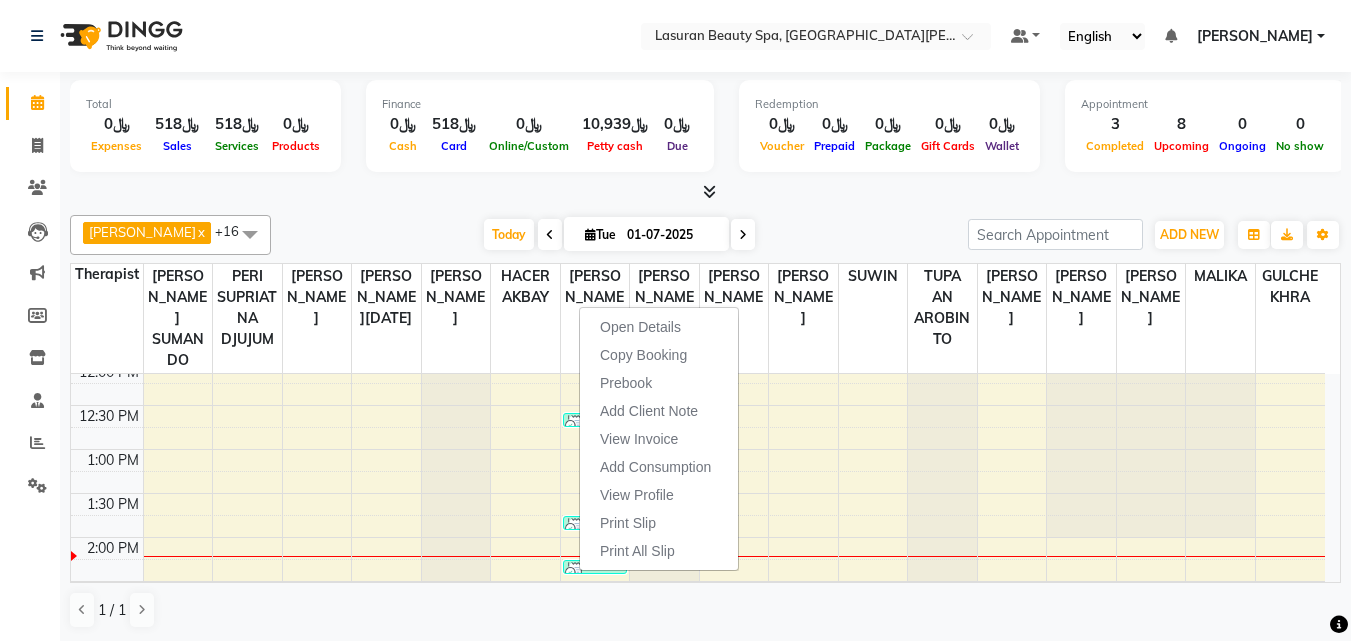 drag, startPoint x: 579, startPoint y: 571, endPoint x: 636, endPoint y: 582, distance: 58.0517 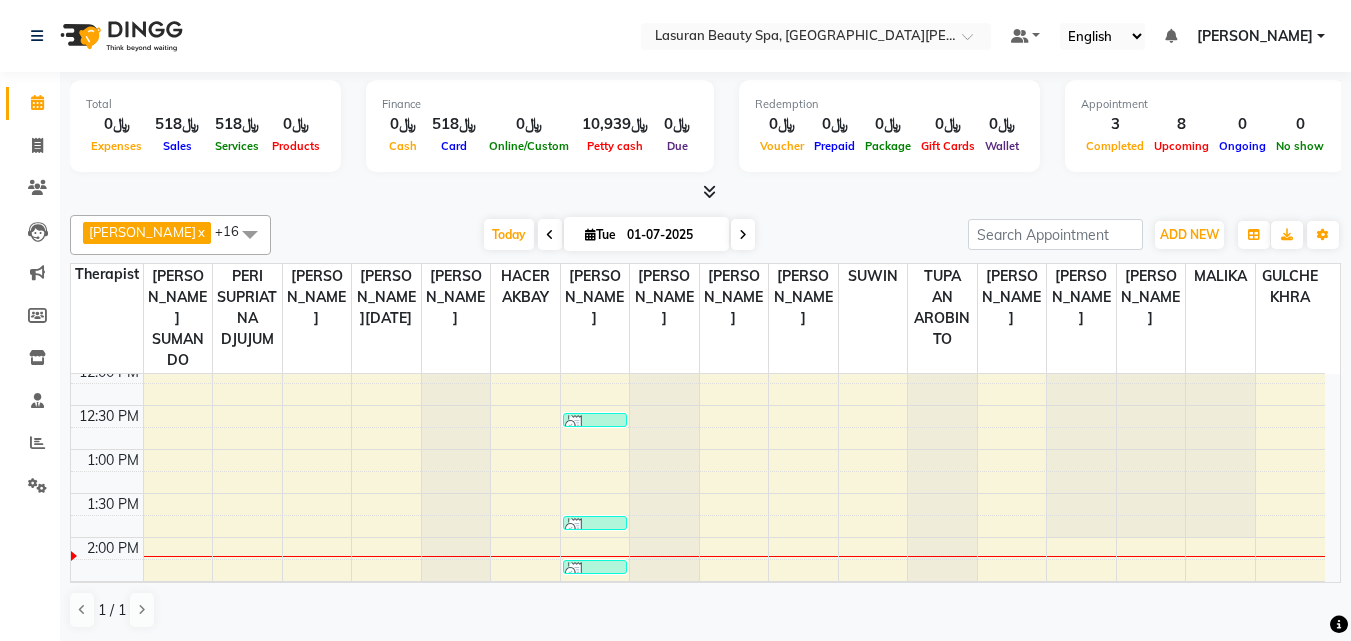 drag, startPoint x: 603, startPoint y: 571, endPoint x: 625, endPoint y: 571, distance: 22 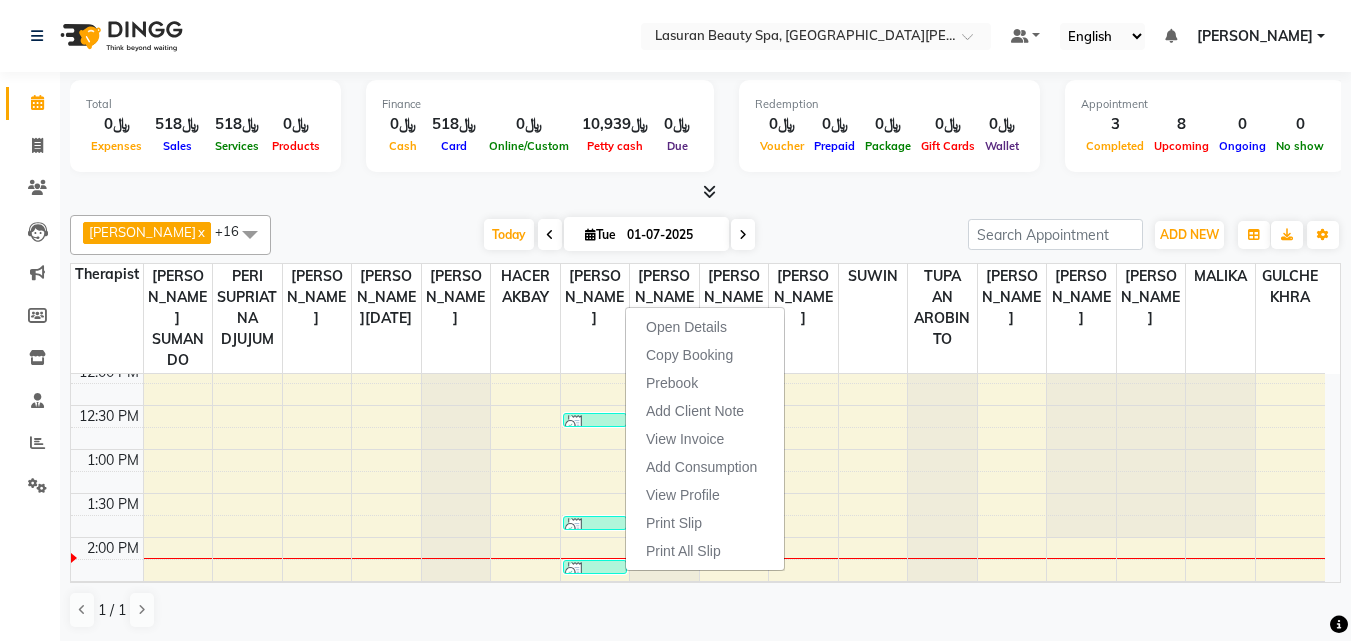 click at bounding box center (595, 572) 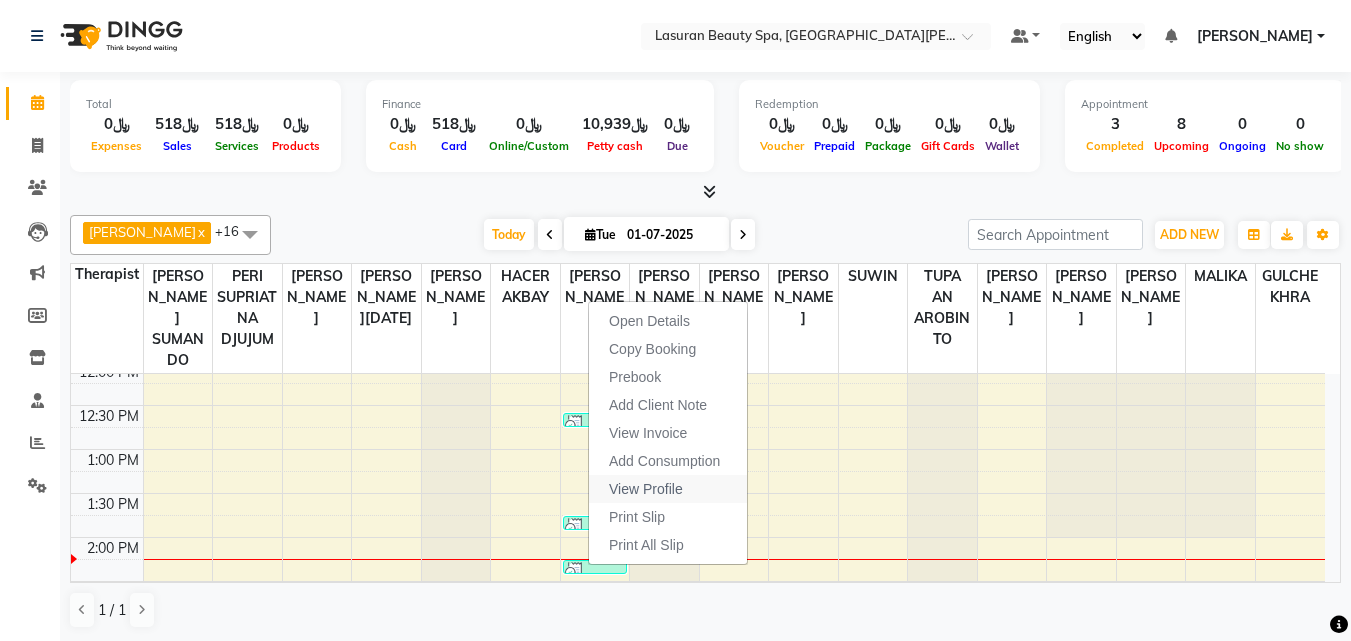 click on "View Profile" at bounding box center (646, 489) 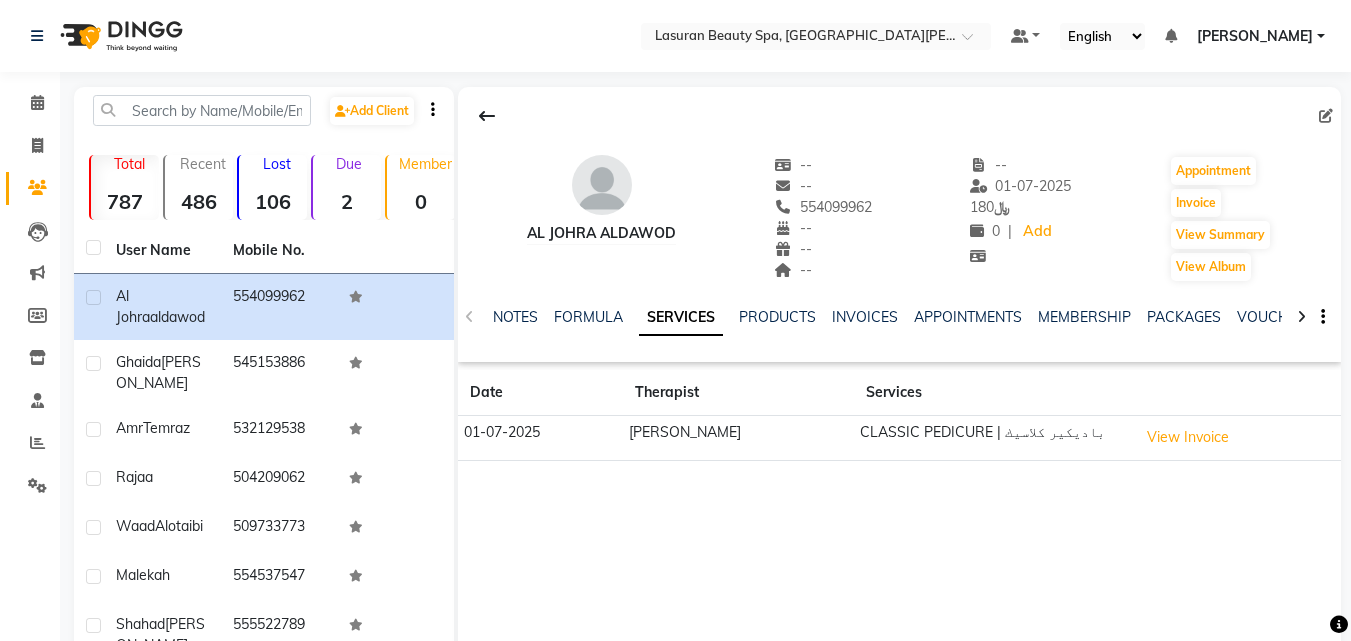 click on "[PERSON_NAME]" 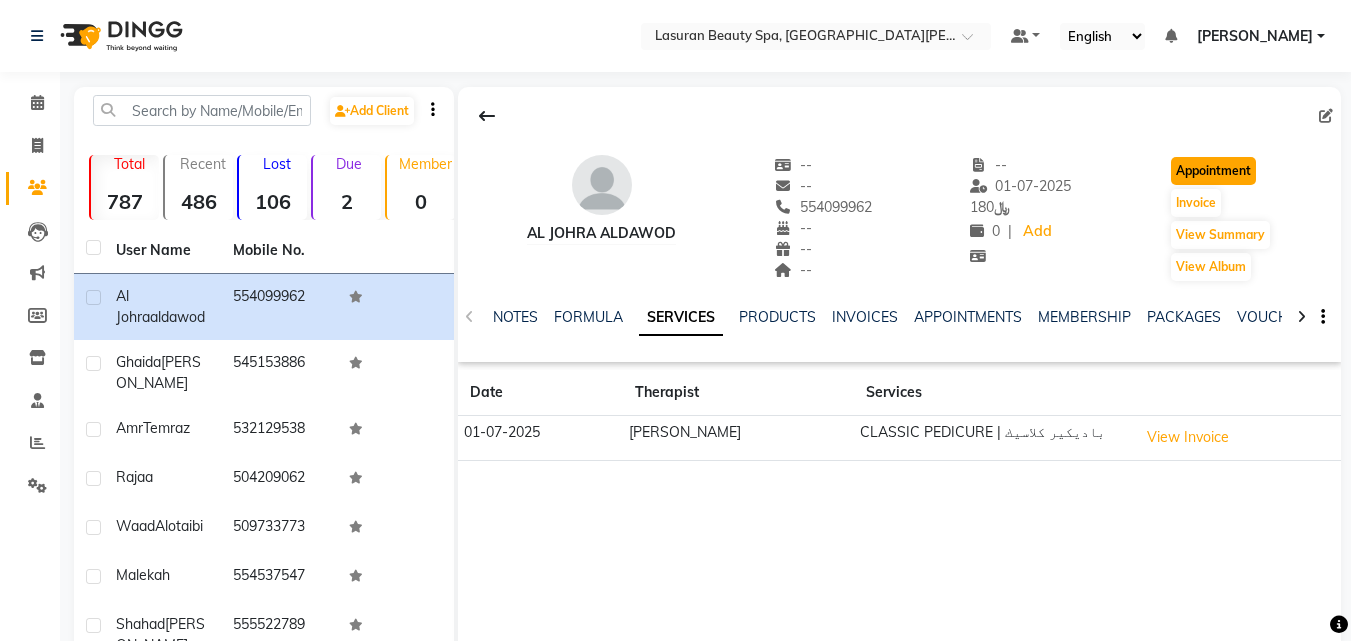 click on "Appointment" 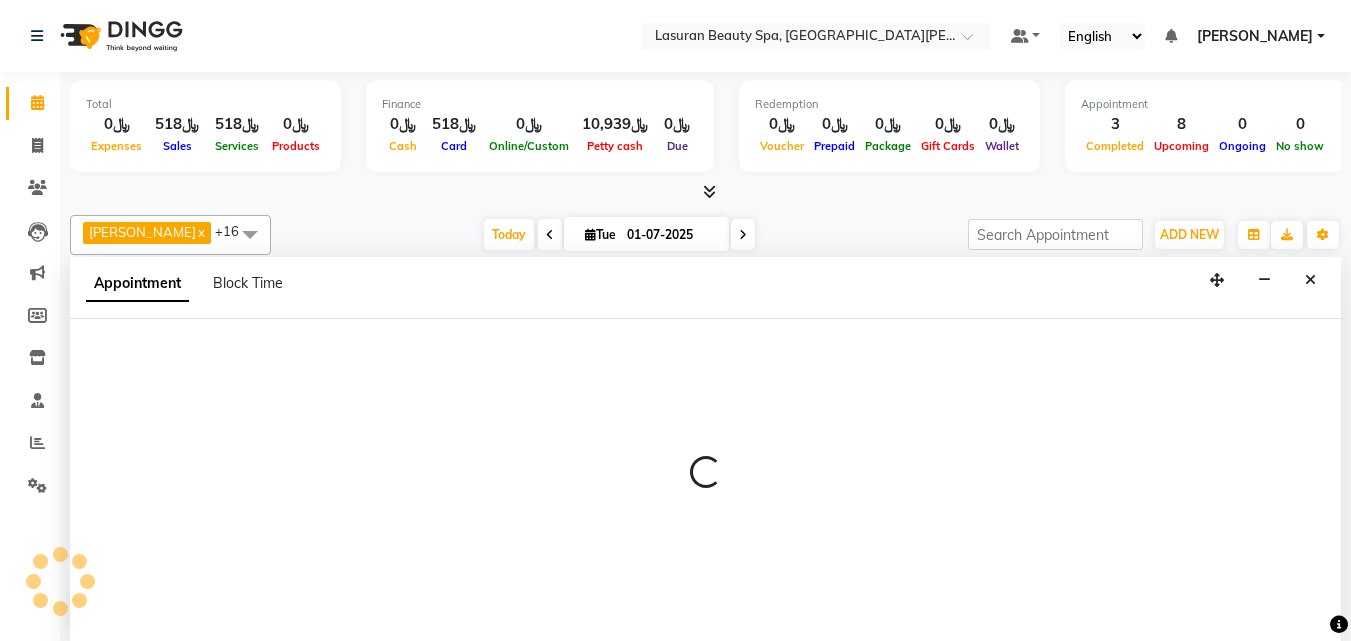 select on "tentative" 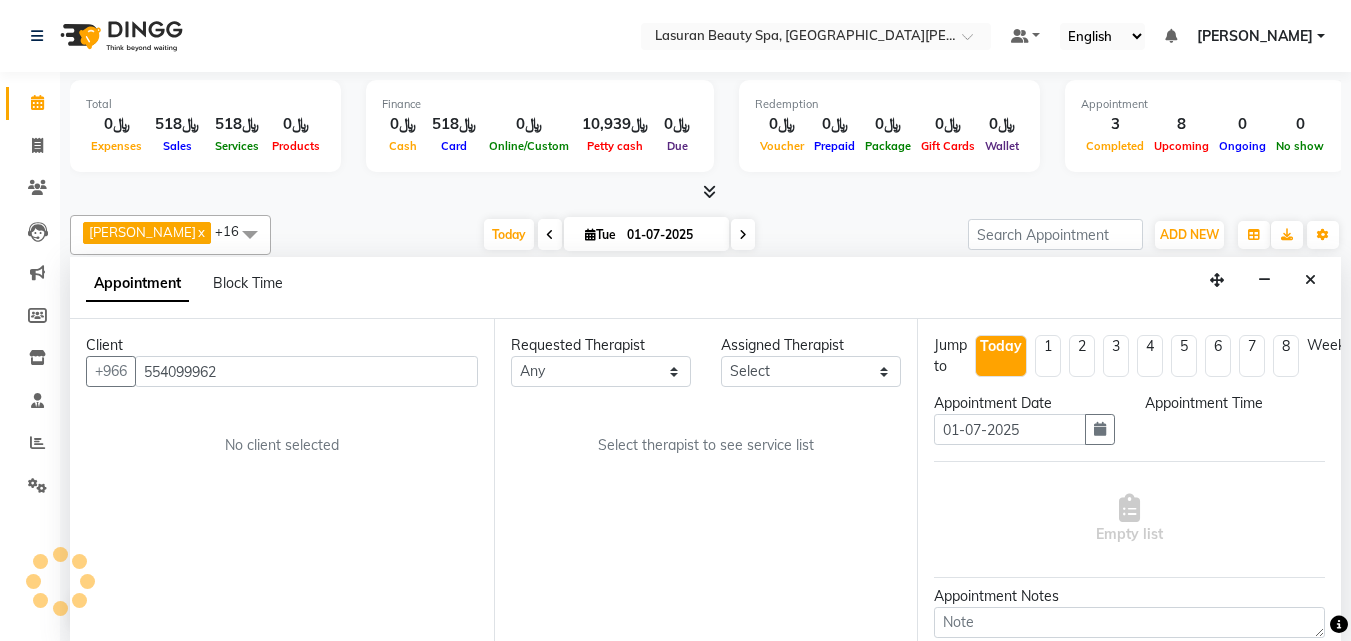 scroll, scrollTop: 0, scrollLeft: 0, axis: both 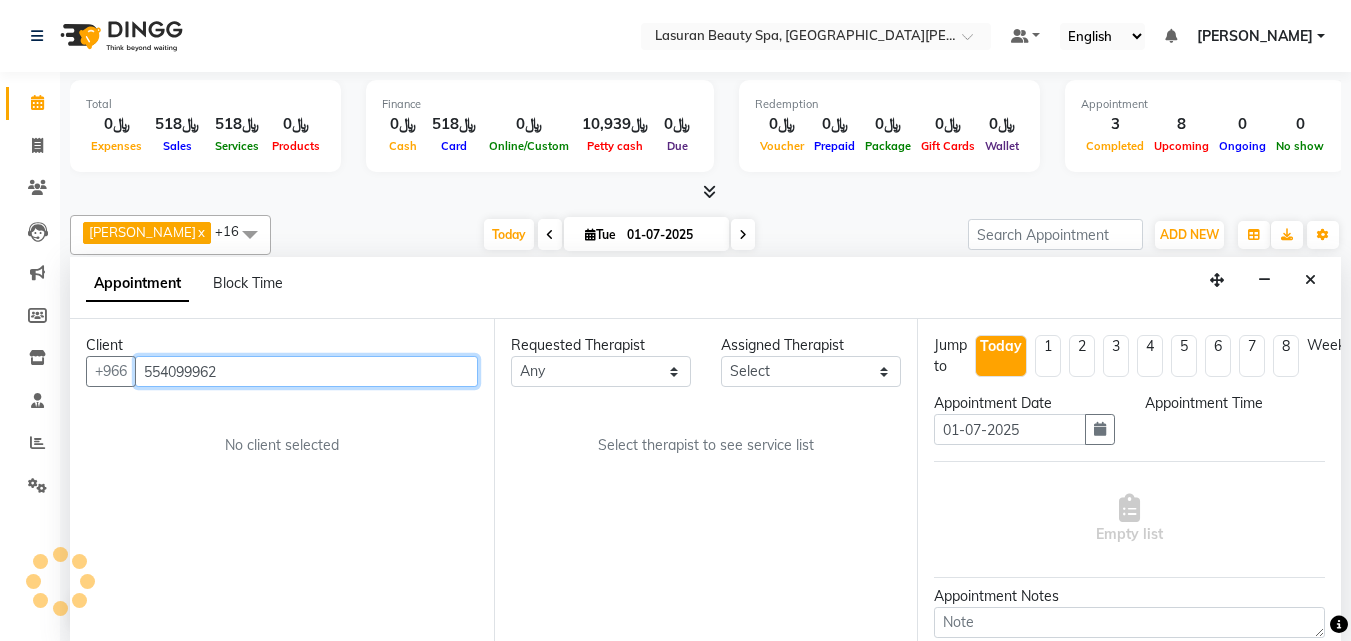 select on "720" 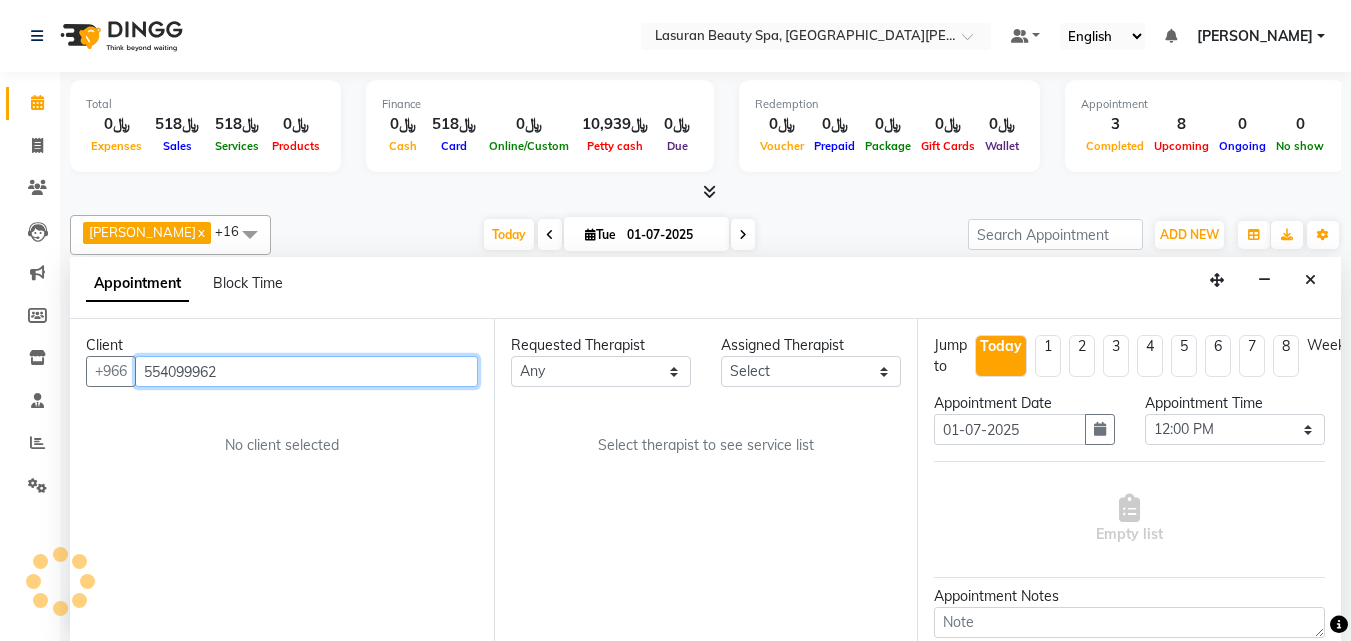 scroll, scrollTop: 1, scrollLeft: 0, axis: vertical 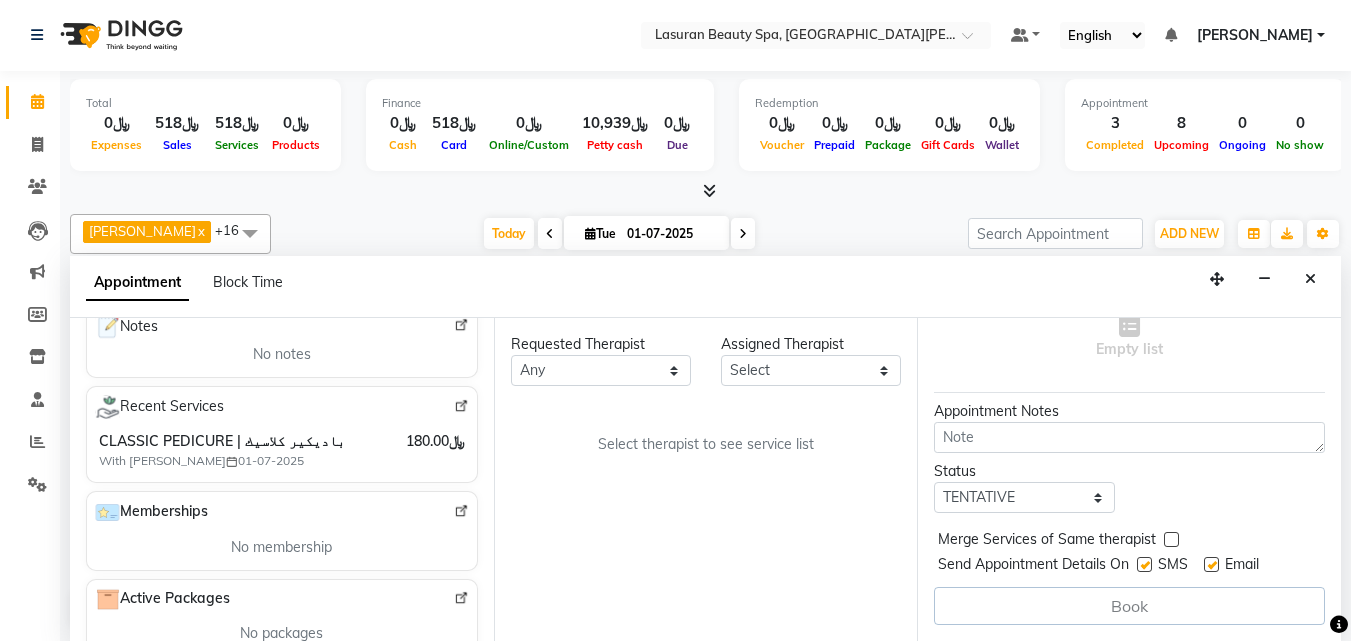 click on "CLASSIC PEDICURE | باديكير كلاسيك" at bounding box center (236, 441) 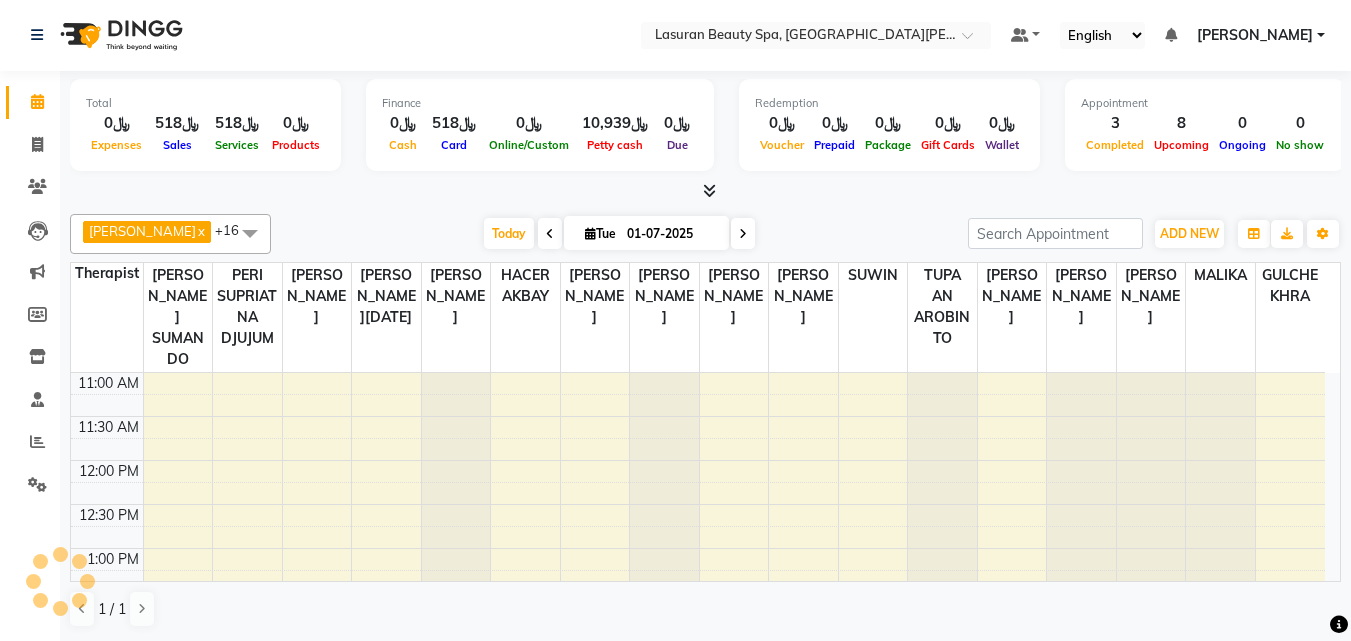 scroll, scrollTop: 0, scrollLeft: 0, axis: both 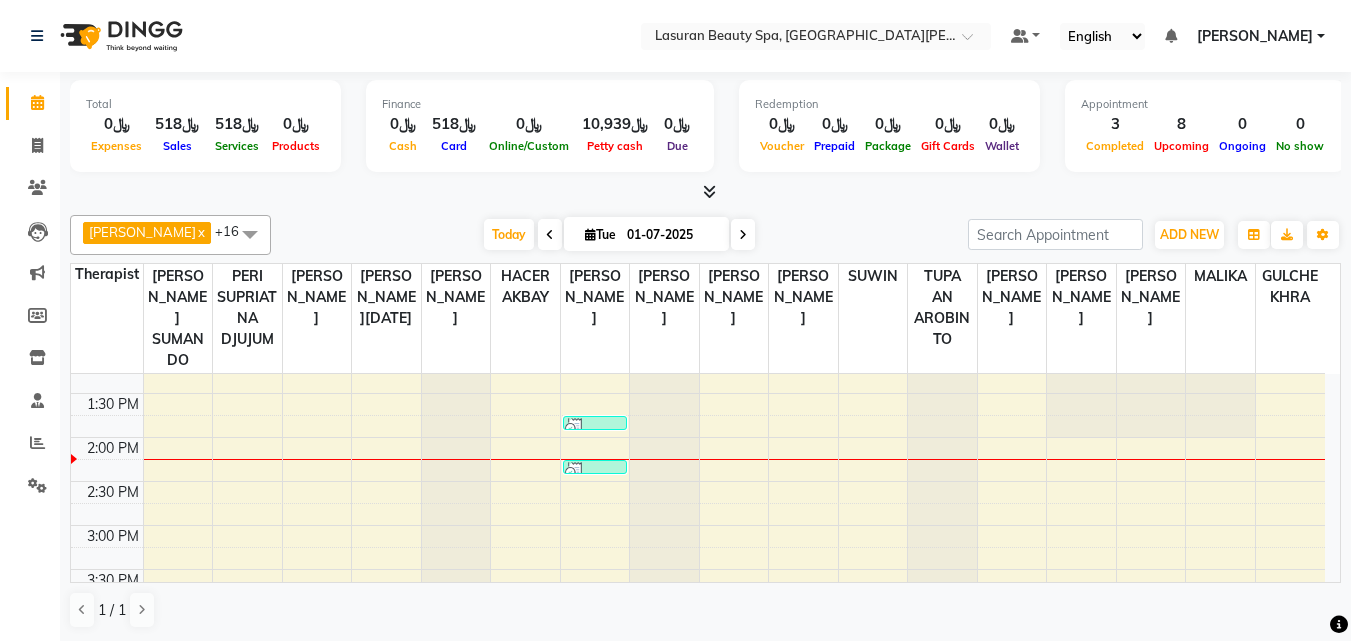 click at bounding box center (595, 472) 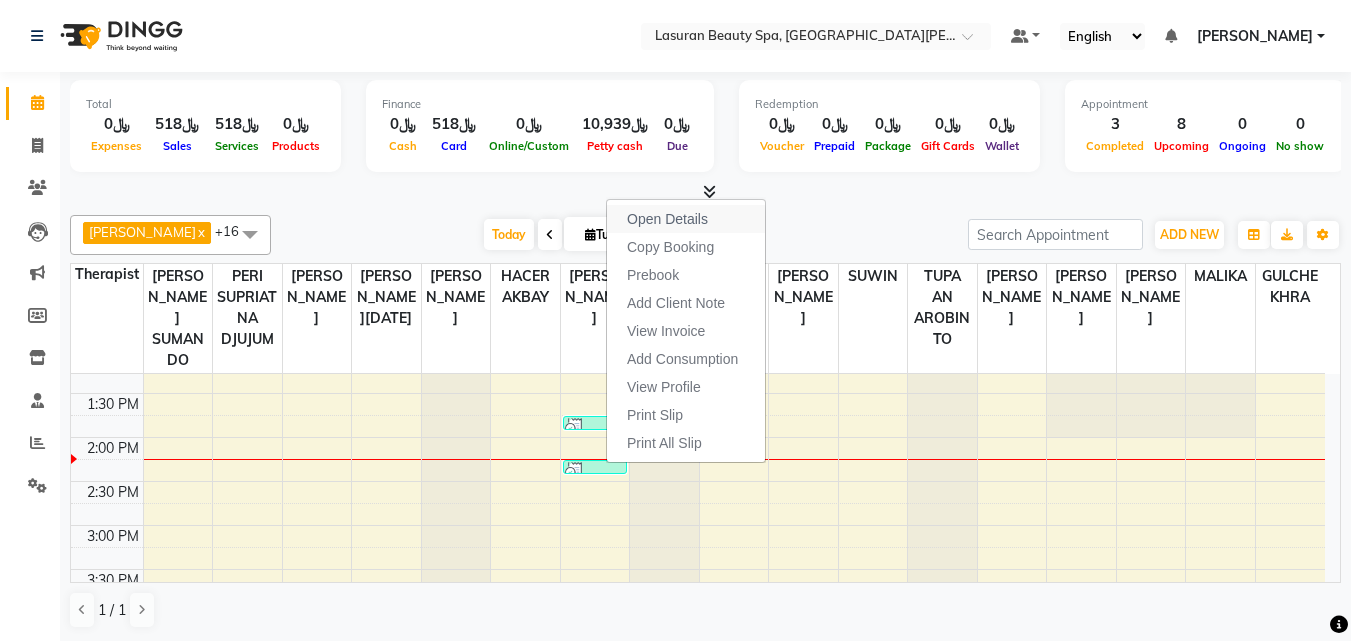 click on "Open Details" at bounding box center [667, 219] 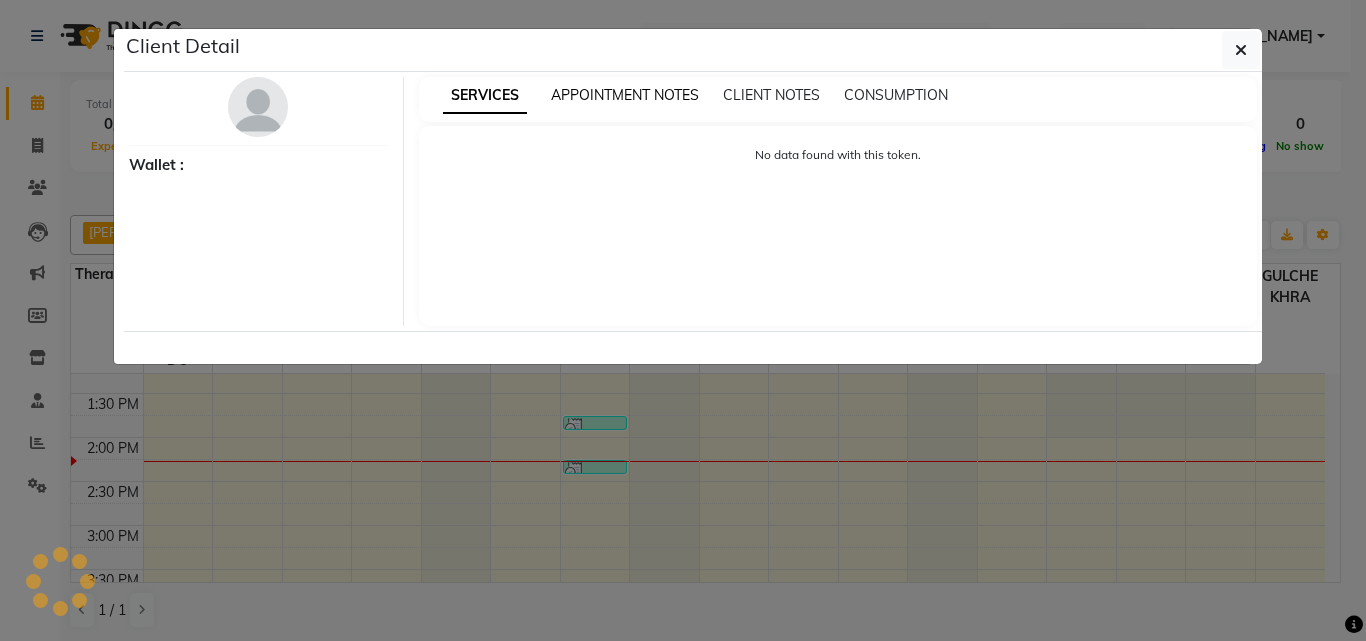 select on "3" 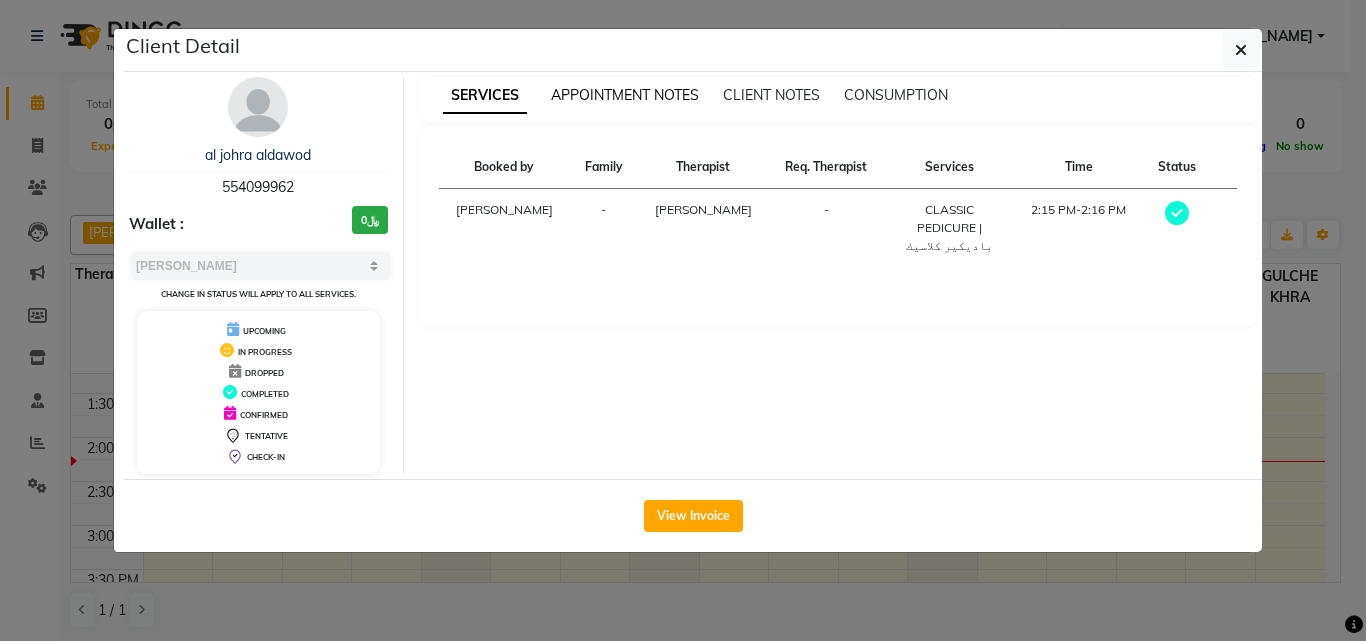 click on "APPOINTMENT NOTES" at bounding box center [625, 95] 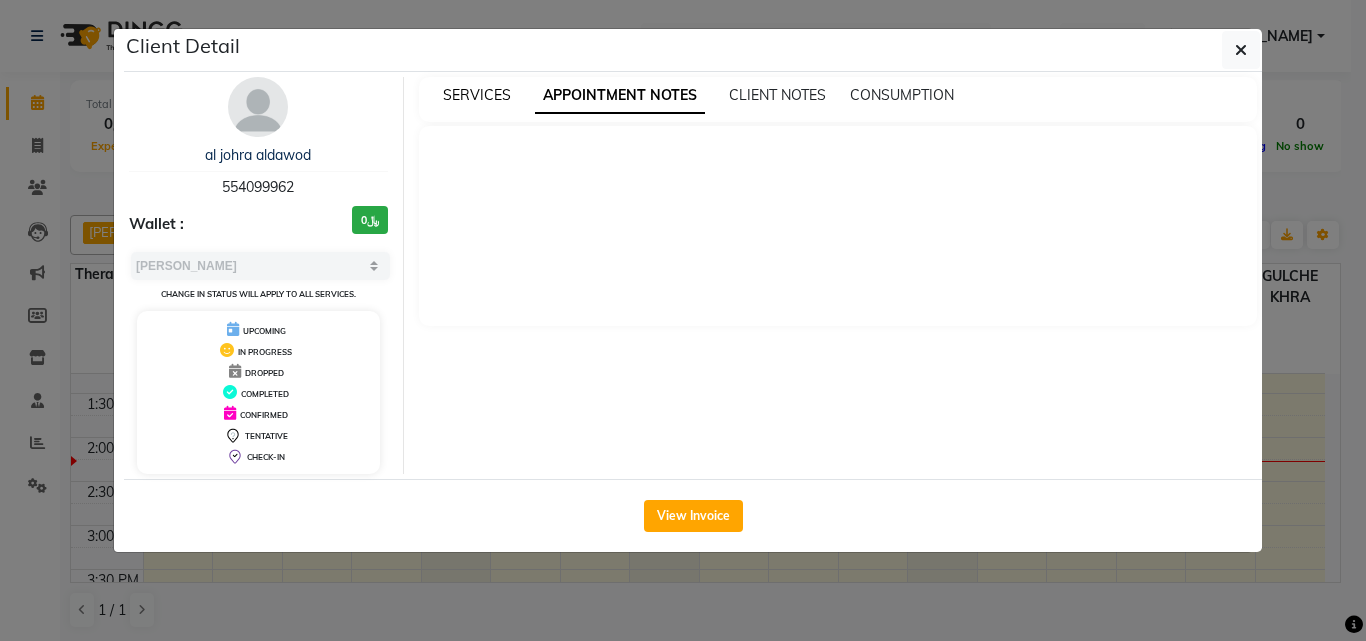 click on "SERVICES" at bounding box center [477, 95] 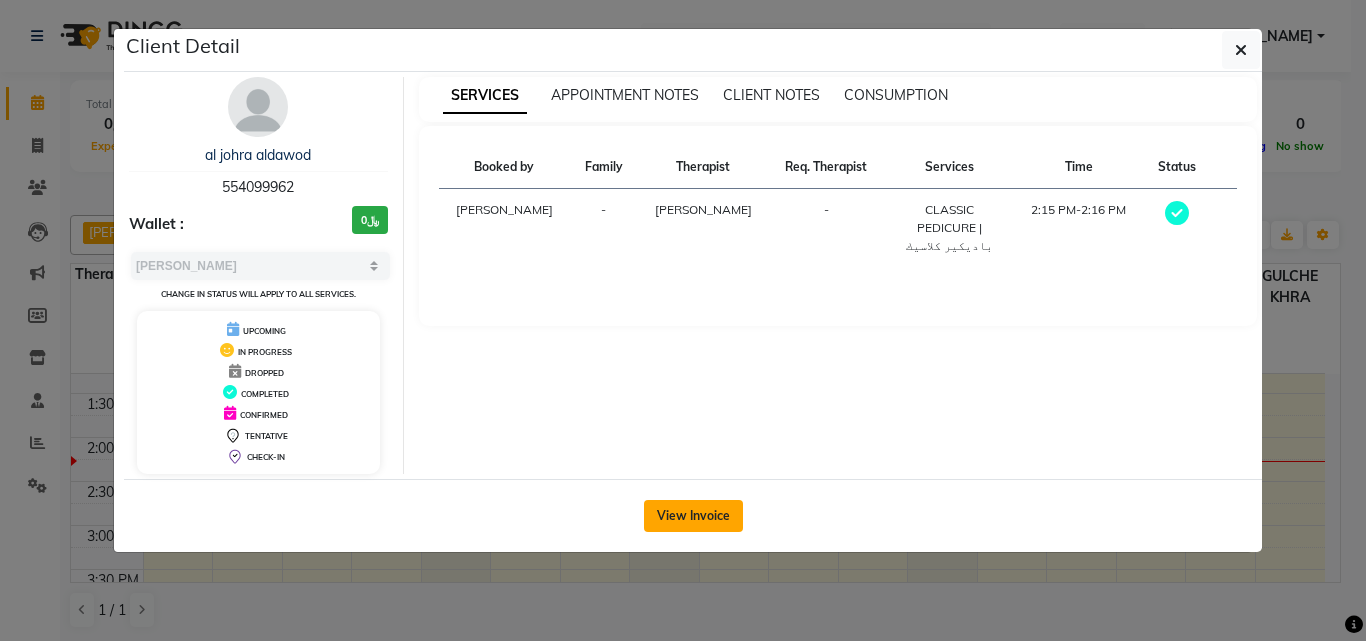 click on "View Invoice" 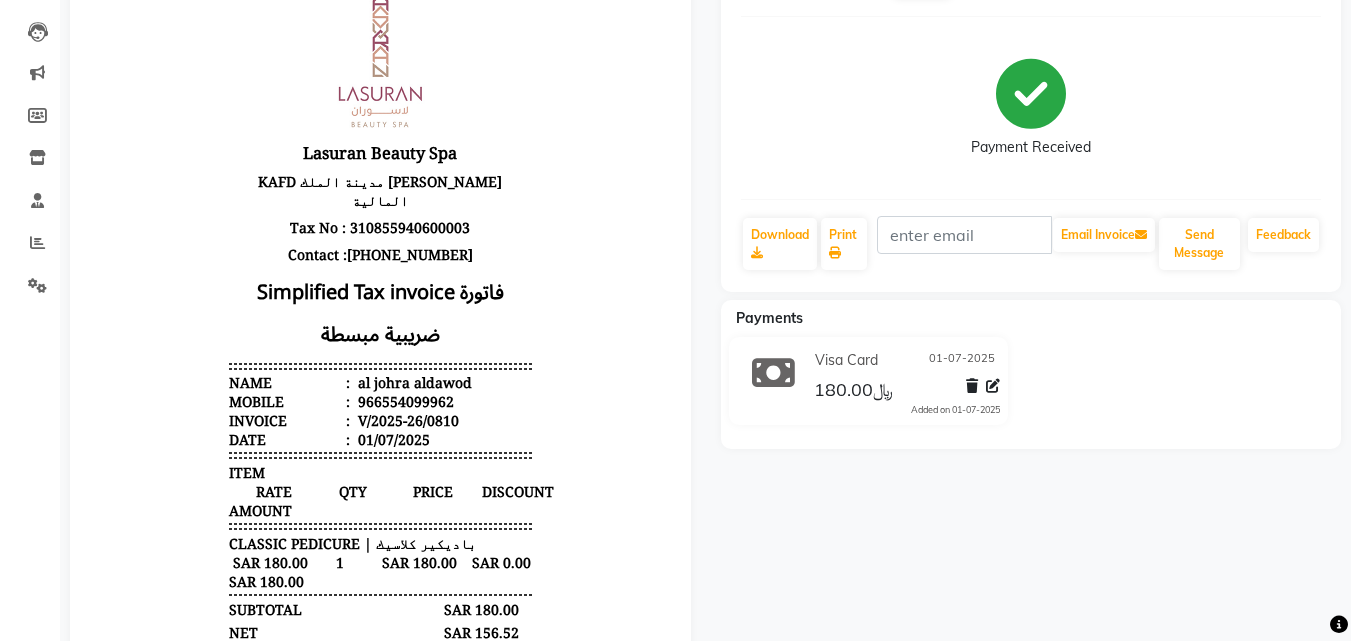 scroll, scrollTop: 0, scrollLeft: 0, axis: both 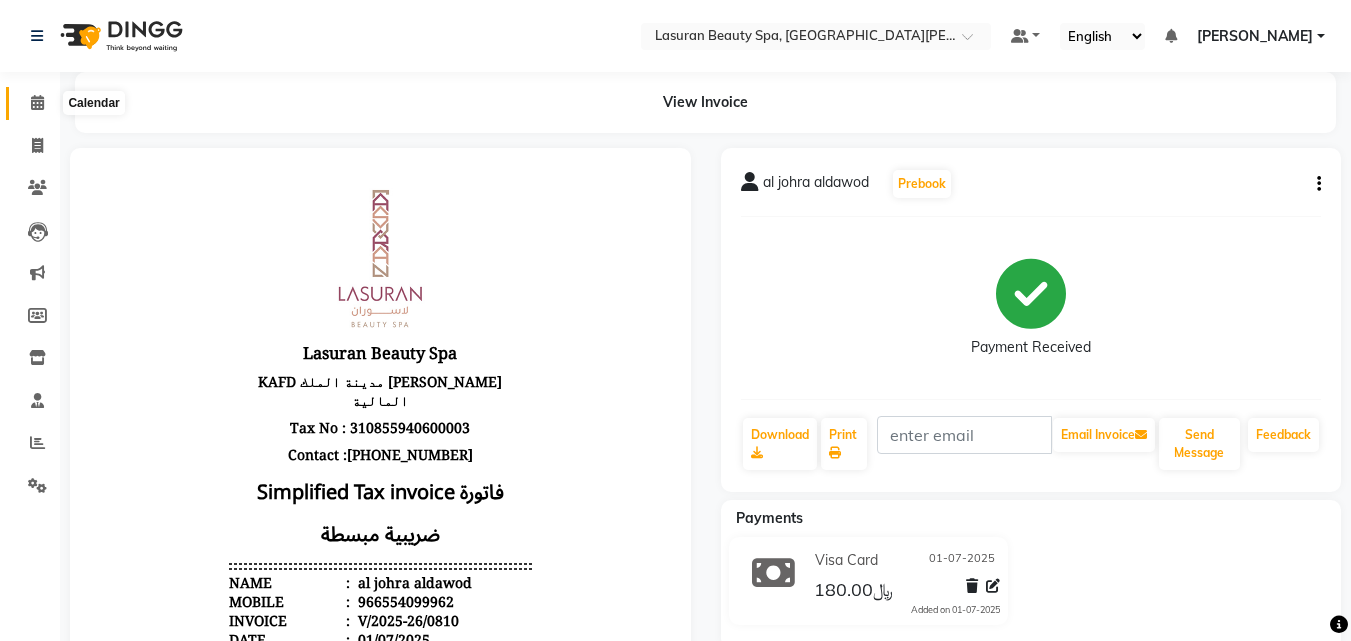 click 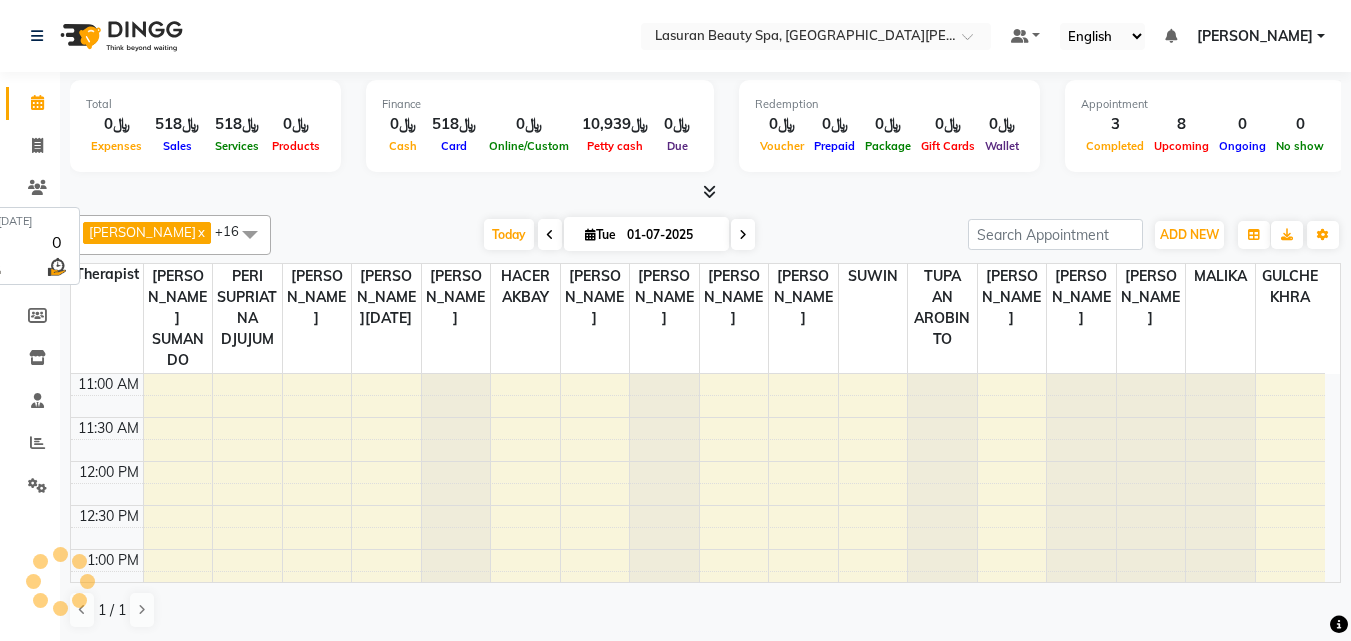 scroll, scrollTop: 0, scrollLeft: 0, axis: both 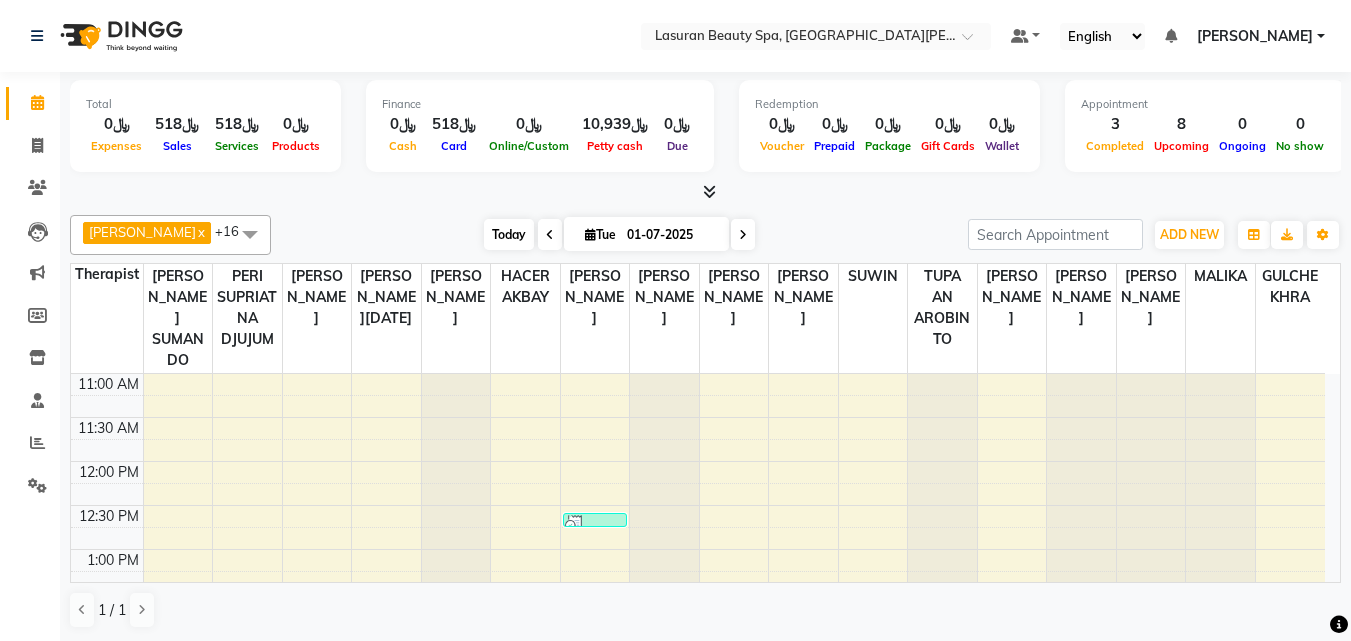 click on "Today" at bounding box center [509, 234] 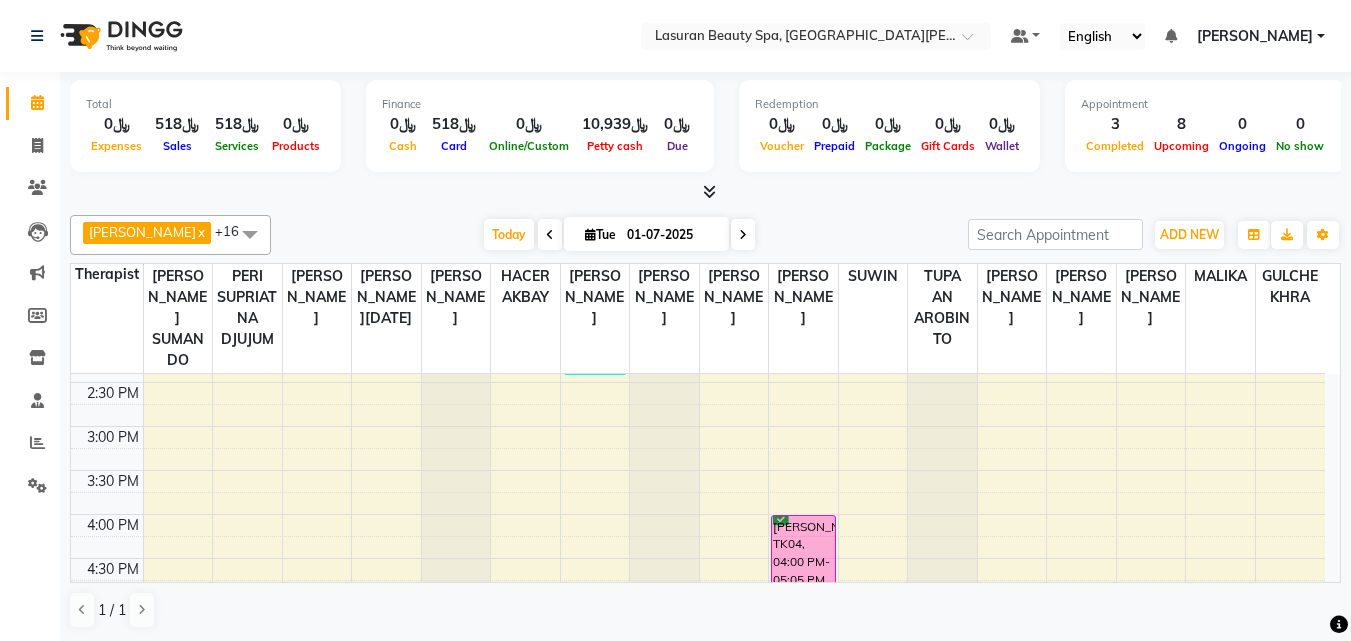 scroll, scrollTop: 265, scrollLeft: 0, axis: vertical 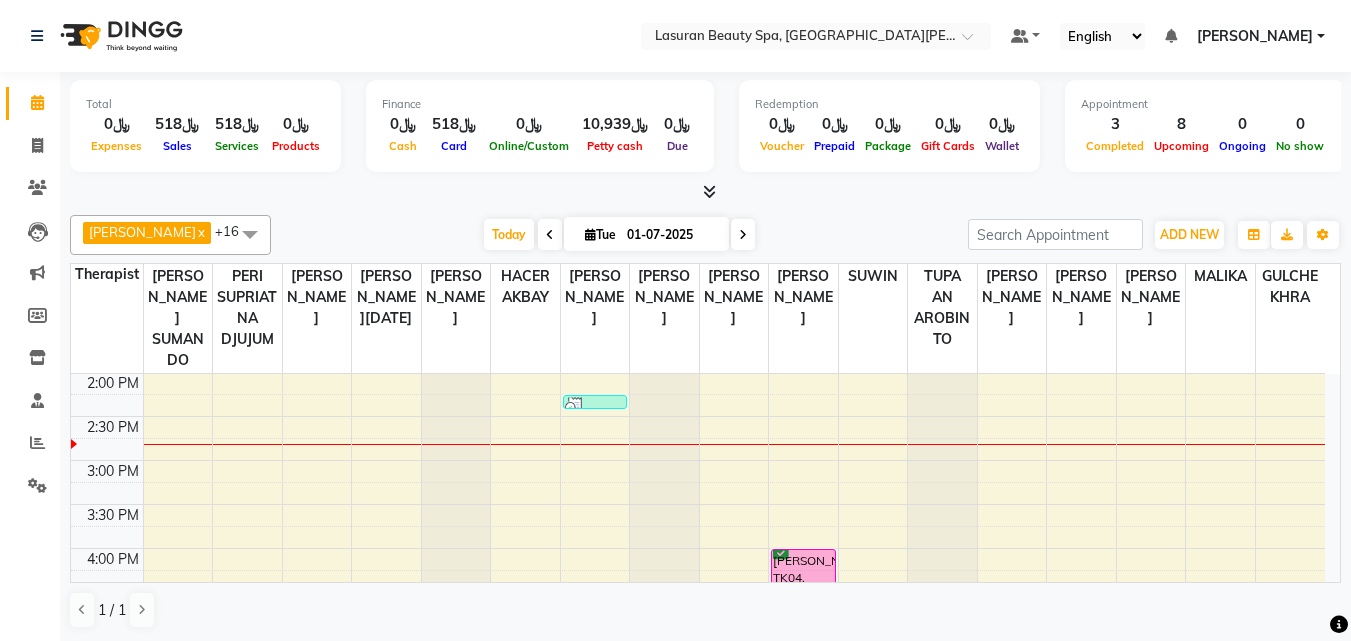 click at bounding box center (743, 234) 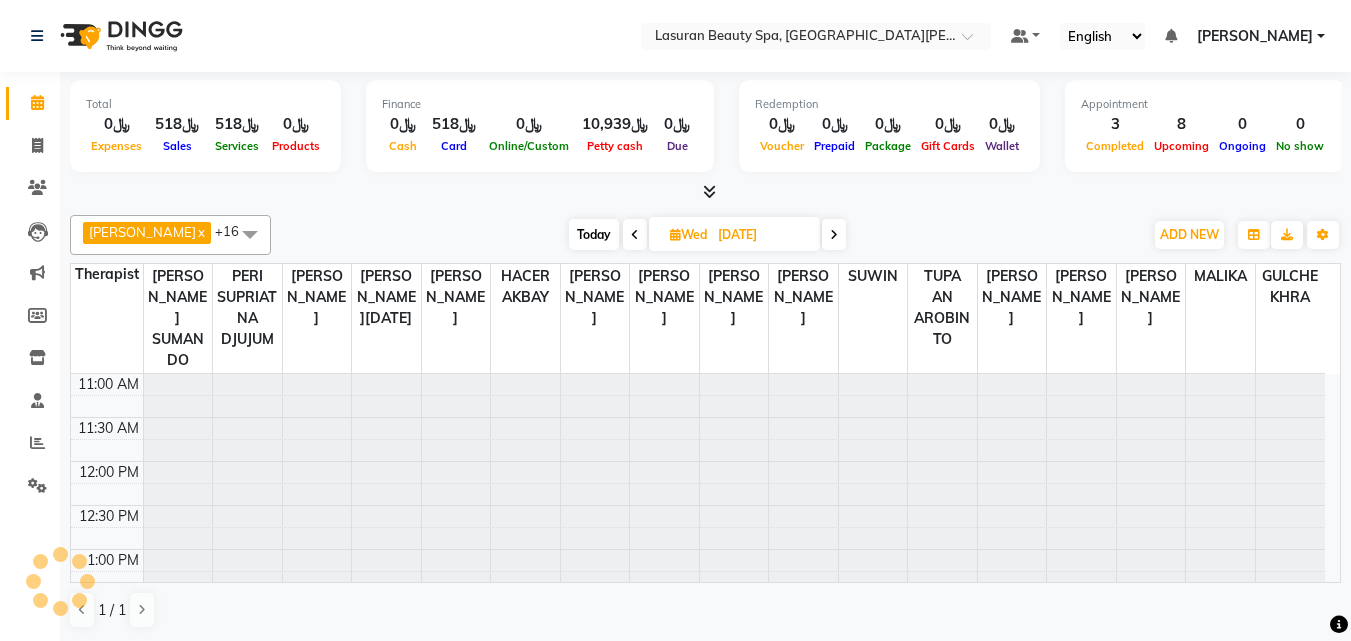 scroll, scrollTop: 265, scrollLeft: 0, axis: vertical 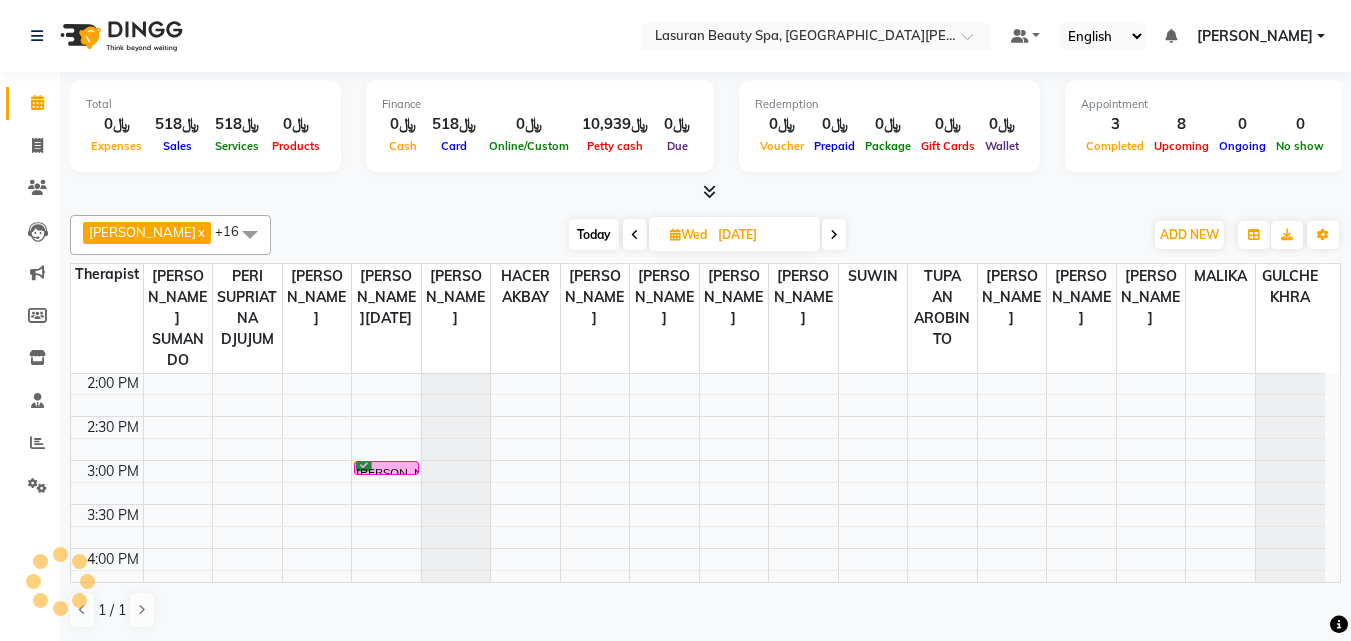 click at bounding box center [834, 234] 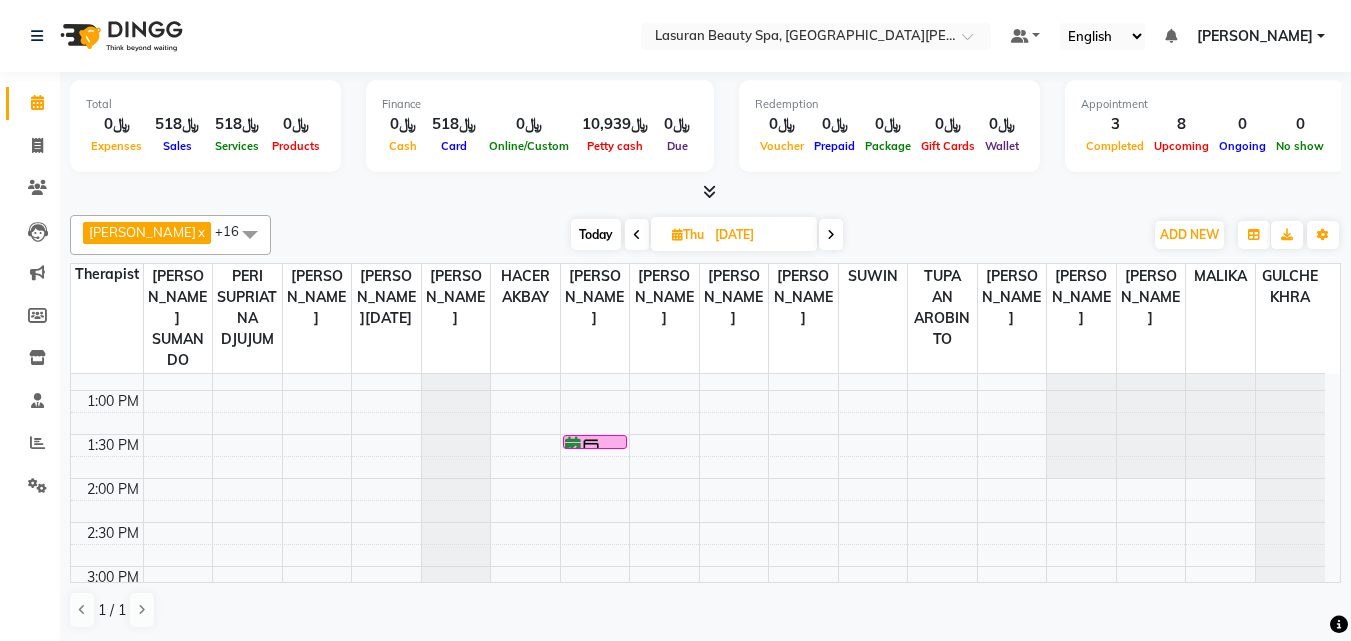 scroll, scrollTop: 259, scrollLeft: 0, axis: vertical 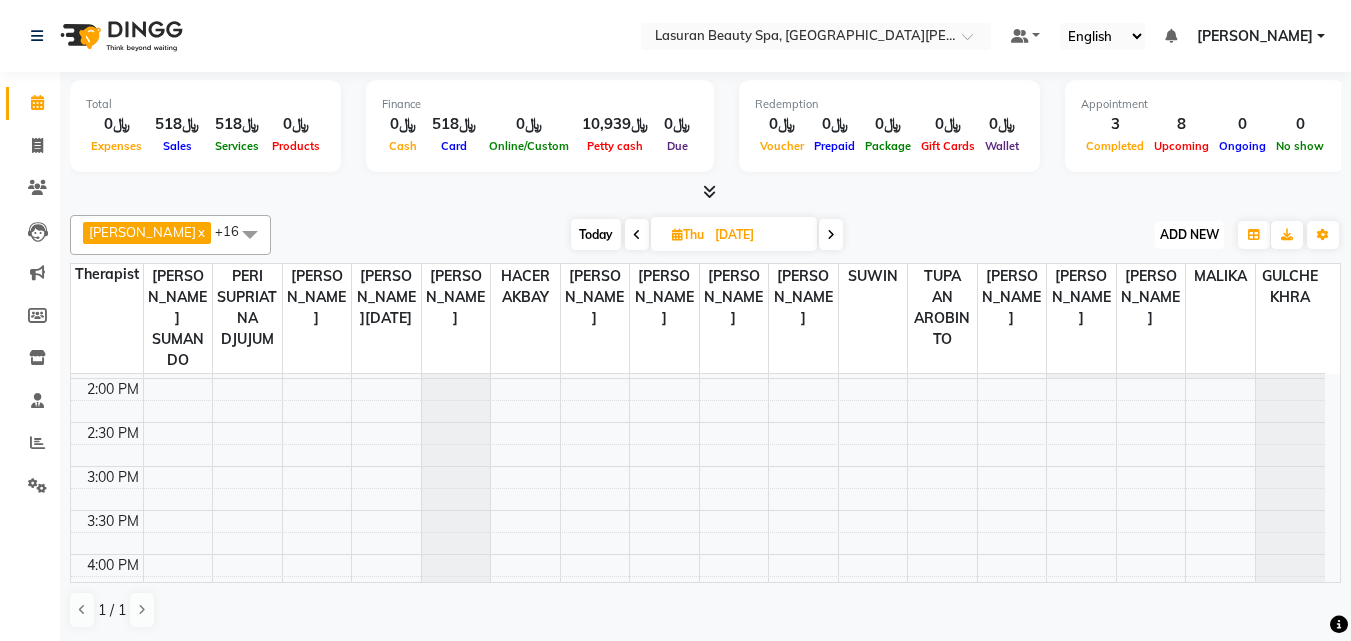 click on "ADD NEW" at bounding box center (1189, 234) 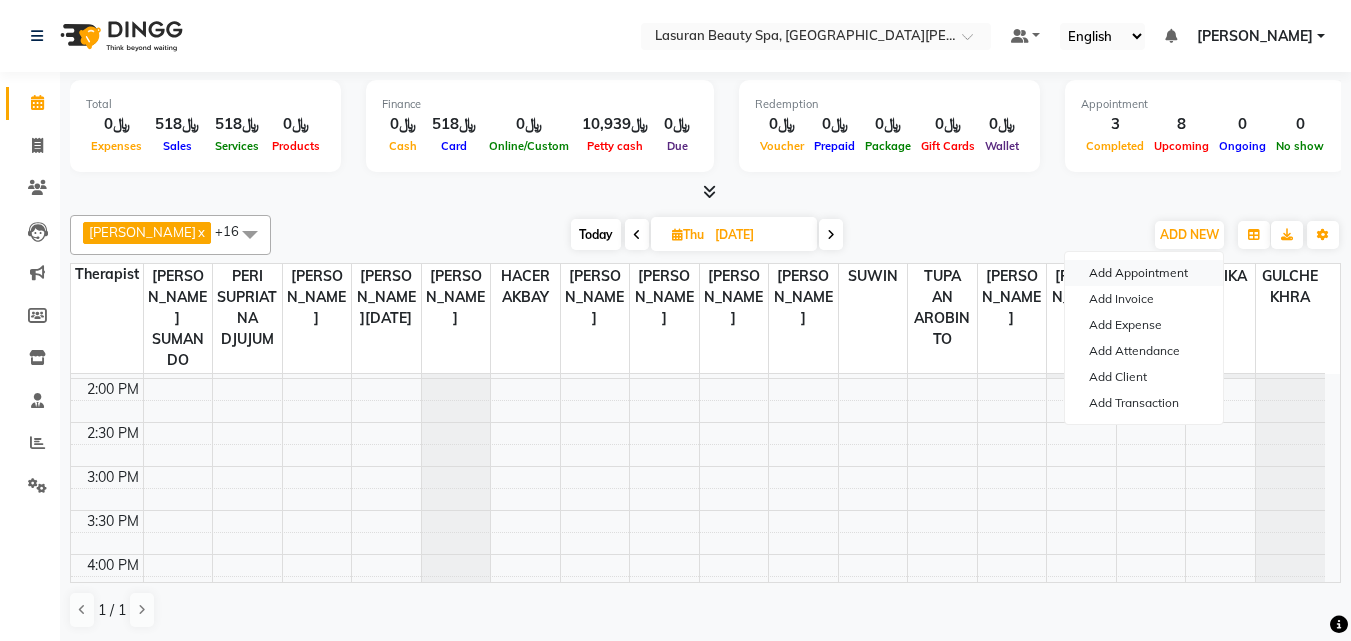 click on "Add Appointment" at bounding box center [1144, 273] 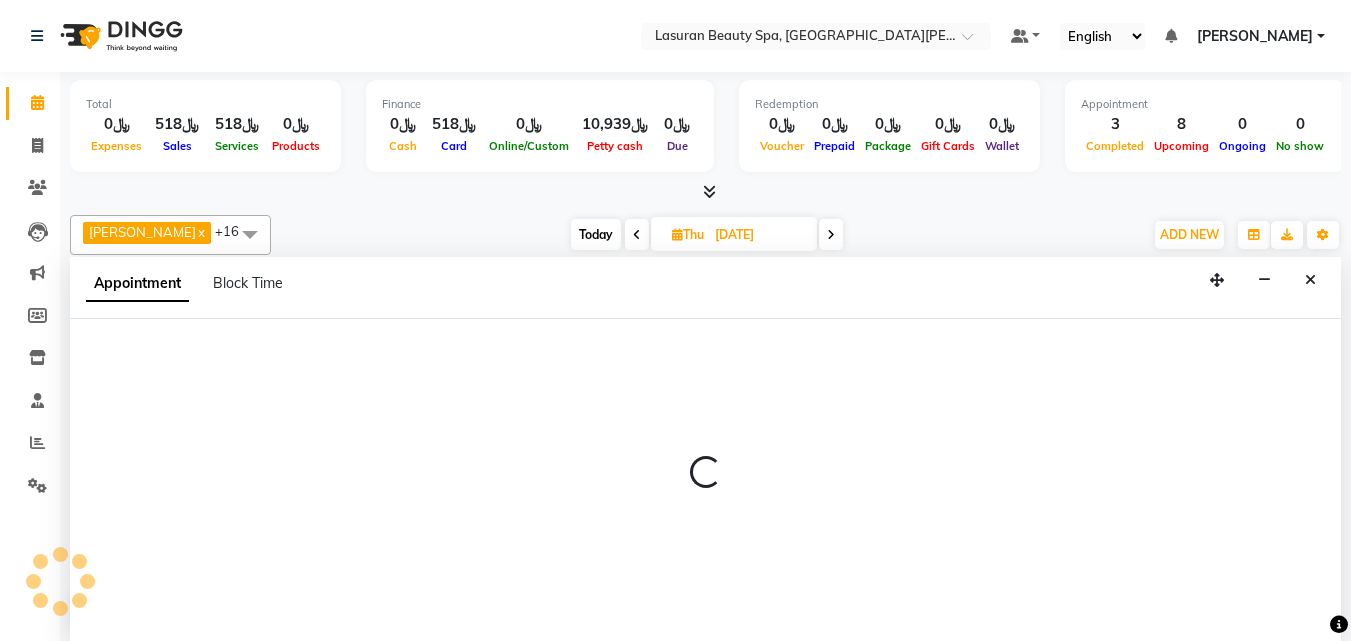 select on "tentative" 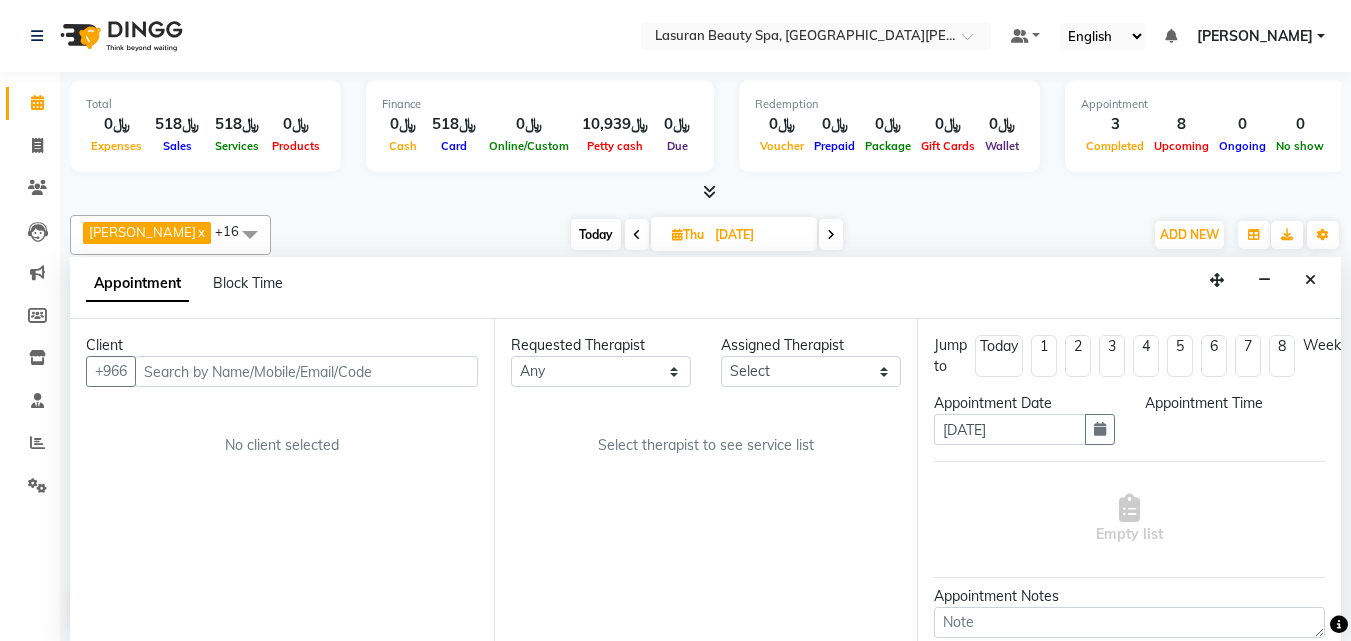 scroll, scrollTop: 1, scrollLeft: 0, axis: vertical 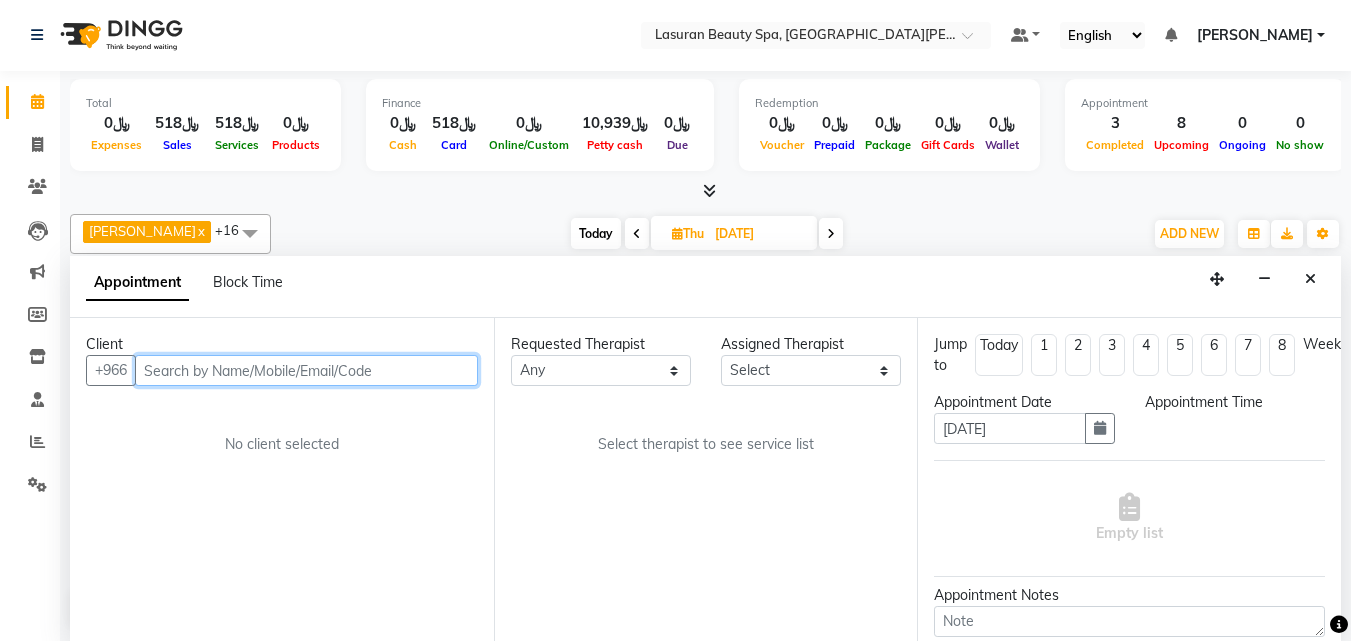 select on "720" 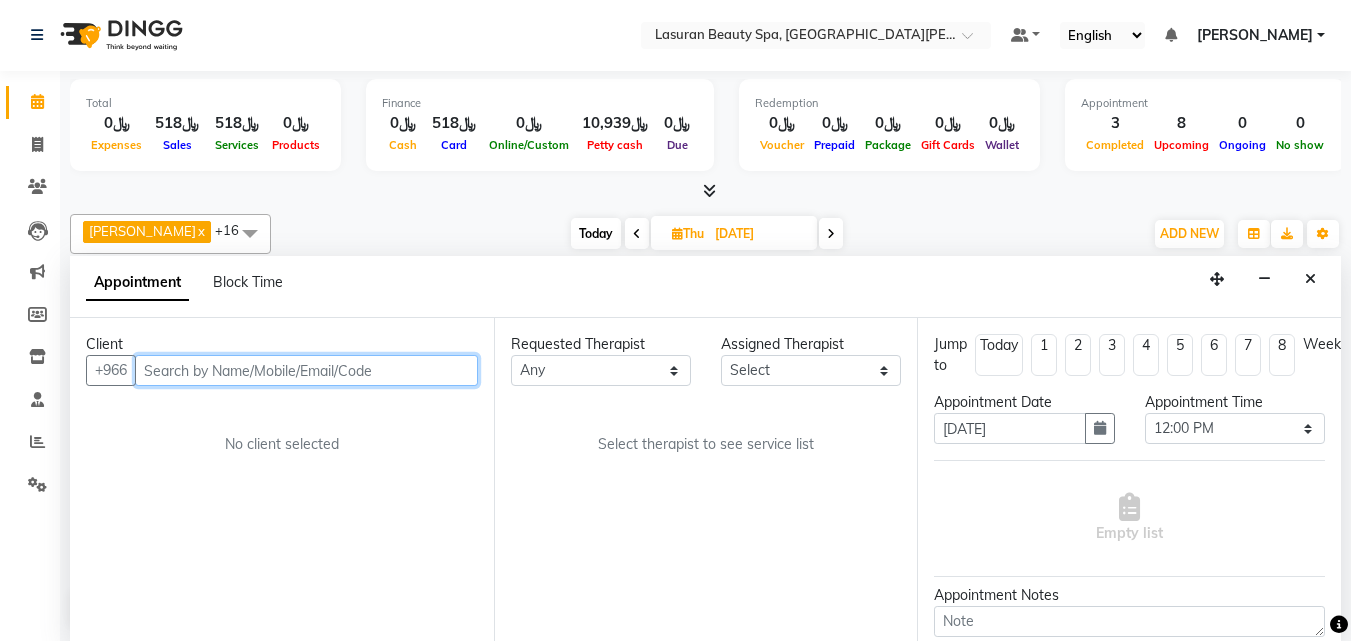 paste on "541123960" 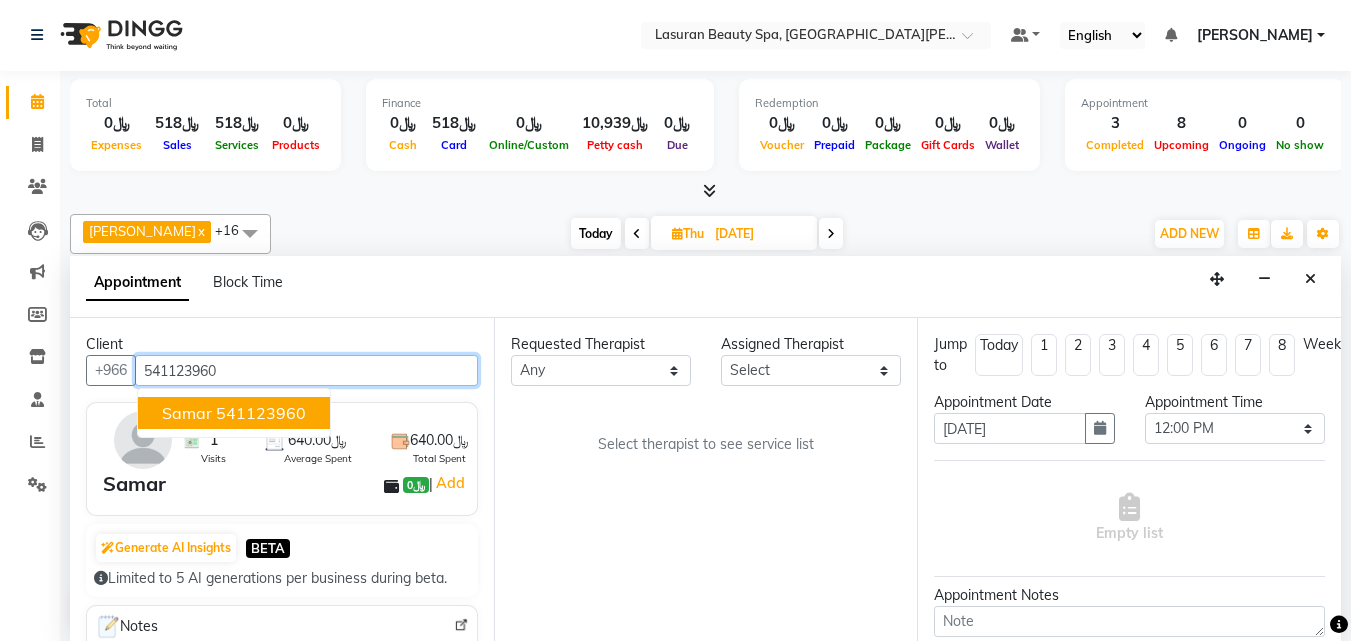 click on "541123960" at bounding box center [261, 413] 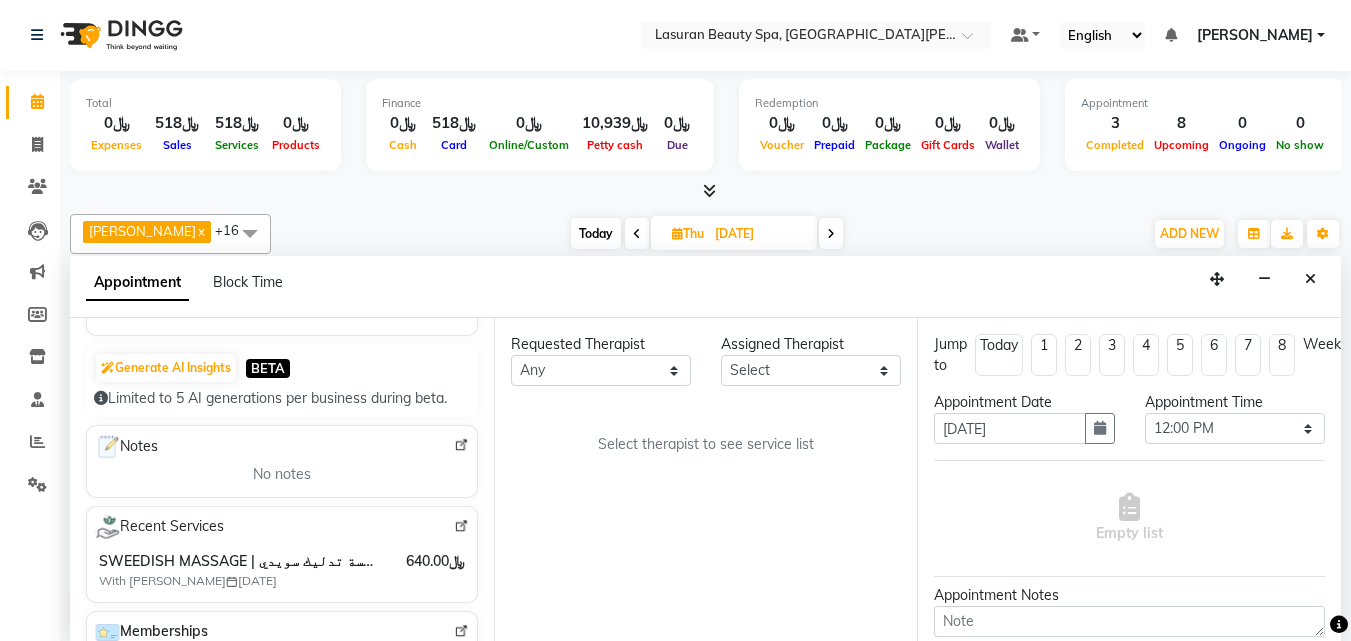 scroll, scrollTop: 200, scrollLeft: 0, axis: vertical 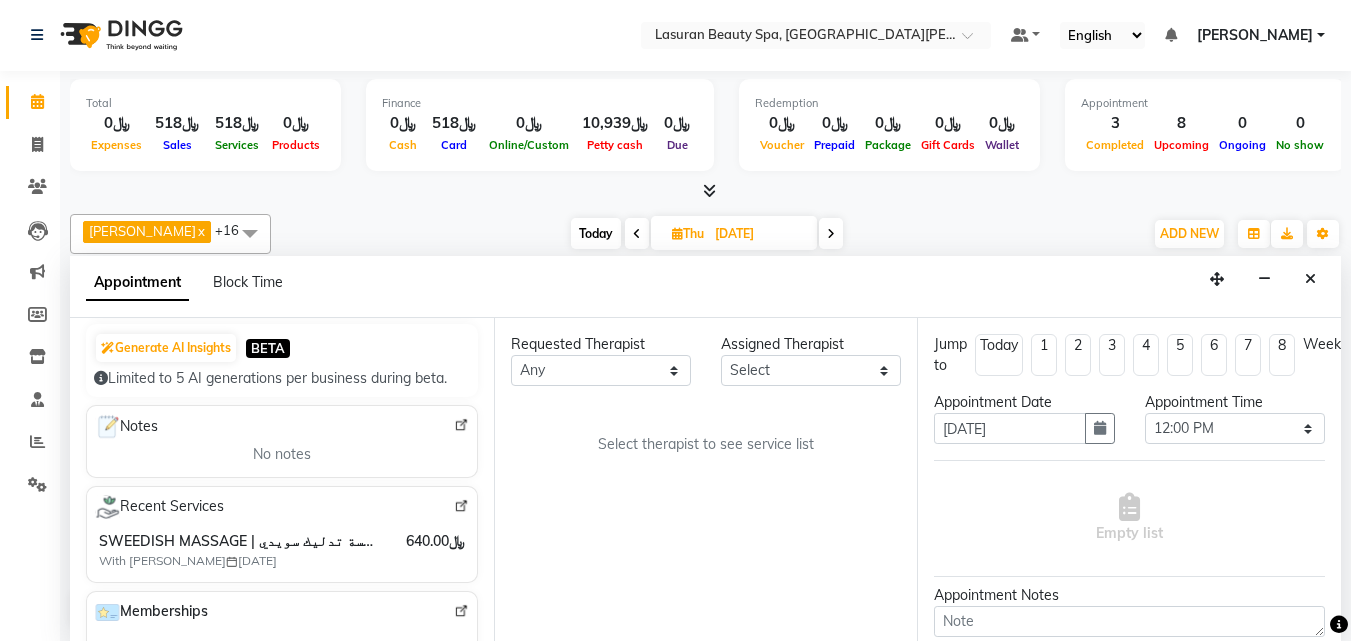 type on "541123960" 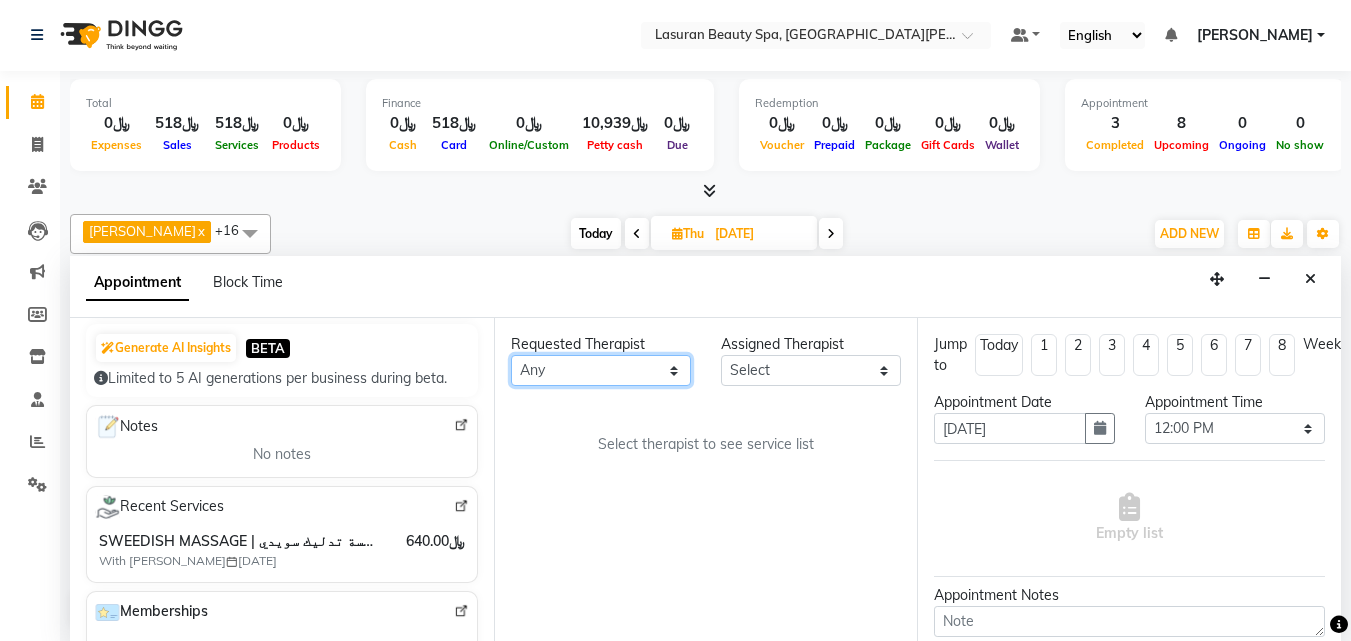 click on "Any [PERSON_NAME] [PERSON_NAME] SUMANDO [PERSON_NAME] [PERSON_NAME] [PERSON_NAME] GULCHEKHRA HACER AKBAY Hiba [DATE][PERSON_NAME] [PERSON_NAME] [PERSON_NAME]  SUPRIATNA DJUJUM [PERSON_NAME] [PERSON_NAME] [PERSON_NAME] SUWIN TUPA AN AROBINTO" at bounding box center [601, 370] 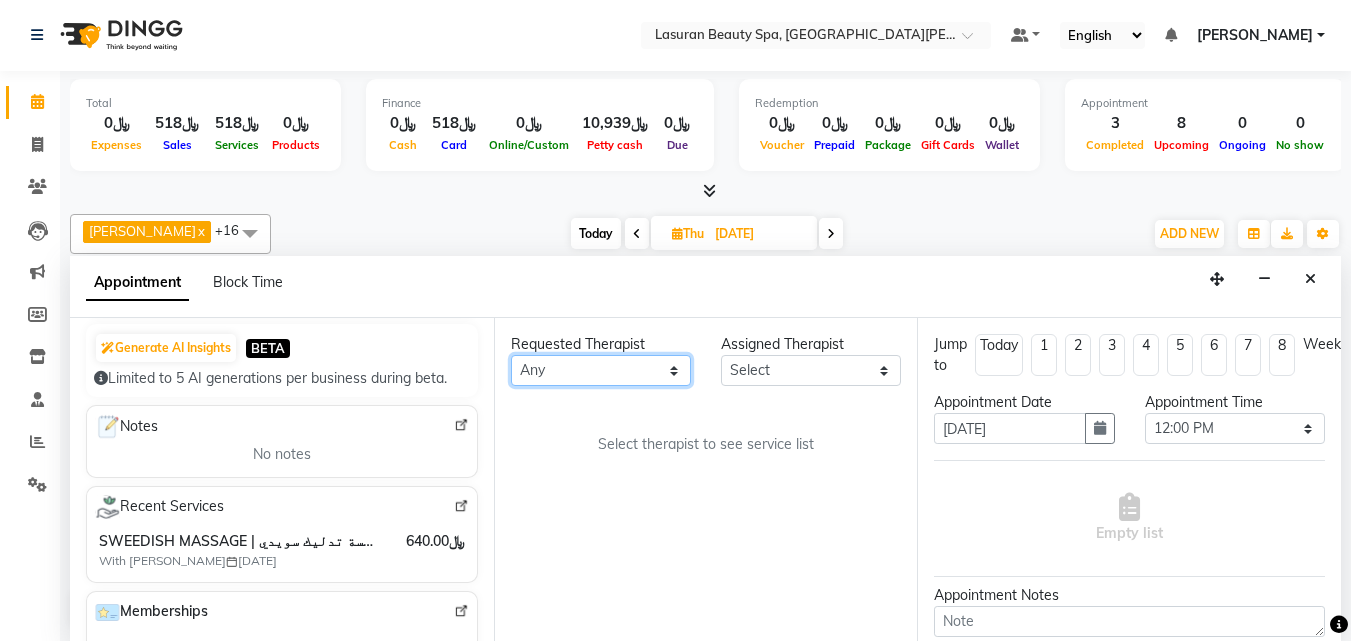 select on "66975" 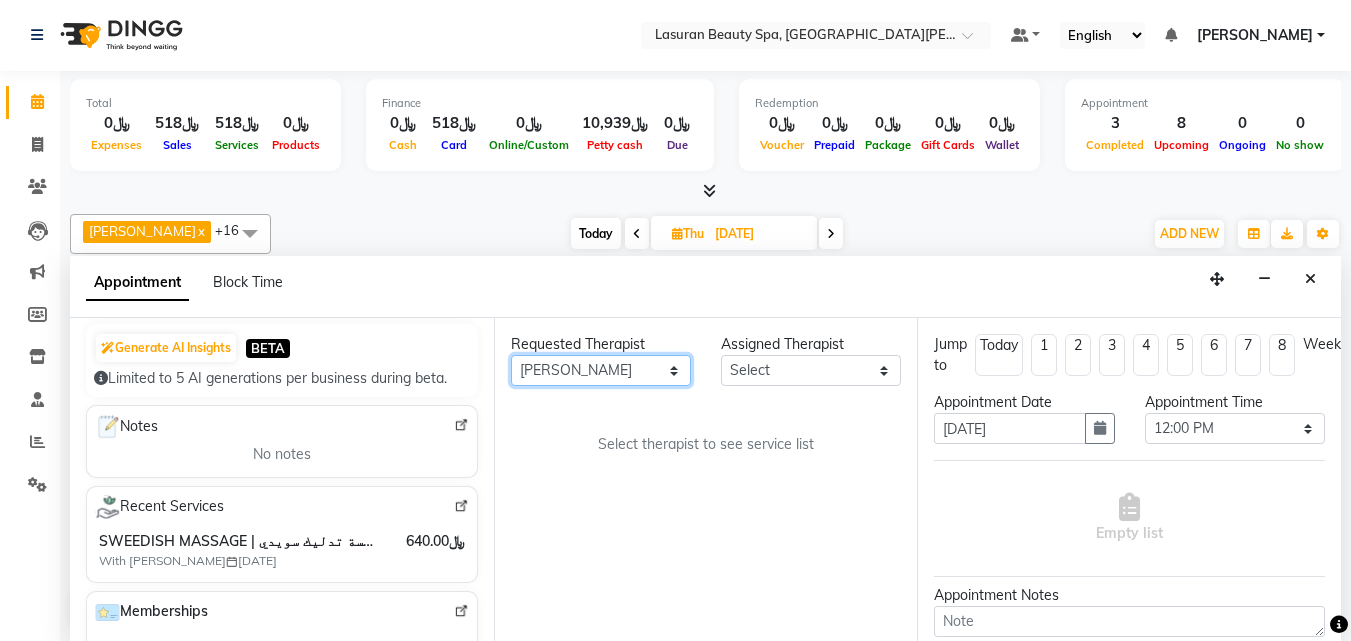 click on "Any [PERSON_NAME] [PERSON_NAME] SUMANDO [PERSON_NAME] [PERSON_NAME] [PERSON_NAME] GULCHEKHRA HACER AKBAY Hiba [DATE][PERSON_NAME] [PERSON_NAME] [PERSON_NAME]  SUPRIATNA DJUJUM [PERSON_NAME] [PERSON_NAME] [PERSON_NAME] SUWIN TUPA AN AROBINTO" at bounding box center (601, 370) 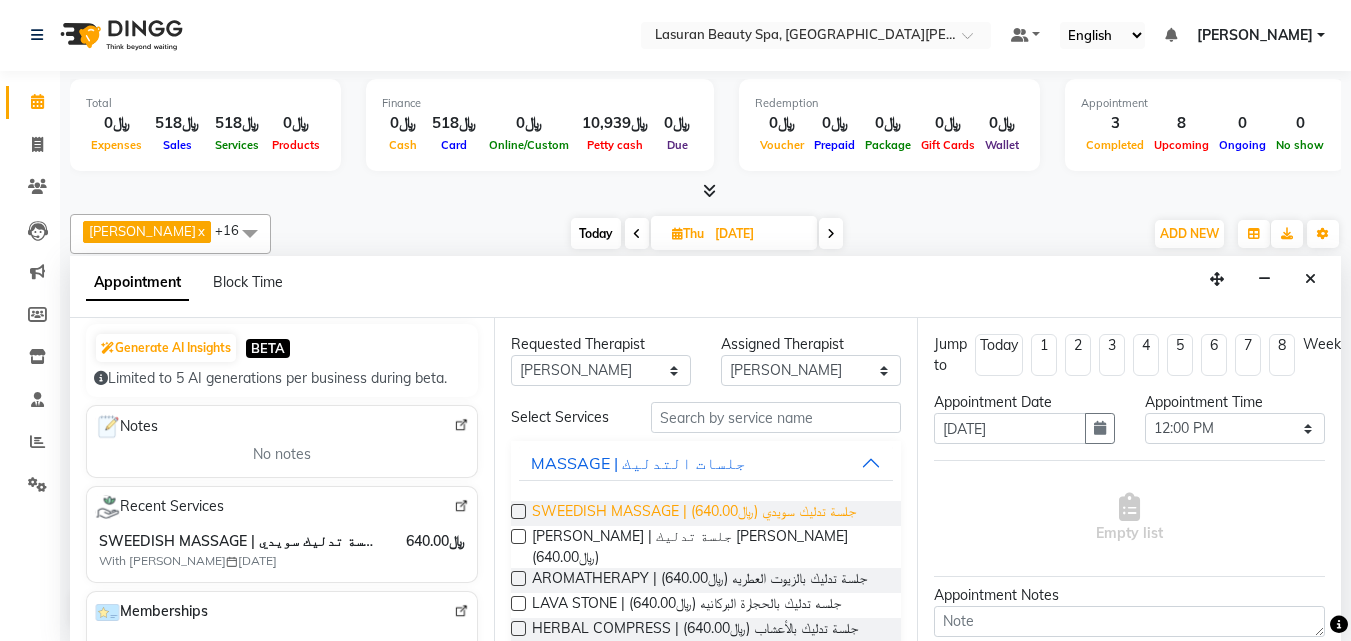 click on "SWEEDISH MASSAGE | جلسة تدليك سويدي (﷼640.00)" at bounding box center [694, 513] 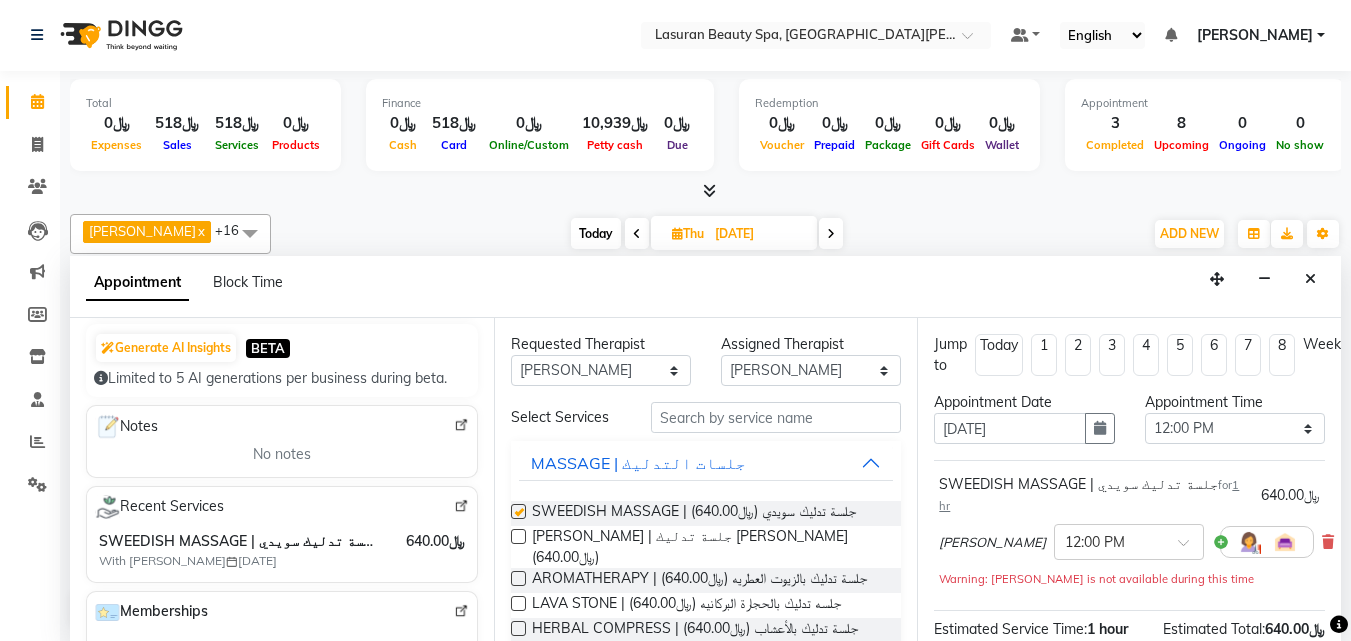 checkbox on "false" 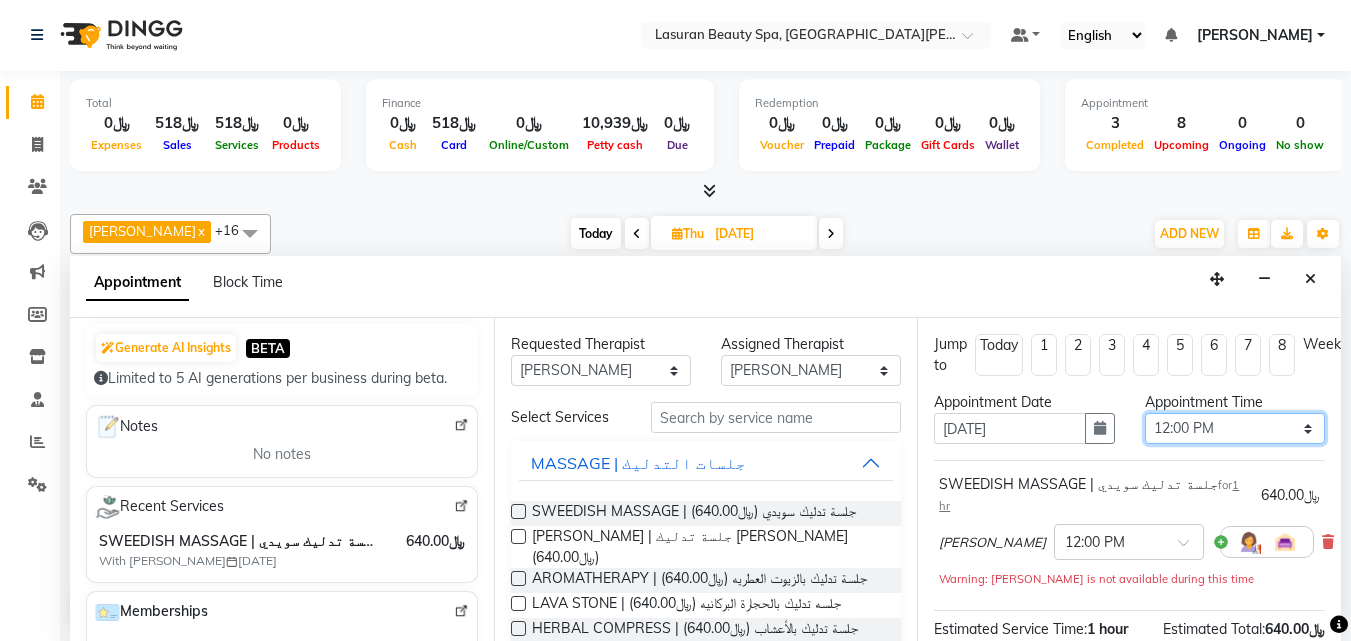 click on "Select 12:00 PM 12:15 PM 12:30 PM 12:45 PM 01:00 PM 01:15 PM 01:30 PM 01:45 PM 02:00 PM 02:15 PM 02:30 PM 02:45 PM 03:00 PM 03:15 PM 03:30 PM 03:45 PM 04:00 PM 04:15 PM 04:30 PM 04:45 PM 05:00 PM 05:15 PM 05:30 PM 05:45 PM 06:00 PM 06:15 PM 06:30 PM 06:45 PM 07:00 PM 07:15 PM 07:30 PM 07:45 PM 08:00 PM 08:15 PM 08:30 PM 08:45 PM 09:00 PM 09:15 PM 09:30 PM" at bounding box center [1235, 428] 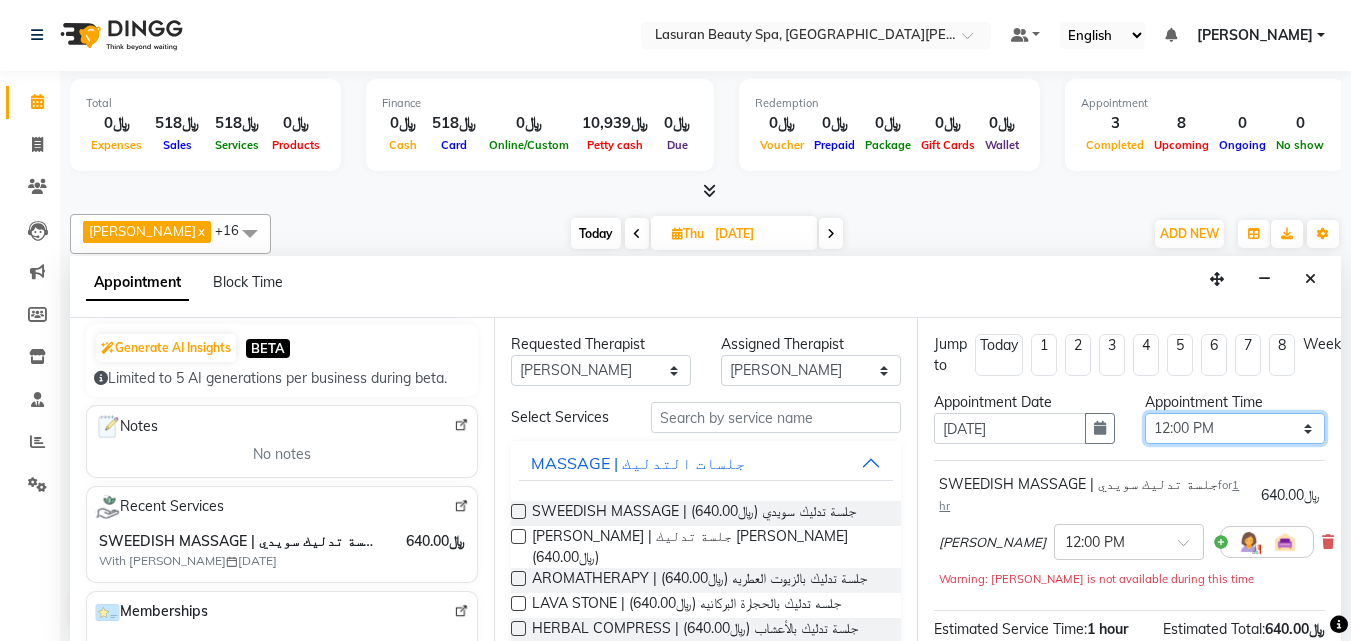 select on "1170" 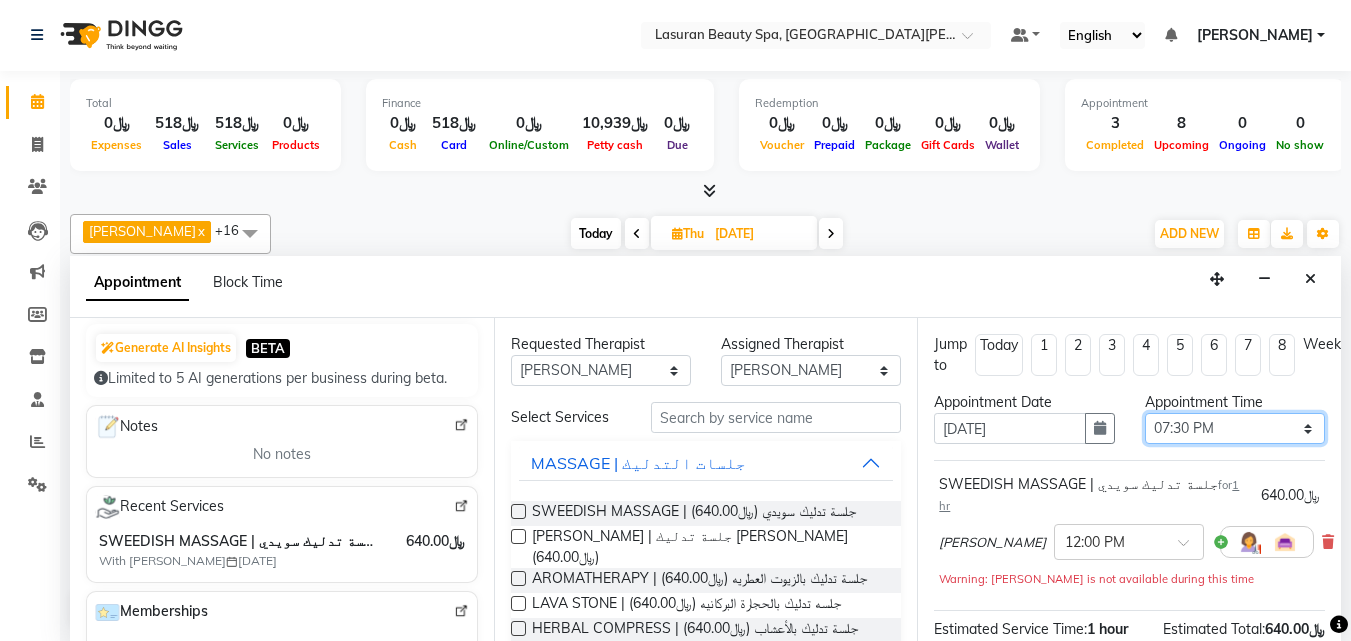click on "Select 12:00 PM 12:15 PM 12:30 PM 12:45 PM 01:00 PM 01:15 PM 01:30 PM 01:45 PM 02:00 PM 02:15 PM 02:30 PM 02:45 PM 03:00 PM 03:15 PM 03:30 PM 03:45 PM 04:00 PM 04:15 PM 04:30 PM 04:45 PM 05:00 PM 05:15 PM 05:30 PM 05:45 PM 06:00 PM 06:15 PM 06:30 PM 06:45 PM 07:00 PM 07:15 PM 07:30 PM 07:45 PM 08:00 PM 08:15 PM 08:30 PM 08:45 PM 09:00 PM 09:15 PM 09:30 PM" at bounding box center (1235, 428) 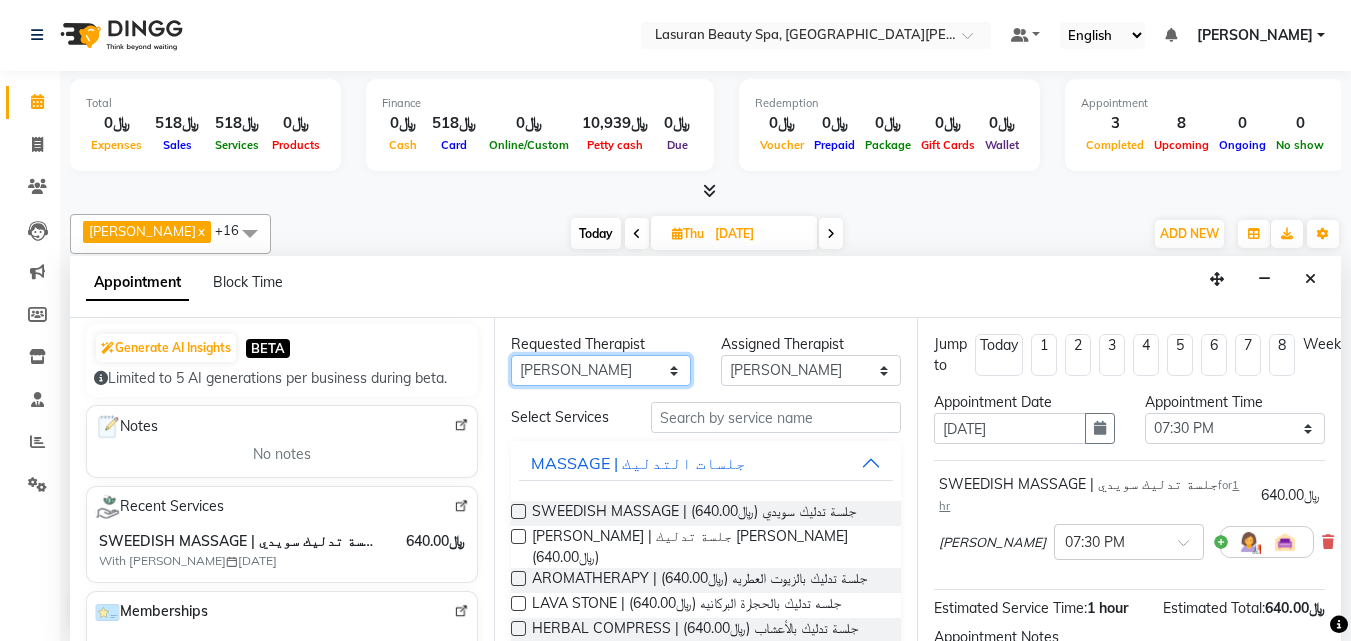 click on "Any [PERSON_NAME] [PERSON_NAME] SUMANDO [PERSON_NAME] [PERSON_NAME] [PERSON_NAME] GULCHEKHRA HACER AKBAY Hiba [DATE][PERSON_NAME] [PERSON_NAME] [PERSON_NAME]  SUPRIATNA DJUJUM [PERSON_NAME] [PERSON_NAME] [PERSON_NAME] SUWIN TUPA AN AROBINTO" at bounding box center [601, 370] 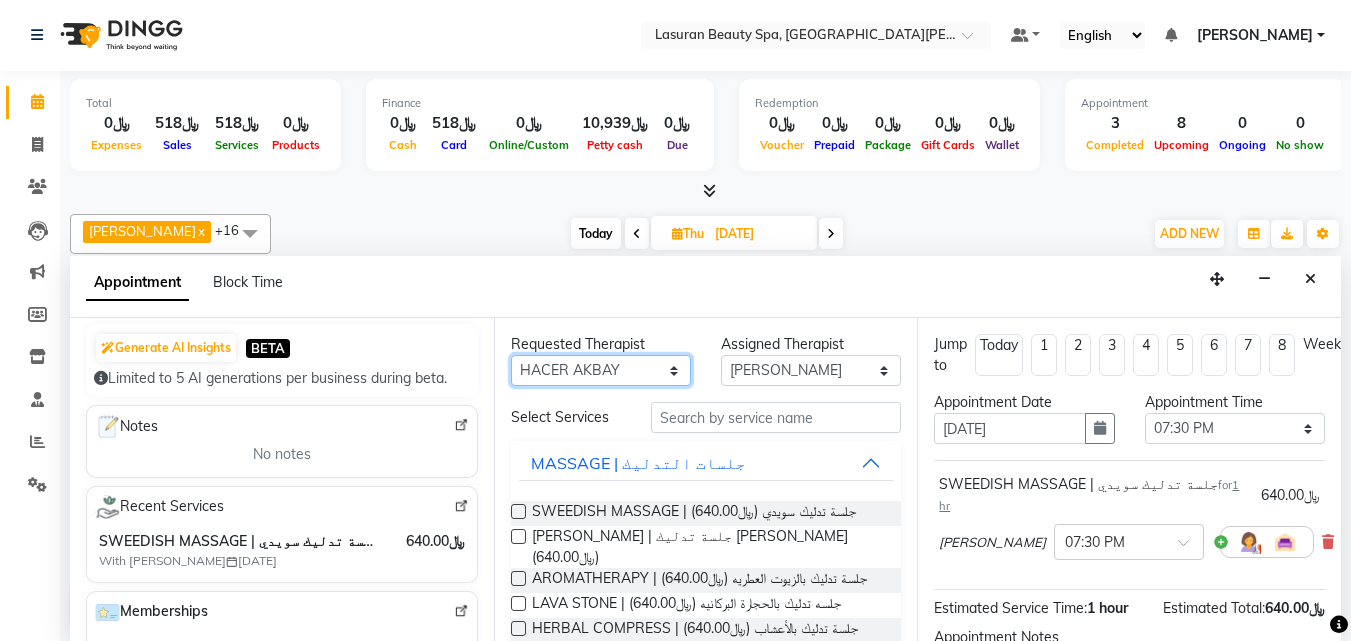click on "Any [PERSON_NAME] [PERSON_NAME] SUMANDO [PERSON_NAME] [PERSON_NAME] [PERSON_NAME] GULCHEKHRA HACER AKBAY Hiba [DATE][PERSON_NAME] [PERSON_NAME] [PERSON_NAME]  SUPRIATNA DJUJUM [PERSON_NAME] [PERSON_NAME] [PERSON_NAME] SUWIN TUPA AN AROBINTO" at bounding box center [601, 370] 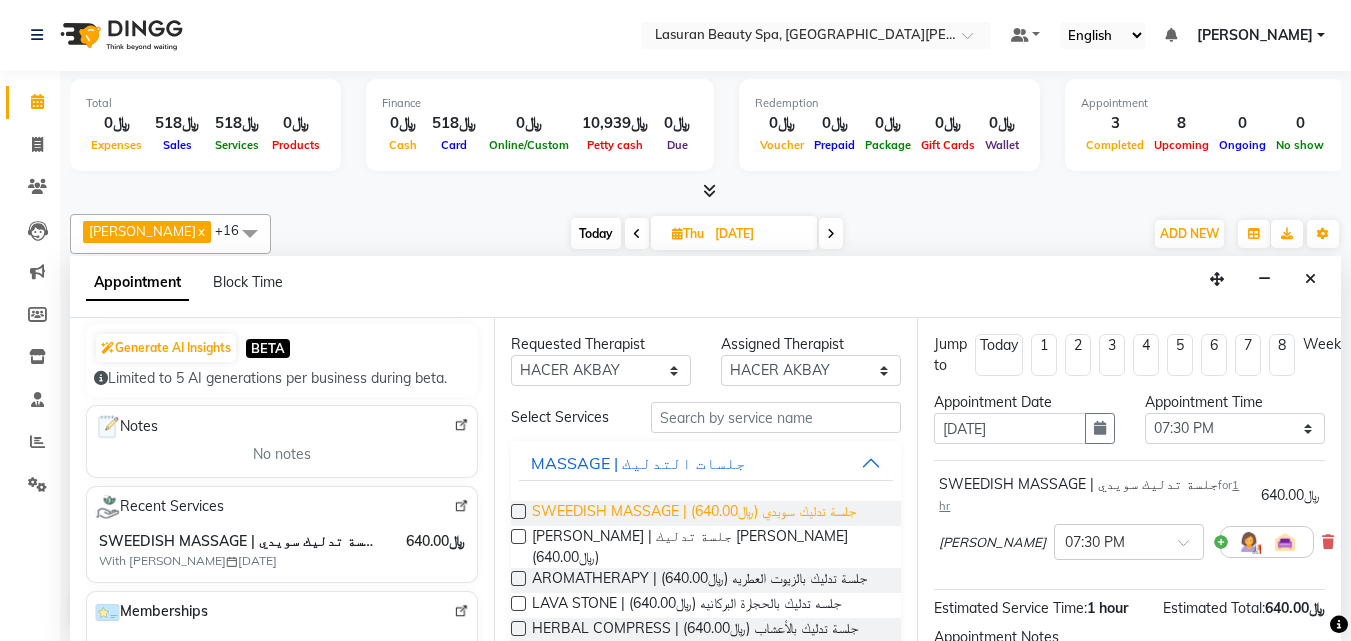 click on "SWEEDISH MASSAGE | جلسة تدليك سويدي (﷼640.00)" at bounding box center (694, 513) 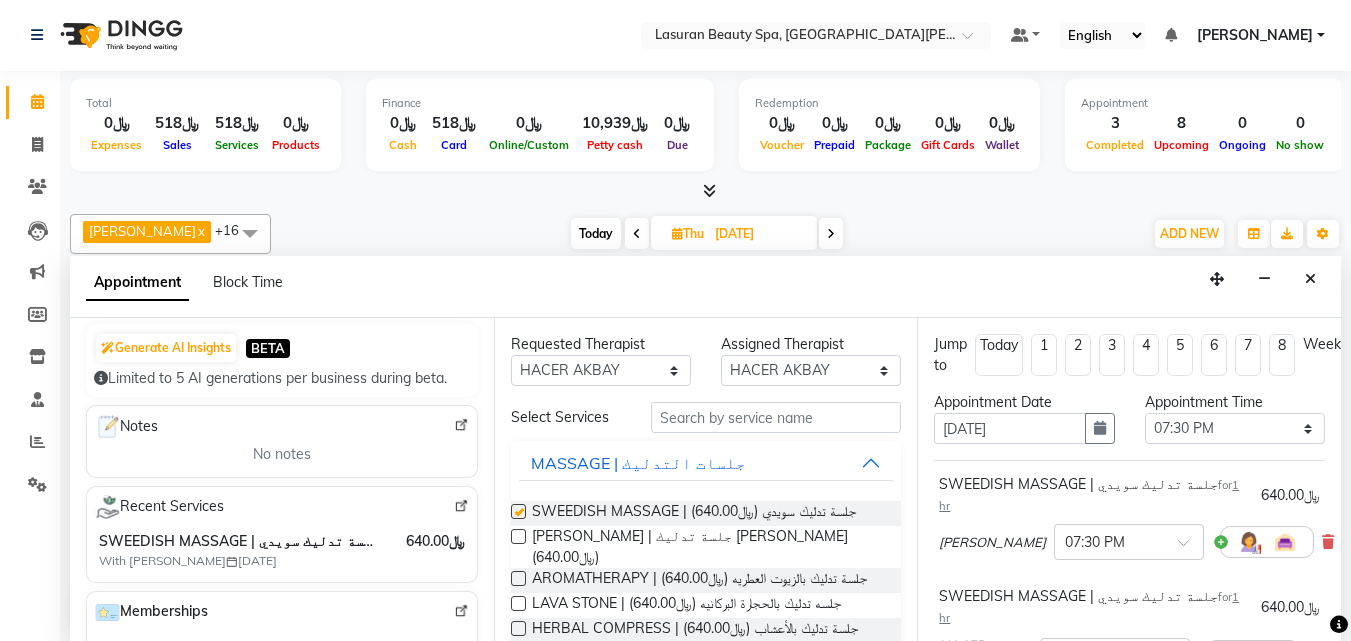 checkbox on "false" 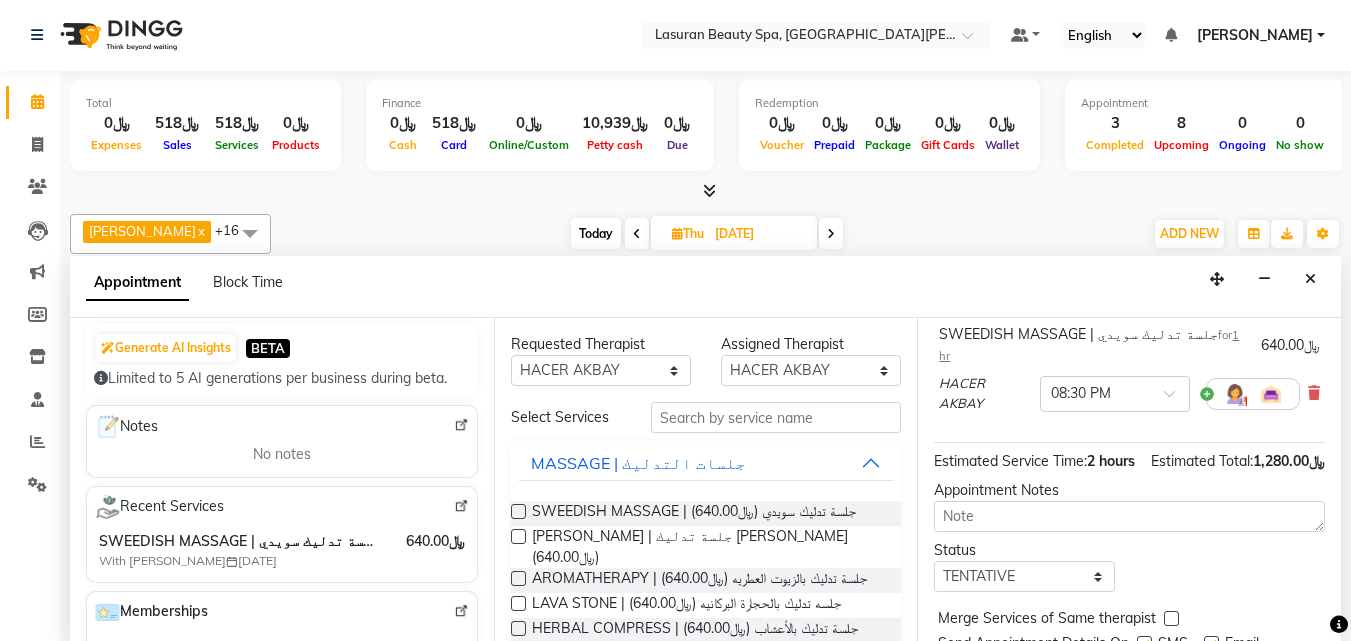 scroll, scrollTop: 333, scrollLeft: 0, axis: vertical 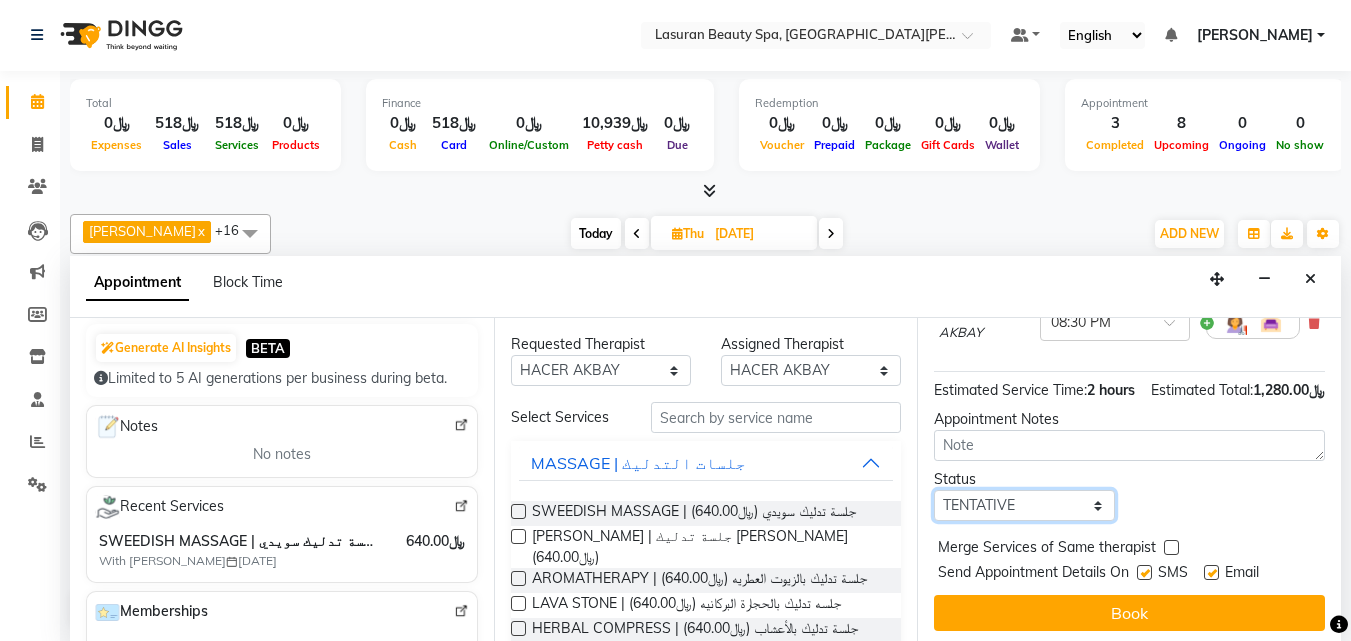 click on "Select TENTATIVE CONFIRM UPCOMING" at bounding box center (1024, 505) 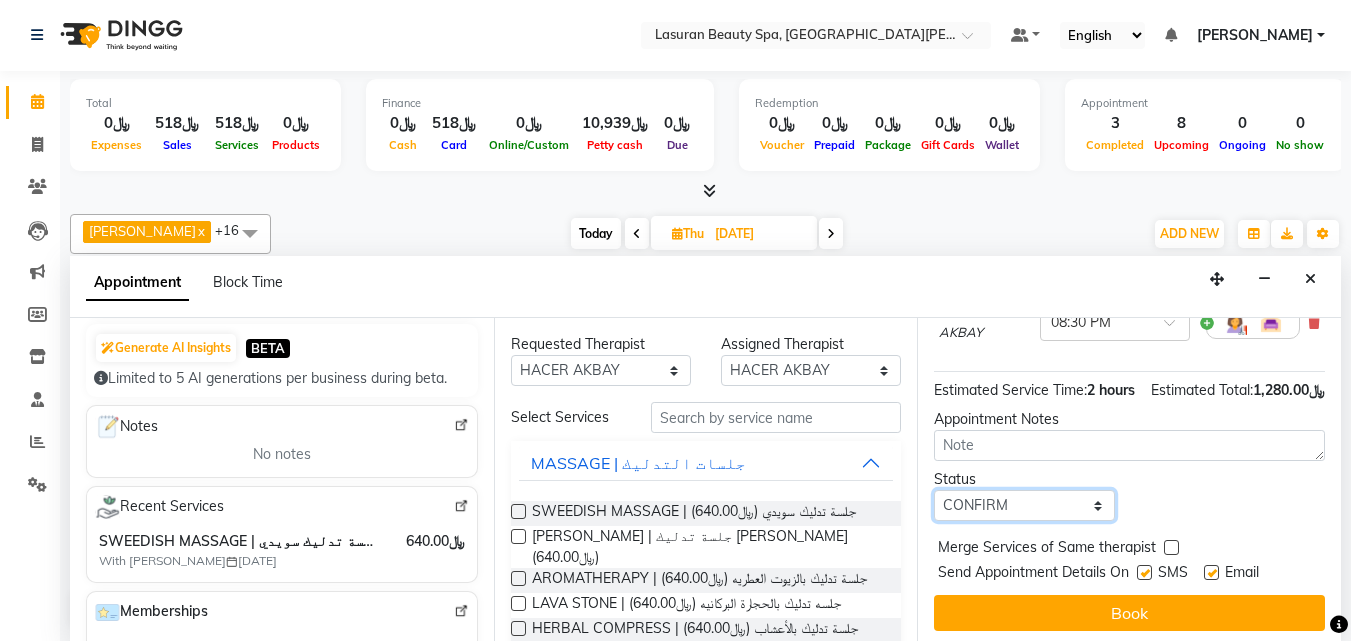 click on "Select TENTATIVE CONFIRM UPCOMING" at bounding box center (1024, 505) 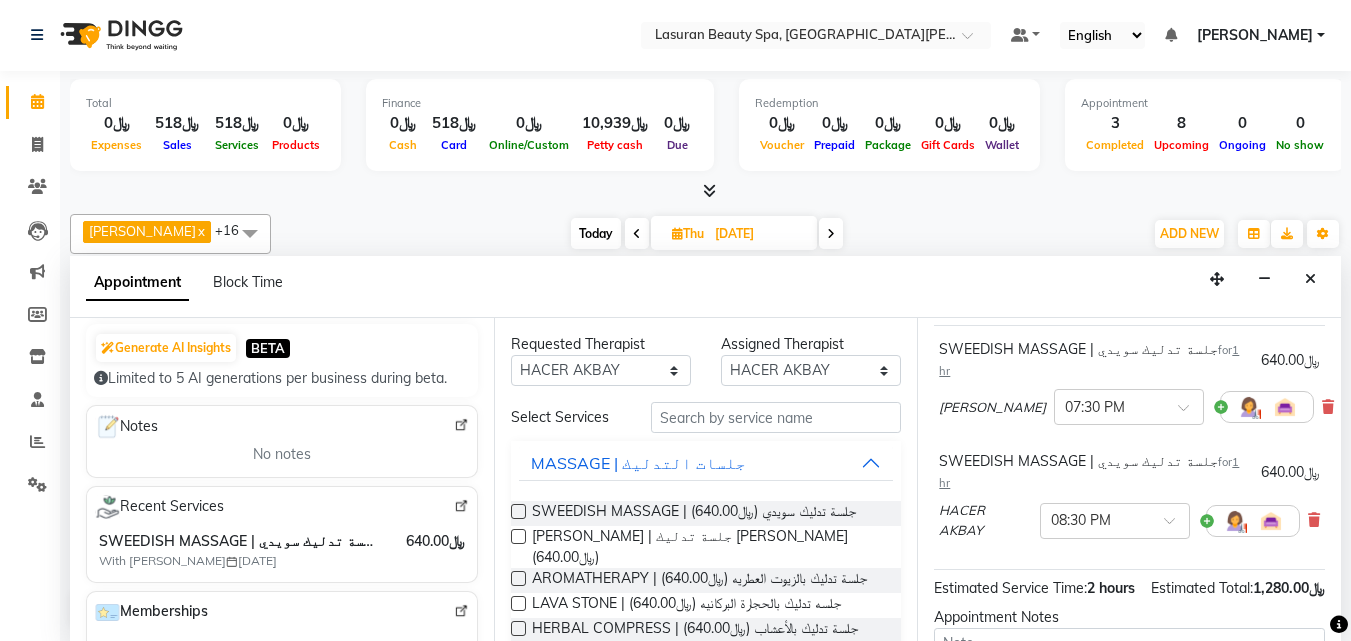 scroll, scrollTop: 133, scrollLeft: 0, axis: vertical 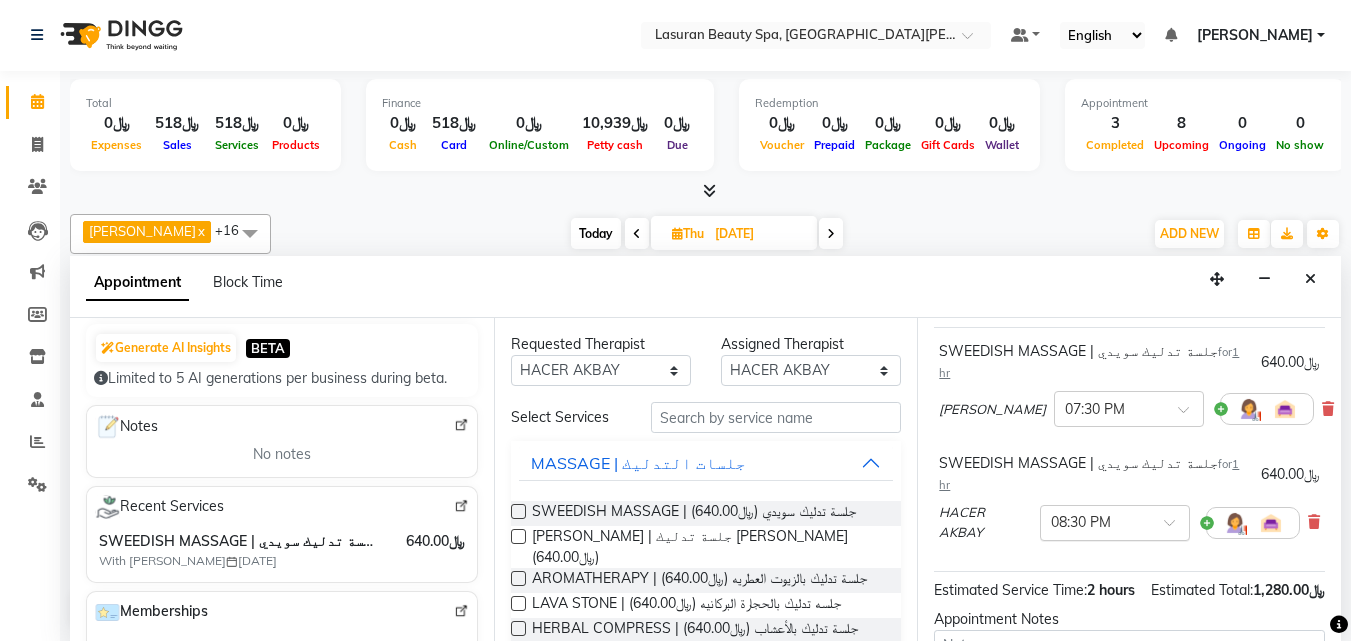click on "× 08:30 PM" at bounding box center [1115, 523] 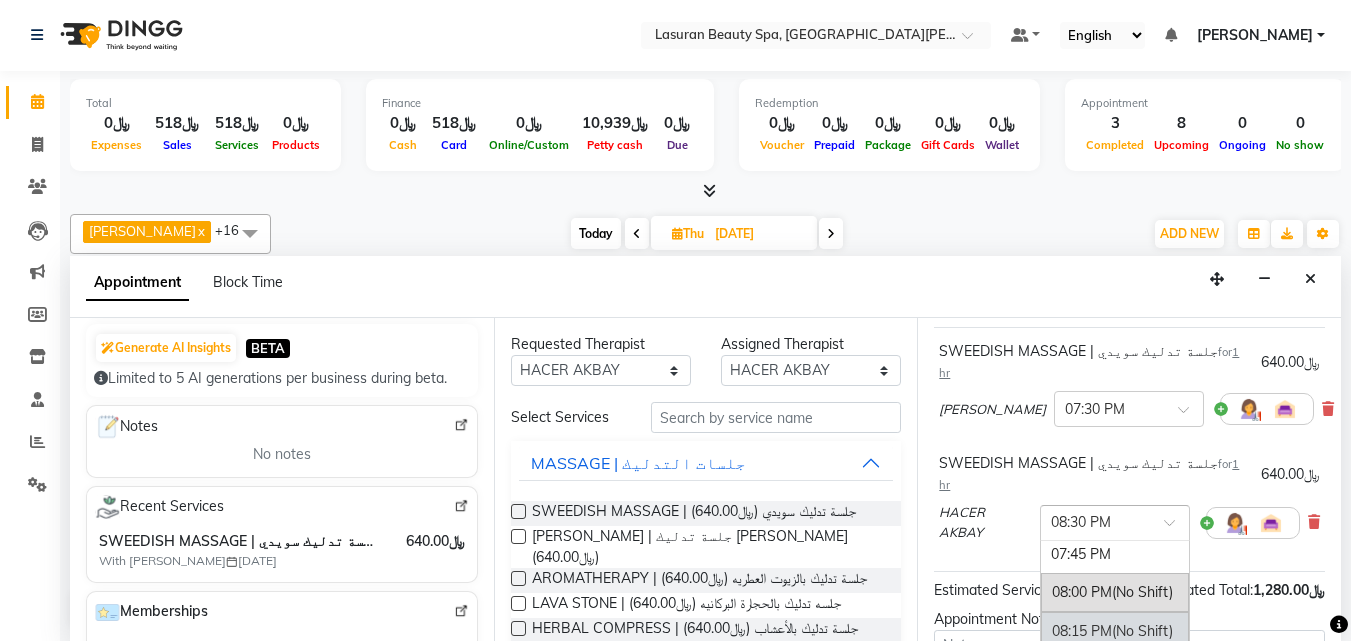 scroll, scrollTop: 1125, scrollLeft: 0, axis: vertical 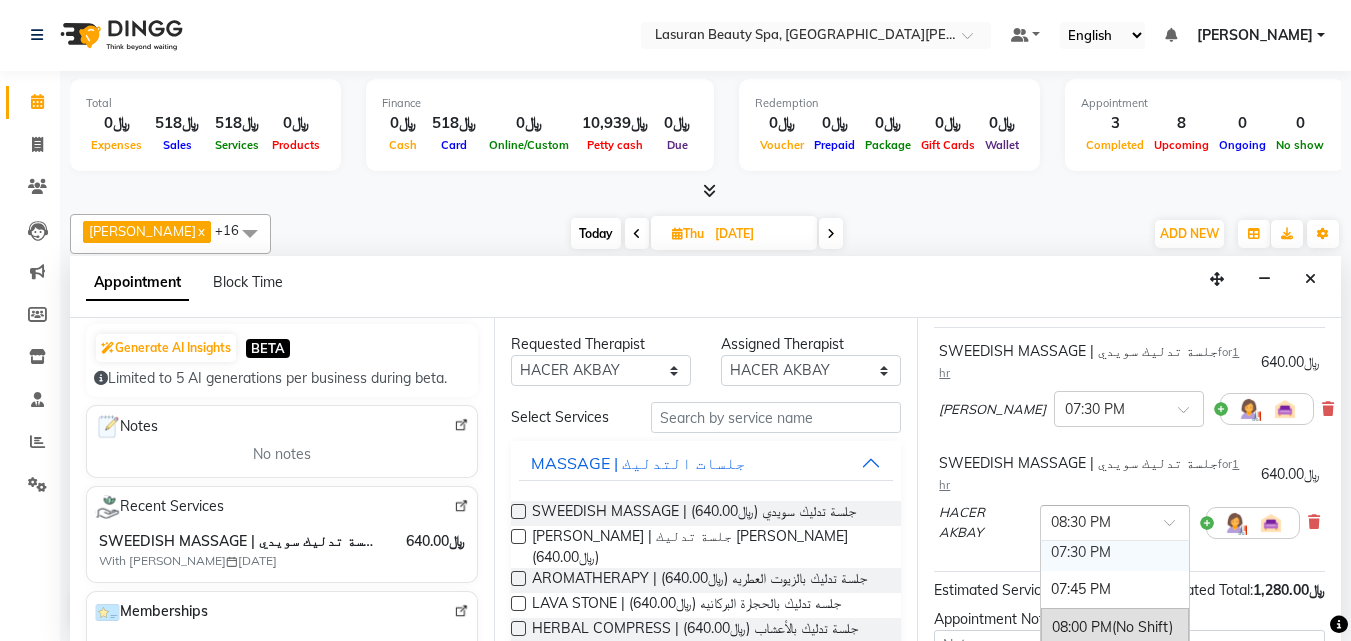 click on "07:30 PM" at bounding box center (1115, 552) 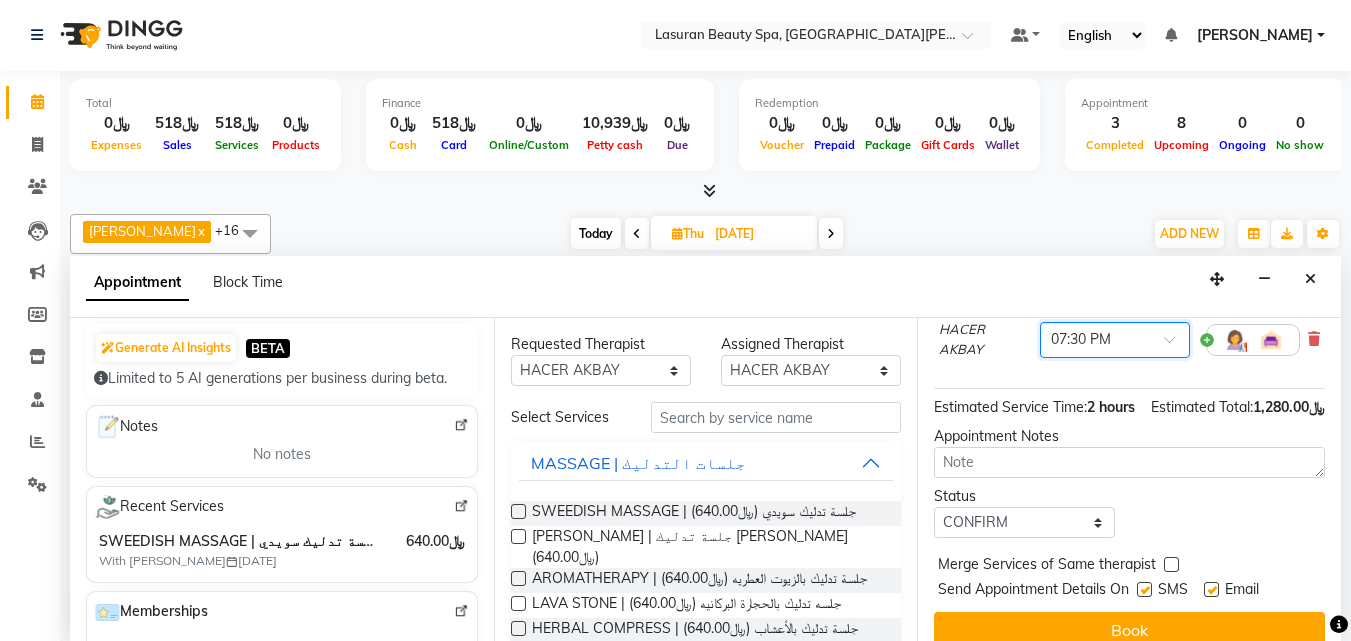 scroll, scrollTop: 354, scrollLeft: 0, axis: vertical 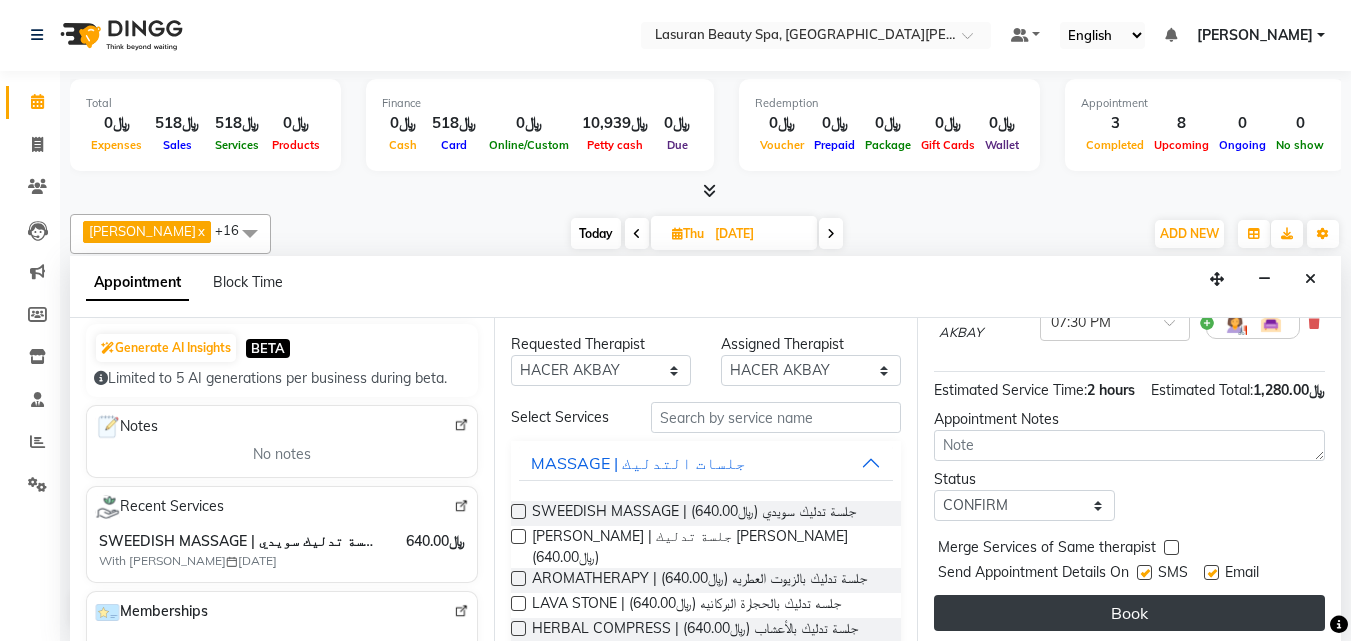 click on "Book" at bounding box center [1129, 613] 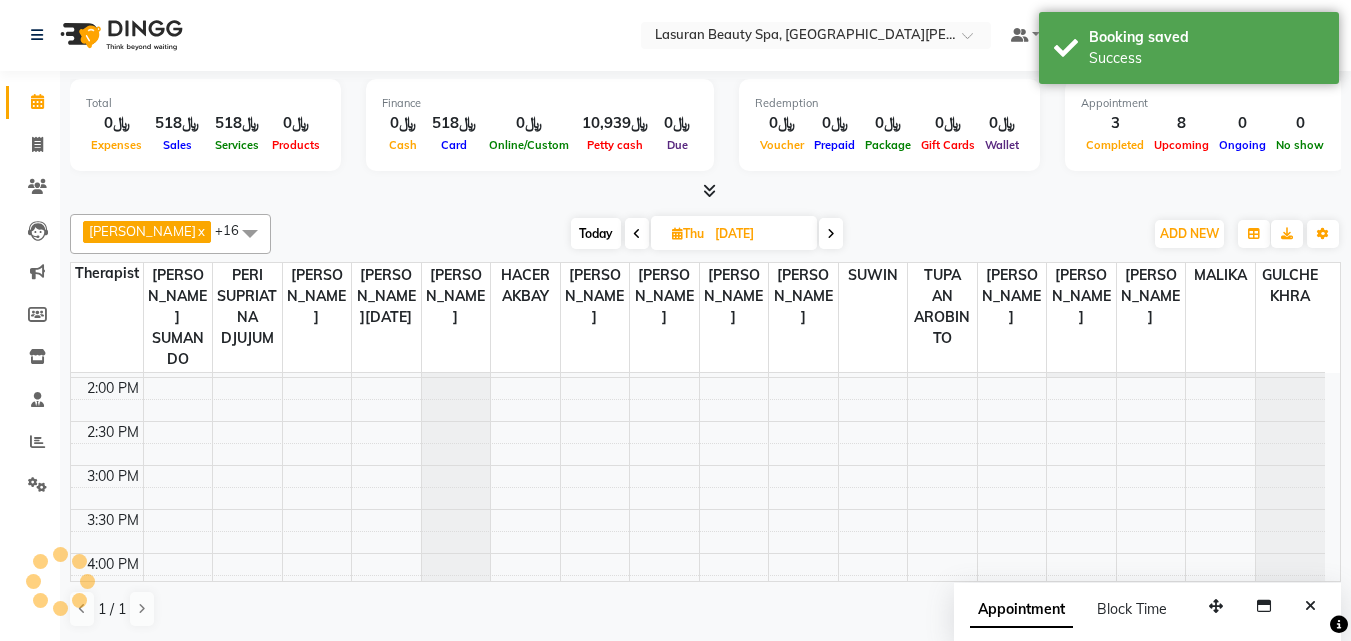 scroll, scrollTop: 0, scrollLeft: 0, axis: both 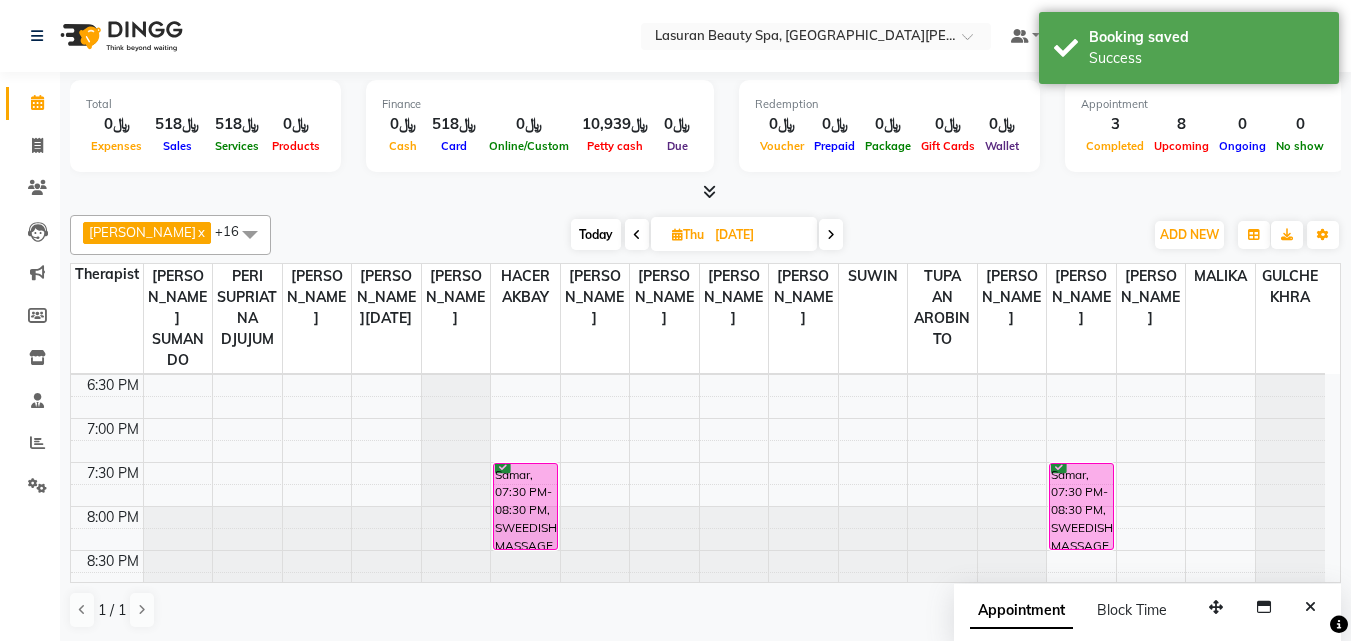 click on "Total  ﷼0  Expenses ﷼518  Sales ﷼518  Services ﷼0  Products Finance  ﷼0  Cash ﷼518  Card ﷼0  Online/Custom ﷼10,939 Petty cash ﷼0 Due  Redemption  ﷼0 Voucher ﷼0 Prepaid ﷼0 Package ﷼0  Gift Cards ﷼0  Wallet  Appointment  3 Completed 8 Upcoming 0 Ongoing 0 No show  Other sales  ﷼0  Packages ﷼0  Memberships ﷼0  Vouchers ﷼0  Prepaids ﷼0  Gift Cards [PERSON_NAME]  x [PERSON_NAME]  x [PERSON_NAME] SUMANDO  x [PERSON_NAME]  x [PERSON_NAME]  x [PERSON_NAME]  x GULCHEKHRA  x HACER AKBAY  x [PERSON_NAME][DATE]  x [PERSON_NAME]  x MALIKA  x PERI  SUPRIATNA DJUJUM  x [PERSON_NAME]  x [PERSON_NAME]  x SUWIN  x TUPA AN AROBINTO  x [PERSON_NAME]  x +16 Select All [PERSON_NAME] SUMANDO CHAIMAE BALHAMIDIYA [PERSON_NAME] CHARLYN AZARCON [PERSON_NAME] GULCHEKHRA HACER AKBAY Hiba [DATE][PERSON_NAME] [PERSON_NAME] Amaui PERI  SUPRIATNA DJUJUM [PERSON_NAME] [PERSON_NAME] [PERSON_NAME] SUWIN [DATE]  Thu x" 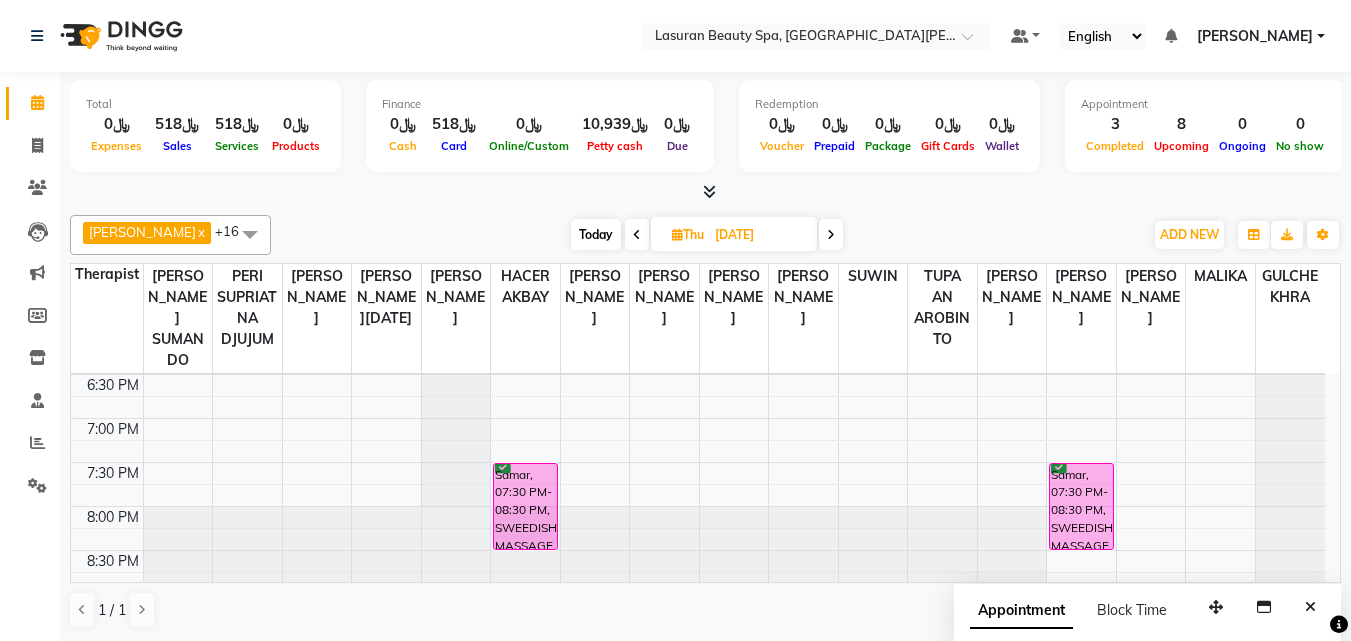 click on "Today" at bounding box center (596, 234) 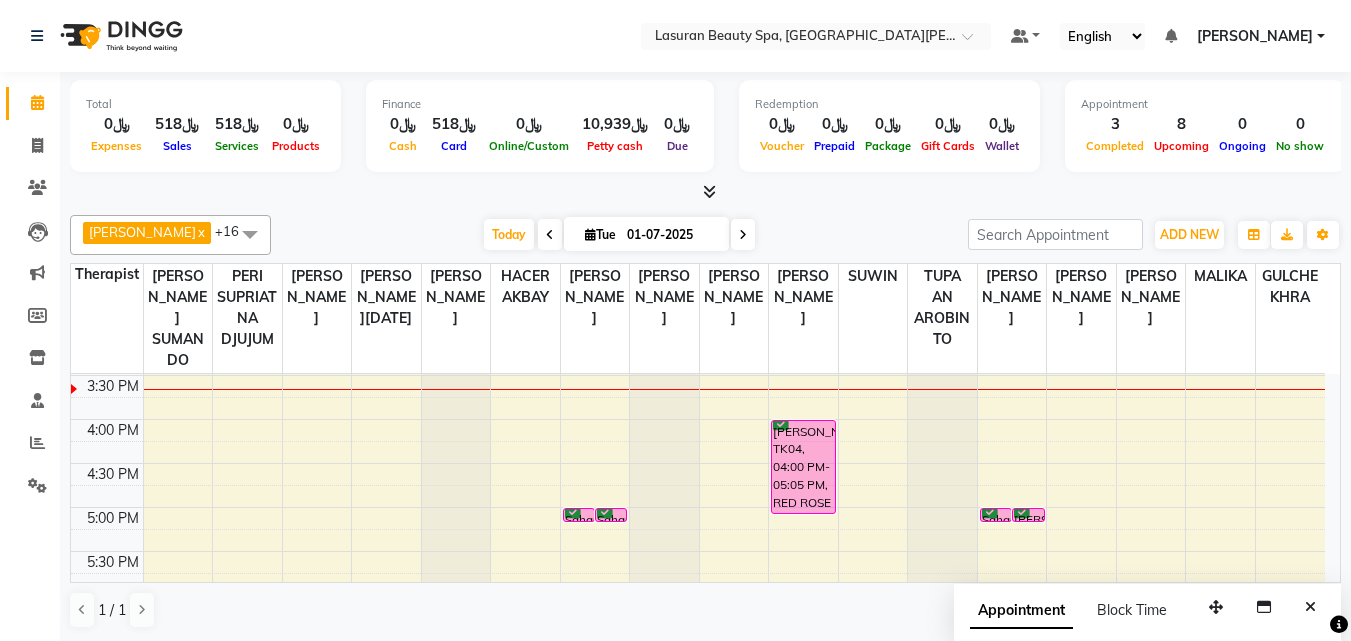 scroll, scrollTop: 359, scrollLeft: 0, axis: vertical 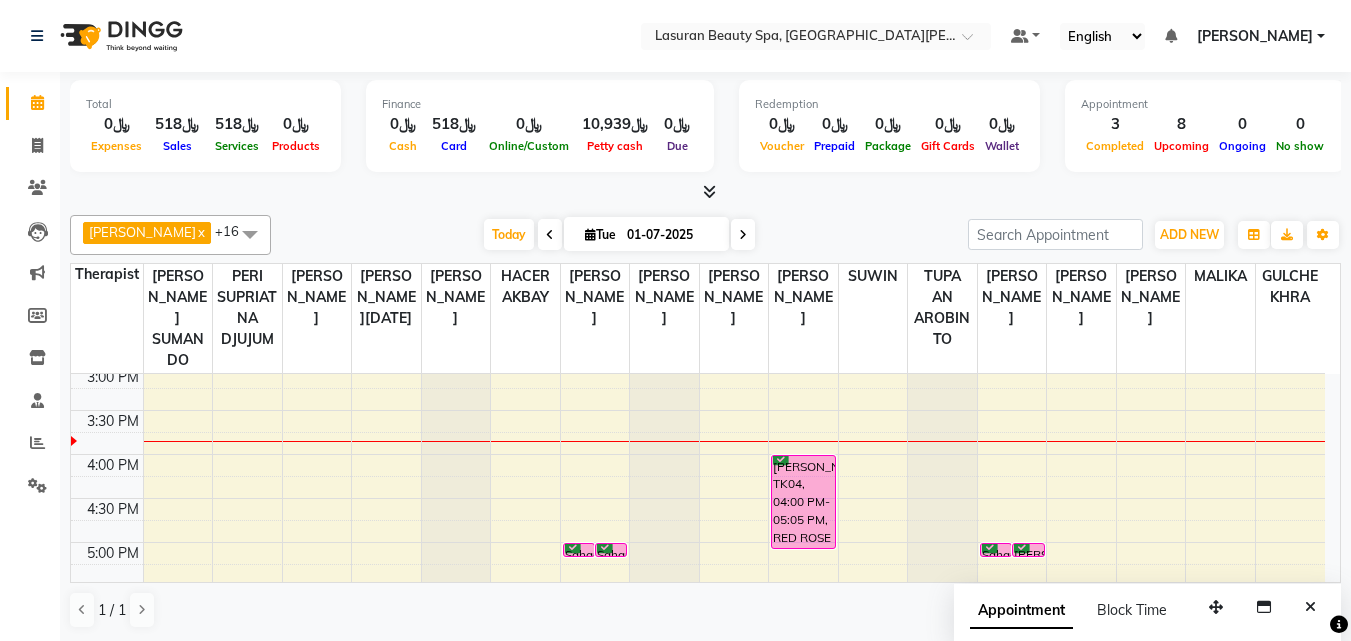 click on "[DATE]  [DATE]" at bounding box center (619, 235) 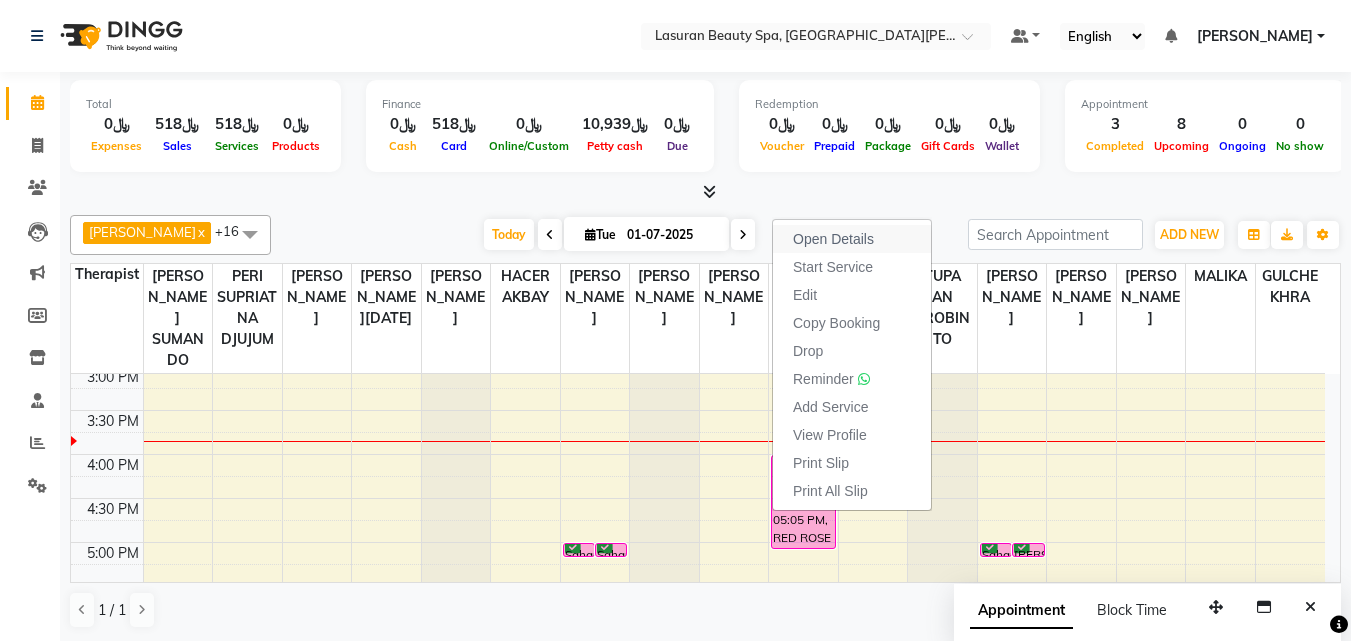 click on "Open Details" at bounding box center [833, 239] 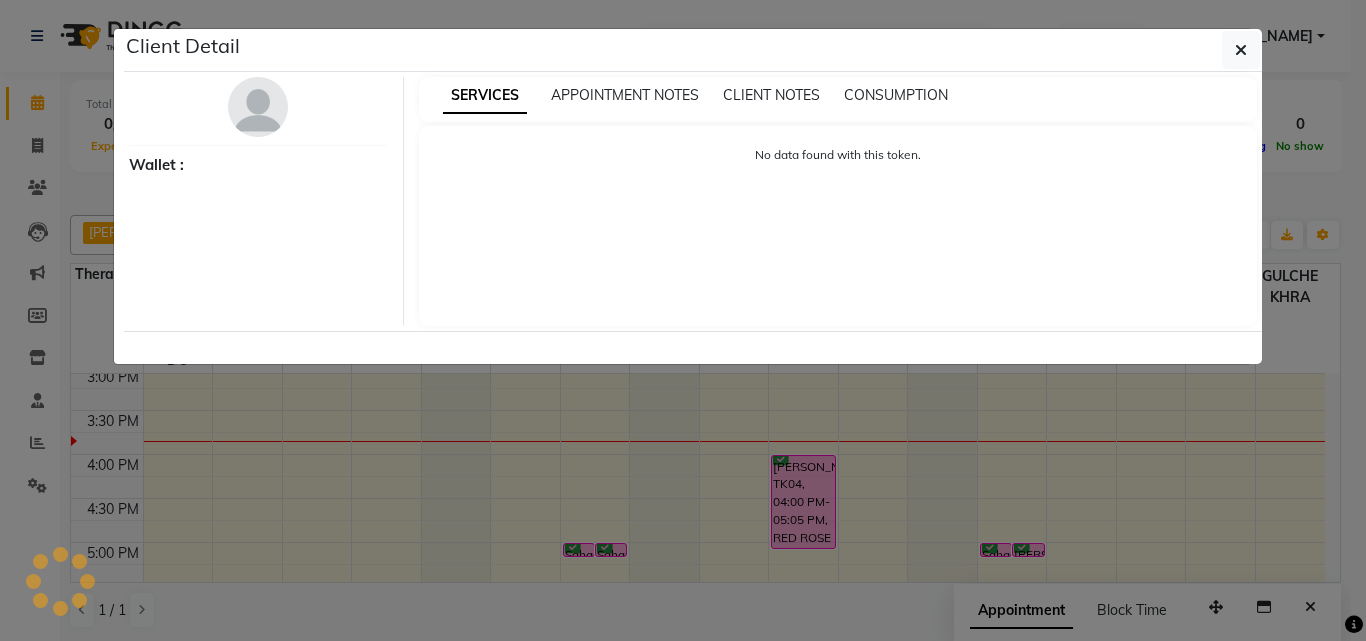 select on "6" 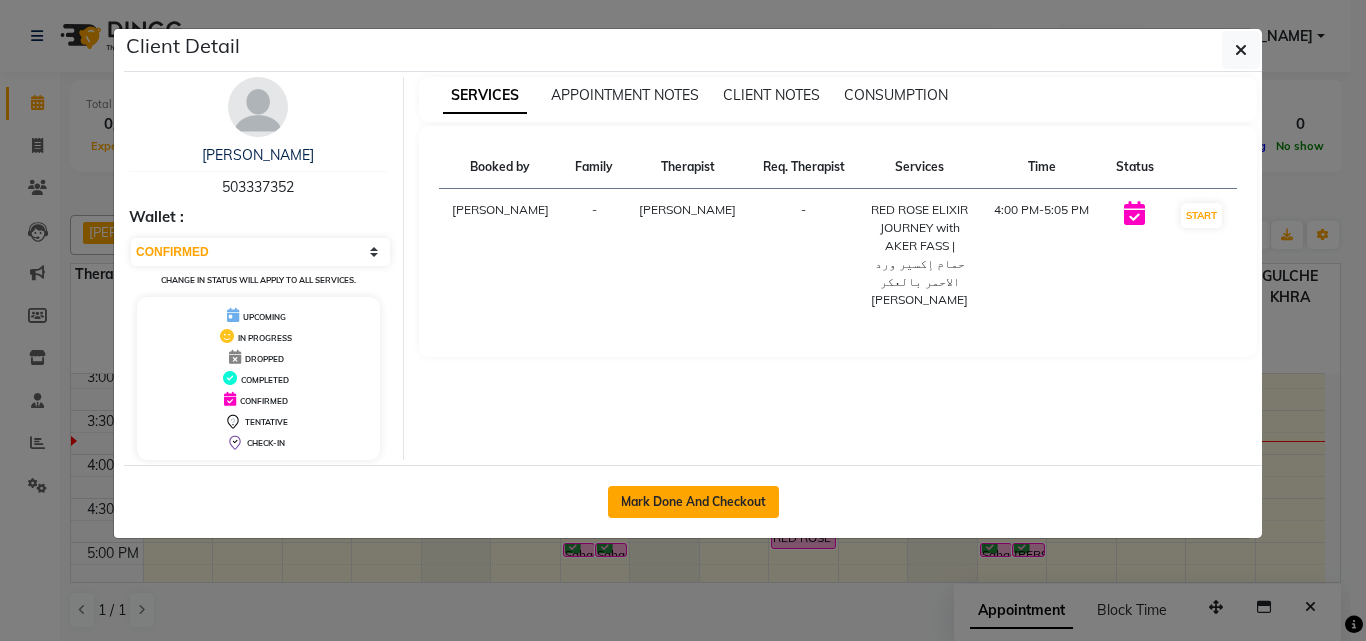 click on "Mark Done And Checkout" 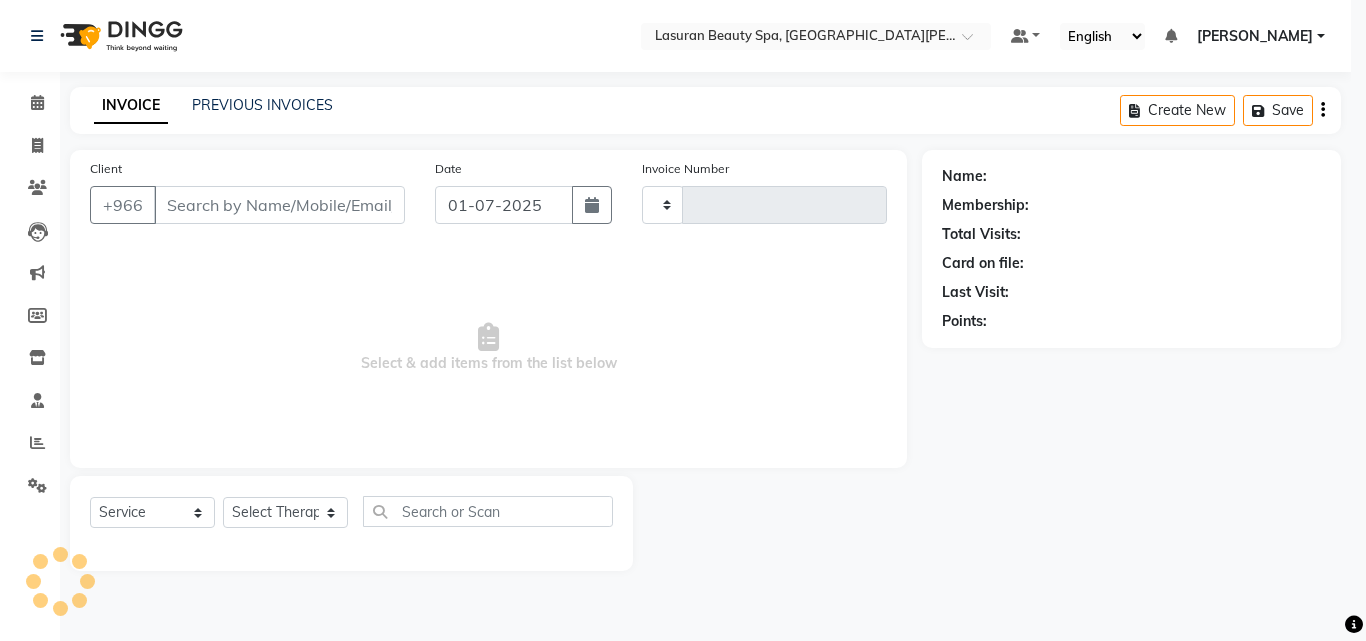 type on "0811" 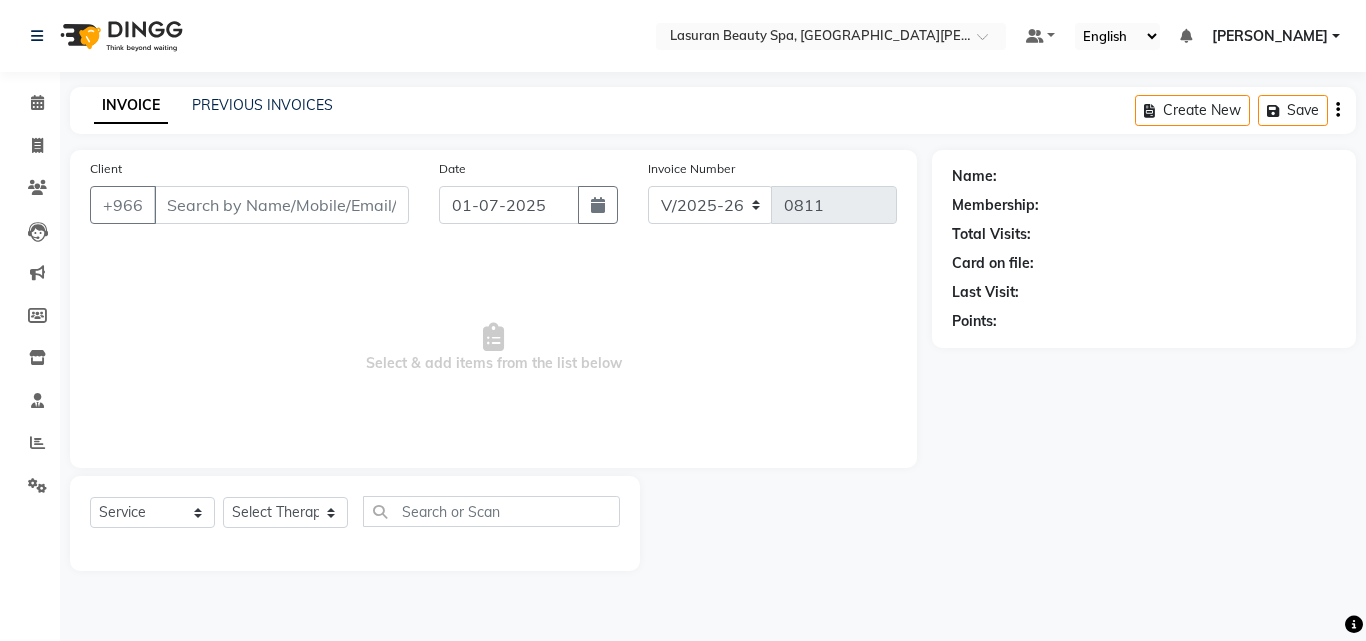 type on "503337352" 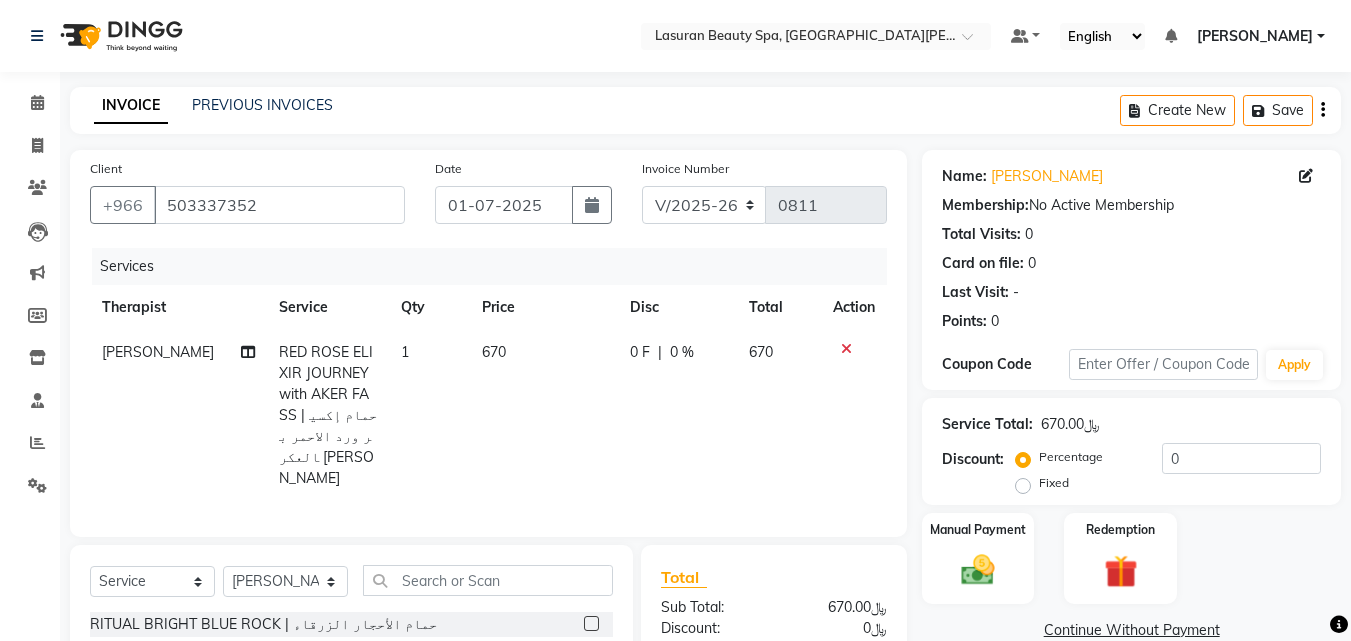 scroll, scrollTop: 200, scrollLeft: 0, axis: vertical 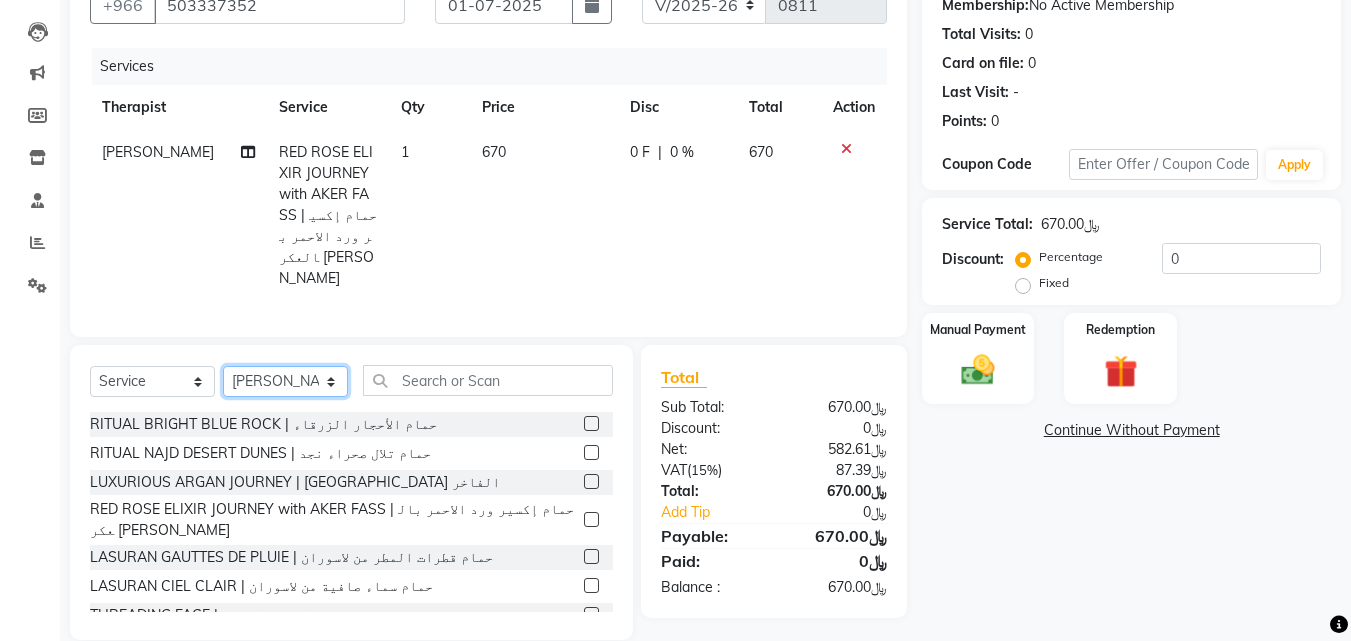 click on "Select Therapist [PERSON_NAME] SUMANDO [PERSON_NAME] BISHAL THAPA BISHUN DEV MANDAL CHAIMAE BALHAMIDIYA [PERSON_NAME] [PERSON_NAME] [PERSON_NAME] Nah Ghada Yaseen GULCHEKHRA HACER AKBAY Hiba [DATE][PERSON_NAME] MABELL BORCELIS [PERSON_NAME] MARIFE MASTE Mohamed ELfarargy [PERSON_NAME] Amaui NABI KADDUS [PERSON_NAME]  SUPRIATNA DJUJUM [PERSON_NAME] [PERSON_NAME] [PERSON_NAME] [PERSON_NAME] SUWIN TUPA AN AROBINTO [PERSON_NAME]" 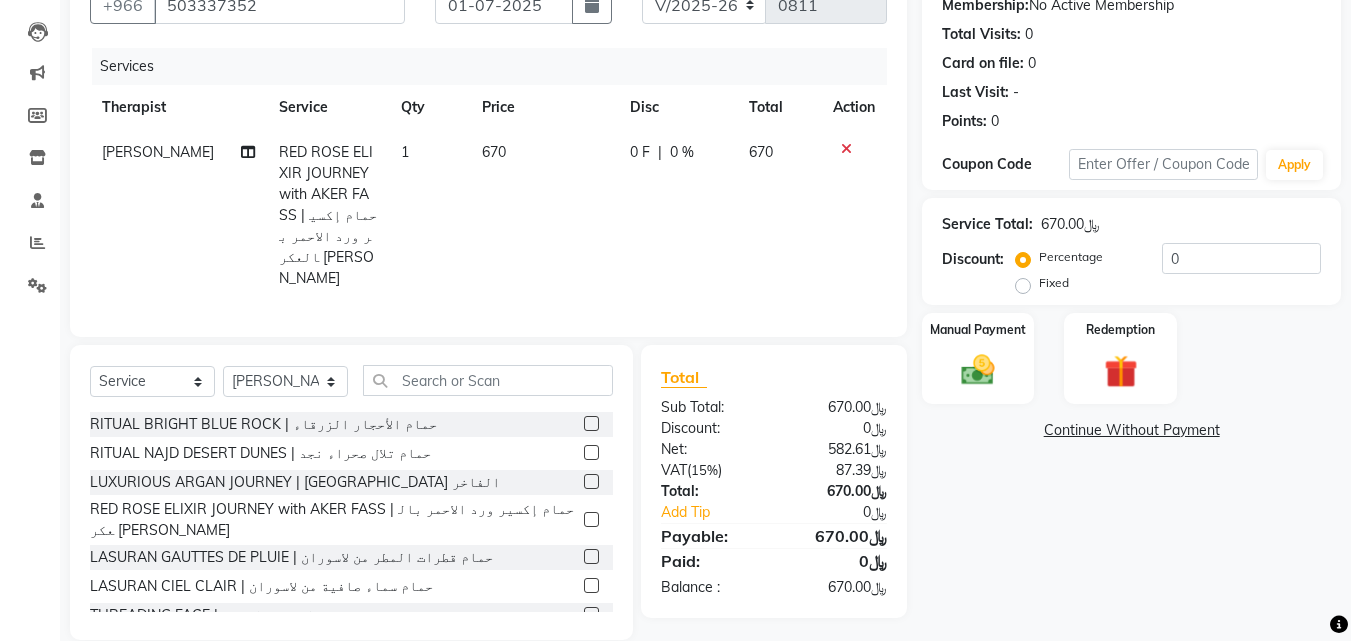 click on "Client [PHONE_NUMBER] Date [DATE] Invoice Number V/2025 V/[PHONE_NUMBER] Services Therapist Service Qty Price Disc Total Action RACHIDA BOUSSETTA RED ROSE ELIXIR JOURNEY with AKER FASS |  حمام إكسير ورد الاحمر بالعكر [PERSON_NAME] 1 670 0 F | 0 % 670" 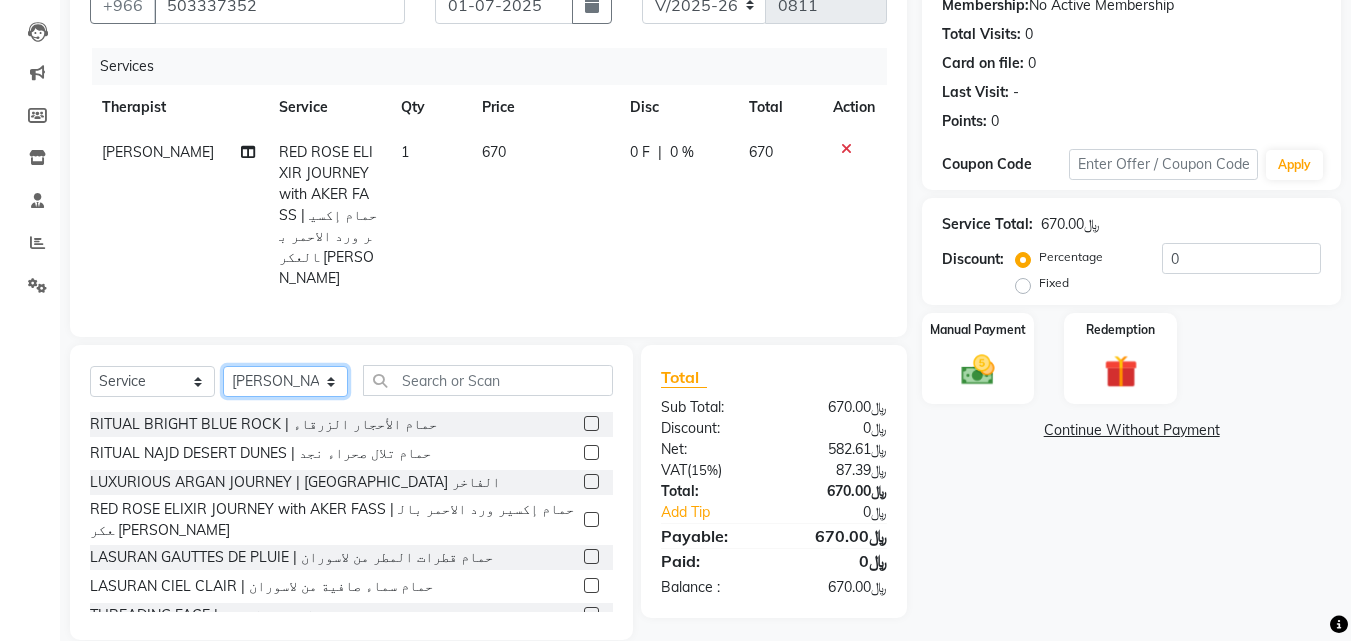 click on "Select Therapist [PERSON_NAME] SUMANDO [PERSON_NAME] BISHAL THAPA BISHUN DEV MANDAL CHAIMAE BALHAMIDIYA [PERSON_NAME] [PERSON_NAME] [PERSON_NAME] Nah Ghada Yaseen GULCHEKHRA HACER AKBAY Hiba [DATE][PERSON_NAME] MABELL BORCELIS [PERSON_NAME] MARIFE MASTE Mohamed ELfarargy [PERSON_NAME] Amaui NABI KADDUS [PERSON_NAME]  SUPRIATNA DJUJUM [PERSON_NAME] [PERSON_NAME] [PERSON_NAME] [PERSON_NAME] SUWIN TUPA AN AROBINTO [PERSON_NAME]" 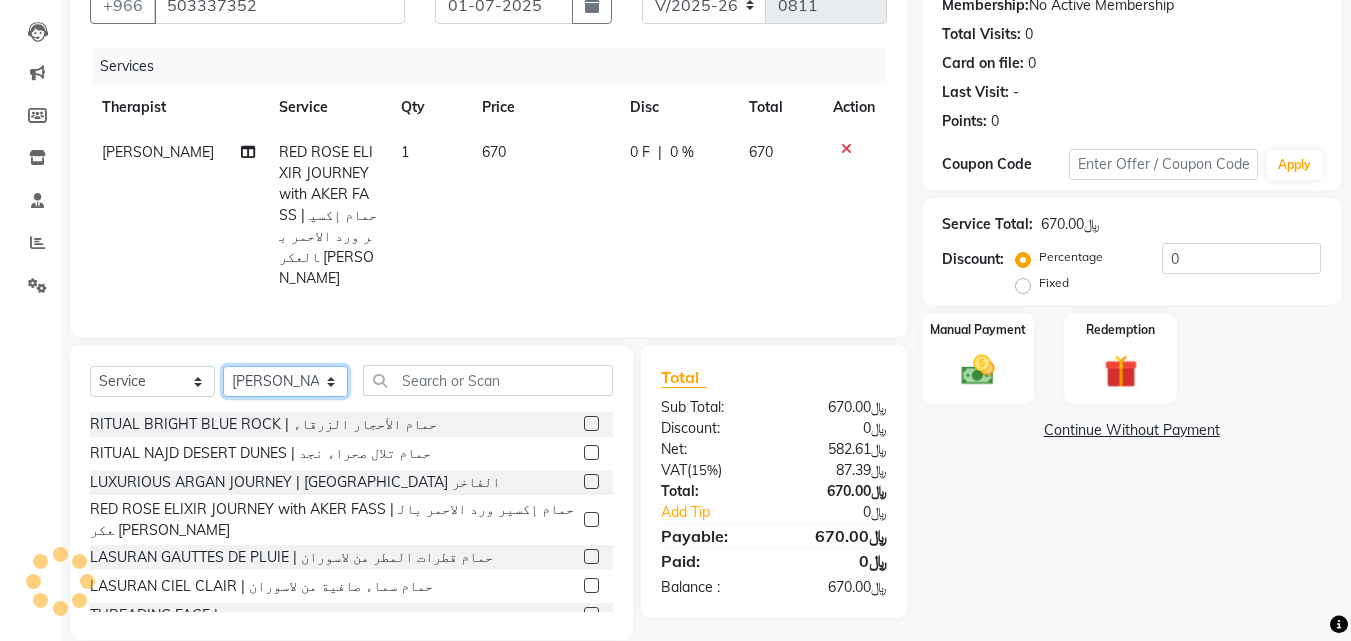 click on "Select Therapist [PERSON_NAME] SUMANDO [PERSON_NAME] BISHAL THAPA BISHUN DEV MANDAL CHAIMAE BALHAMIDIYA [PERSON_NAME] [PERSON_NAME] [PERSON_NAME] Nah Ghada Yaseen GULCHEKHRA HACER AKBAY Hiba [DATE][PERSON_NAME] MABELL BORCELIS [PERSON_NAME] MARIFE MASTE Mohamed ELfarargy [PERSON_NAME] Amaui NABI KADDUS [PERSON_NAME]  SUPRIATNA DJUJUM [PERSON_NAME] [PERSON_NAME] [PERSON_NAME] [PERSON_NAME] SUWIN TUPA AN AROBINTO [PERSON_NAME]" 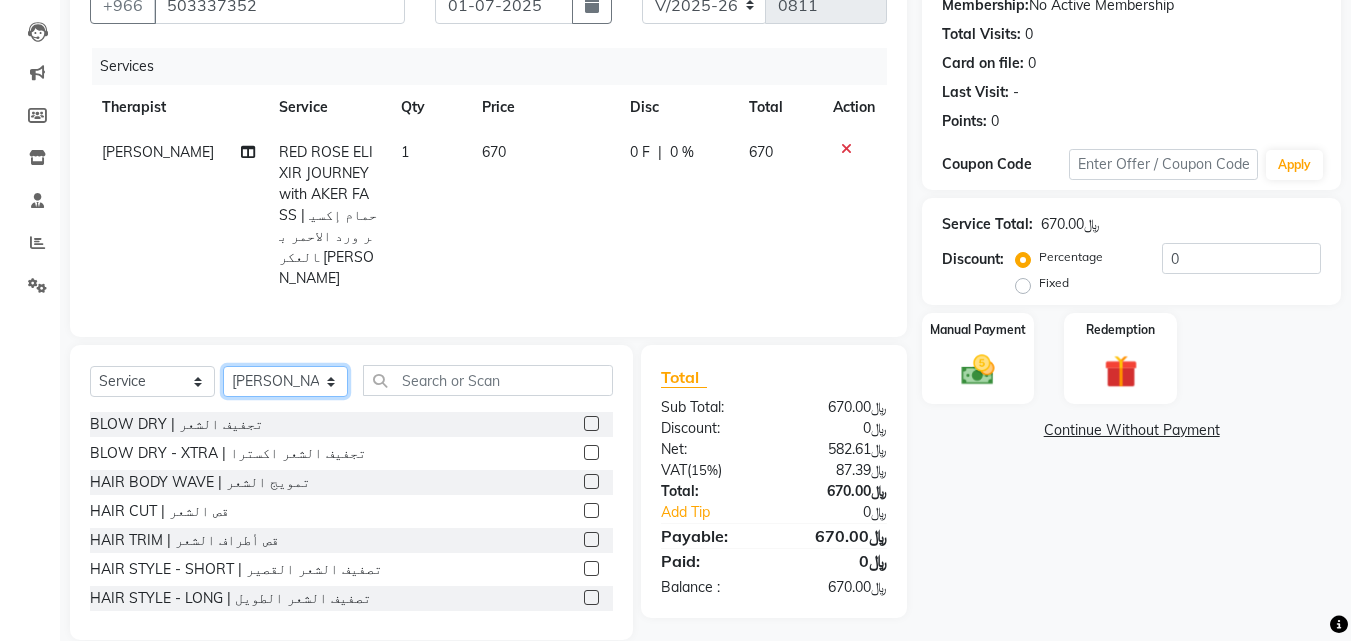 click on "Select Therapist [PERSON_NAME] SUMANDO [PERSON_NAME] BISHAL THAPA BISHUN DEV MANDAL CHAIMAE BALHAMIDIYA [PERSON_NAME] [PERSON_NAME] [PERSON_NAME] Nah Ghada Yaseen GULCHEKHRA HACER AKBAY Hiba [DATE][PERSON_NAME] MABELL BORCELIS [PERSON_NAME] MARIFE MASTE Mohamed ELfarargy [PERSON_NAME] Amaui NABI KADDUS [PERSON_NAME]  SUPRIATNA DJUJUM [PERSON_NAME] [PERSON_NAME] [PERSON_NAME] [PERSON_NAME] SUWIN TUPA AN AROBINTO [PERSON_NAME]" 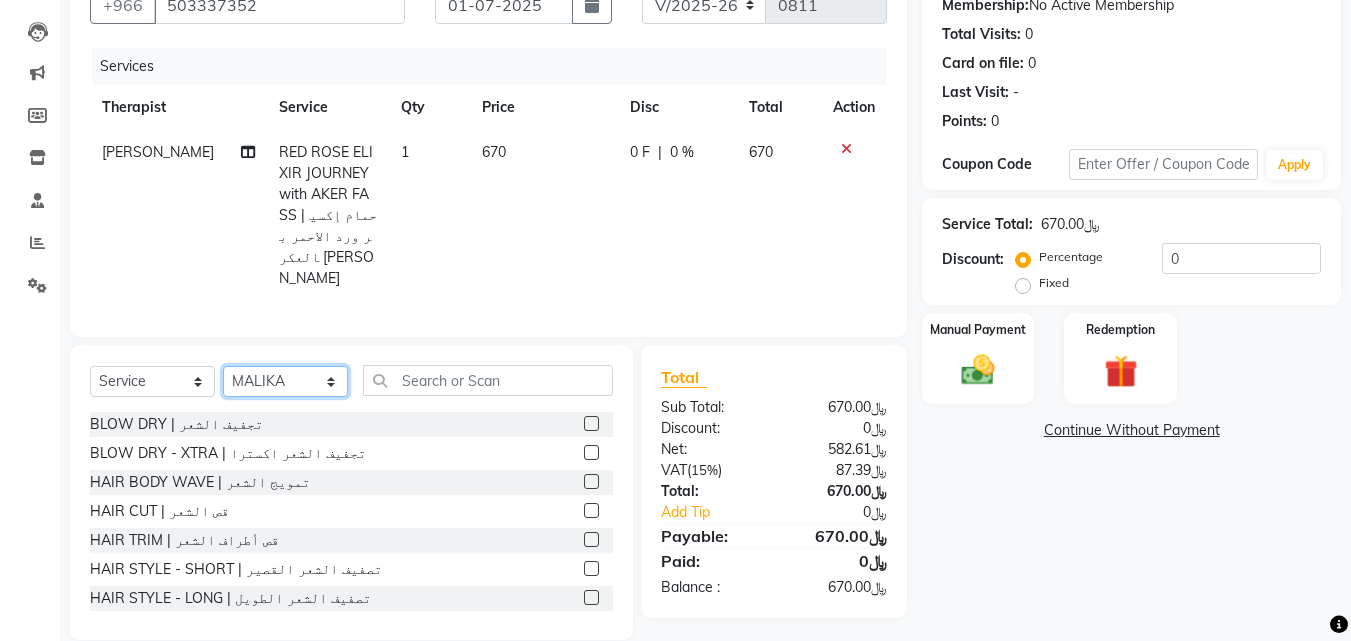 click on "Select Therapist [PERSON_NAME] SUMANDO [PERSON_NAME] BISHAL THAPA BISHUN DEV MANDAL CHAIMAE BALHAMIDIYA [PERSON_NAME] [PERSON_NAME] [PERSON_NAME] Nah Ghada Yaseen GULCHEKHRA HACER AKBAY Hiba [DATE][PERSON_NAME] MABELL BORCELIS [PERSON_NAME] MARIFE MASTE Mohamed ELfarargy [PERSON_NAME] Amaui NABI KADDUS [PERSON_NAME]  SUPRIATNA DJUJUM [PERSON_NAME] [PERSON_NAME] [PERSON_NAME] [PERSON_NAME] SUWIN TUPA AN AROBINTO [PERSON_NAME]" 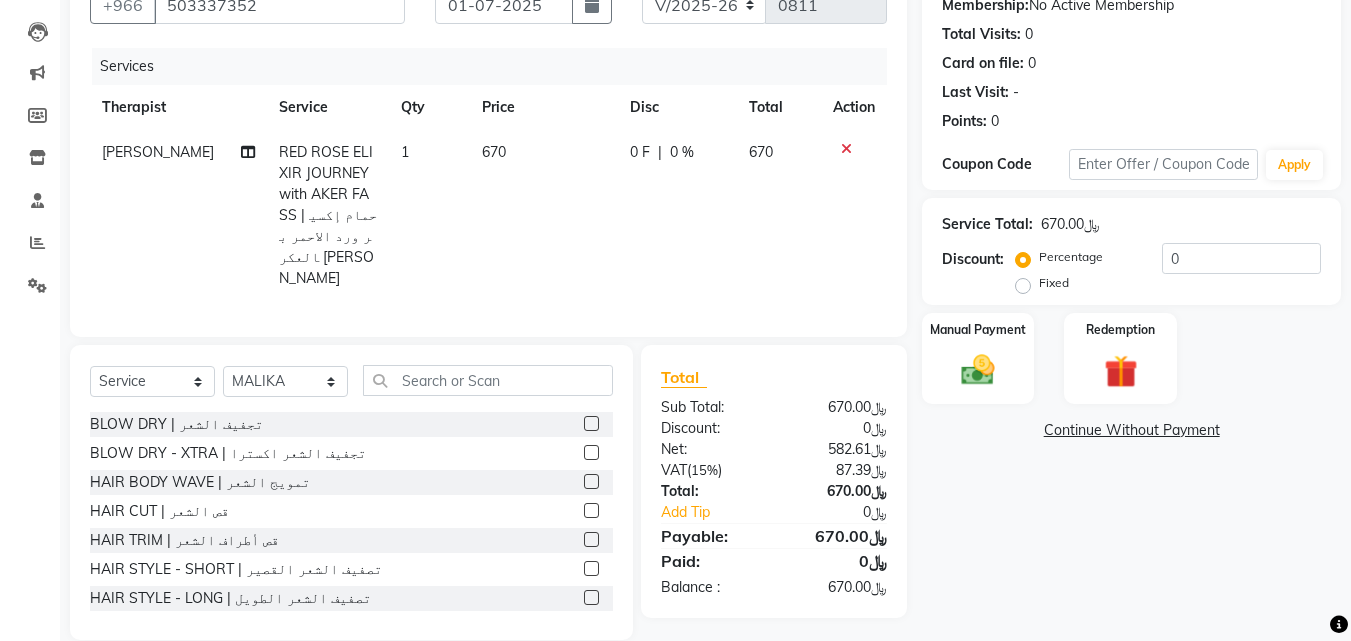 click on "BLOW DRY | تجفيف الشعر" 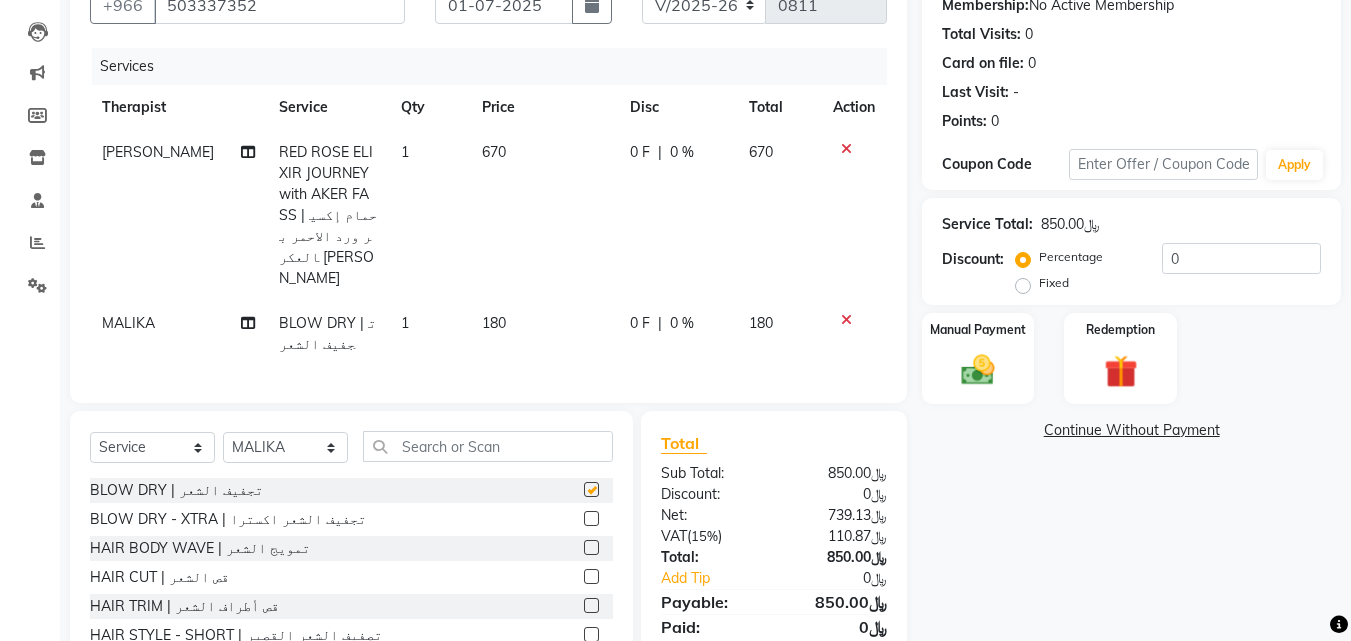 checkbox on "false" 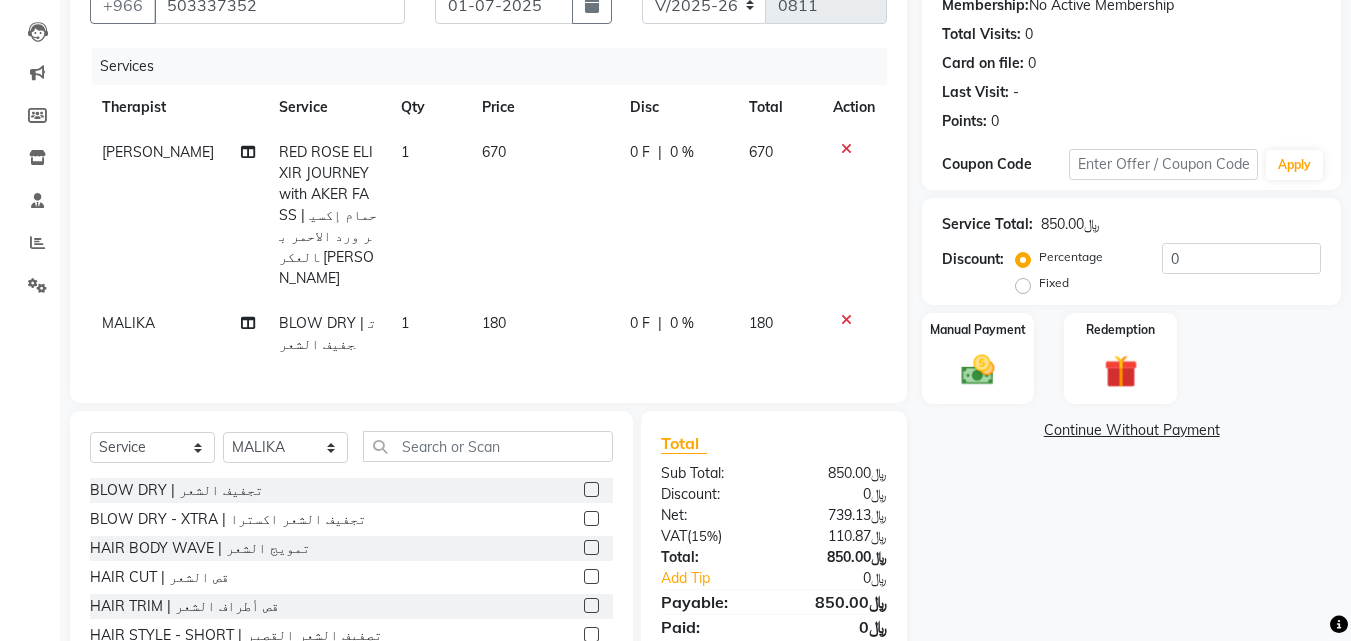 scroll, scrollTop: 268, scrollLeft: 0, axis: vertical 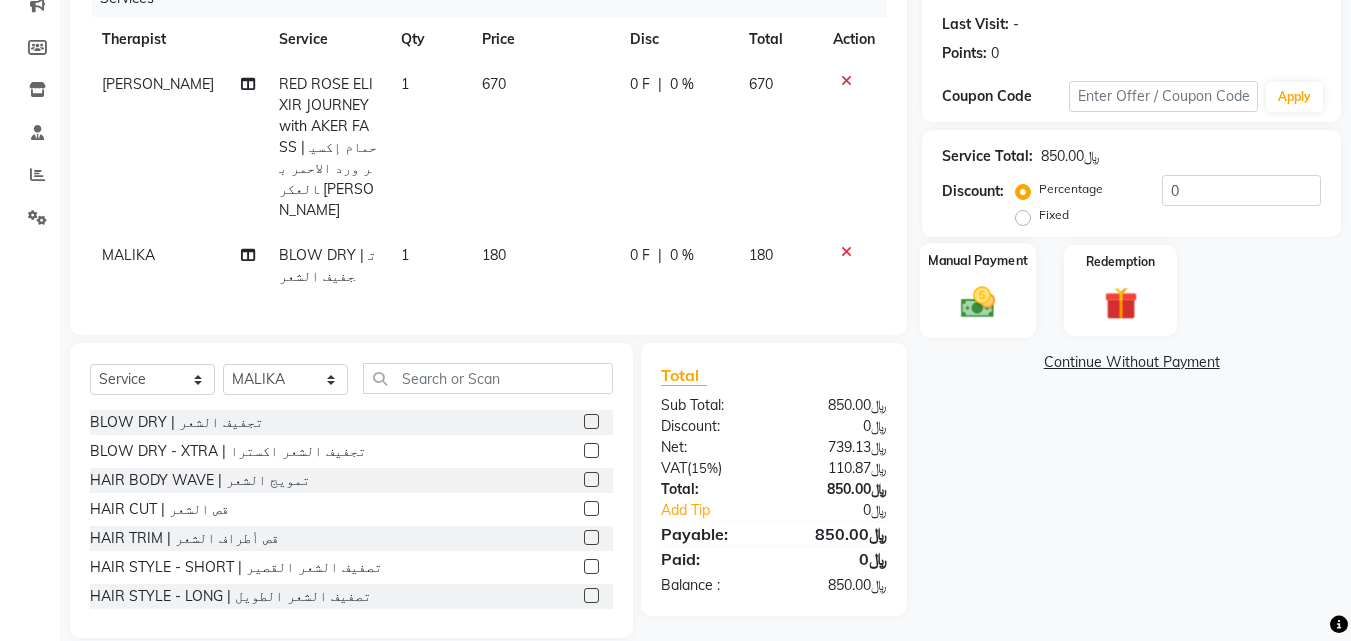 click 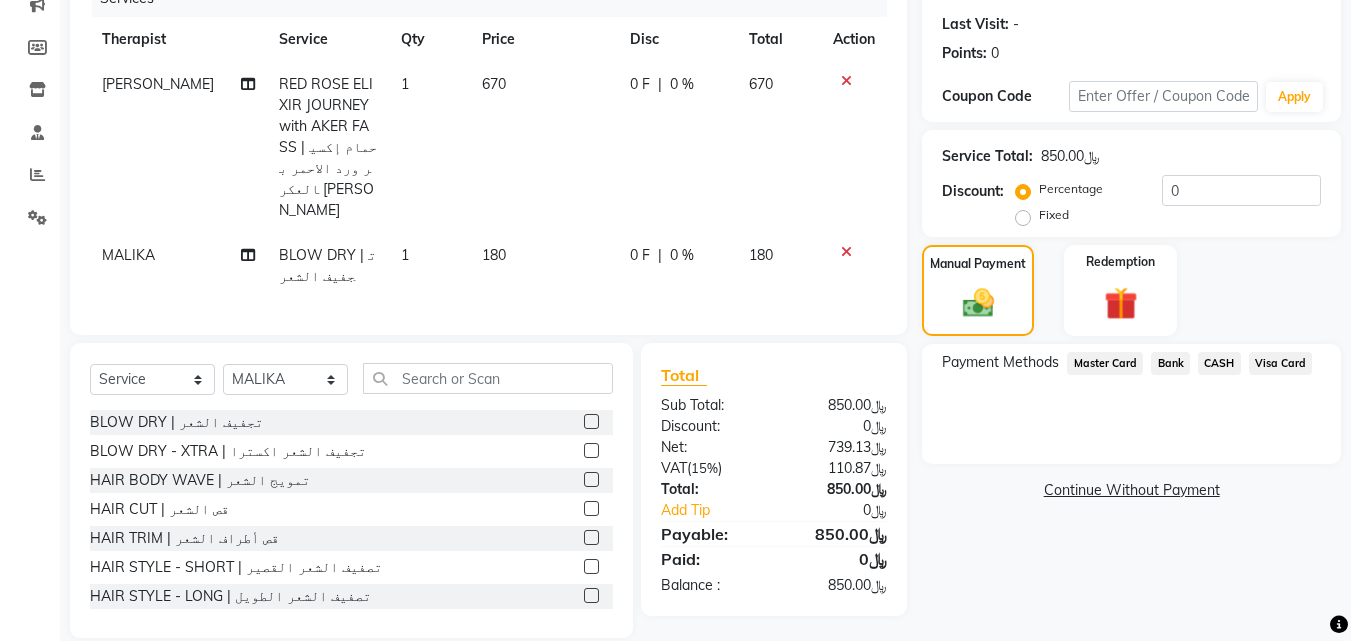 click on "Visa Card" 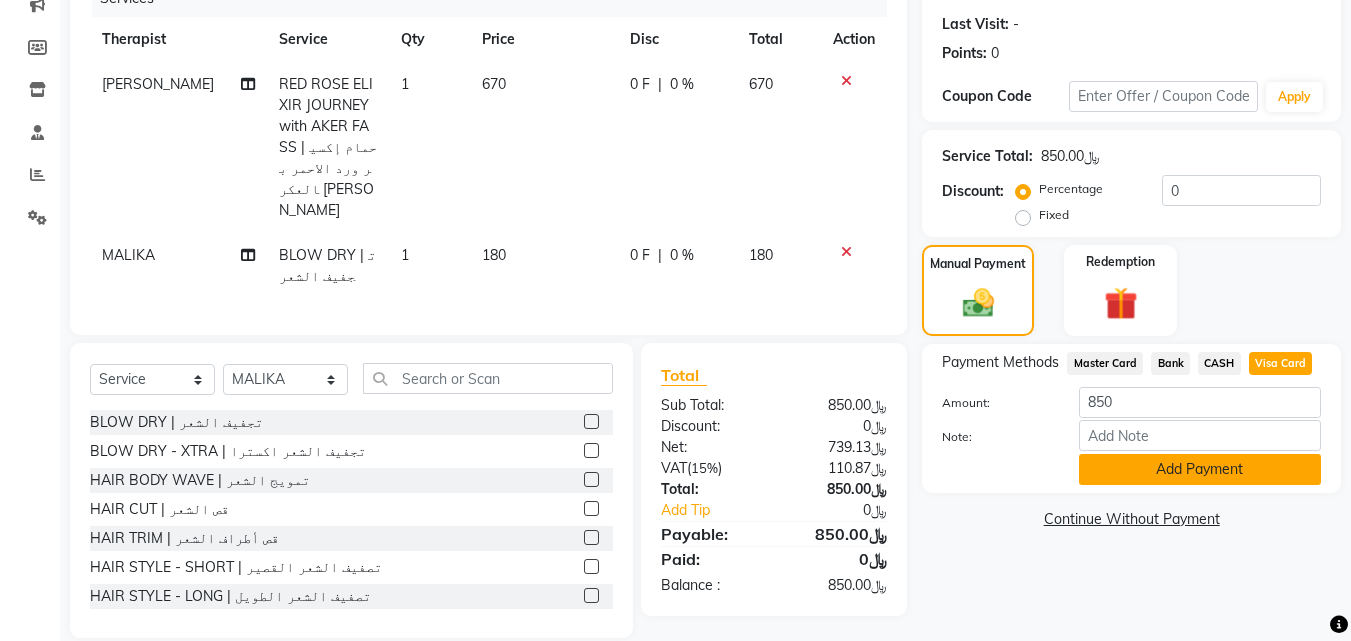 click on "Add Payment" 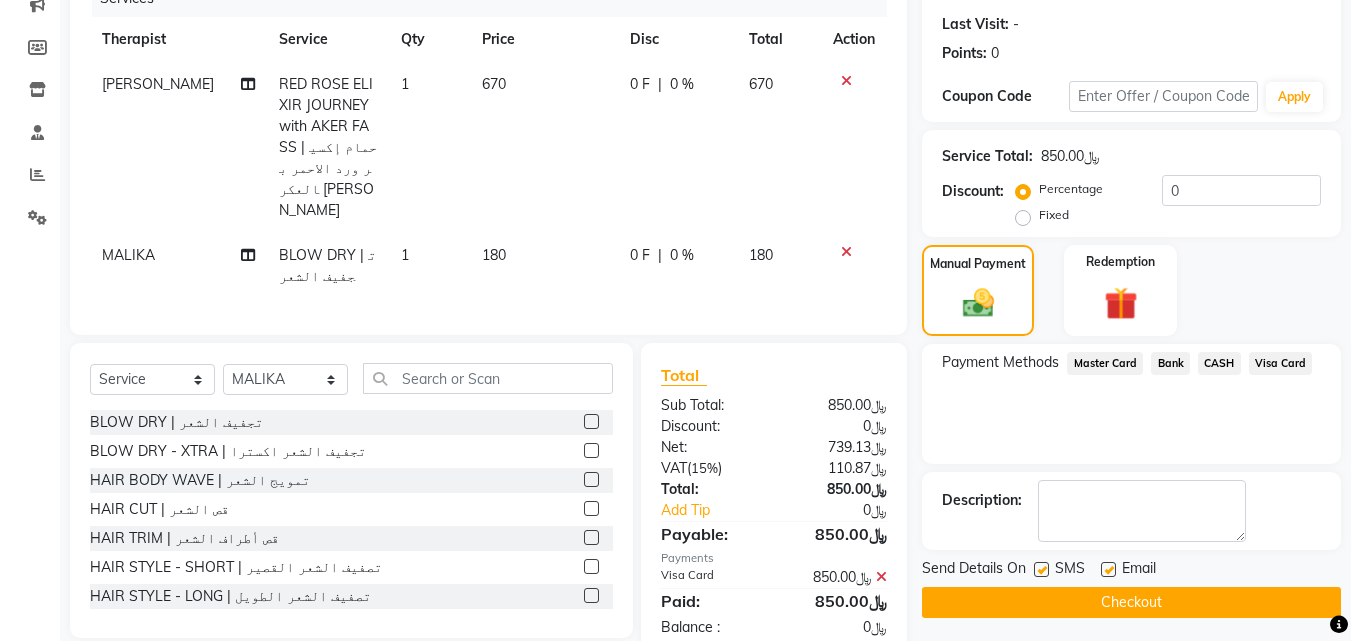click on "Checkout" 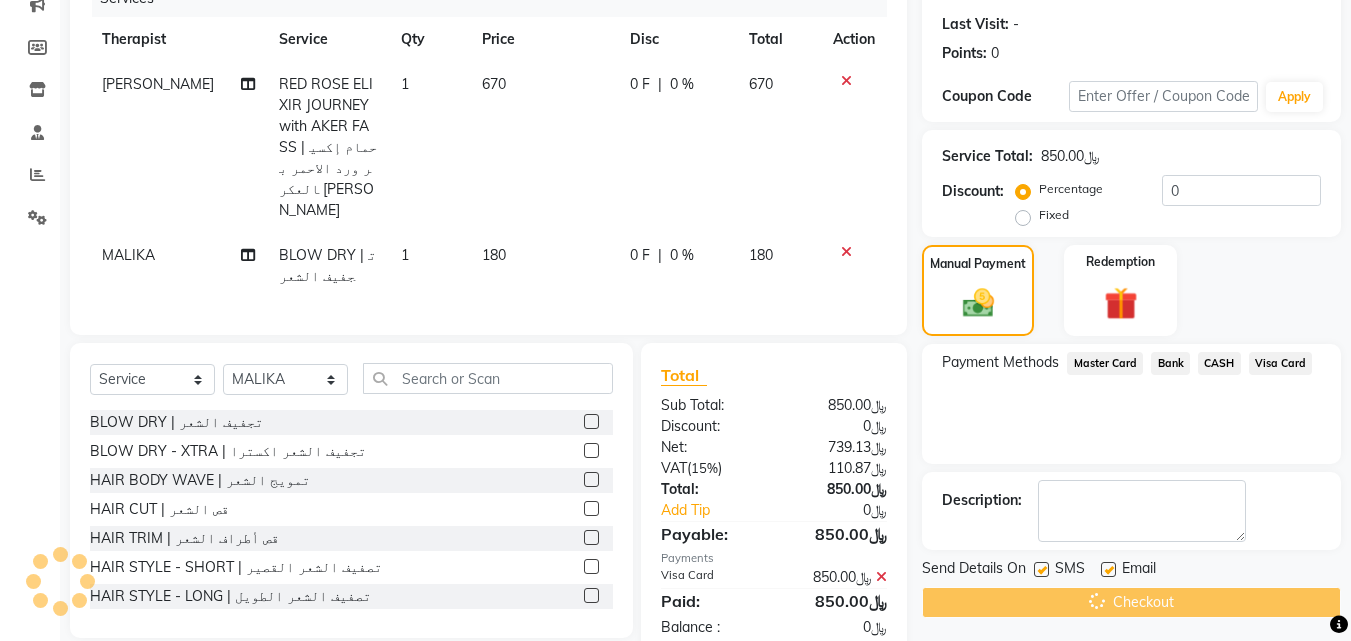 scroll, scrollTop: 0, scrollLeft: 0, axis: both 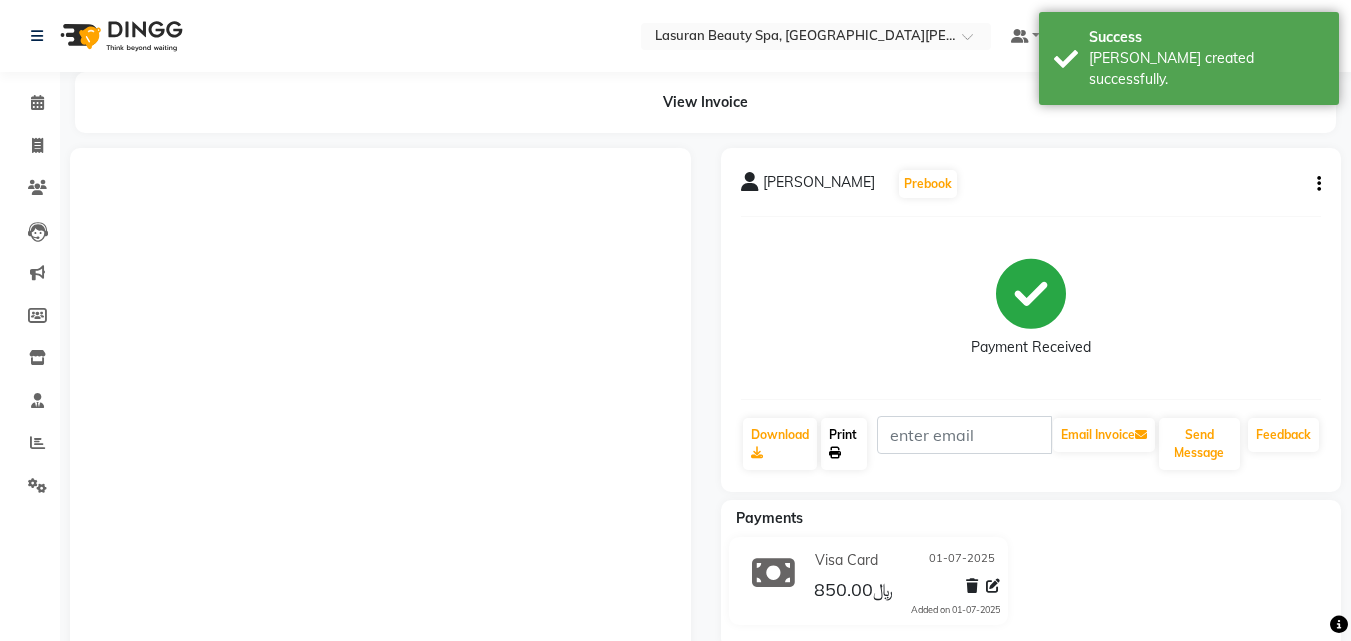 click on "Print" 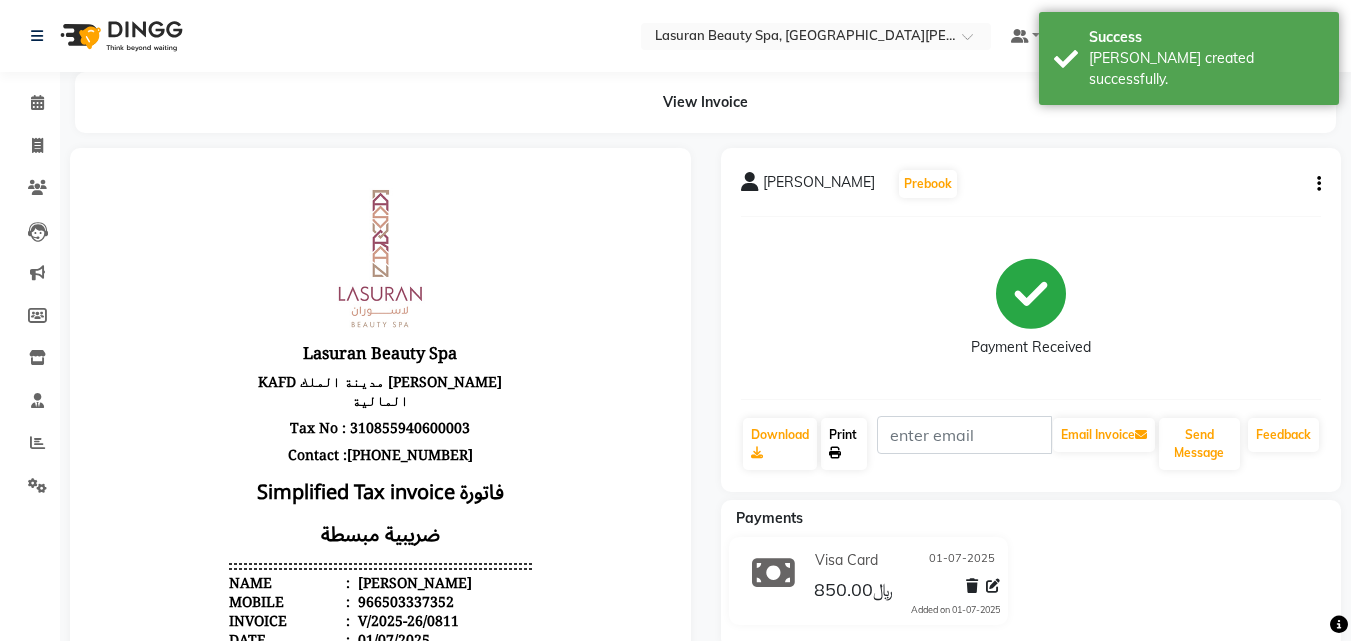 scroll, scrollTop: 0, scrollLeft: 0, axis: both 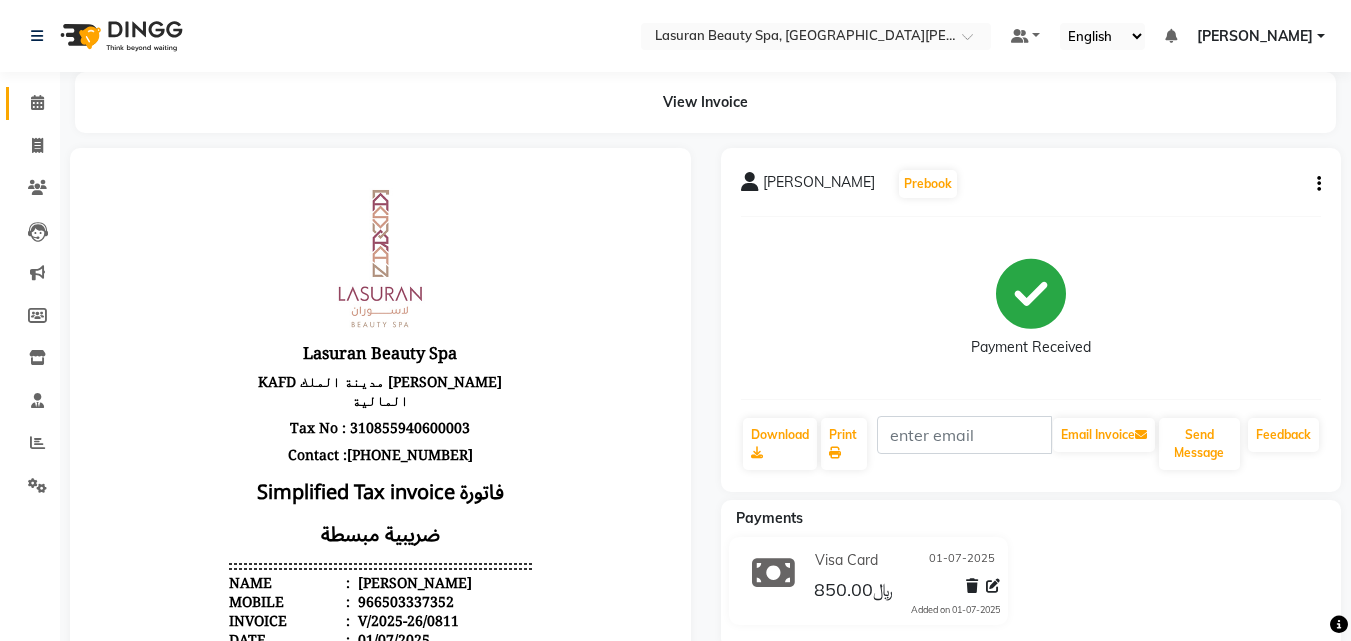 click 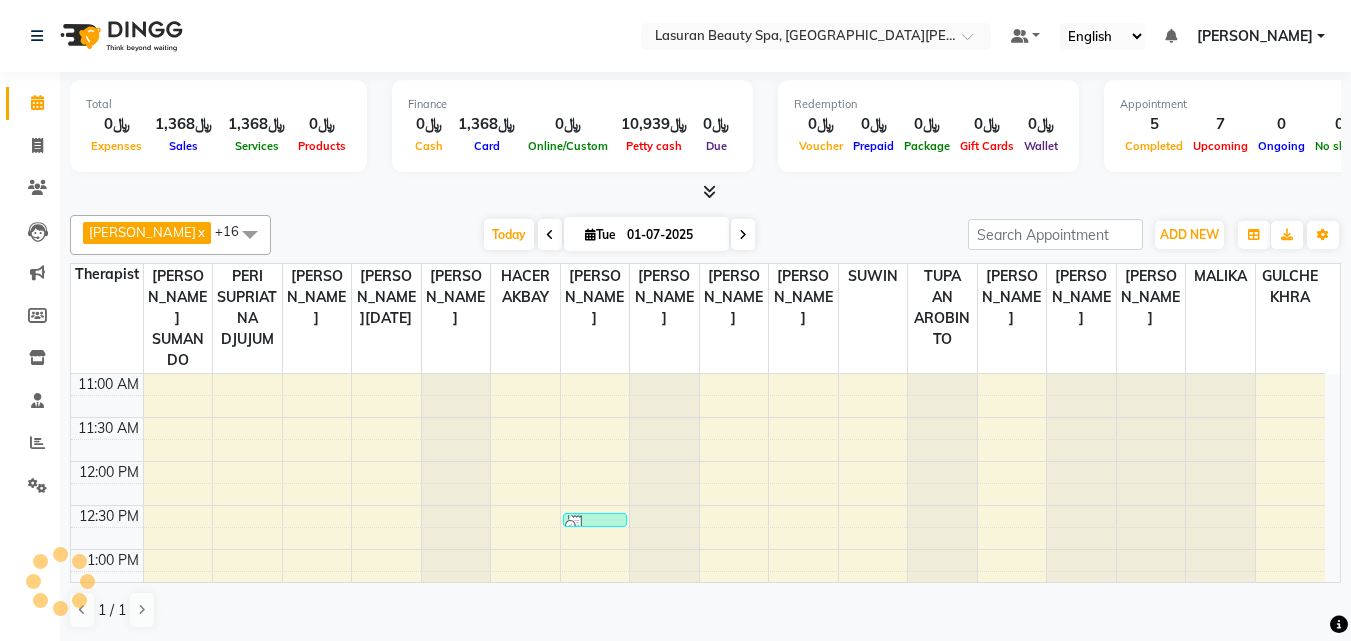 scroll, scrollTop: 0, scrollLeft: 0, axis: both 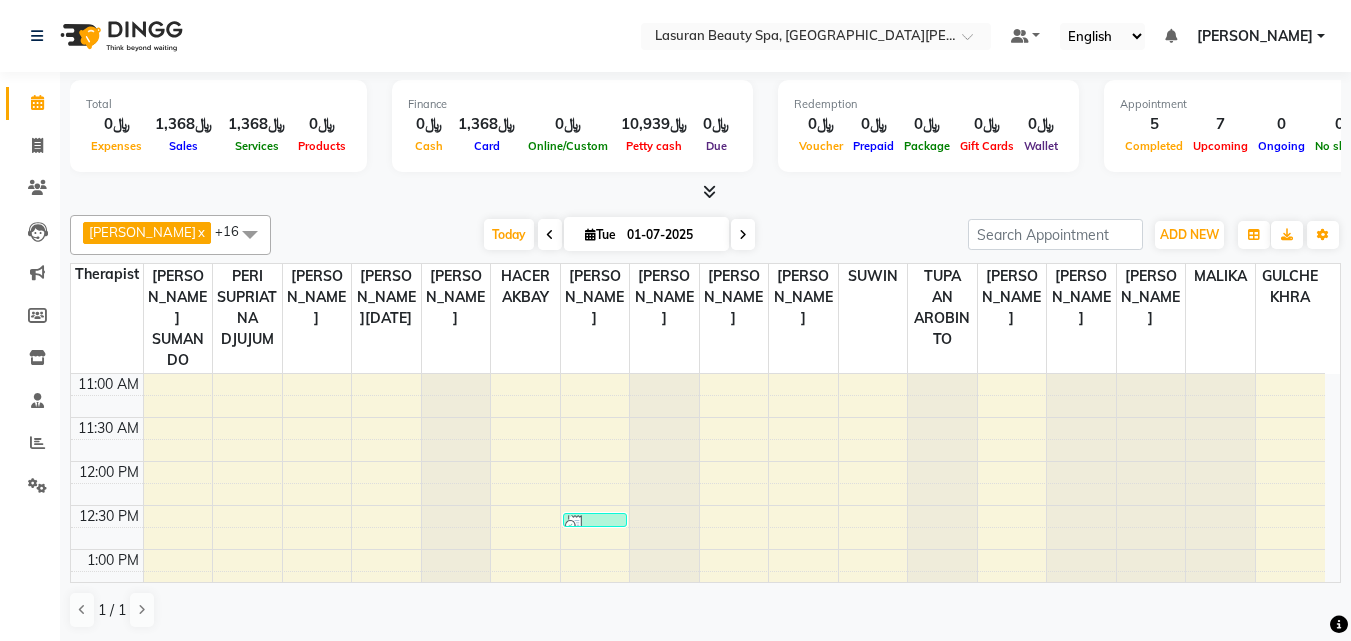 click at bounding box center [709, 191] 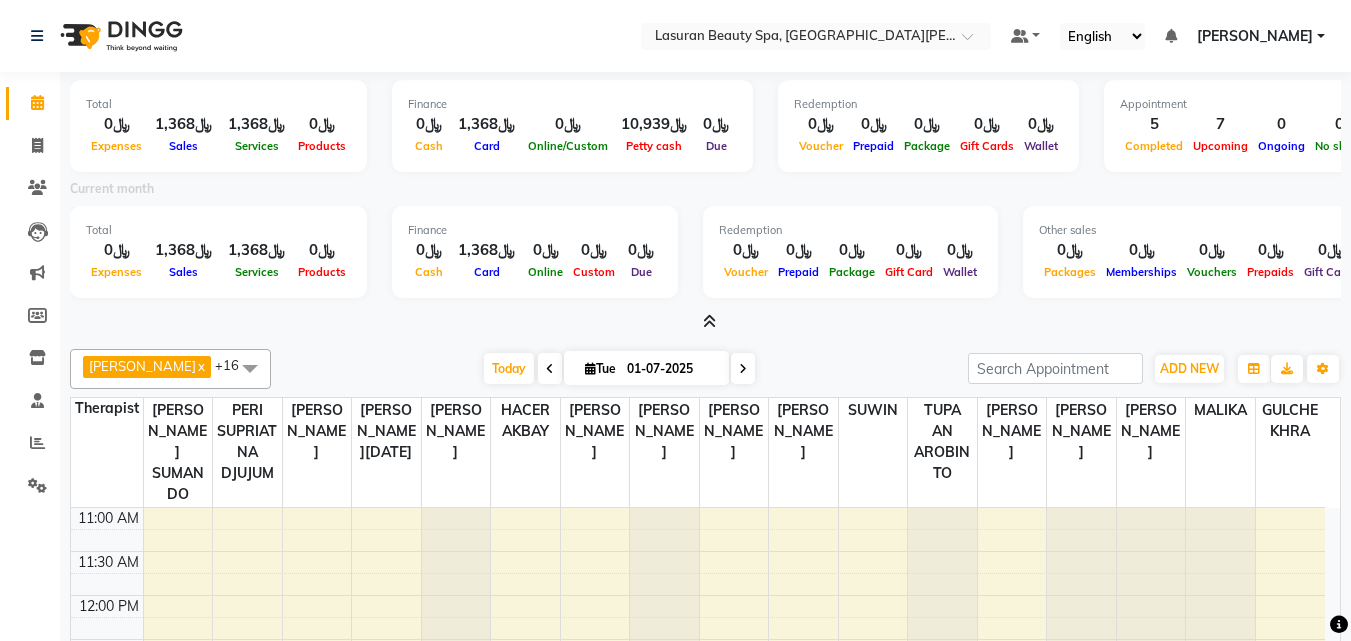 click at bounding box center [709, 321] 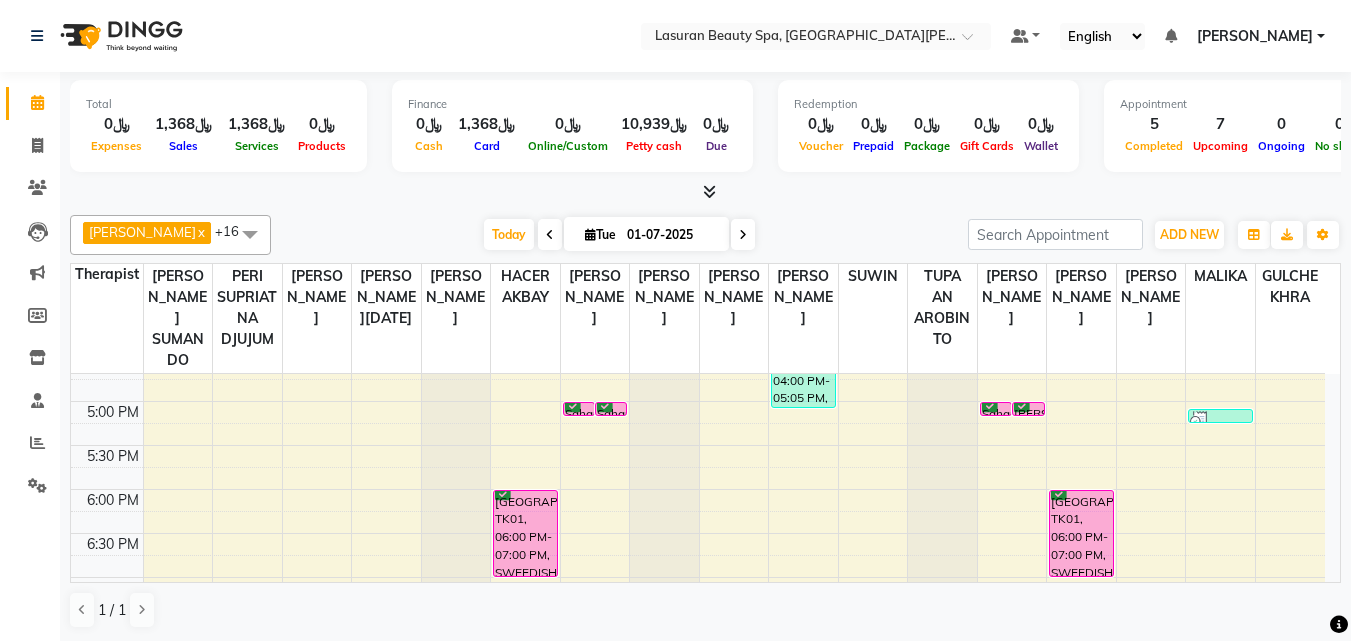 scroll, scrollTop: 400, scrollLeft: 0, axis: vertical 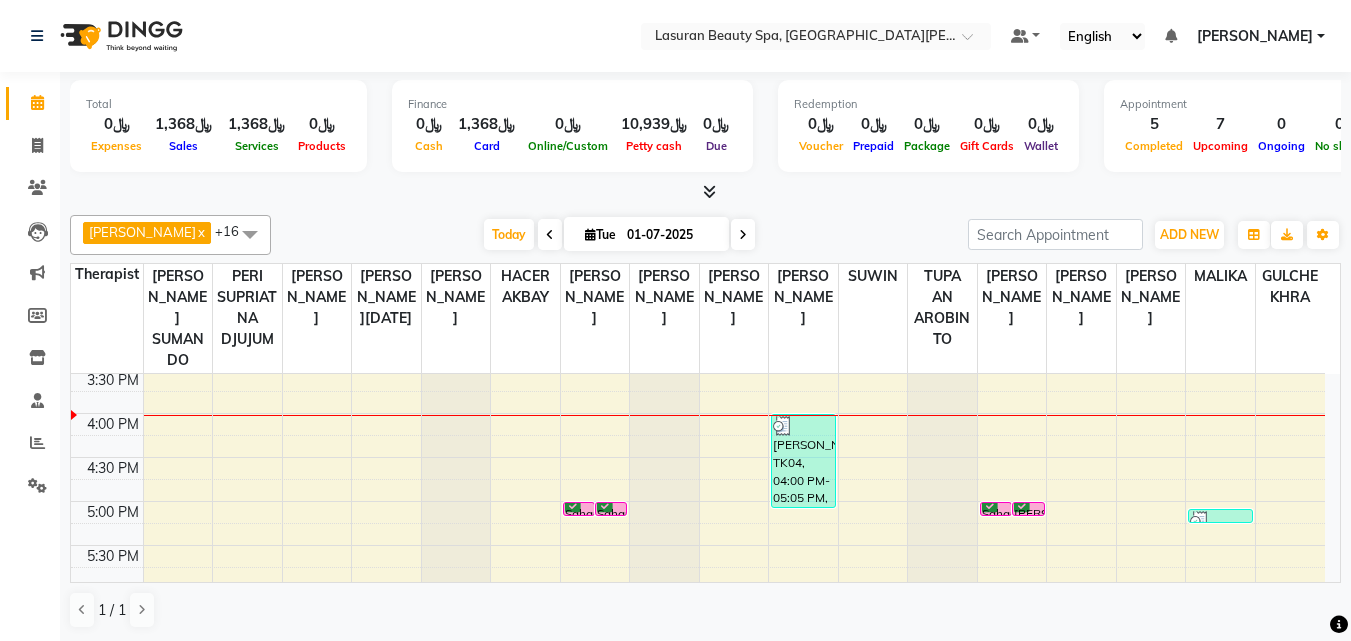click on "Sahar Saaed, TK02, 05:00 PM-05:01 PM, GELISH GEL REMOVAL | إزالة جل الاظافر" at bounding box center (611, 509) 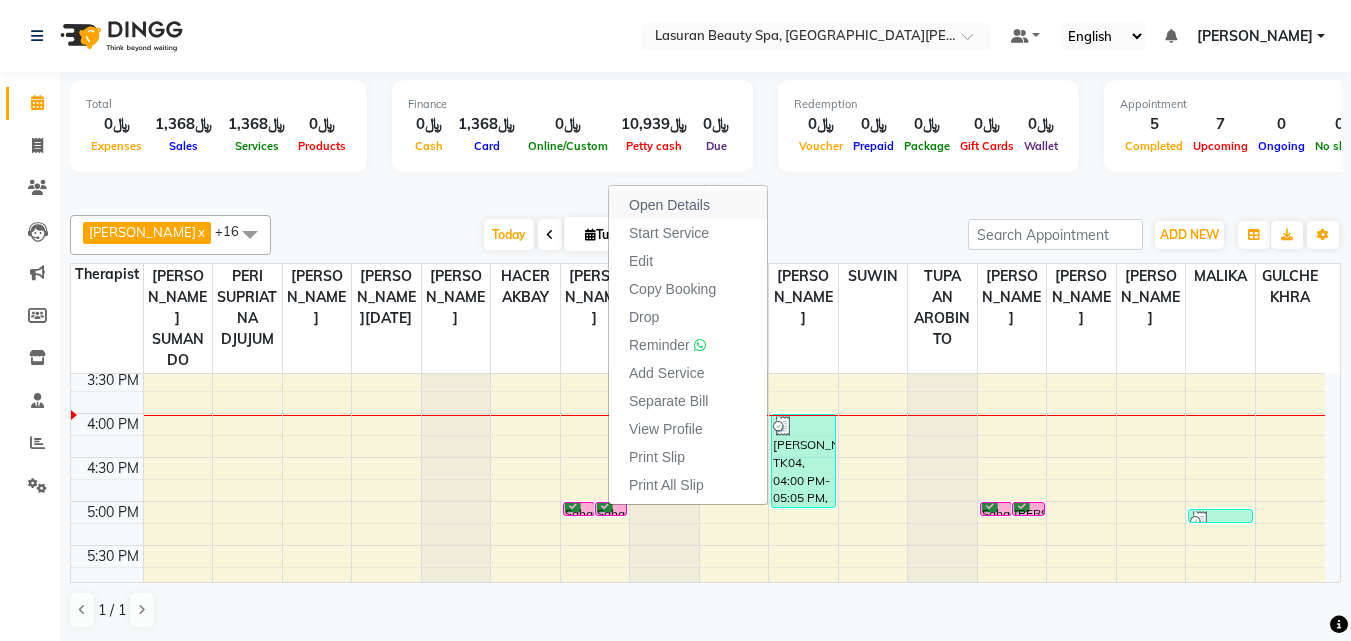 click on "Open Details" at bounding box center (669, 205) 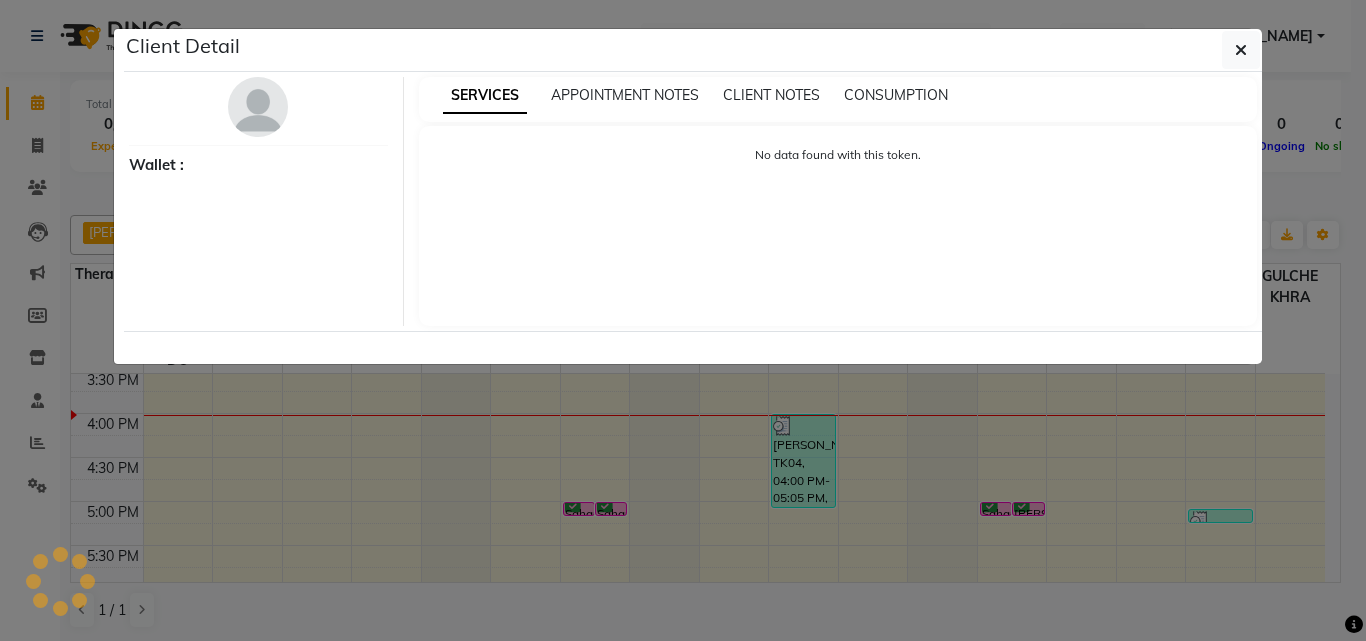 select on "6" 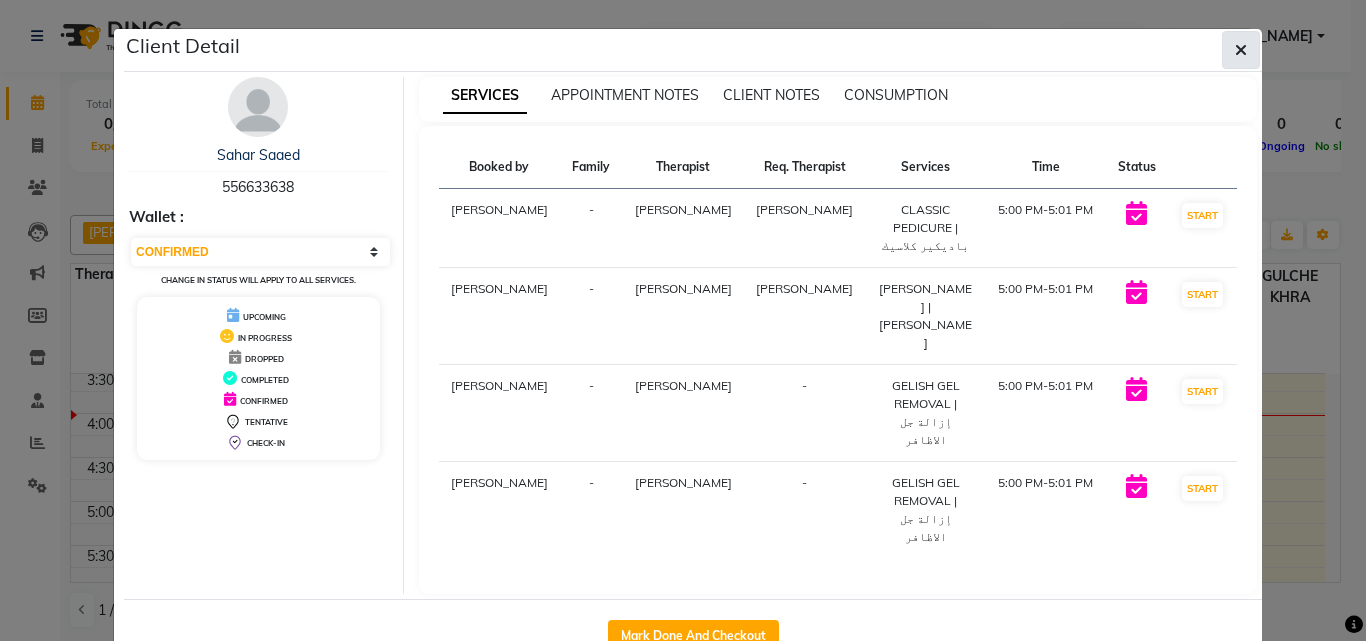 click 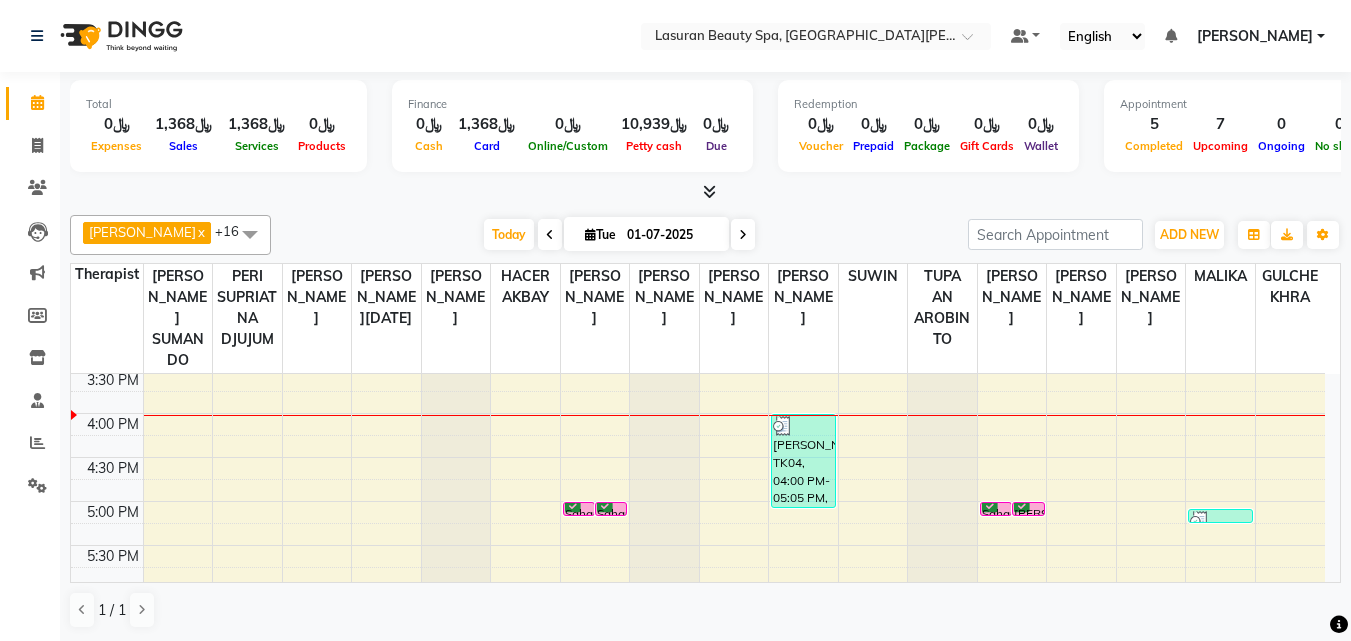 click at bounding box center [1220, 521] 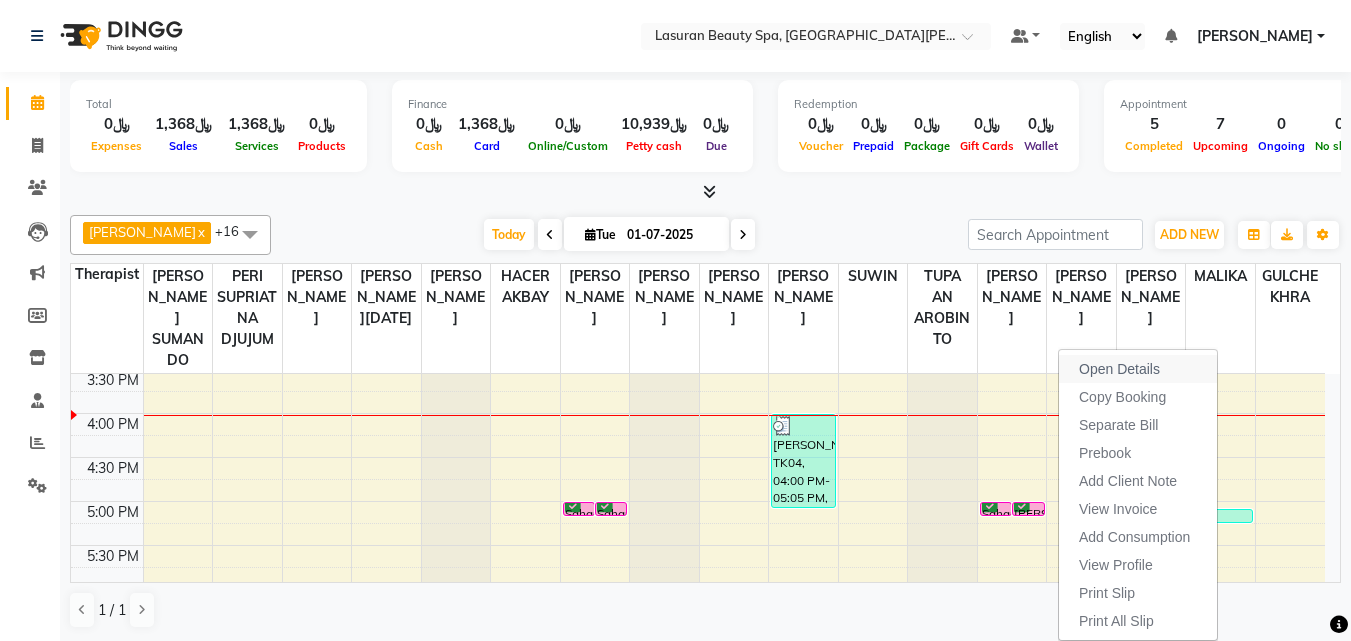 click on "Open Details" at bounding box center (1119, 369) 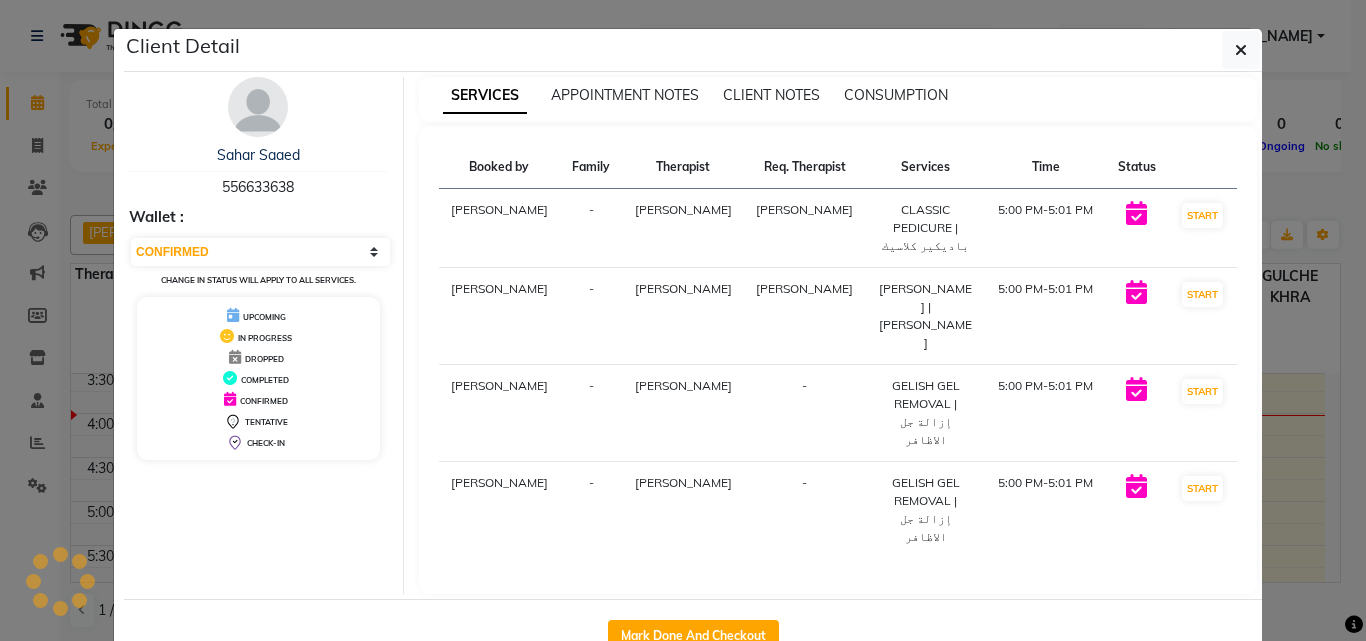 select on "3" 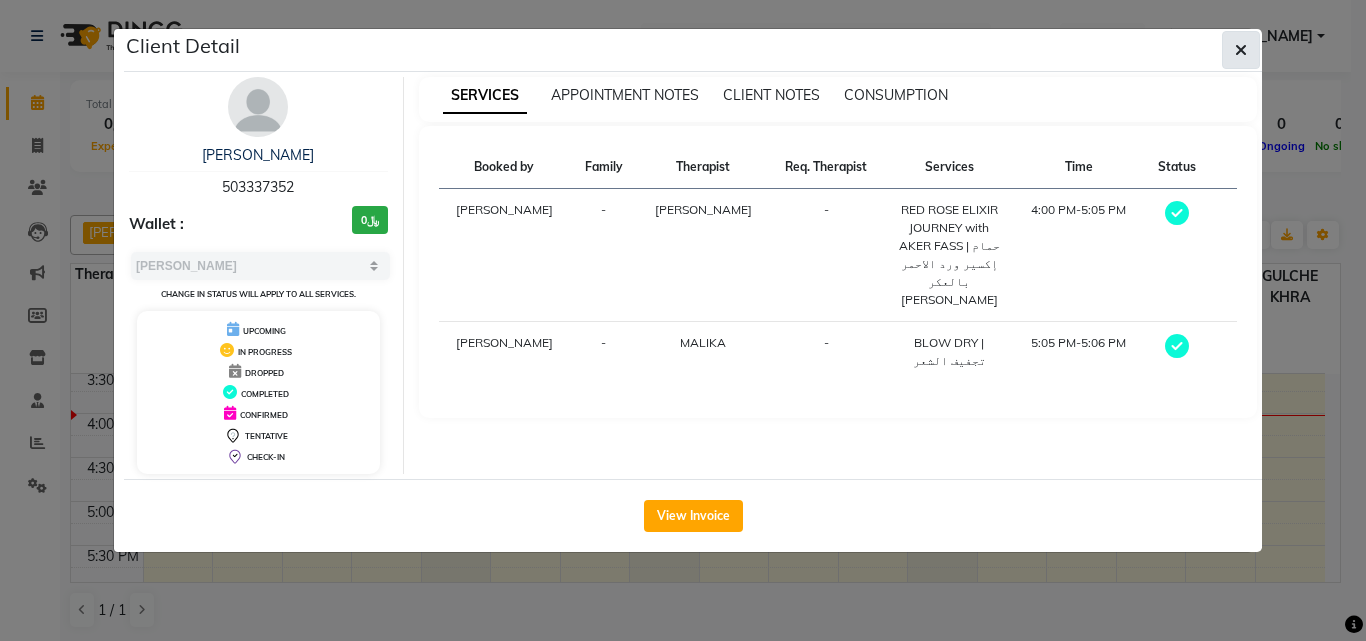 click 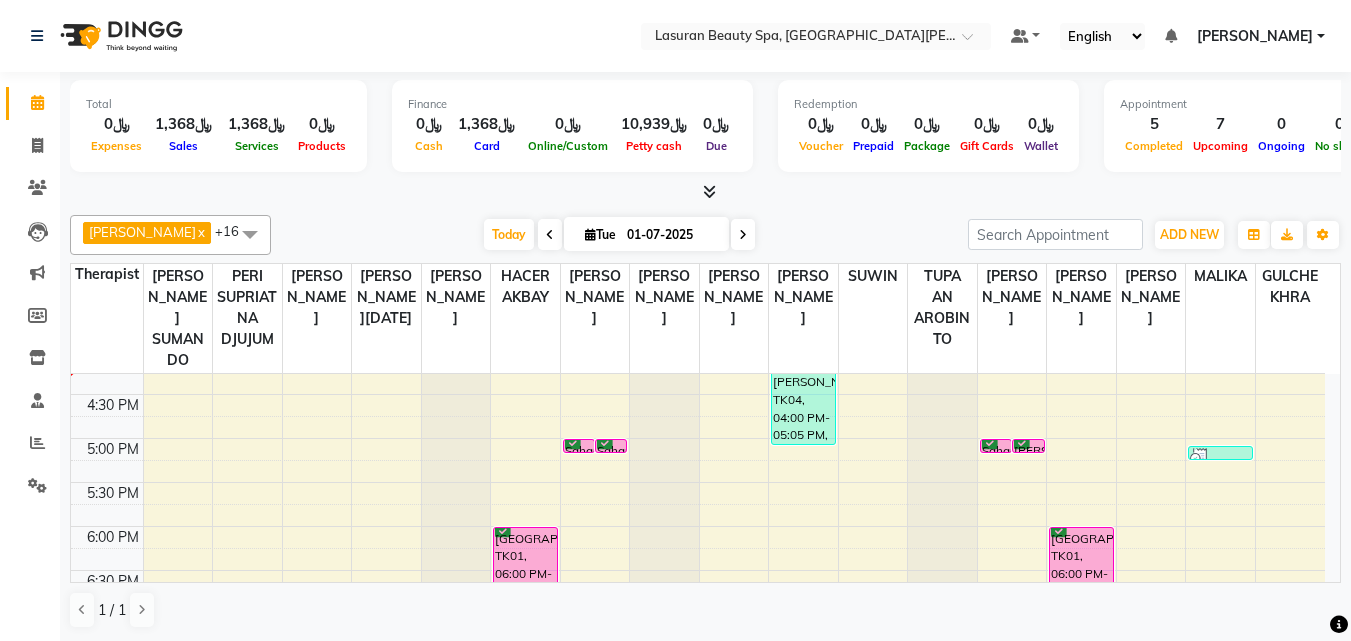 scroll, scrollTop: 400, scrollLeft: 0, axis: vertical 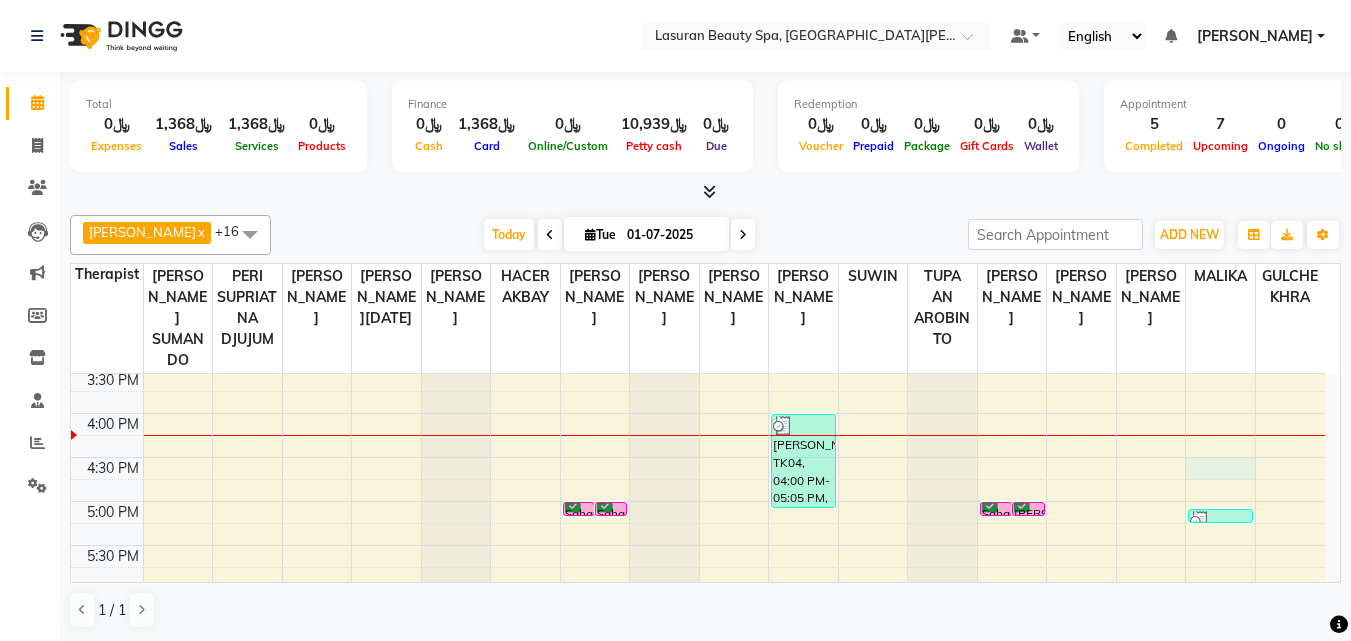 click on "11:00 AM 11:30 AM 12:00 PM 12:30 PM 1:00 PM 1:30 PM 2:00 PM 2:30 PM 3:00 PM 3:30 PM 4:00 PM 4:30 PM 5:00 PM 5:30 PM 6:00 PM 6:30 PM 7:00 PM 7:30 PM 8:00 PM 8:30 PM 9:00 PM 9:30 PM     [GEOGRAPHIC_DATA], TK01, 06:00 PM-07:00 PM, SWEEDISH MASSAGE | جلسة تدليك [PERSON_NAME] Saaed, TK02, 05:00 PM-05:01 PM, GELISH GEL REMOVAL | إزالة جل الاظافر     Sahar Saaed, TK02, 05:00 PM-05:01 PM, GELISH GEL REMOVAL | إزالة جل الاظافر     Rajaa, TK05, 12:35 PM-12:36 PM, CLASSIC MANICURE | مانكير كلاسيك     Ghaida Al Gorashi, TK06, 01:45 PM-01:47 PM, CLASSIC FILE&POLISH | تقليم وتلميع(مانكير او باديكير),CLASSIC FILE&POLISH | تقليم وتلميع(مانكير او باديكير)     al johra aldawod, TK07, 02:15 PM-02:16 PM, CLASSIC PEDICURE | باديكير كلاسيك     [PERSON_NAME], TK04, 04:00 PM-05:05 PM, RED ROSE ELIXIR JOURNEY with AKER FASS |  حمام إكسير ورد الاحمر بالعكر [PERSON_NAME]" at bounding box center [698, 457] 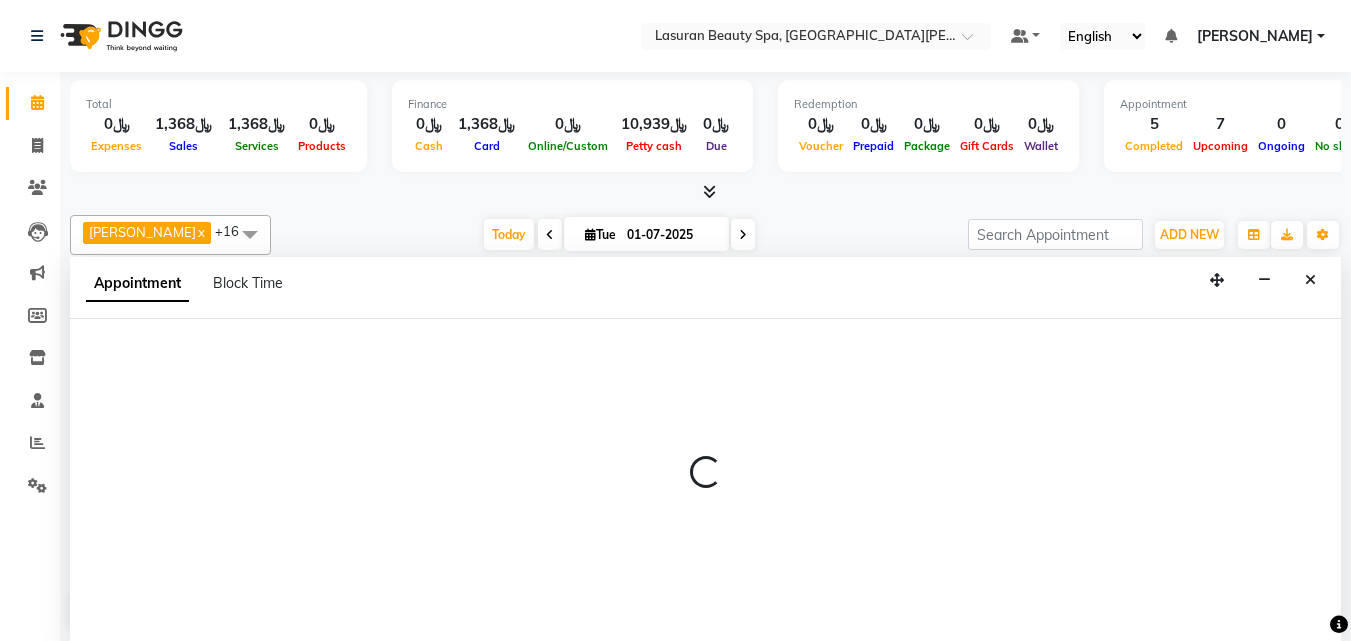 scroll, scrollTop: 1, scrollLeft: 0, axis: vertical 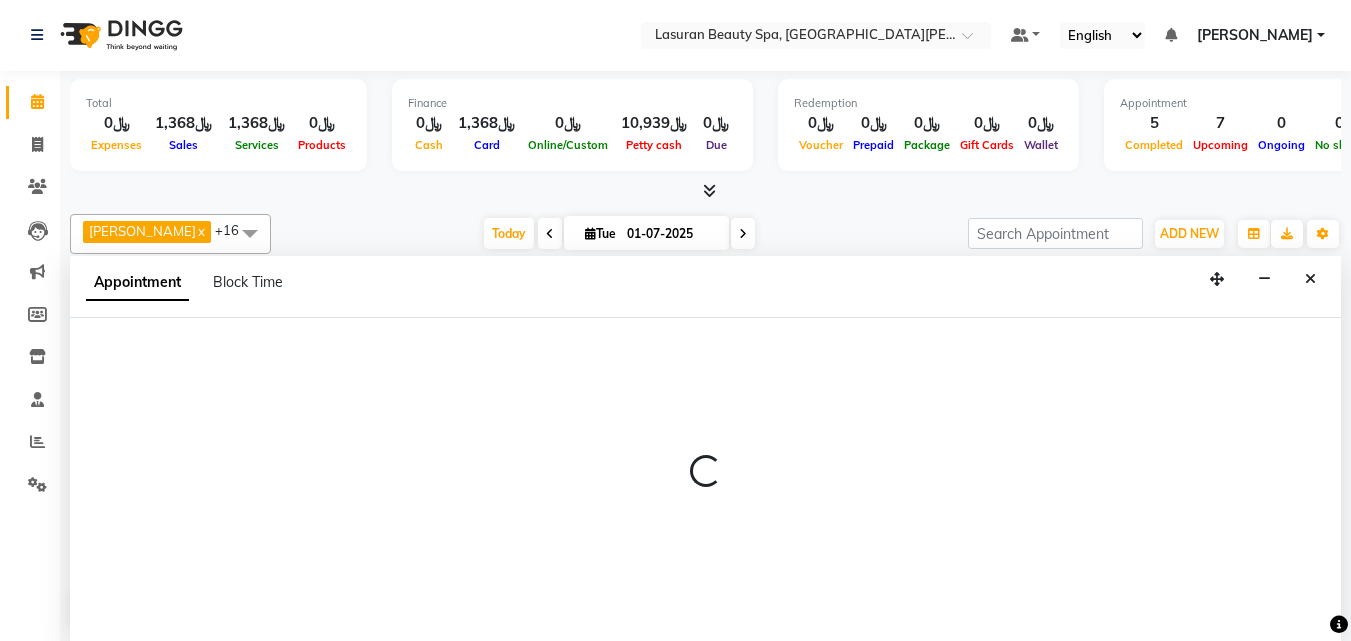 select on "67194" 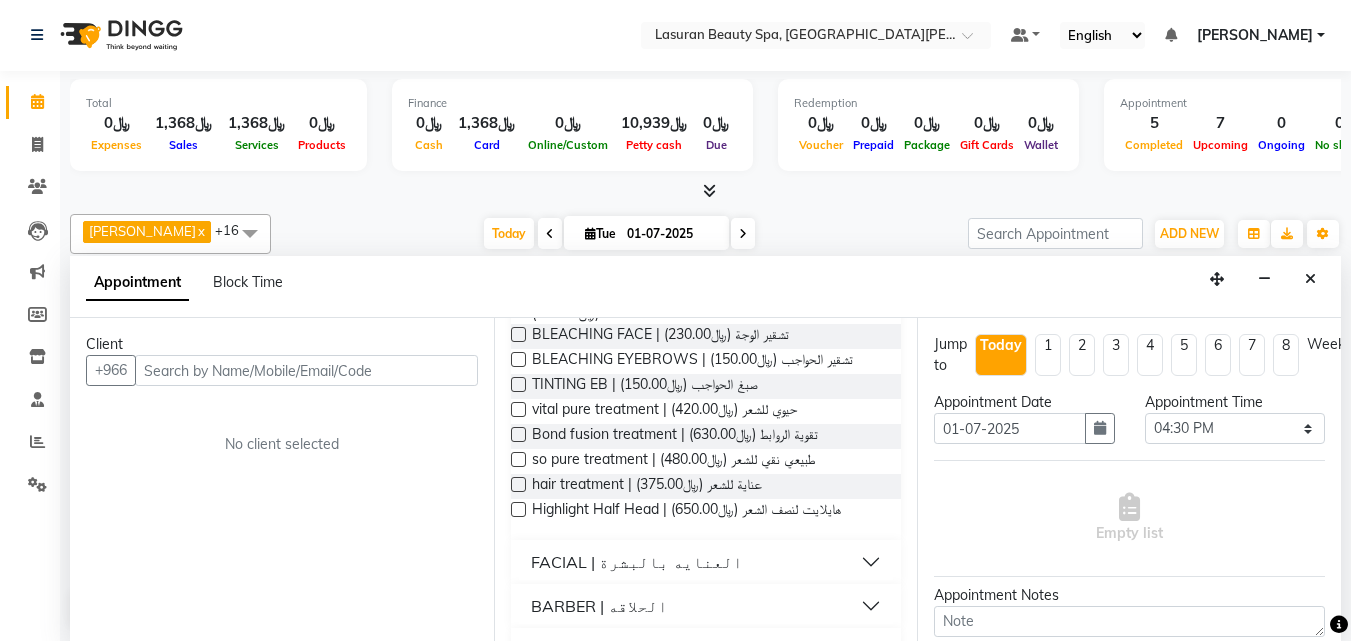 scroll, scrollTop: 1381, scrollLeft: 0, axis: vertical 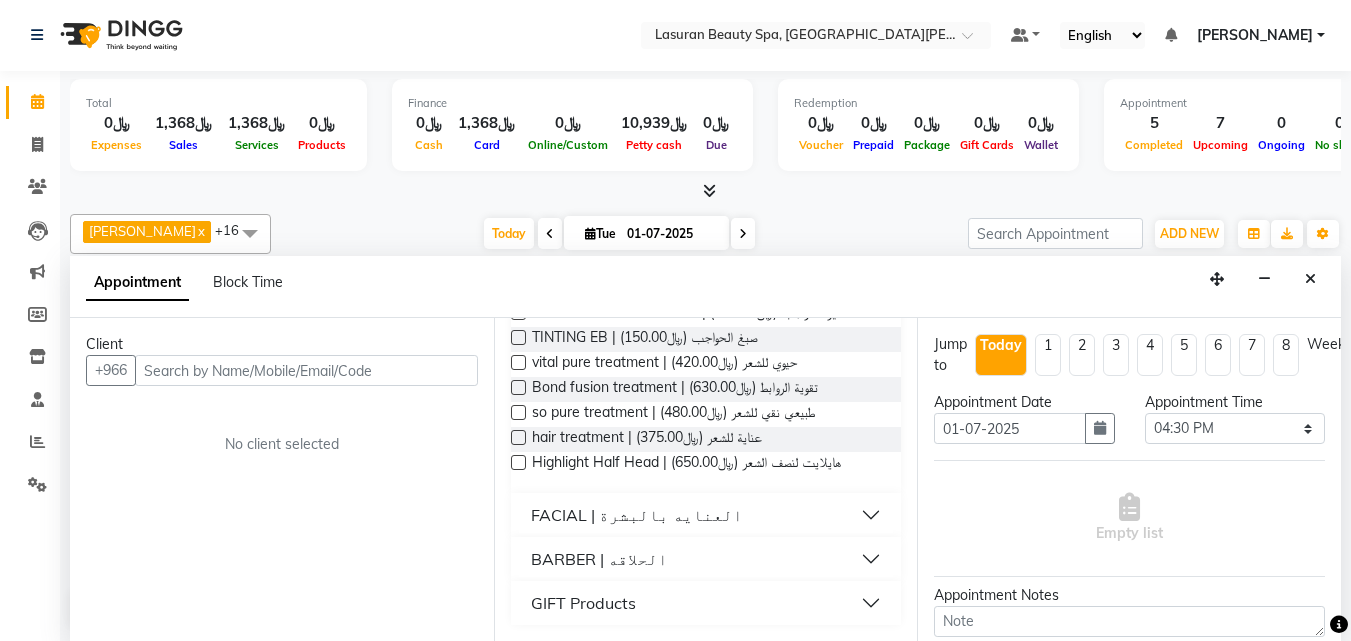 click on "FACIAL | العنايه بالبشرة" at bounding box center [706, 515] 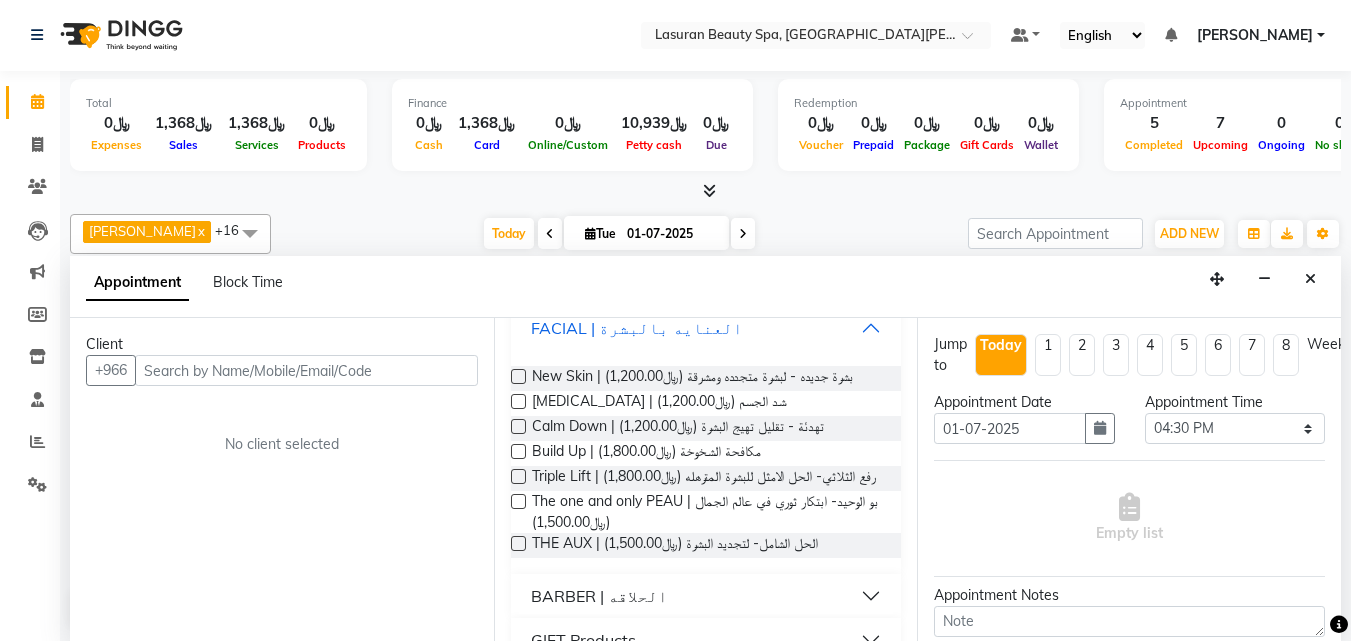 scroll, scrollTop: 1581, scrollLeft: 0, axis: vertical 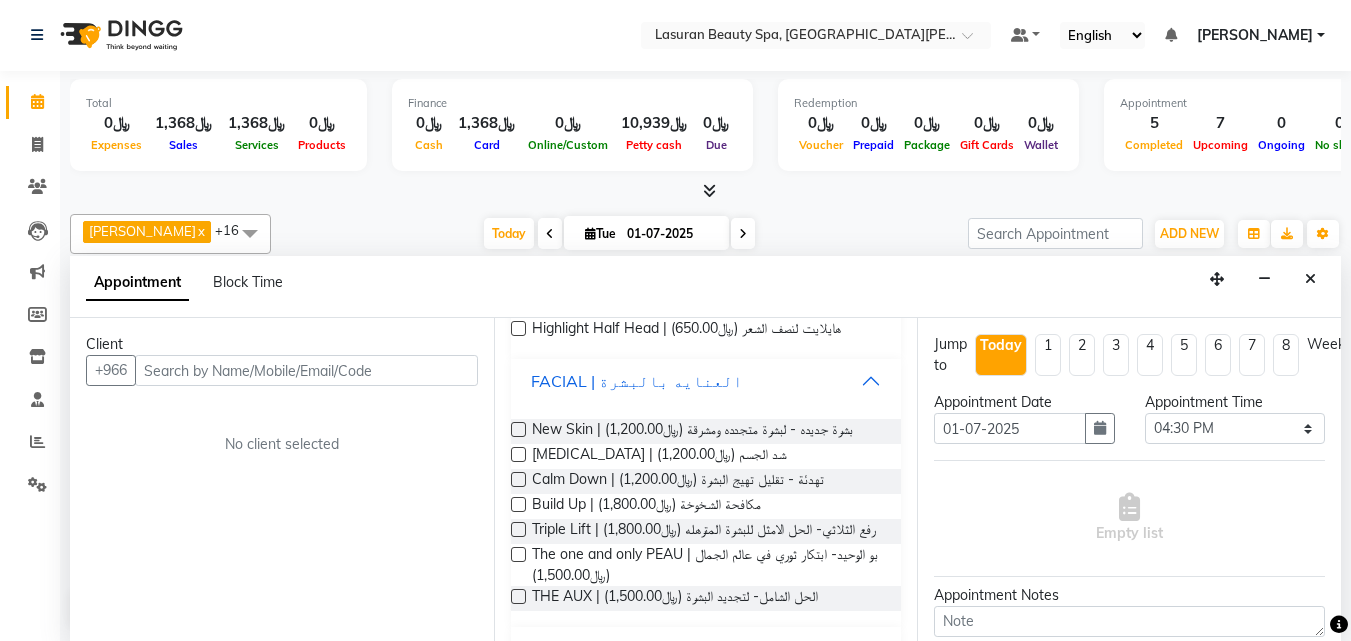 click on "FACIAL | العنايه بالبشرة" at bounding box center (706, 381) 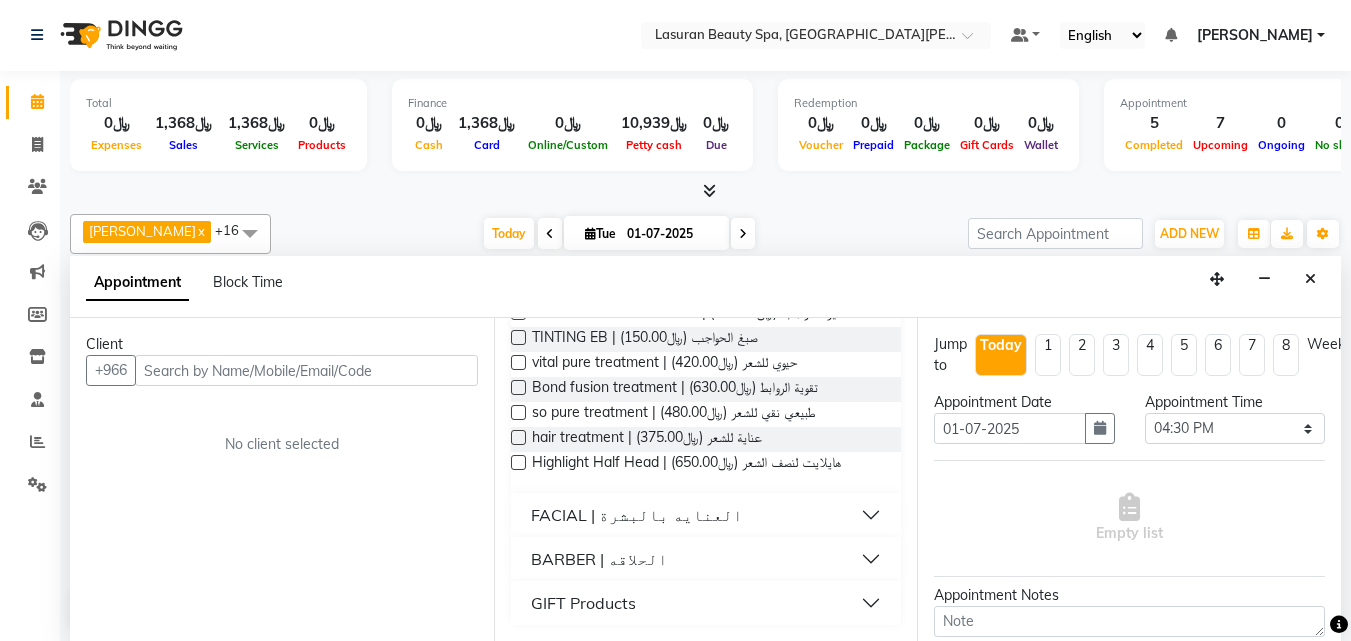 scroll, scrollTop: 1381, scrollLeft: 0, axis: vertical 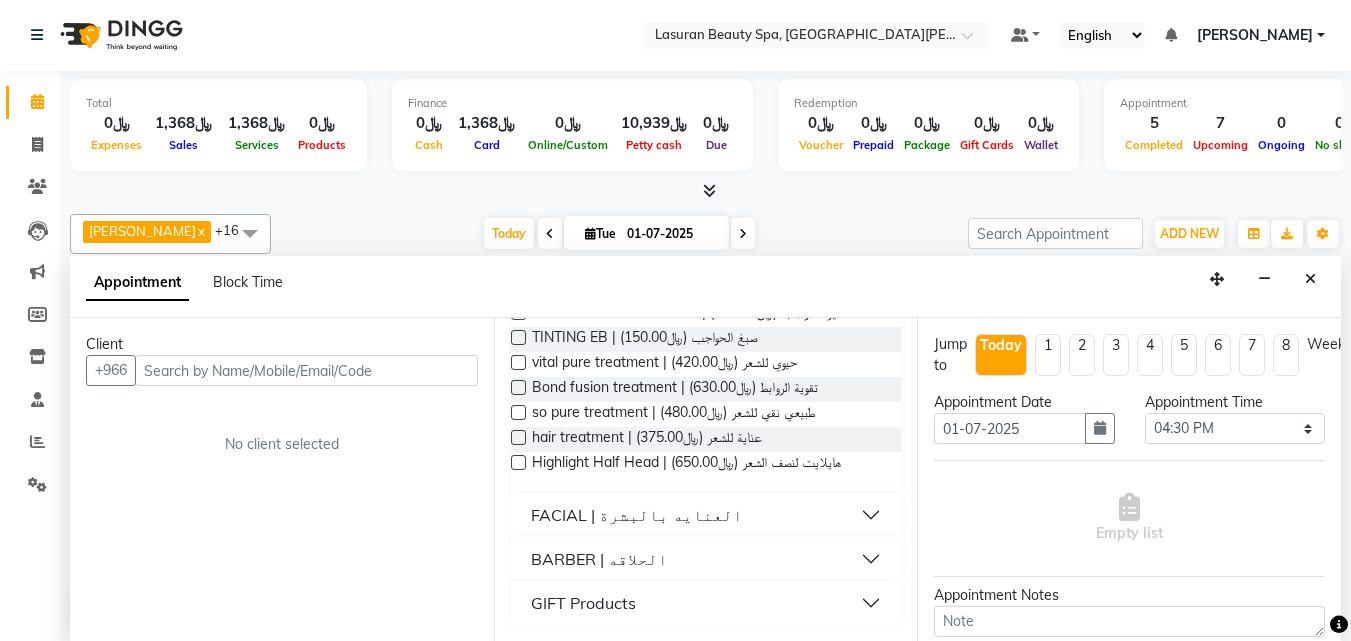 click on "BARBER | الحلاقه" at bounding box center [706, 559] 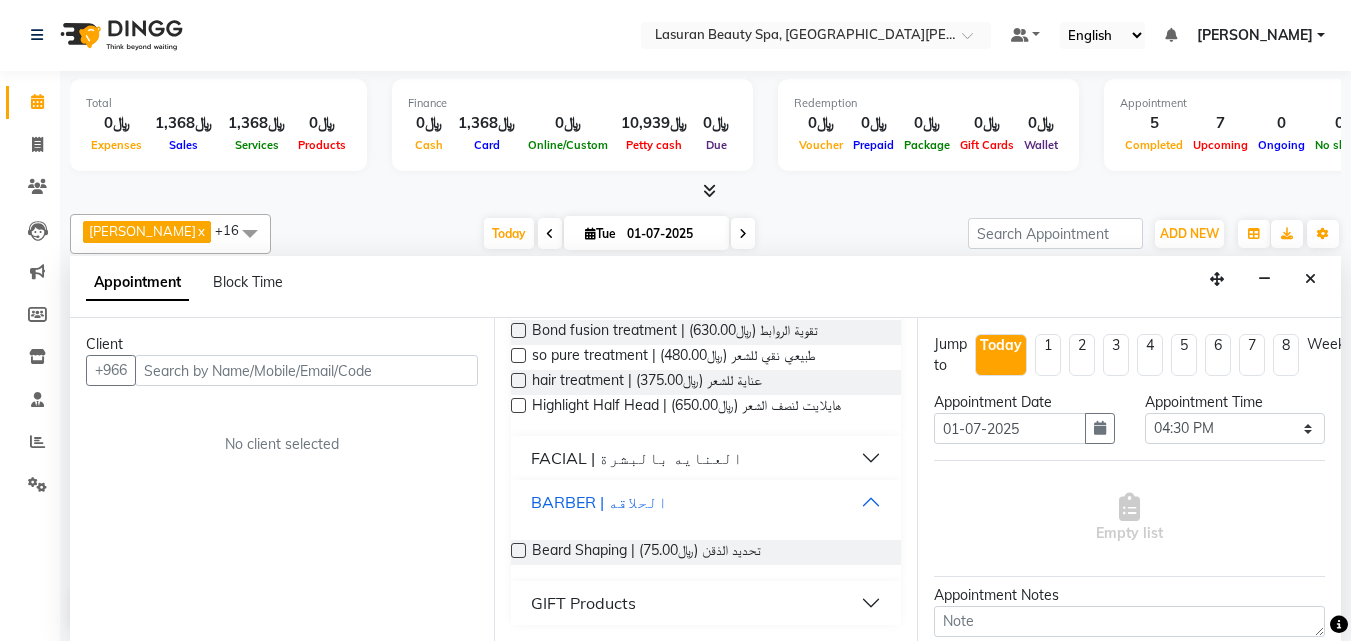 click on "BARBER | الحلاقه" at bounding box center [706, 502] 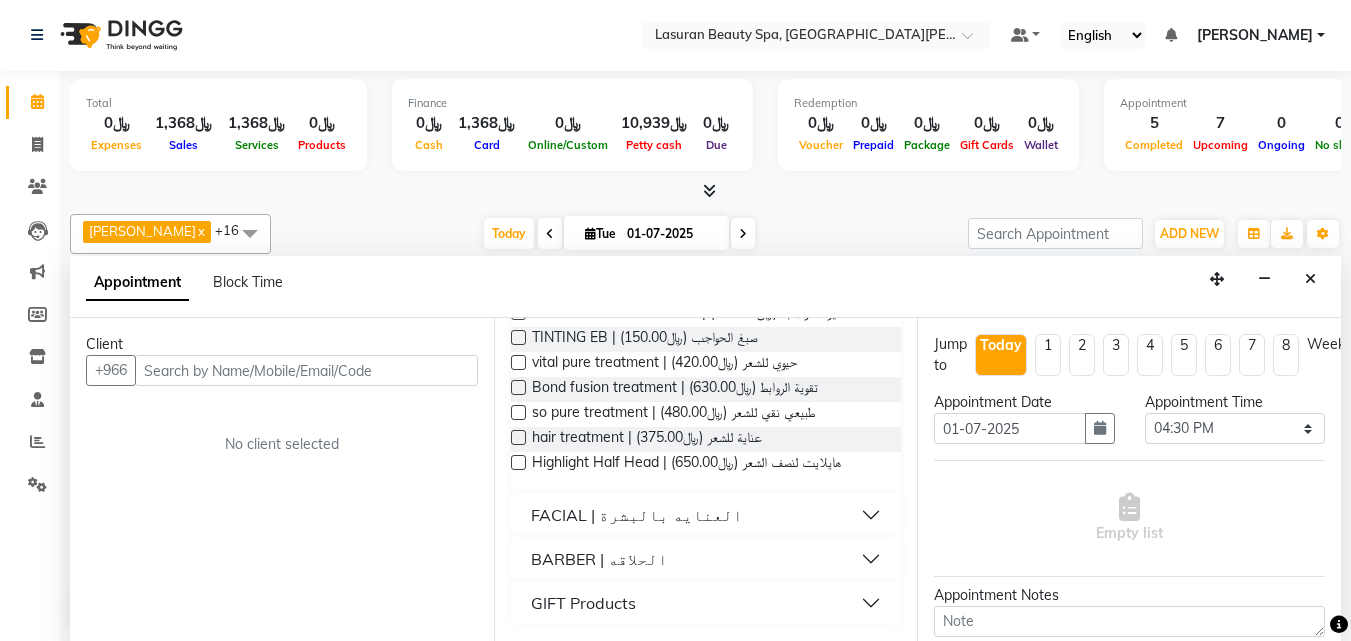 scroll, scrollTop: 1381, scrollLeft: 0, axis: vertical 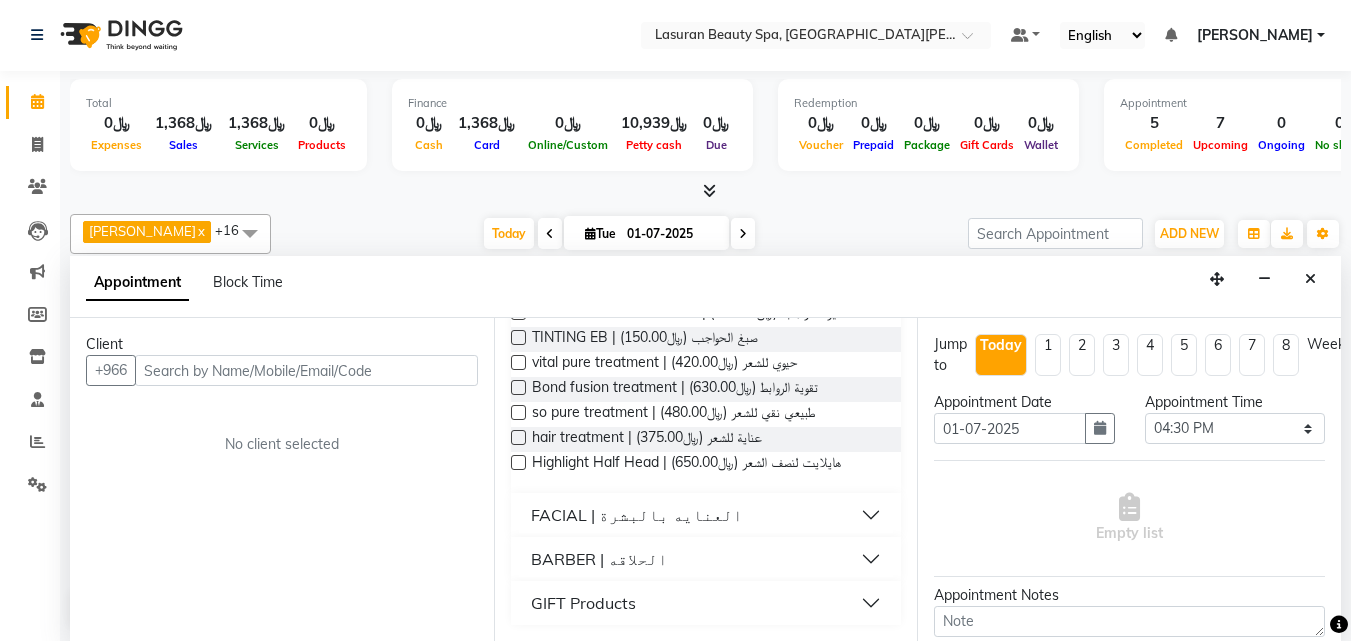 click on "GIFT Products" at bounding box center [706, 603] 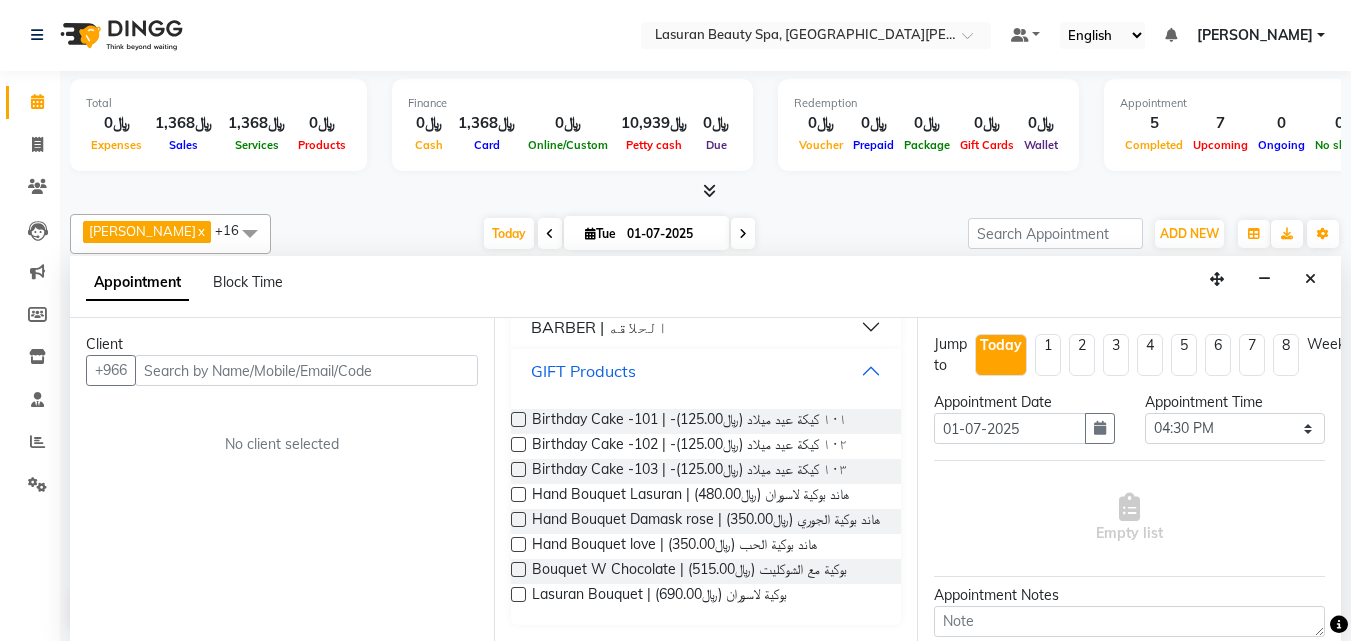 scroll, scrollTop: 1630, scrollLeft: 0, axis: vertical 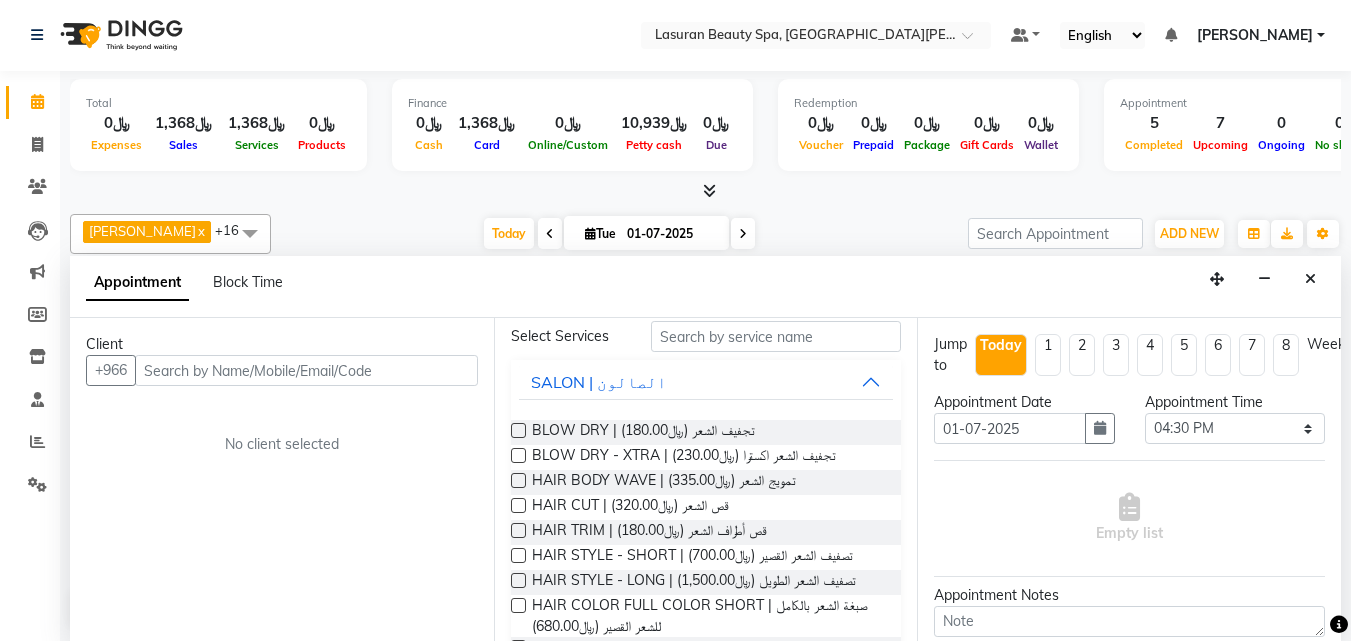 click at bounding box center (518, 480) 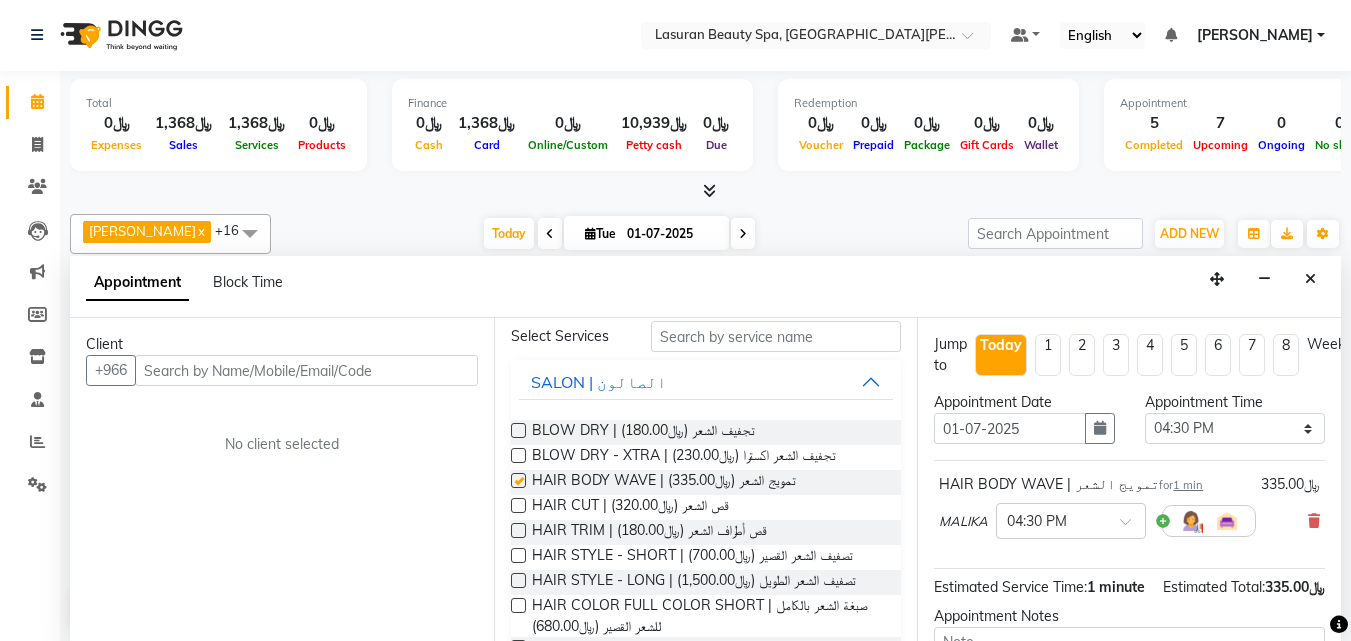 checkbox on "false" 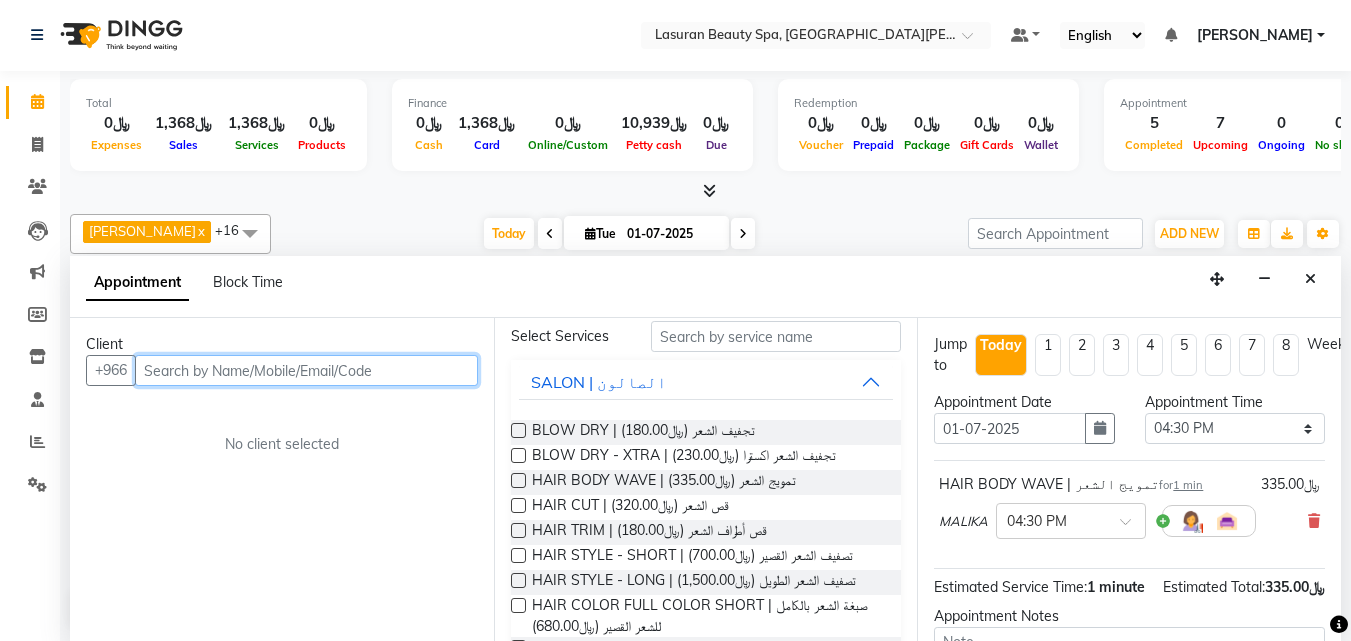 click at bounding box center [306, 370] 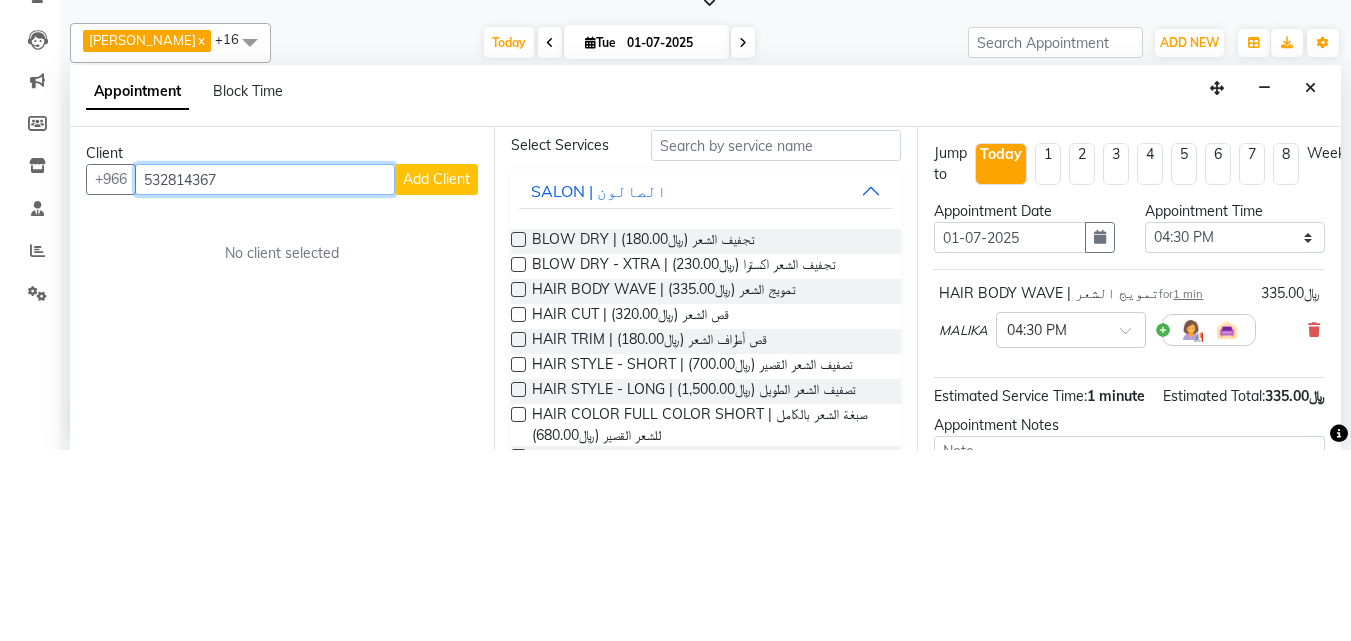 type on "532814367" 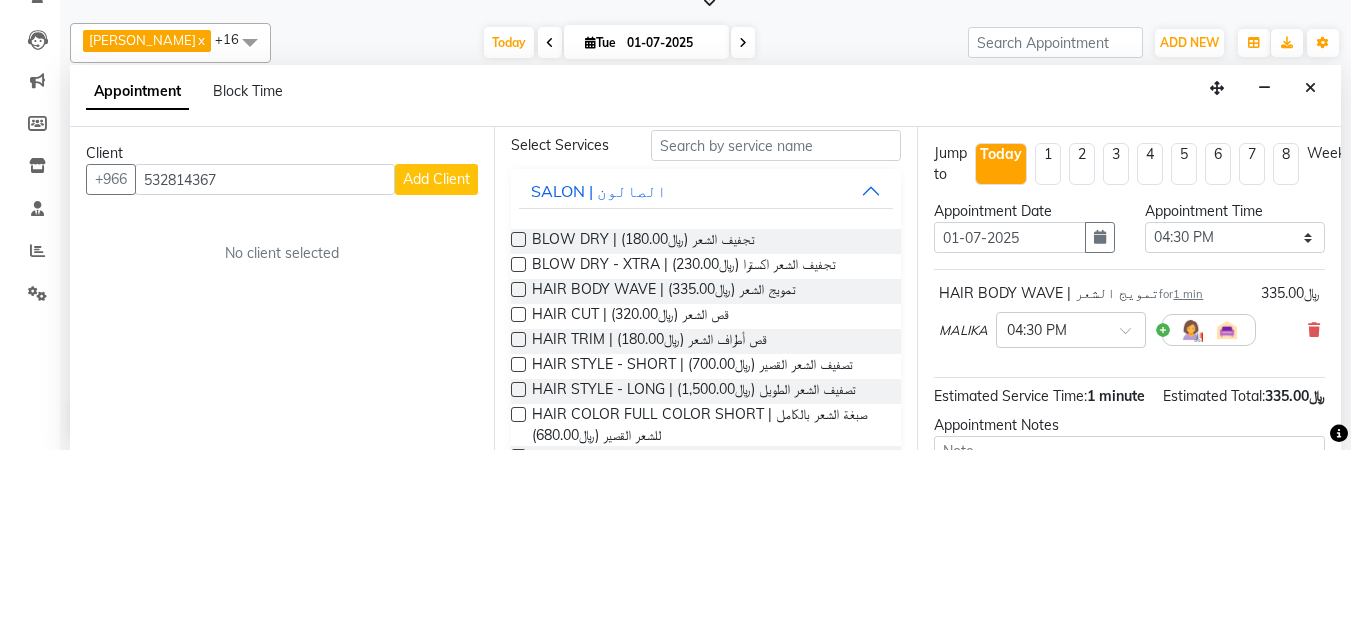 drag, startPoint x: 436, startPoint y: 377, endPoint x: 428, endPoint y: 178, distance: 199.16074 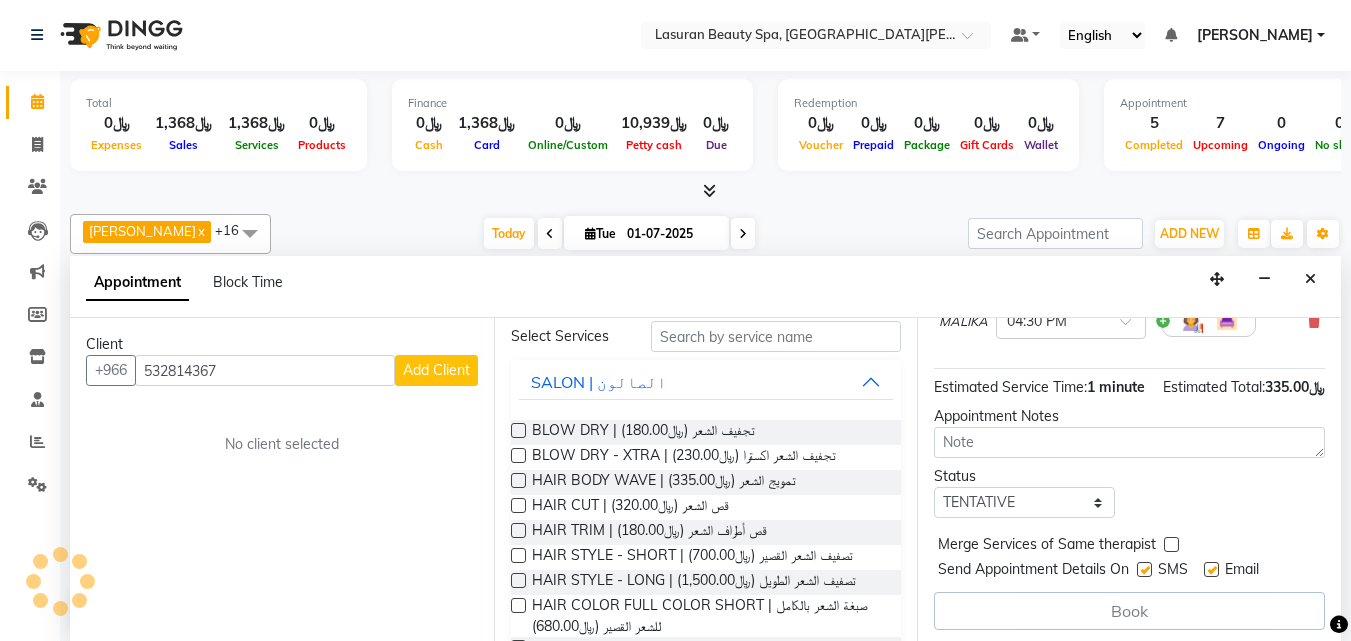scroll, scrollTop: 100, scrollLeft: 0, axis: vertical 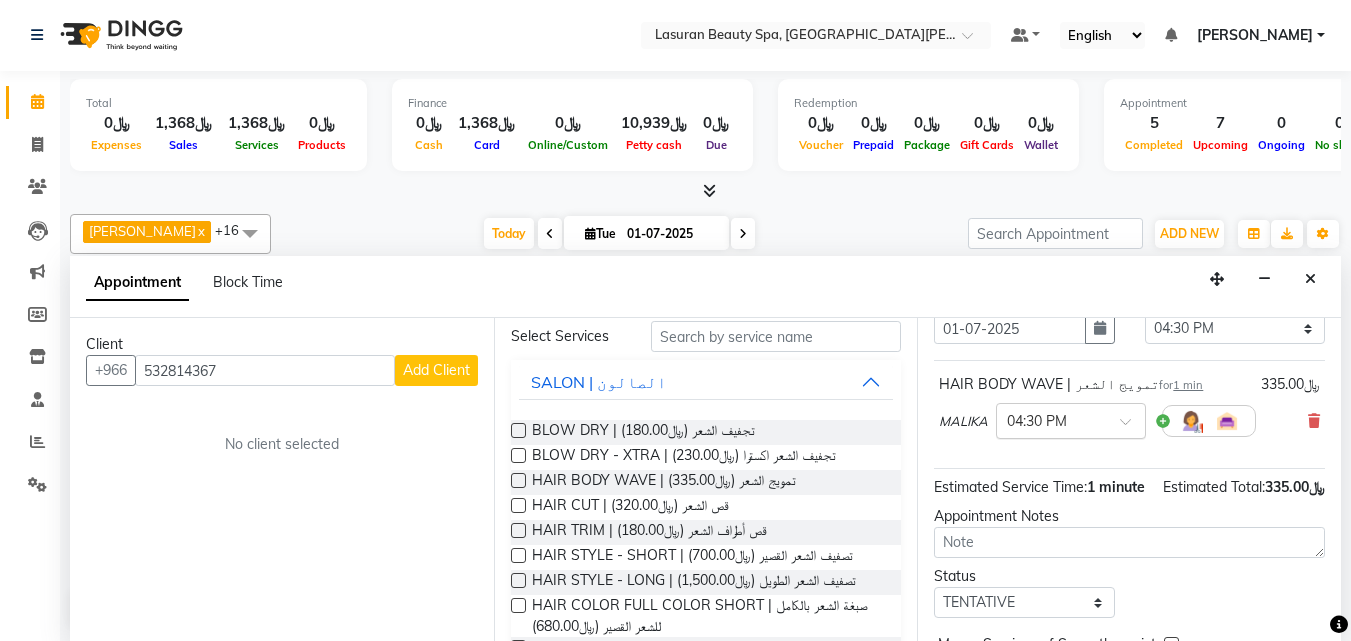 click at bounding box center [1051, 419] 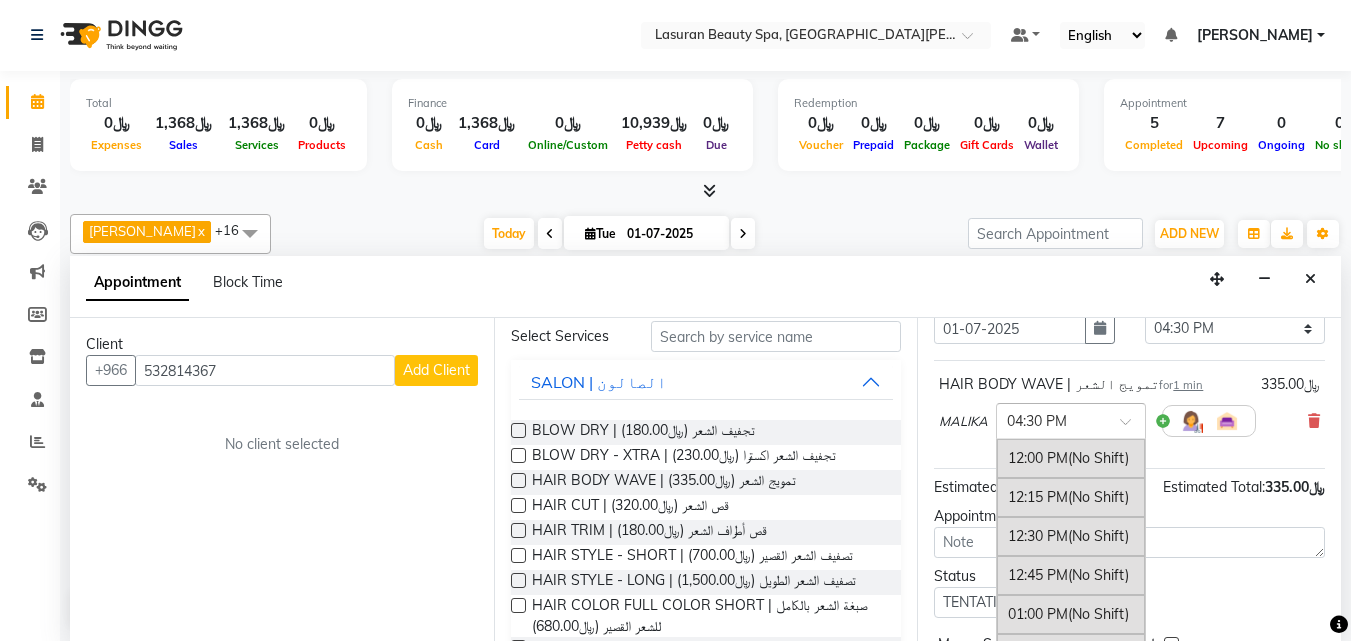 scroll, scrollTop: 682, scrollLeft: 0, axis: vertical 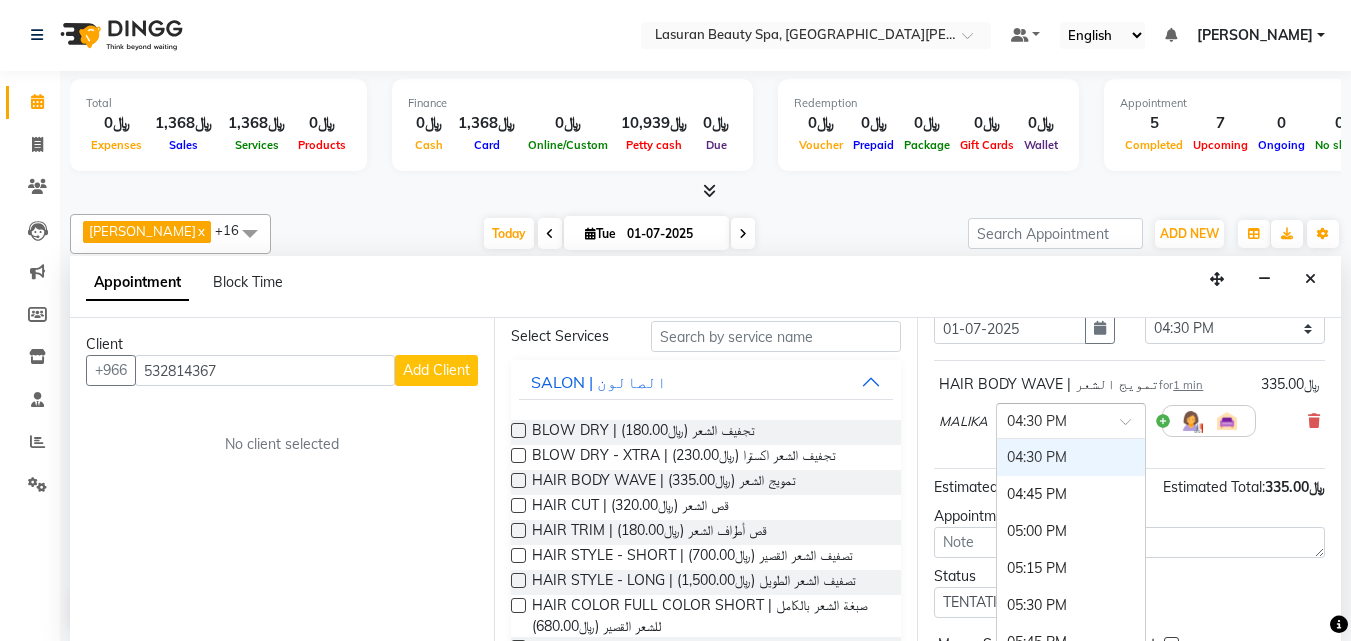 click on "04:30 PM" at bounding box center [1071, 457] 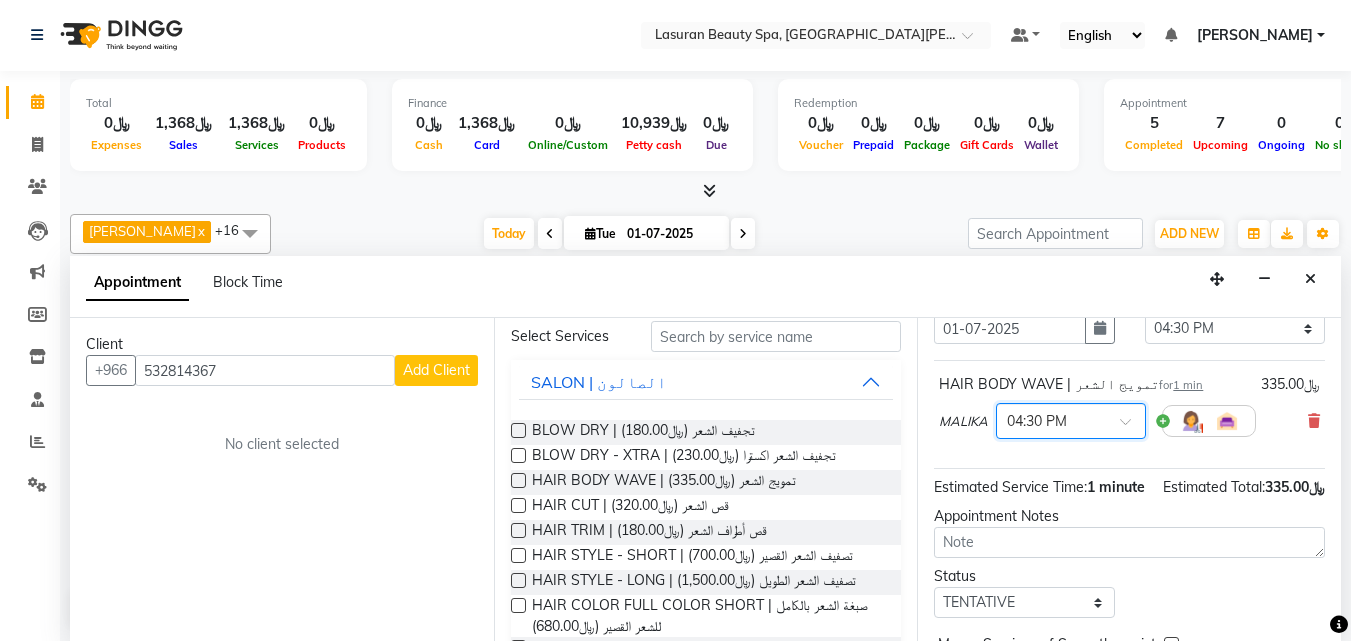 click at bounding box center (1051, 419) 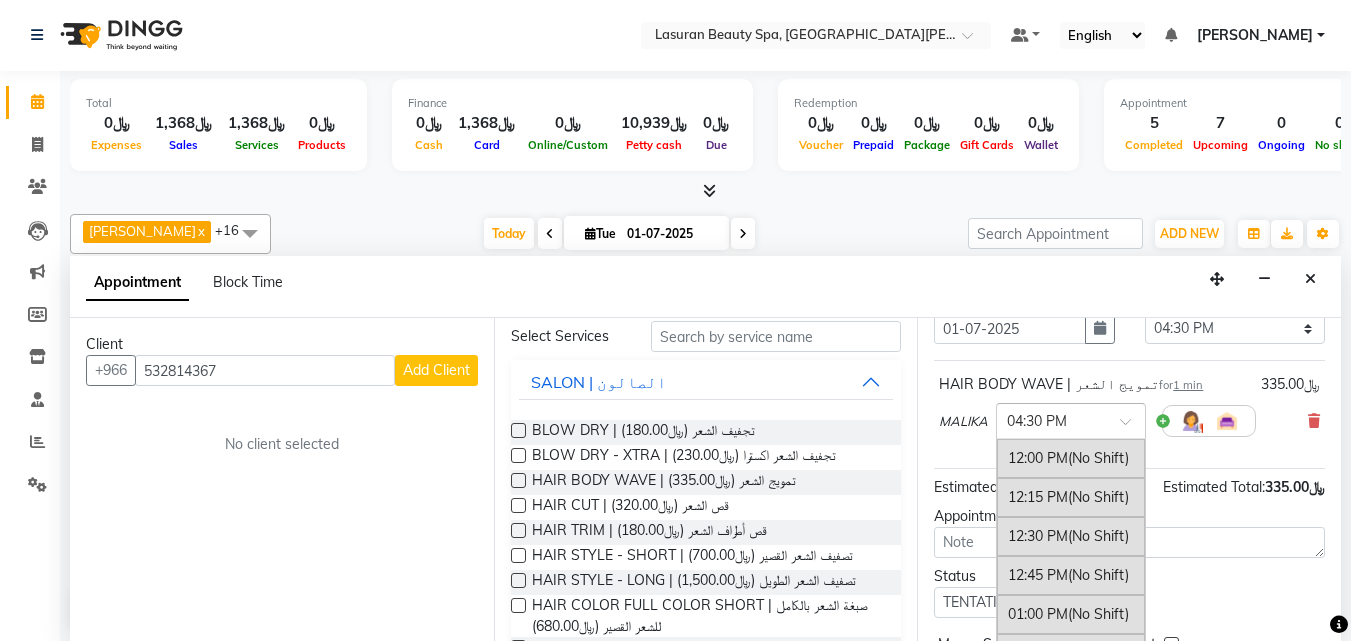 scroll, scrollTop: 682, scrollLeft: 0, axis: vertical 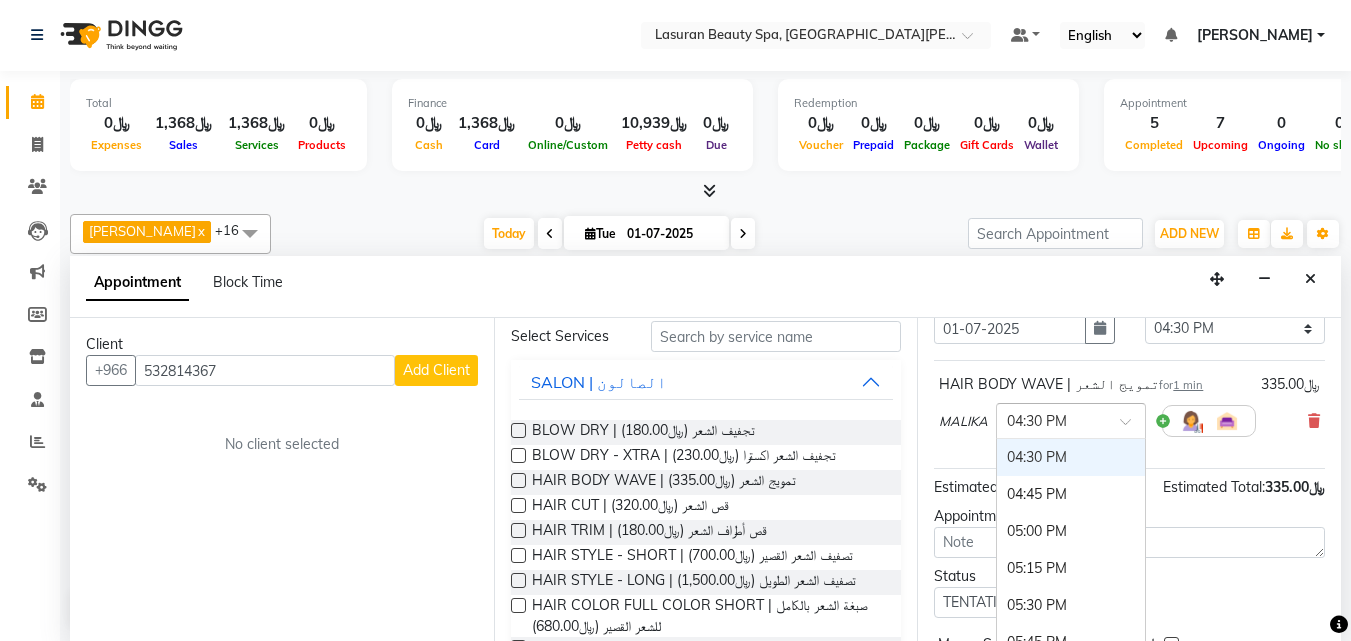 click at bounding box center (1051, 419) 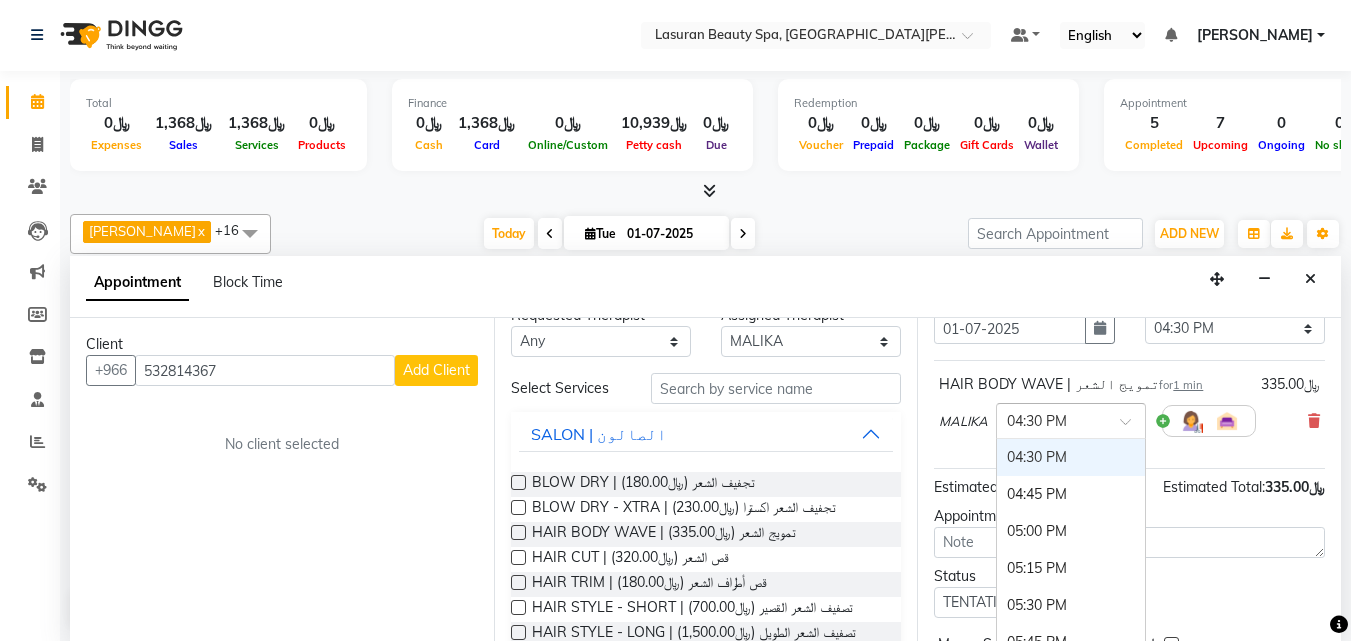scroll, scrollTop: 0, scrollLeft: 0, axis: both 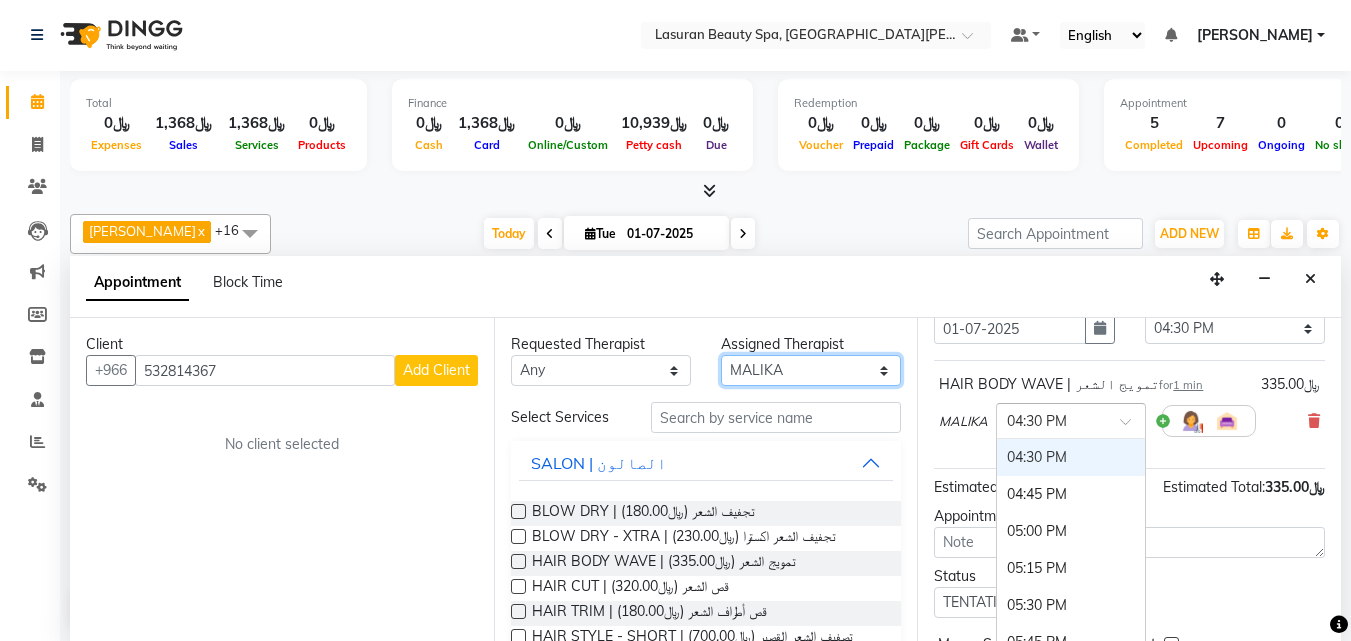 click on "Select [PERSON_NAME] [PERSON_NAME] SUMANDO [PERSON_NAME] [PERSON_NAME] [PERSON_NAME] [PERSON_NAME] GULCHEKHRA HACER AKBAY [PERSON_NAME][DATE] [PERSON_NAME] [PERSON_NAME]  SUPRIATNA DJUJUM [PERSON_NAME] [PERSON_NAME] [PERSON_NAME] SUWIN TUPA AN AROBINTO" at bounding box center [811, 370] 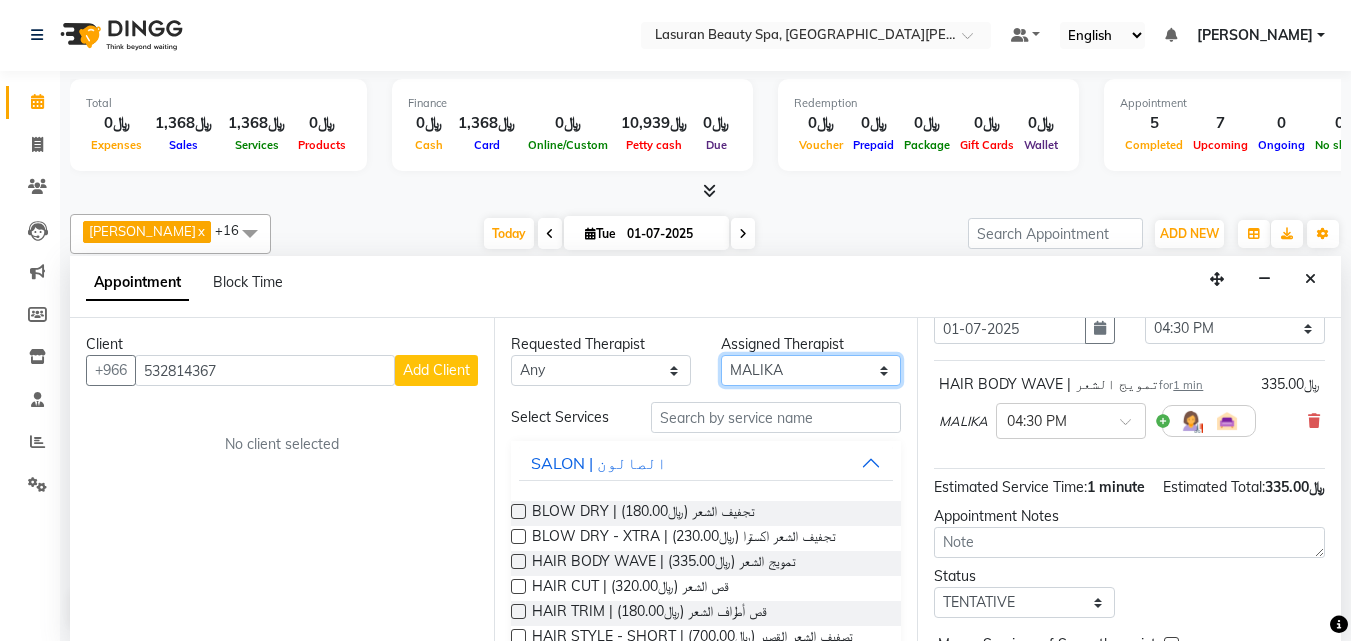 select on "54626" 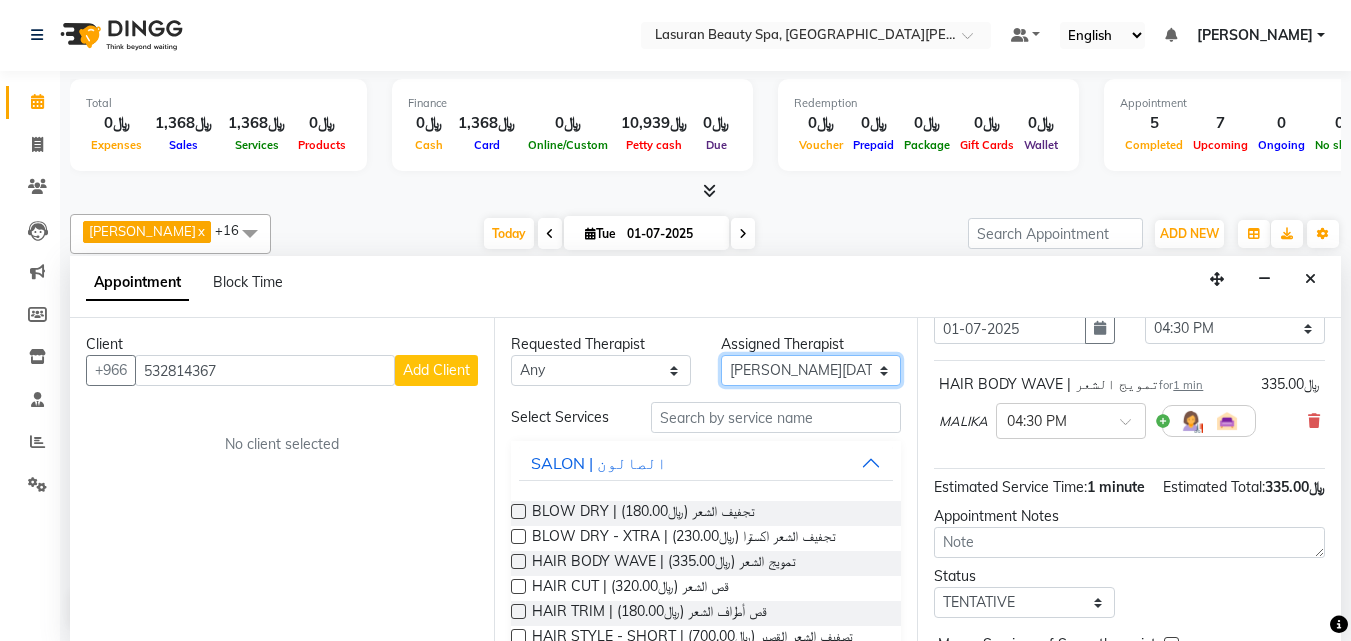 click on "Select [PERSON_NAME] [PERSON_NAME] SUMANDO [PERSON_NAME] [PERSON_NAME] [PERSON_NAME] [PERSON_NAME] GULCHEKHRA HACER AKBAY [PERSON_NAME][DATE] [PERSON_NAME] [PERSON_NAME]  SUPRIATNA DJUJUM [PERSON_NAME] [PERSON_NAME] [PERSON_NAME] SUWIN TUPA AN AROBINTO" at bounding box center [811, 370] 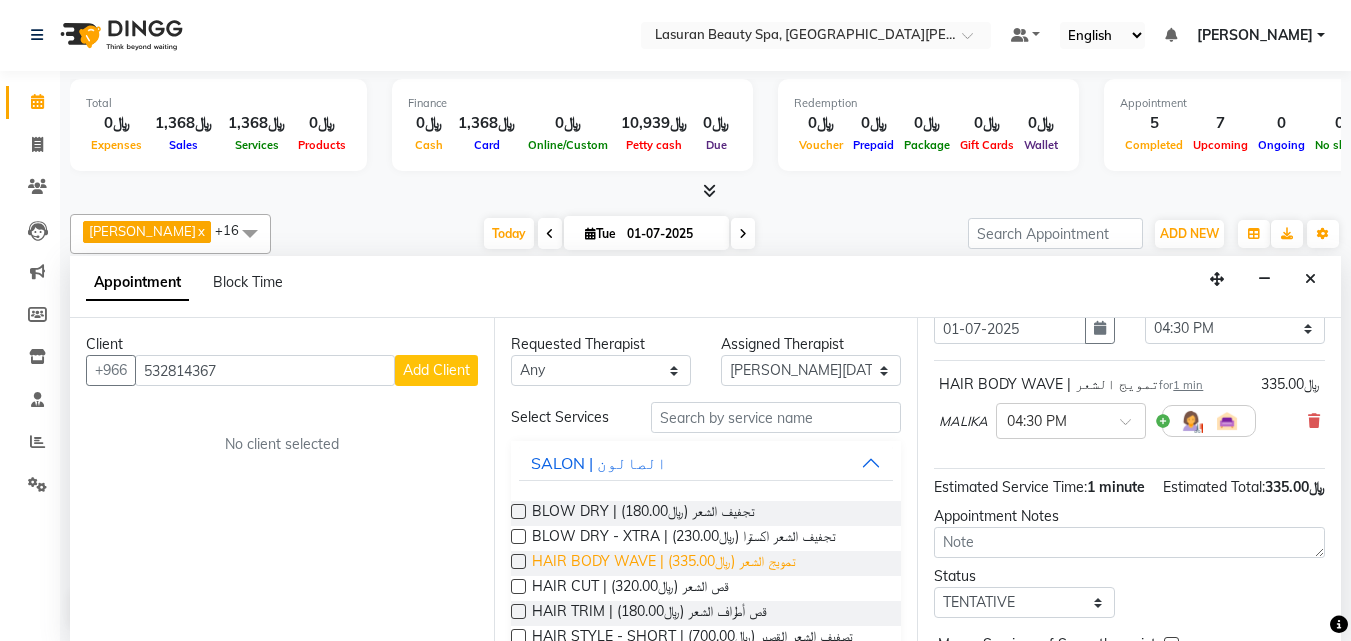 click on "HAIR BODY WAVE | تمويج الشعر (﷼335.00)" at bounding box center [664, 563] 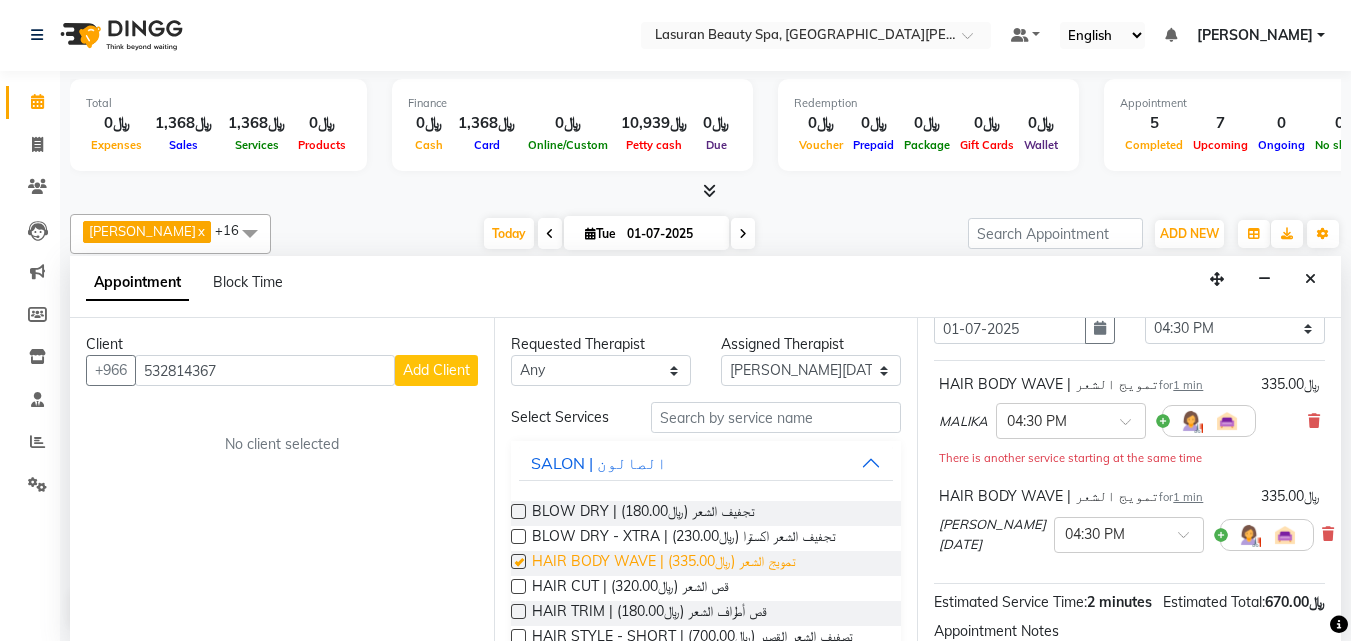 checkbox on "false" 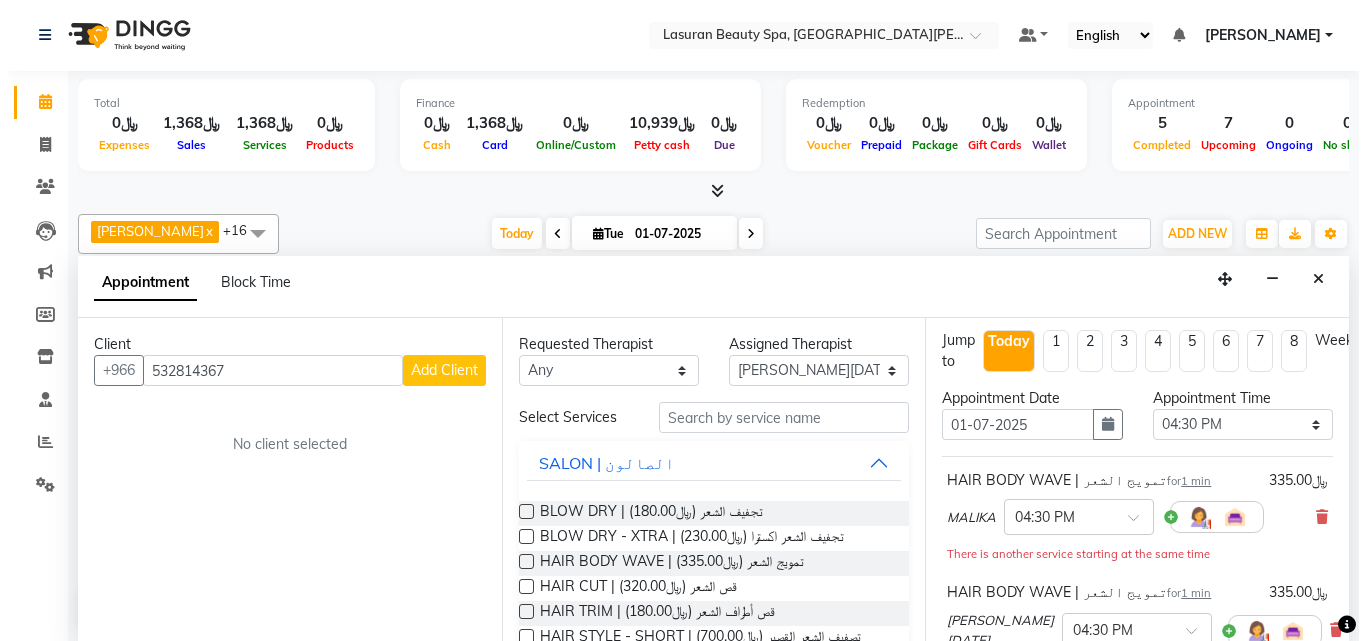 scroll, scrollTop: 0, scrollLeft: 0, axis: both 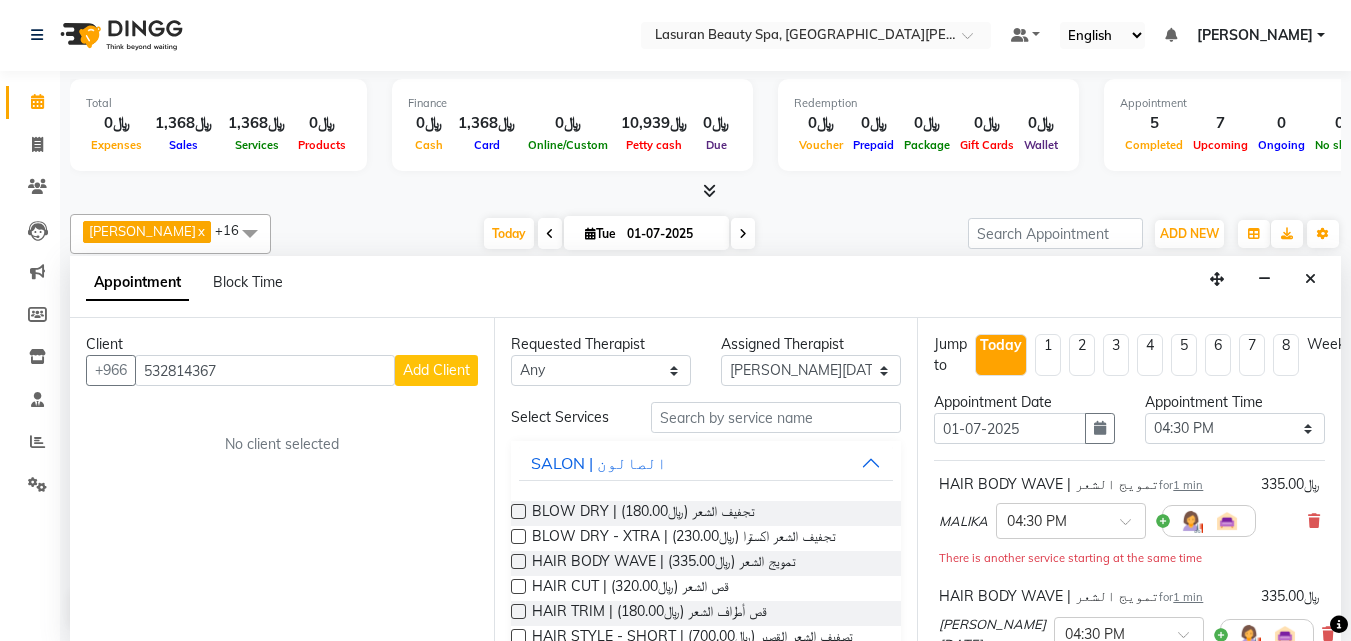click on "Add Client" at bounding box center (436, 370) 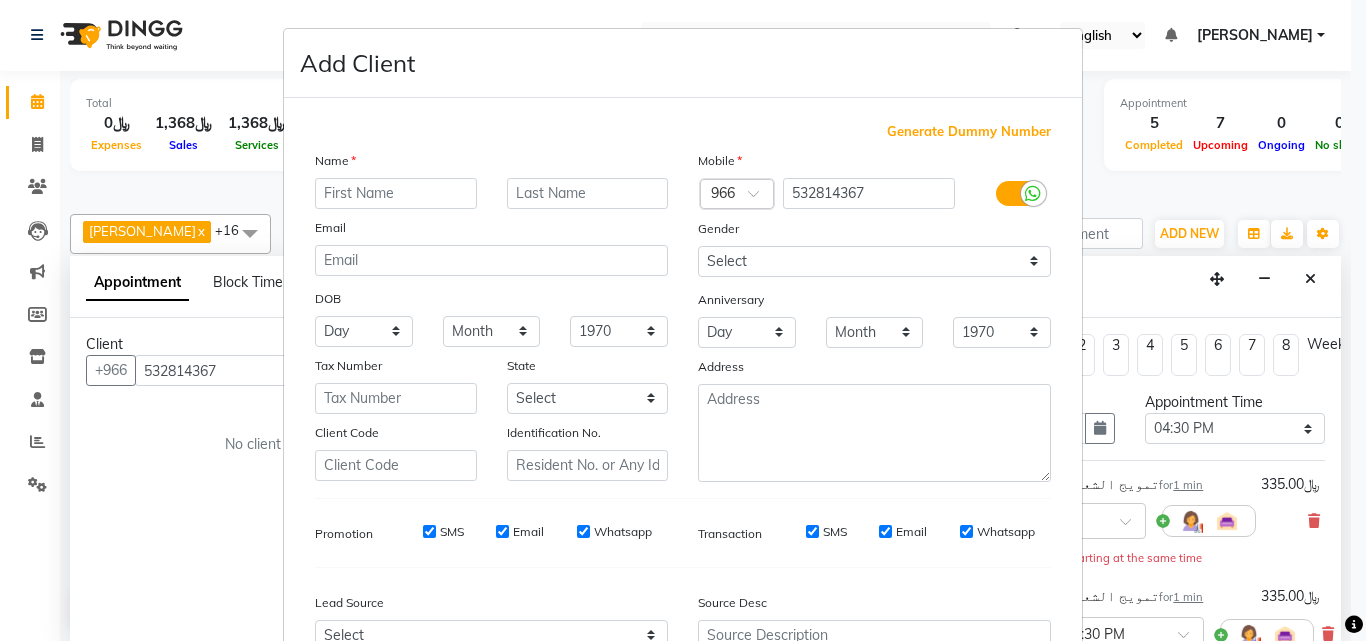 click at bounding box center (396, 193) 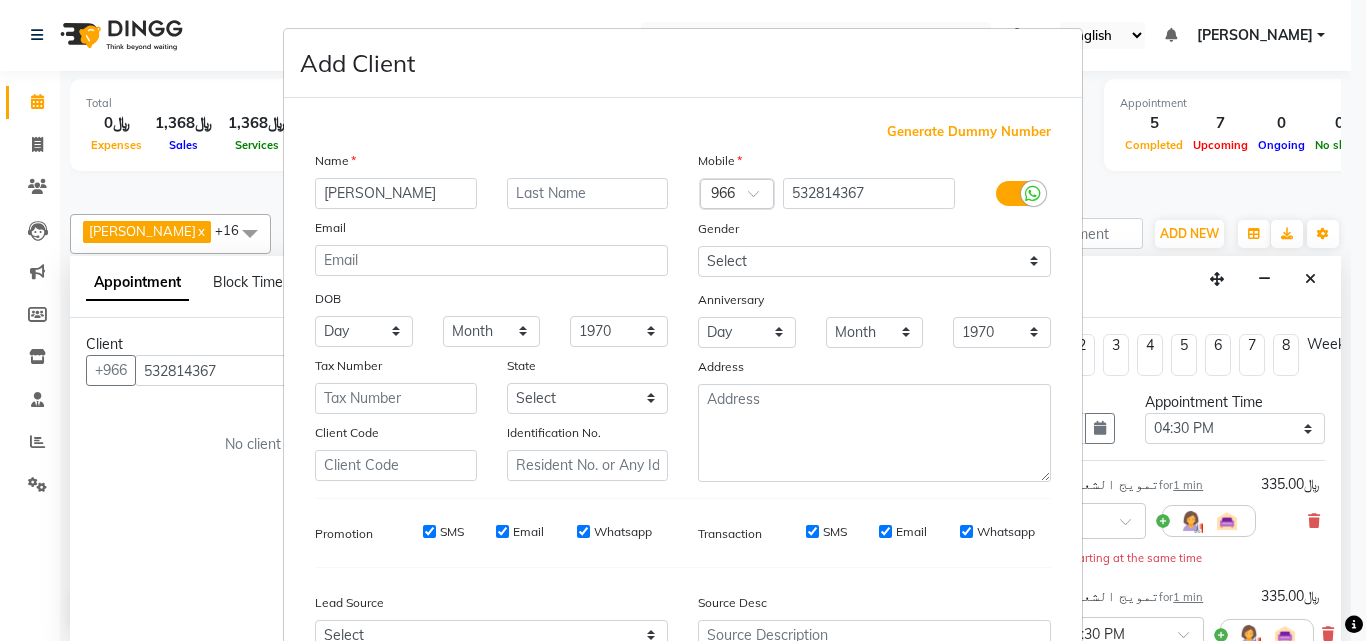 type on "[PERSON_NAME]" 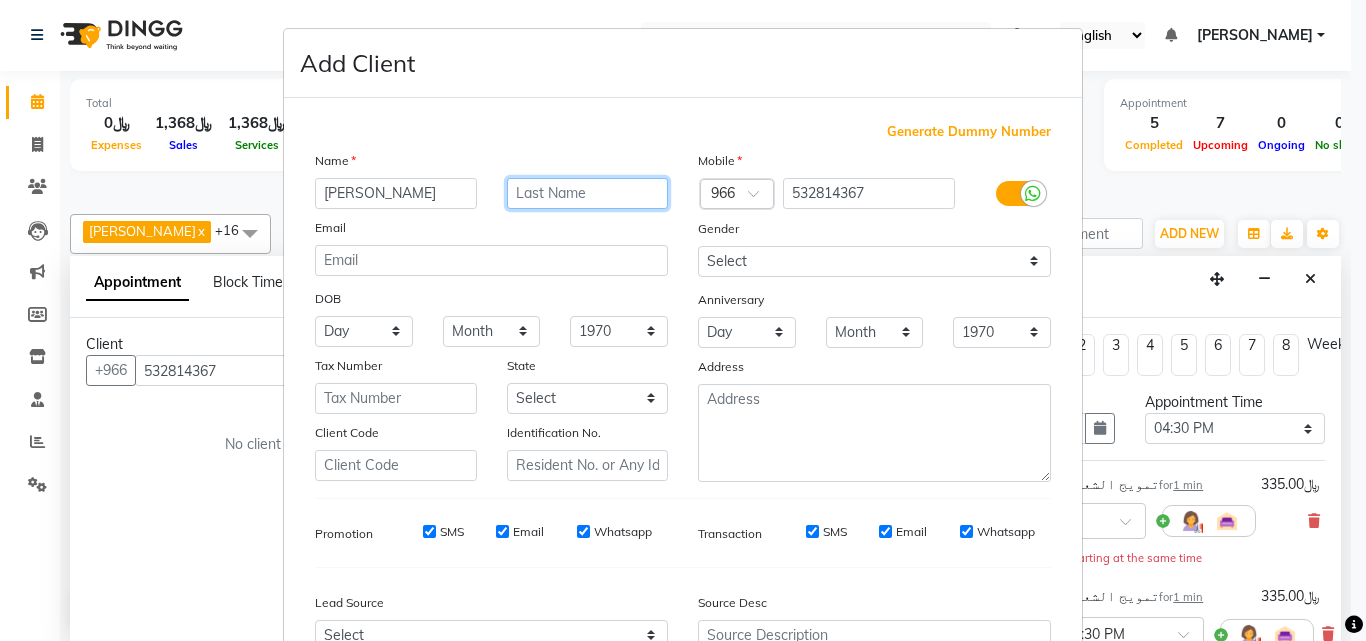 click at bounding box center [588, 193] 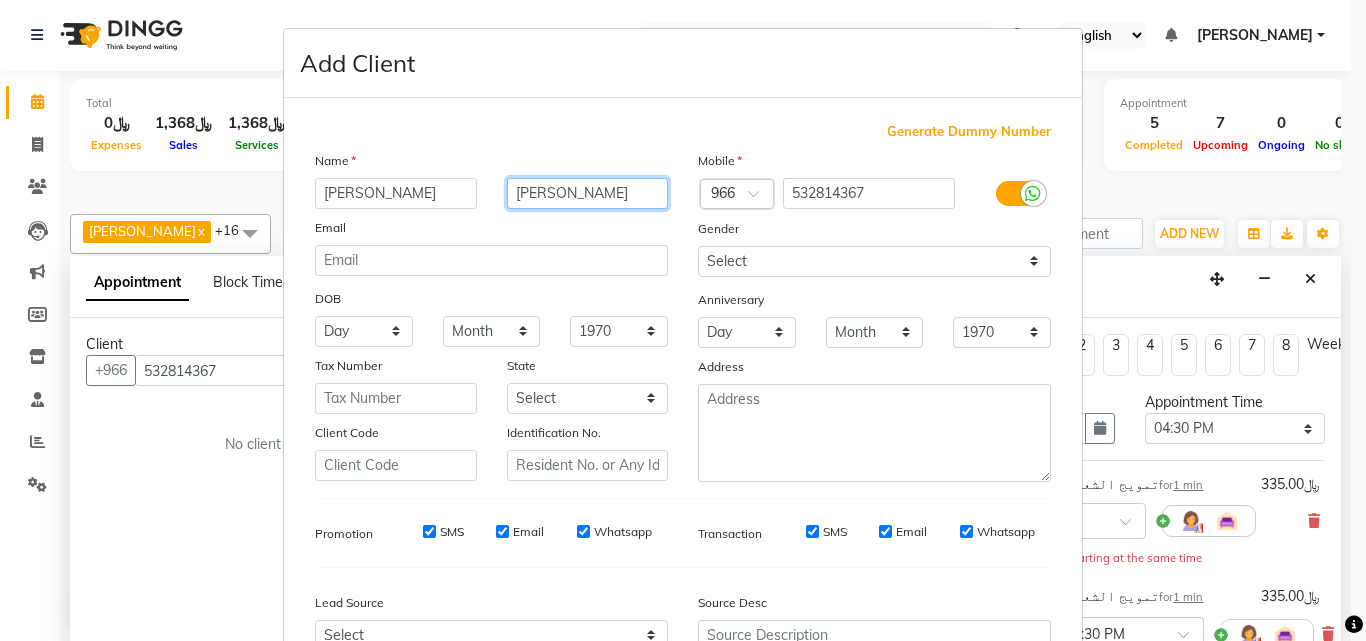 type on "[PERSON_NAME]" 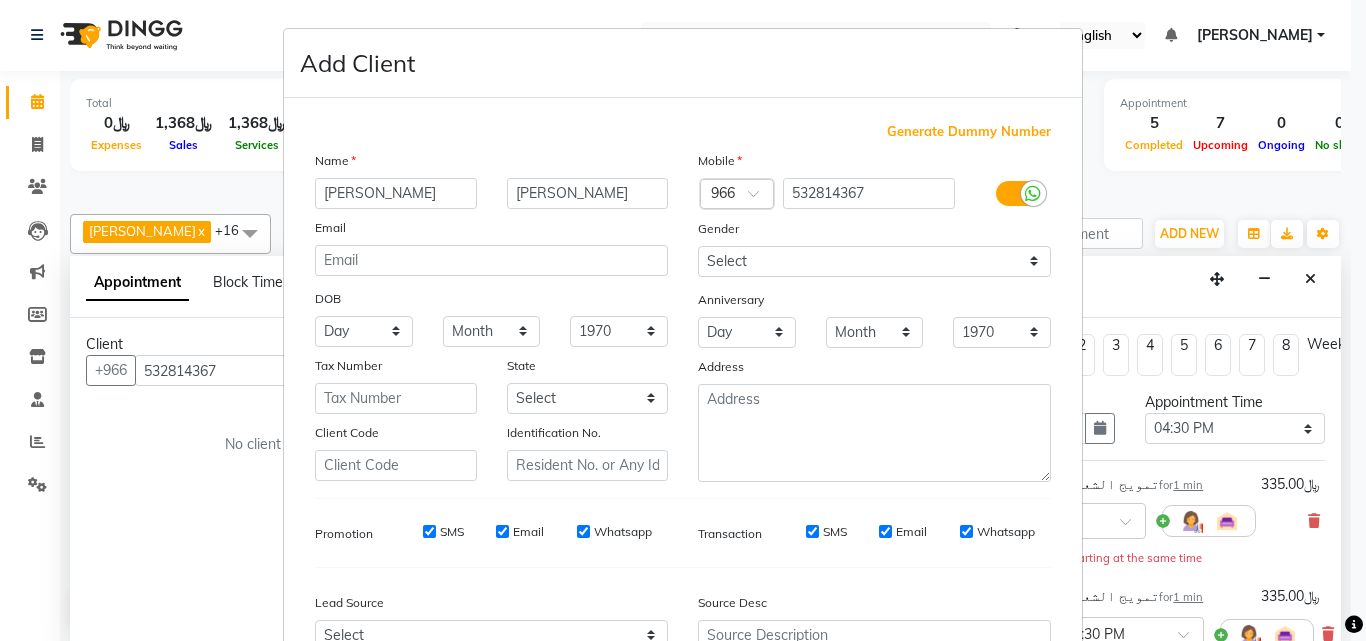 click on "DOB" at bounding box center (491, 300) 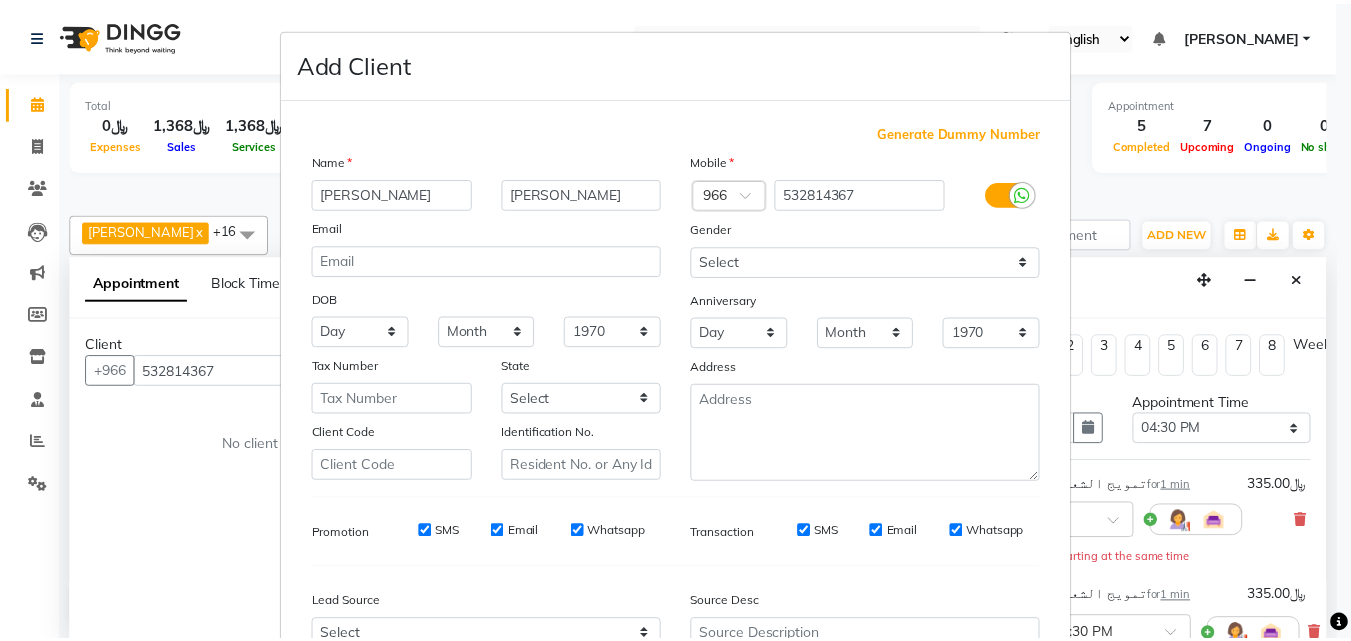 scroll, scrollTop: 208, scrollLeft: 0, axis: vertical 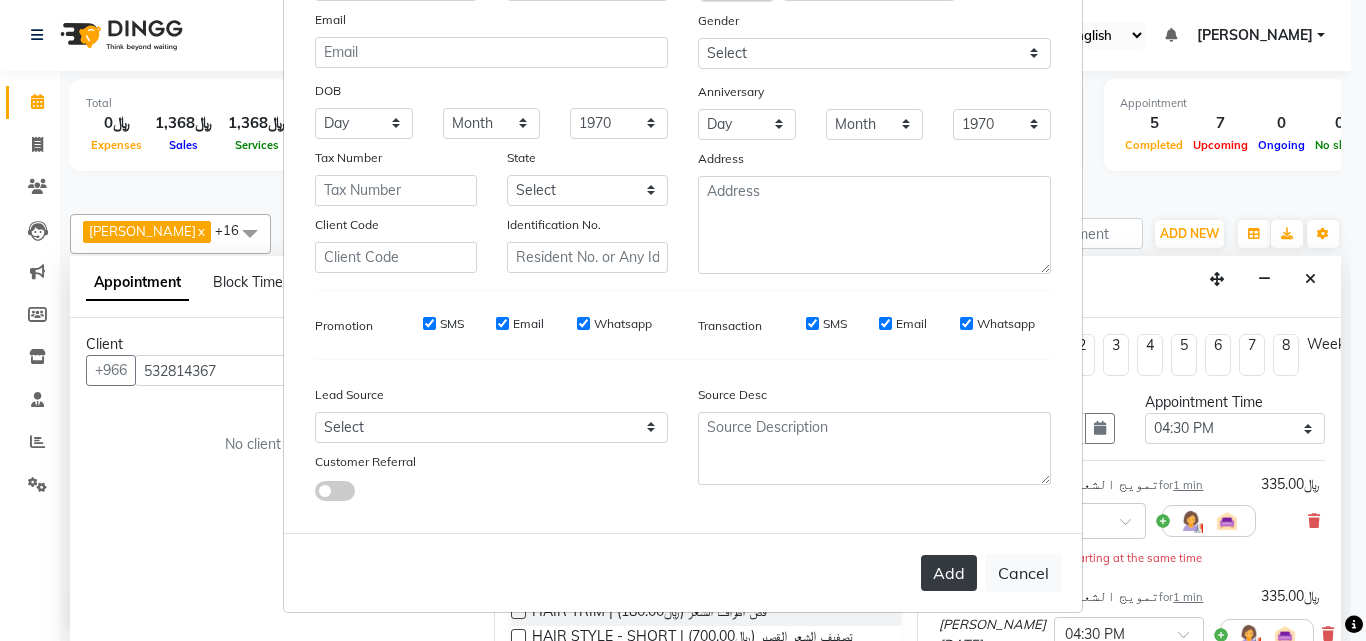 click on "Add" at bounding box center [949, 573] 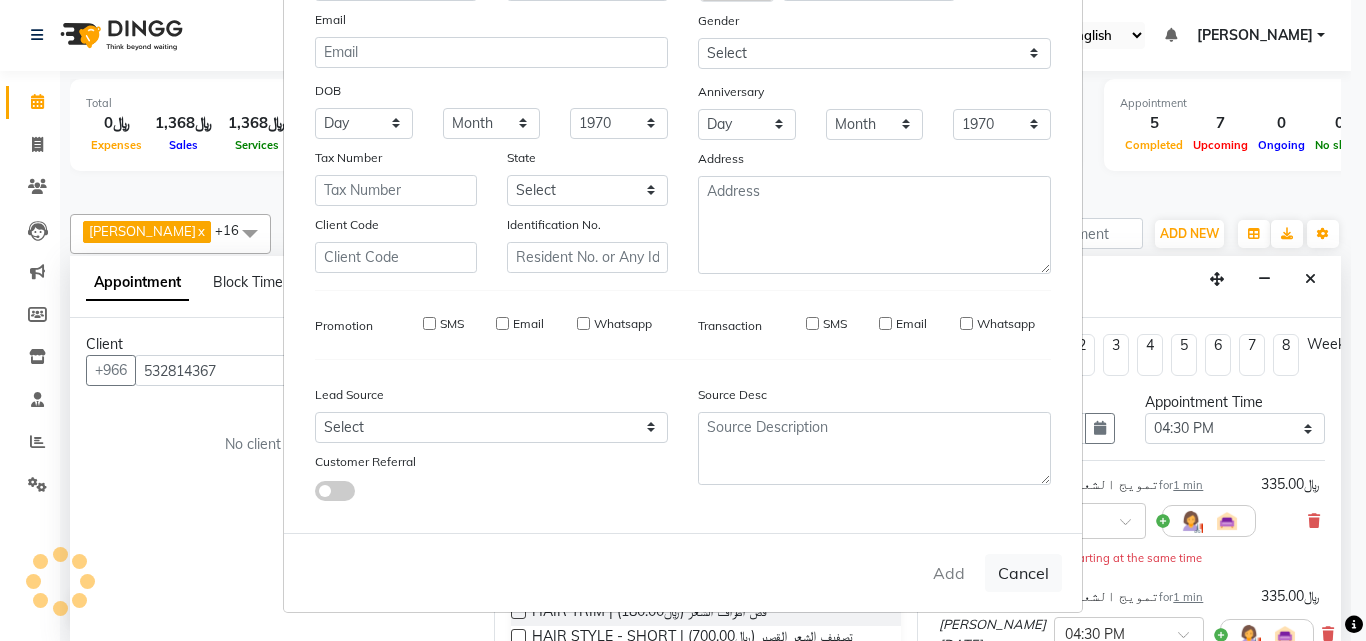 type 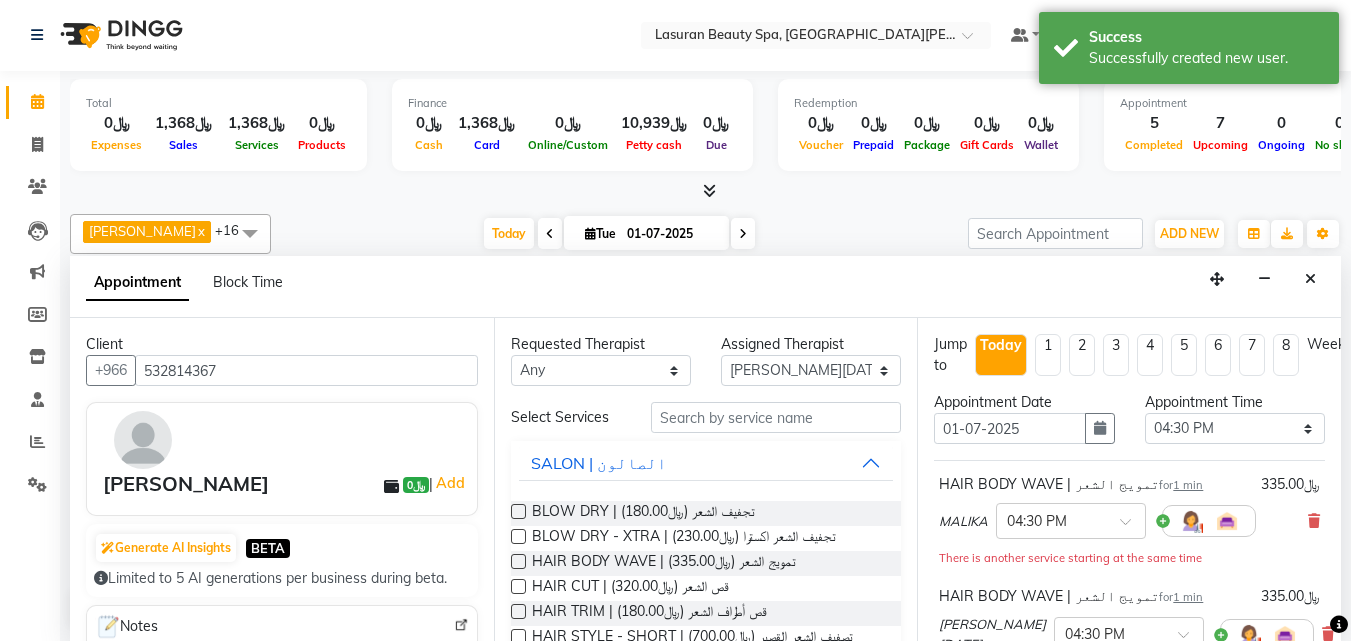 scroll, scrollTop: 100, scrollLeft: 0, axis: vertical 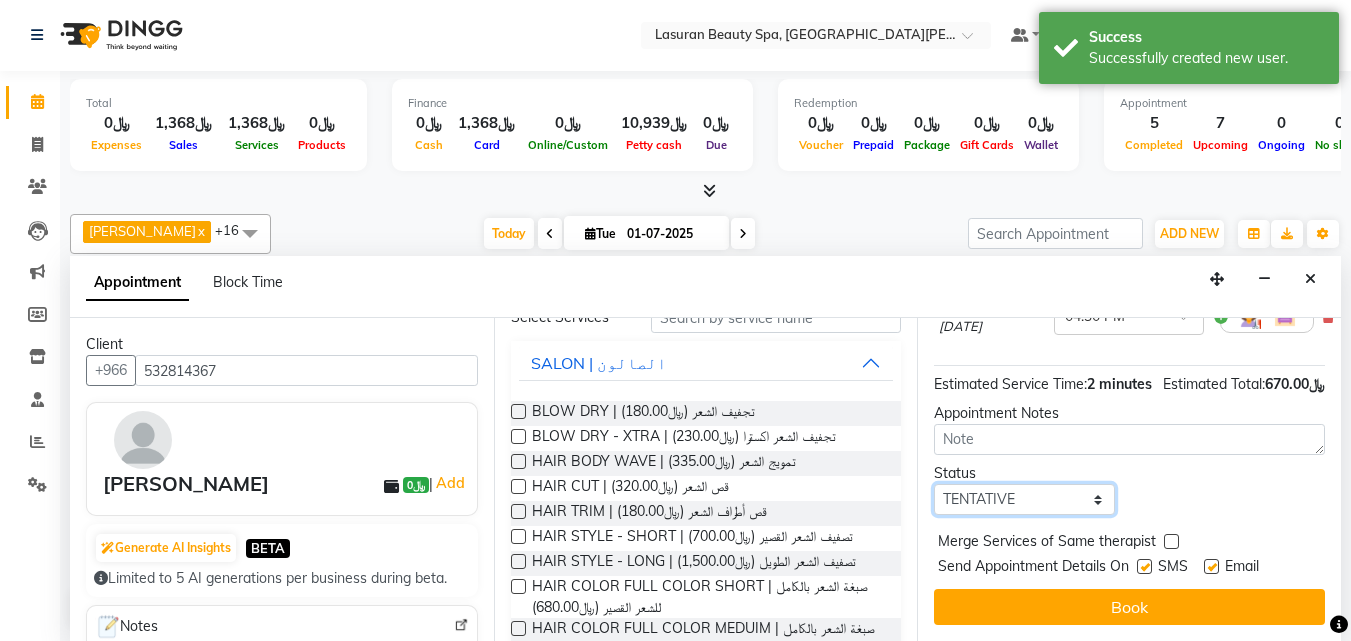 click on "Select TENTATIVE CONFIRM CHECK-IN UPCOMING" at bounding box center [1024, 499] 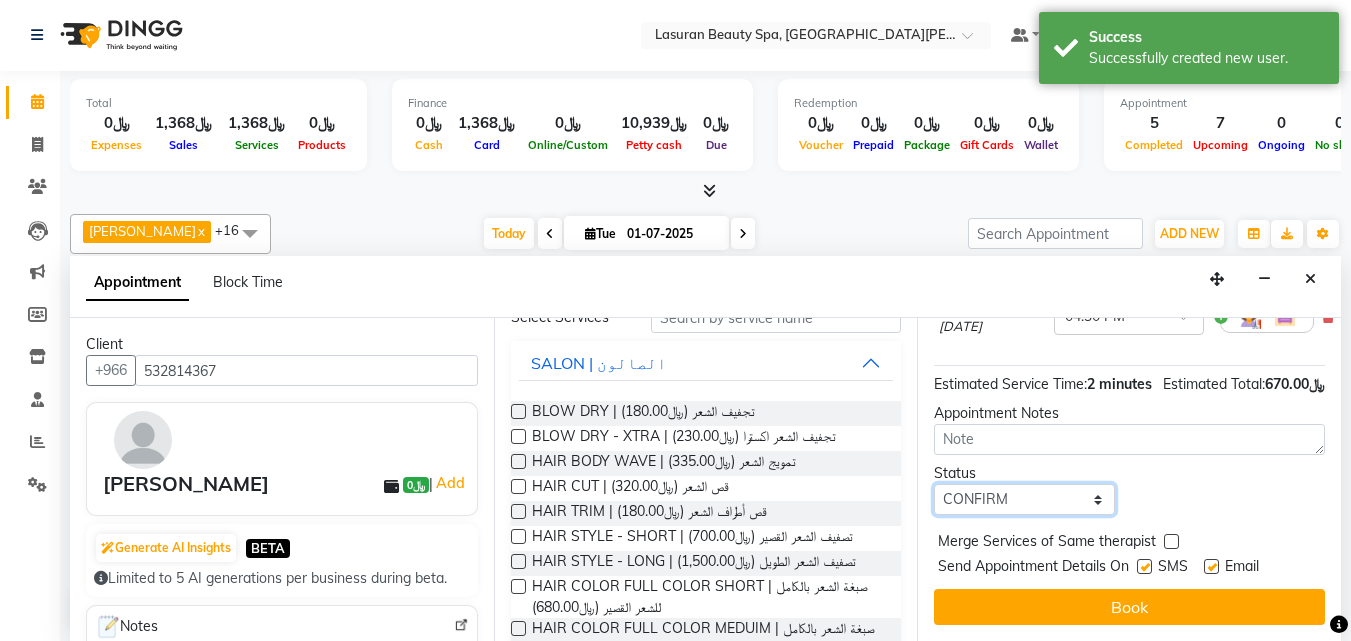 click on "Select TENTATIVE CONFIRM CHECK-IN UPCOMING" at bounding box center (1024, 499) 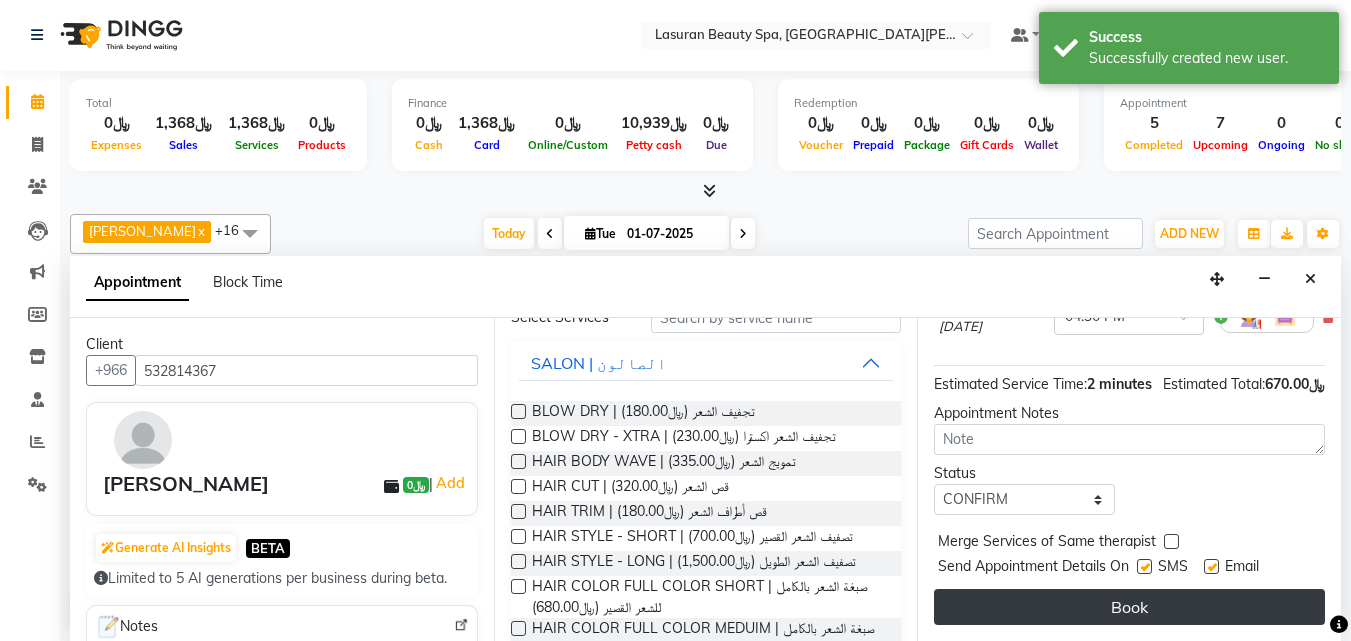 click on "Book" at bounding box center (1129, 607) 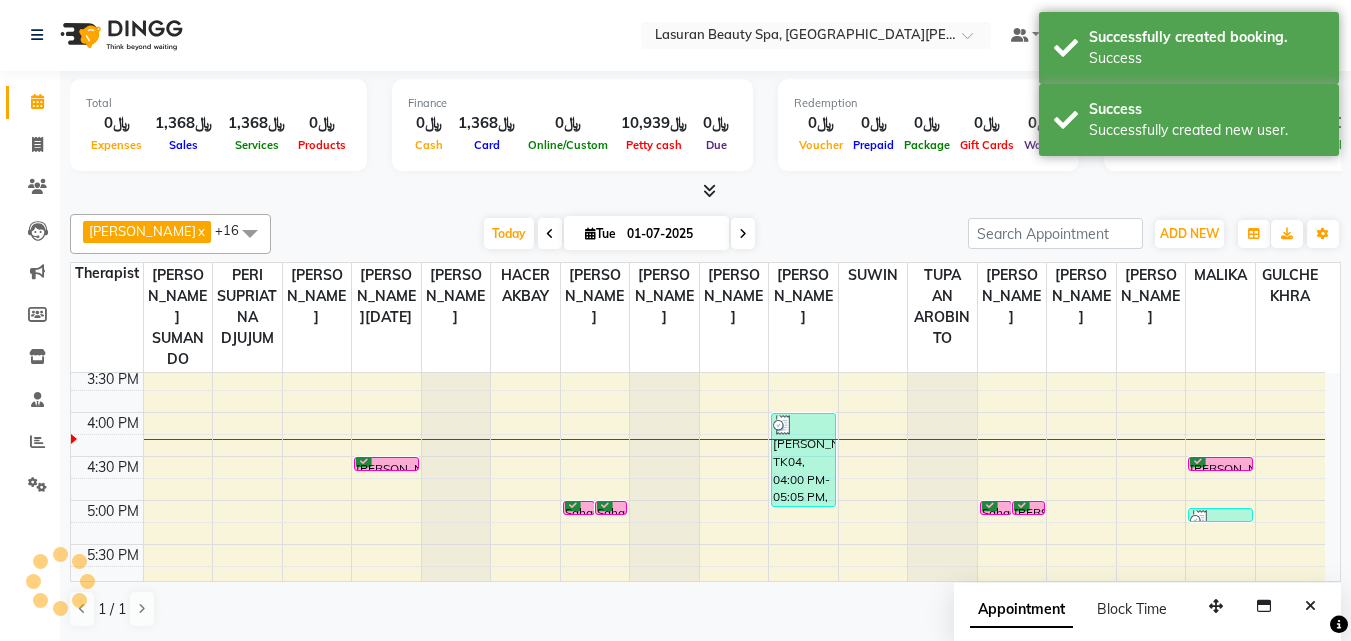 scroll, scrollTop: 0, scrollLeft: 0, axis: both 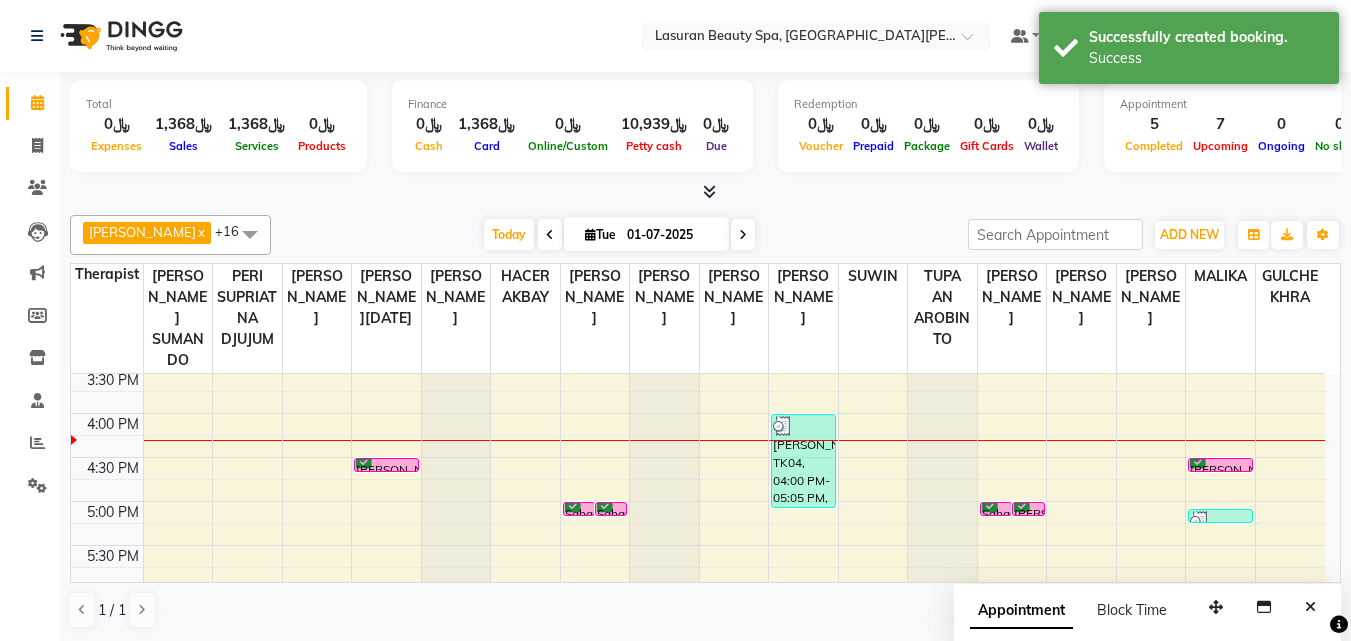 click on "[PERSON_NAME], TK08, 04:30 PM-04:31 PM, HAIR BODY WAVE | تمويج الشعر" at bounding box center [386, 465] 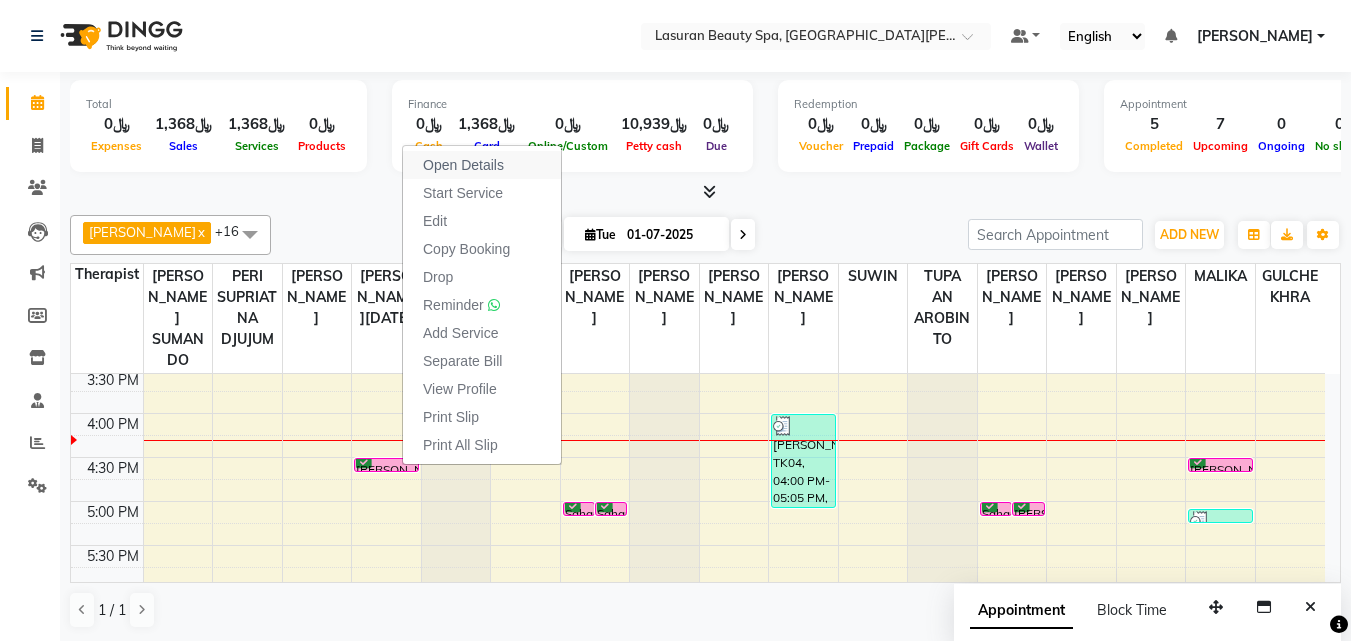 click on "Open Details" at bounding box center [482, 165] 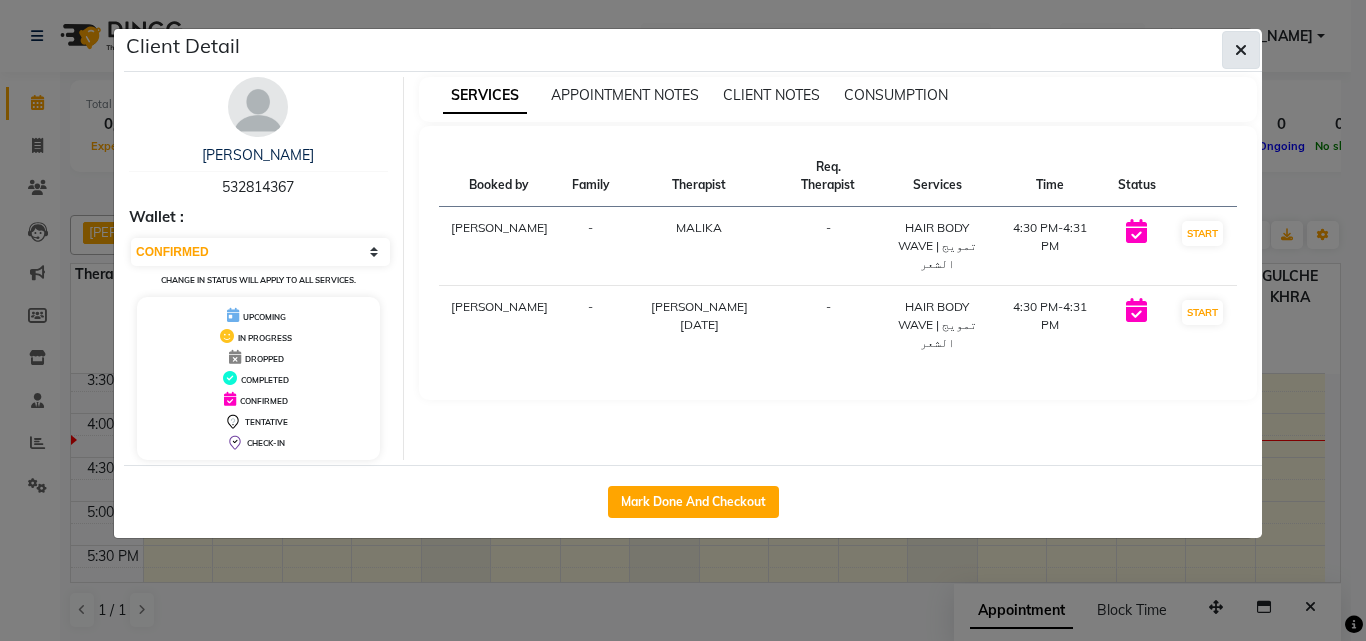 click 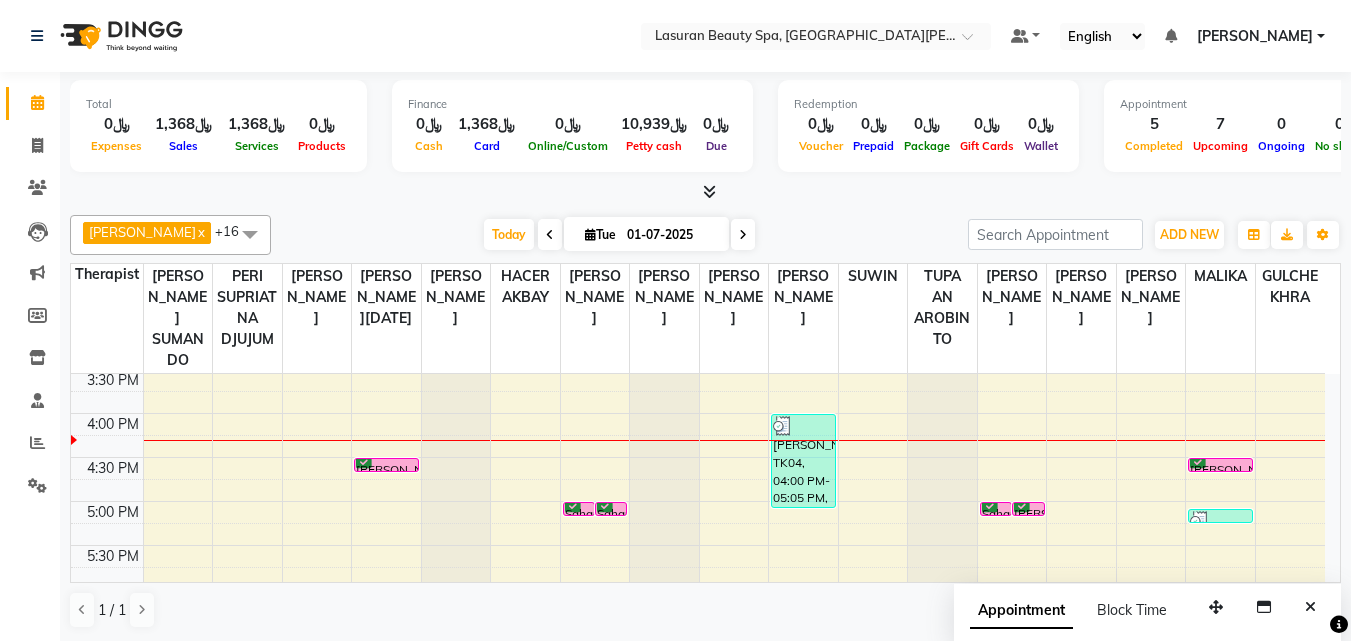 click on "[PERSON_NAME], TK08, 04:30 PM-04:31 PM, HAIR BODY WAVE | تمويج الشعر" at bounding box center (386, 465) 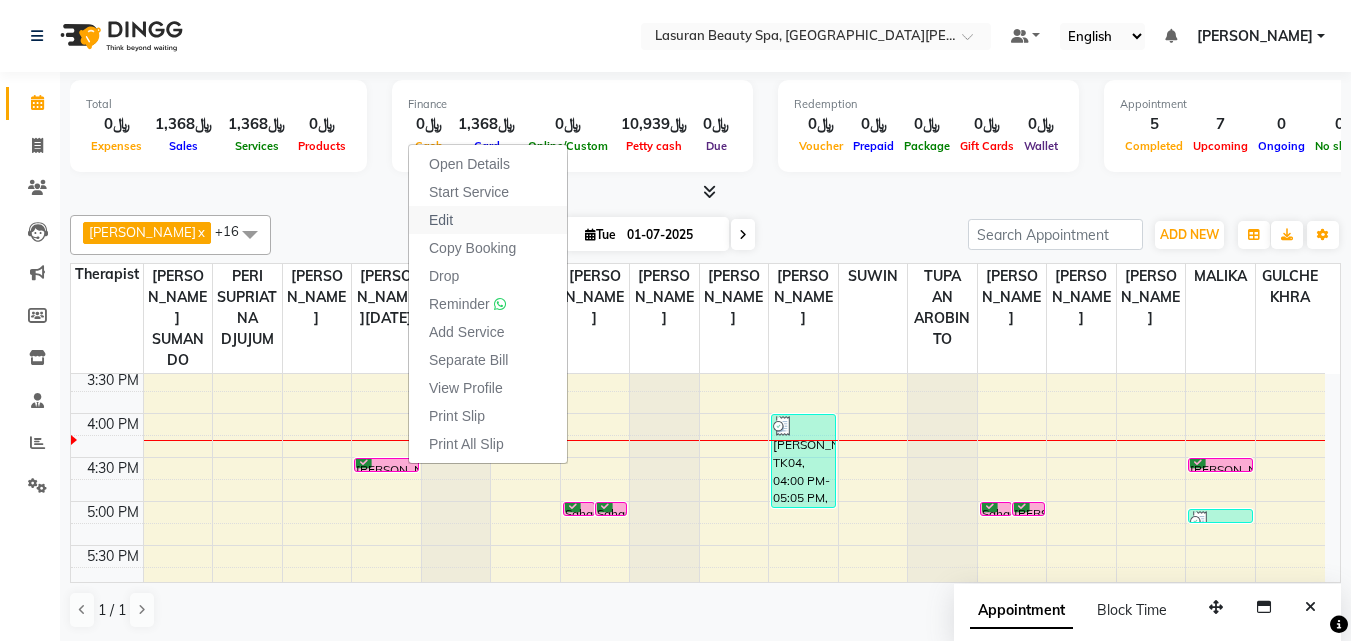 click on "Edit" at bounding box center [488, 220] 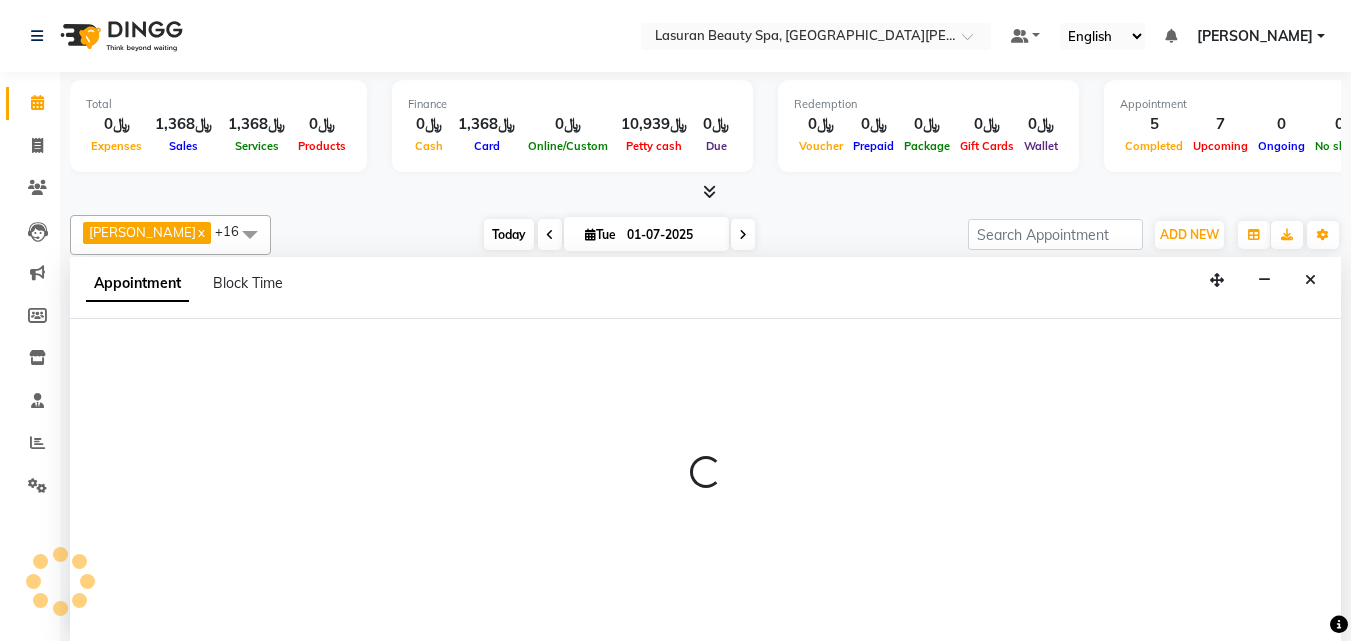 select on "tentative" 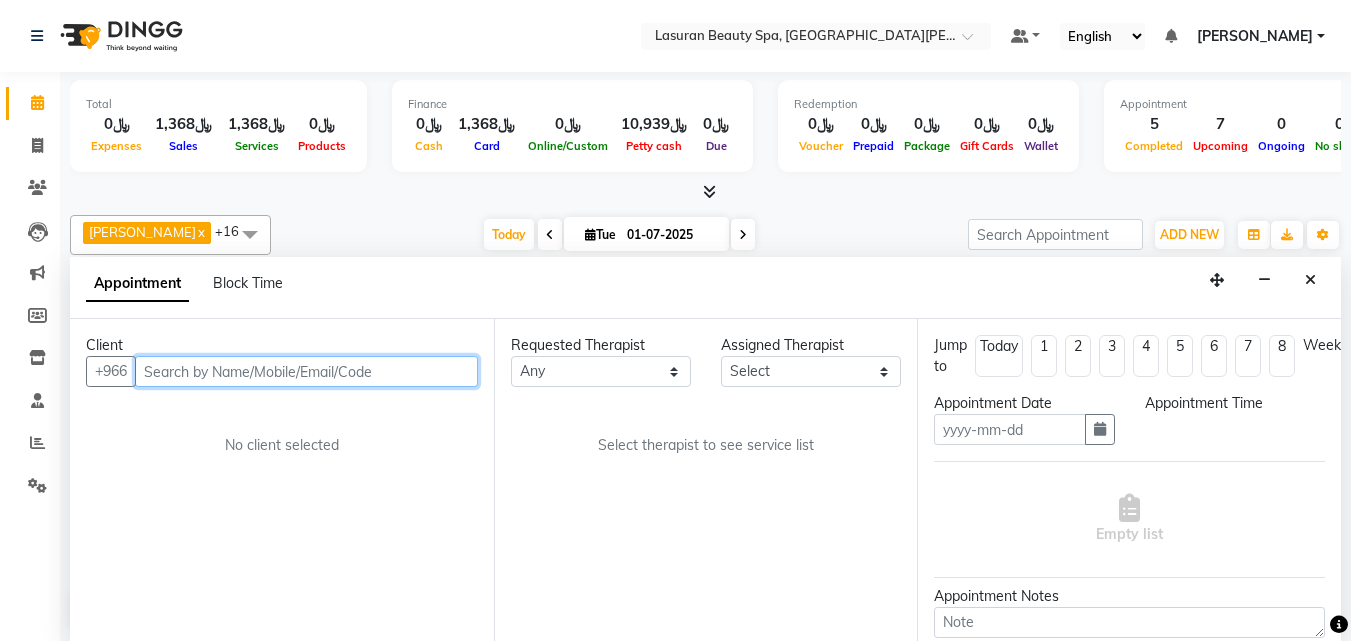 scroll, scrollTop: 1, scrollLeft: 0, axis: vertical 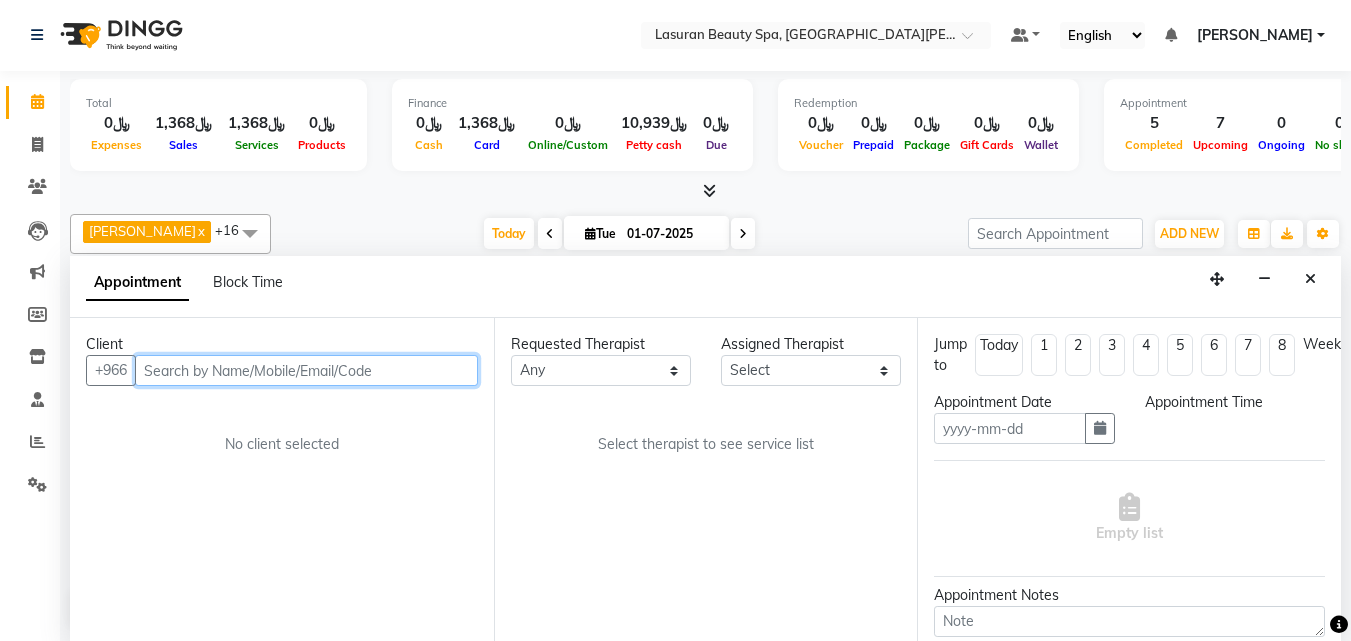 type on "01-07-2025" 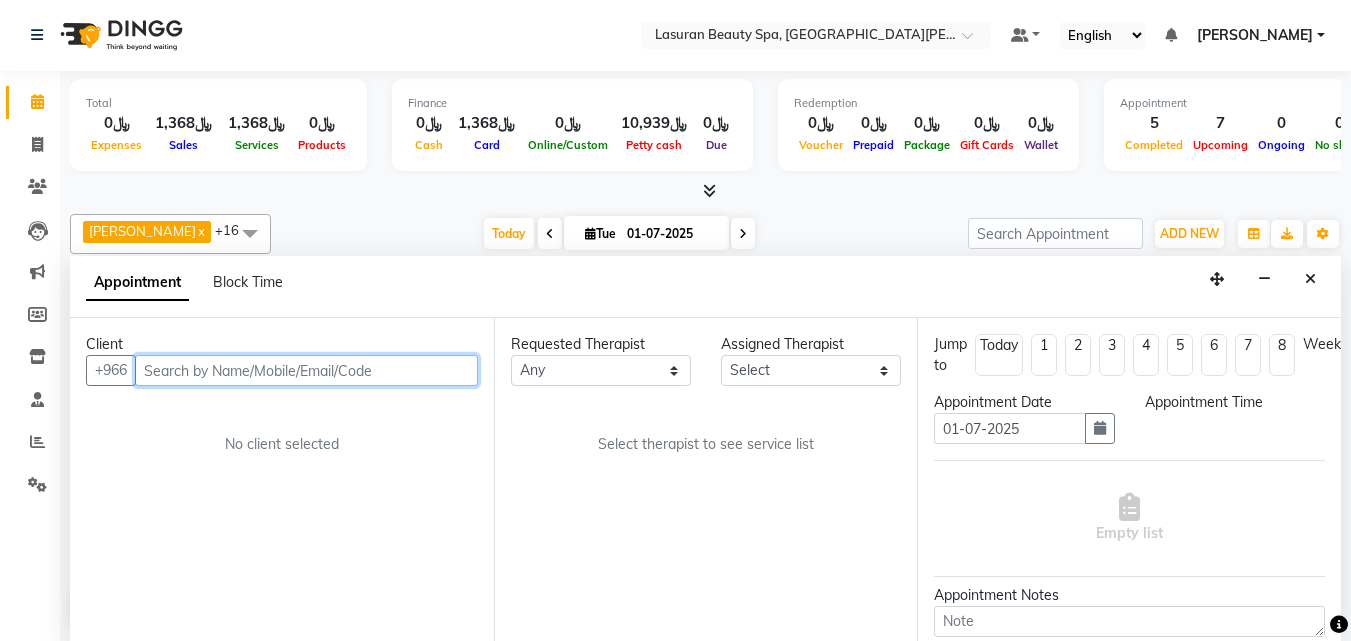 select on "confirm booking" 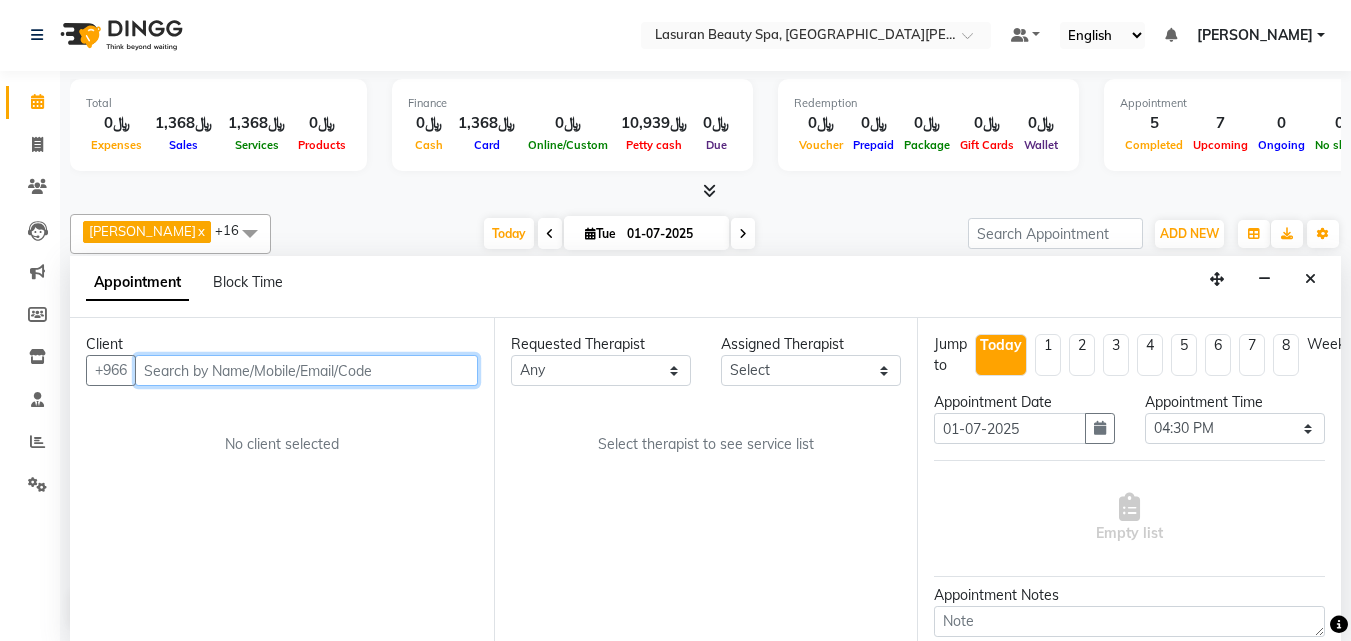 scroll, scrollTop: 0, scrollLeft: 0, axis: both 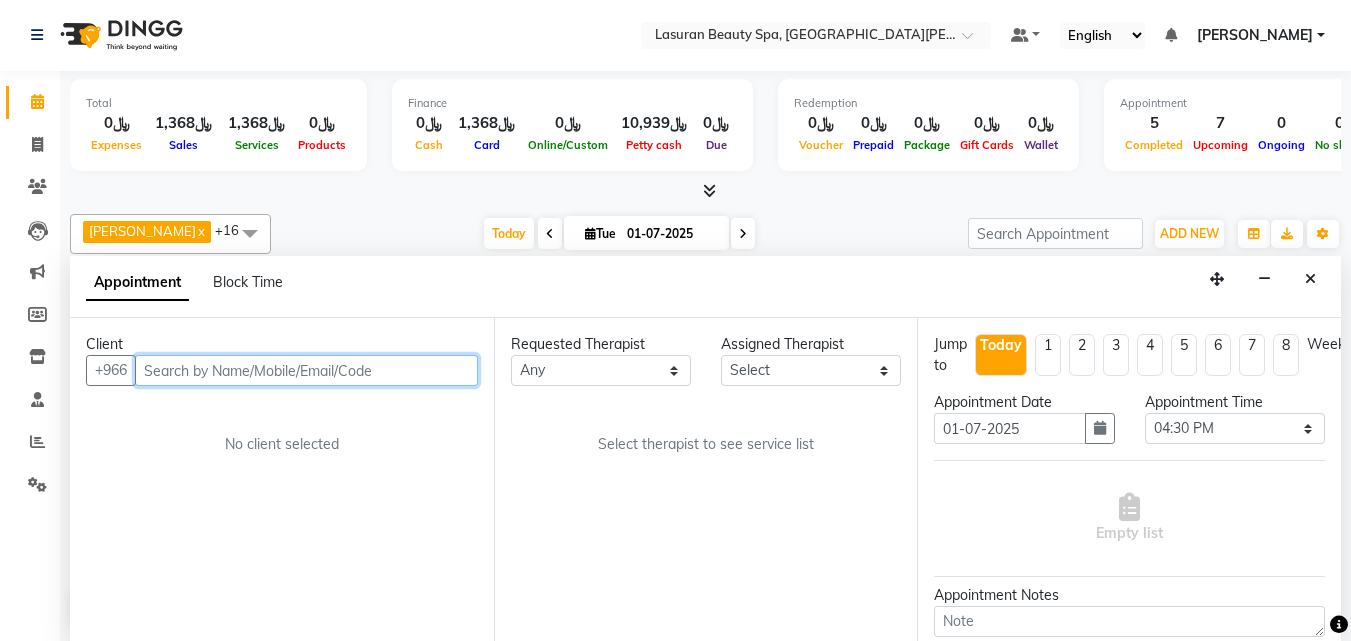 select on "67194" 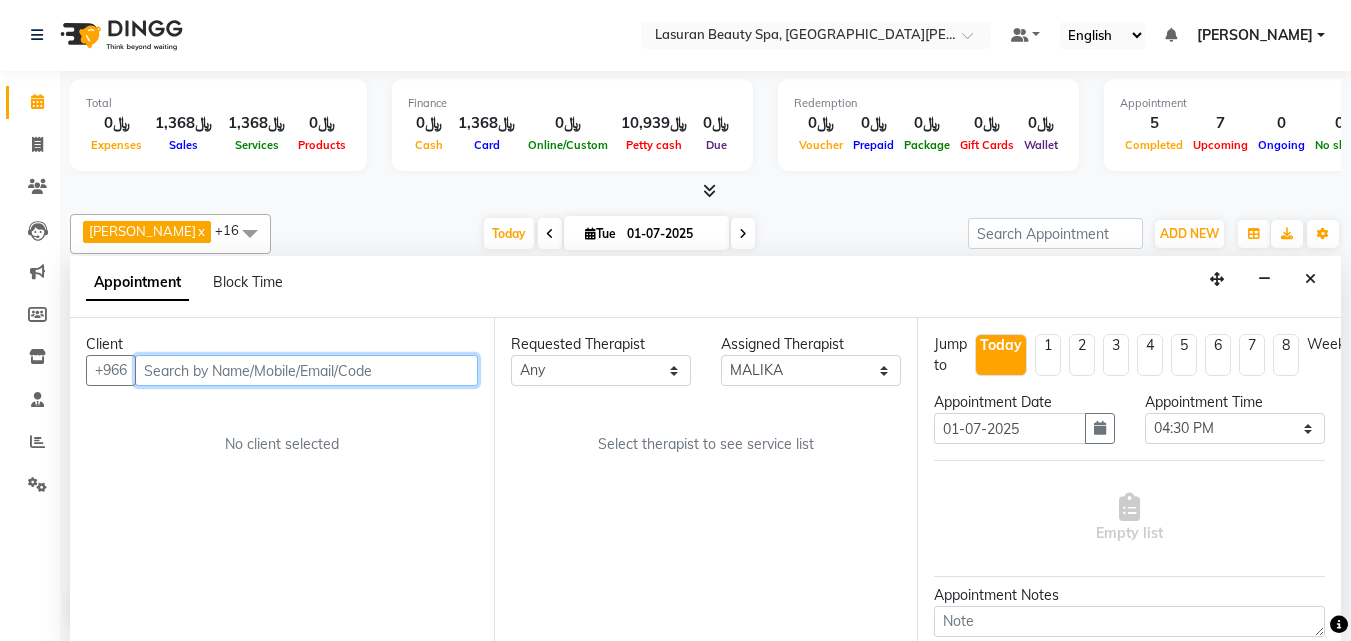 select on "4097" 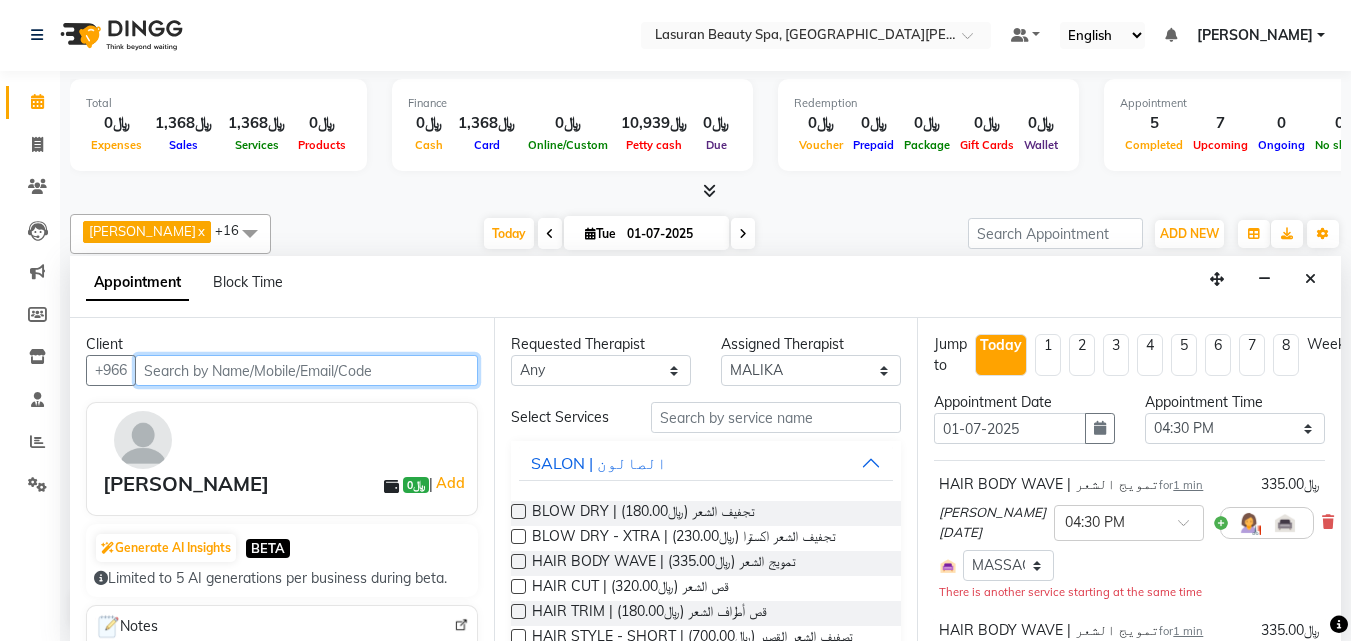 scroll, scrollTop: 441, scrollLeft: 0, axis: vertical 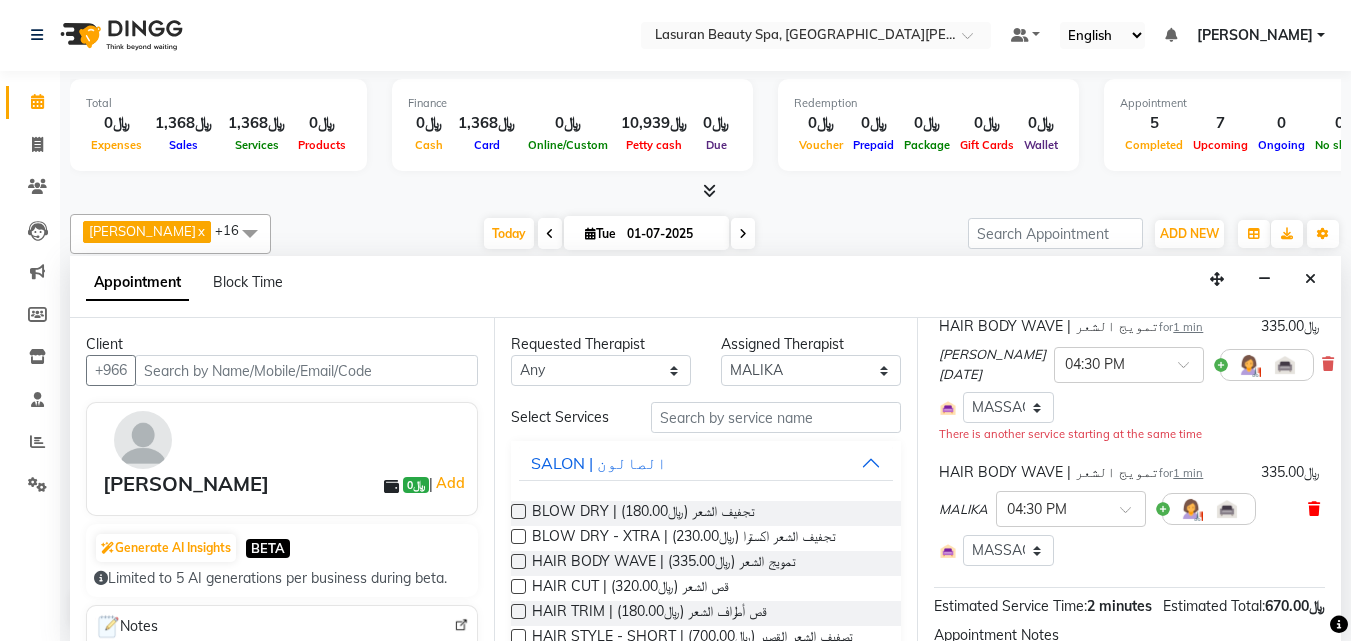 click at bounding box center (1314, 509) 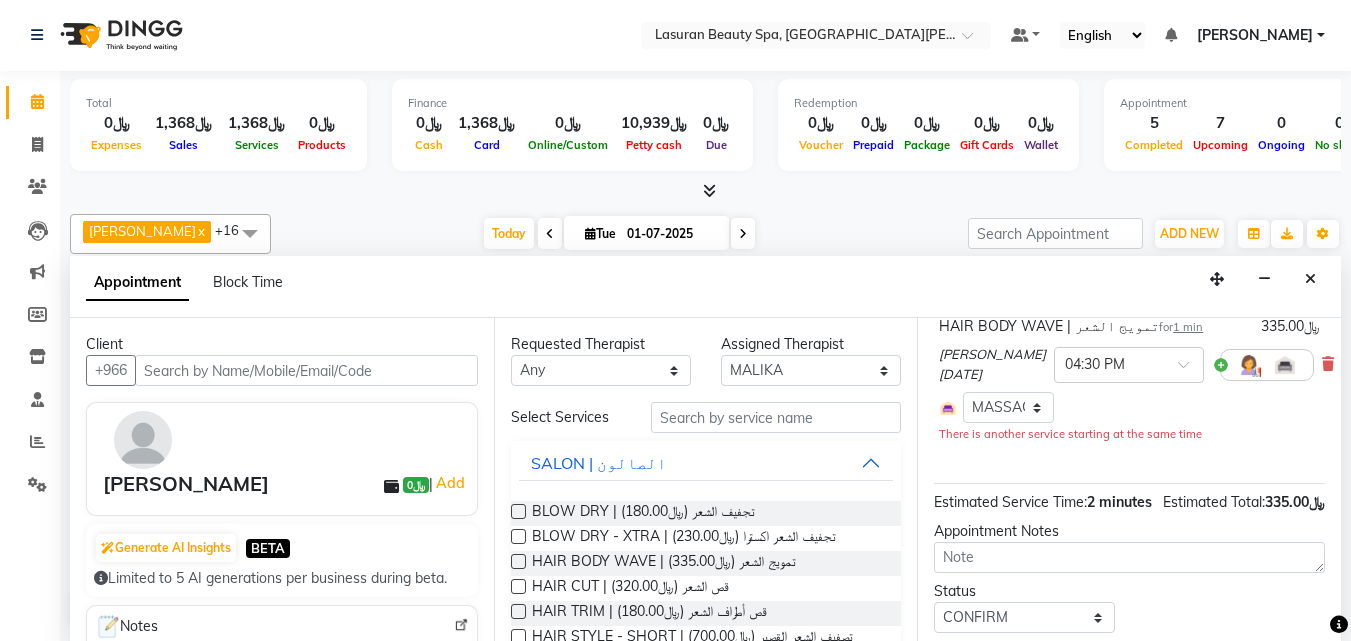 scroll, scrollTop: 254, scrollLeft: 0, axis: vertical 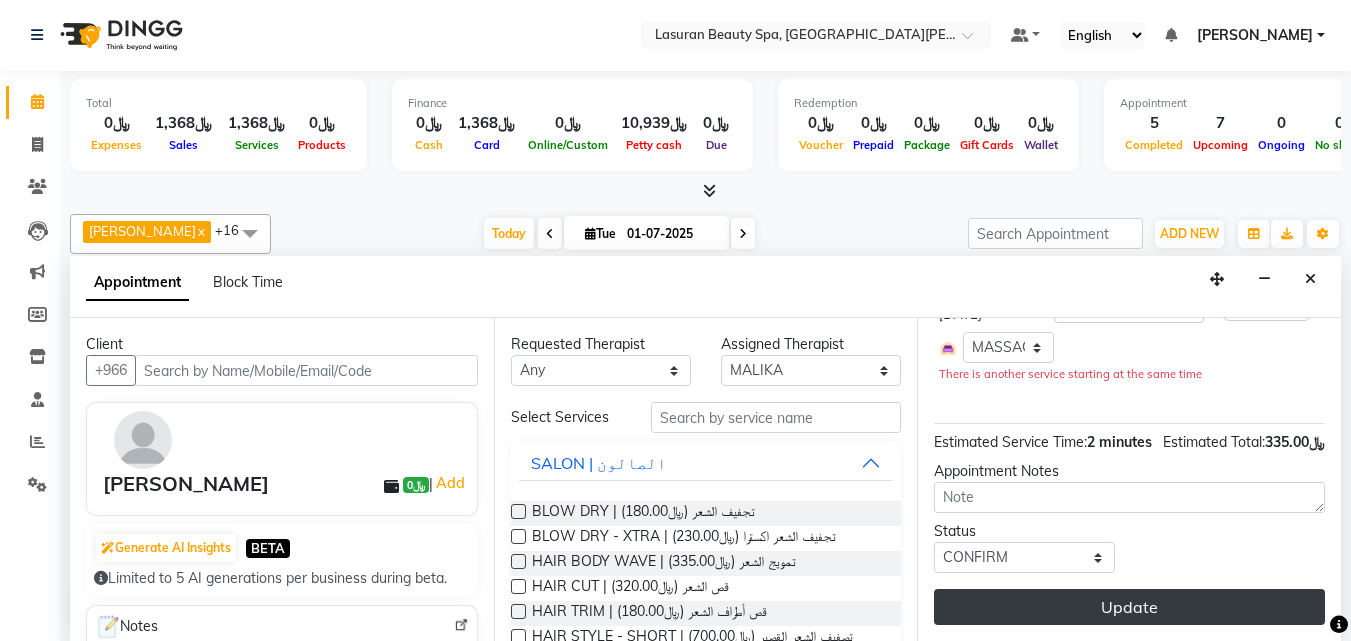 click on "Update" at bounding box center (1129, 607) 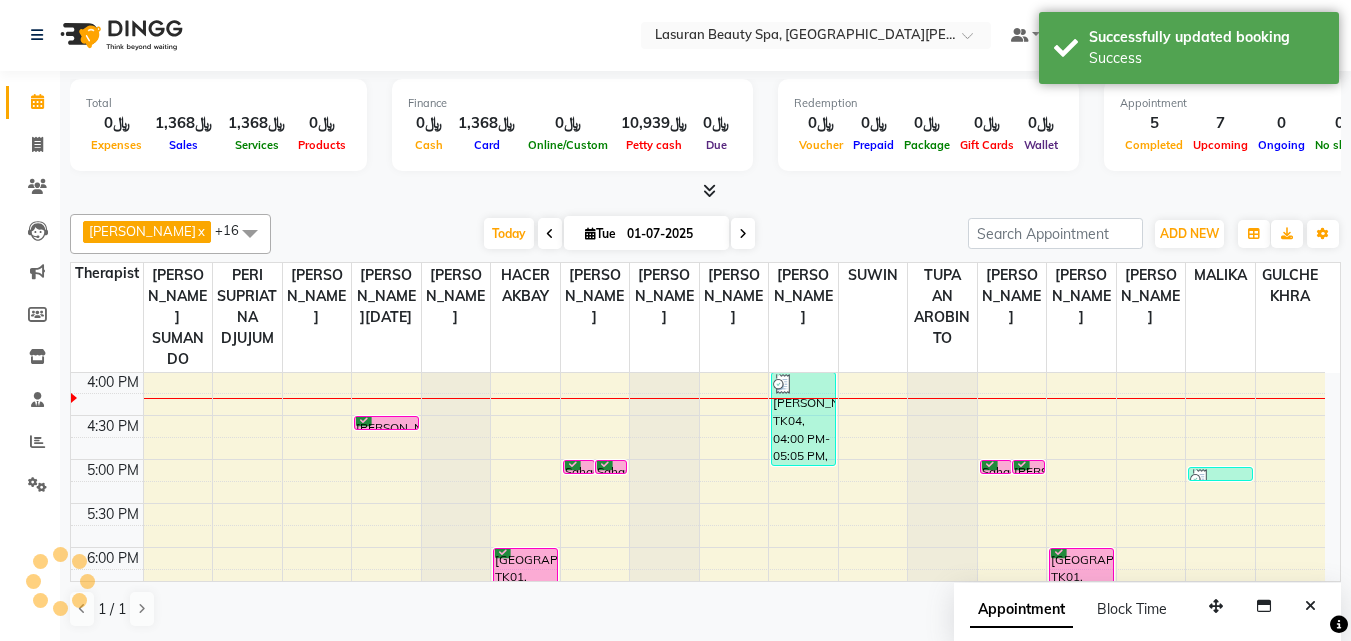 scroll, scrollTop: 0, scrollLeft: 0, axis: both 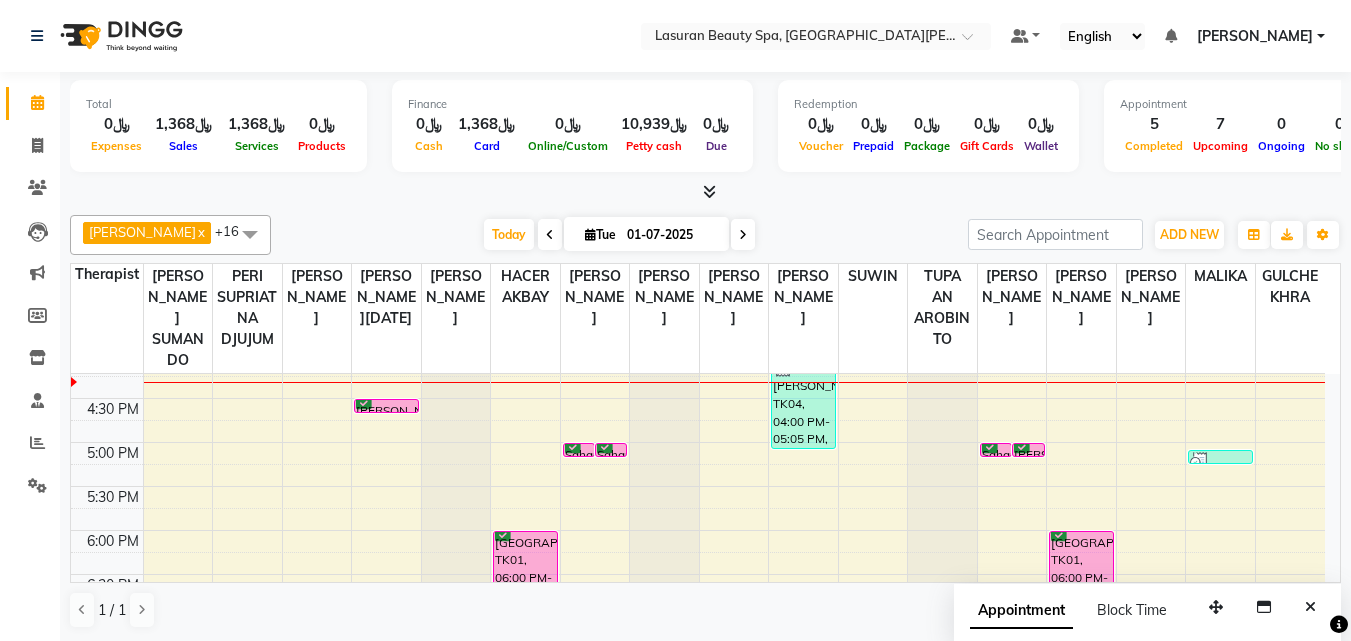 click on "[PERSON_NAME], TK08, 04:30 PM-04:31 PM, HAIR BODY WAVE | تمويج الشعر" at bounding box center (386, 406) 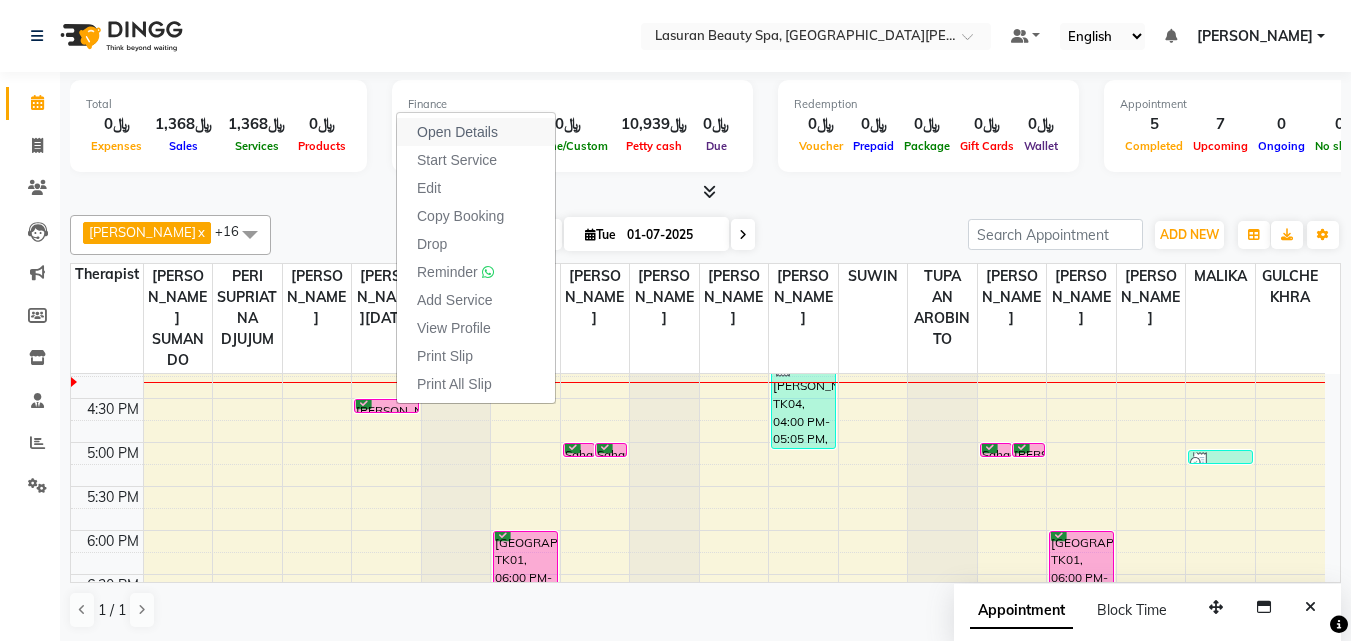 click on "Open Details" at bounding box center [457, 132] 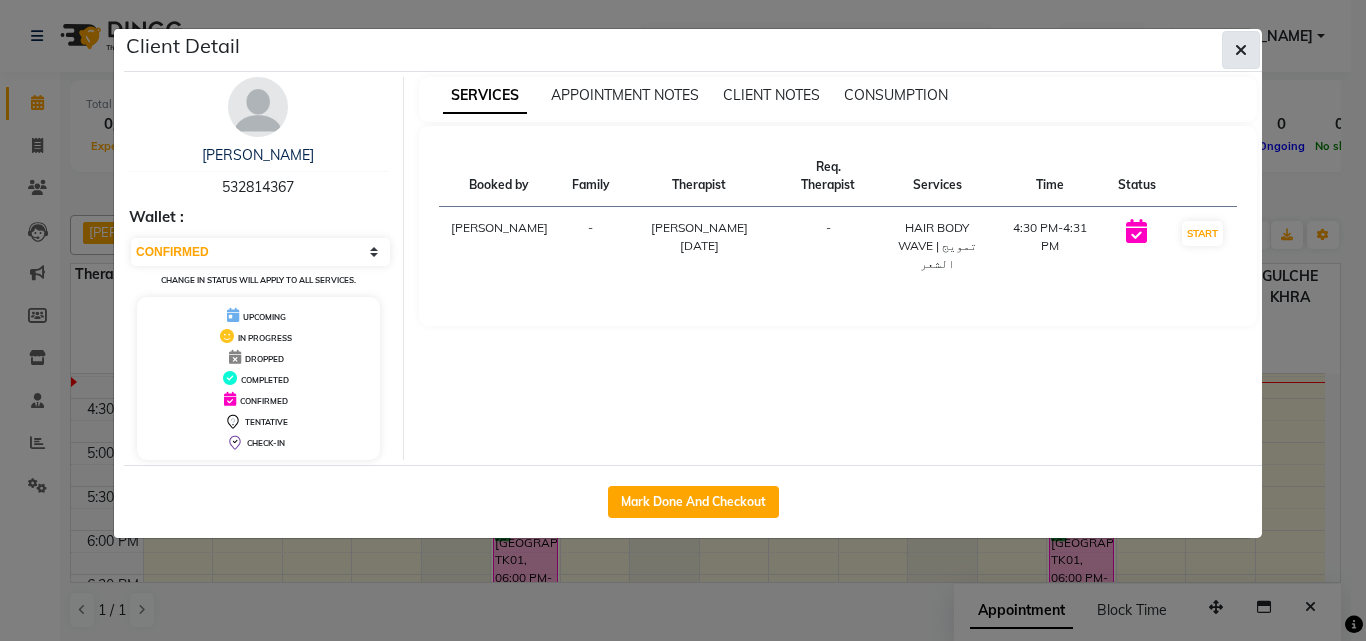 click 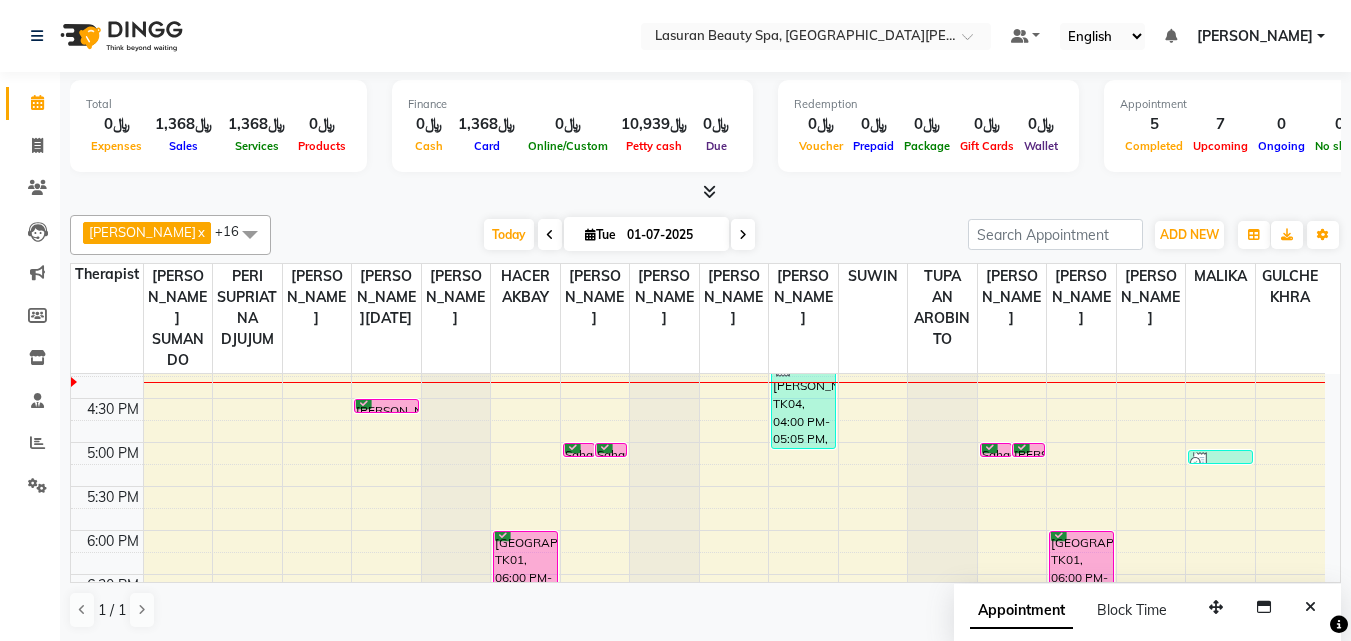 click on "[DATE]  [DATE]" at bounding box center (619, 235) 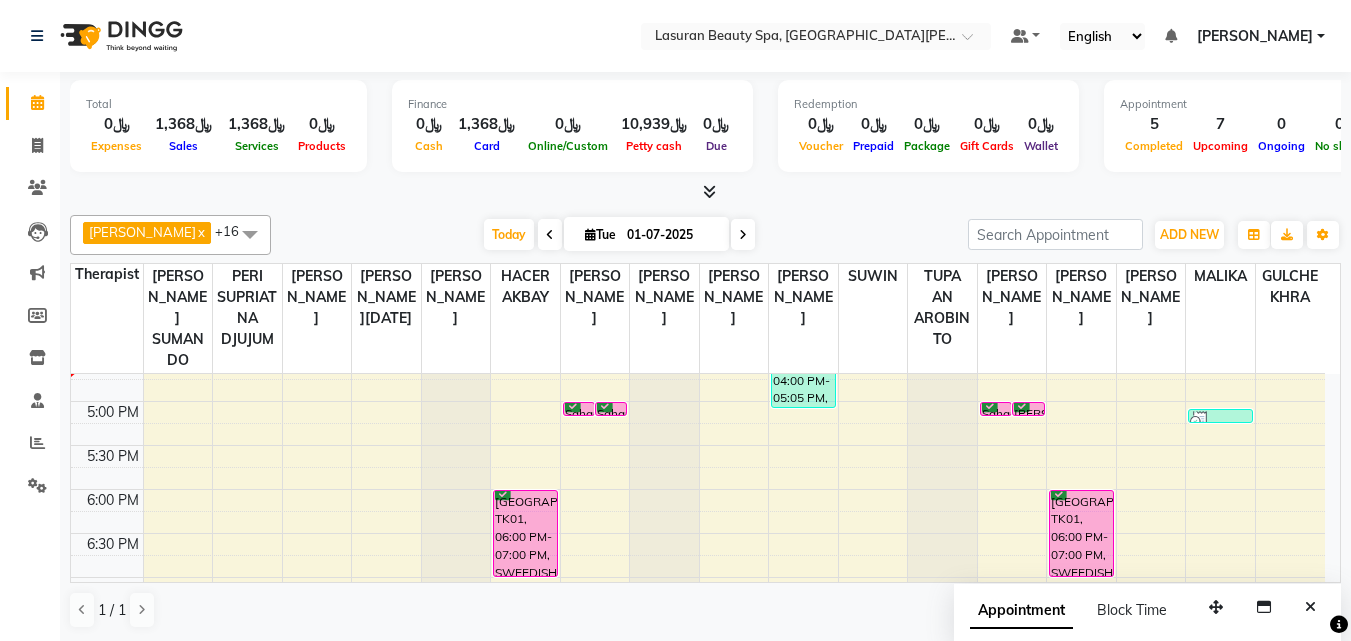 scroll, scrollTop: 400, scrollLeft: 0, axis: vertical 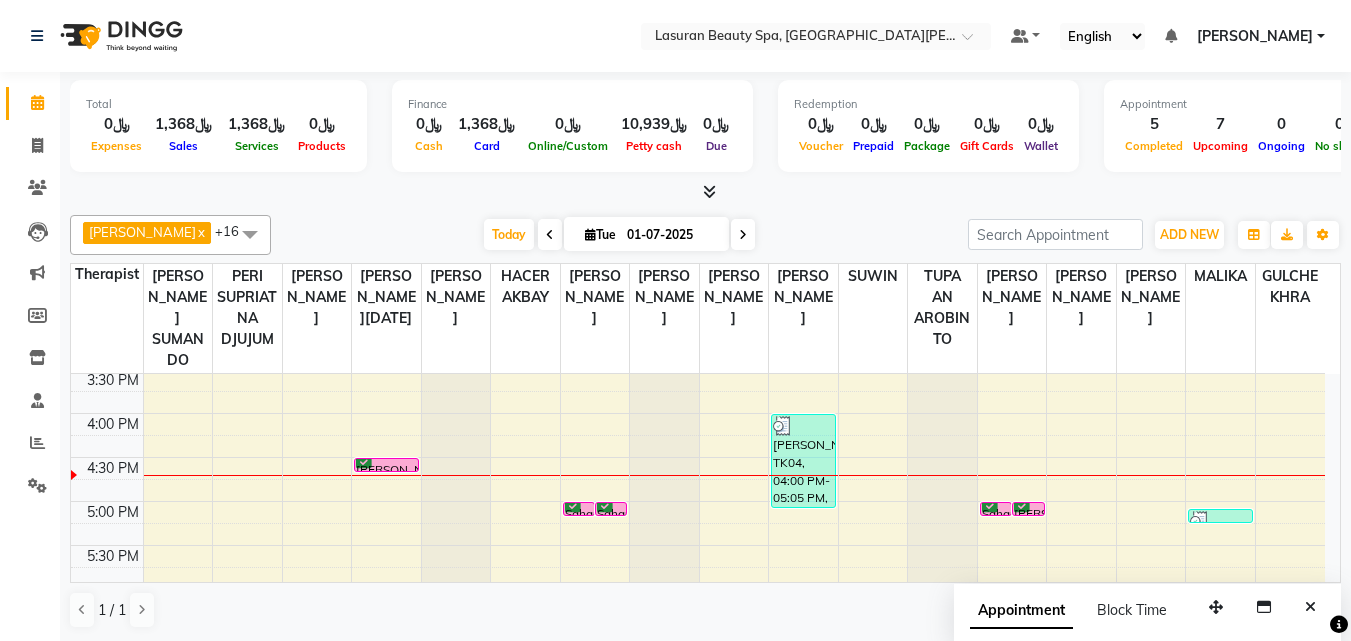 click at bounding box center (386, 471) 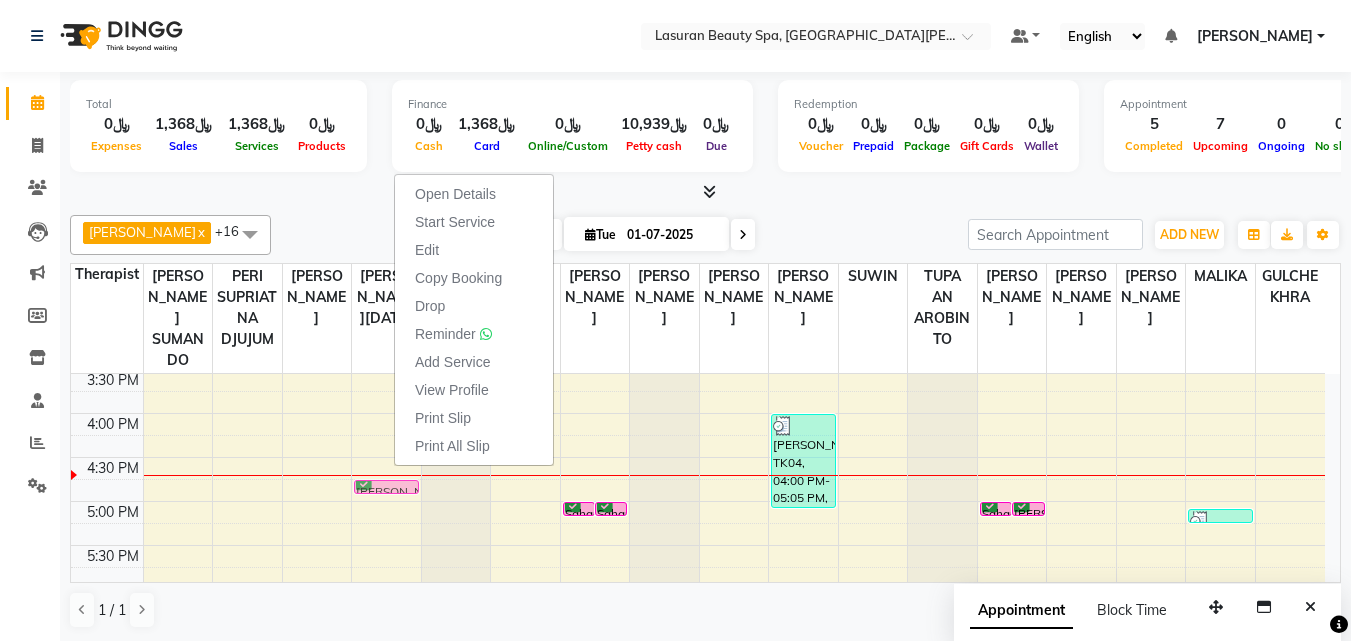 drag, startPoint x: 386, startPoint y: 463, endPoint x: 385, endPoint y: 481, distance: 18.027756 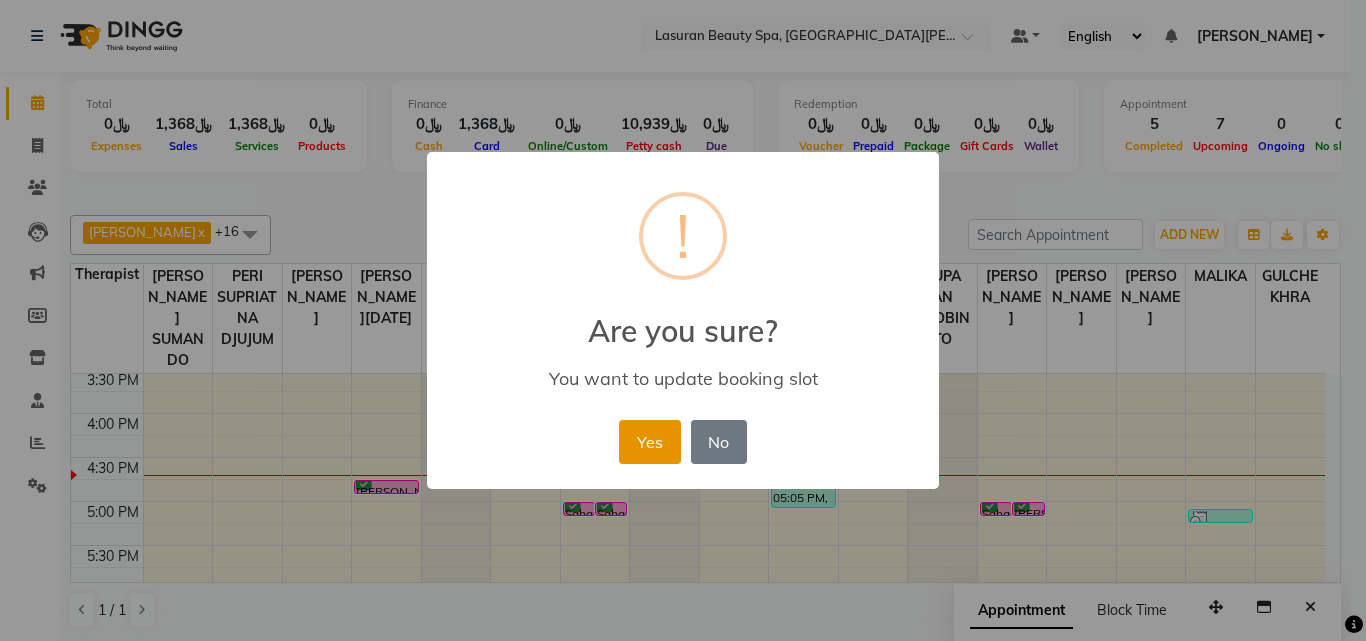 click on "Yes" at bounding box center (649, 442) 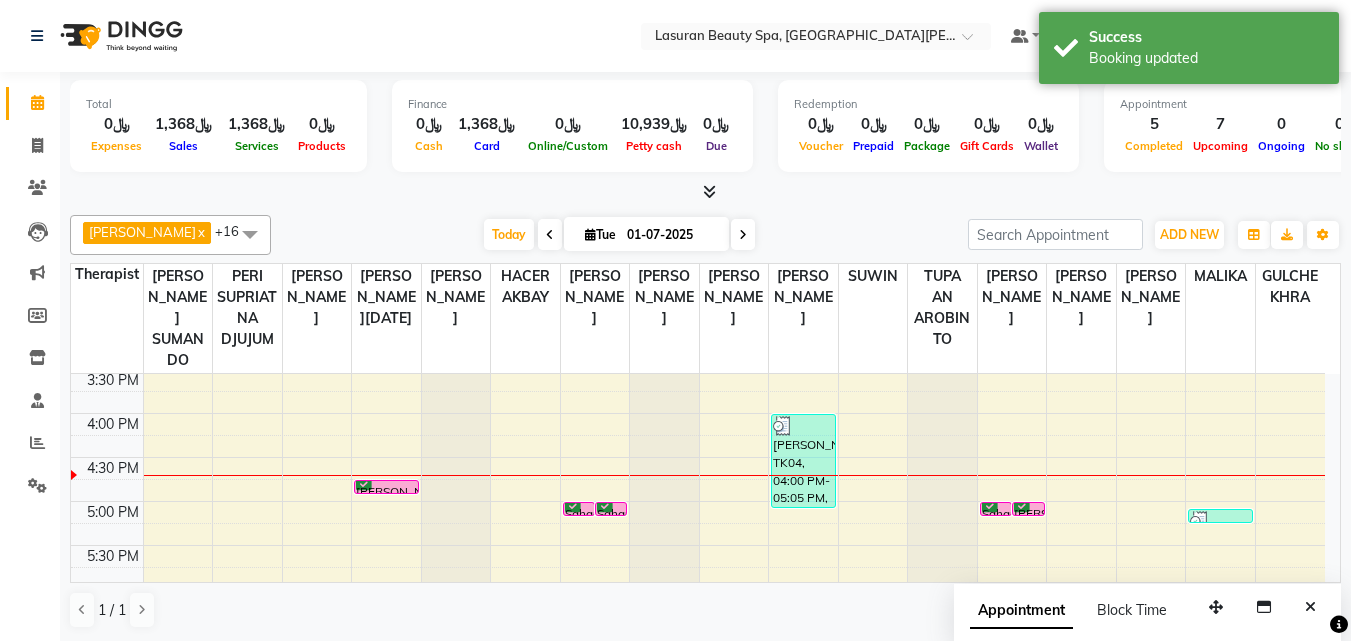 click on "[PERSON_NAME], TK08, 04:45 PM-04:46 PM, HAIR BODY WAVE | تمويج الشعر" at bounding box center [386, 487] 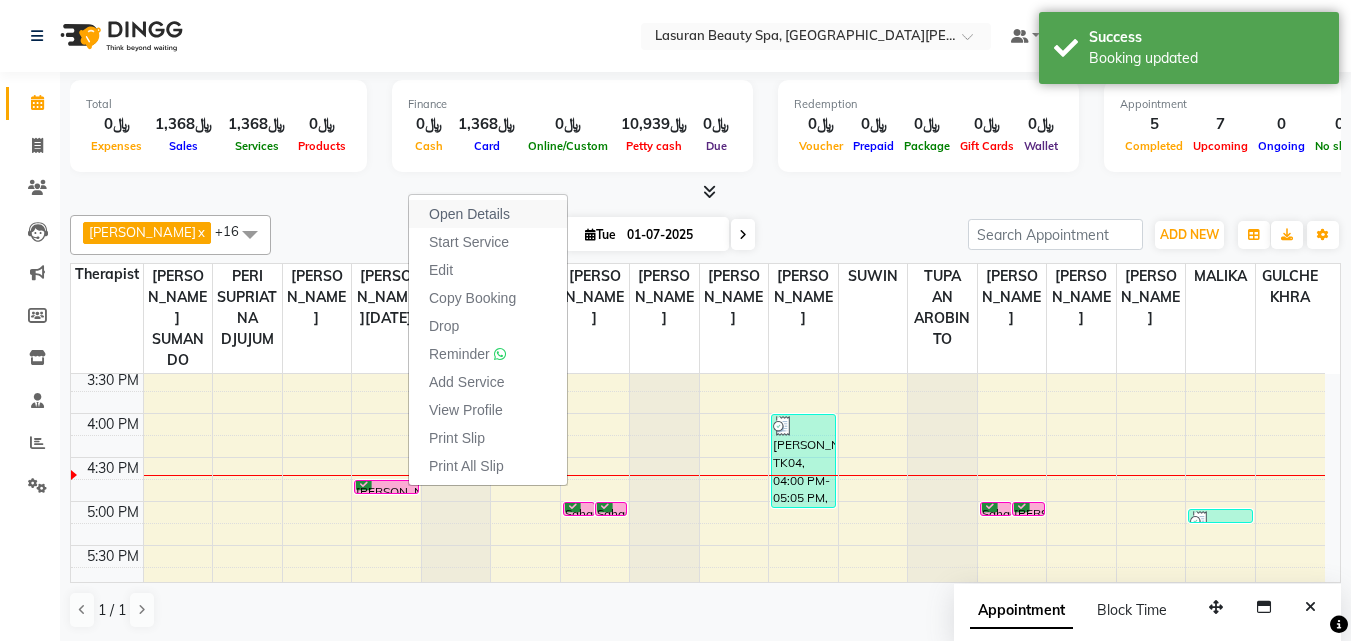 click on "Open Details" at bounding box center [469, 214] 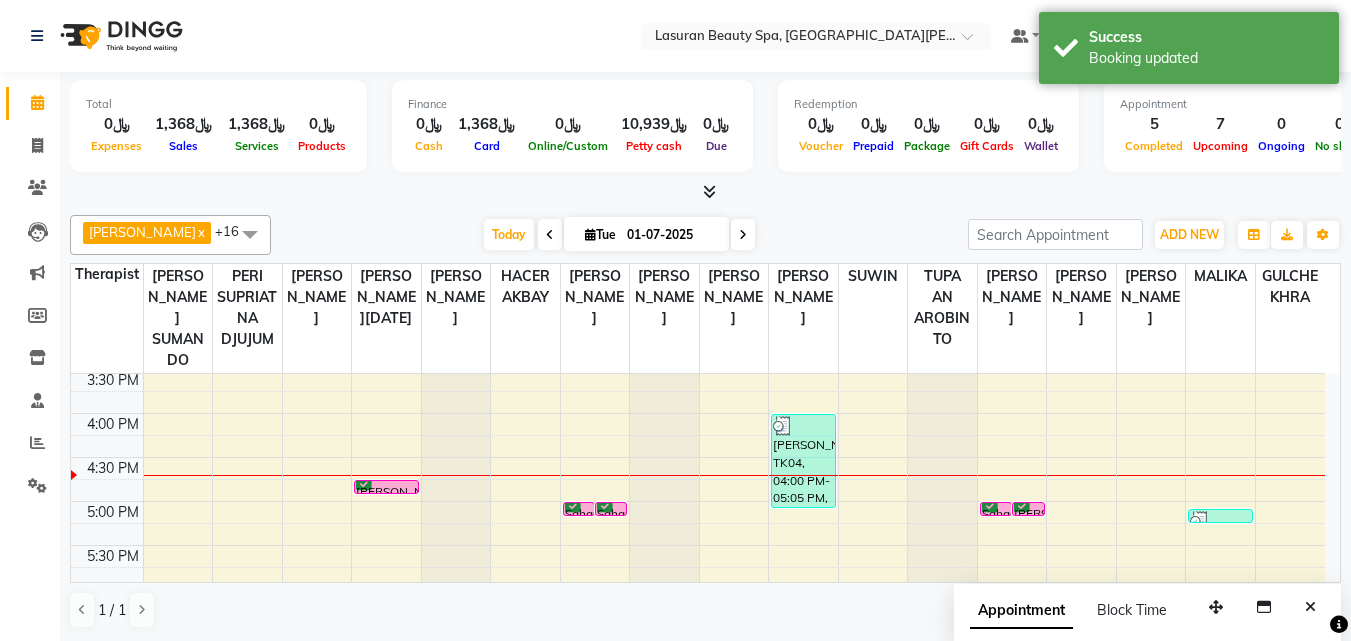 click on "[PERSON_NAME], TK08, 04:45 PM-04:46 PM, HAIR BODY WAVE | تمويج الشعر" at bounding box center [386, 487] 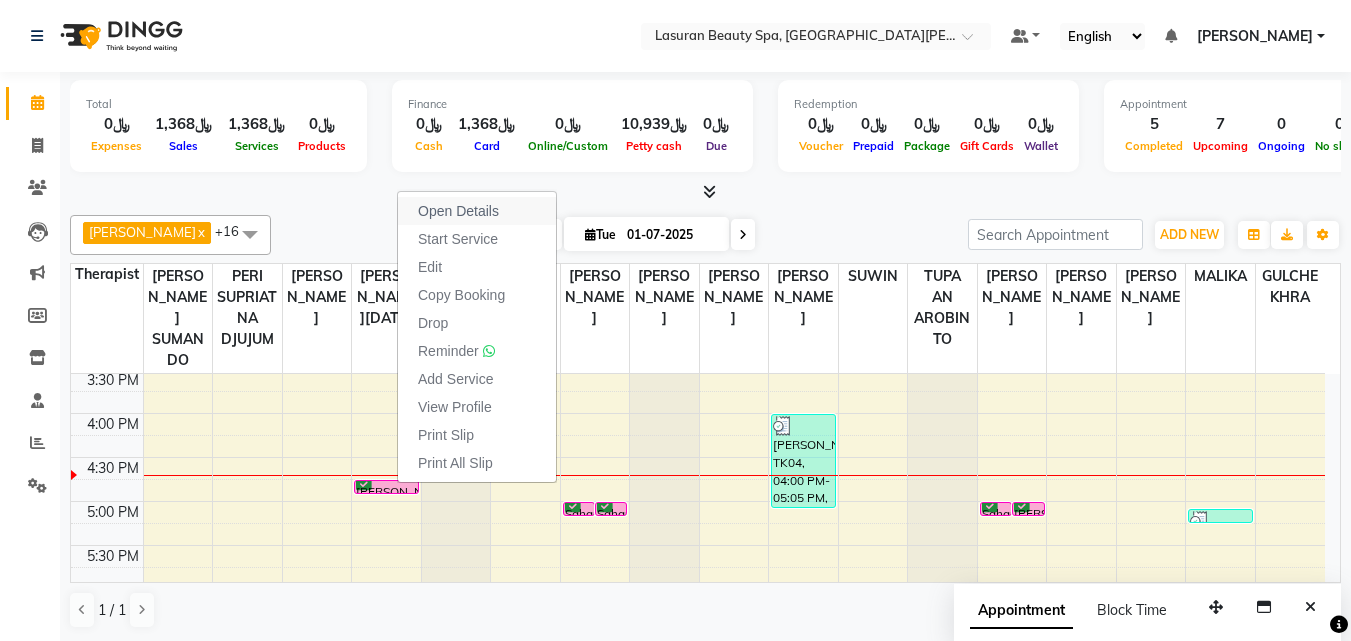 click on "Open Details" at bounding box center [477, 211] 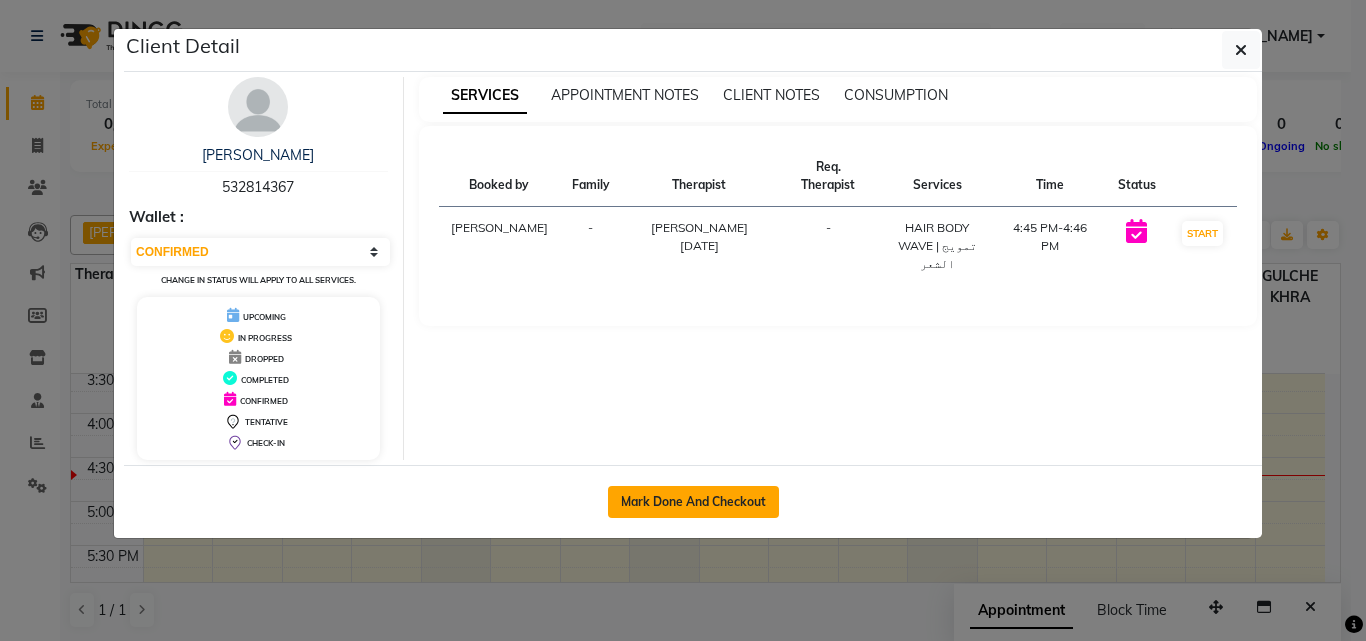 click on "Mark Done And Checkout" 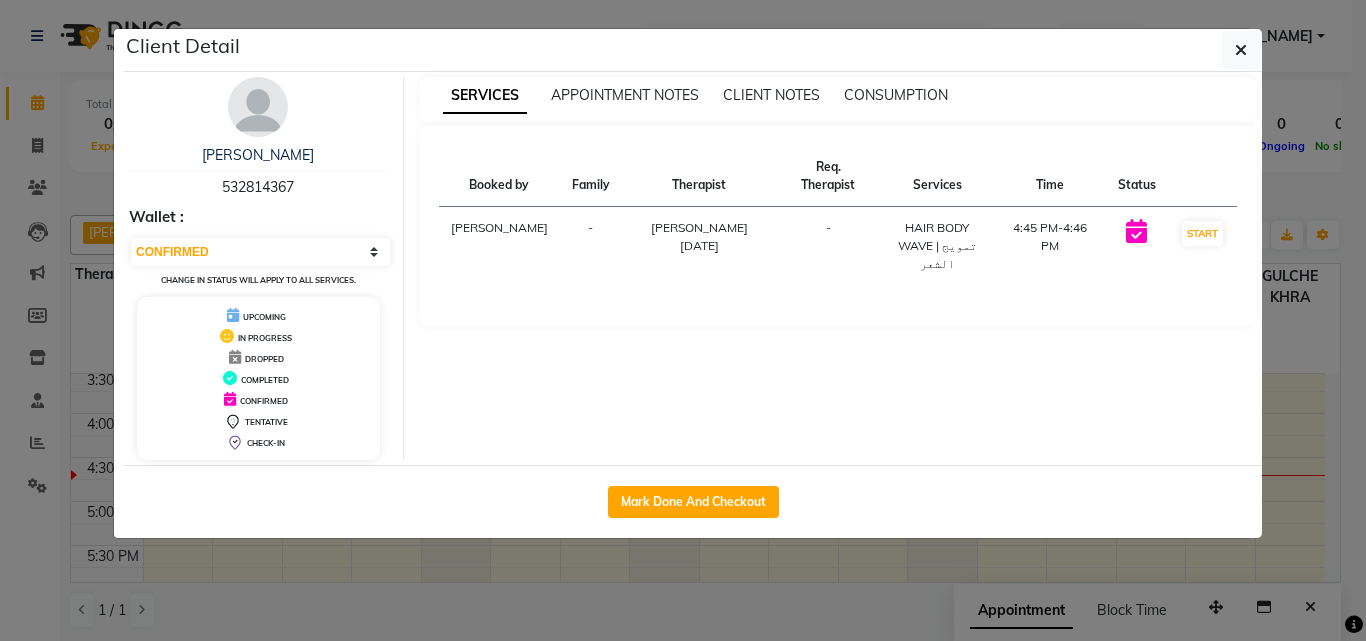 select on "service" 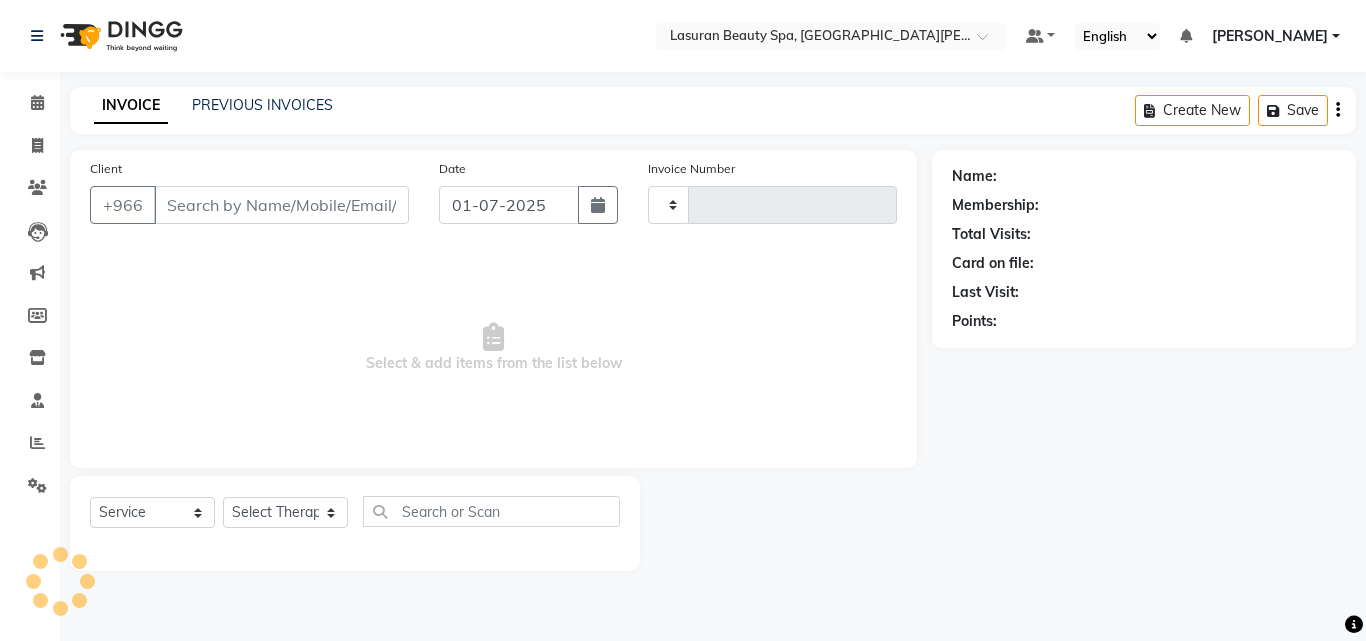 type on "0812" 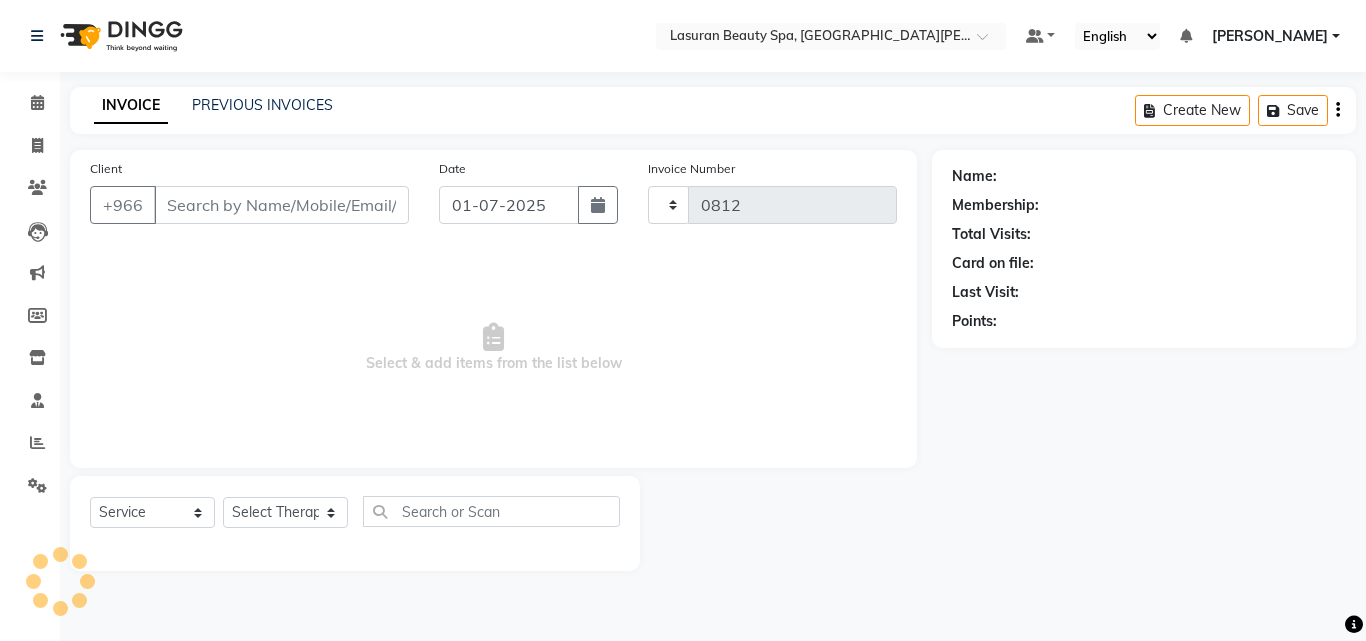 select on "6941" 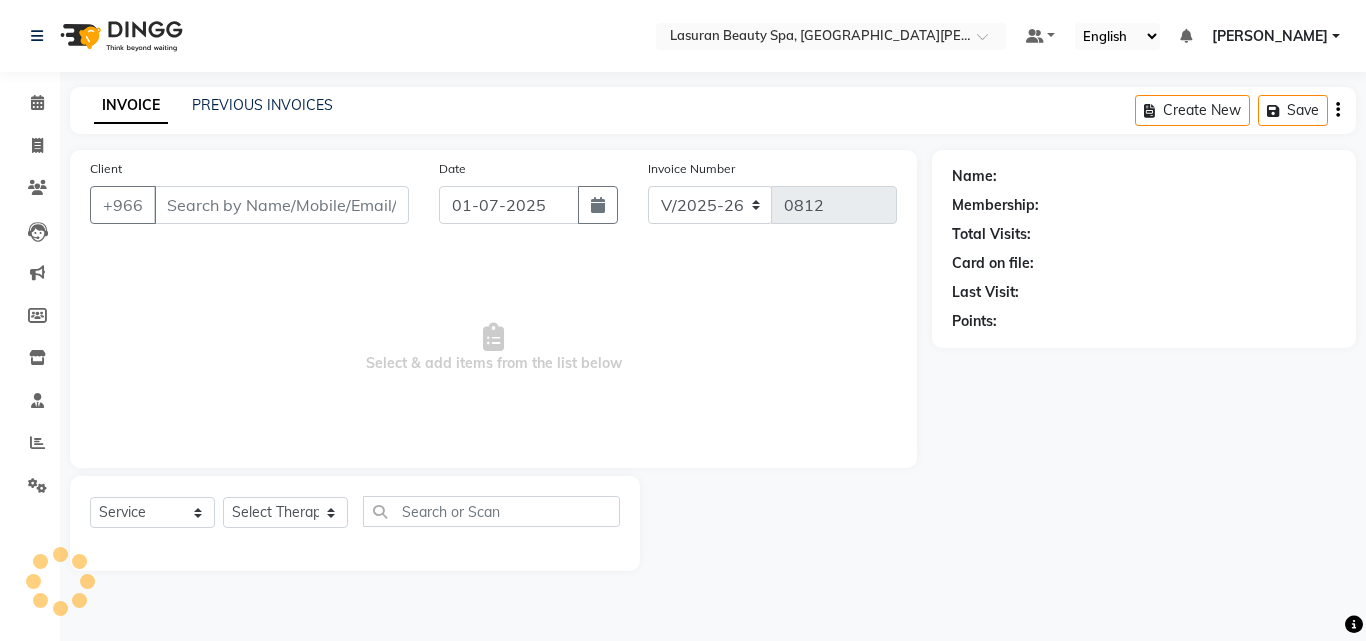 type on "532814367" 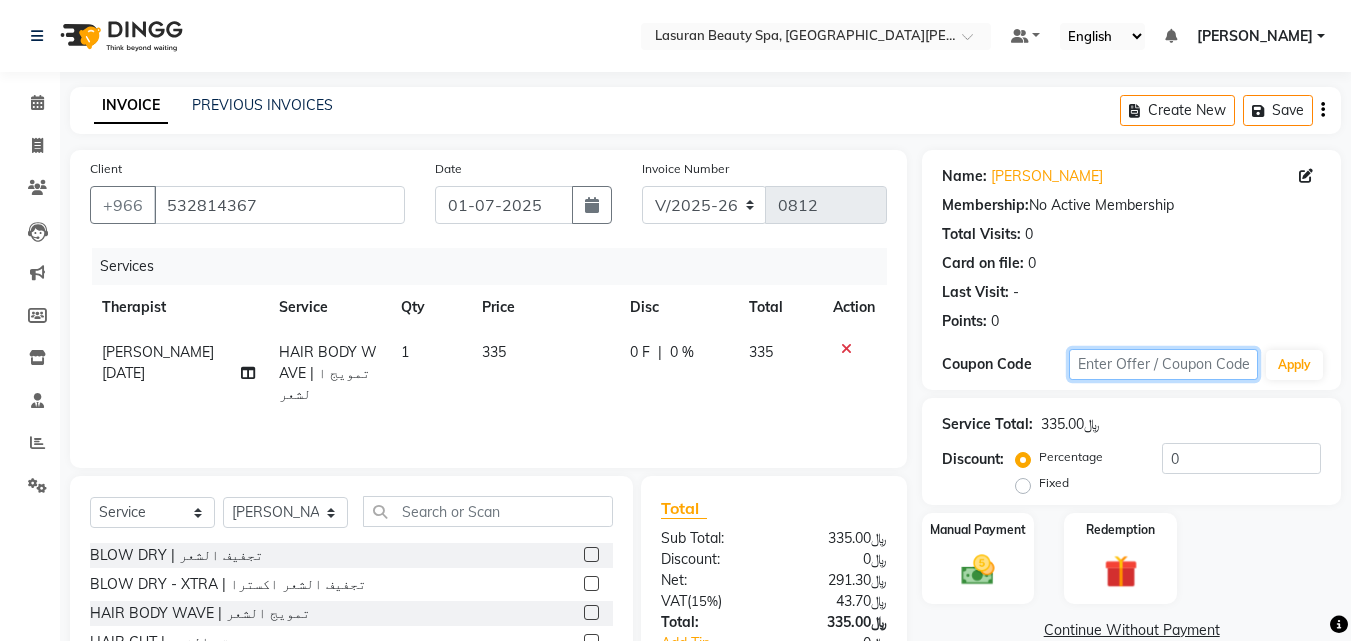 click 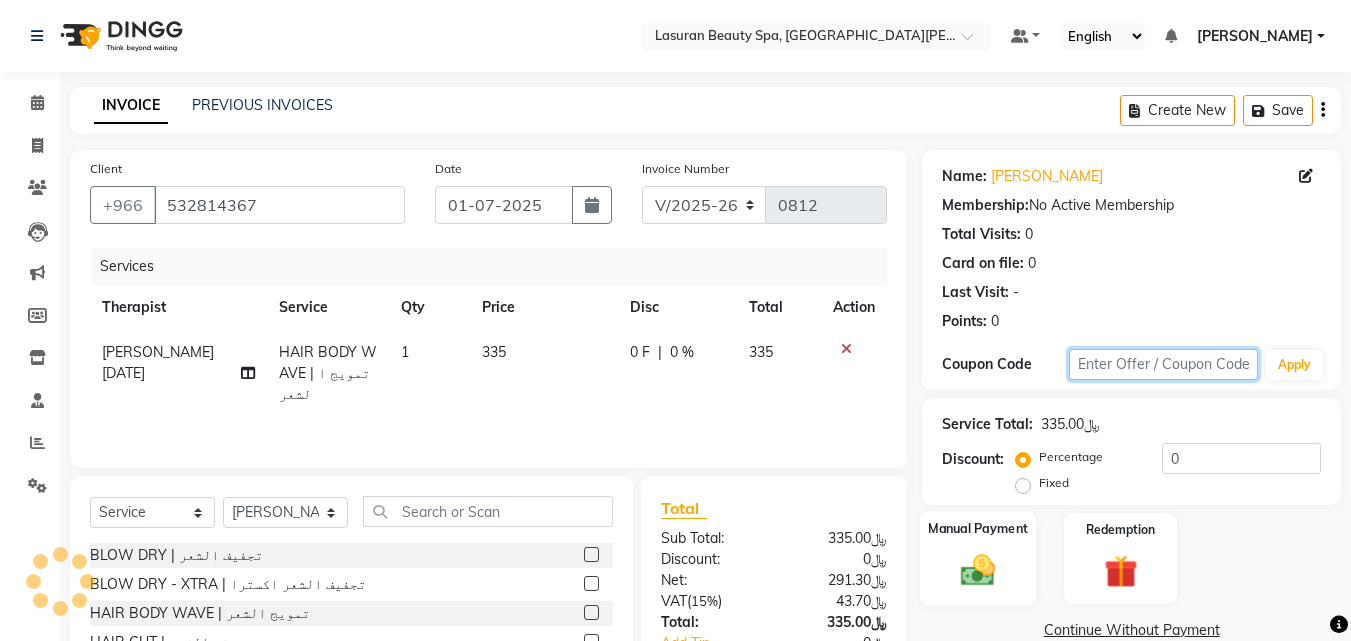 scroll, scrollTop: 160, scrollLeft: 0, axis: vertical 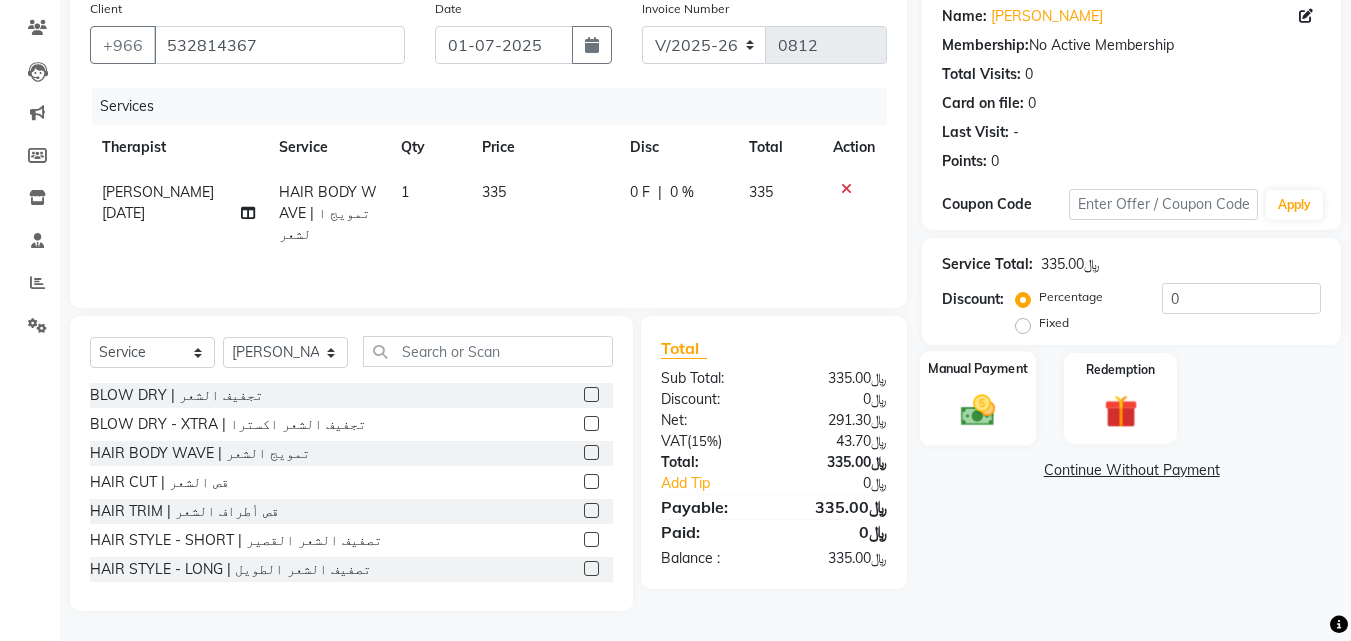 click 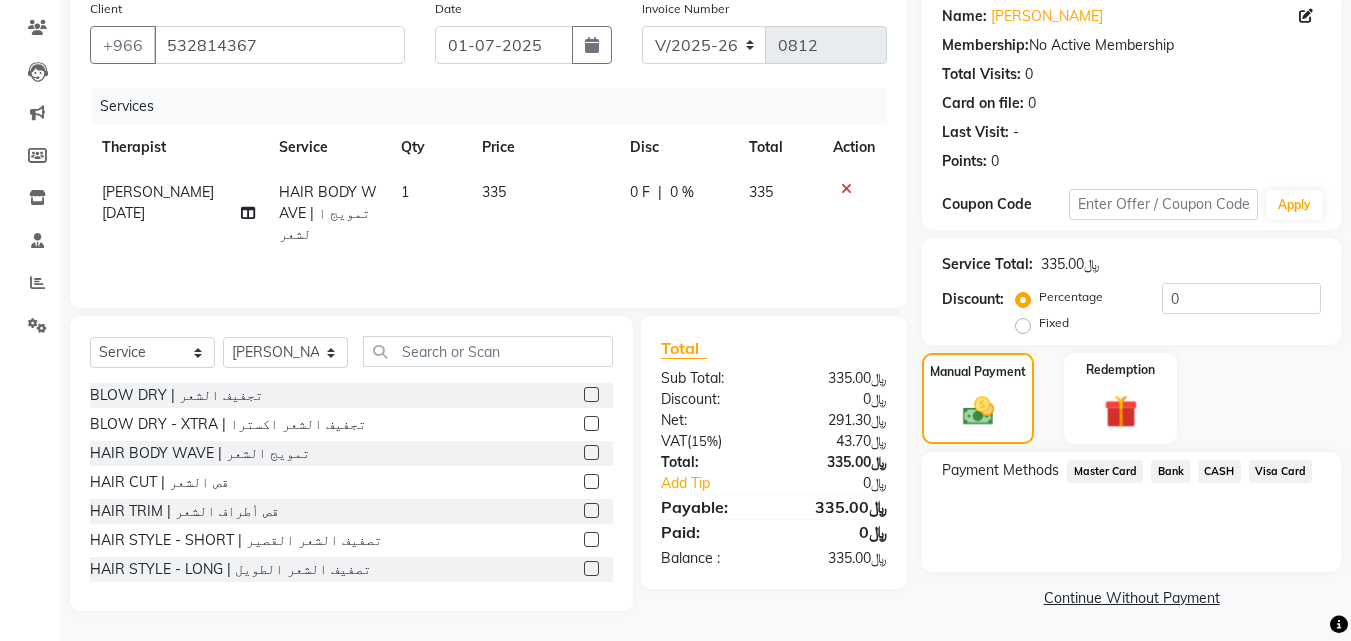click on "Visa Card" 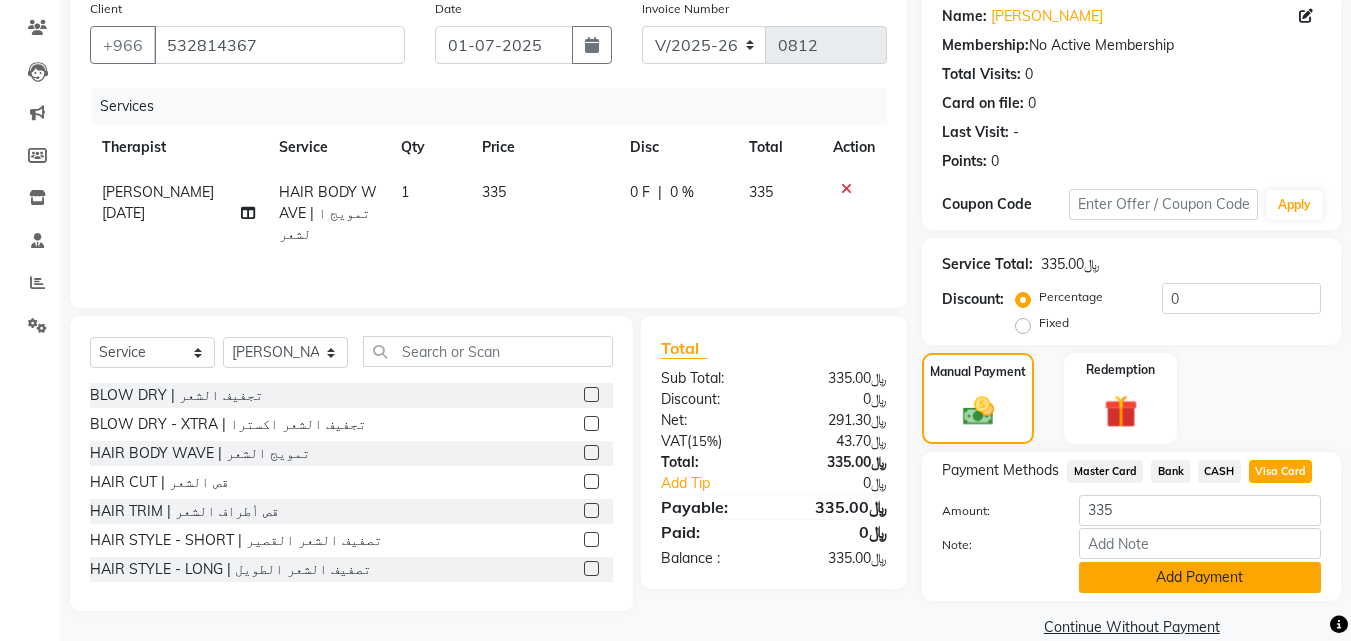 click on "Add Payment" 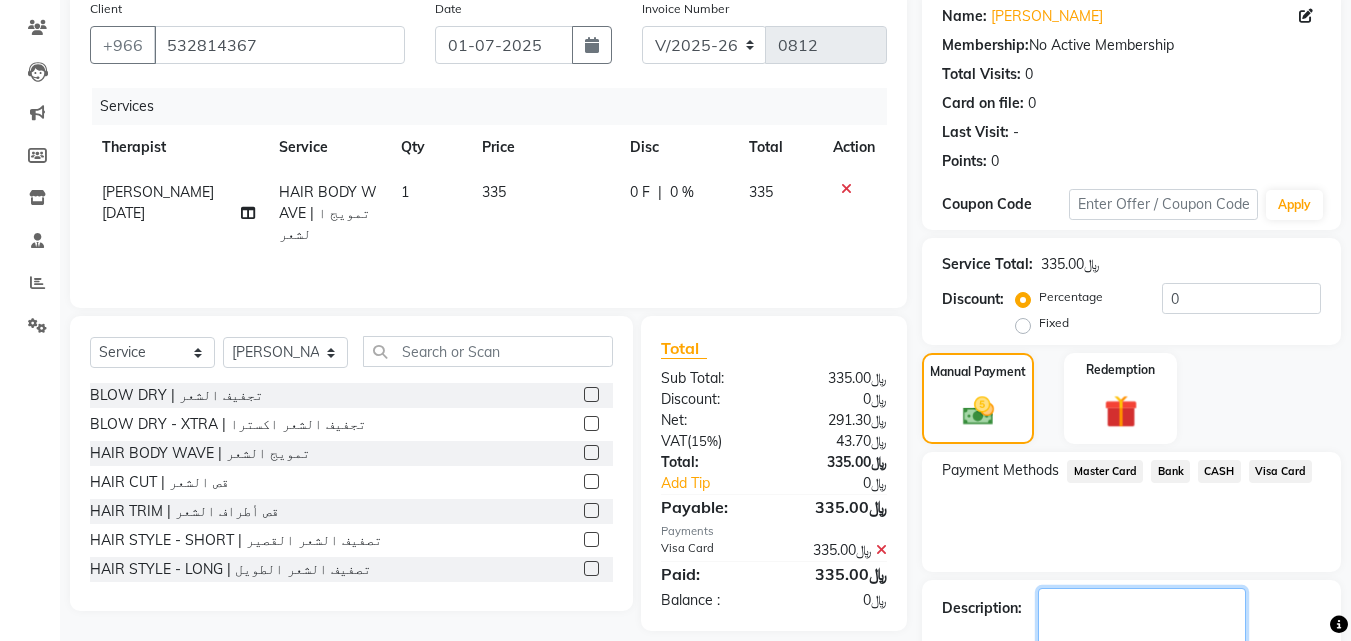 click on "Name: [PERSON_NAME] Membership:  No Active Membership  Total Visits:  0 Card on file:  0 Last Visit:   - Points:   0  Coupon Code Apply Service Total:  ﷼335.00  Discount:  Percentage   Fixed  0 Manual Payment Redemption Payment Methods  Master Card   Bank   CASH   Visa Card  Description:                  Send Details On SMS Email  Checkout" 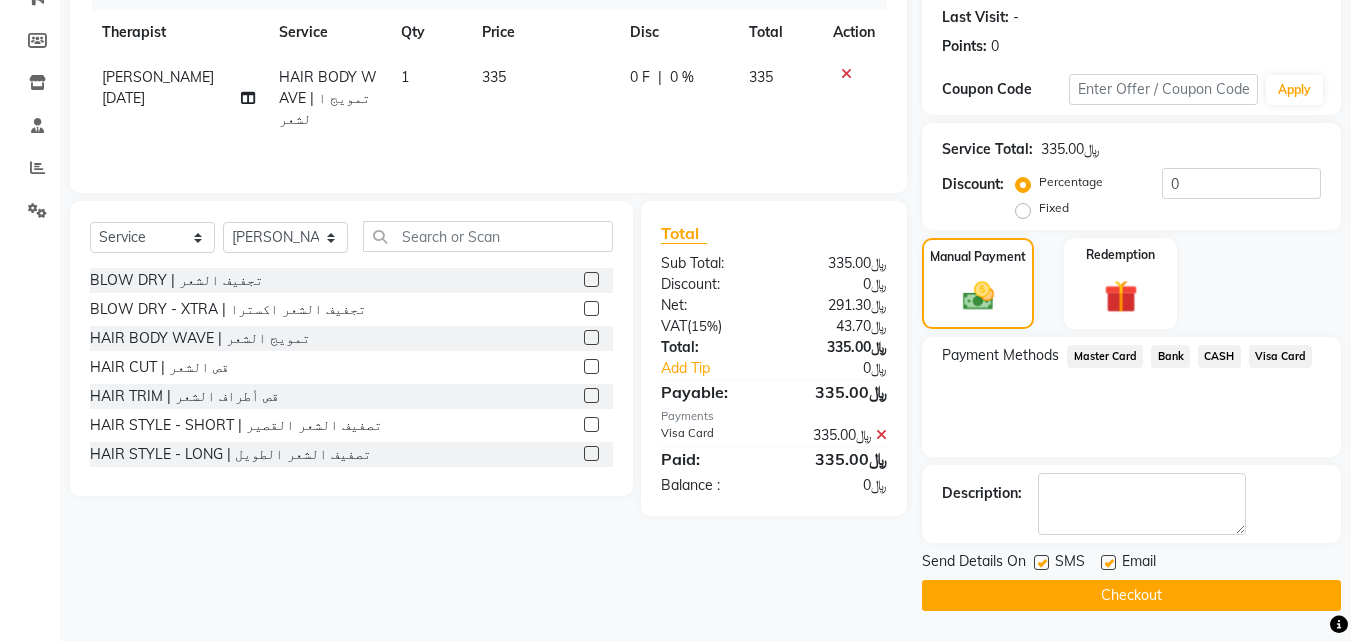 click on "Checkout" 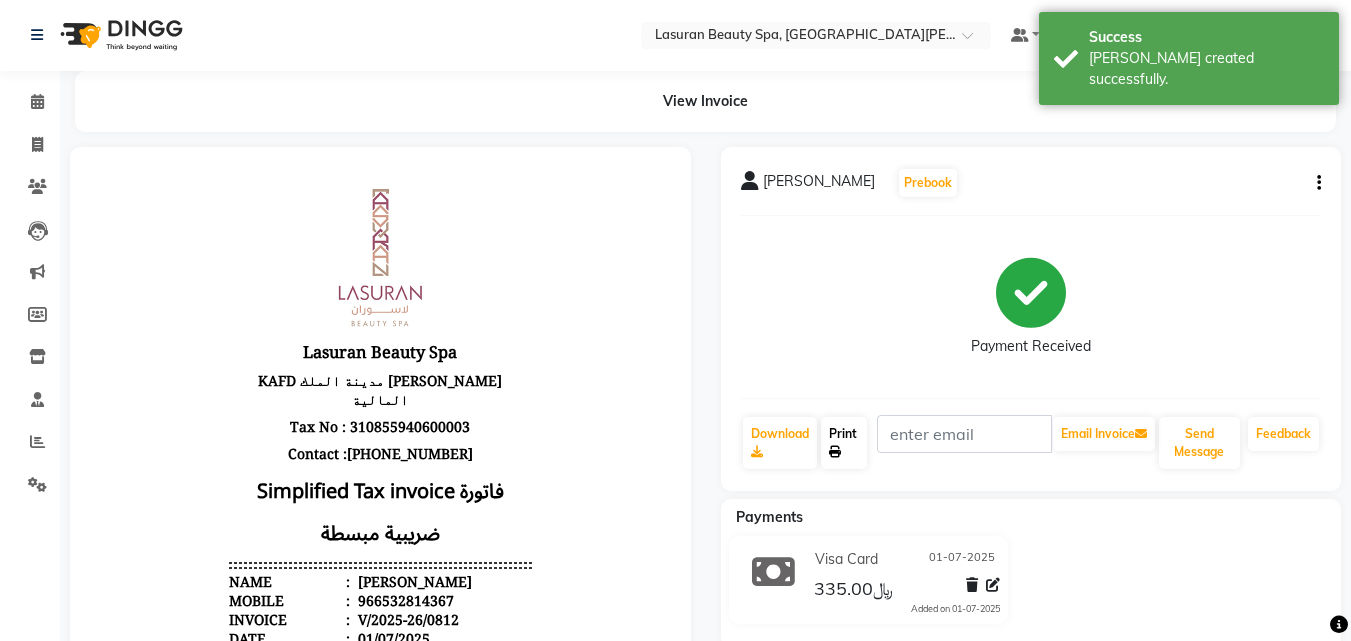 scroll, scrollTop: 200, scrollLeft: 0, axis: vertical 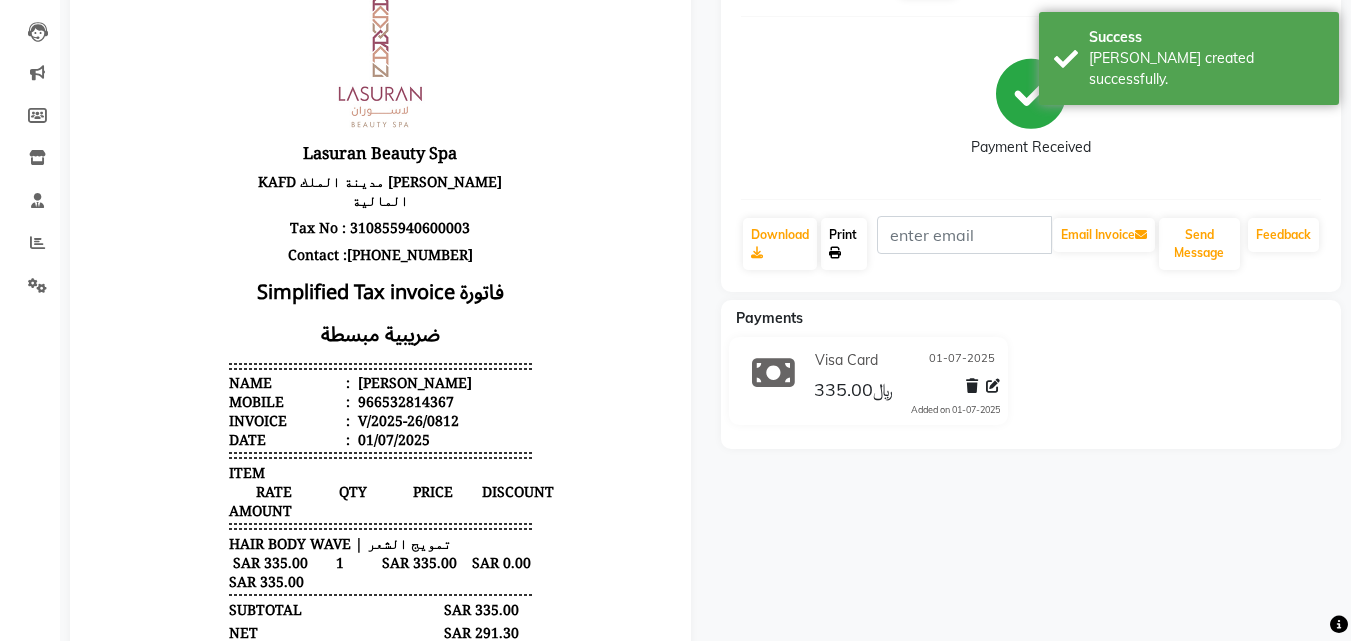 click on "Print" 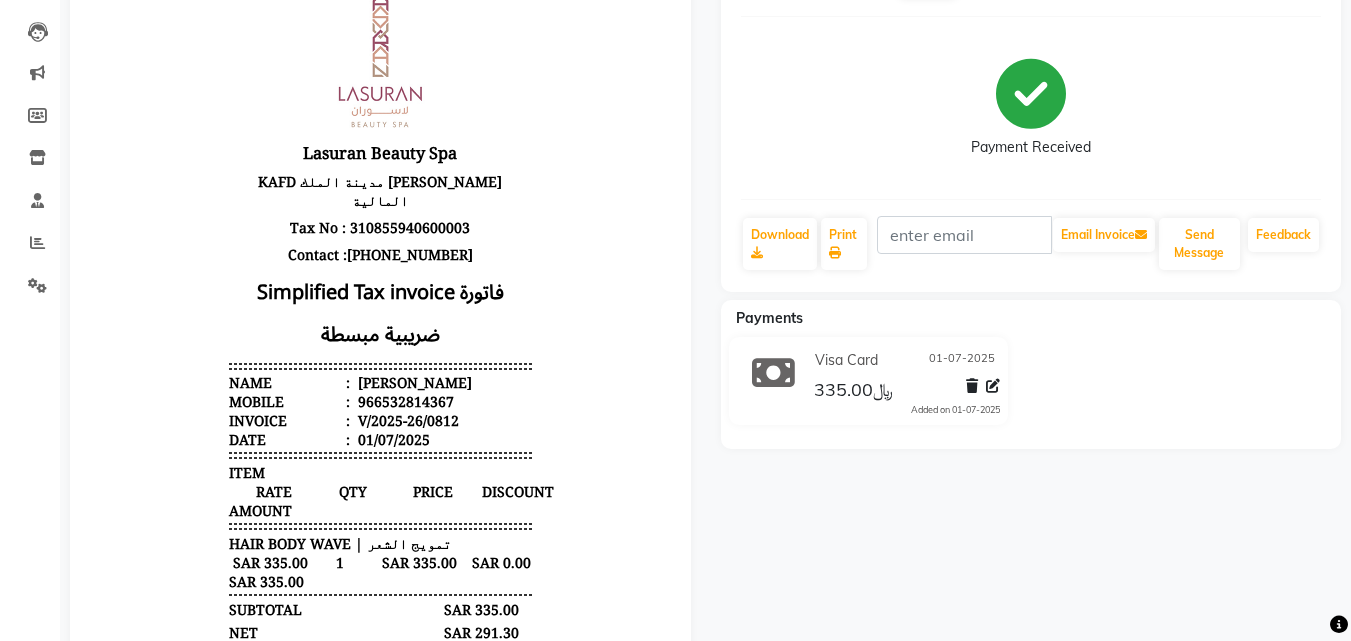 click 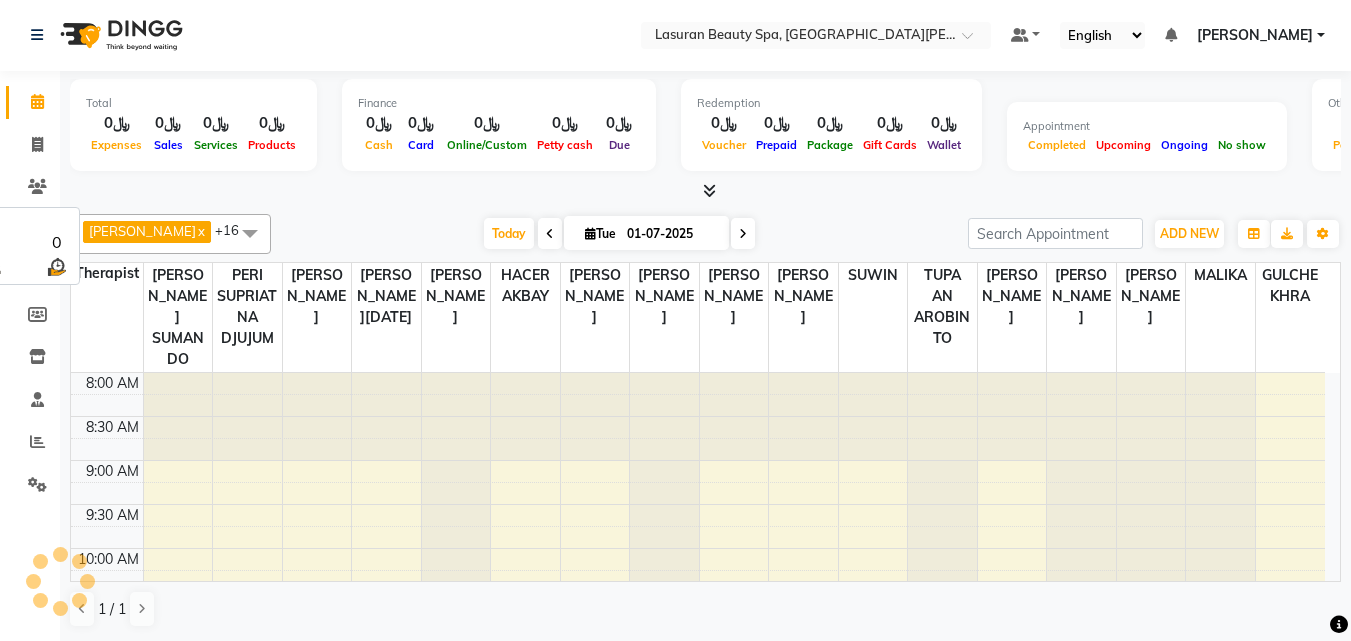scroll, scrollTop: 0, scrollLeft: 0, axis: both 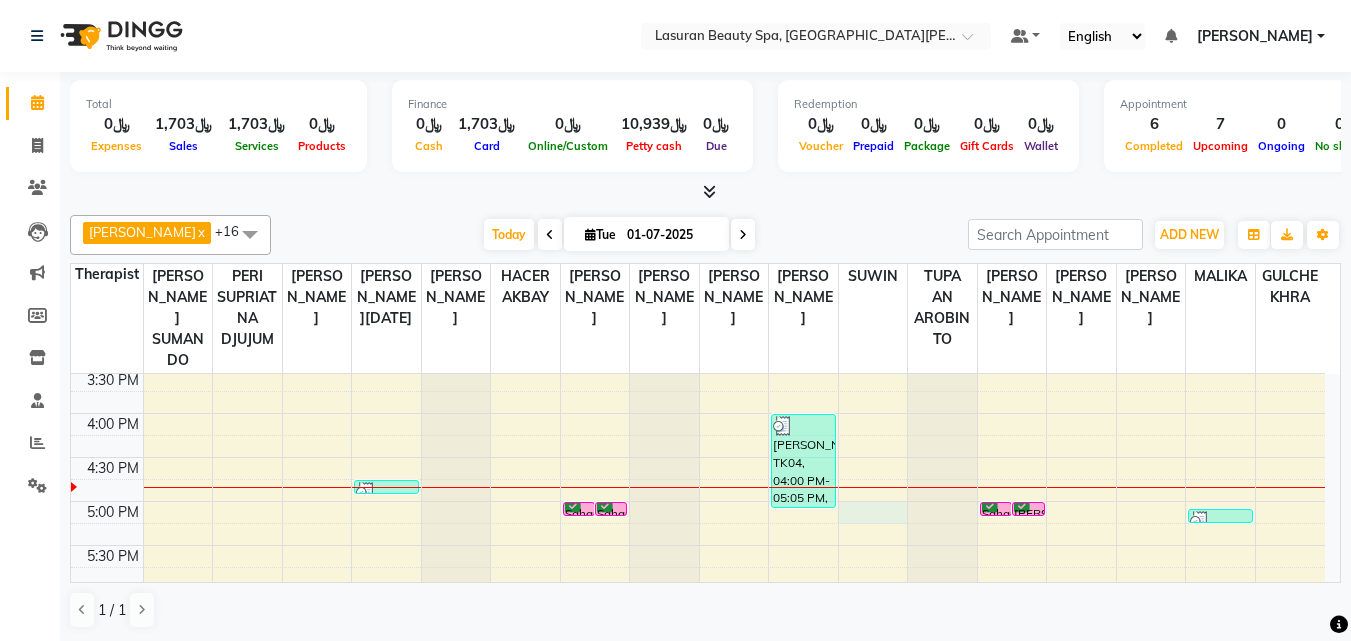 click on "11:00 AM 11:30 AM 12:00 PM 12:30 PM 1:00 PM 1:30 PM 2:00 PM 2:30 PM 3:00 PM 3:30 PM 4:00 PM 4:30 PM 5:00 PM 5:30 PM 6:00 PM 6:30 PM 7:00 PM 7:30 PM 8:00 PM 8:30 PM 9:00 PM 9:30 PM     [PERSON_NAME], TK08, 04:45 PM-04:46 PM, HAIR BODY WAVE | تمويج الشعر     [GEOGRAPHIC_DATA], TK01, 06:00 PM-07:00 PM, SWEEDISH MASSAGE | جلسة تدليك [PERSON_NAME] Saaed, TK02, 05:00 PM-05:01 PM, GELISH GEL REMOVAL | إزالة جل الاظافر     Sahar Saaed, TK02, 05:00 PM-05:01 PM, GELISH GEL REMOVAL | إزالة جل الاظافر     [PERSON_NAME], TK05, 12:35 PM-12:36 PM, CLASSIC MANICURE | مانكير كلاسيك     Ghaida Al Gorashi, TK06, 01:45 PM-01:47 PM, CLASSIC FILE&POLISH | تقليم وتلميع(مانكير او باديكير),CLASSIC FILE&POLISH | تقليم وتلميع(مانكير او باديكير)     al johra aldawod, TK07, 02:15 PM-02:16 PM, CLASSIC PEDICURE | باديكير كلاسيك         Hitaf, TK03, 07:30 PM-08:35 PM, LUXURIOUS ARGAN JOURNEY | [GEOGRAPHIC_DATA] الفاخر" at bounding box center [698, 457] 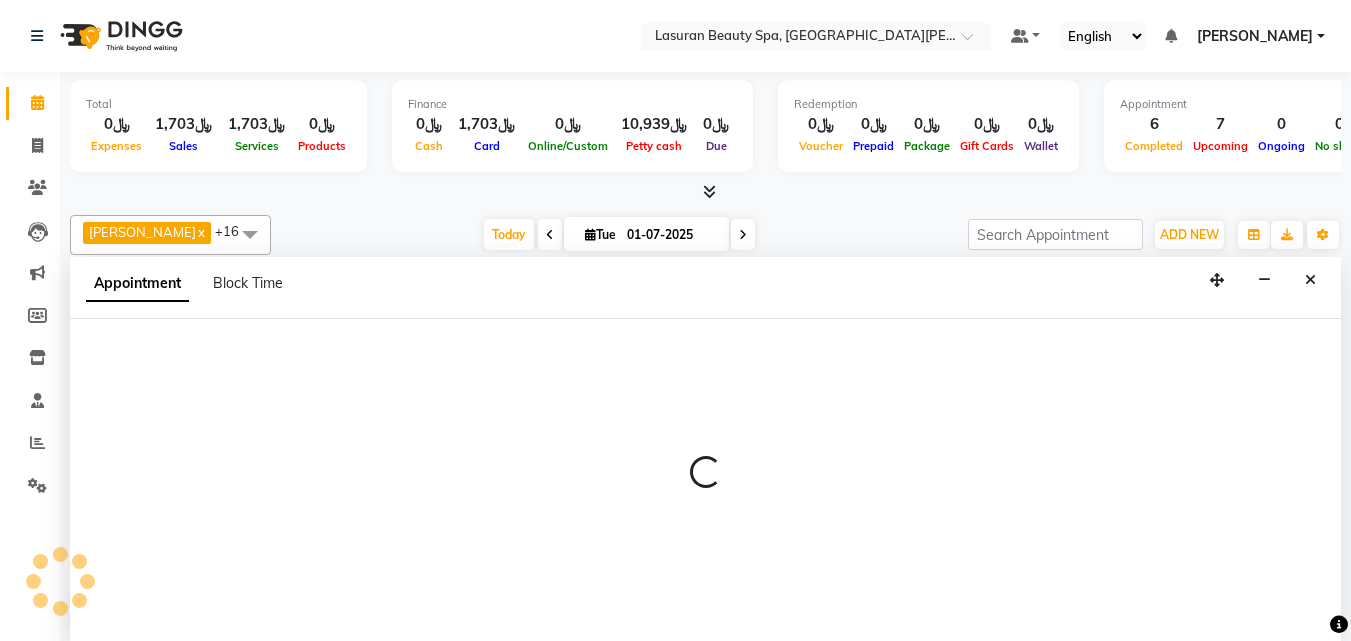 select on "54646" 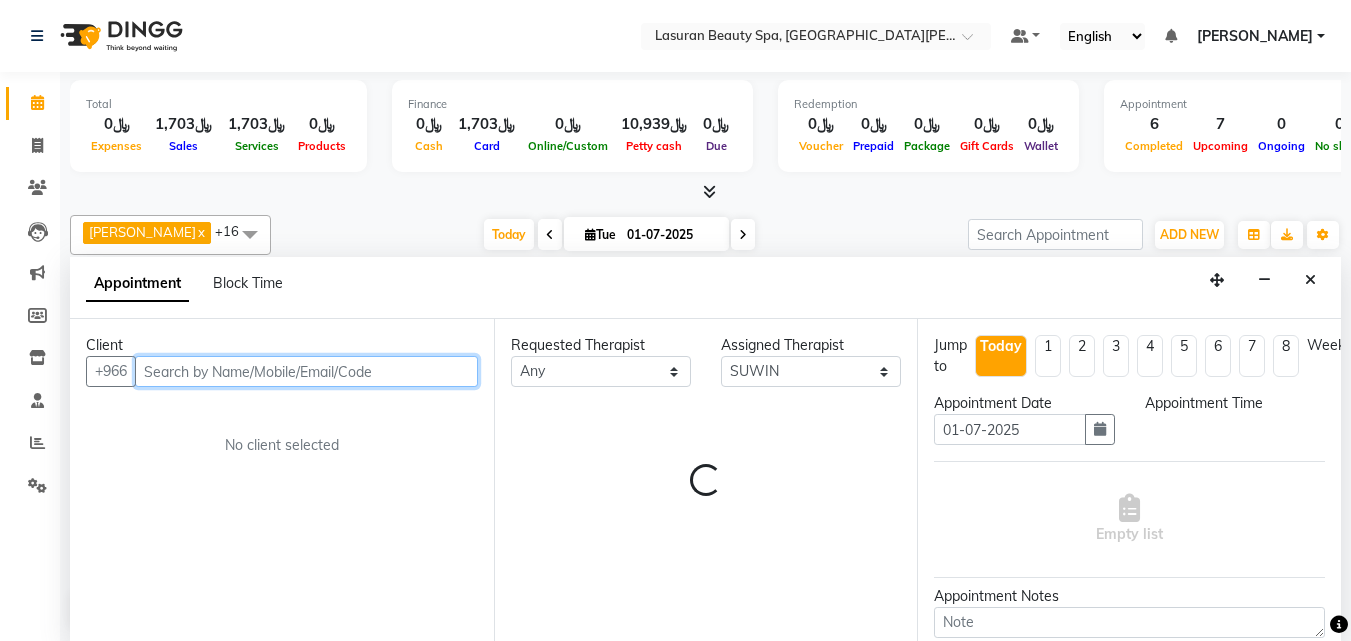 select on "1020" 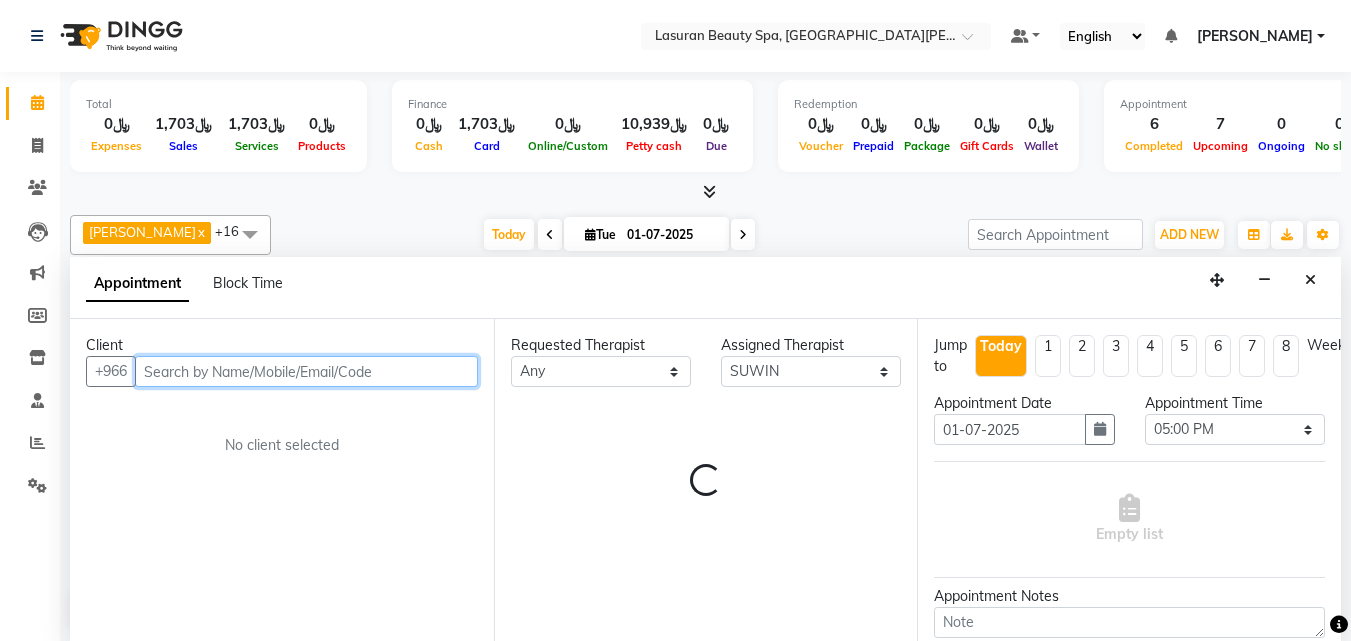 scroll, scrollTop: 1, scrollLeft: 0, axis: vertical 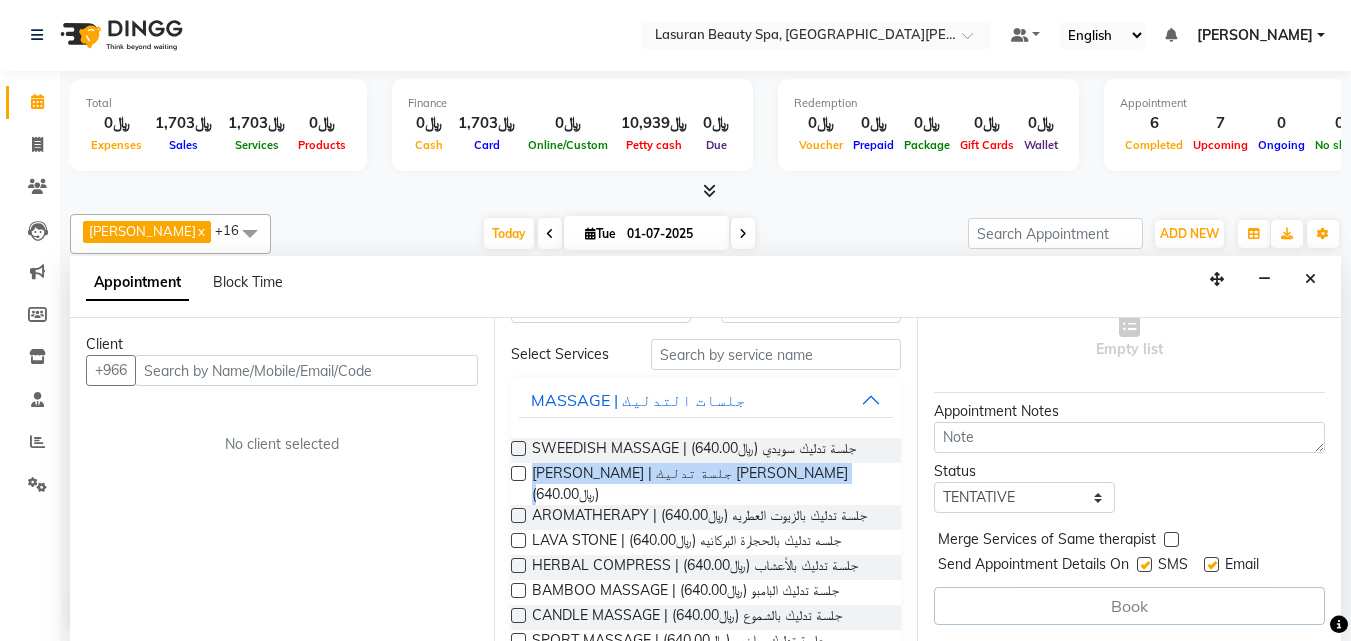drag, startPoint x: 908, startPoint y: 448, endPoint x: 901, endPoint y: 463, distance: 16.552946 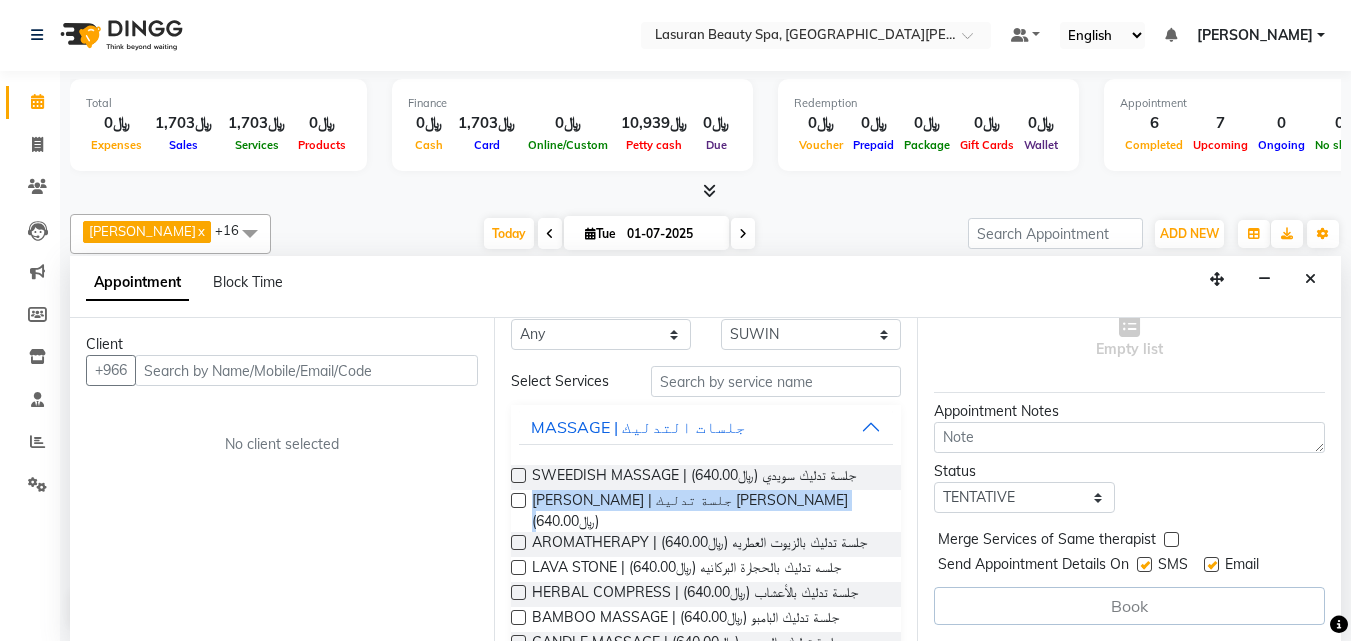 scroll, scrollTop: 3, scrollLeft: 0, axis: vertical 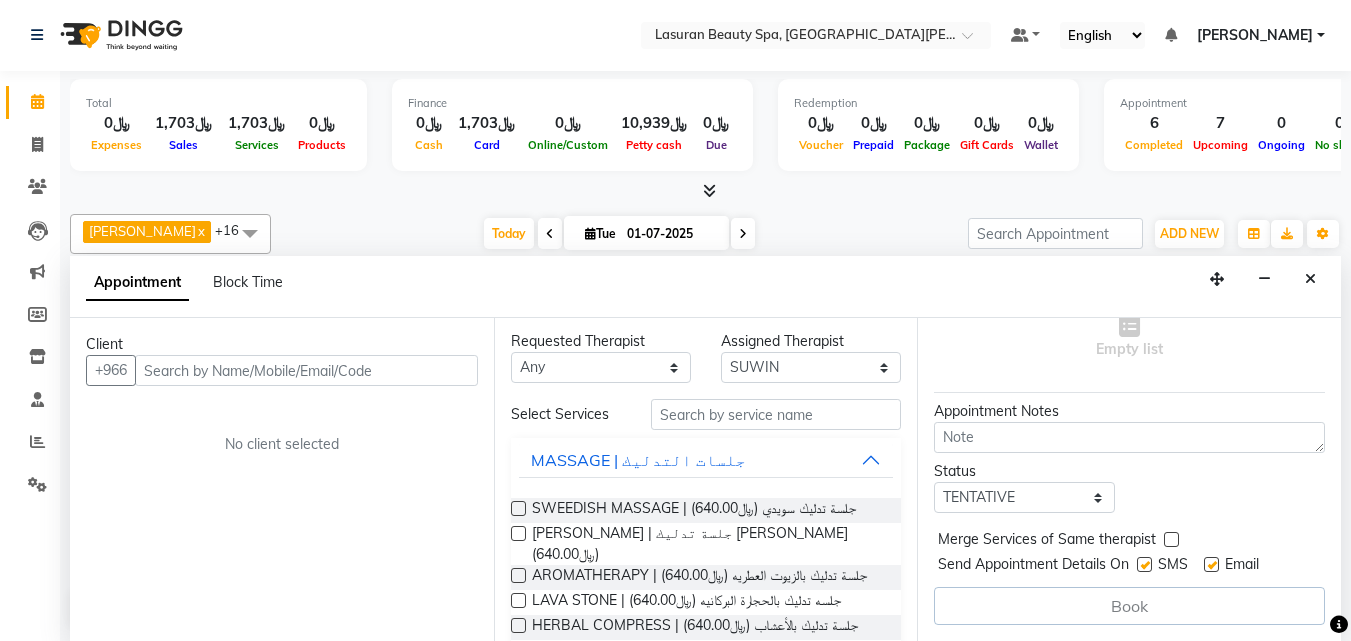 click on "Requested Therapist [PERSON_NAME] SUMANDO [PERSON_NAME] [PERSON_NAME] [PERSON_NAME] [PERSON_NAME] Nah GULCHEKHRA HACER AKBAY Hiba [DATE][PERSON_NAME] [PERSON_NAME]  SUPRIATNA DJUJUM [PERSON_NAME] [PERSON_NAME] [PERSON_NAME] SUWIN TUPA AN AROBINTO Assigned Therapist Select [PERSON_NAME] [PERSON_NAME] SUMANDO CHAIMAE BALHAMIDIYA [PERSON_NAME] CHARLYN AZARCON [PERSON_NAME] Nah GULCHEKHRA HACER AKBAY Hiba [DATE][PERSON_NAME] [PERSON_NAME] Amaui PERI  SUPRIATNA DJUJUM [PERSON_NAME] [PERSON_NAME] [PERSON_NAME] SUWIN TUPA AN AROBINTO Select Services    MASSAGE | جلسات التدليك SWEEDISH MASSAGE | جلسة تدليك سويدي (﷼640.00) [PERSON_NAME] | جلسة تدليك [PERSON_NAME] (﷼640.00) AROMATHERAPY | جلسة تدليك بالزيوت العطريه (﷼640.00) LAVA STONE | جلسه تدليك بالحجارة البركانيه (﷼640.00)" at bounding box center (706, 479) 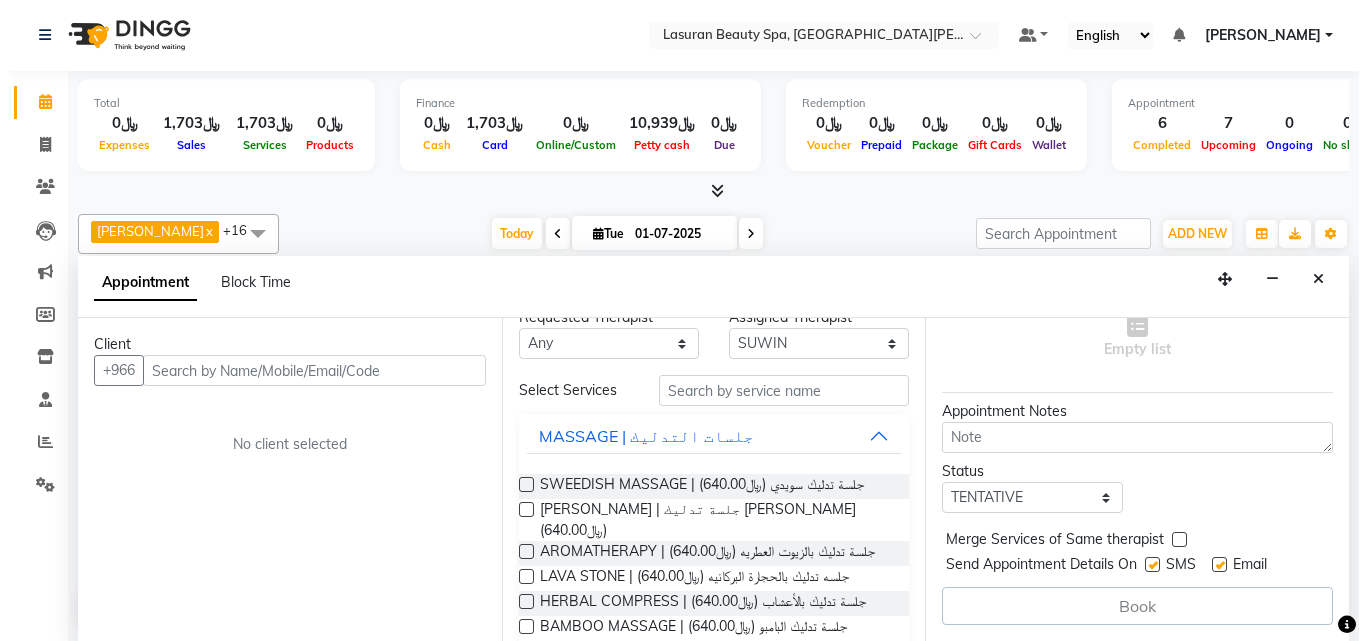 scroll, scrollTop: 0, scrollLeft: 0, axis: both 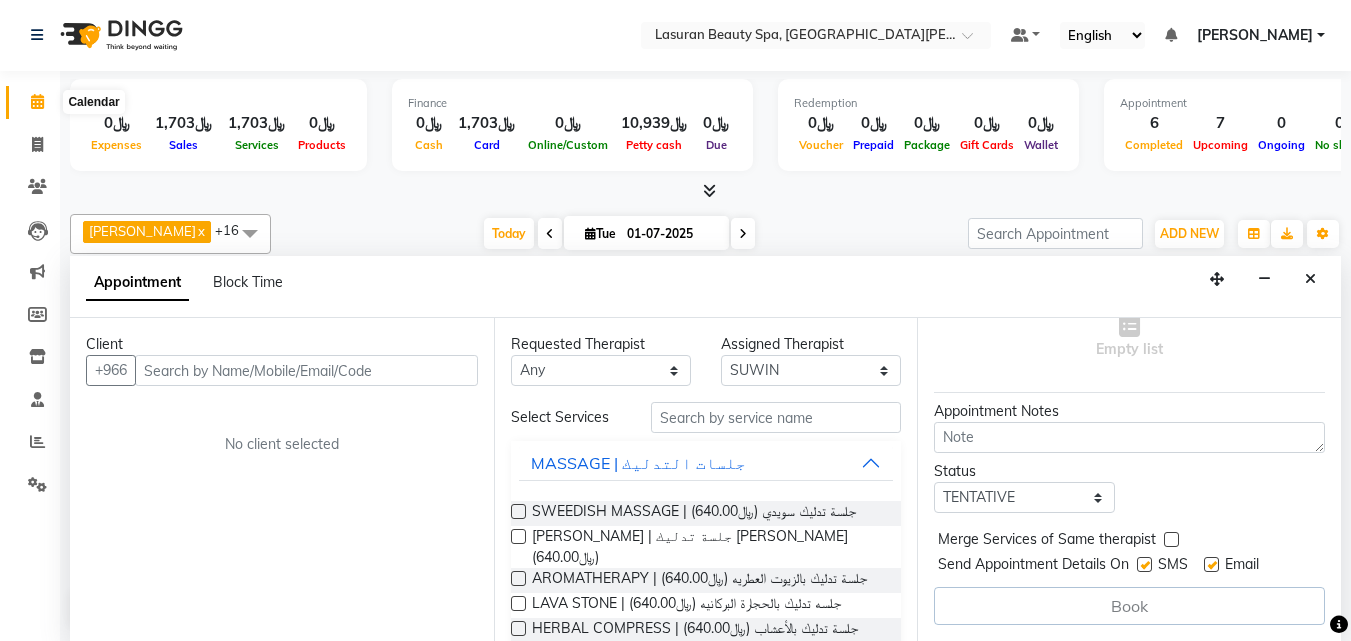 click 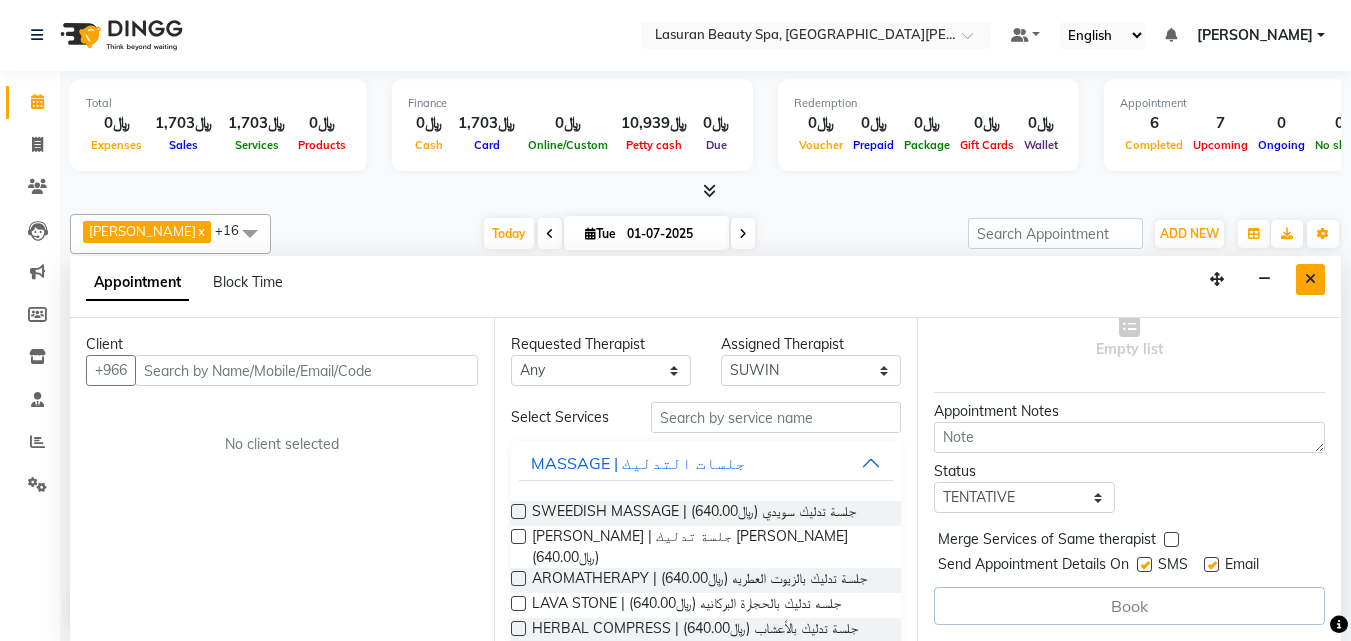 click at bounding box center [1310, 279] 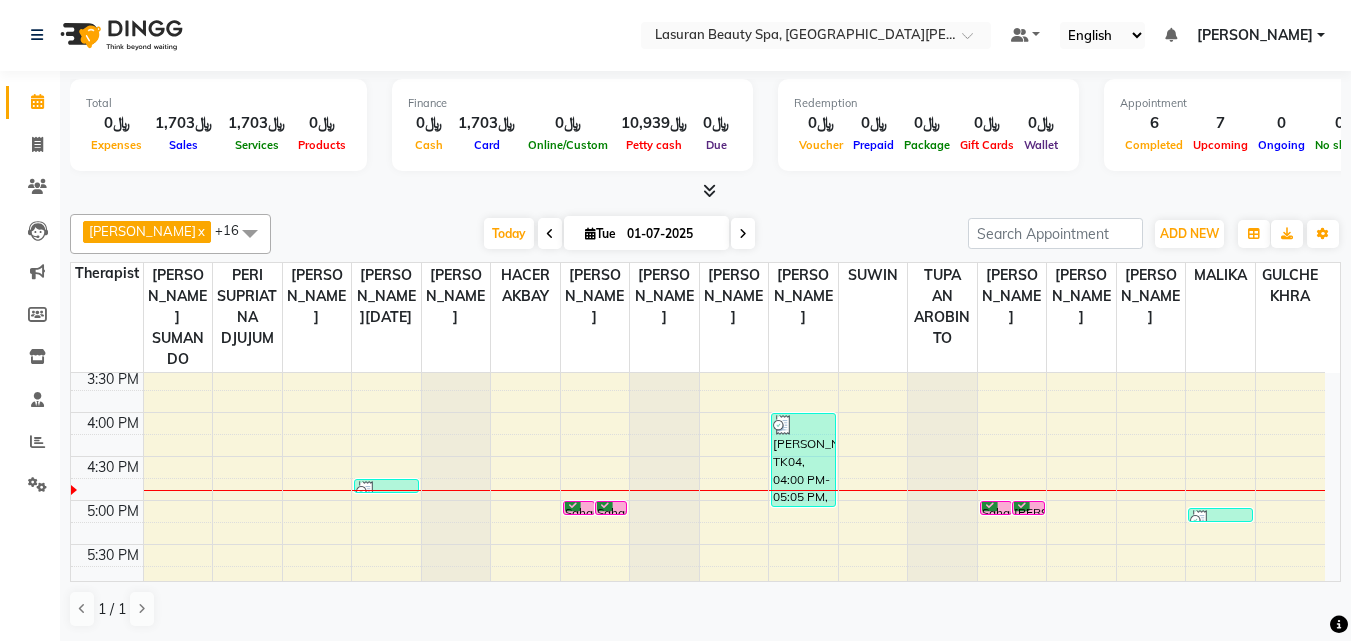 click on "Sahar Saaed, TK02, 05:00 PM-05:01 PM, GELISH GEL REMOVAL | إزالة جل الاظافر" at bounding box center (611, 508) 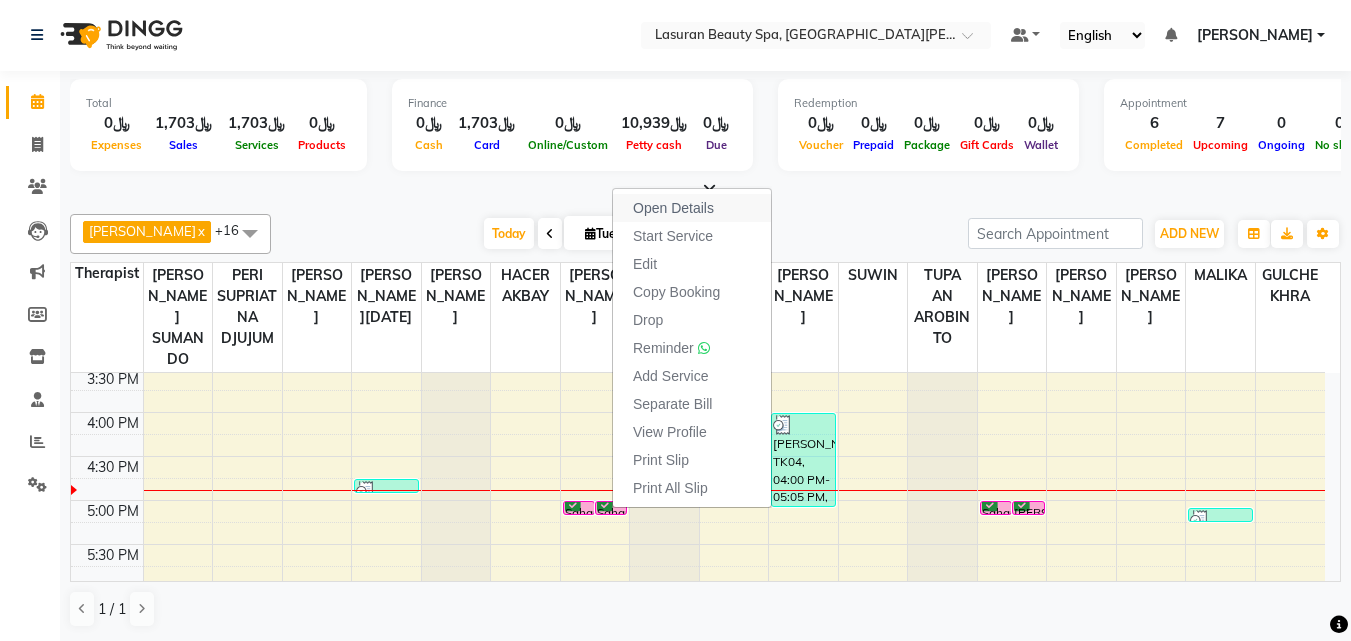 click on "Open Details" at bounding box center (673, 208) 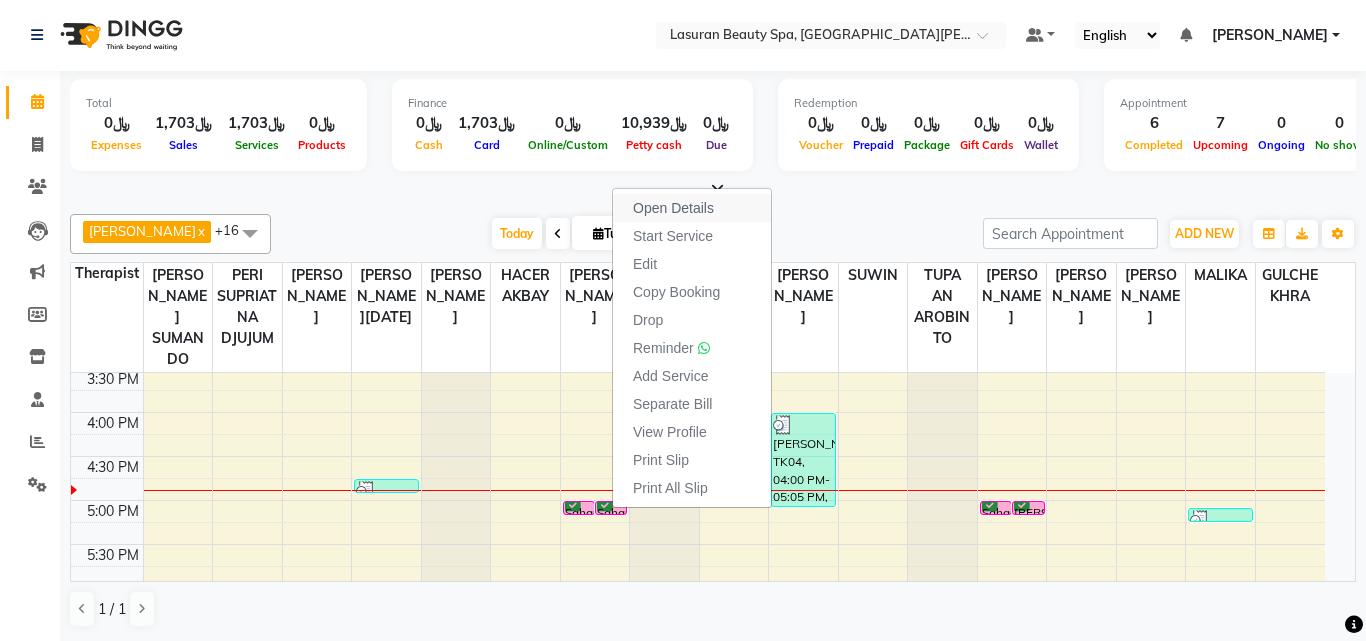 select on "6" 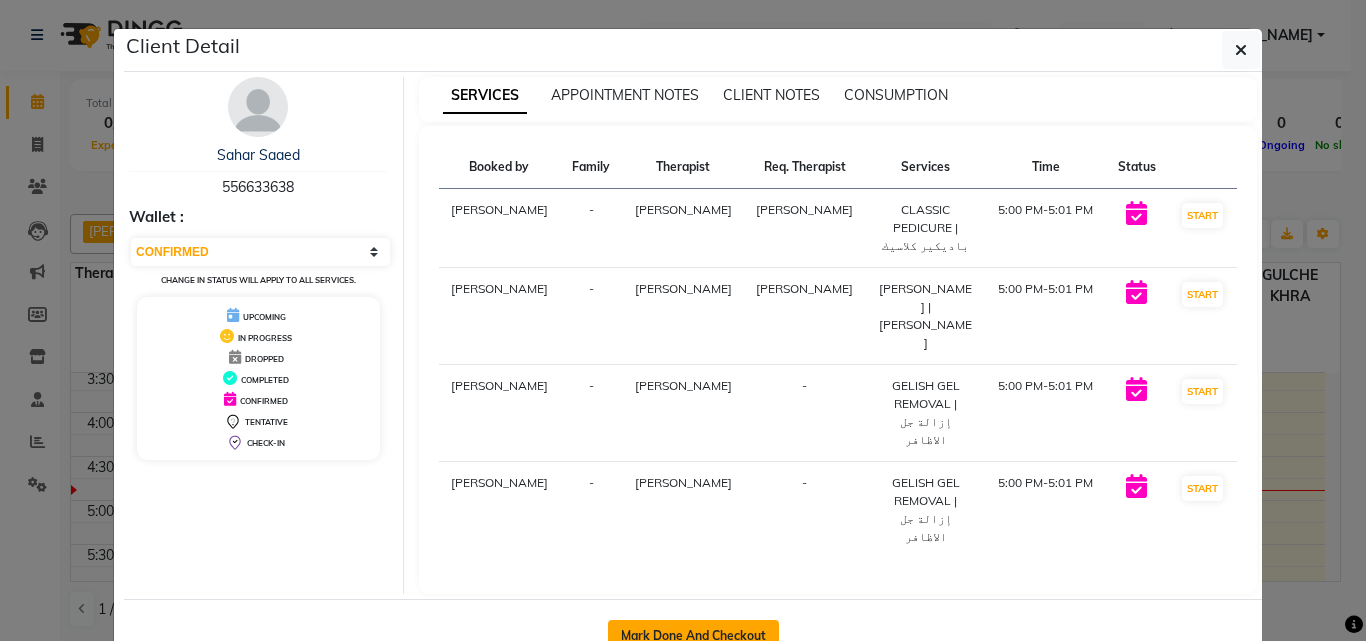 click on "Mark Done And Checkout" 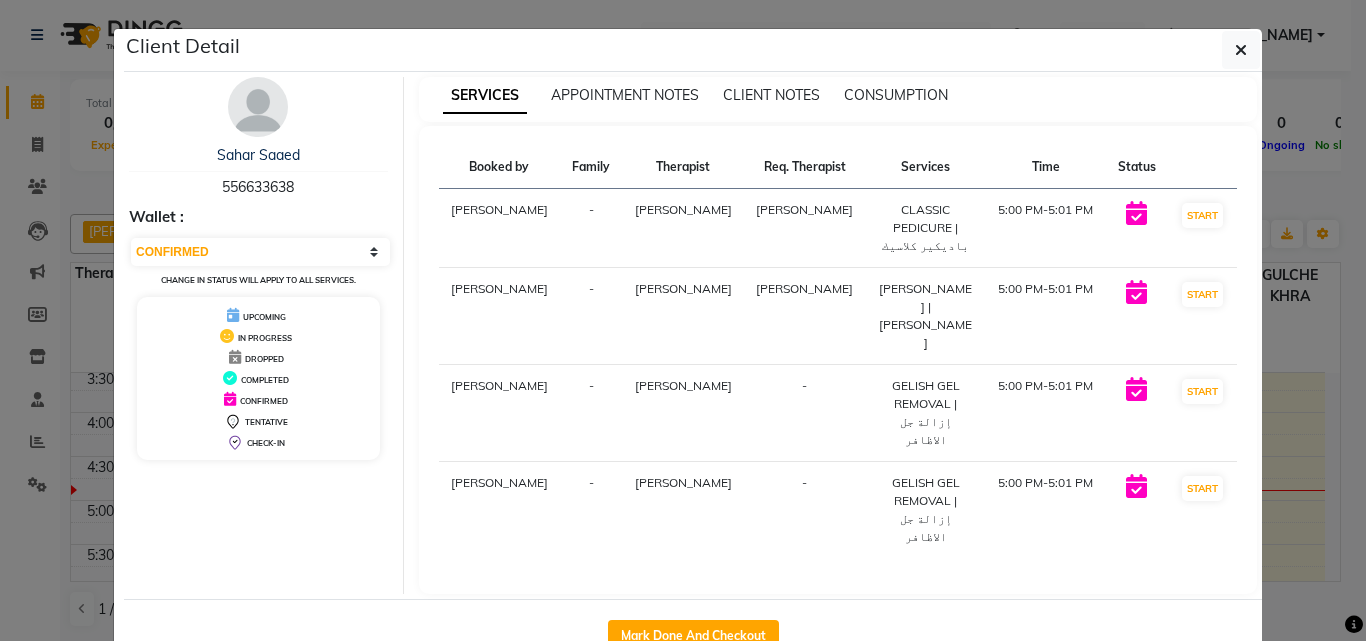 select on "6941" 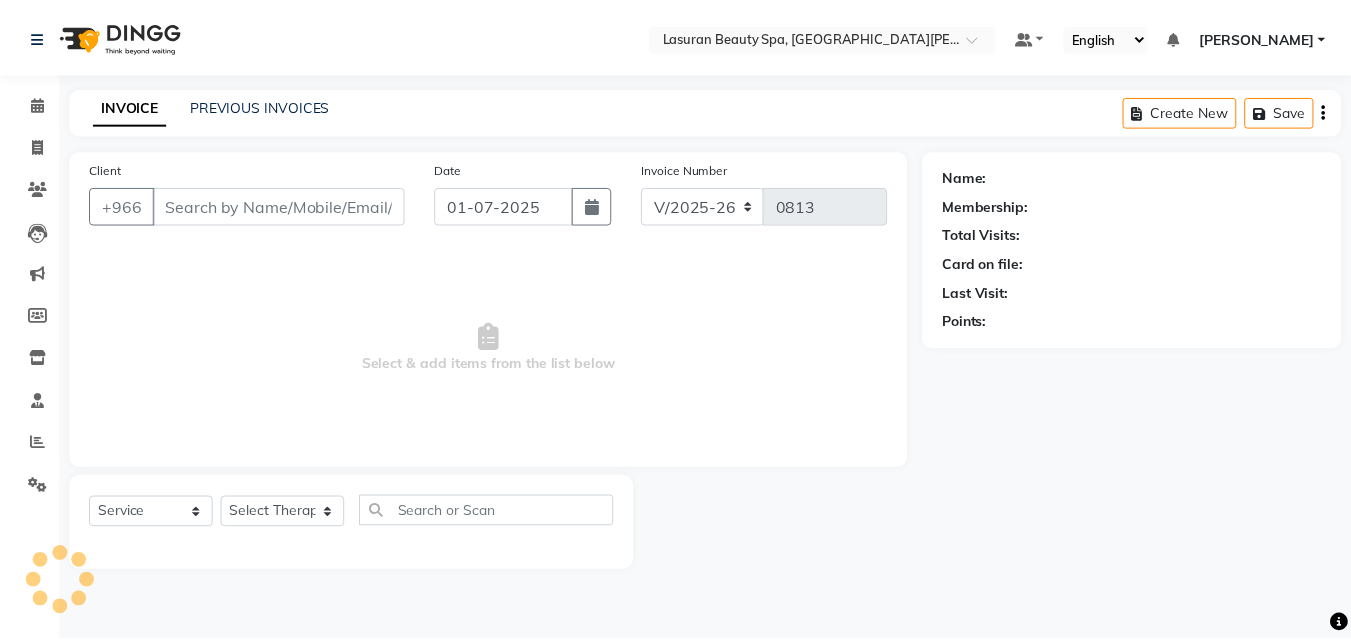 scroll, scrollTop: 0, scrollLeft: 0, axis: both 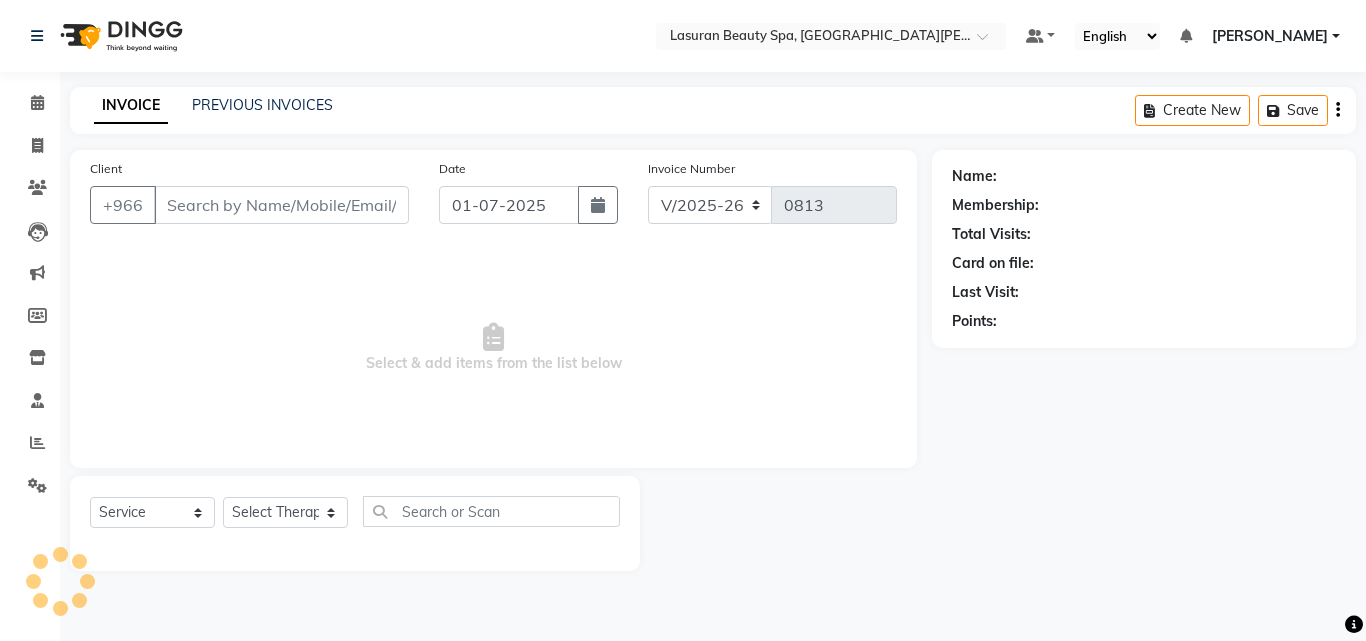 type on "556633638" 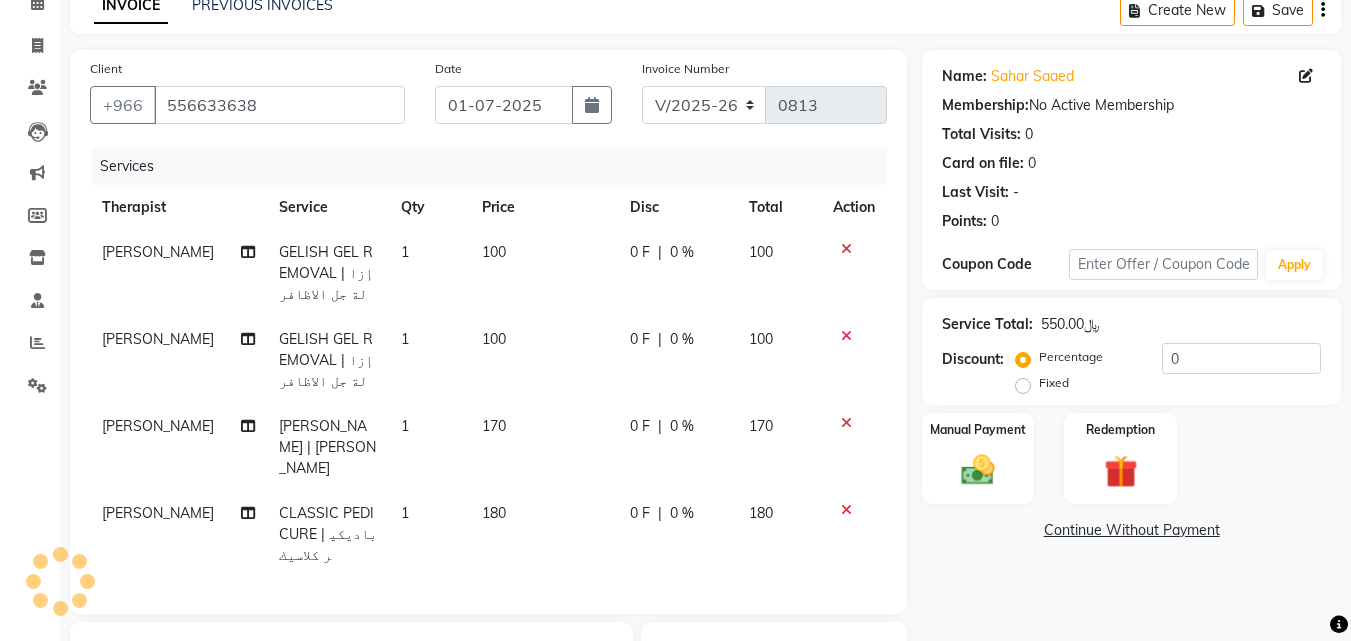 scroll, scrollTop: 0, scrollLeft: 0, axis: both 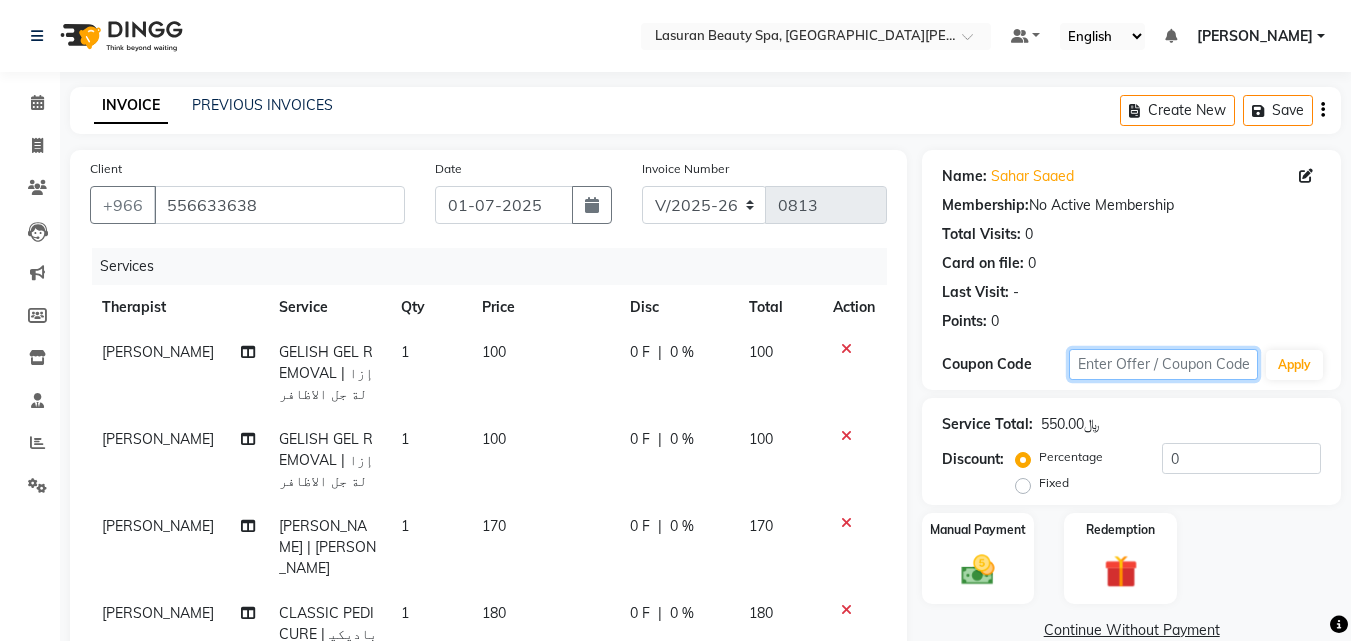 click 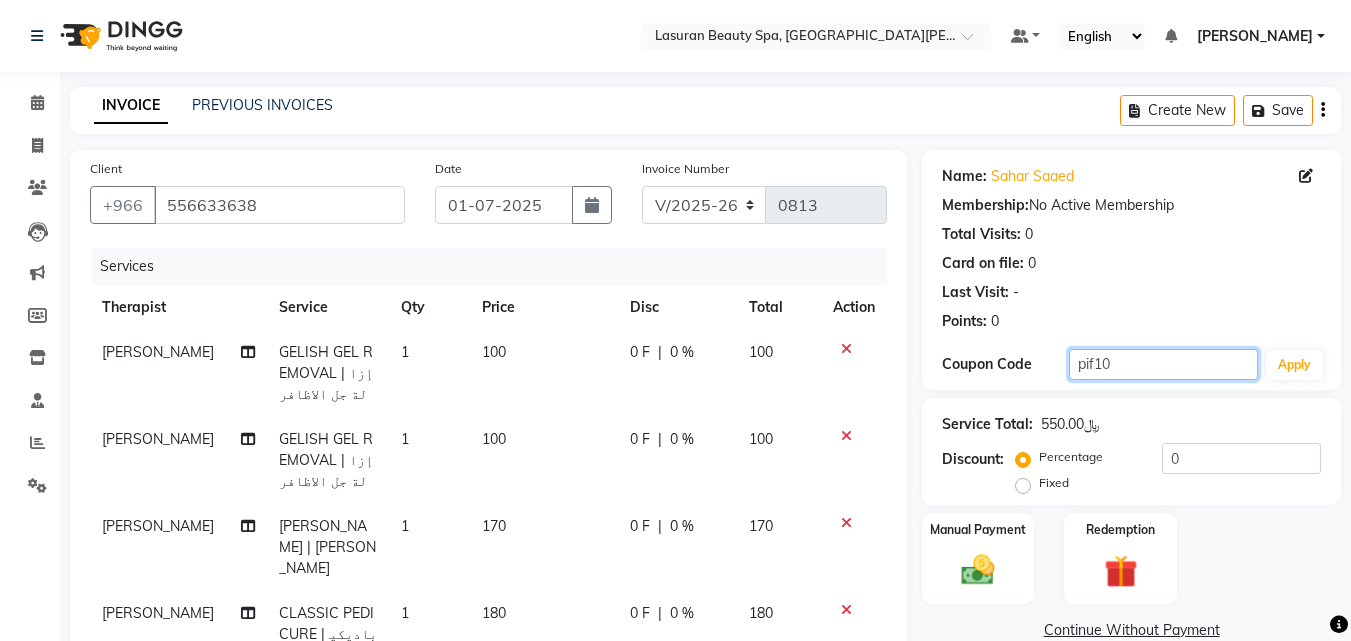 type on "pif10" 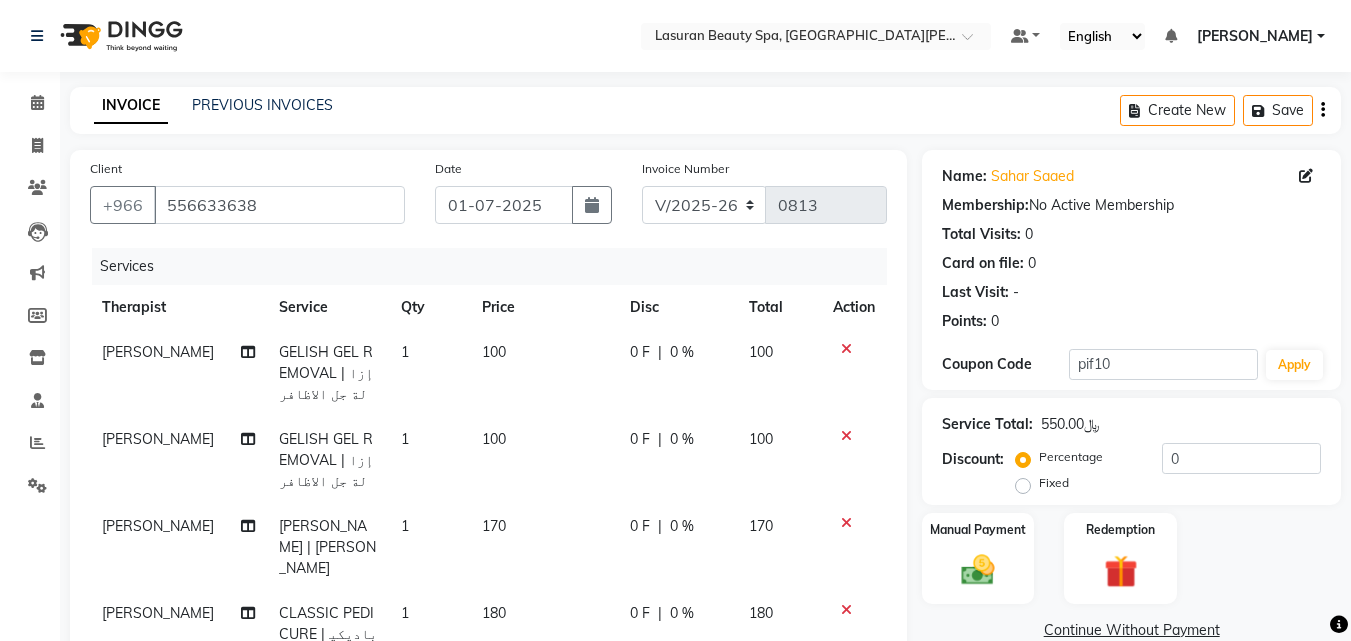 click on "Name: [PERSON_NAME] Membership:  No Active Membership  Total Visits:  0 Card on file:  0 Last Visit:   - Points:   0  Coupon Code pif10 Apply" 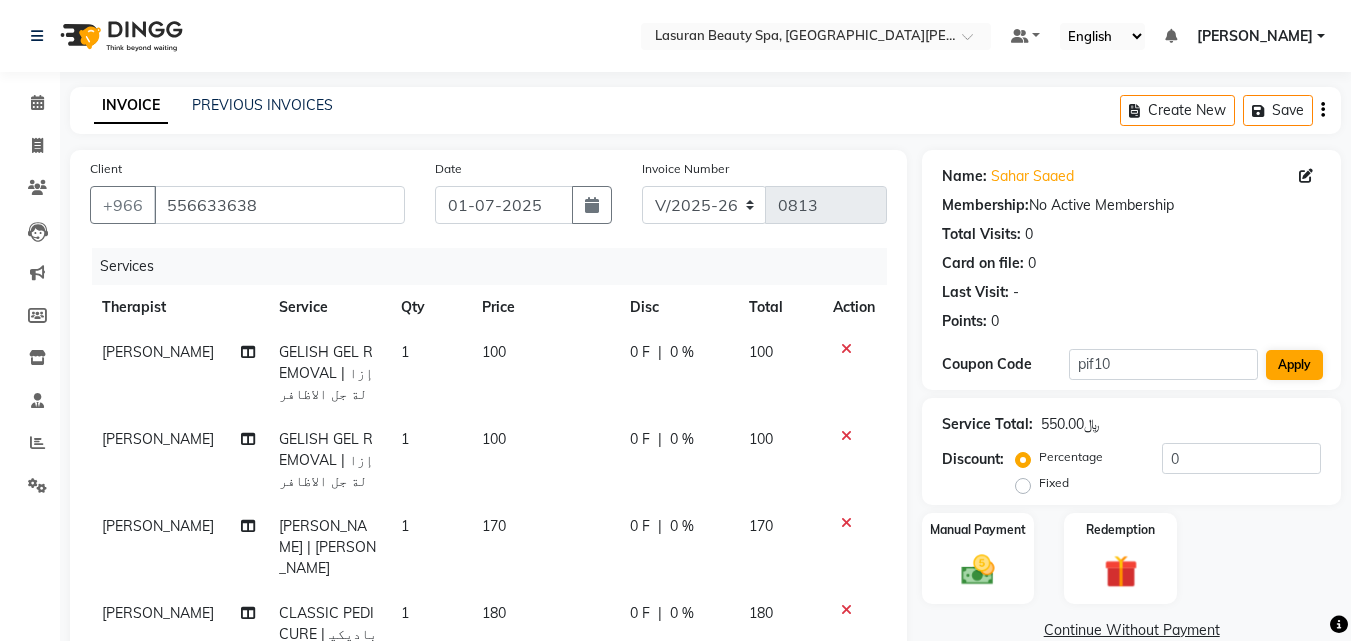 scroll, scrollTop: 100, scrollLeft: 0, axis: vertical 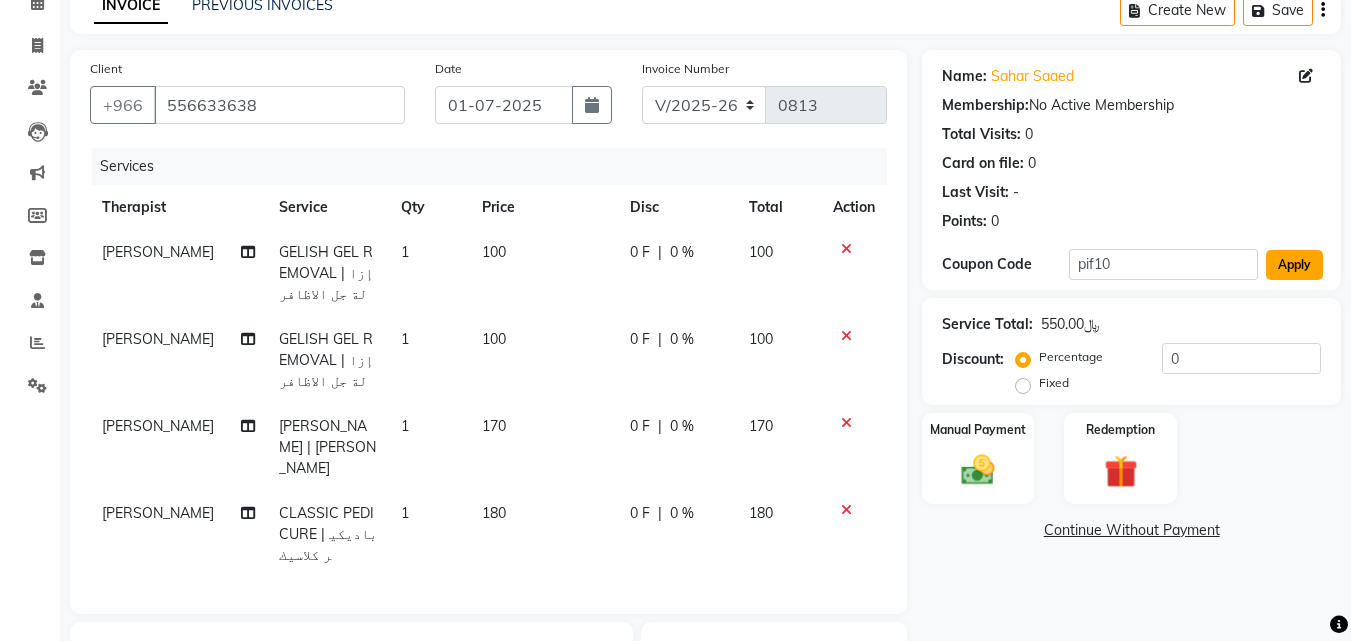 click on "Apply" 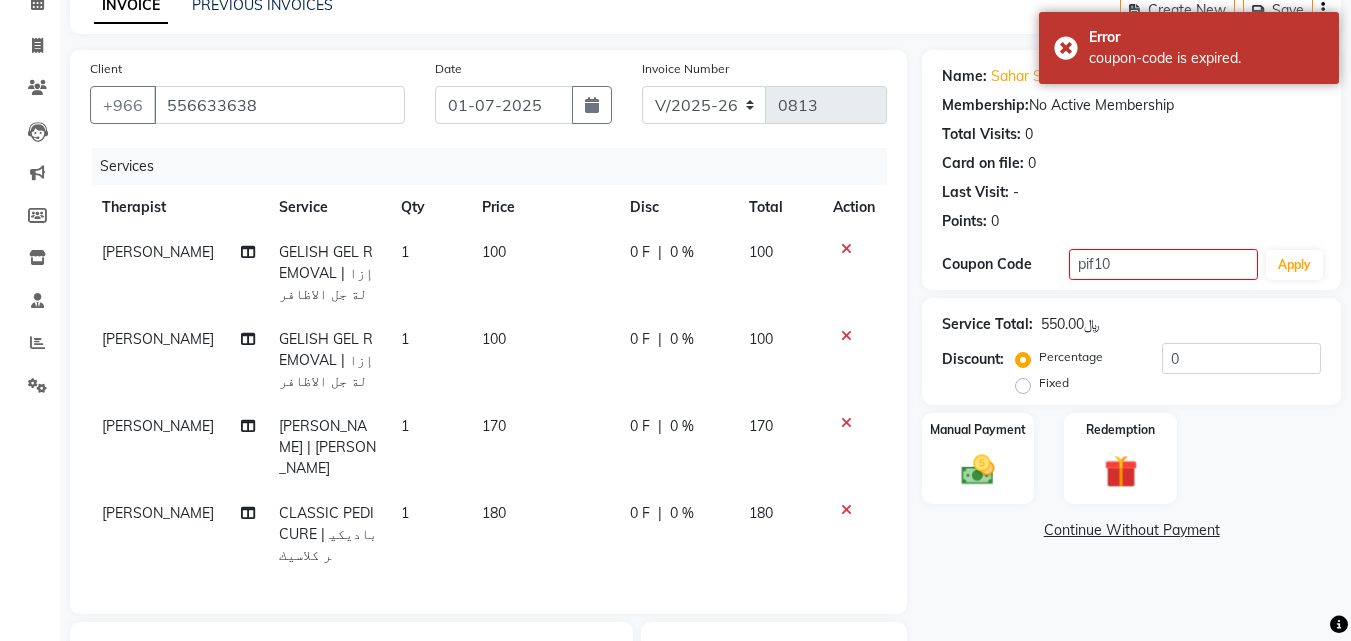 click on "Fixed" 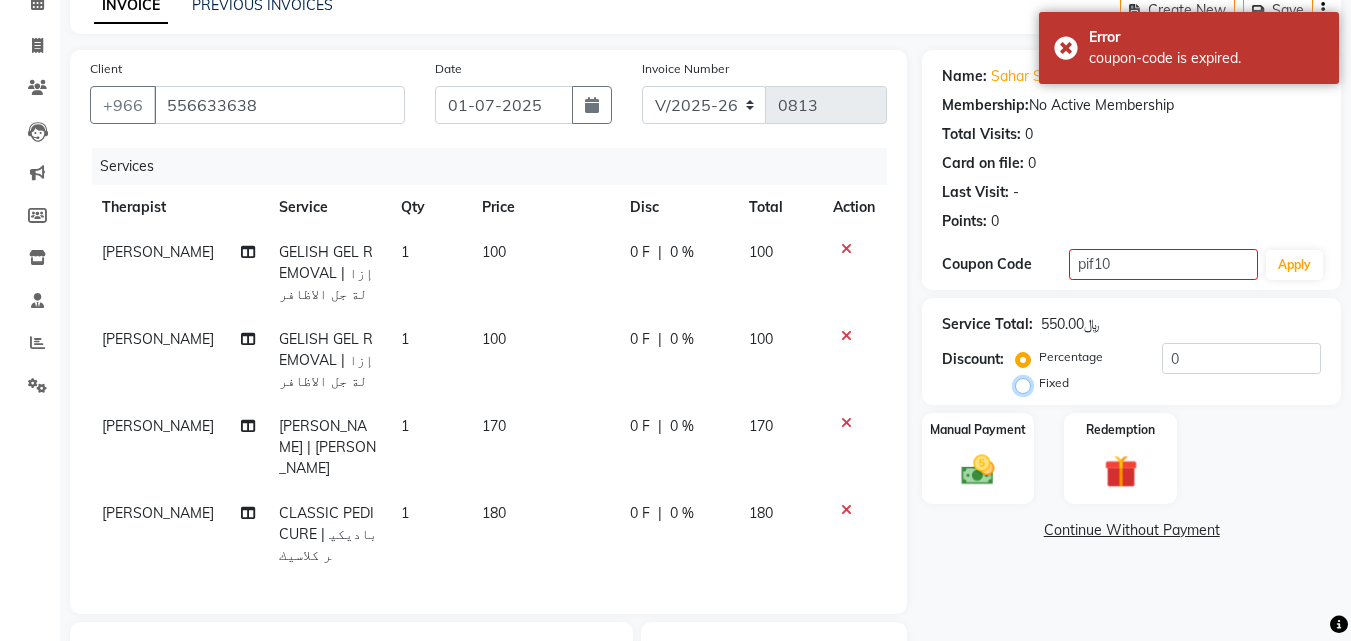 click on "Fixed" at bounding box center [1027, 383] 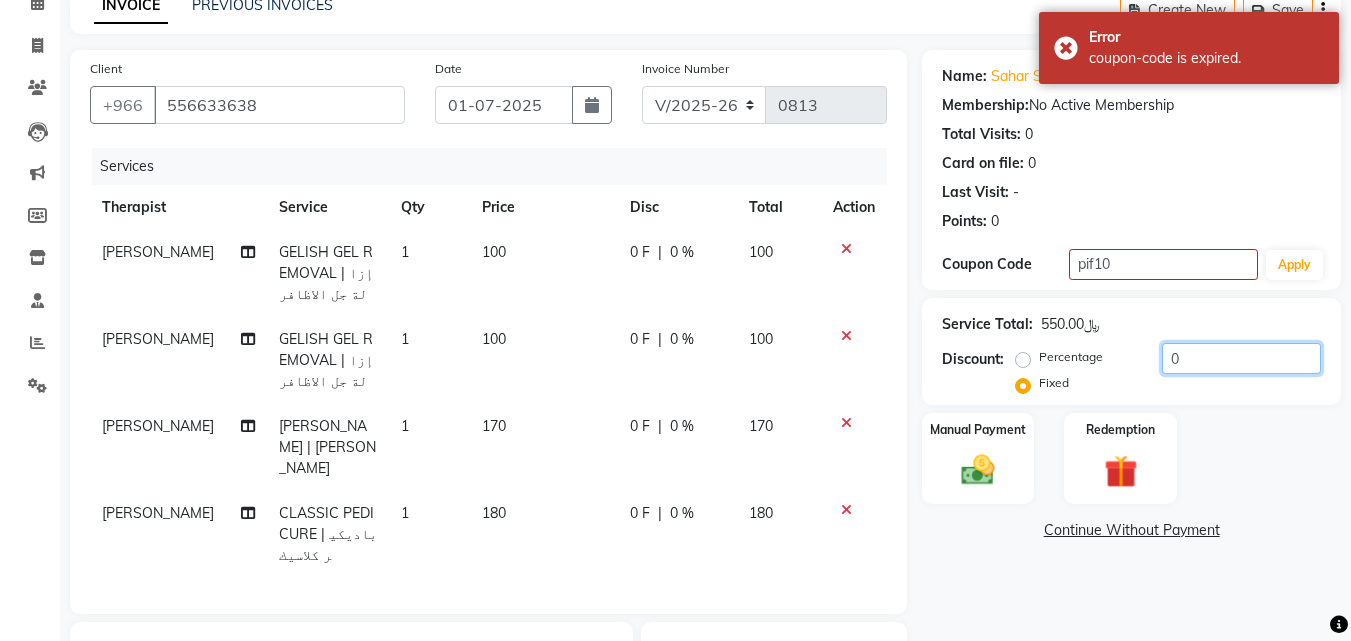 click on "0" 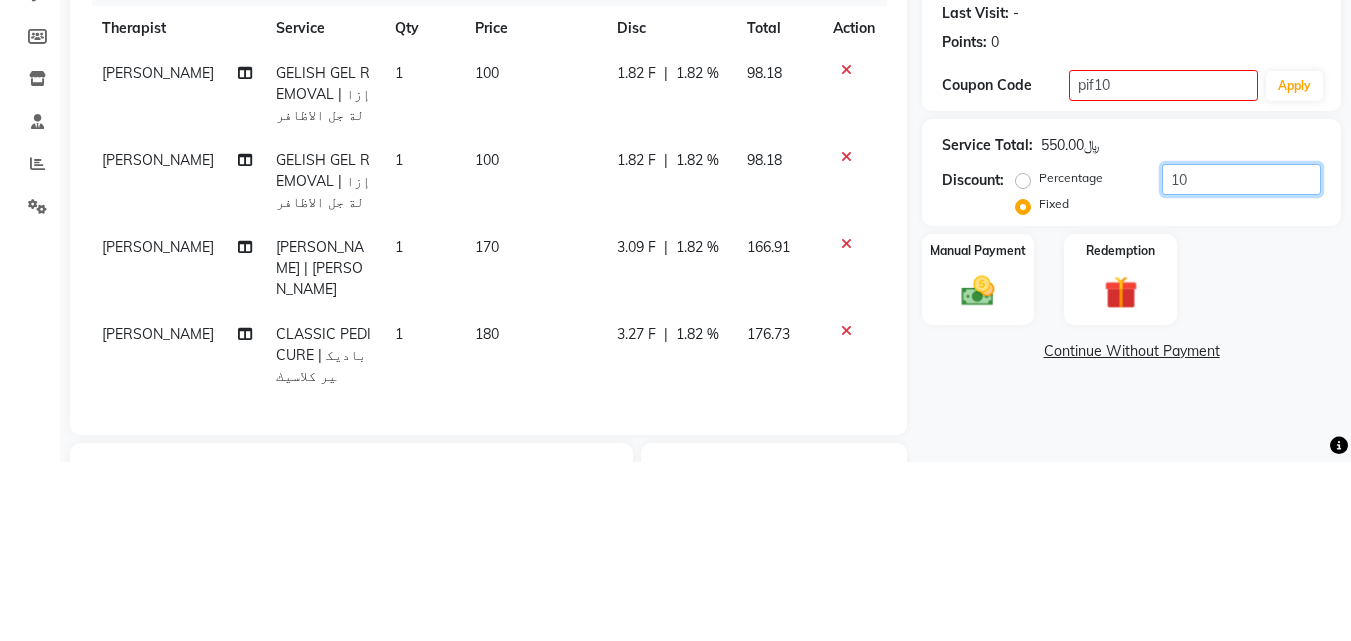 type on "10" 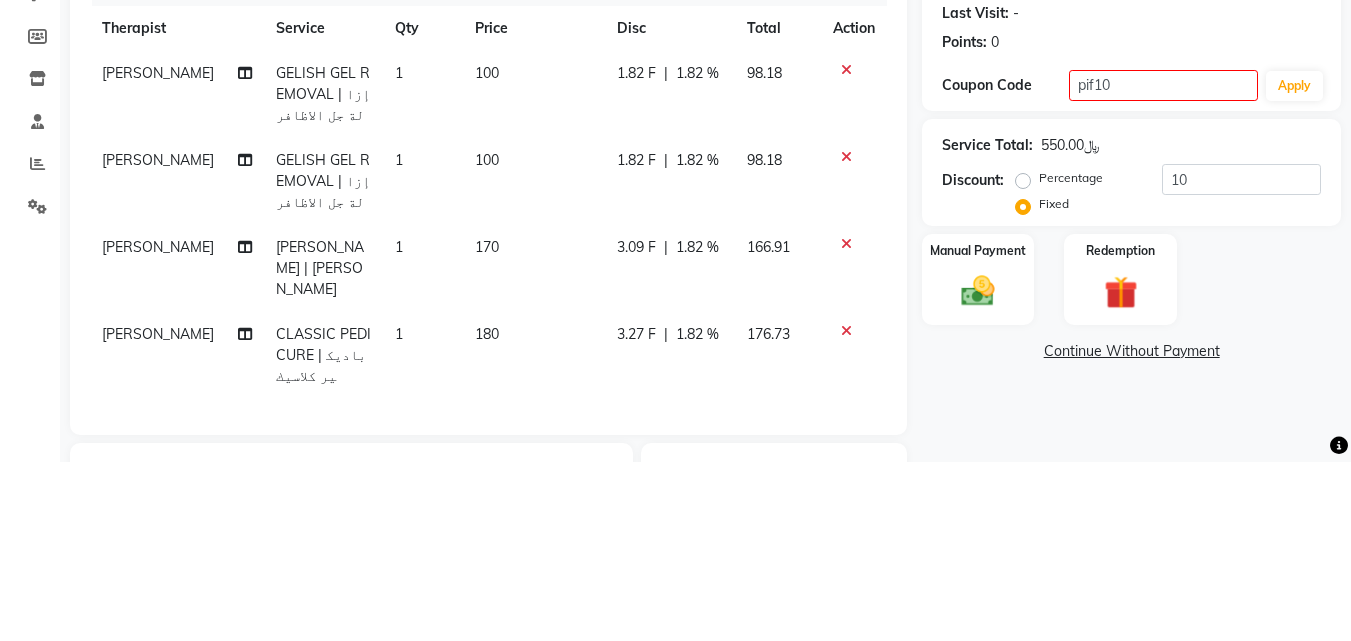 click on "Continue Without Payment" 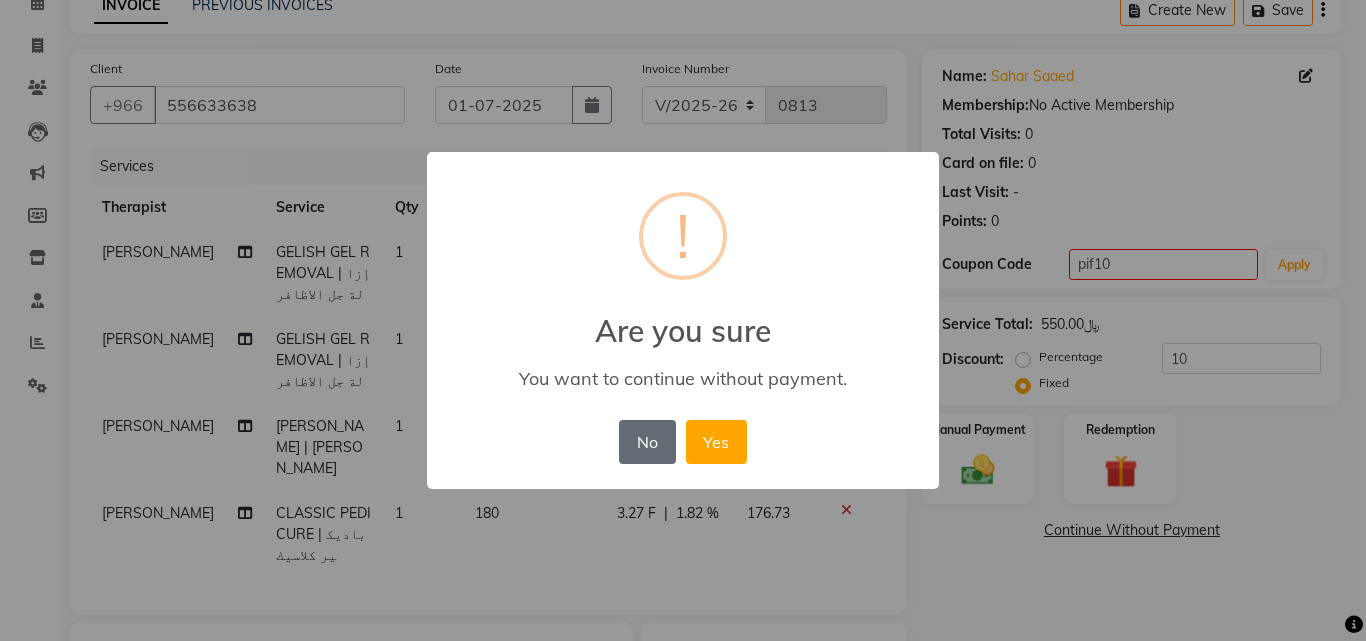 click on "No" at bounding box center [647, 442] 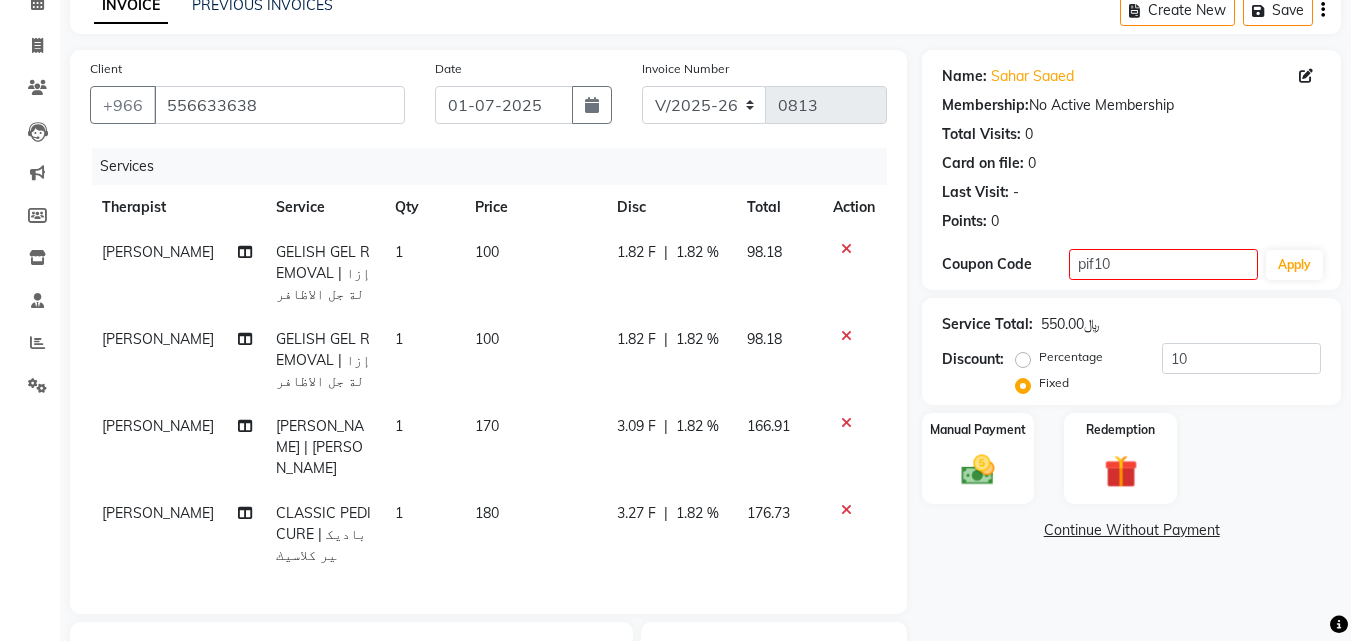 scroll, scrollTop: 0, scrollLeft: 0, axis: both 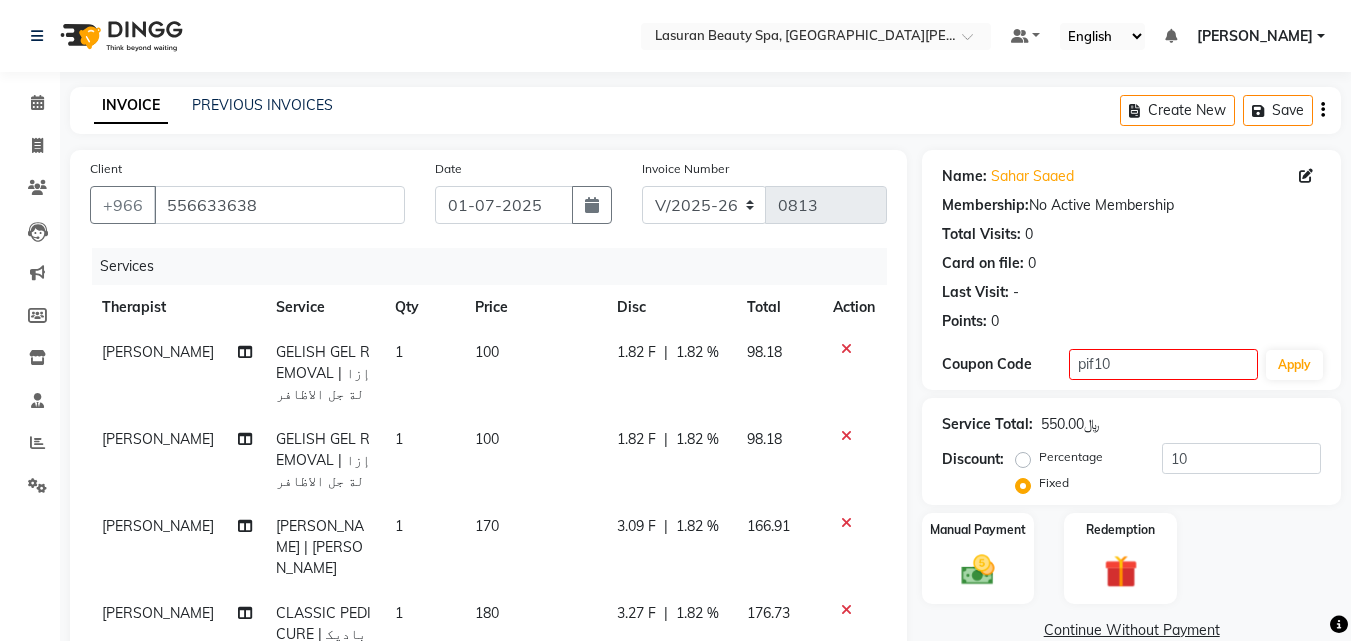 click on "Percentage" 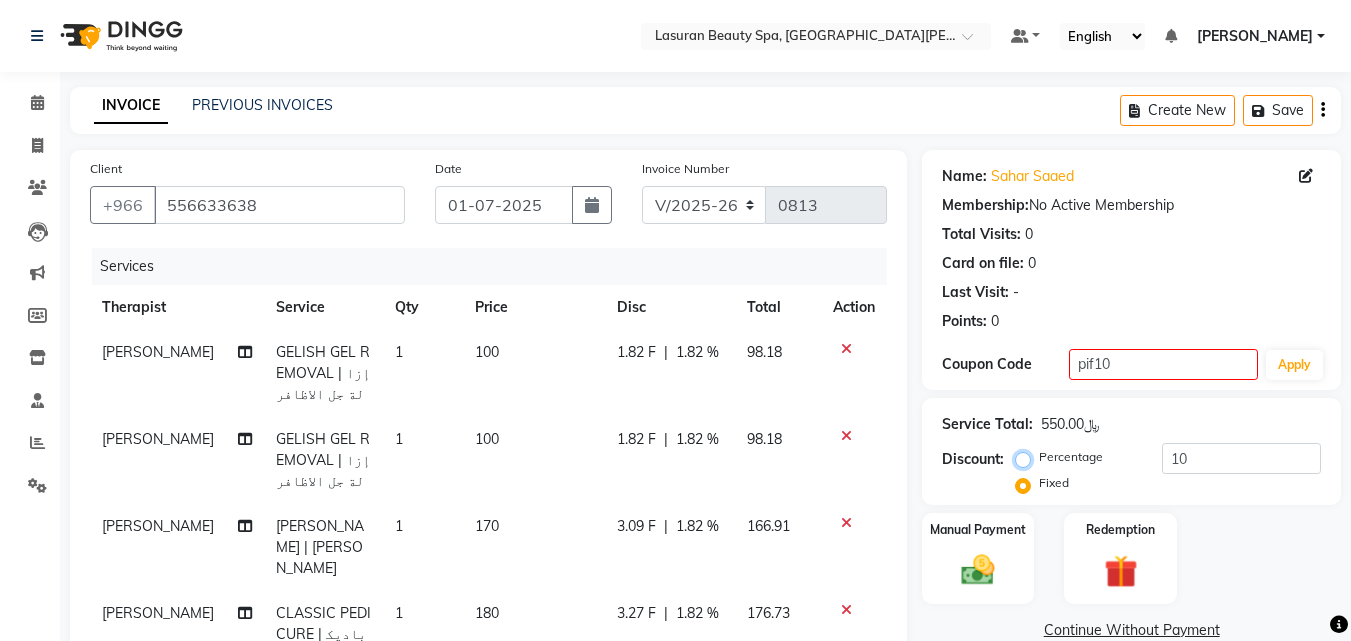 click on "Percentage" at bounding box center [1027, 457] 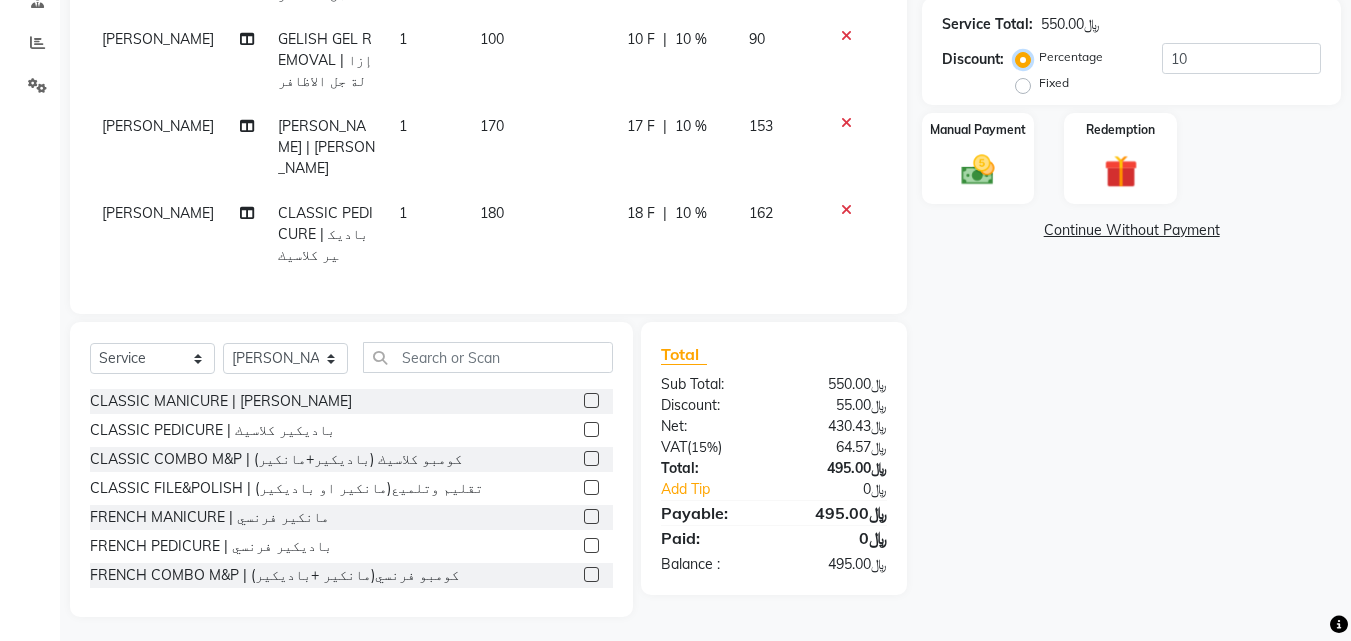 scroll, scrollTop: 100, scrollLeft: 0, axis: vertical 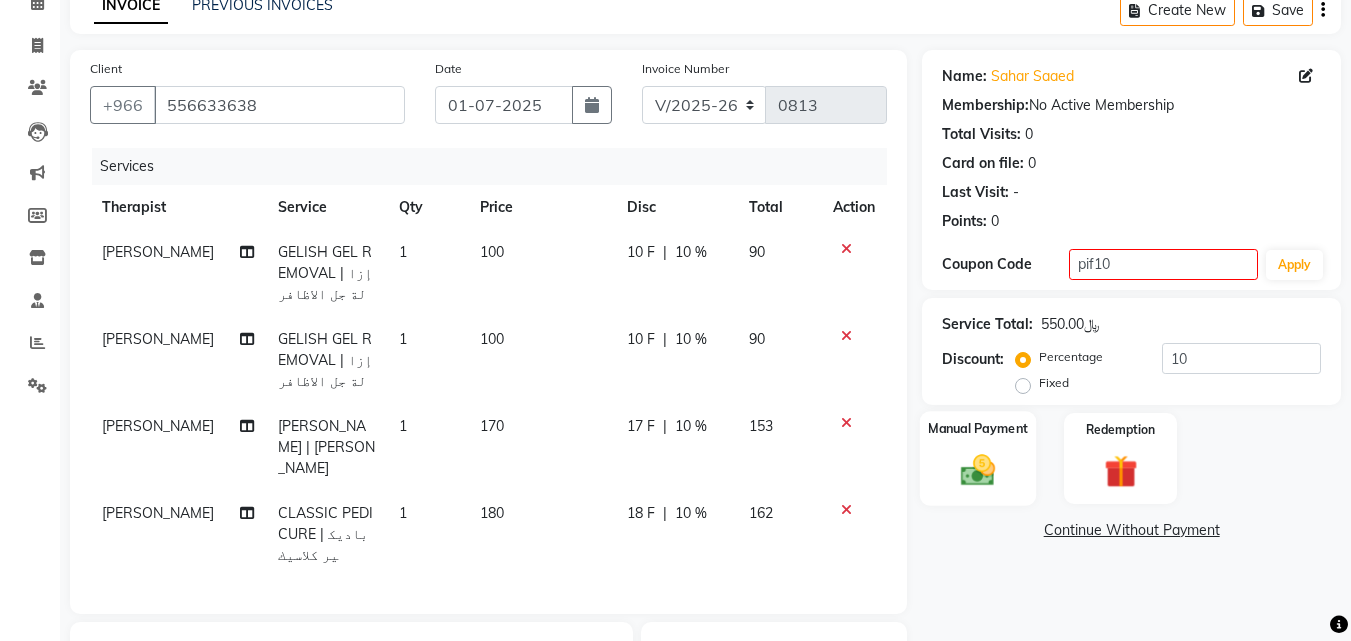 click 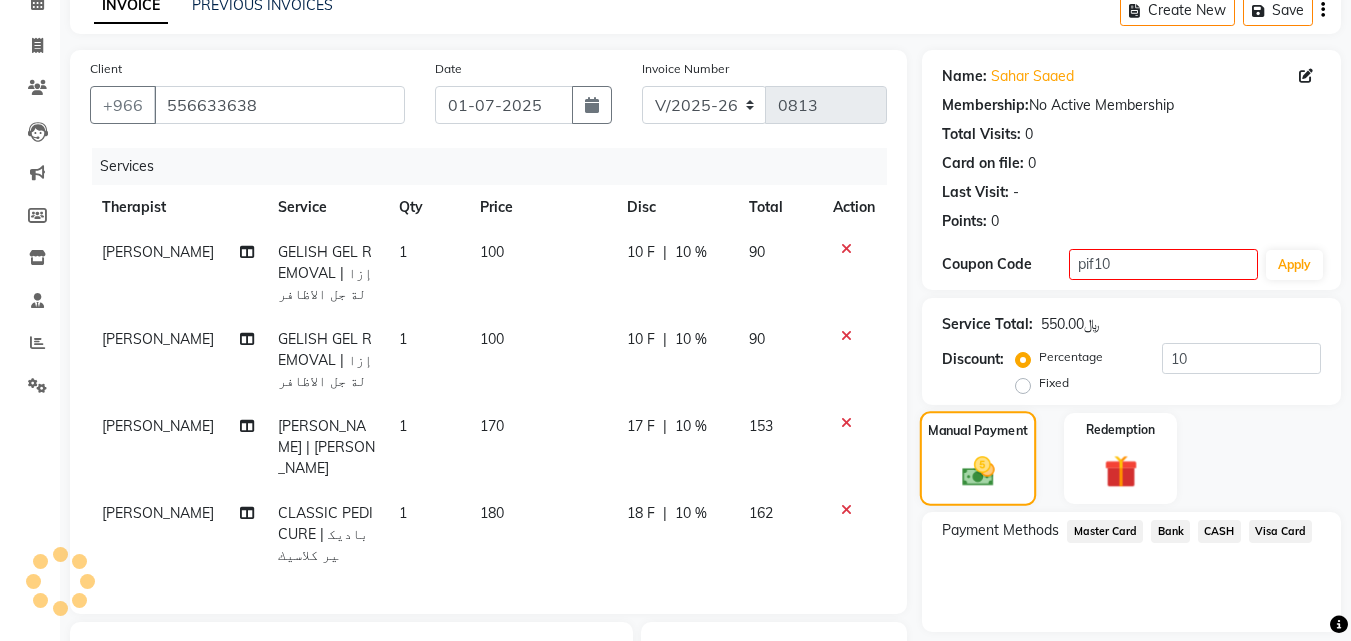 scroll, scrollTop: 400, scrollLeft: 0, axis: vertical 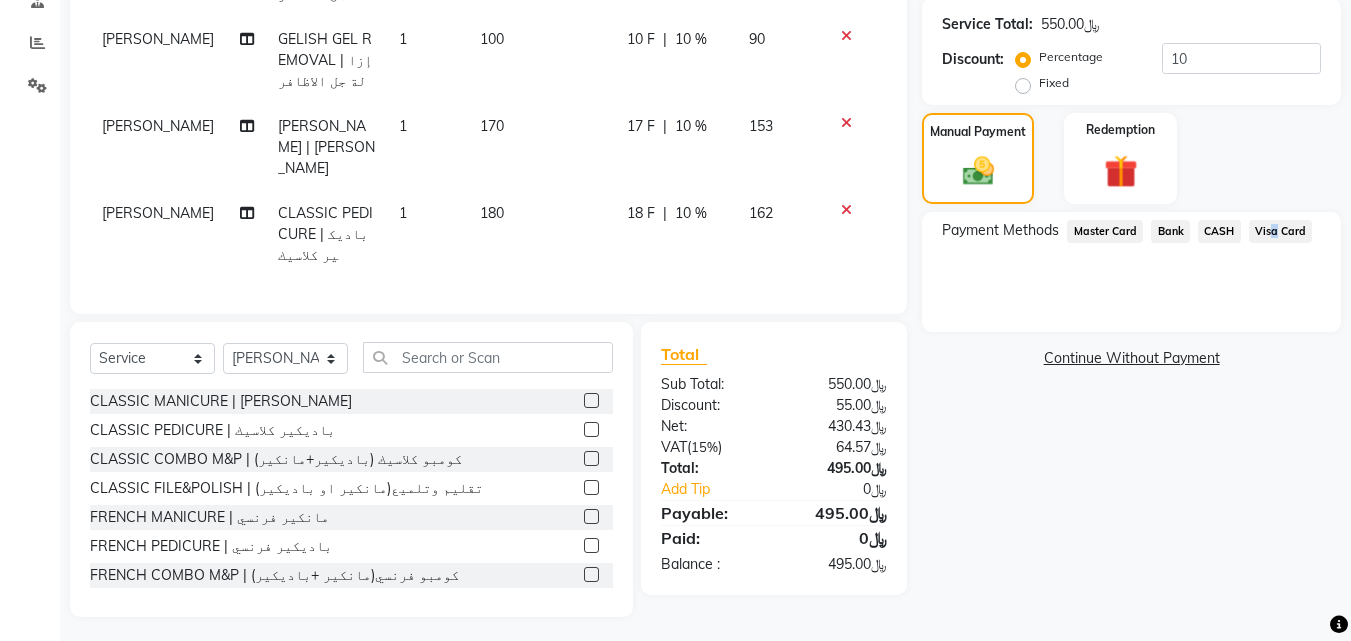 click on "Visa Card" 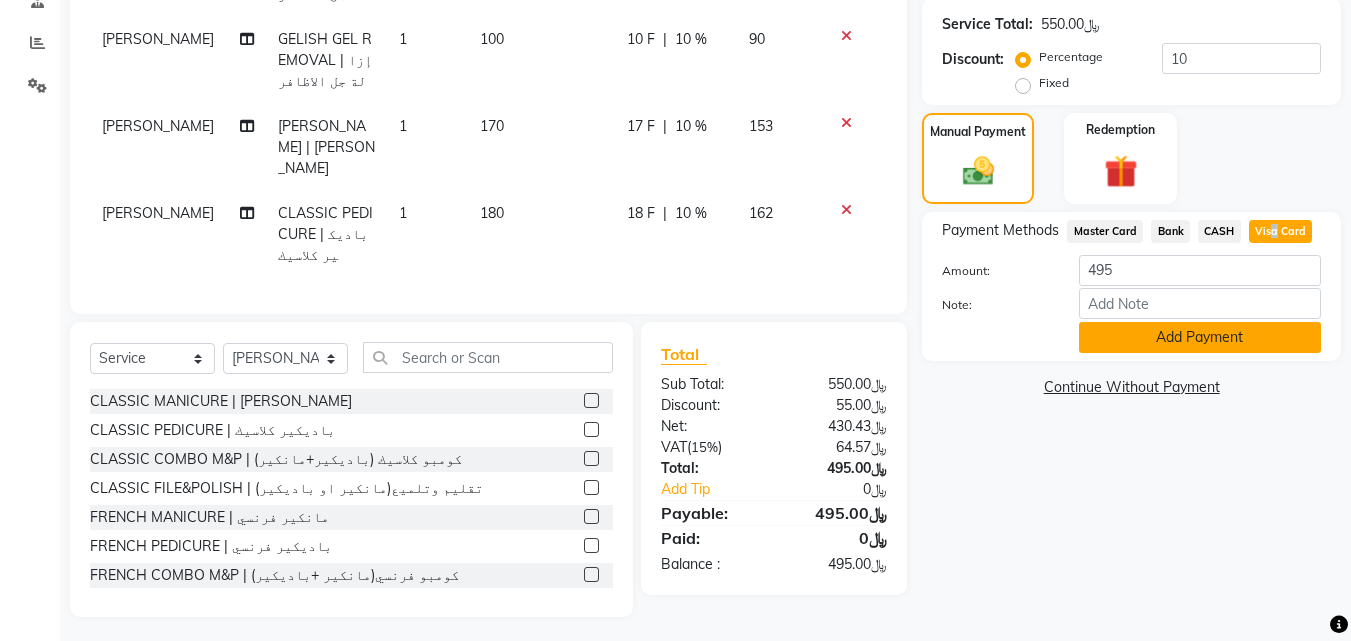 click on "Add Payment" 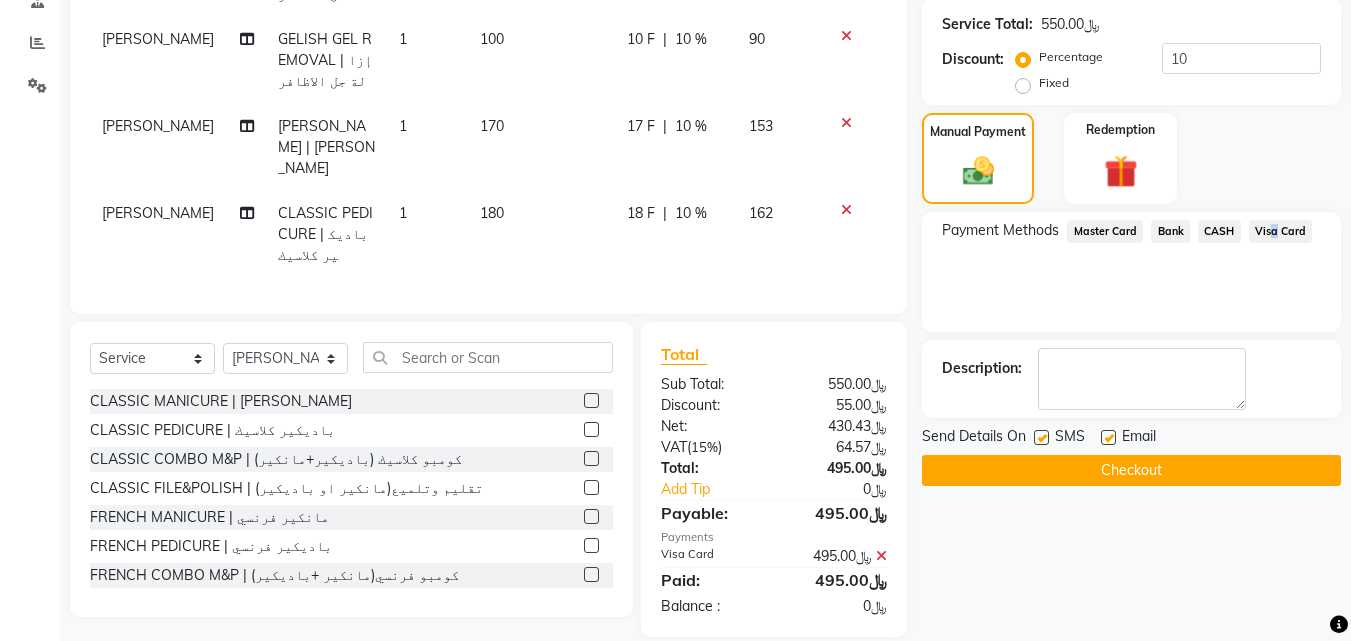 click on "Checkout" 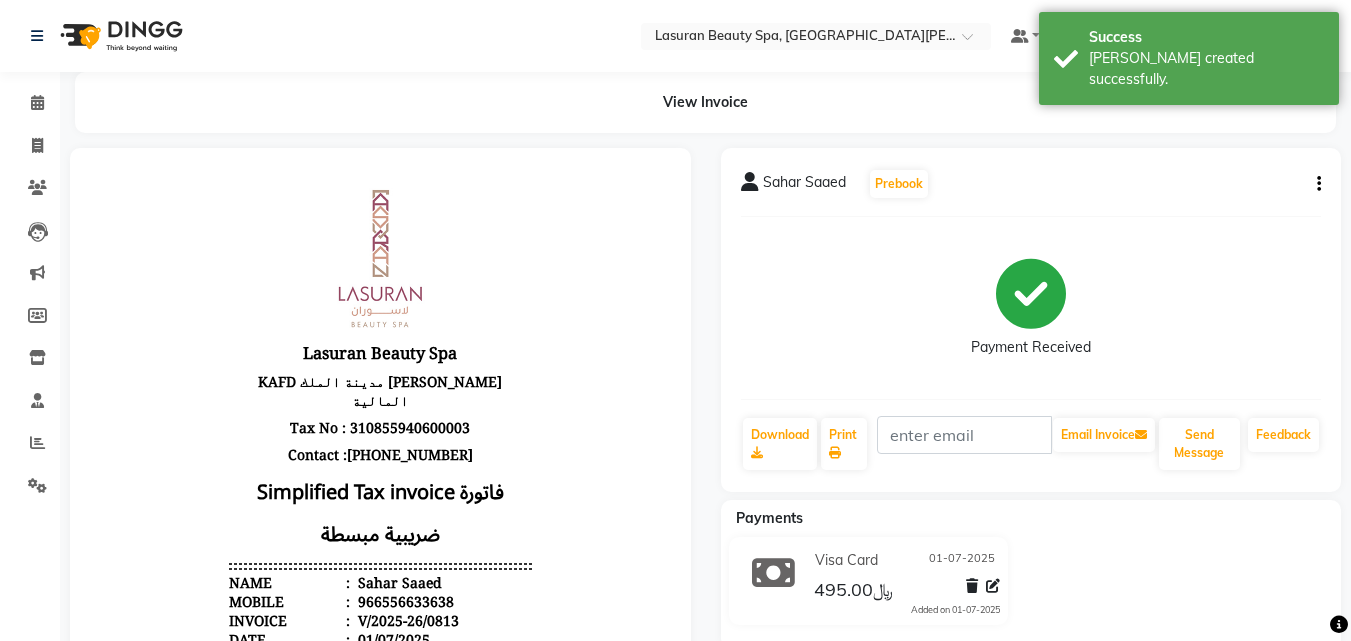 scroll, scrollTop: 0, scrollLeft: 0, axis: both 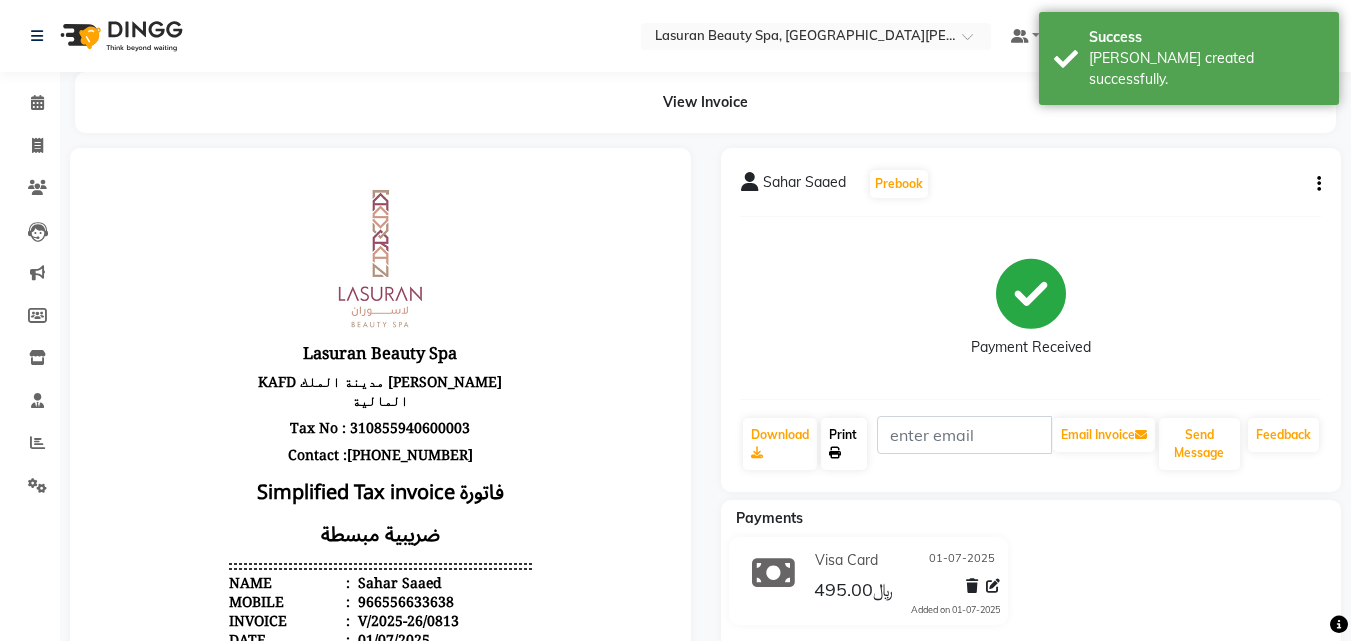 click on "Print" 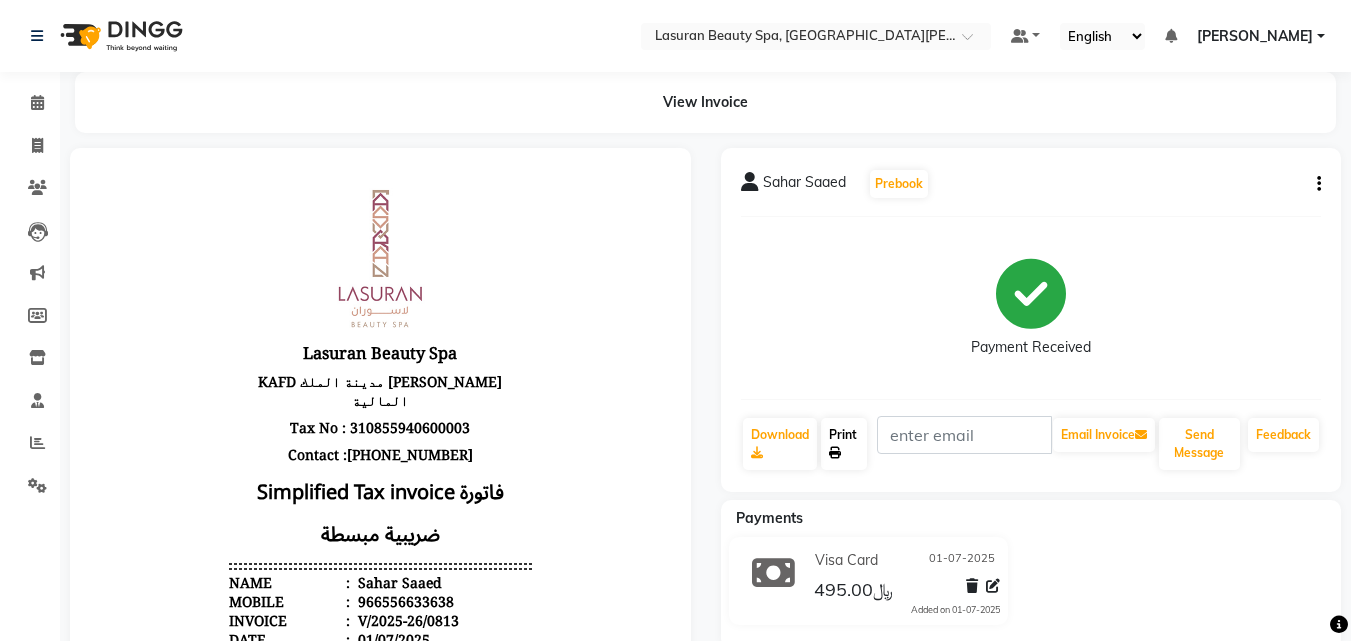 click on "Print" 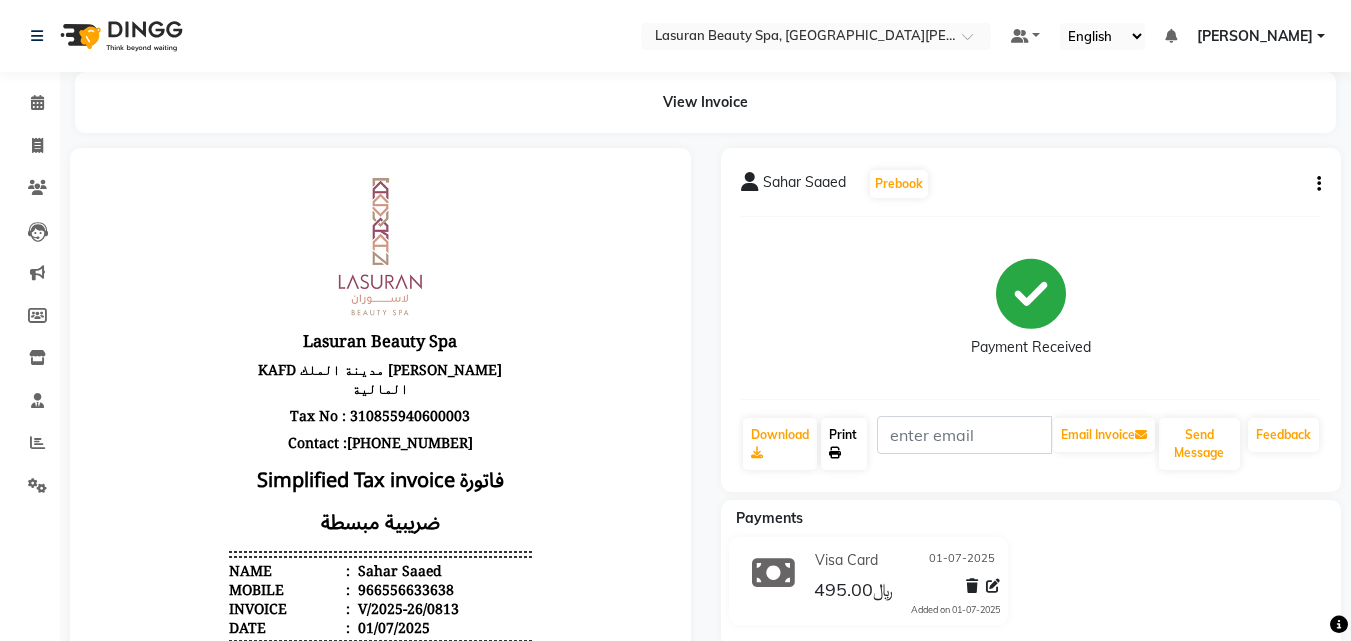 scroll, scrollTop: 16, scrollLeft: 0, axis: vertical 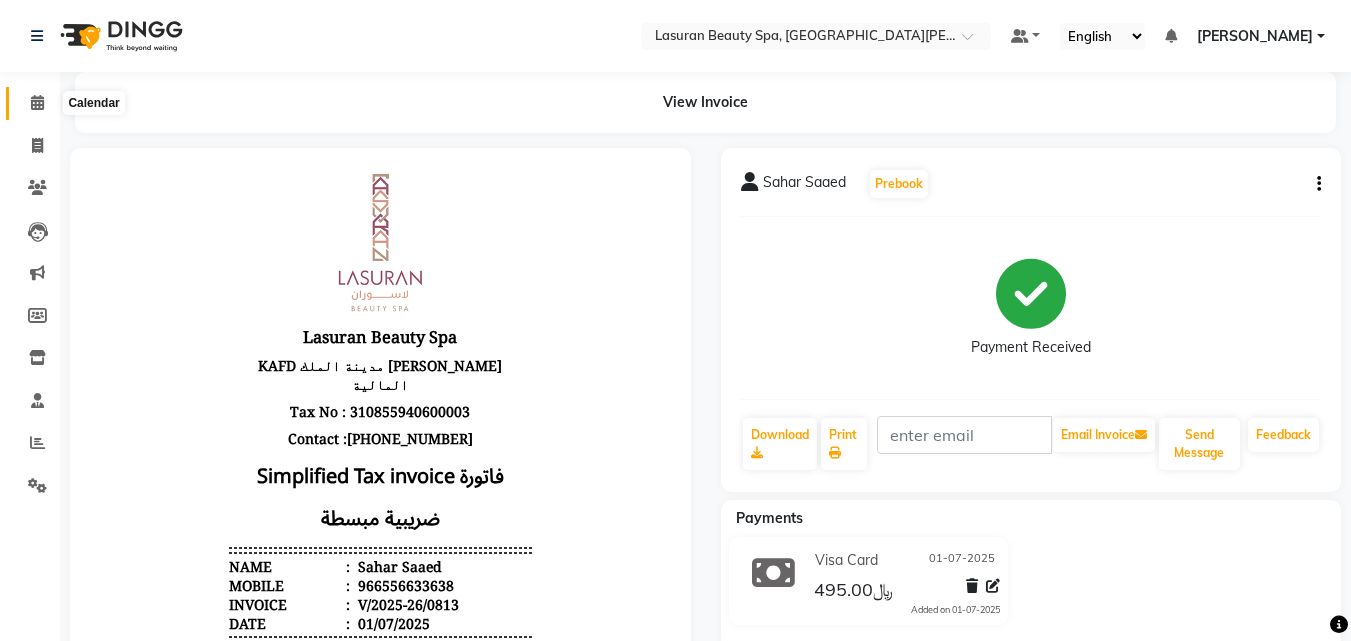 click 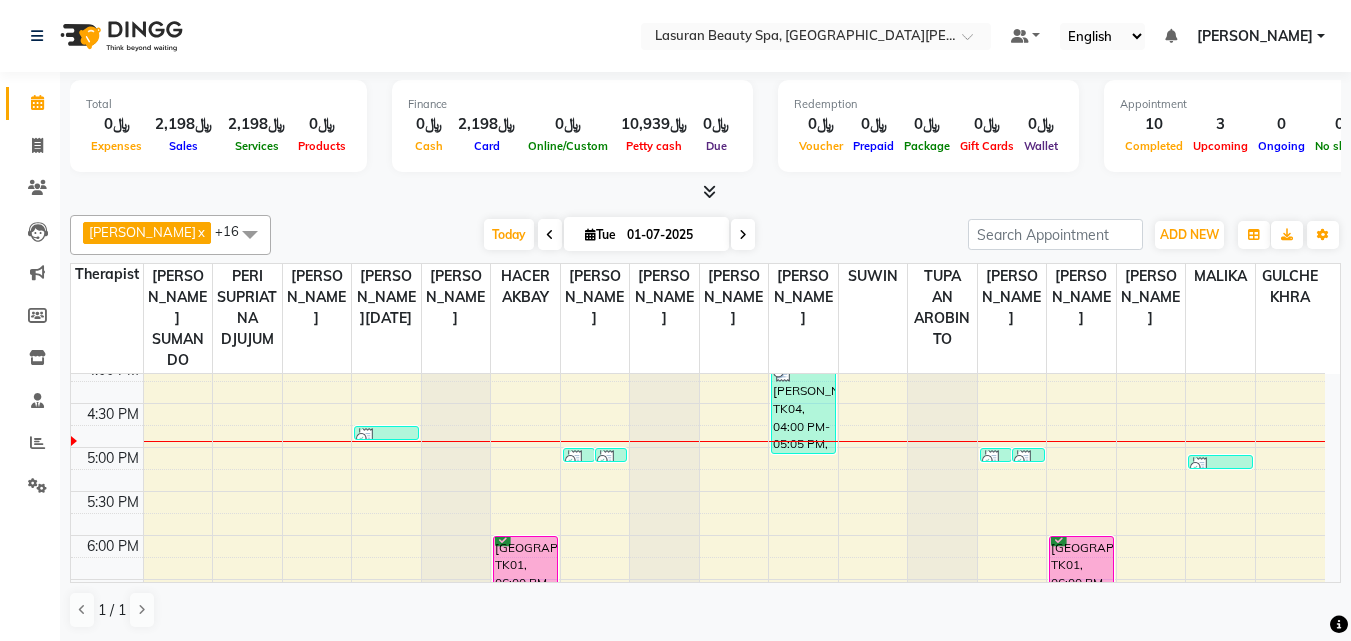 scroll, scrollTop: 500, scrollLeft: 0, axis: vertical 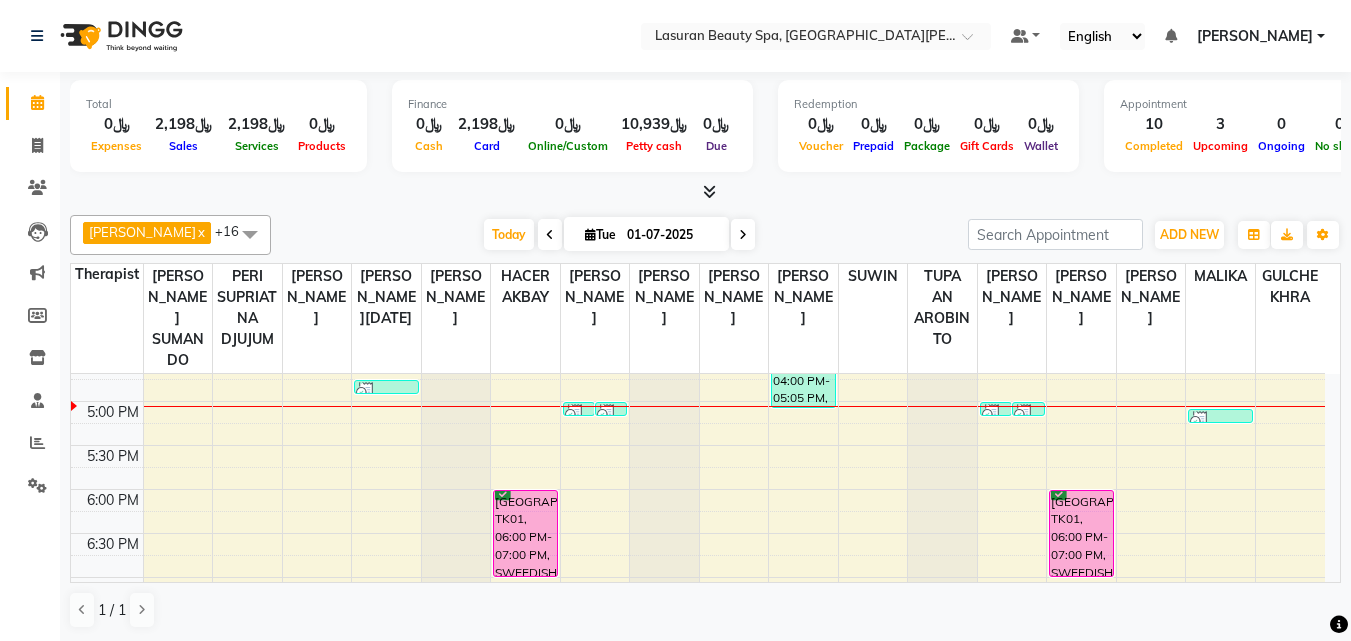 click at bounding box center [1220, 421] 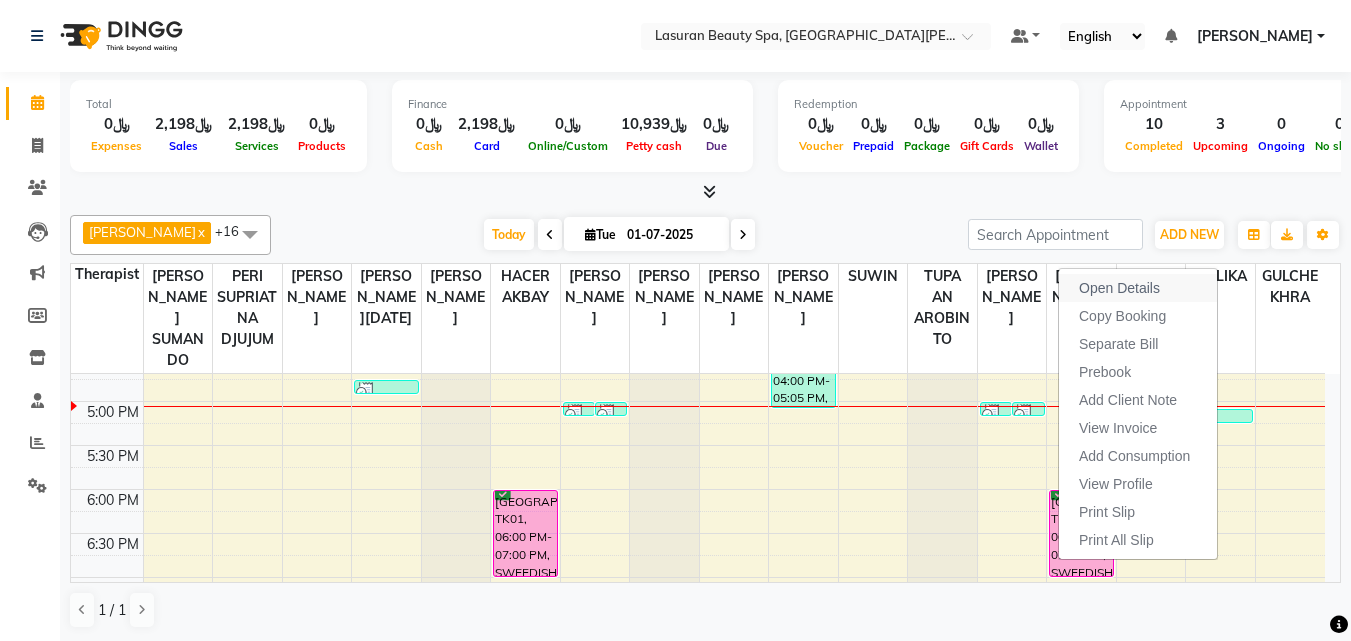 click on "Open Details" at bounding box center (1138, 288) 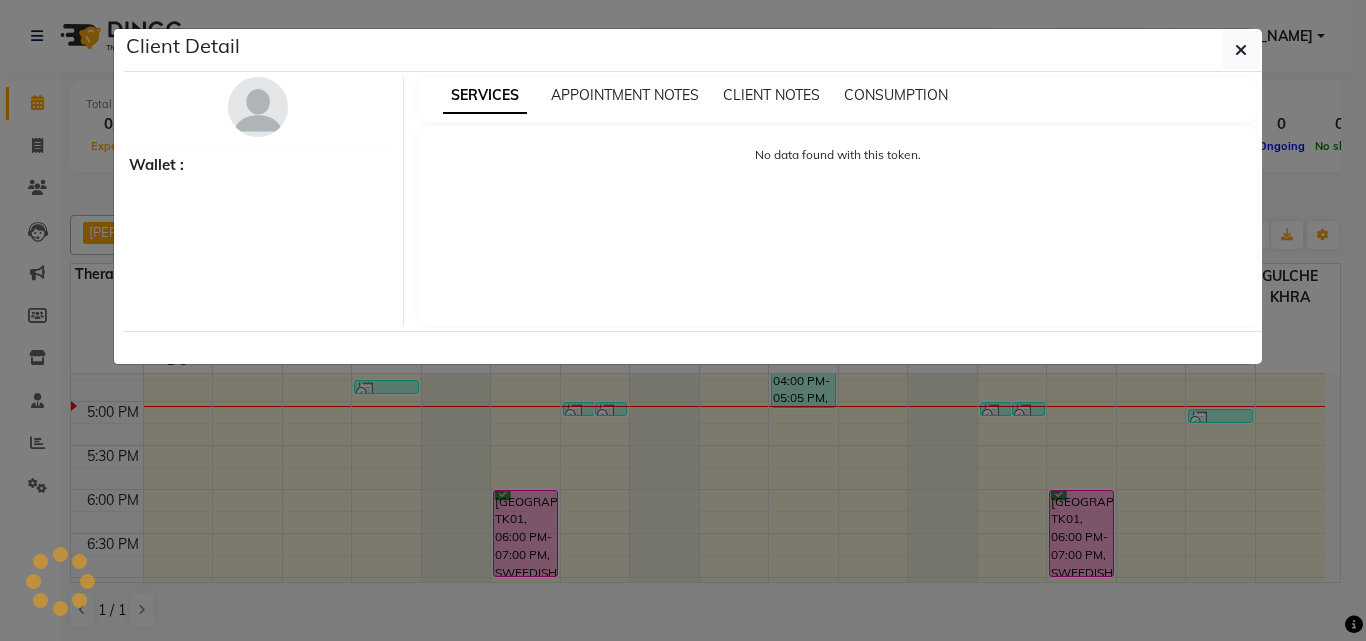 select on "3" 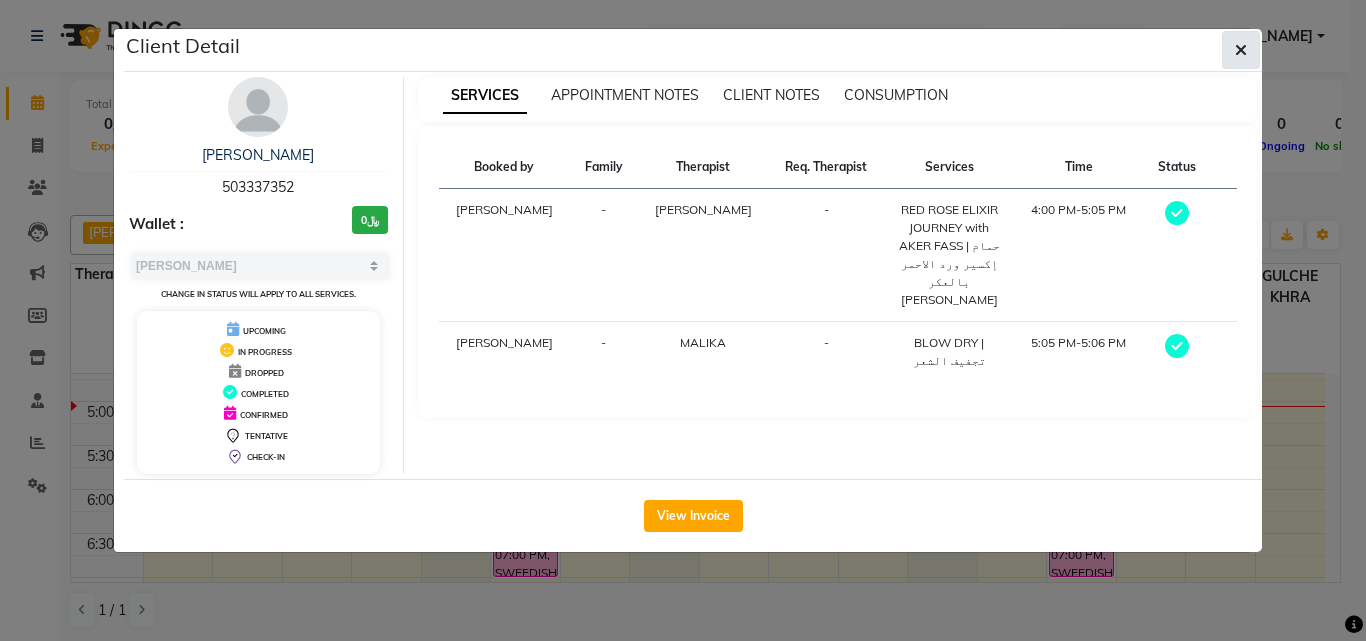 click 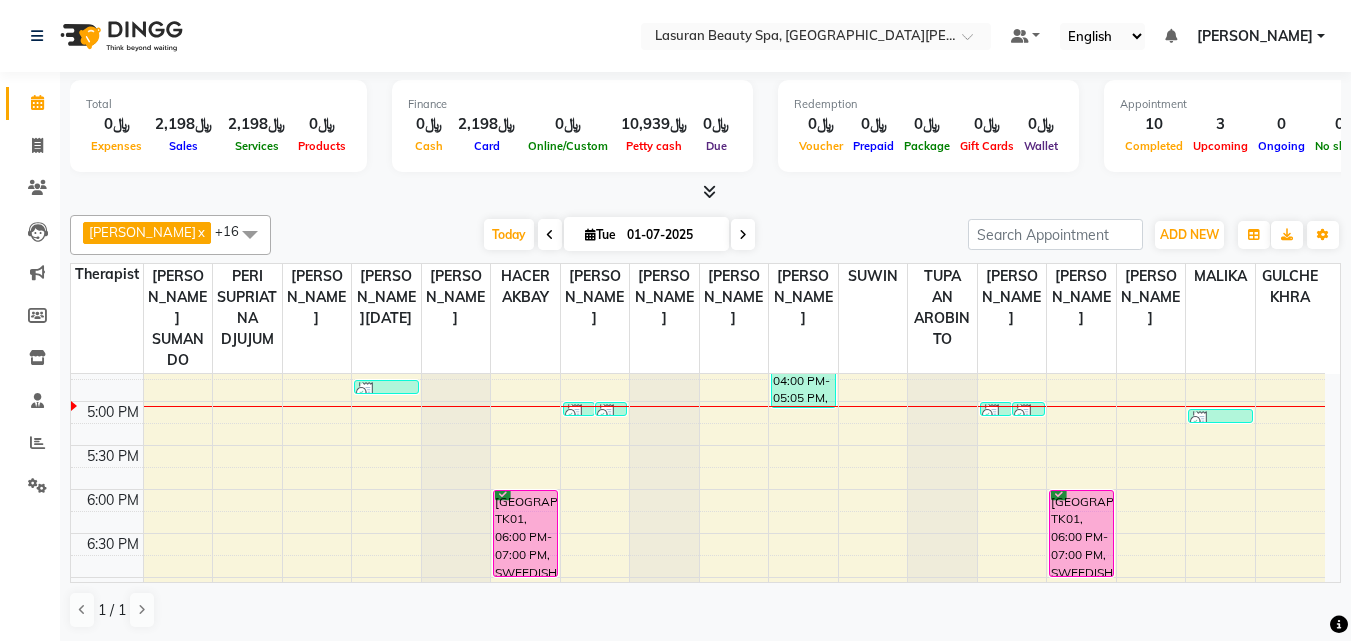 click at bounding box center [386, 392] 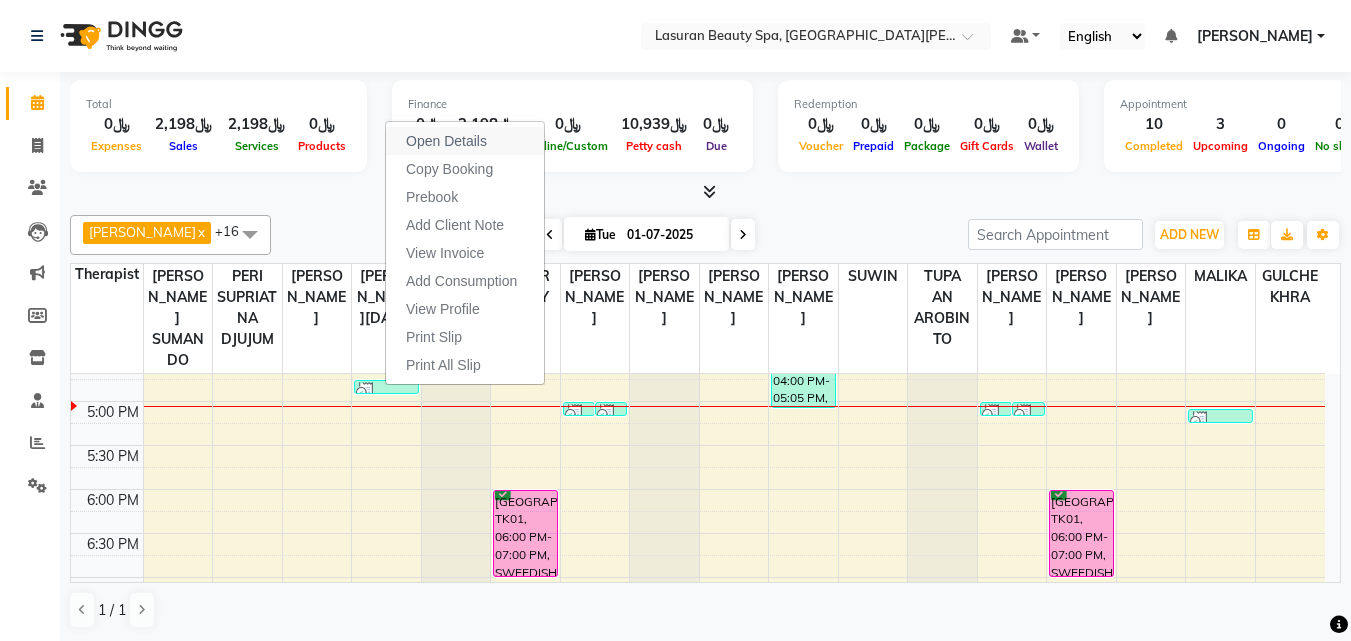click on "Open Details" at bounding box center (465, 141) 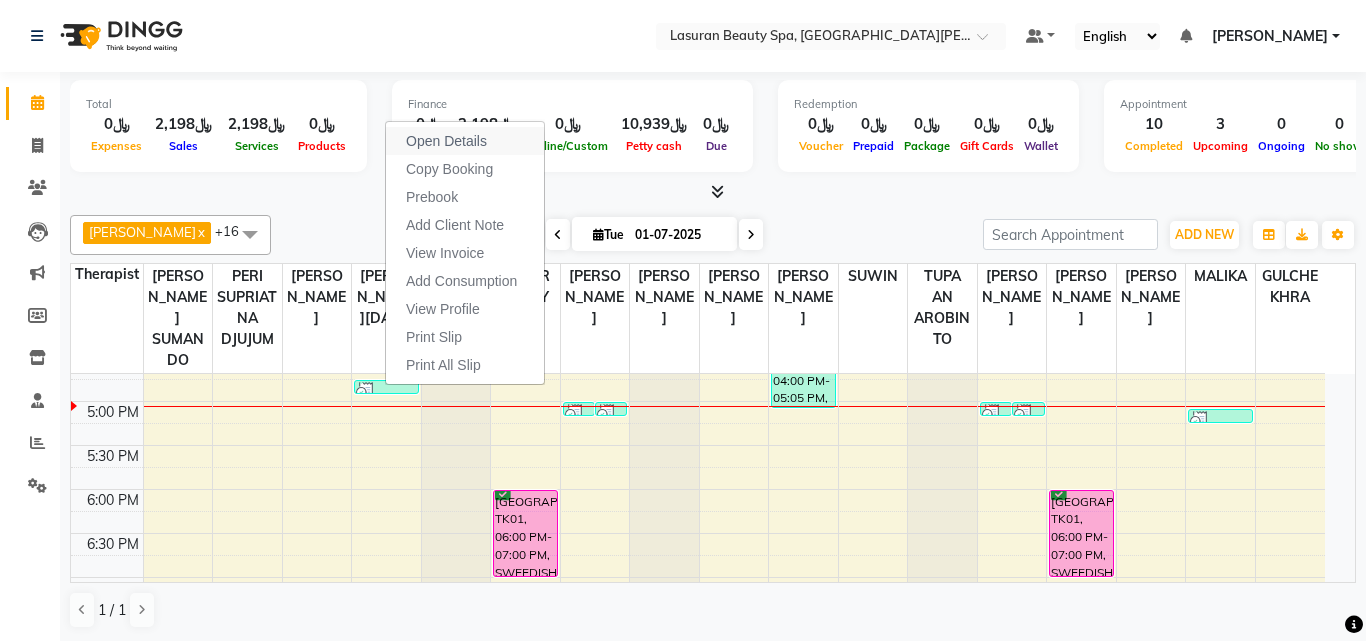 select on "3" 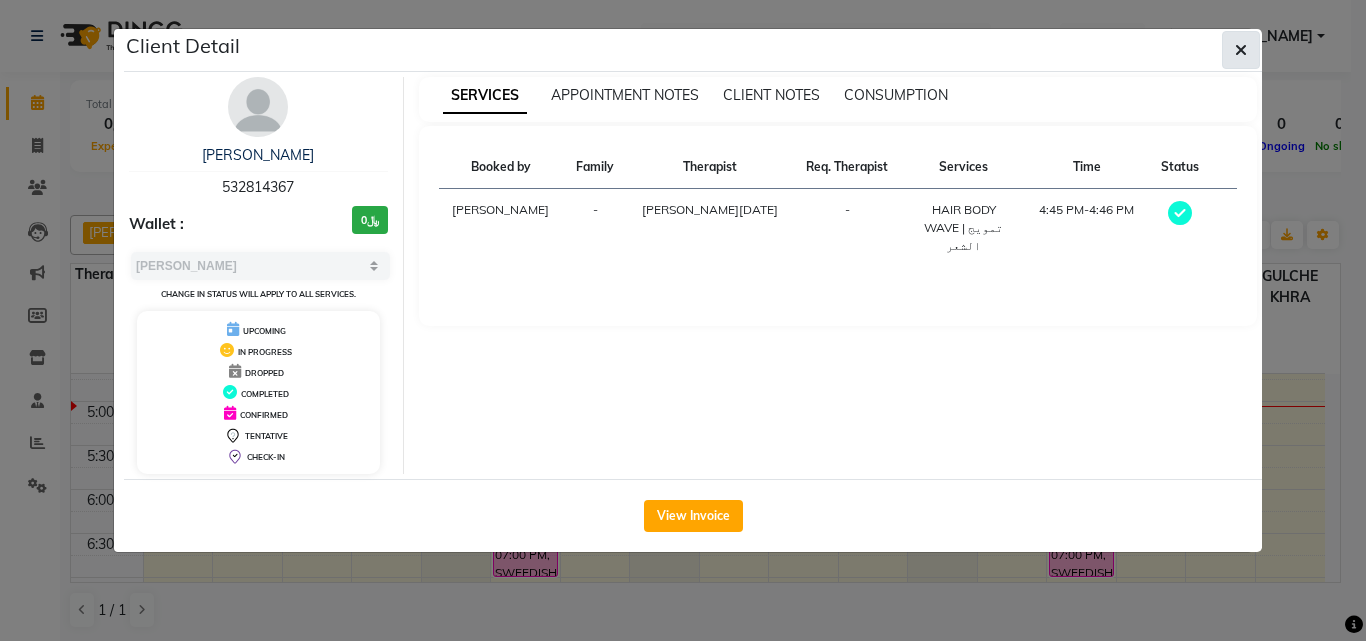 click 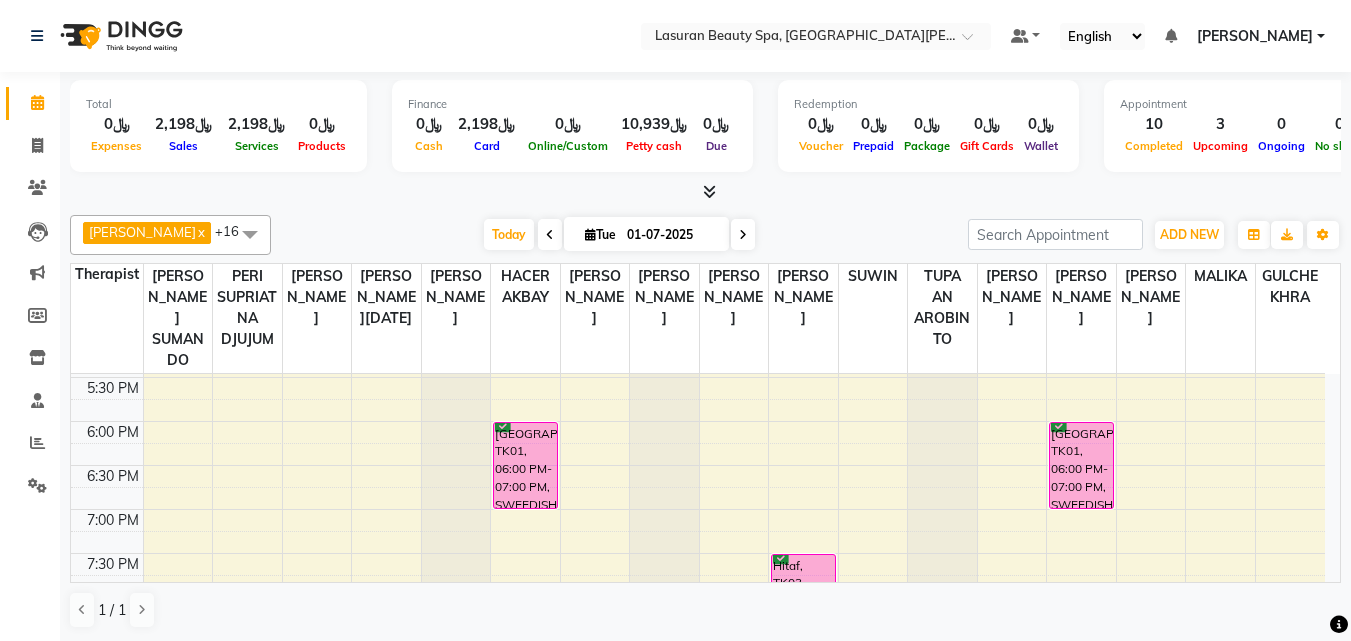 scroll, scrollTop: 559, scrollLeft: 0, axis: vertical 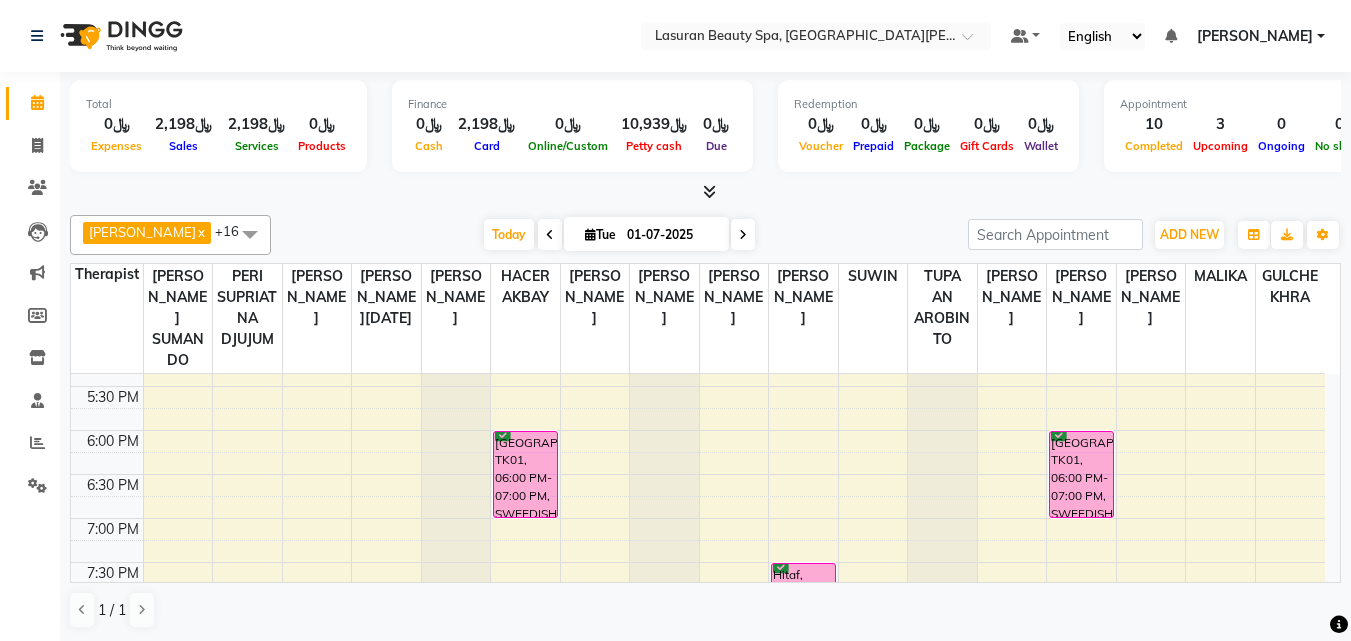 drag, startPoint x: 583, startPoint y: 478, endPoint x: 544, endPoint y: 342, distance: 141.48145 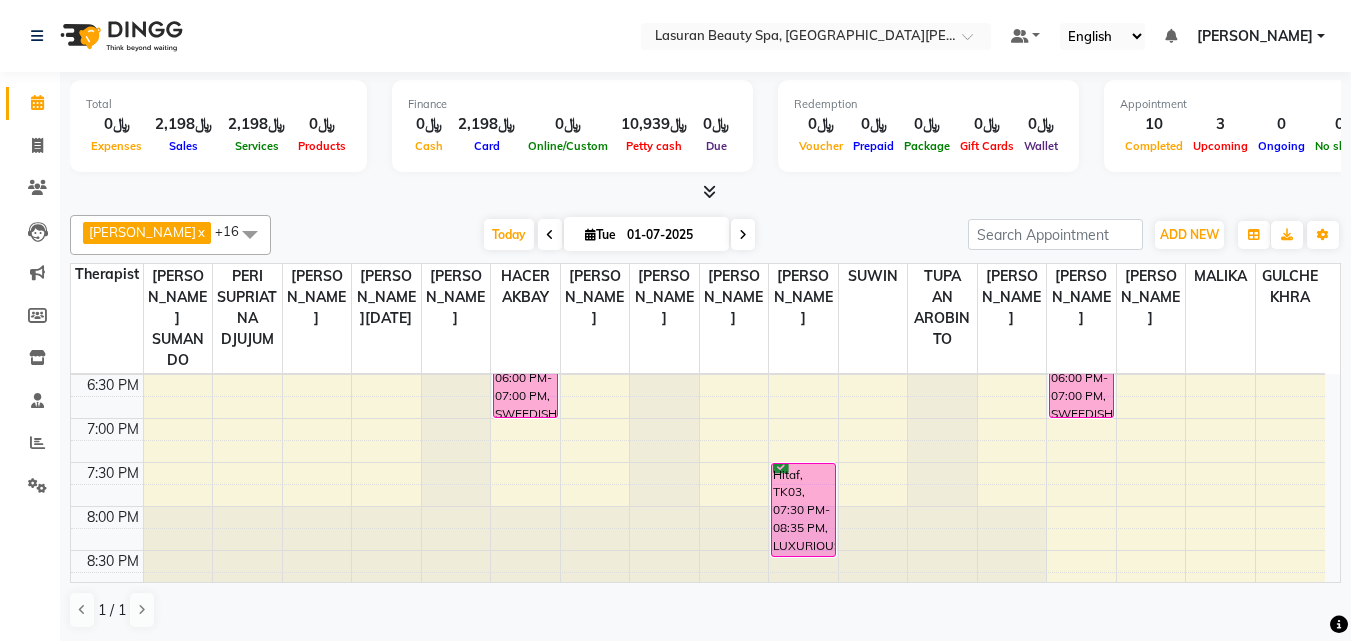scroll, scrollTop: 559, scrollLeft: 0, axis: vertical 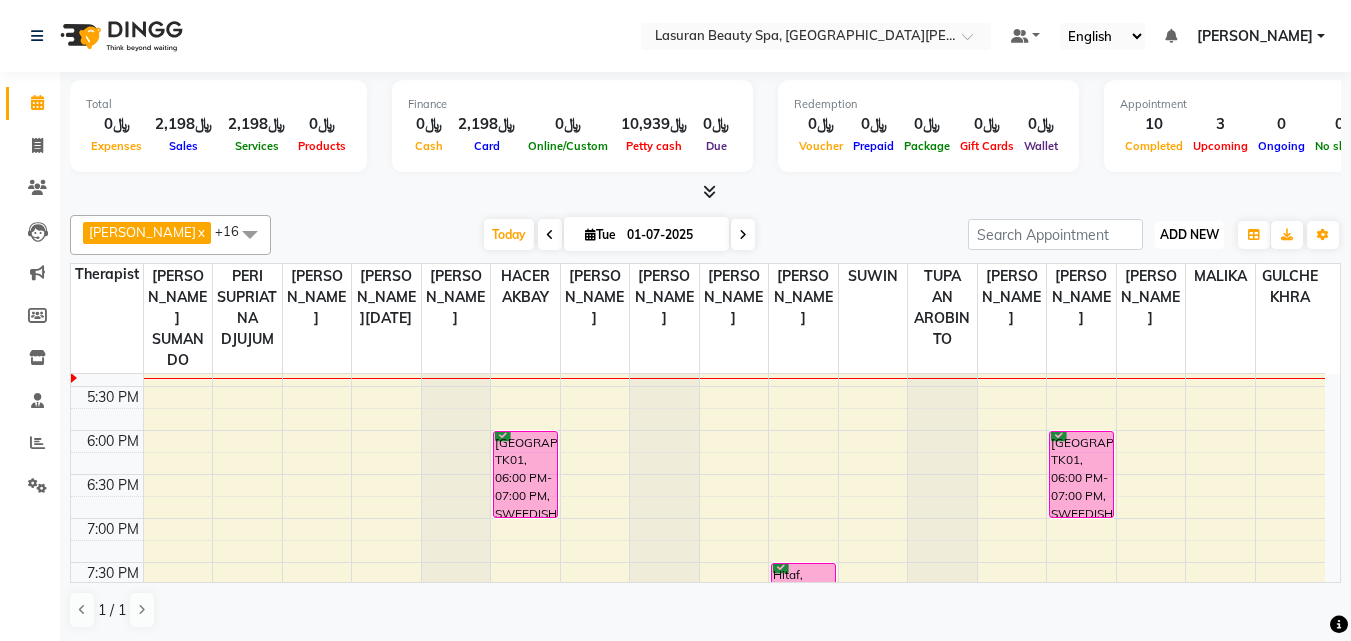 click on "ADD NEW" at bounding box center (1189, 234) 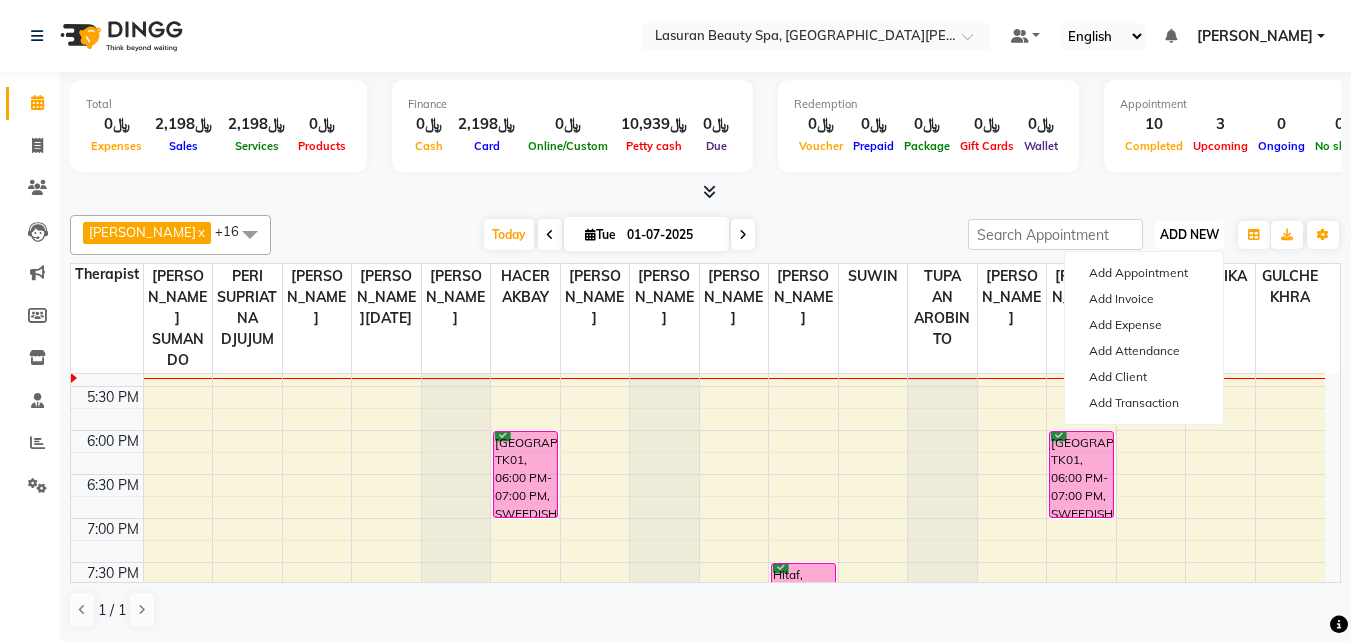 scroll, scrollTop: 1, scrollLeft: 0, axis: vertical 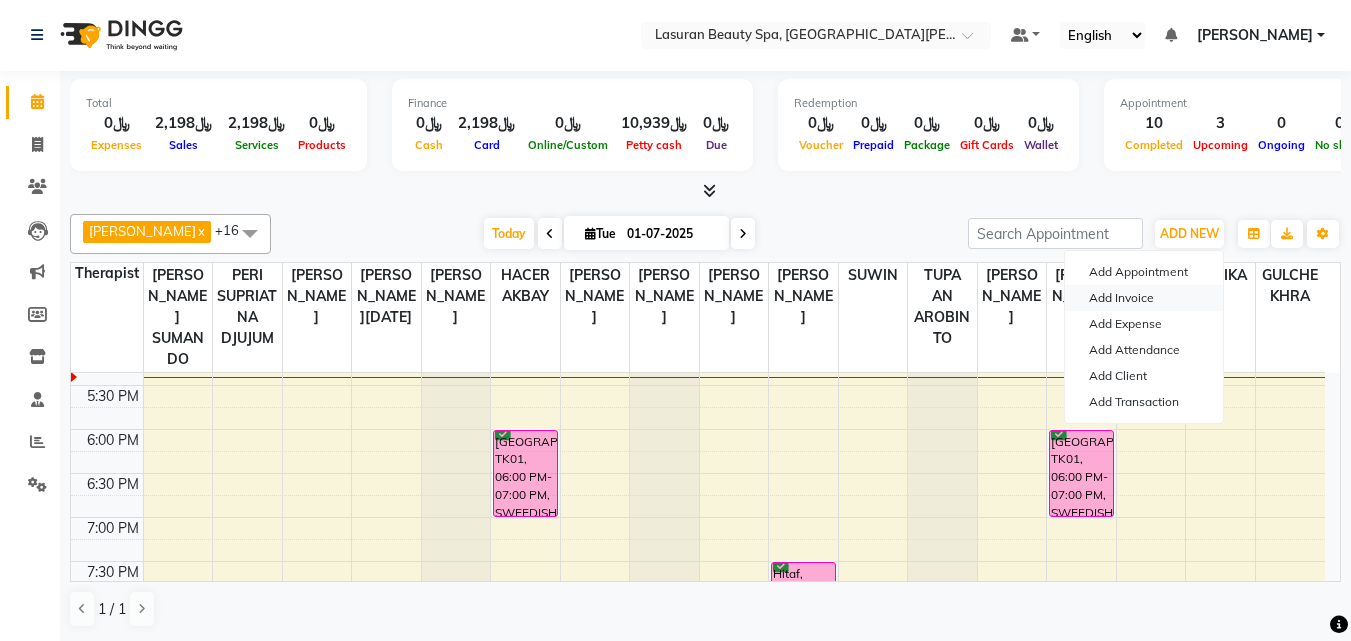 click on "Add Invoice" at bounding box center (1144, 298) 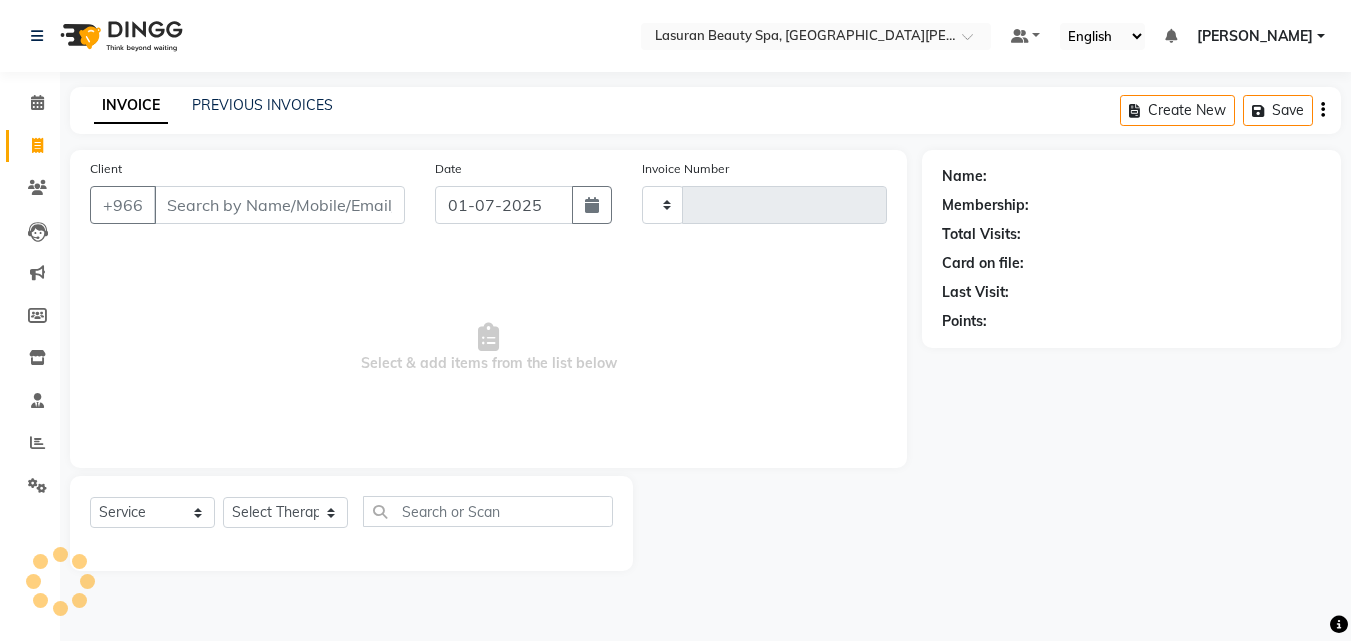 type on "0814" 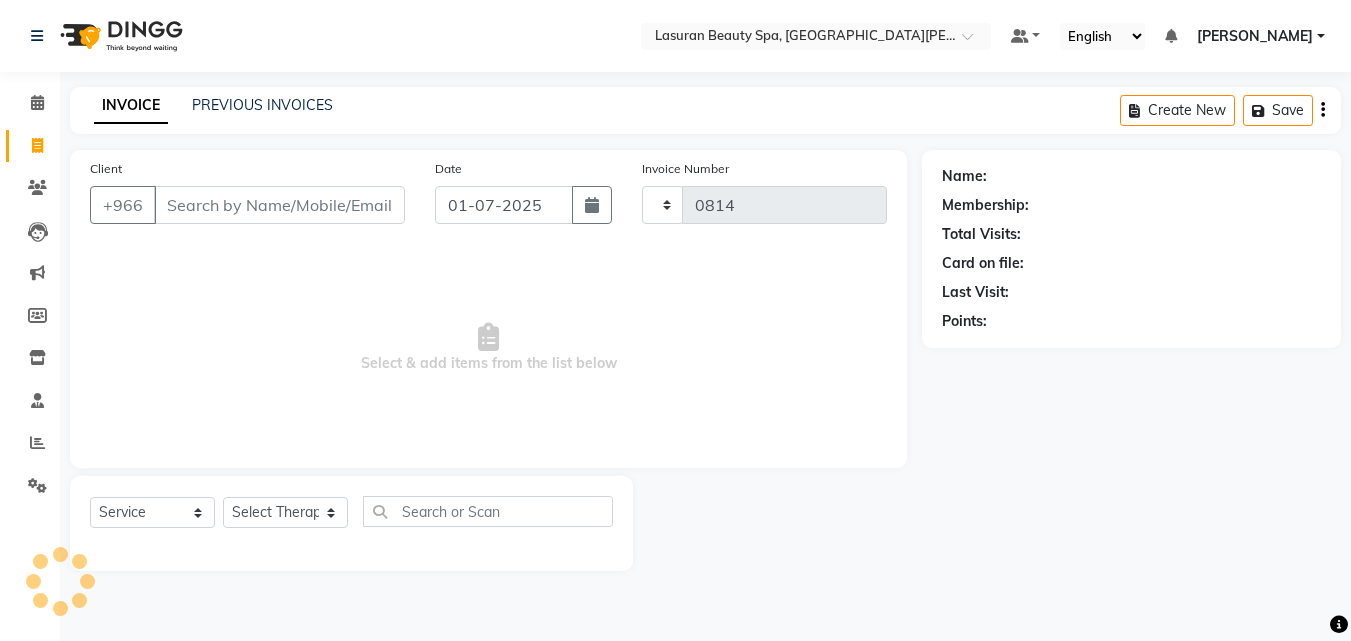 select on "6941" 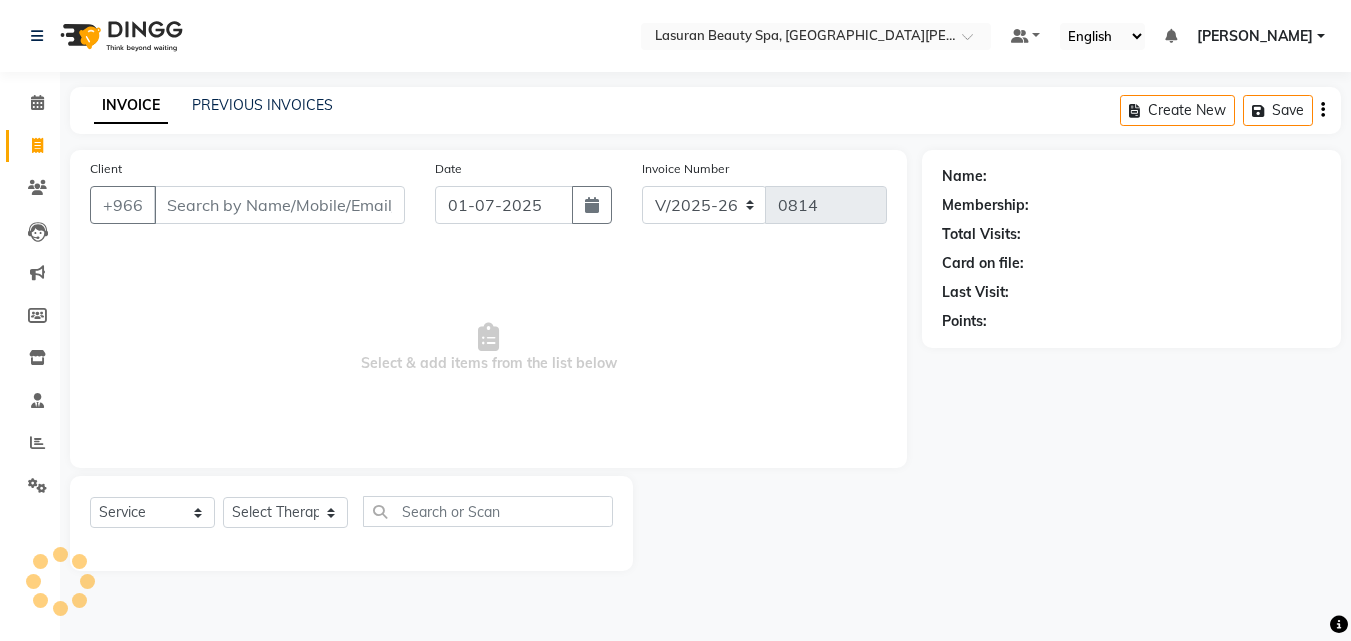 scroll, scrollTop: 0, scrollLeft: 0, axis: both 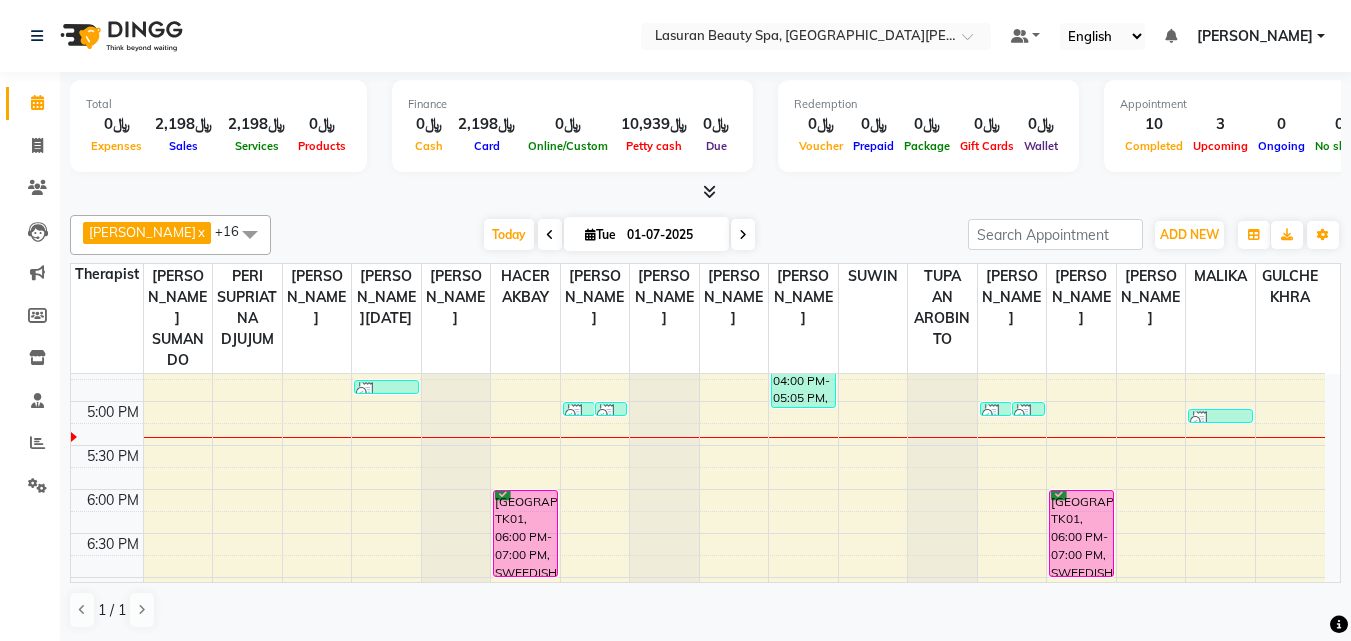 click at bounding box center (386, 392) 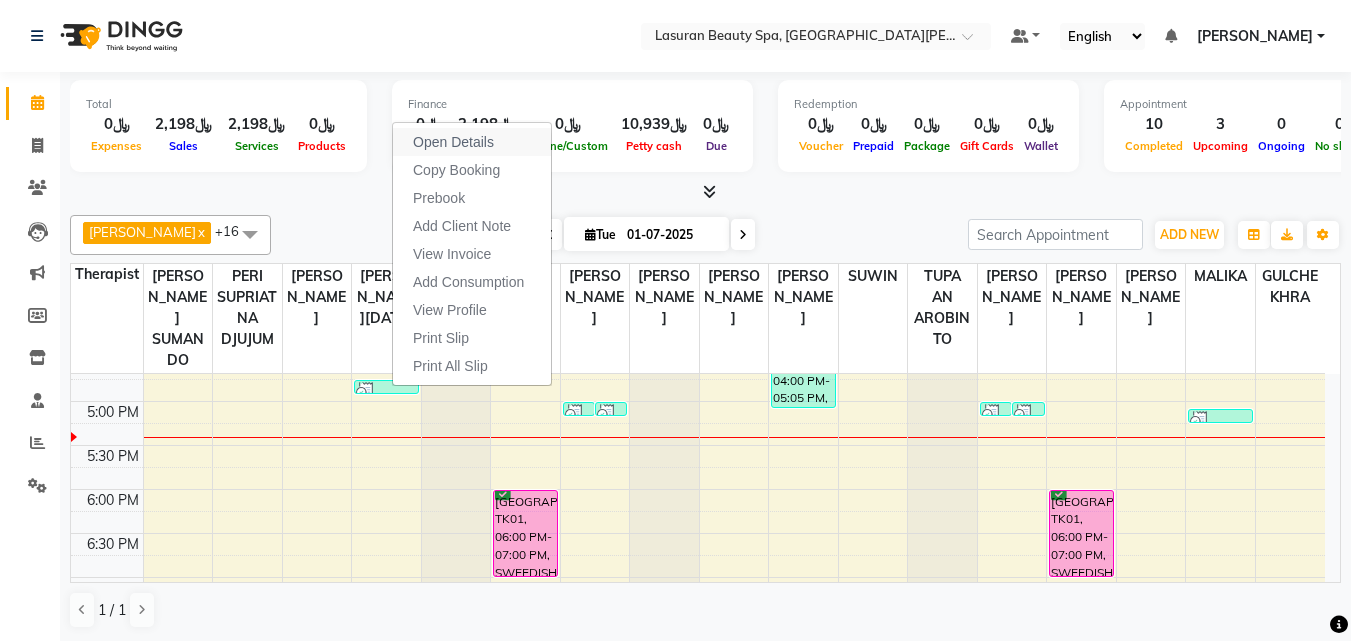 click on "Open Details" at bounding box center (453, 142) 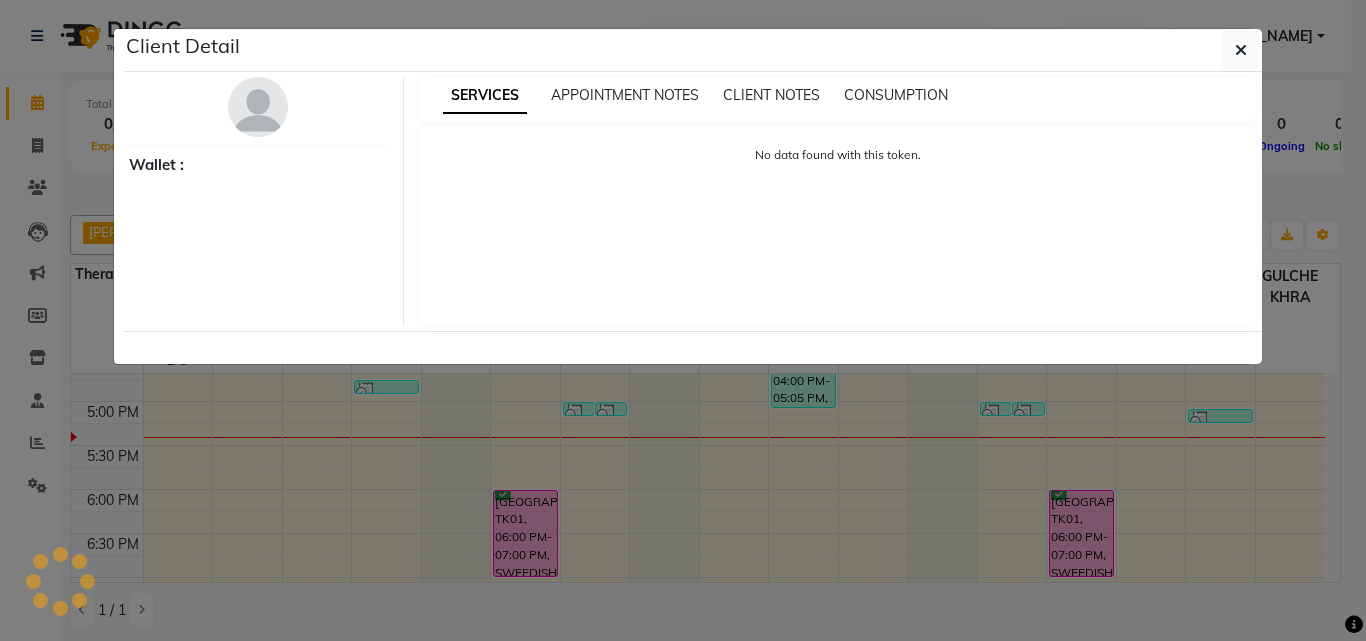 select on "3" 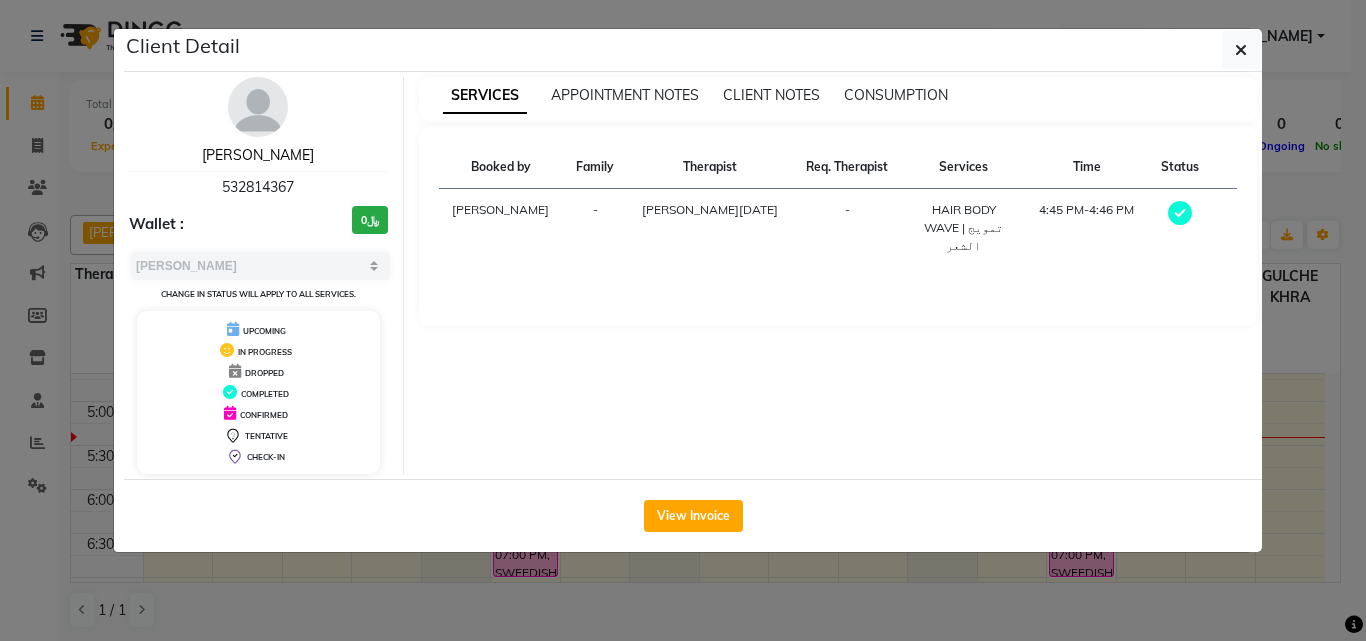 click on "[PERSON_NAME]" at bounding box center (258, 155) 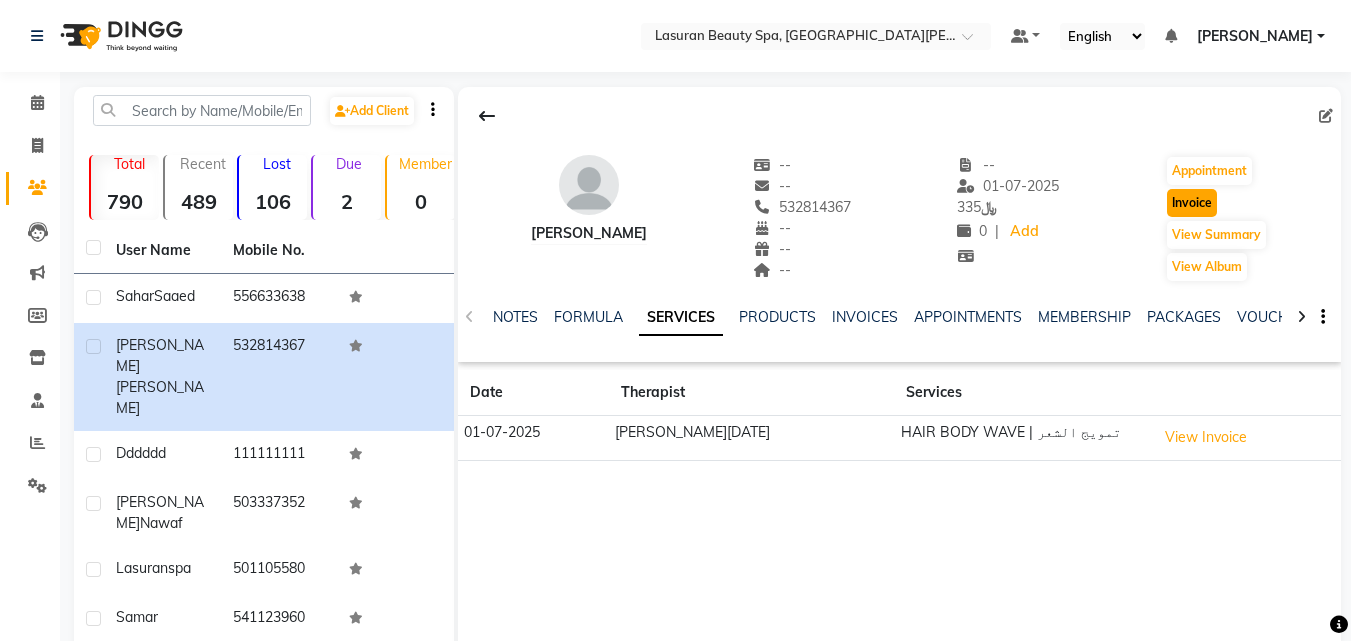 click on "Invoice" 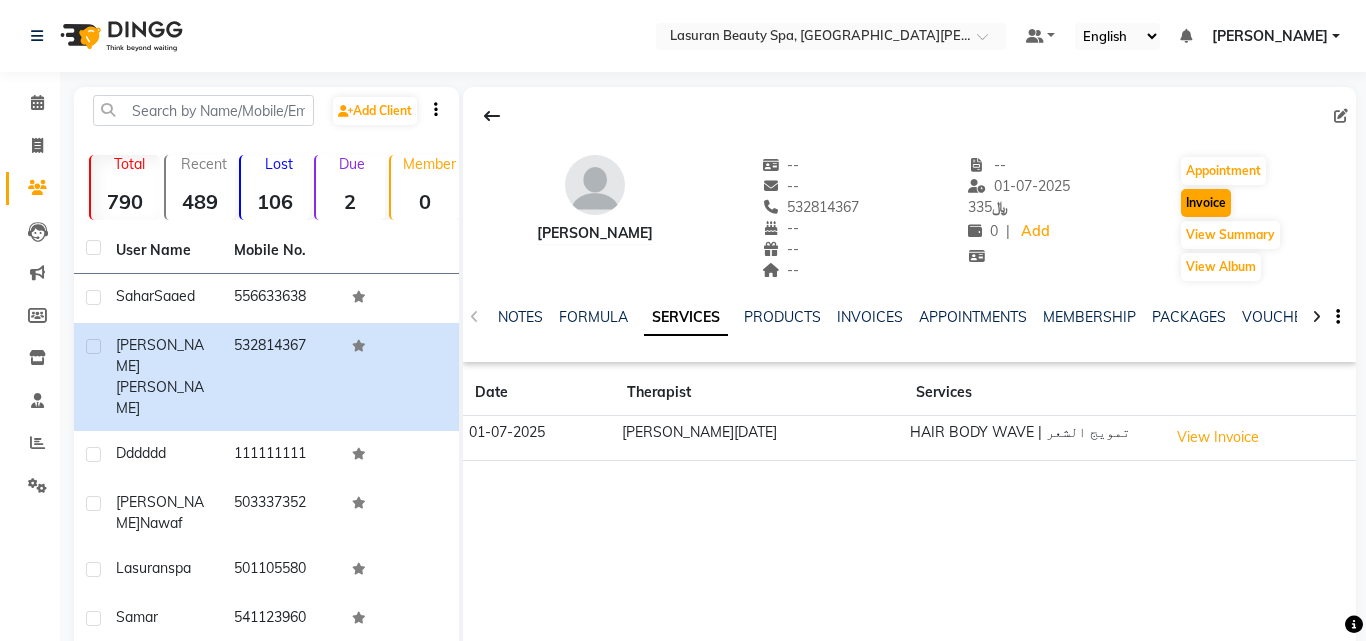 select on "service" 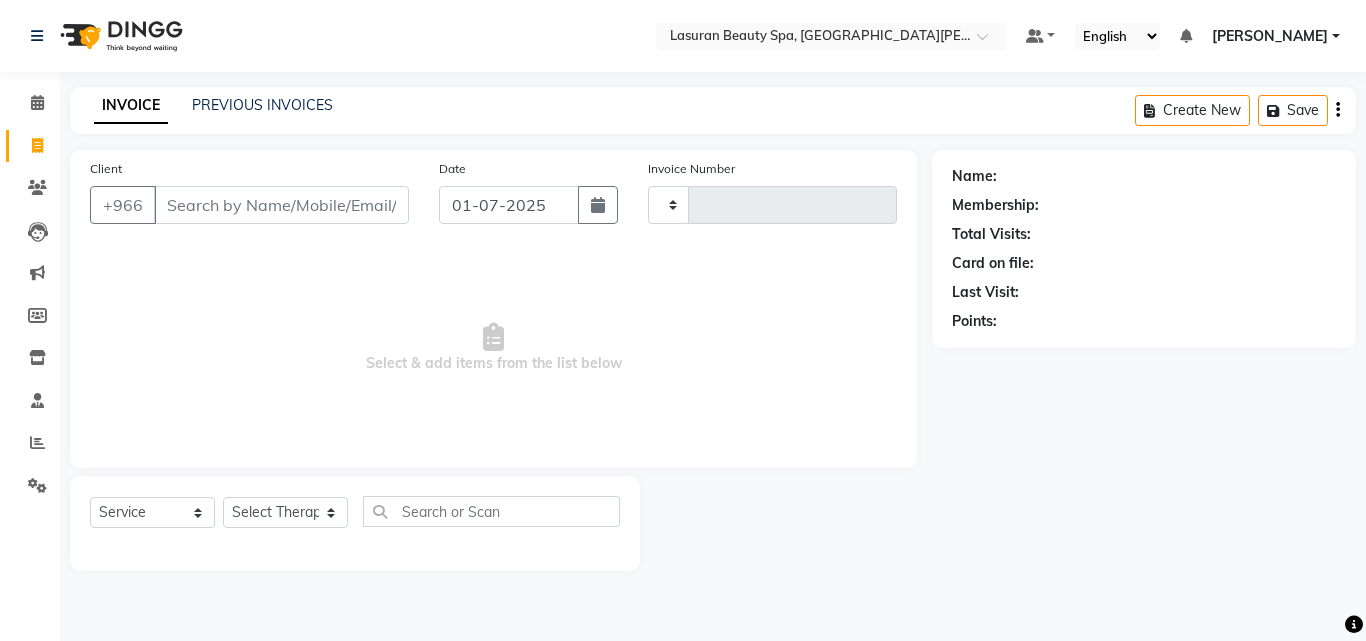 type on "0814" 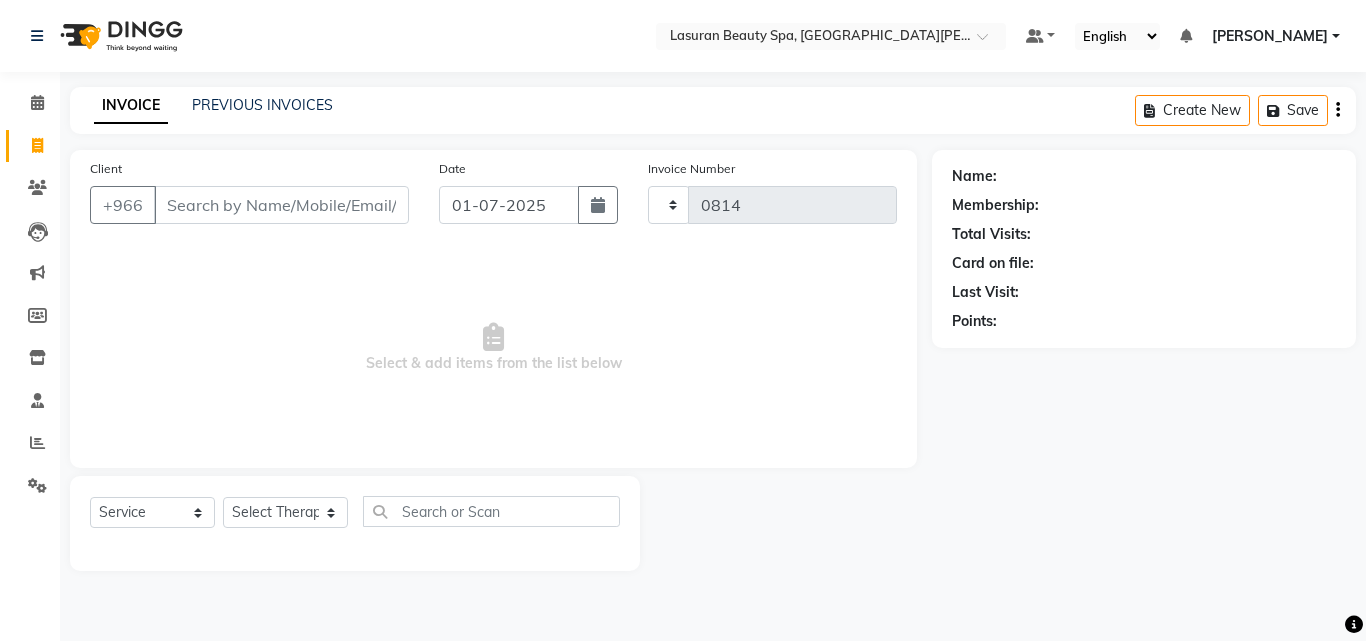 select on "6941" 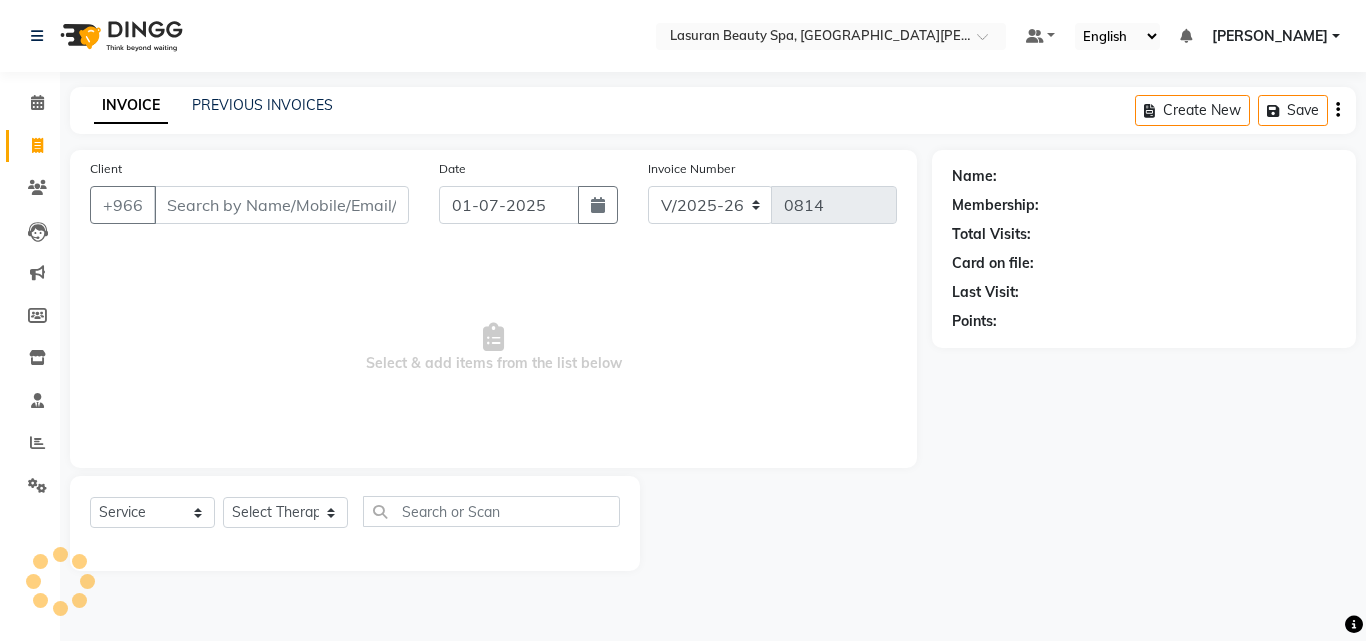 type on "532814367" 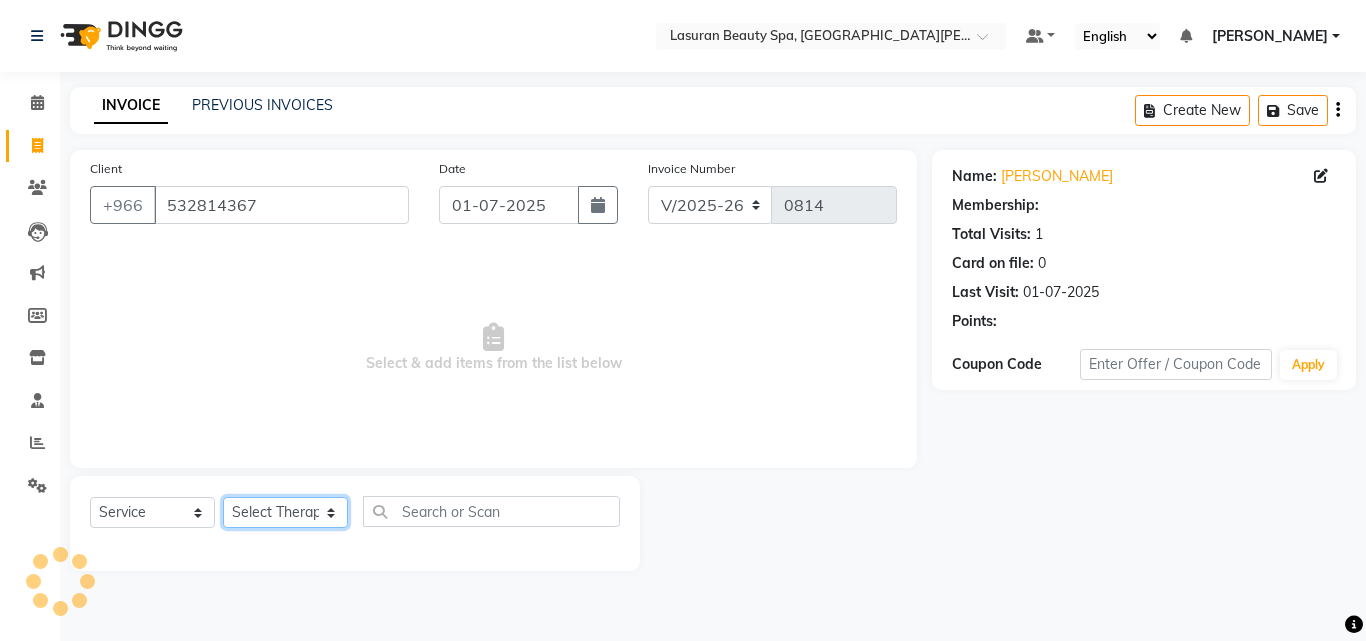 click on "Select Therapist [PERSON_NAME] SUMANDO [PERSON_NAME] BISHAL THAPA BISHUN DEV MANDAL CHAIMAE BALHAMIDIYA [PERSON_NAME] [PERSON_NAME] [PERSON_NAME] Nah Ghada Yaseen GULCHEKHRA HACER AKBAY Hiba [DATE][PERSON_NAME] MABELL BORCELIS [PERSON_NAME] MARIFE MASTE Mohamed ELfarargy [PERSON_NAME] Amaui NABI KADDUS [PERSON_NAME]  SUPRIATNA DJUJUM [PERSON_NAME] [PERSON_NAME] [PERSON_NAME] [PERSON_NAME] SUWIN TUPA AN AROBINTO [PERSON_NAME]" 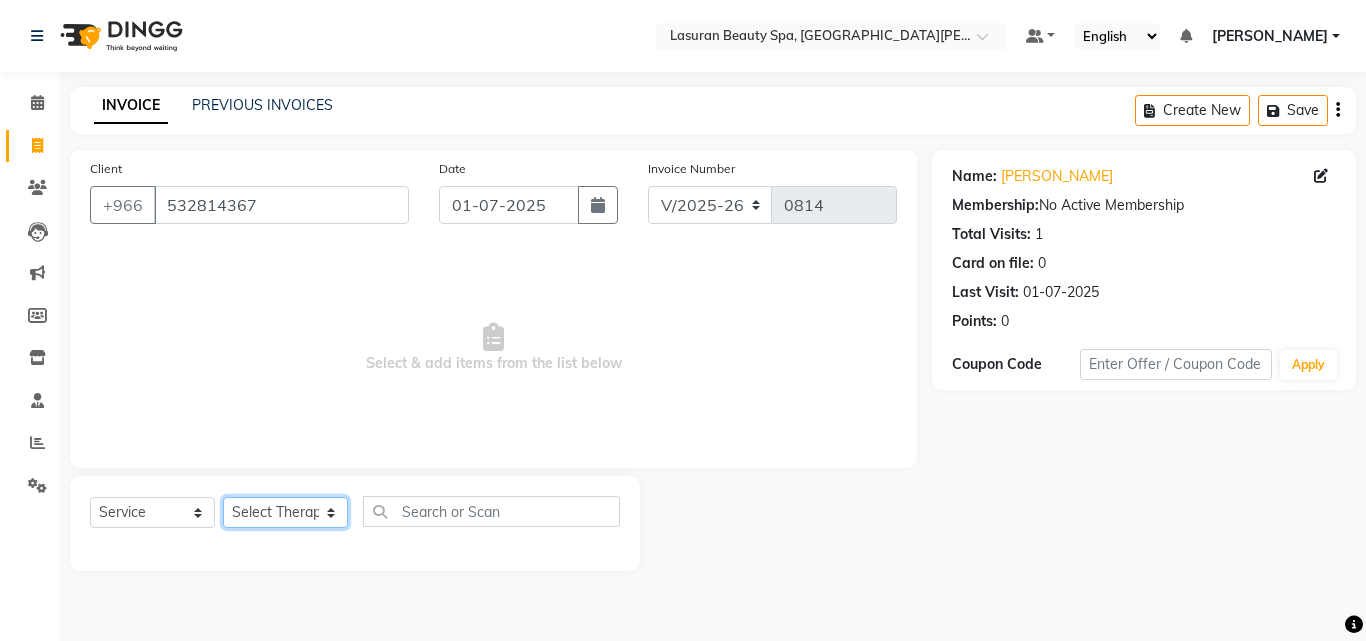 select on "54626" 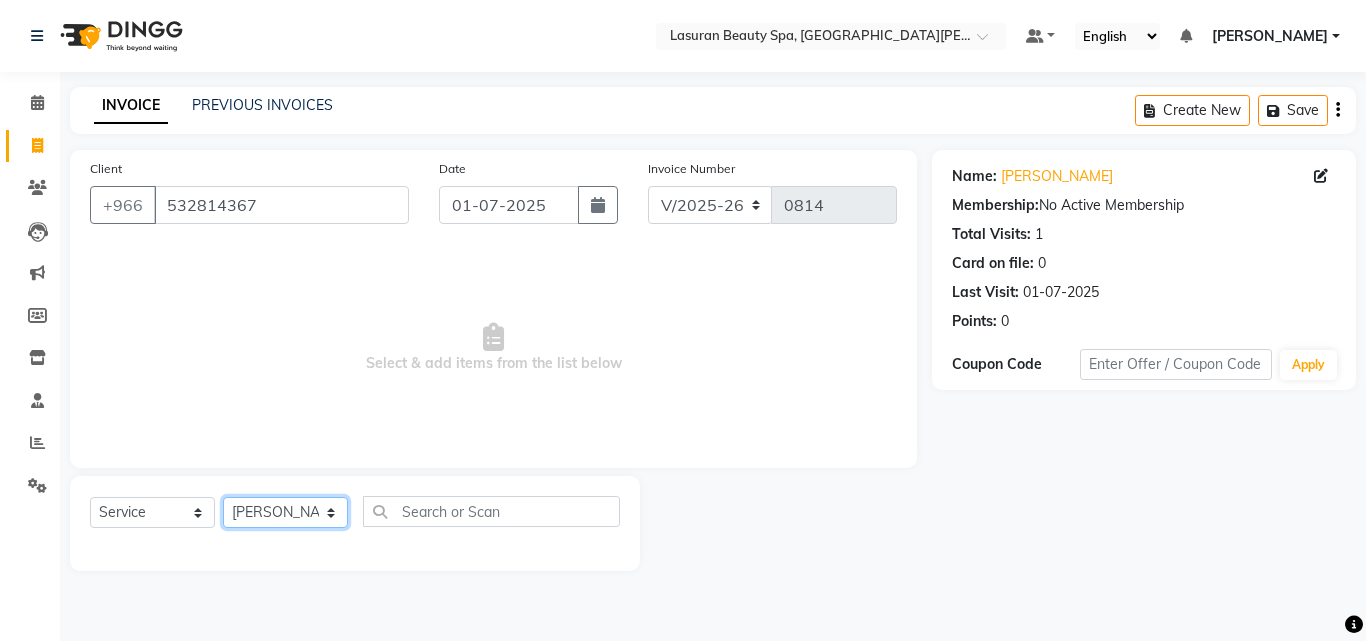 click on "Select Therapist [PERSON_NAME] SUMANDO [PERSON_NAME] BISHAL THAPA BISHUN DEV MANDAL CHAIMAE BALHAMIDIYA [PERSON_NAME] [PERSON_NAME] [PERSON_NAME] Nah Ghada Yaseen GULCHEKHRA HACER AKBAY Hiba [DATE][PERSON_NAME] MABELL BORCELIS [PERSON_NAME] MARIFE MASTE Mohamed ELfarargy [PERSON_NAME] Amaui NABI KADDUS [PERSON_NAME]  SUPRIATNA DJUJUM [PERSON_NAME] [PERSON_NAME] [PERSON_NAME] [PERSON_NAME] SUWIN TUPA AN AROBINTO [PERSON_NAME]" 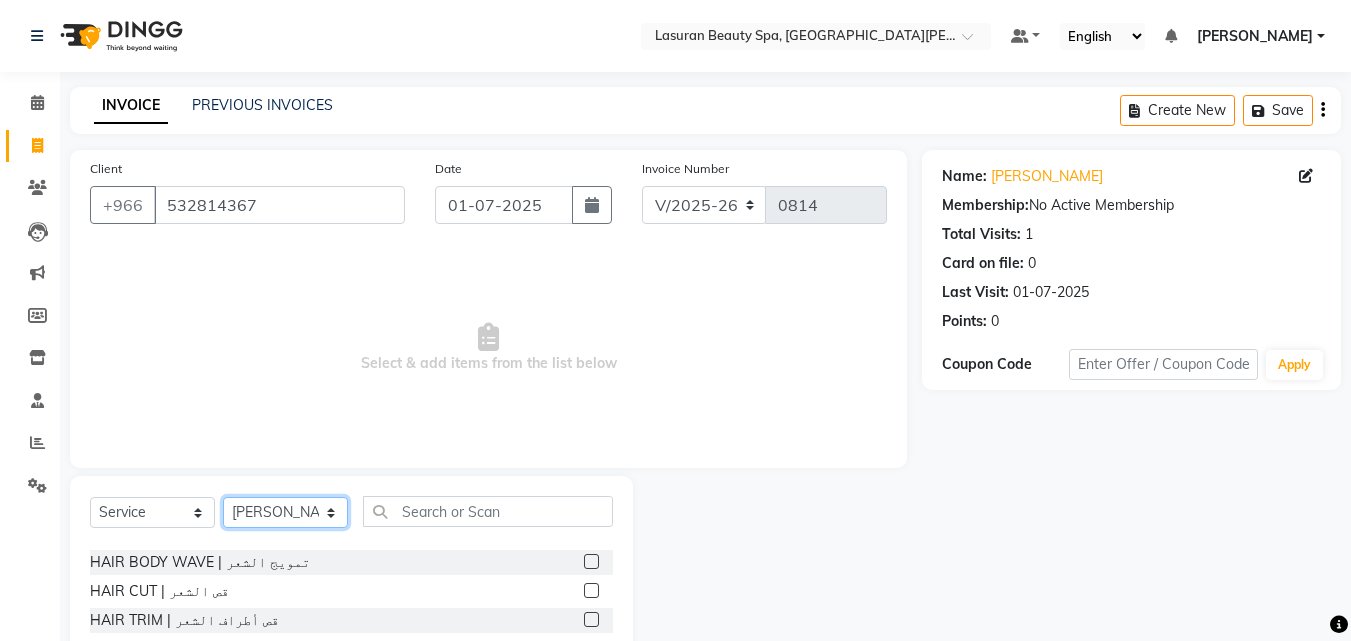 scroll, scrollTop: 100, scrollLeft: 0, axis: vertical 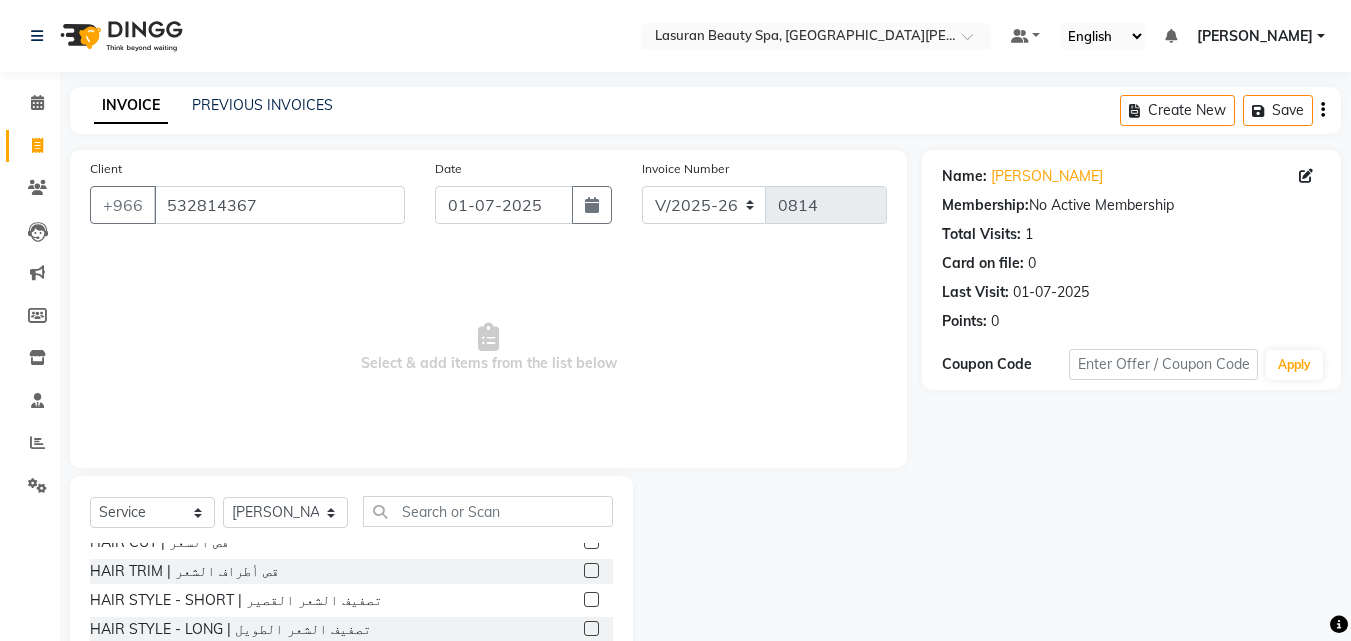 click on "HAIR TRIM | قص أطراف الشعر" 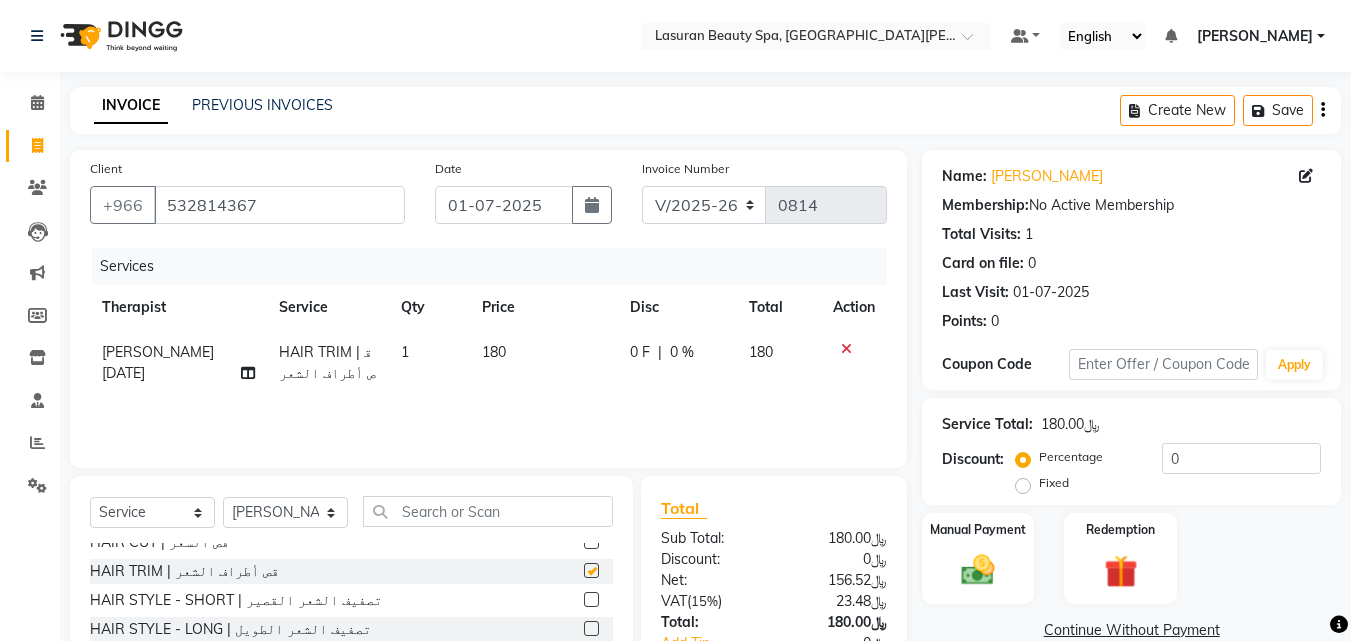 checkbox on "false" 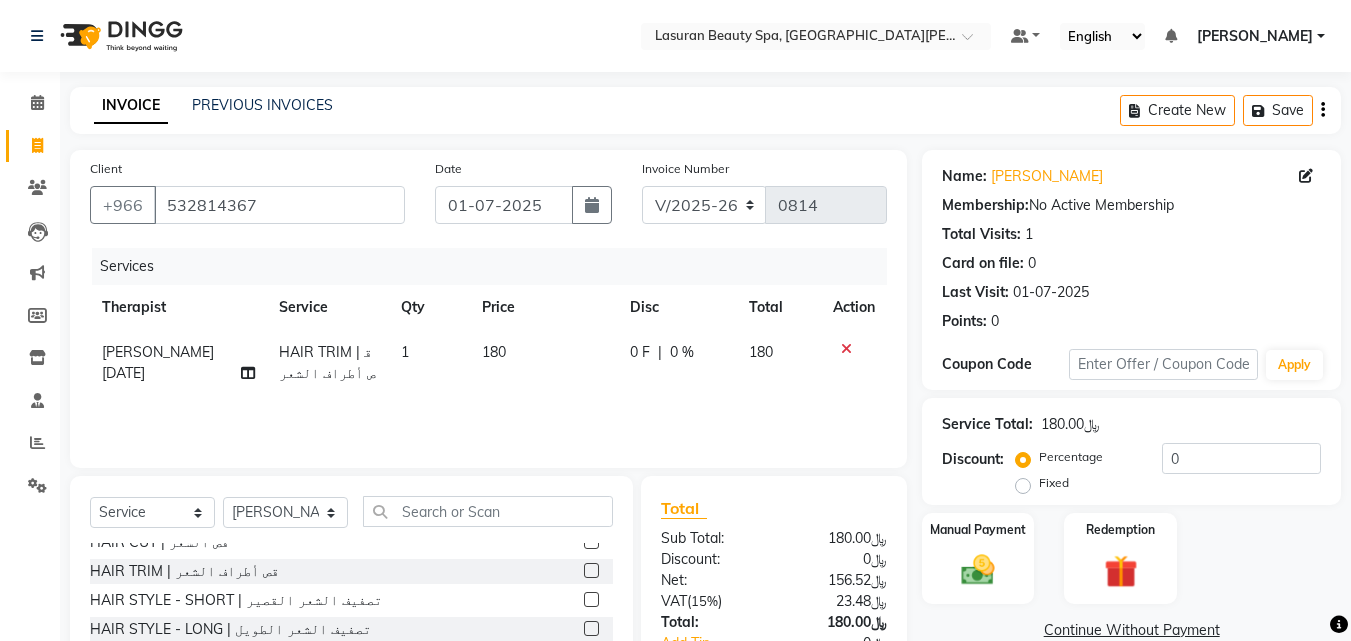scroll, scrollTop: 160, scrollLeft: 0, axis: vertical 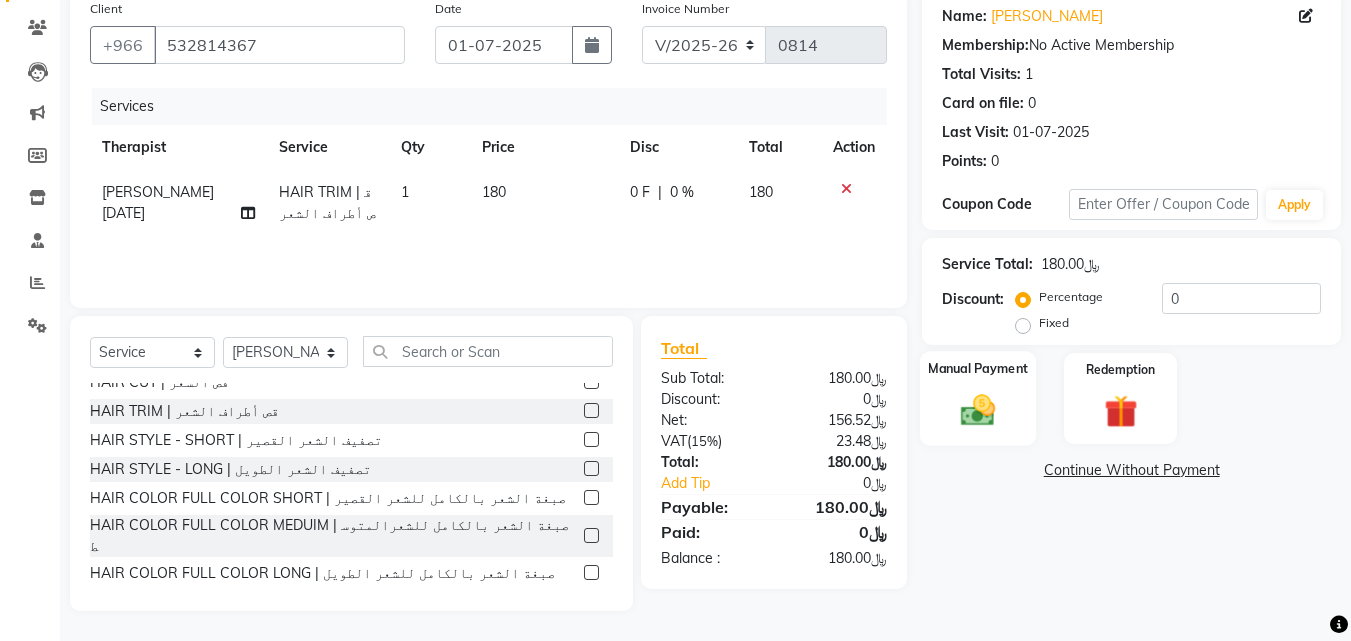 click on "Manual Payment" 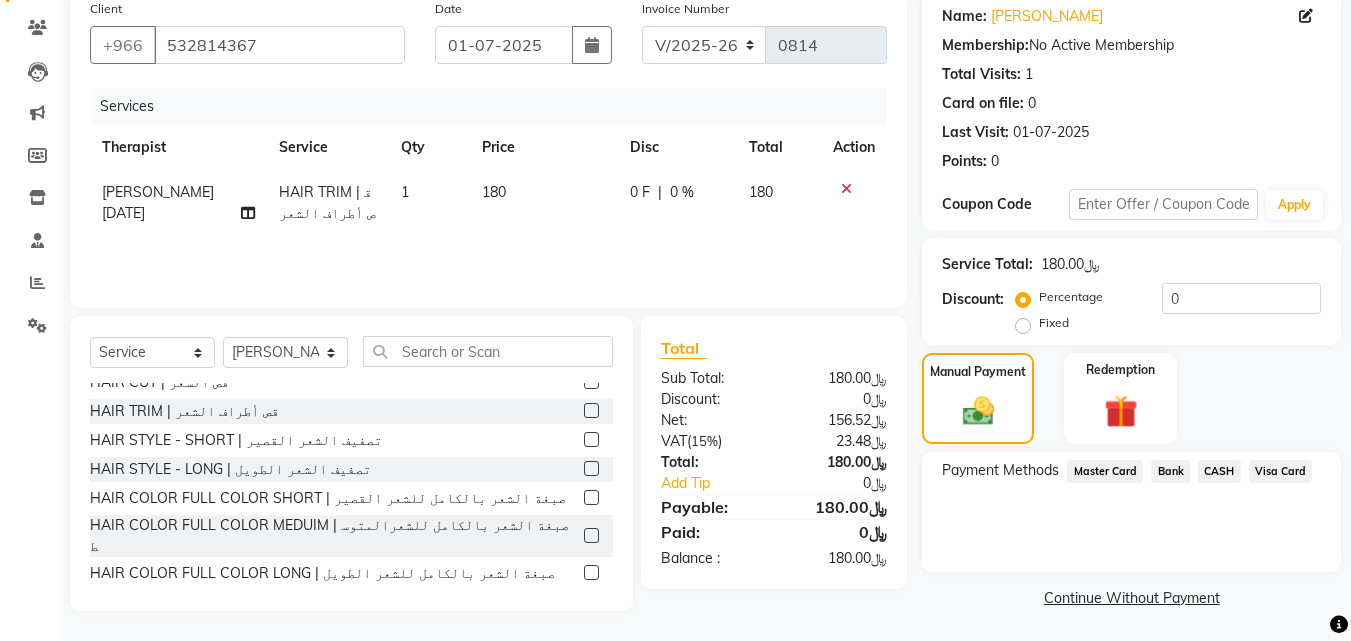 click on "Visa Card" 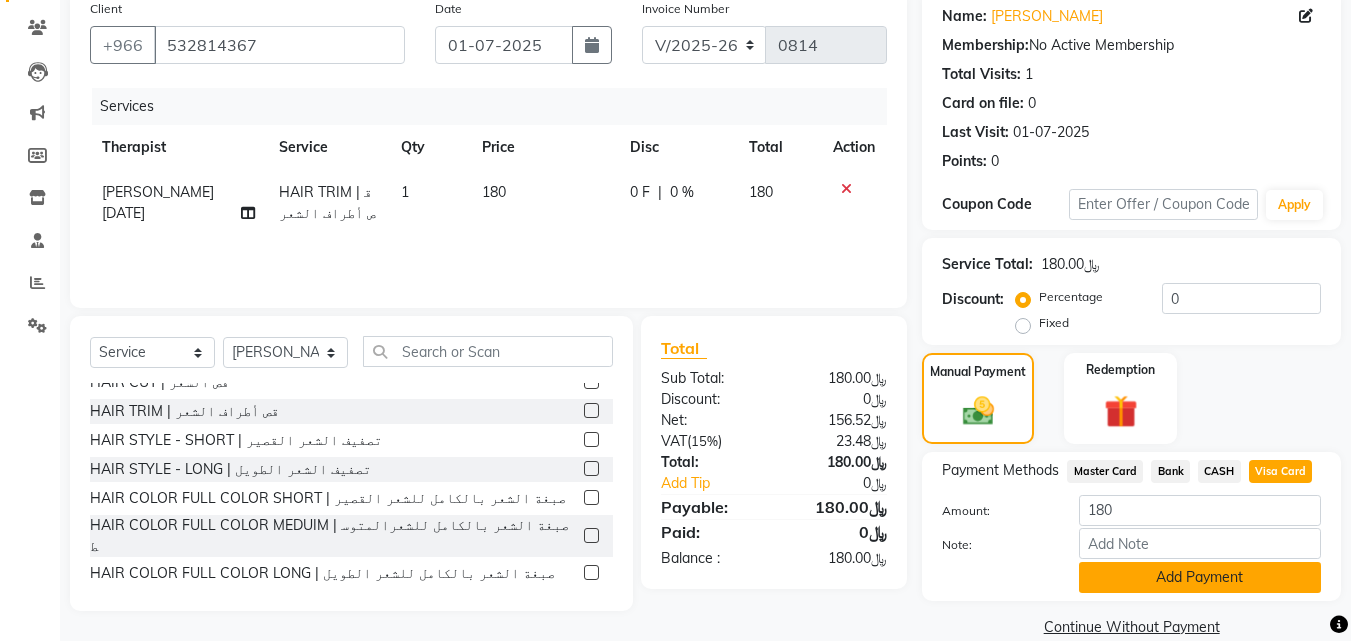 click on "Add Payment" 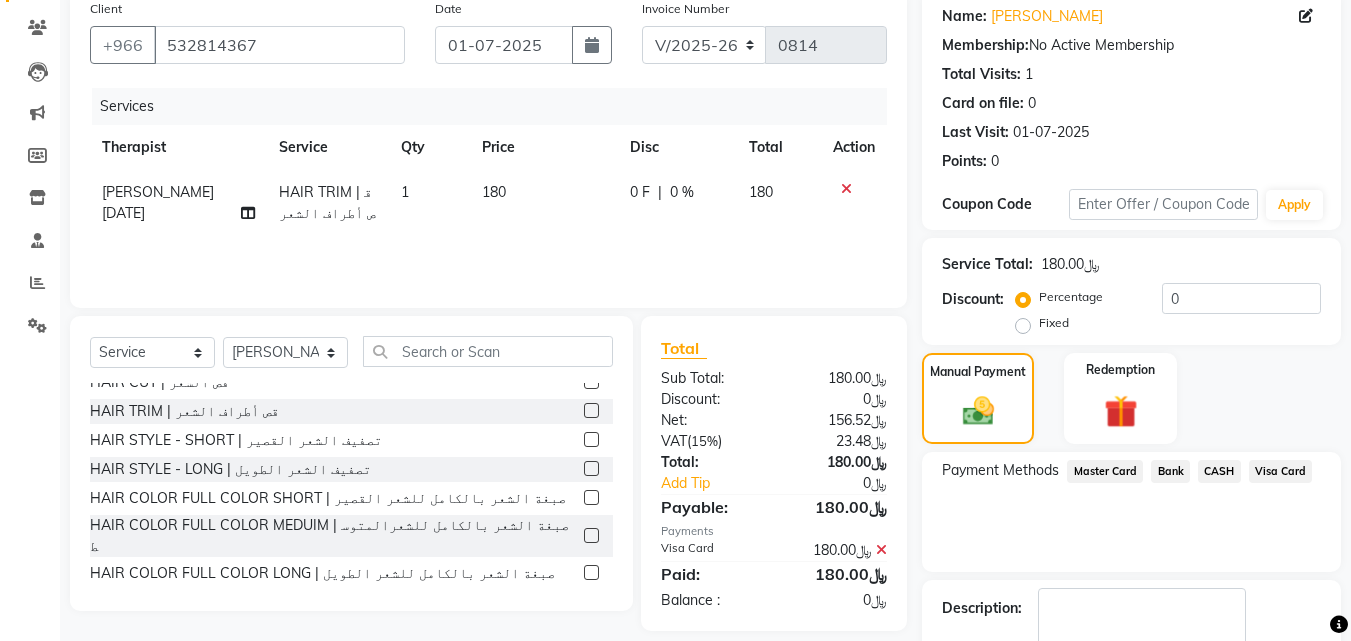 click on "Checkout" 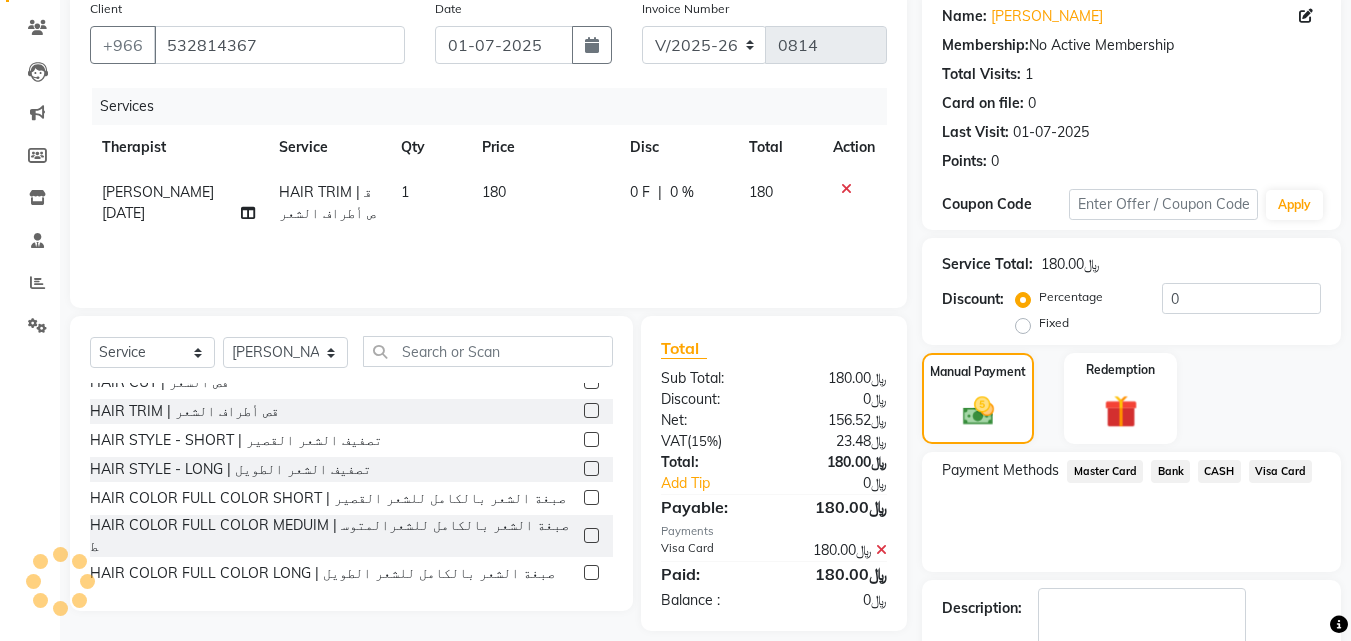 scroll, scrollTop: 0, scrollLeft: 0, axis: both 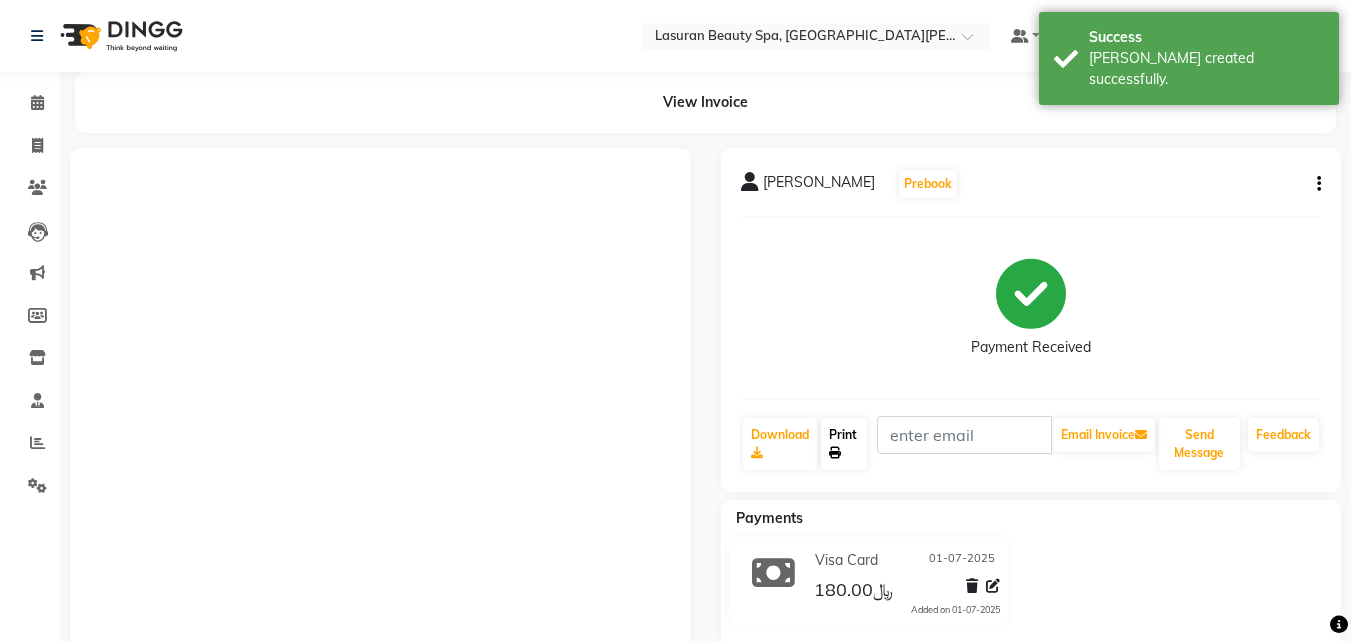 click on "Print" 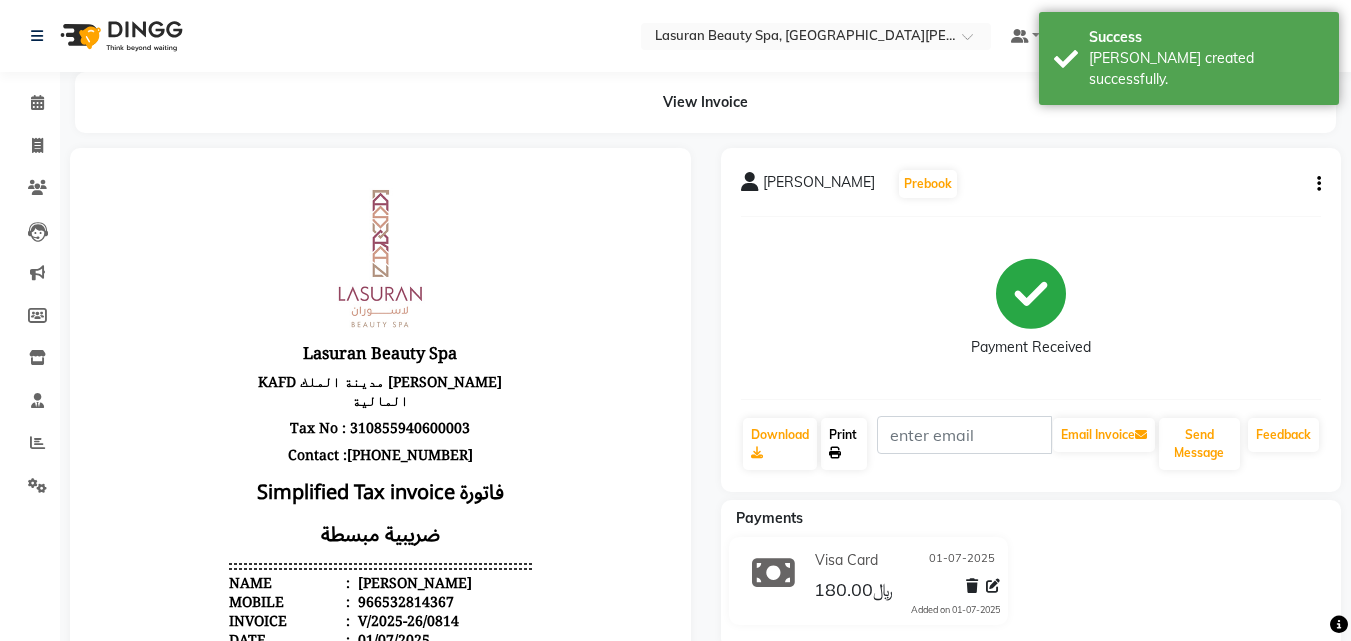 scroll, scrollTop: 0, scrollLeft: 0, axis: both 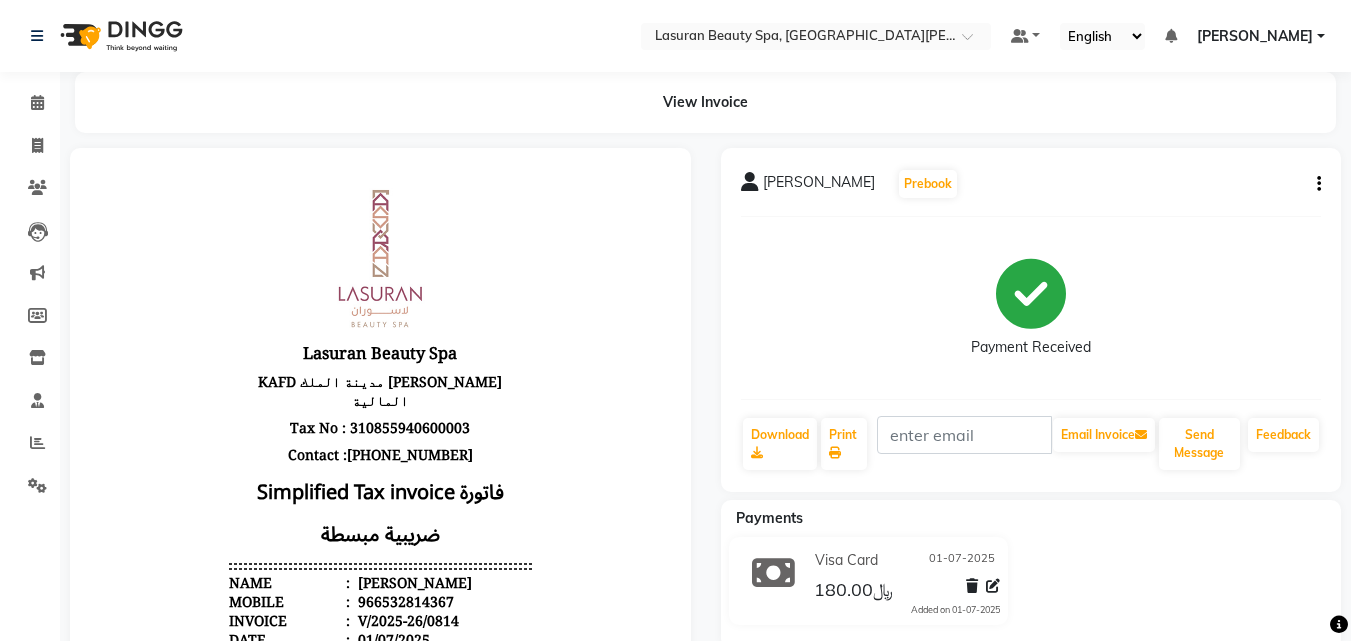 click 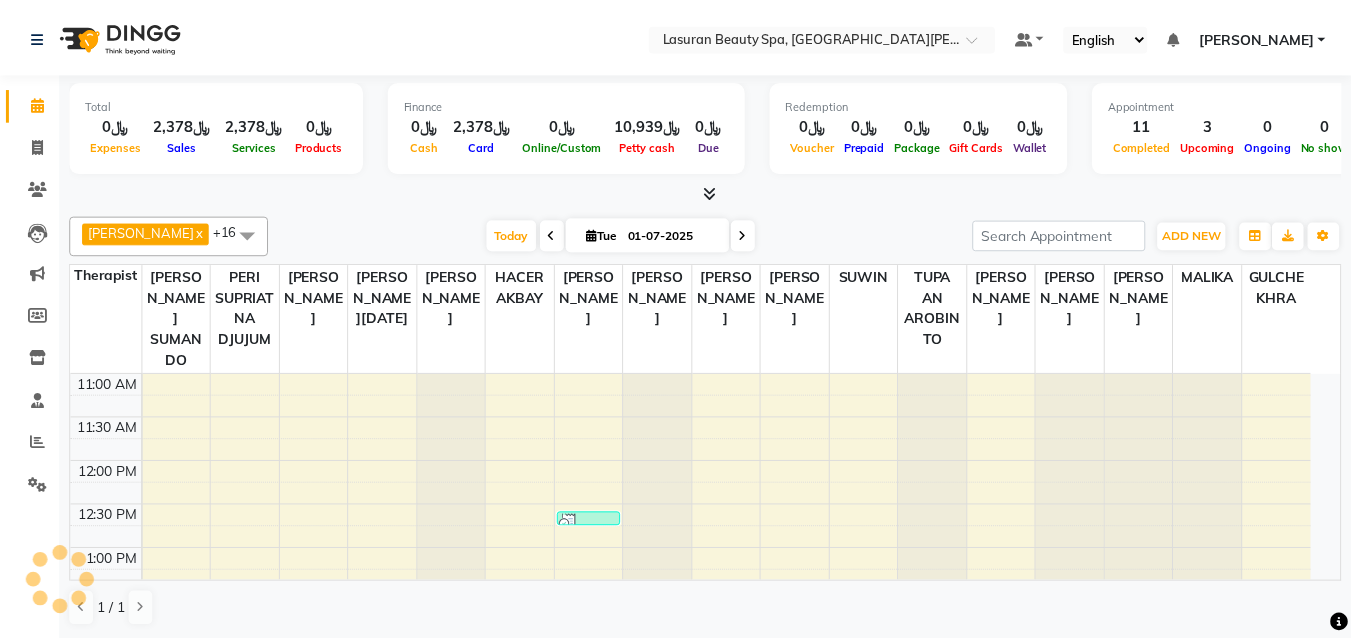 scroll, scrollTop: 0, scrollLeft: 0, axis: both 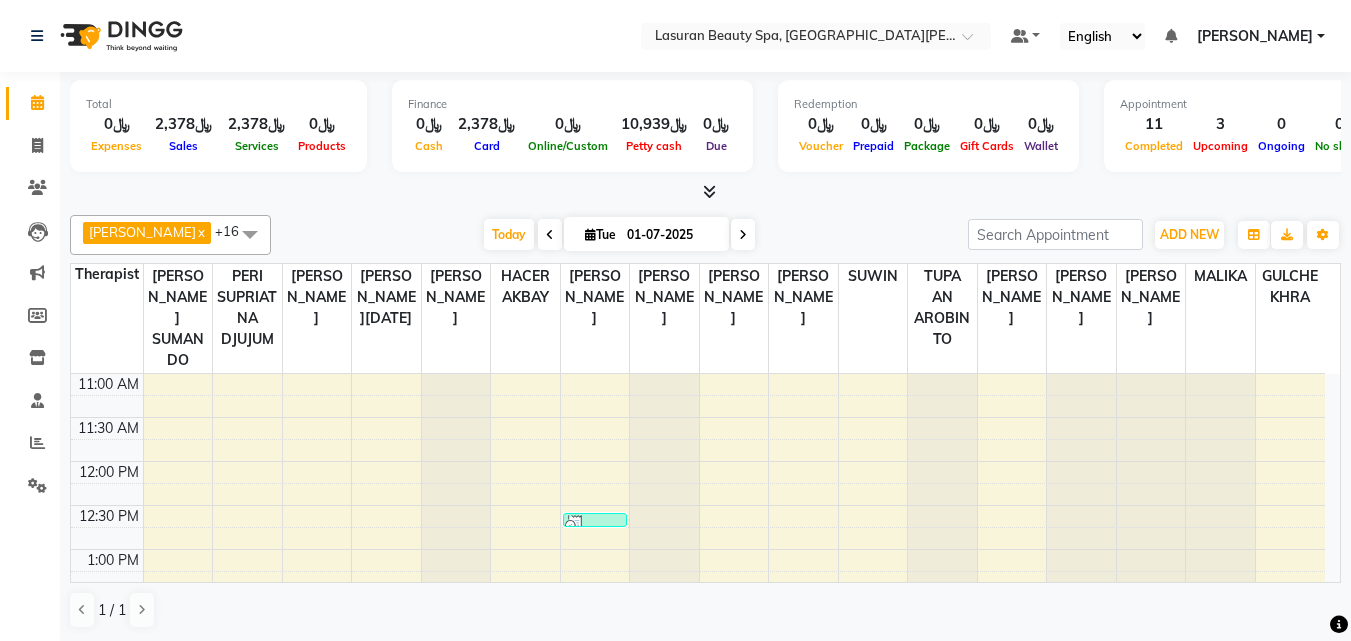 click at bounding box center (734, 450) 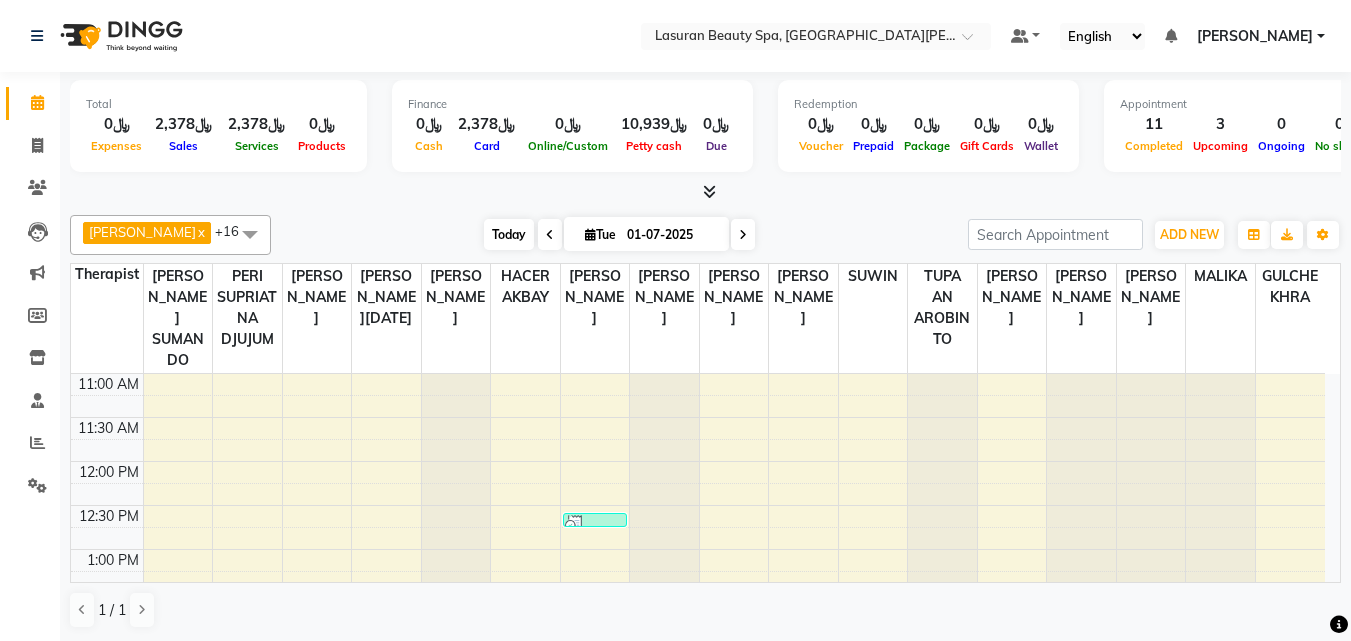 click on "Today" at bounding box center [509, 234] 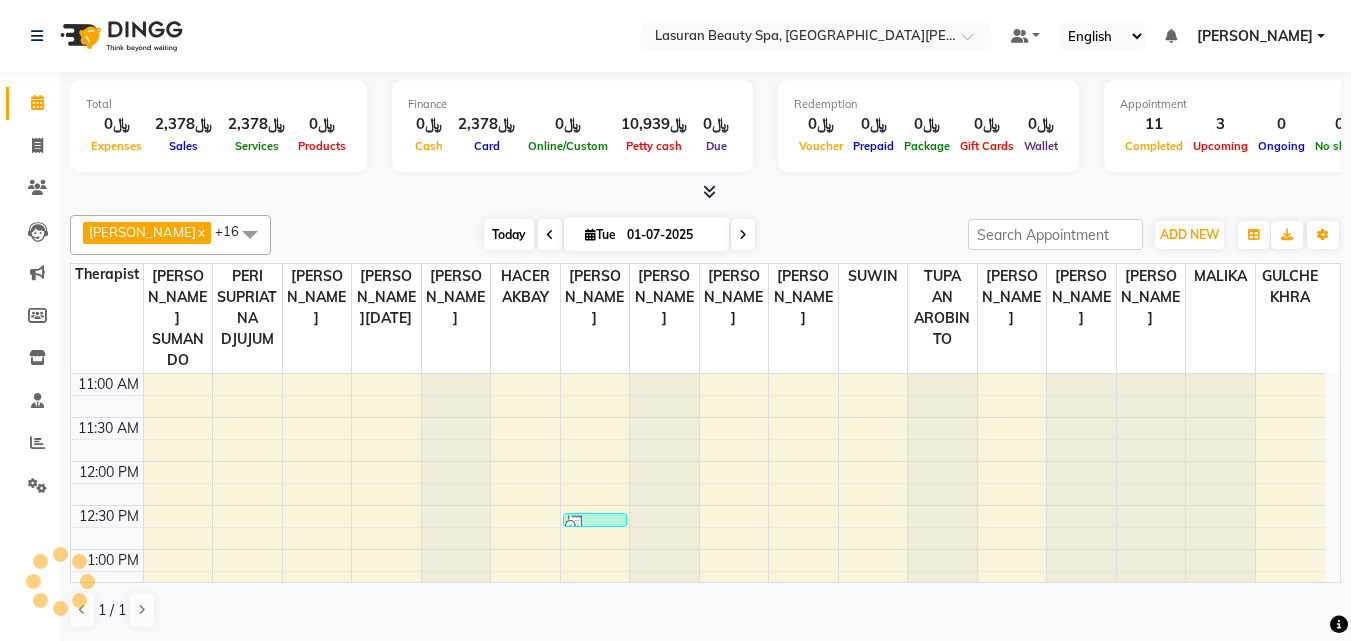 scroll, scrollTop: 529, scrollLeft: 0, axis: vertical 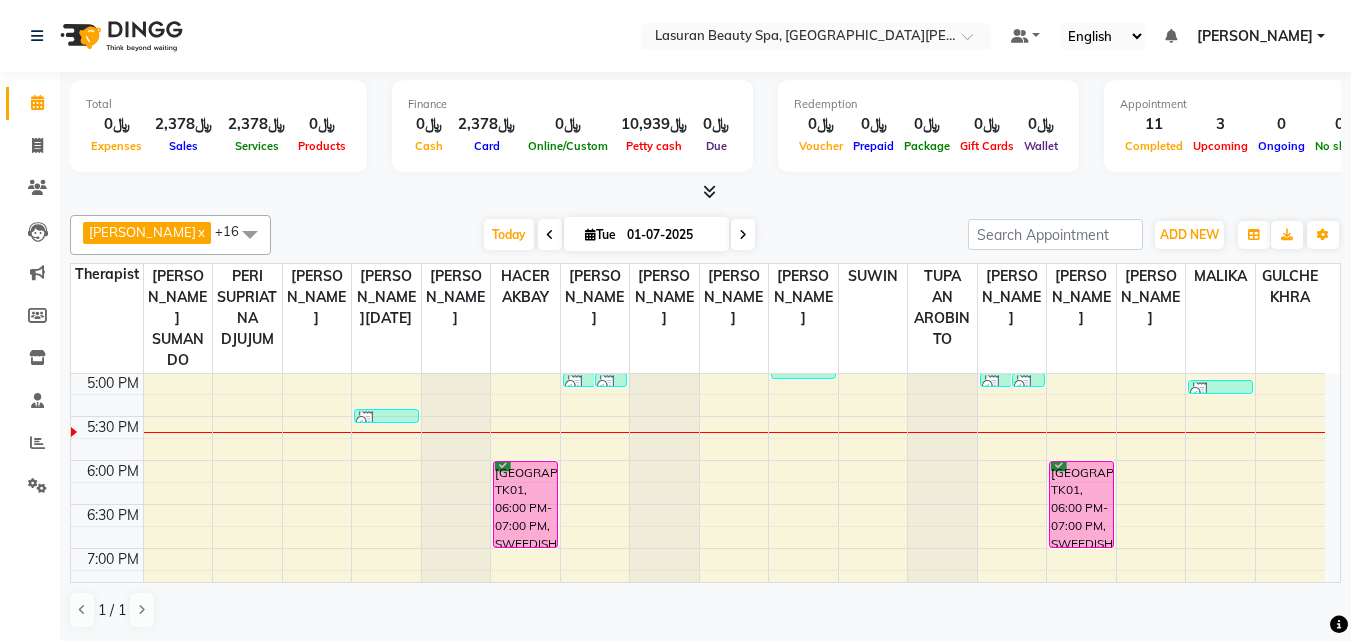 click at bounding box center [734, 537] 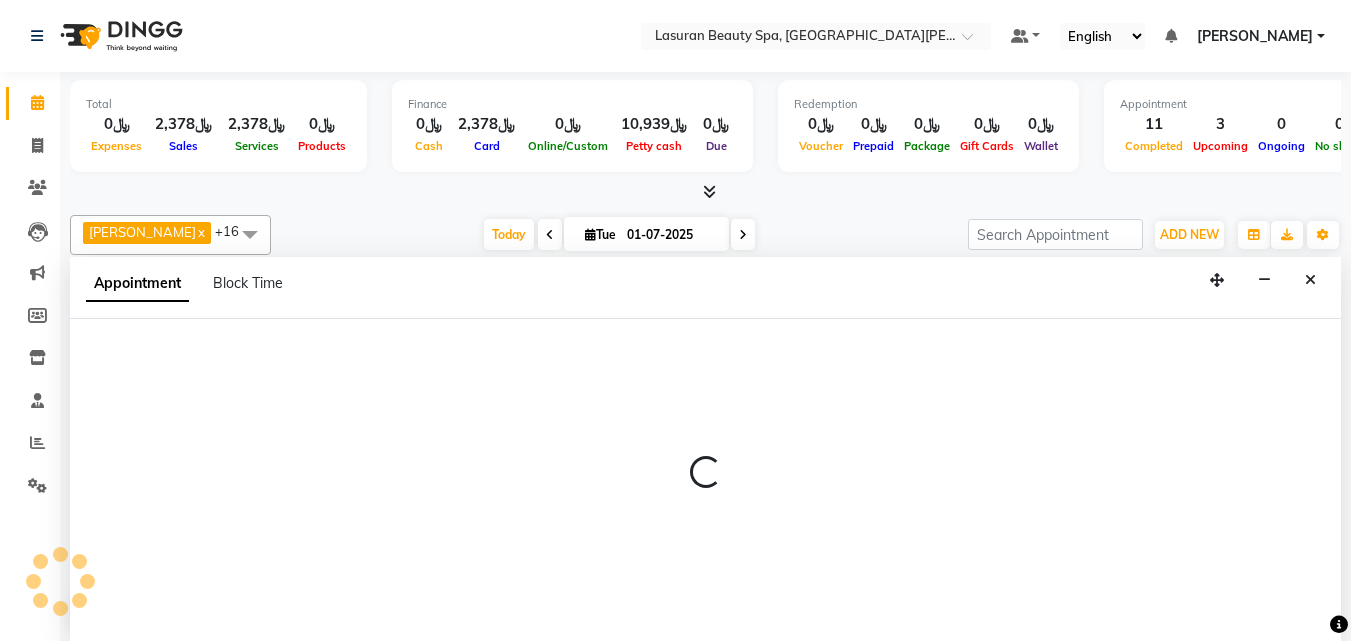 select on "54632" 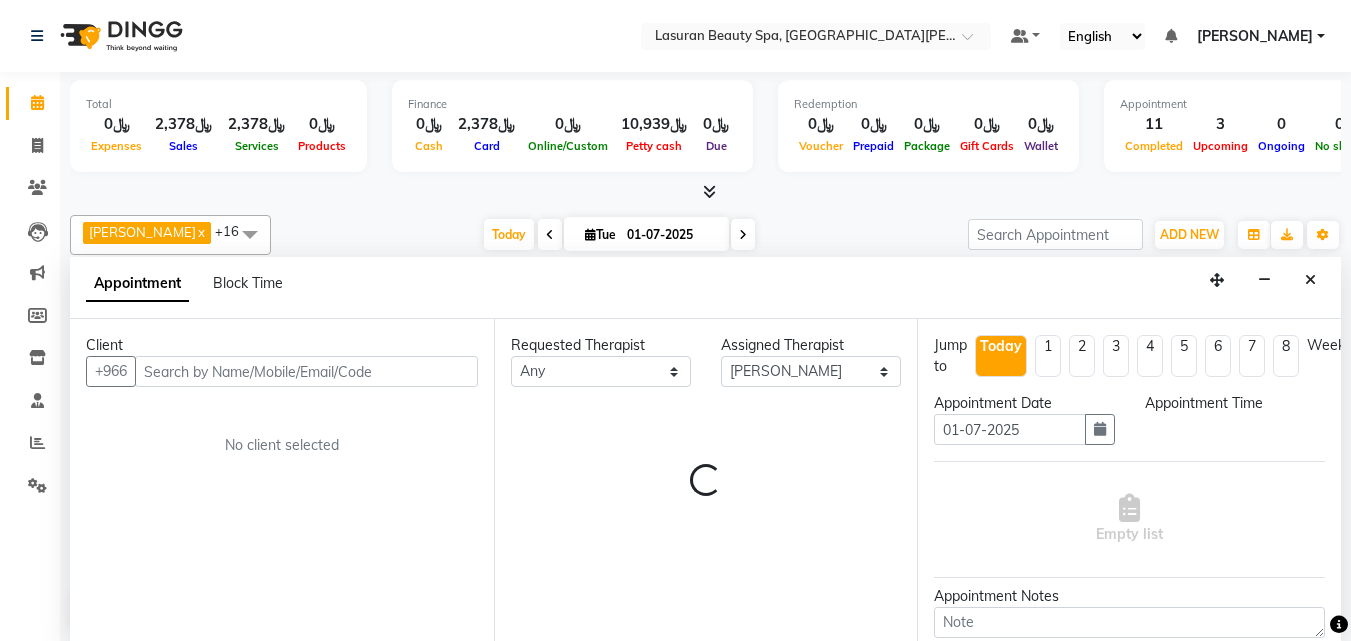 scroll, scrollTop: 1, scrollLeft: 0, axis: vertical 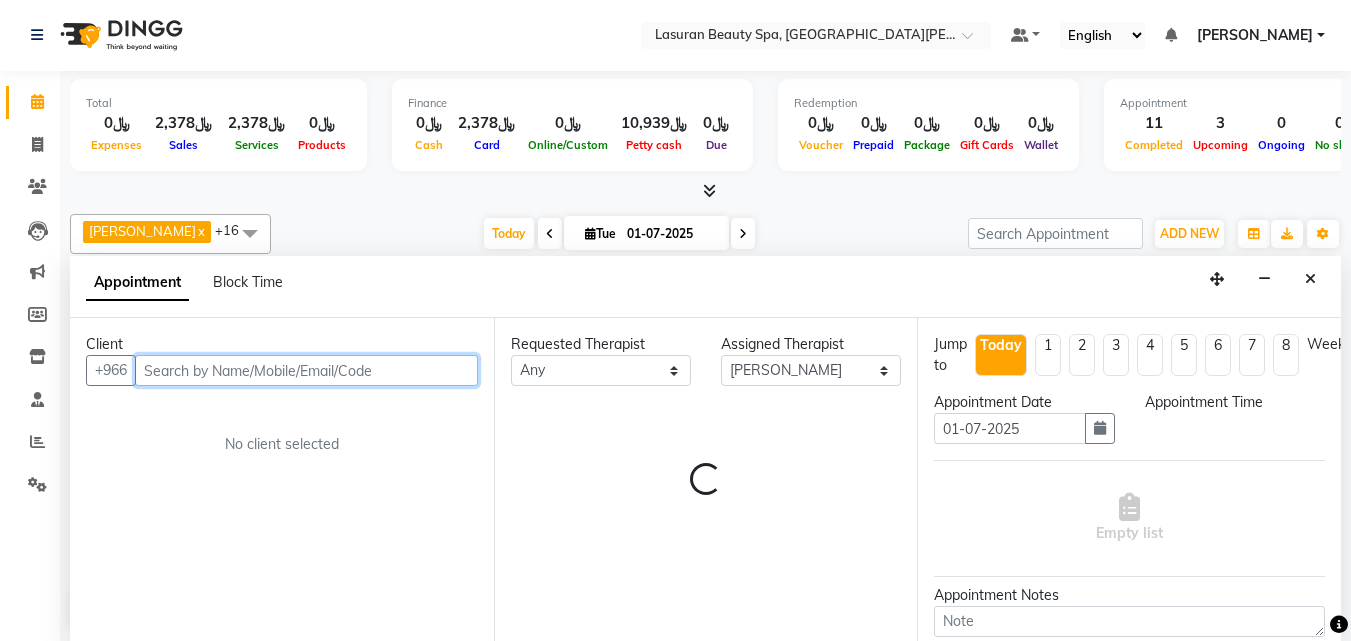 select on "1110" 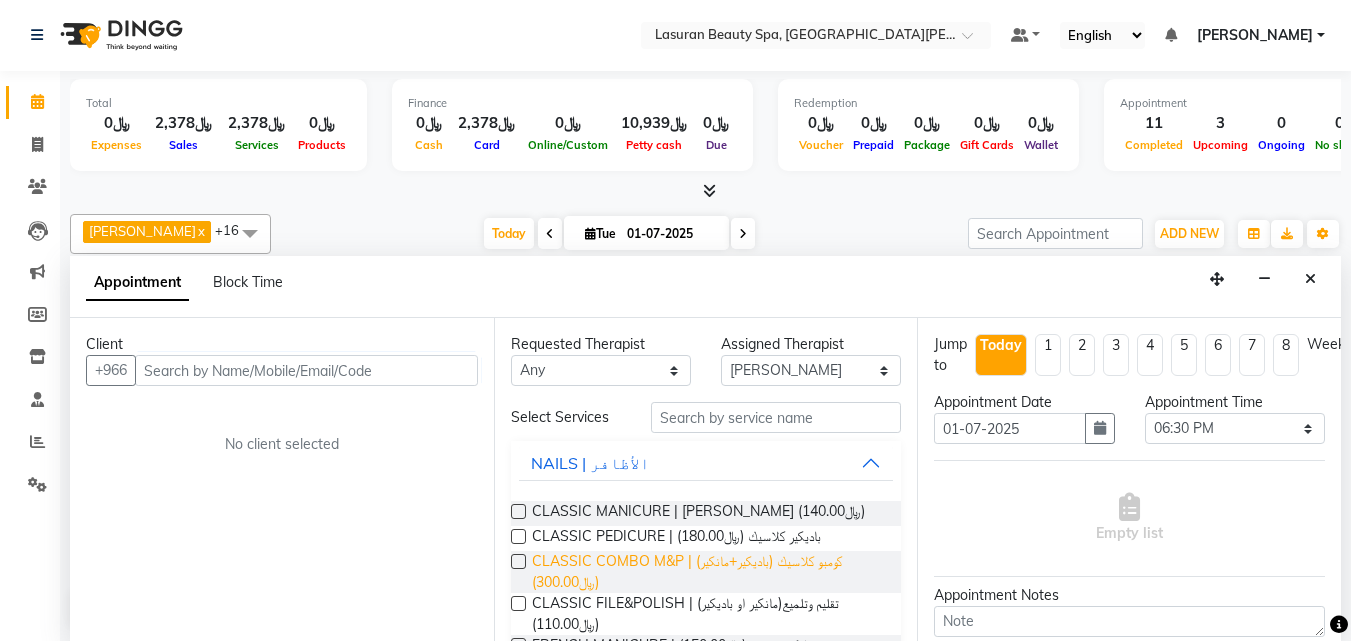 click on "CLASSIC COMBO M&P | كومبو كلاسيك (باديكير+مانكير) (﷼300.00)" at bounding box center [709, 572] 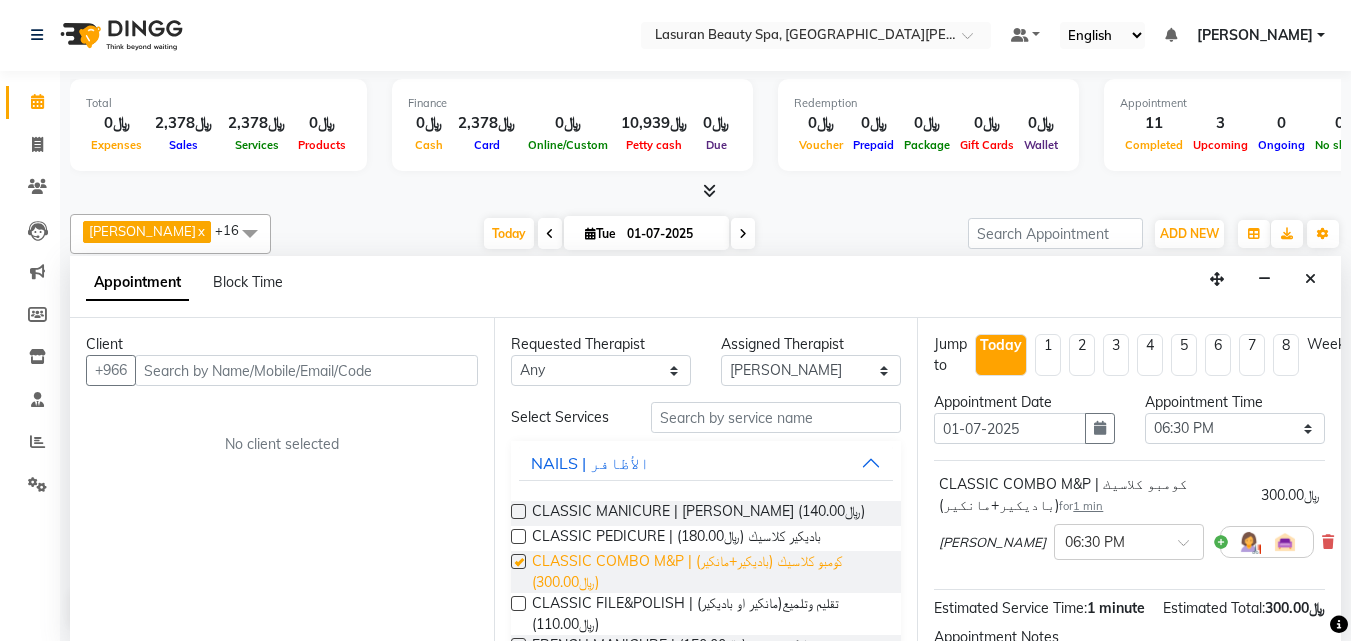 checkbox on "false" 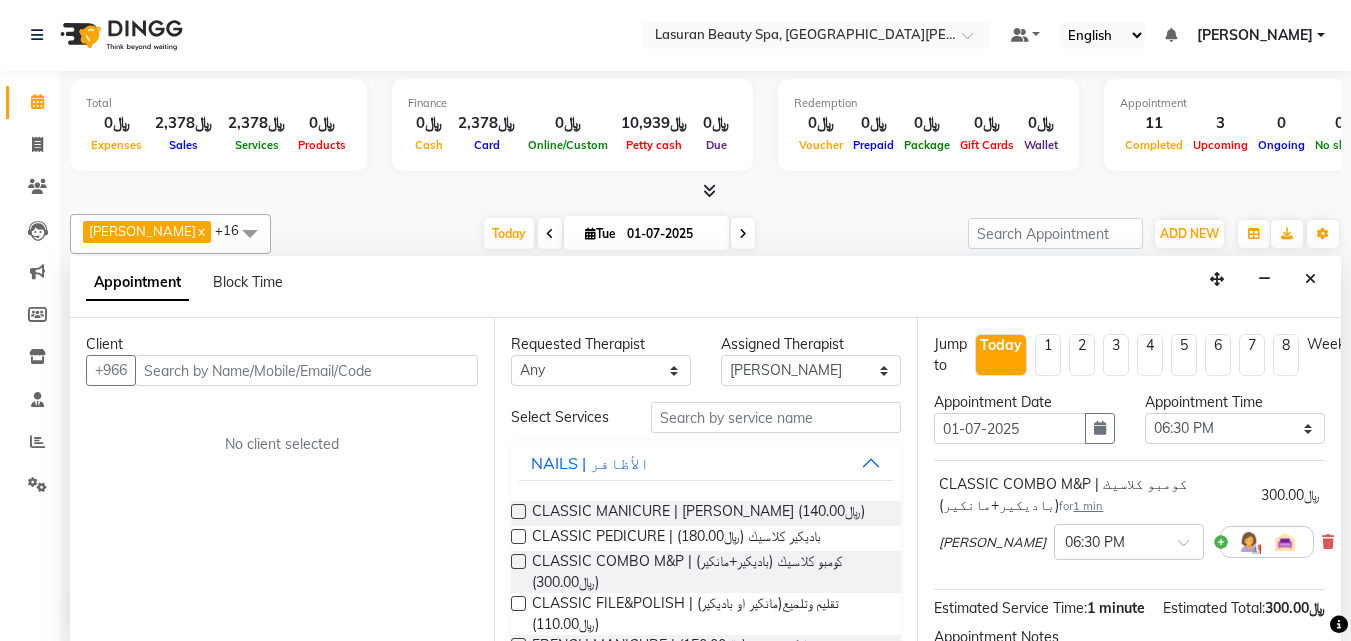 drag, startPoint x: 1313, startPoint y: 281, endPoint x: 1235, endPoint y: 283, distance: 78.025635 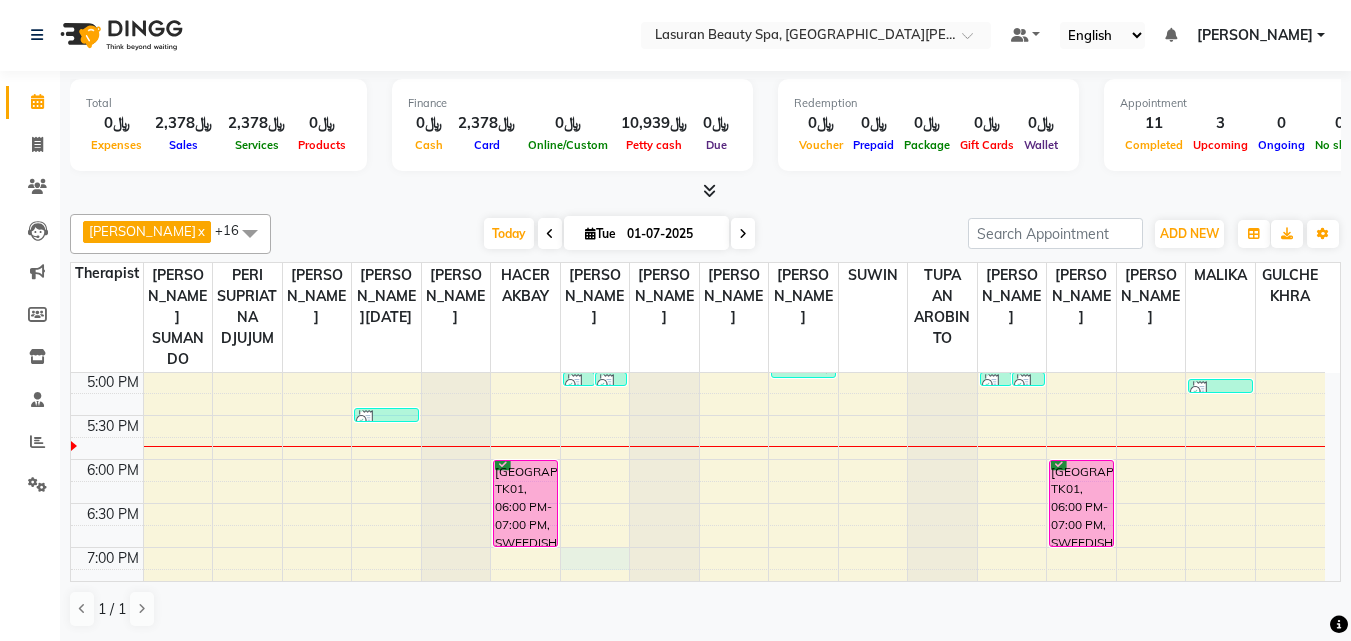 click on "11:00 AM 11:30 AM 12:00 PM 12:30 PM 1:00 PM 1:30 PM 2:00 PM 2:30 PM 3:00 PM 3:30 PM 4:00 PM 4:30 PM 5:00 PM 5:30 PM 6:00 PM 6:30 PM 7:00 PM 7:30 PM 8:00 PM 8:30 PM 9:00 PM 9:30 PM     [PERSON_NAME], TK08, 04:45 PM-04:46 PM, HAIR BODY WAVE | تمويج الشعر     [PERSON_NAME], TK09, 05:25 PM-05:26 PM, HAIR TRIM | قص أطراف الشعر     [GEOGRAPHIC_DATA], TK01, 06:00 PM-07:00 PM, SWEEDISH MASSAGE | جلسة تدليك [PERSON_NAME] Saaed, TK02, 05:00 PM-05:01 PM, GELISH GEL REMOVAL | إزالة جل الاظافر     Sahar Saaed, TK02, 05:00 PM-05:01 PM, GELISH GEL REMOVAL | إزالة جل الاظافر     Rajaa, TK05, 12:35 PM-12:36 PM, CLASSIC MANICURE | مانكير كلاسيك     Ghaida Al Gorashi, TK06, 01:45 PM-01:47 PM, CLASSIC FILE&POLISH | تقليم وتلميع(مانكير او باديكير),CLASSIC FILE&POLISH | تقليم وتلميع(مانكير او باديكير)     al johra aldawod, TK07, 02:15 PM-02:16 PM, CLASSIC PEDICURE | باديكير كلاسيك" at bounding box center [698, 327] 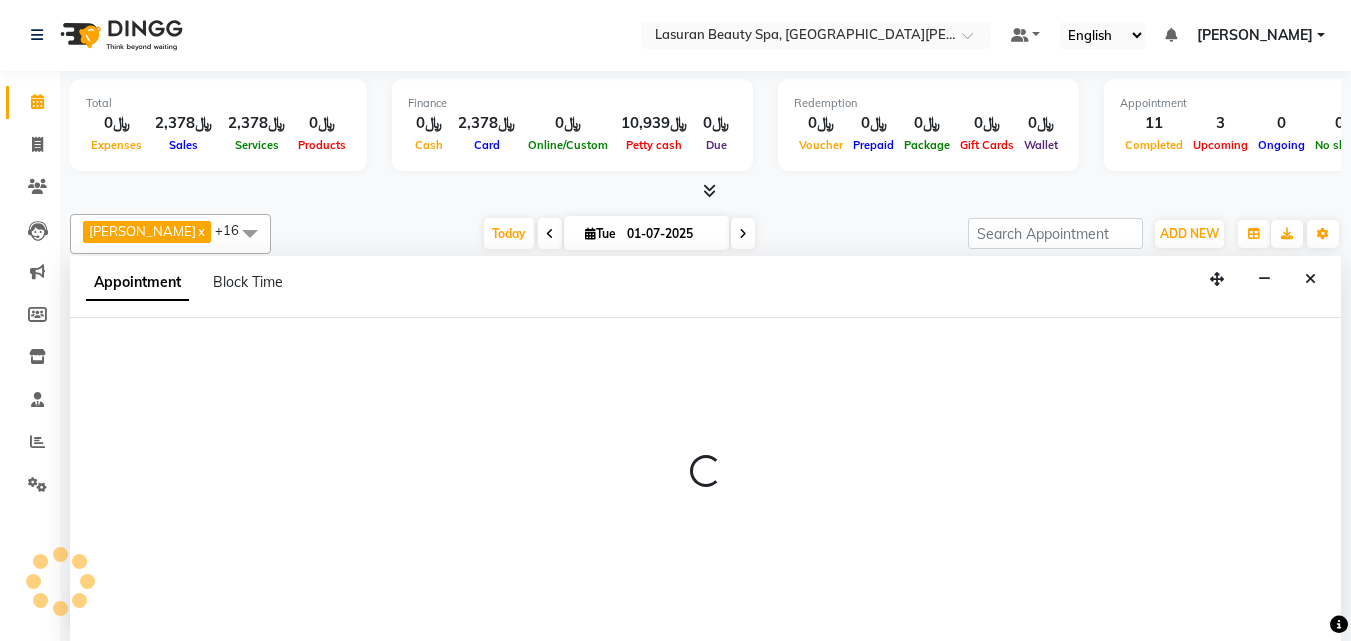 select on "54632" 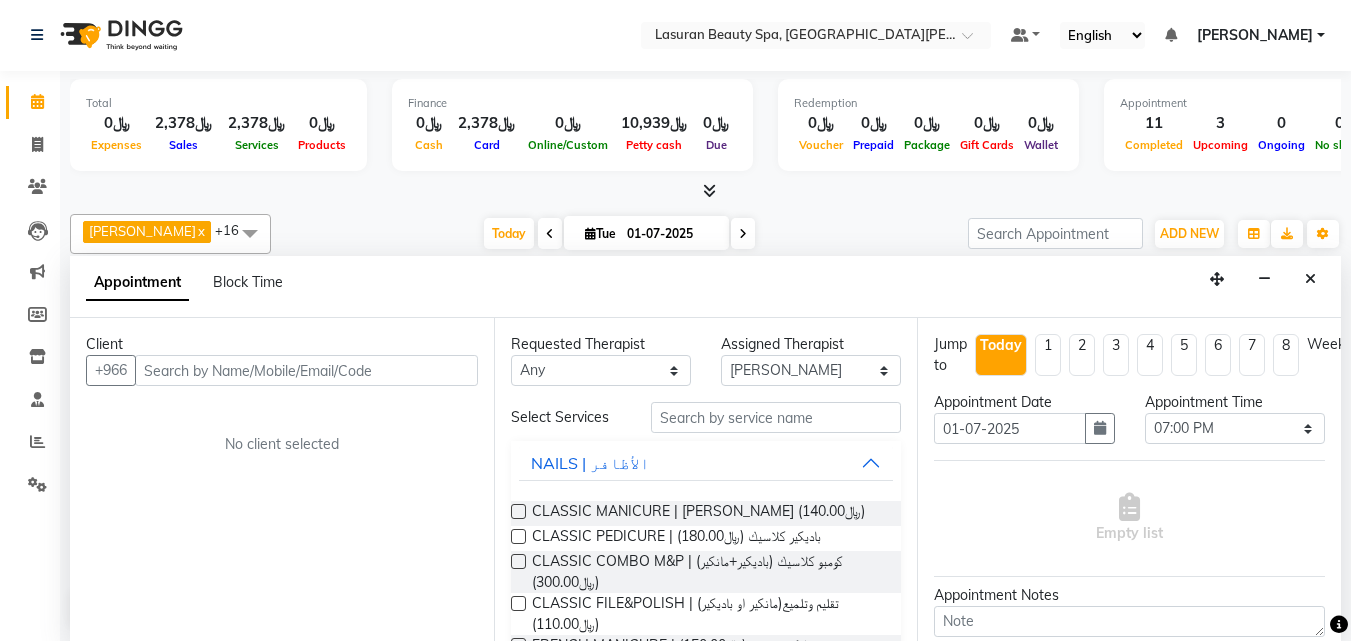 click at bounding box center (518, 561) 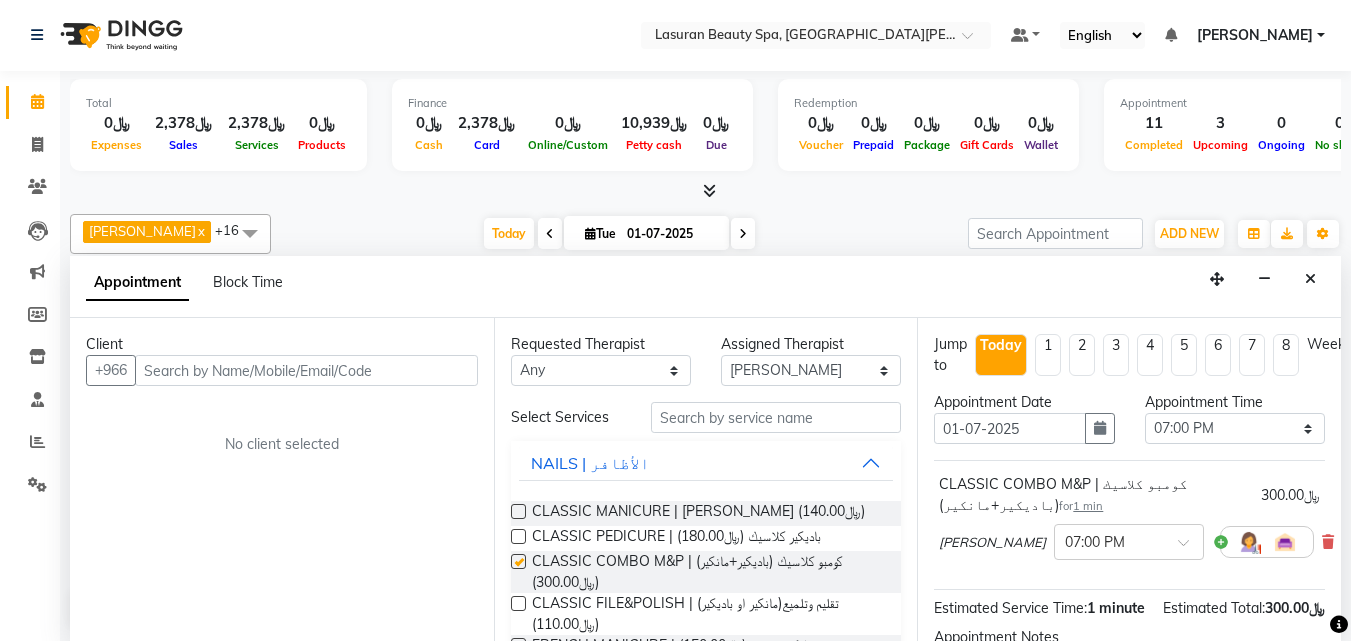 checkbox on "false" 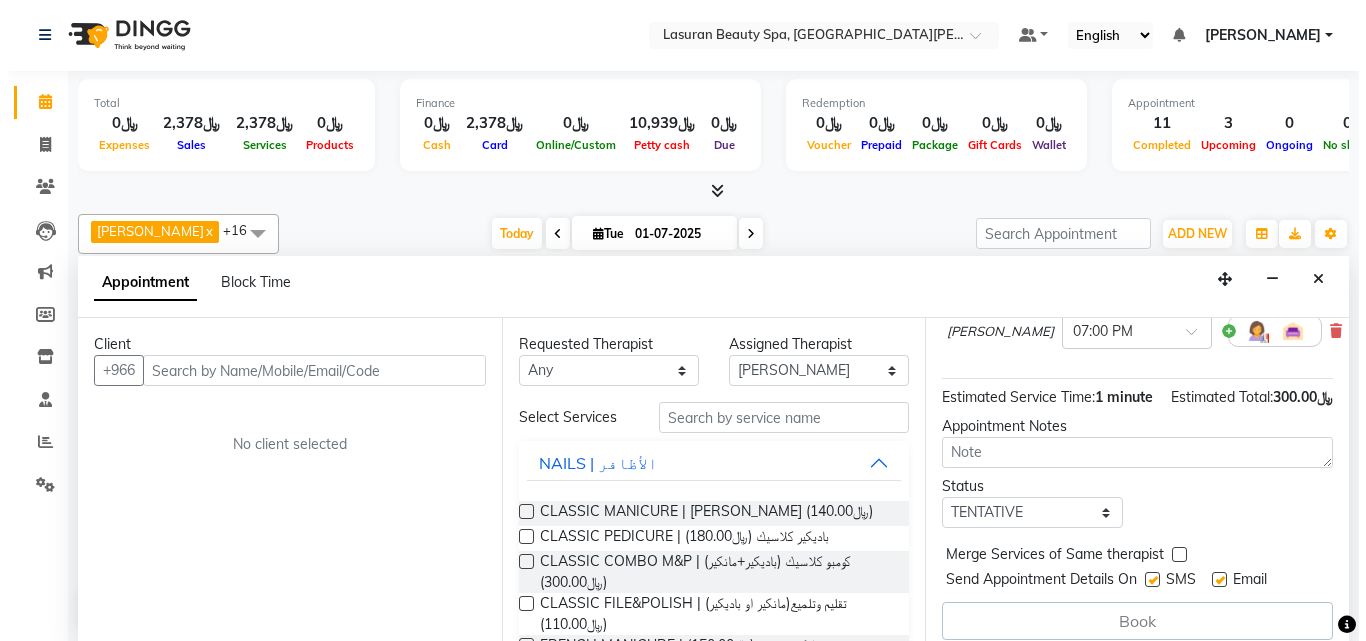 scroll, scrollTop: 265, scrollLeft: 0, axis: vertical 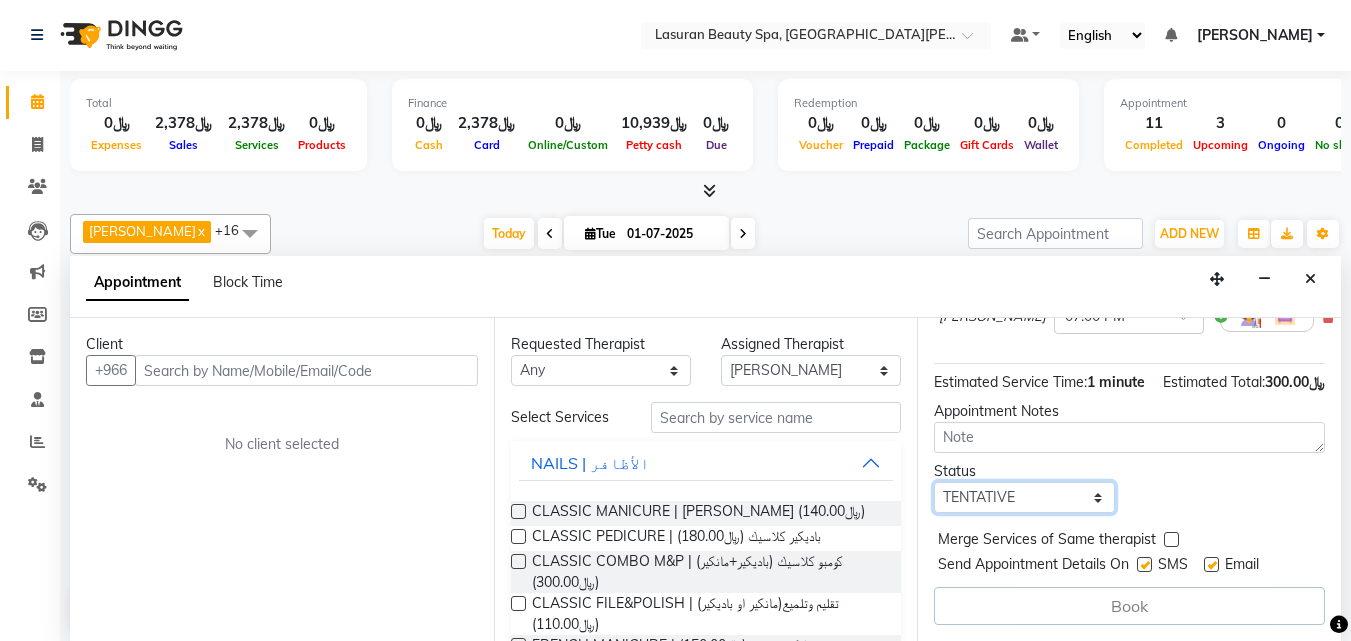 click on "Select TENTATIVE CONFIRM CHECK-IN UPCOMING" at bounding box center (1024, 497) 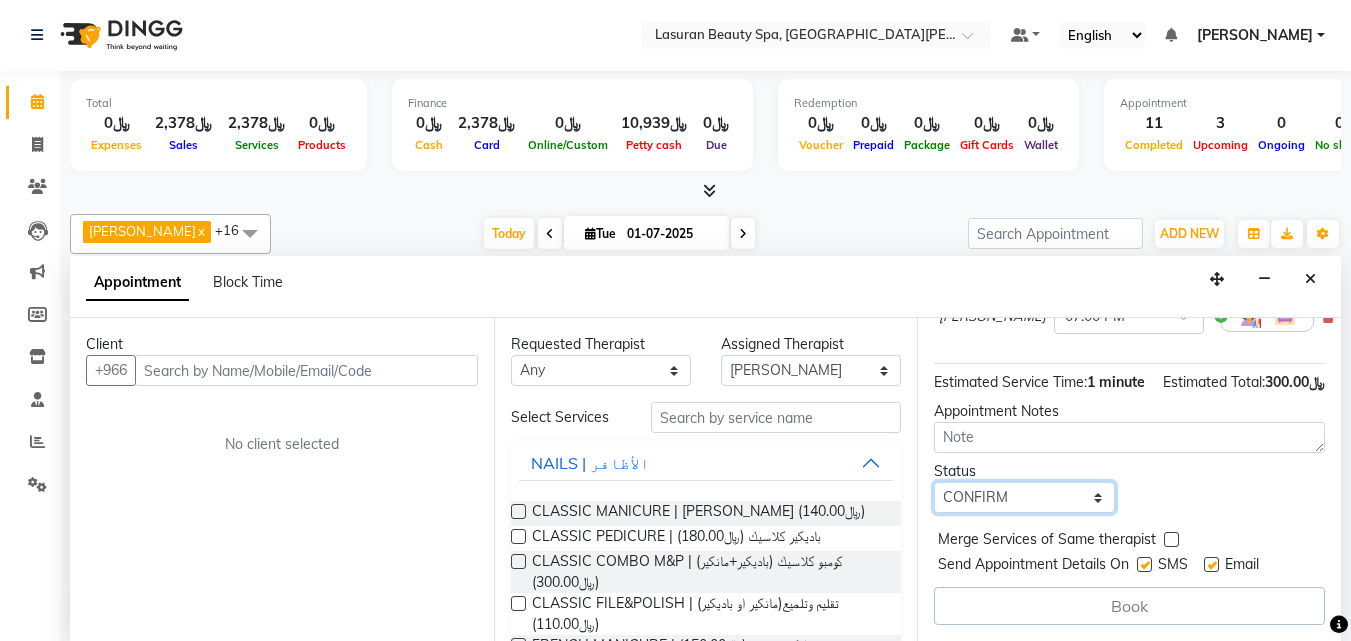click on "Select TENTATIVE CONFIRM CHECK-IN UPCOMING" at bounding box center (1024, 497) 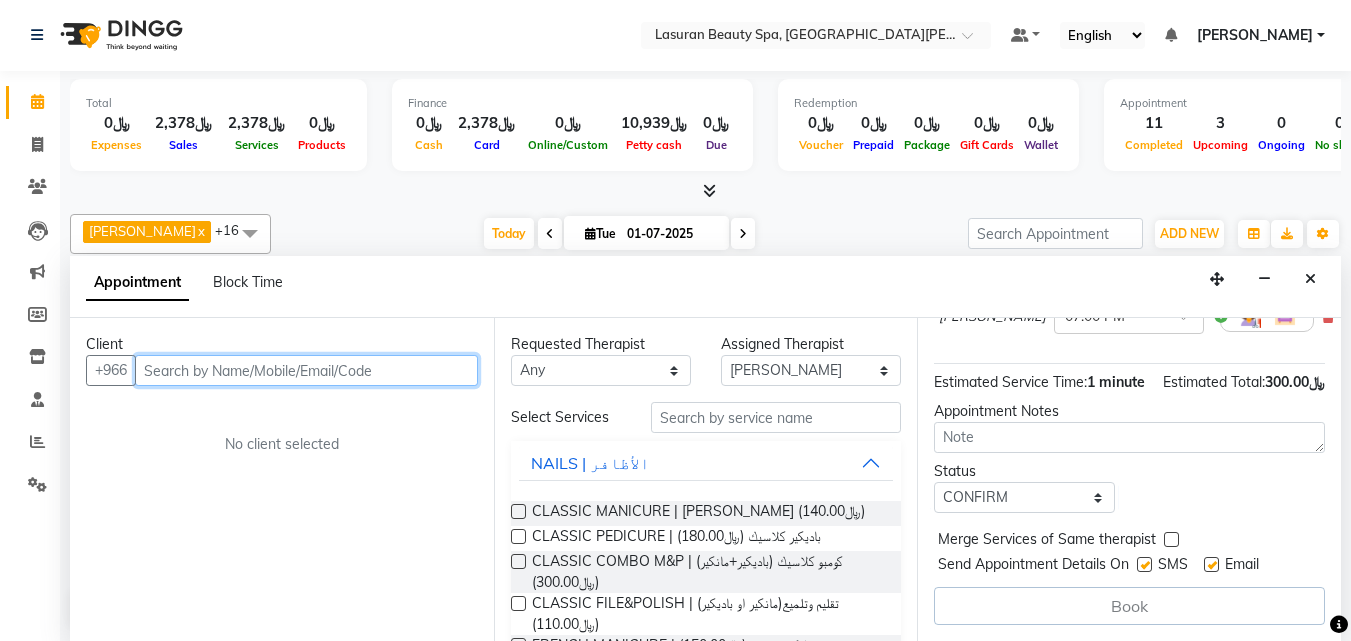 click at bounding box center (306, 370) 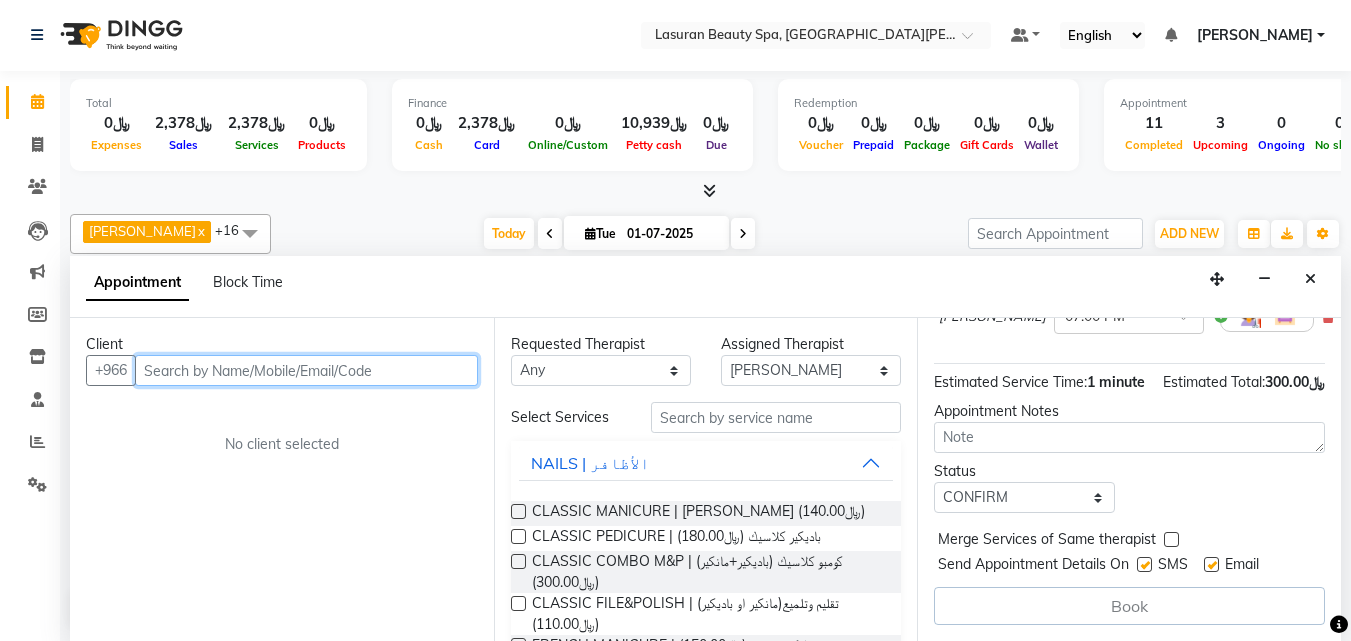 click at bounding box center (306, 370) 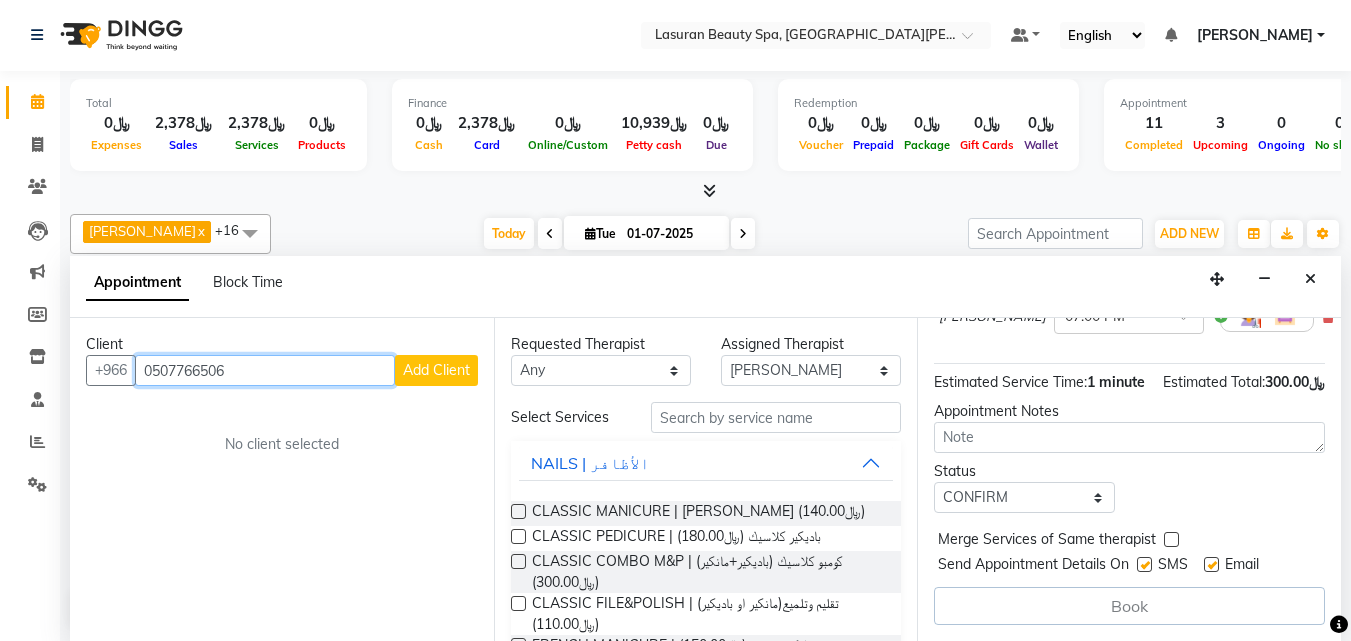 type on "0507766506" 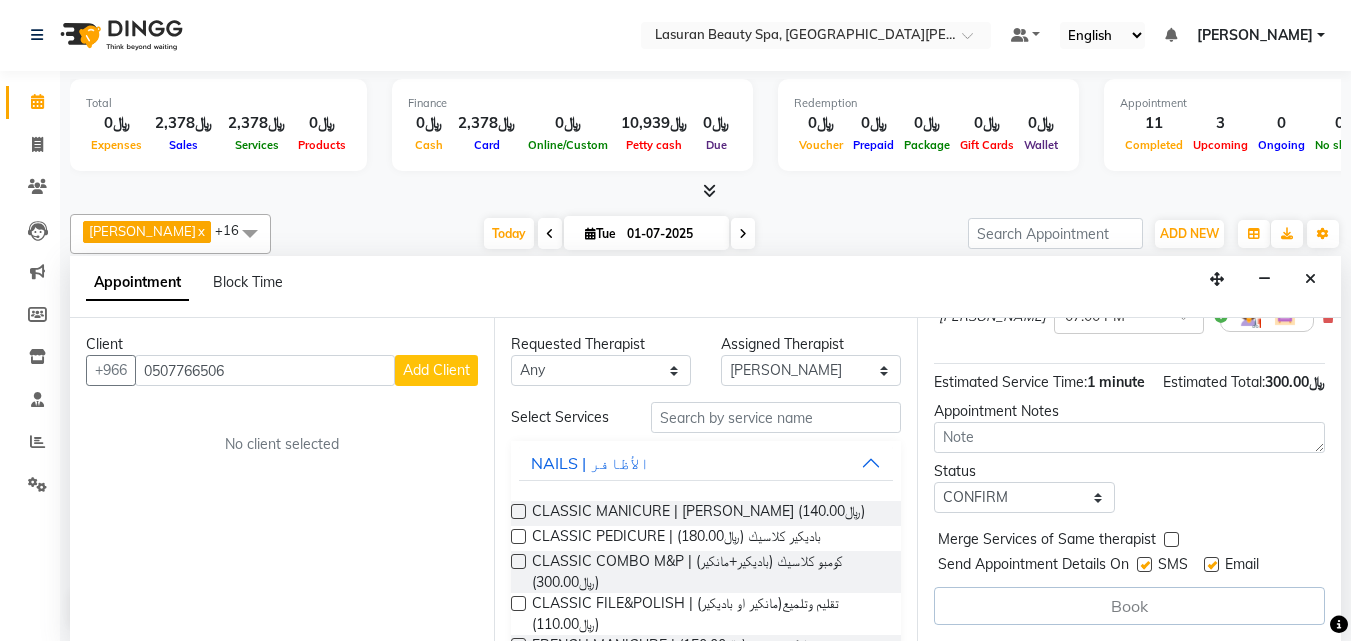 click on "Add Client" at bounding box center (436, 370) 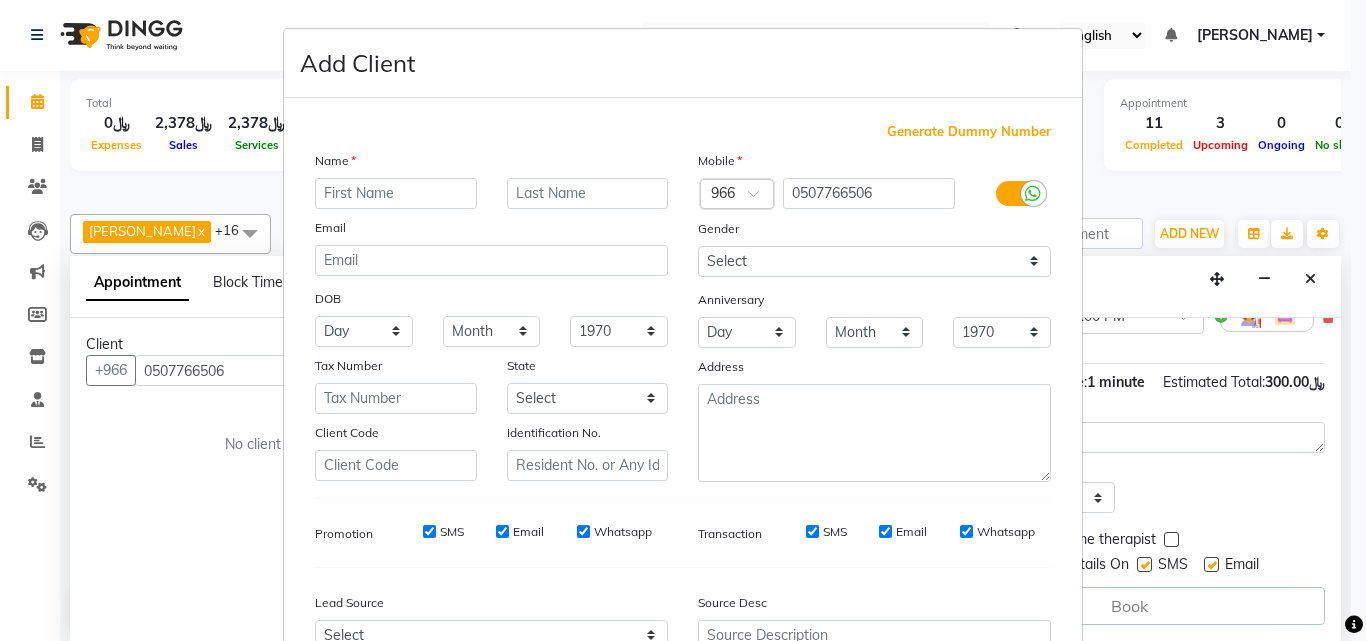 click at bounding box center [396, 193] 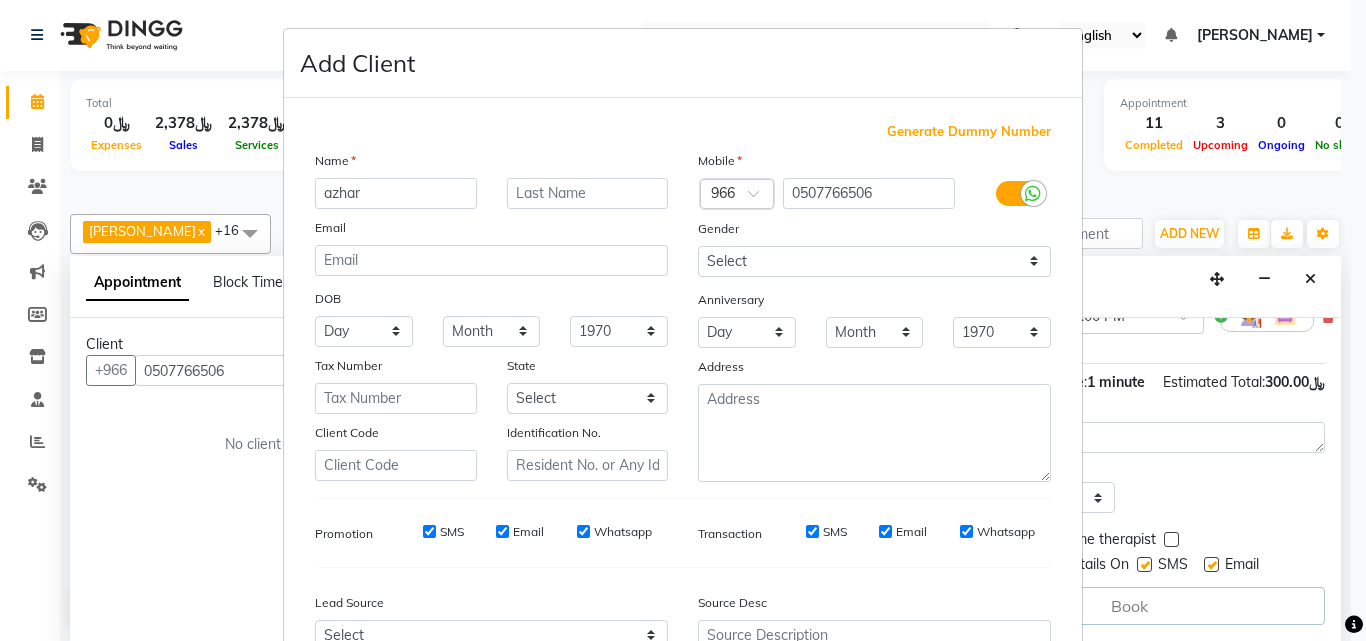 type on "azhar" 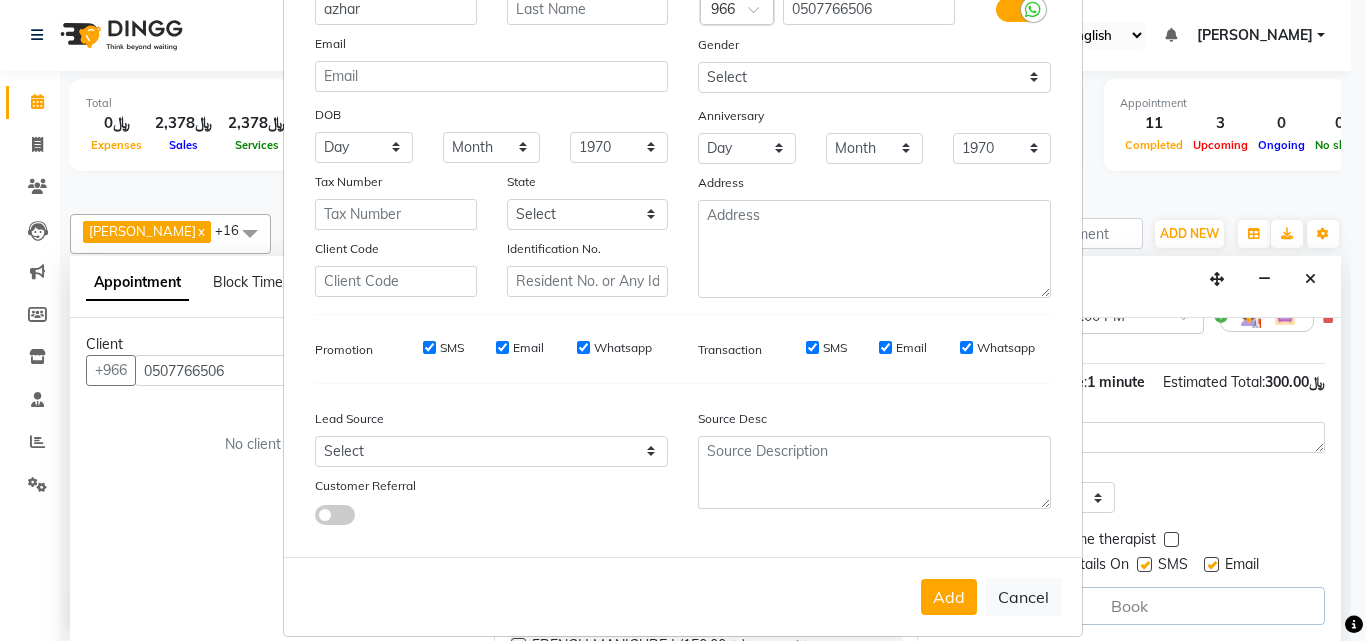 scroll, scrollTop: 208, scrollLeft: 0, axis: vertical 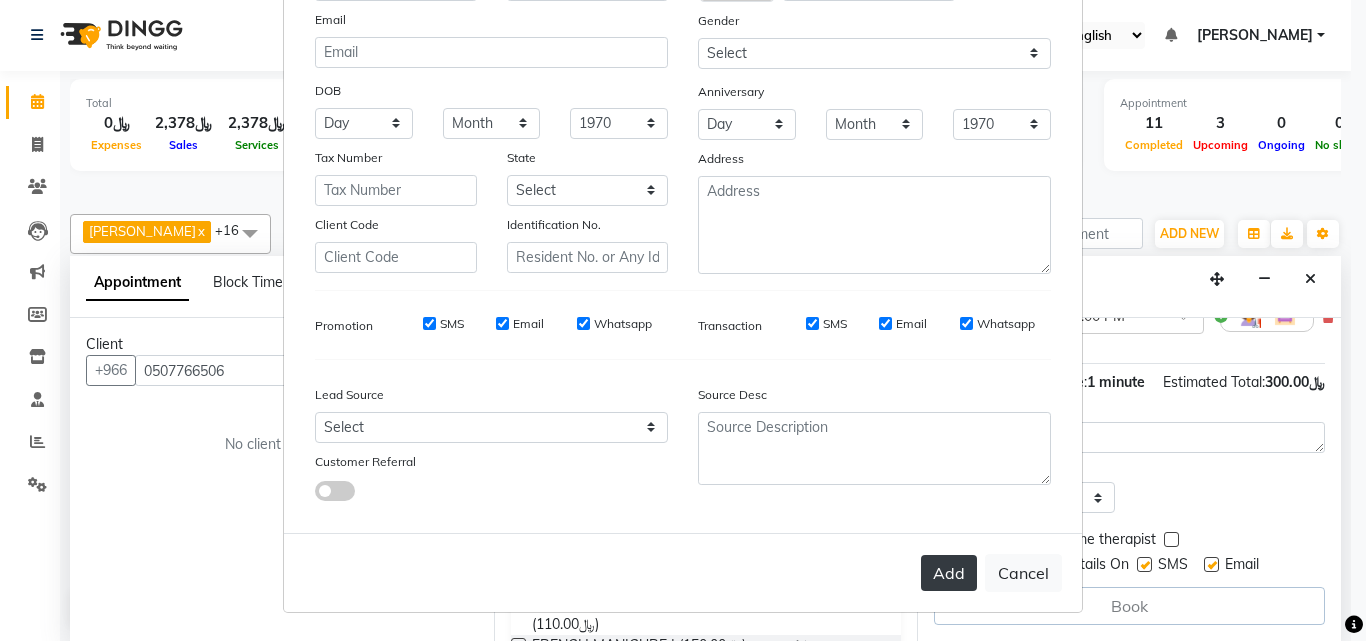 click on "Add" at bounding box center (949, 573) 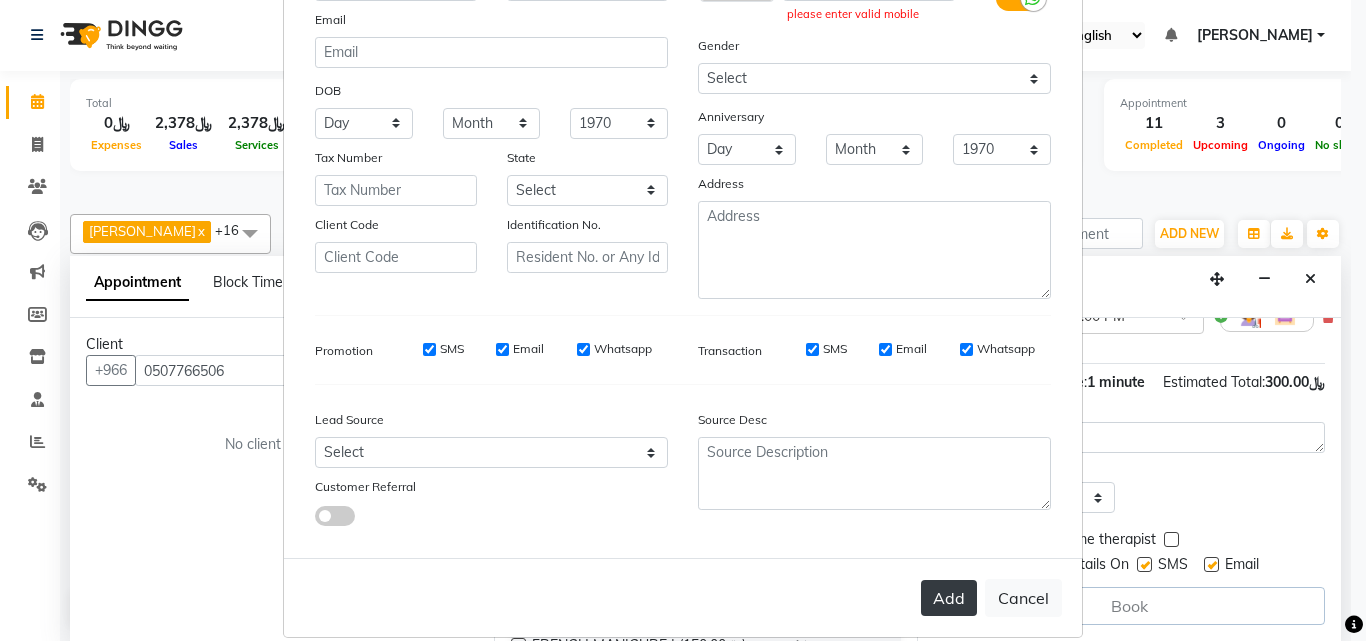 click on "Add" at bounding box center [949, 598] 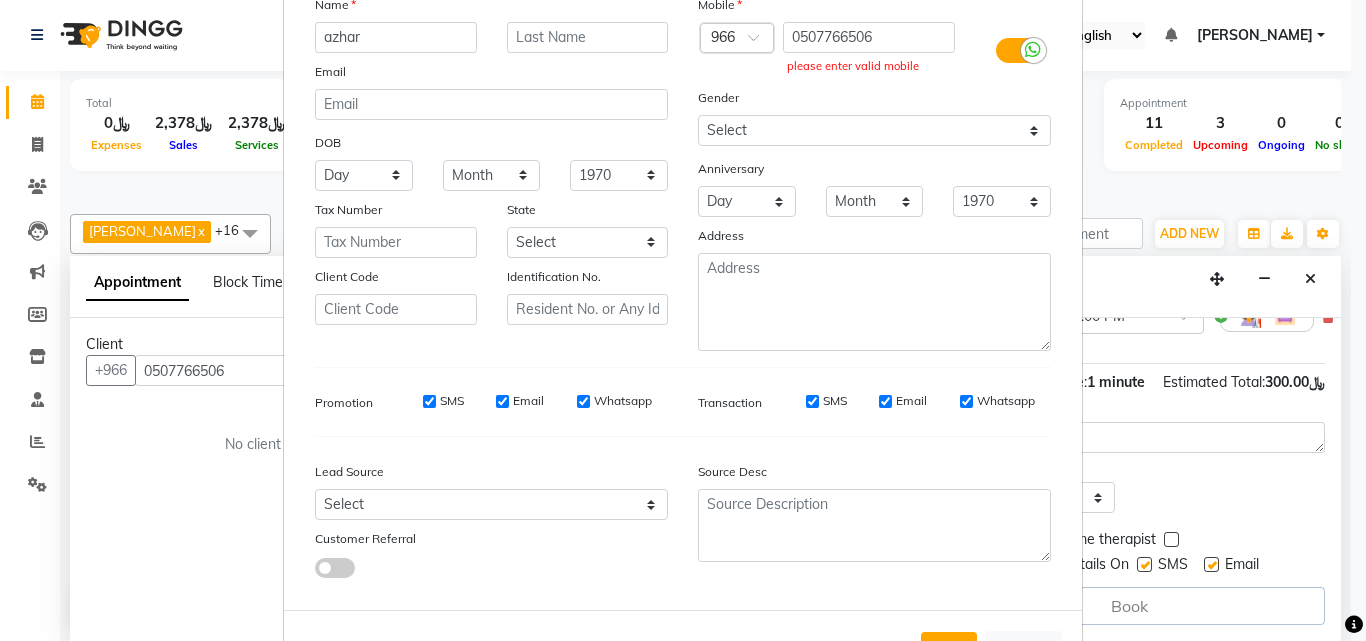 scroll, scrollTop: 108, scrollLeft: 0, axis: vertical 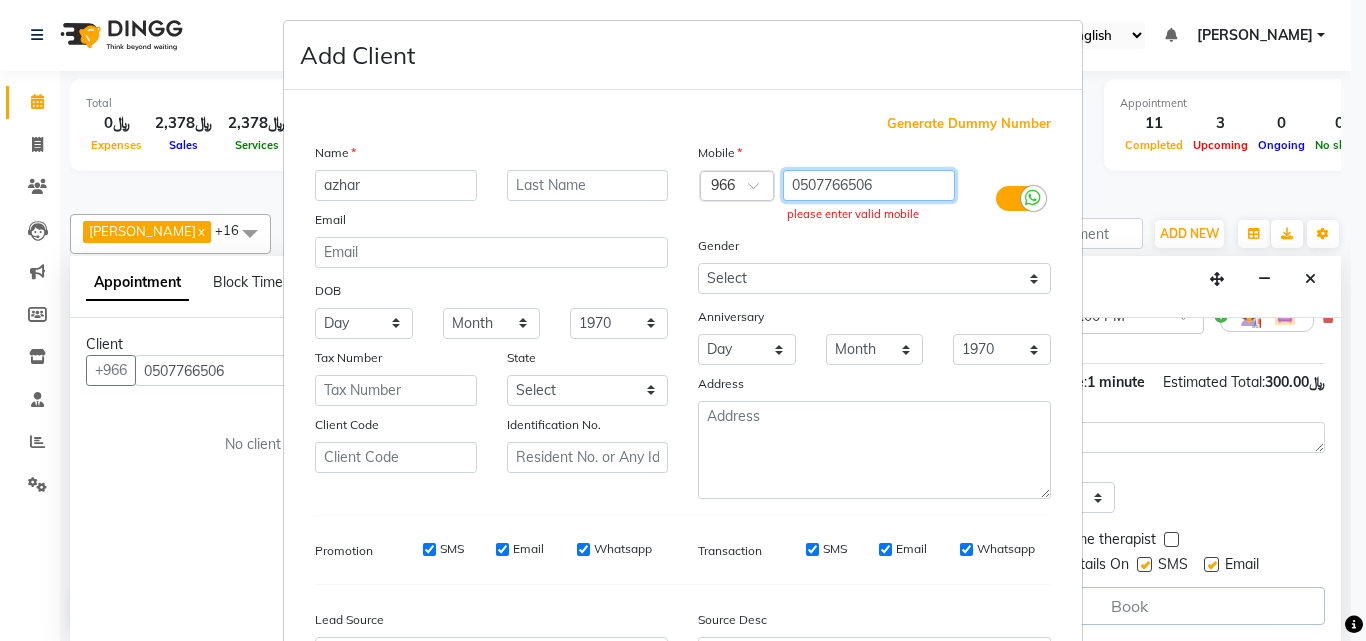 drag, startPoint x: 794, startPoint y: 84, endPoint x: 771, endPoint y: 84, distance: 23 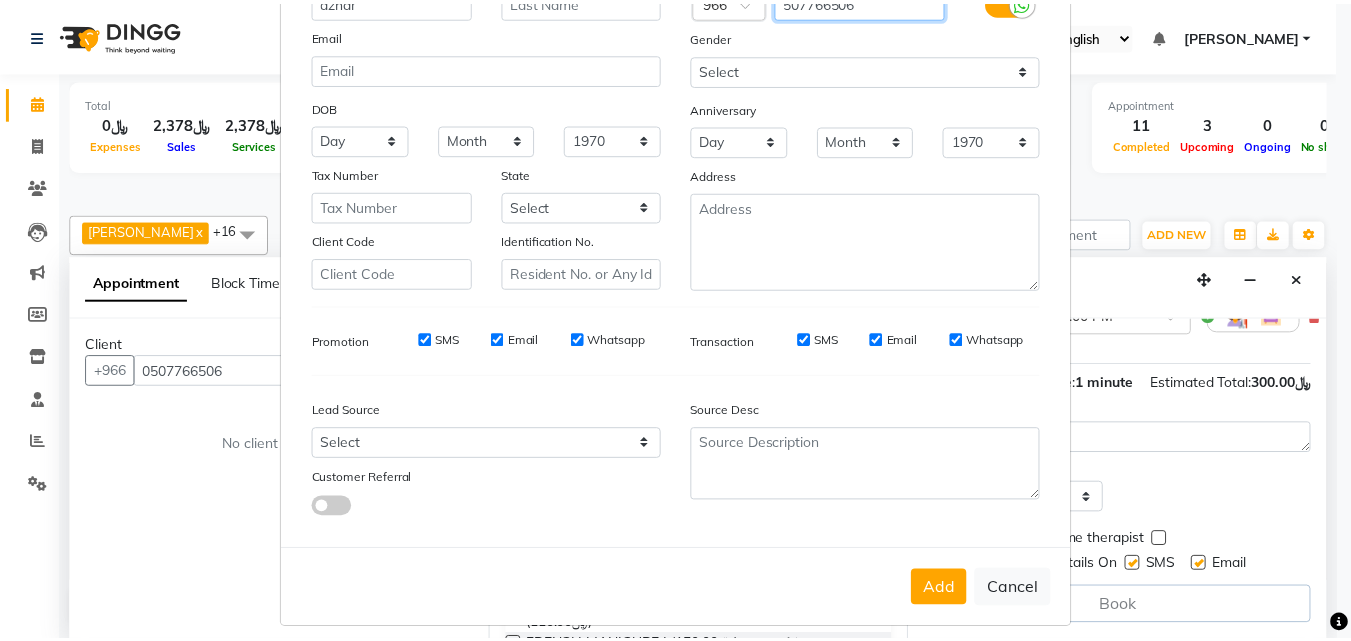 scroll, scrollTop: 208, scrollLeft: 0, axis: vertical 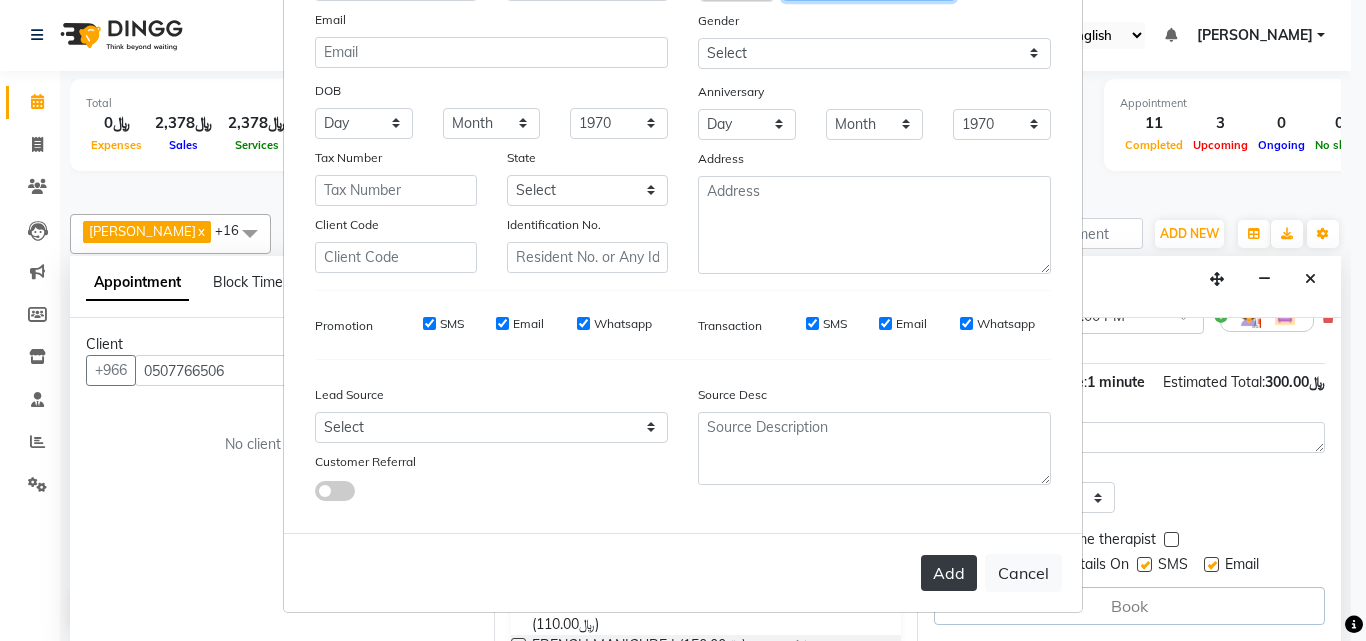 type on "507766506" 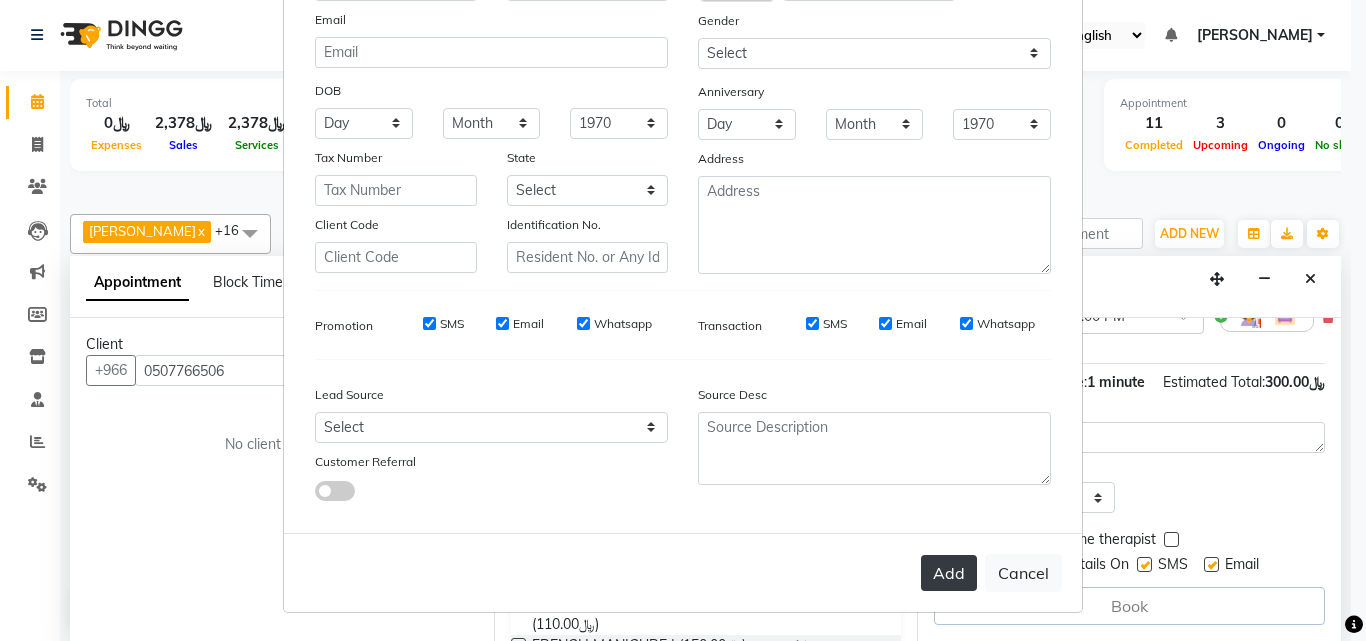 click on "Add" at bounding box center (949, 573) 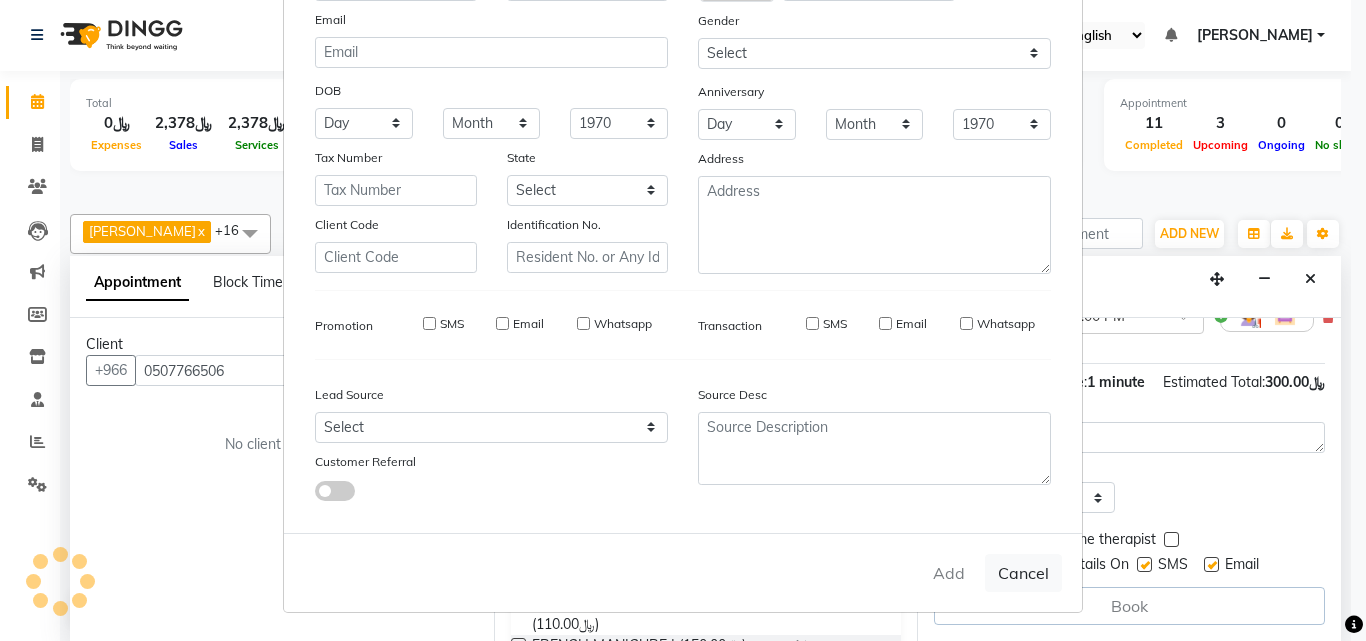 type on "507766506" 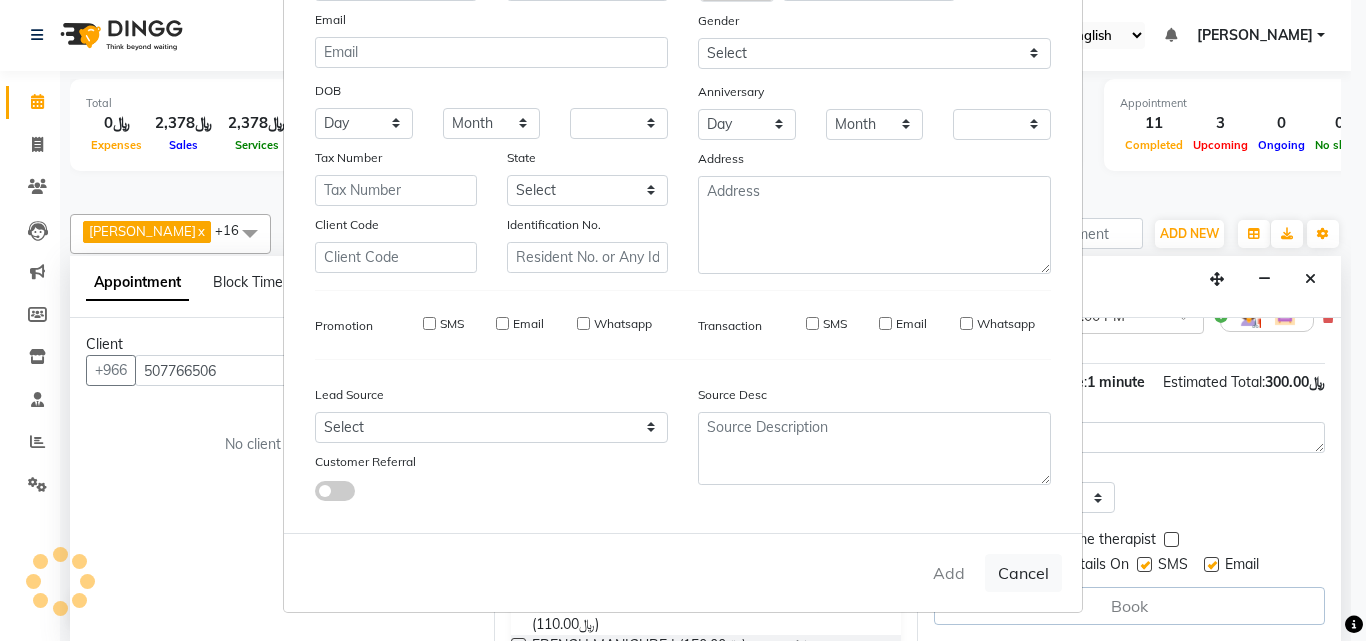 checkbox on "false" 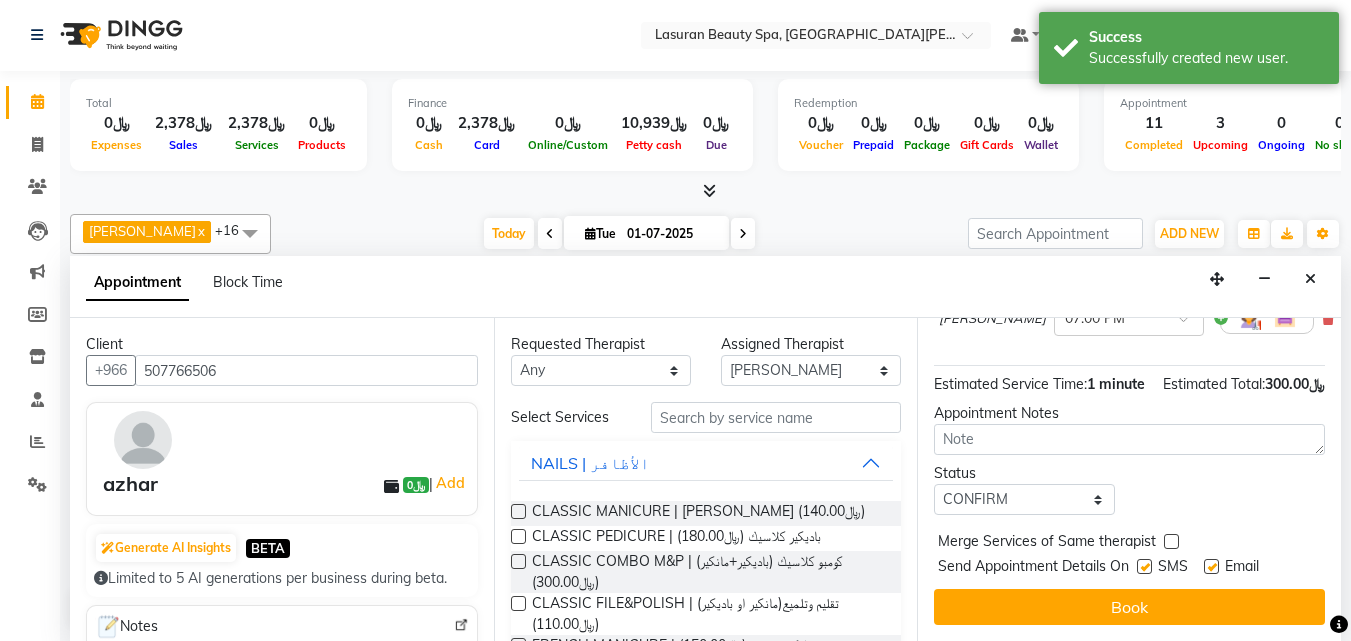 scroll, scrollTop: 263, scrollLeft: 0, axis: vertical 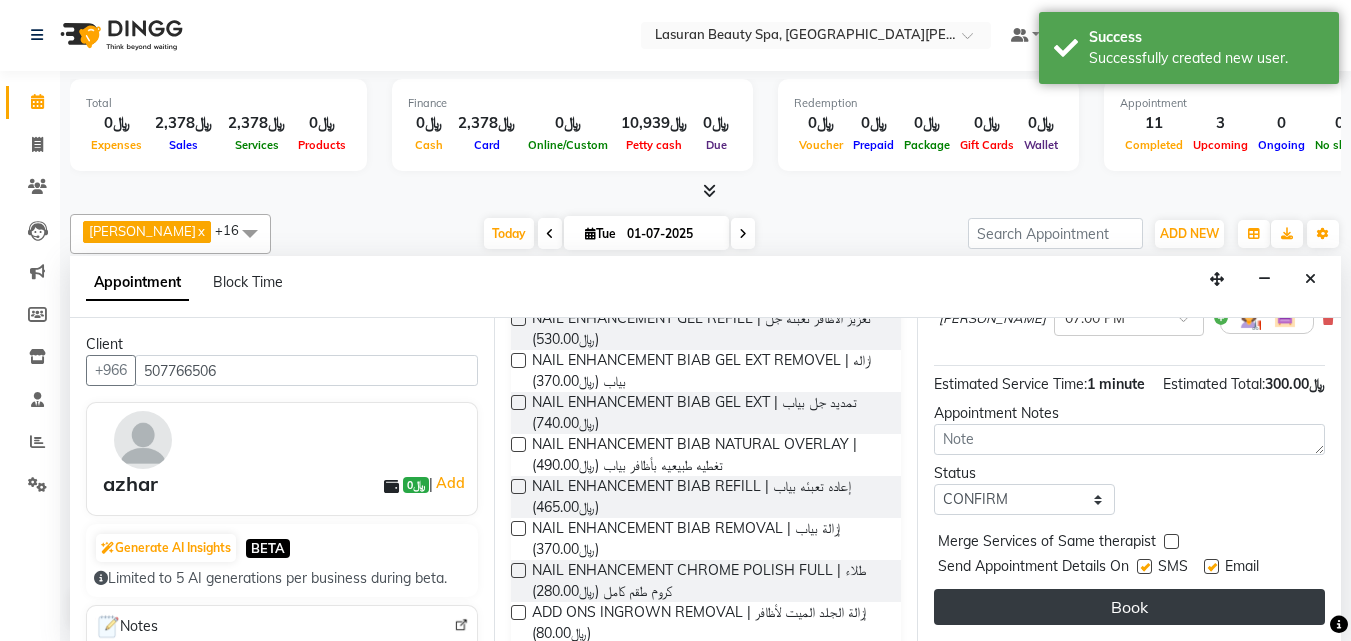 click on "Book" at bounding box center (1129, 607) 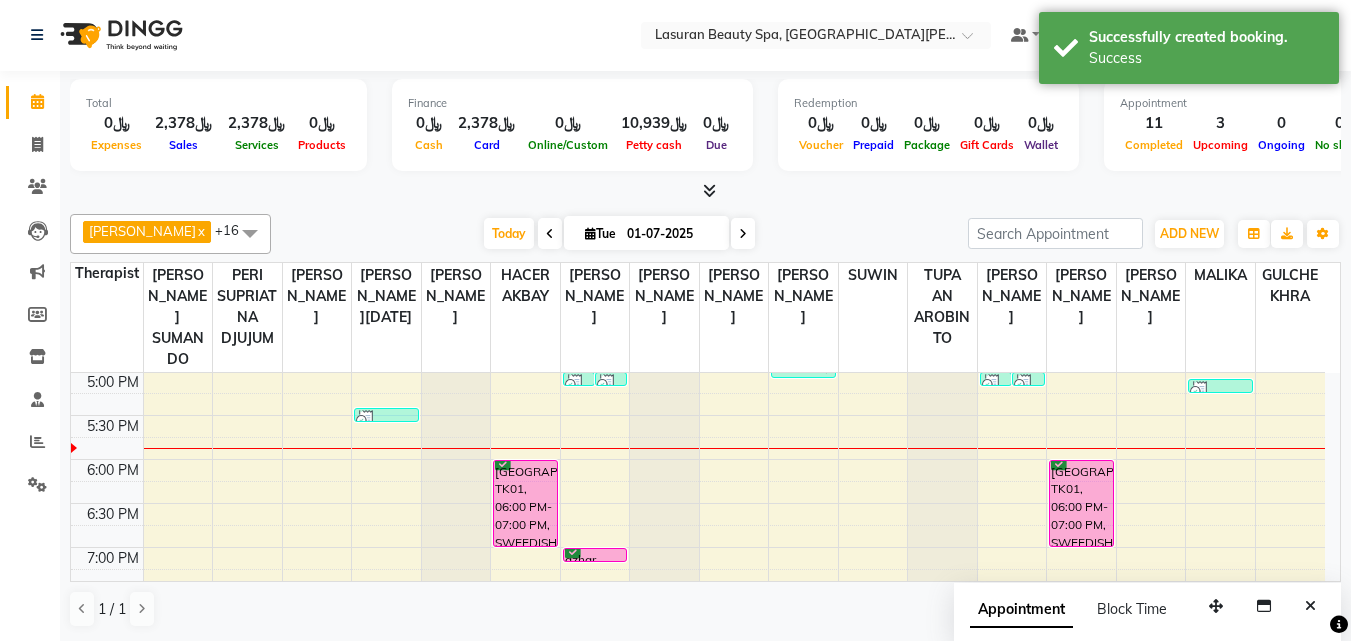 scroll, scrollTop: 0, scrollLeft: 0, axis: both 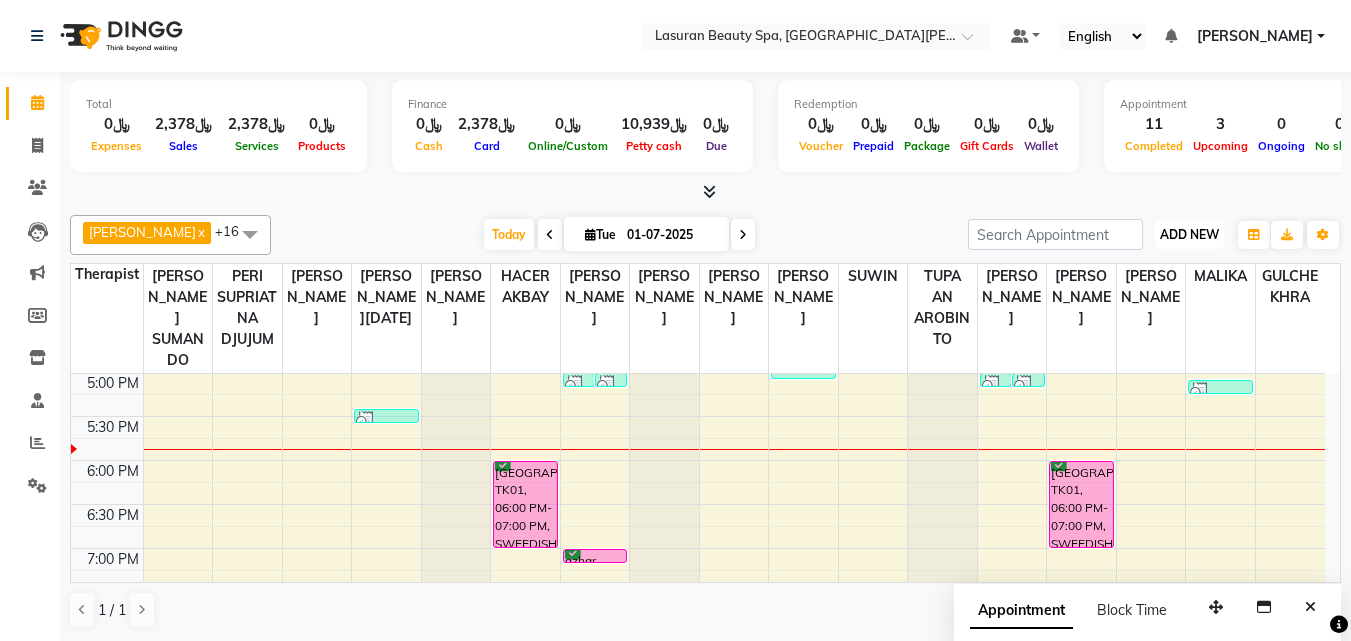 click on "ADD NEW Toggle Dropdown" at bounding box center (1189, 235) 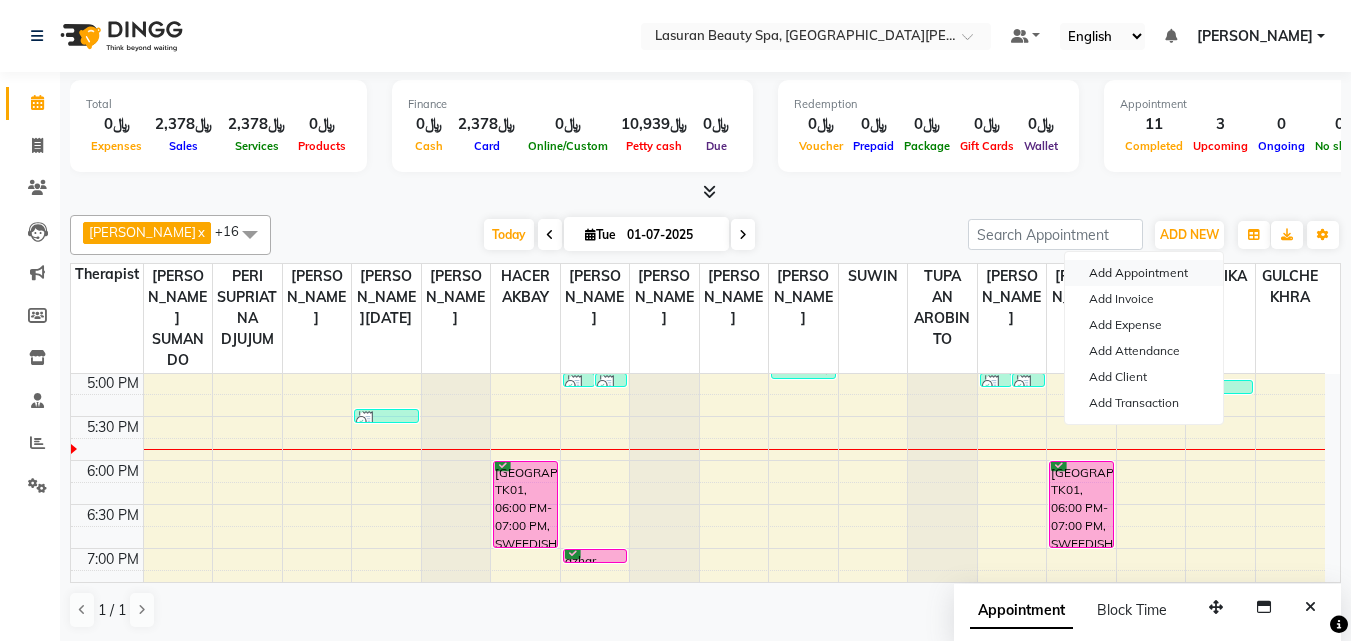 click on "Add Appointment" at bounding box center (1144, 273) 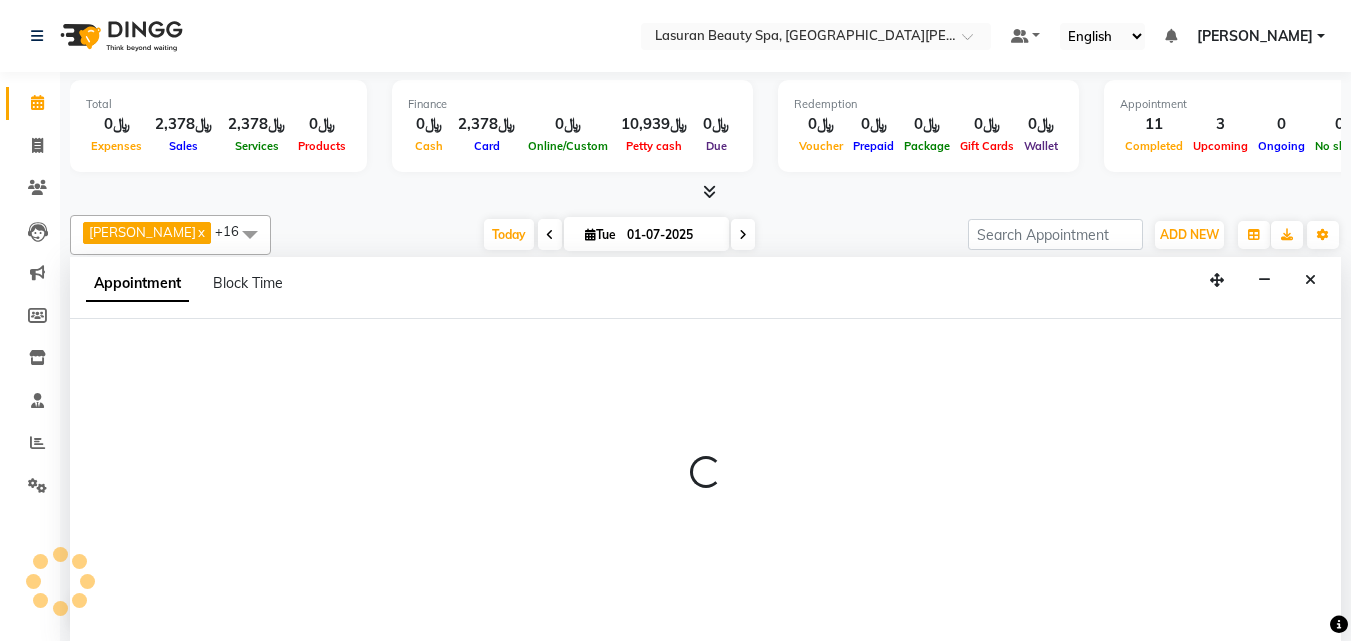 select on "tentative" 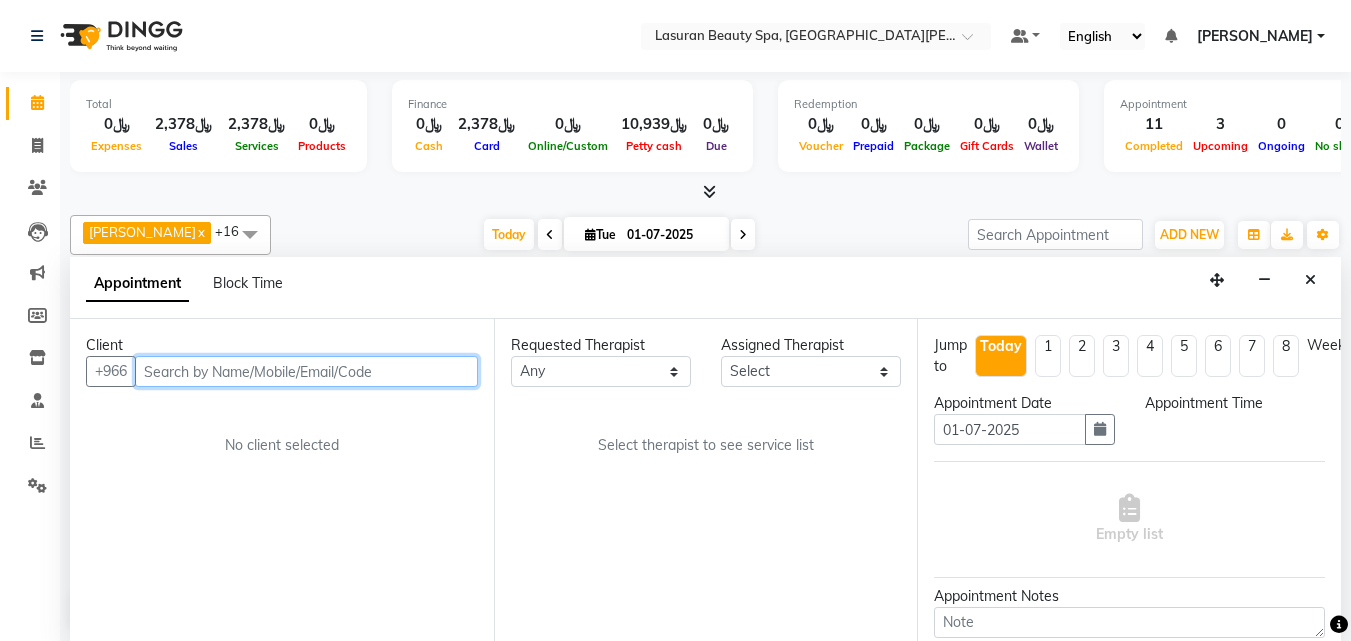 scroll, scrollTop: 1, scrollLeft: 0, axis: vertical 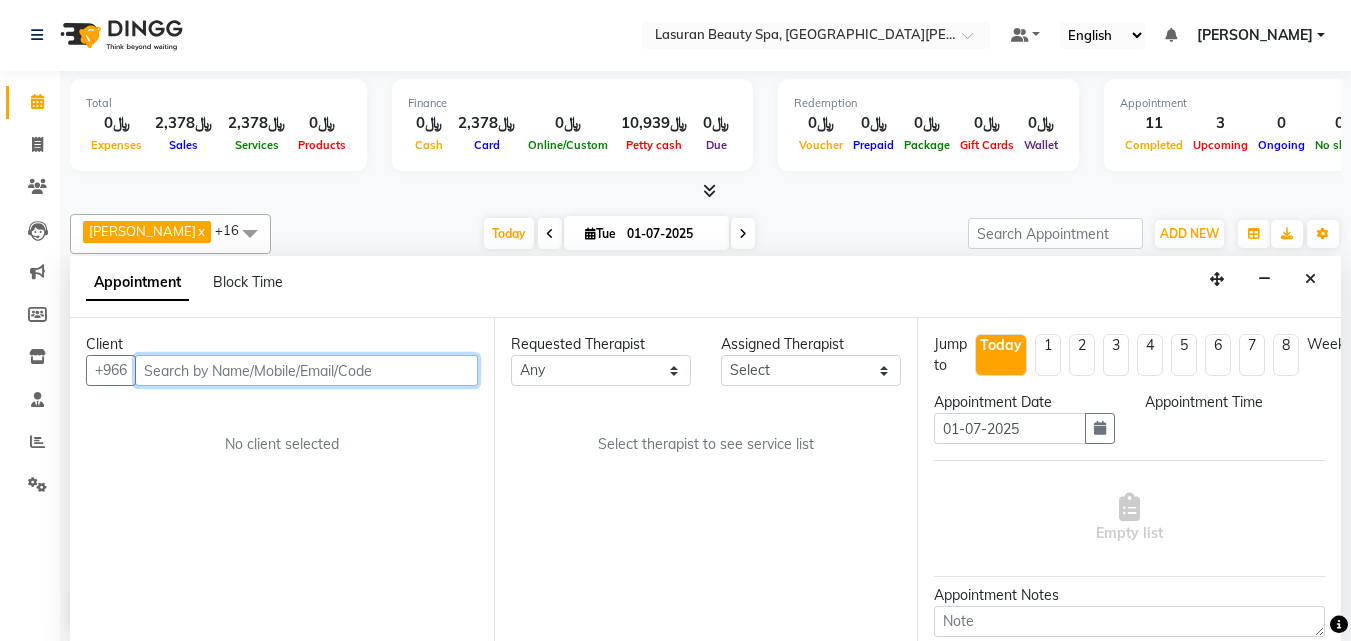 select on "720" 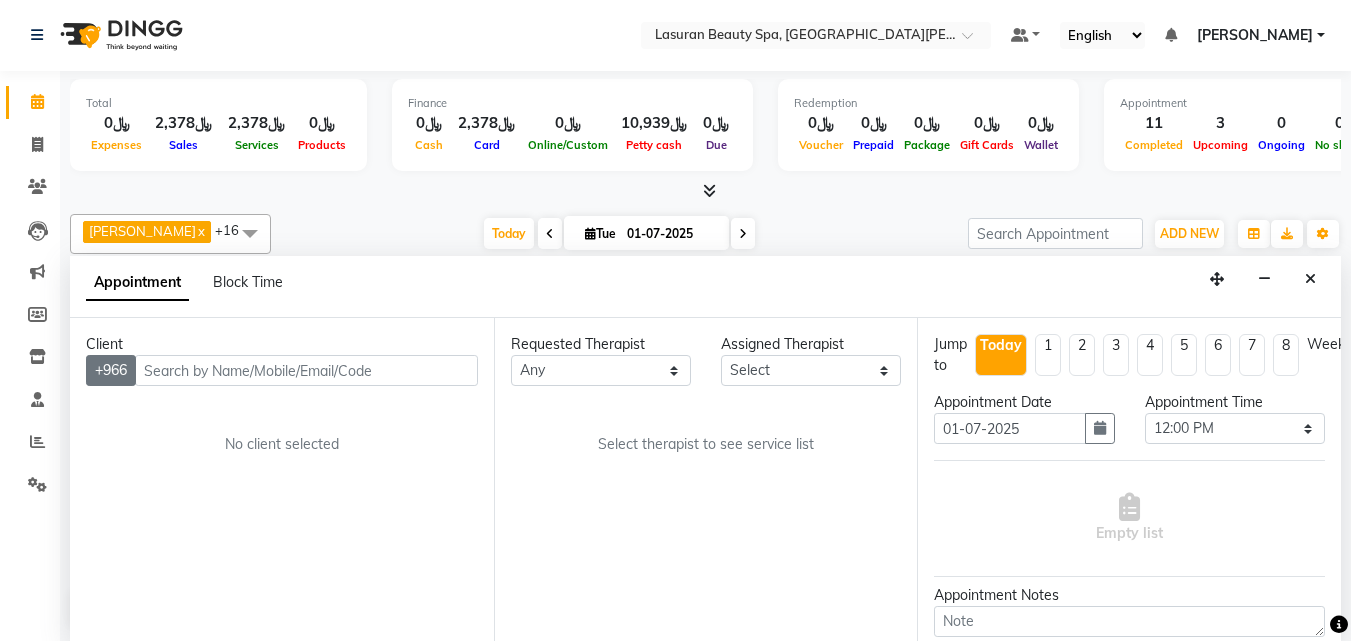 click on "+966" at bounding box center (111, 370) 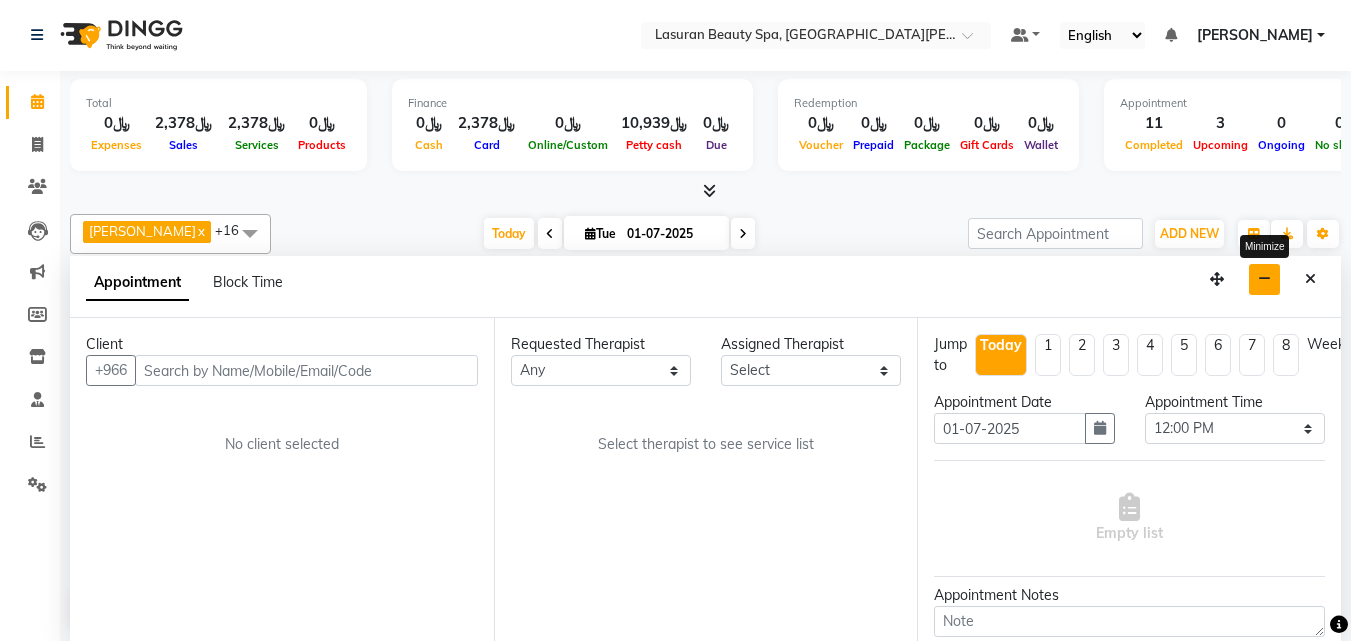 click at bounding box center (1264, 279) 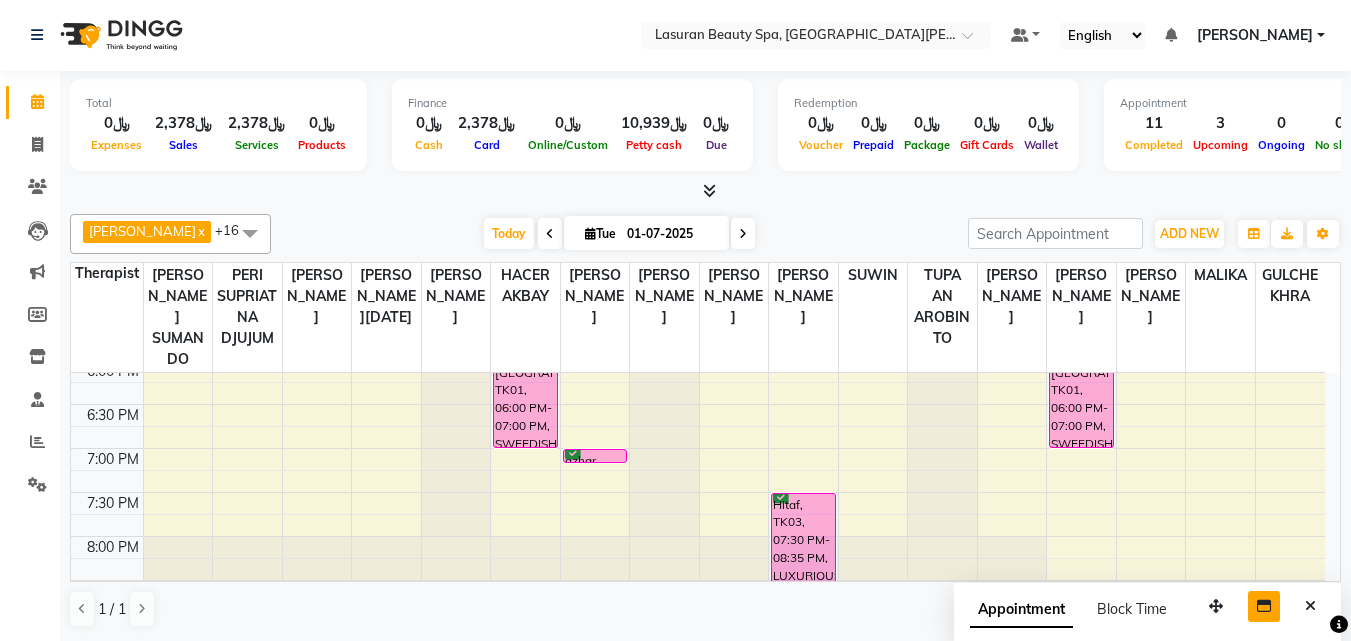 scroll, scrollTop: 629, scrollLeft: 0, axis: vertical 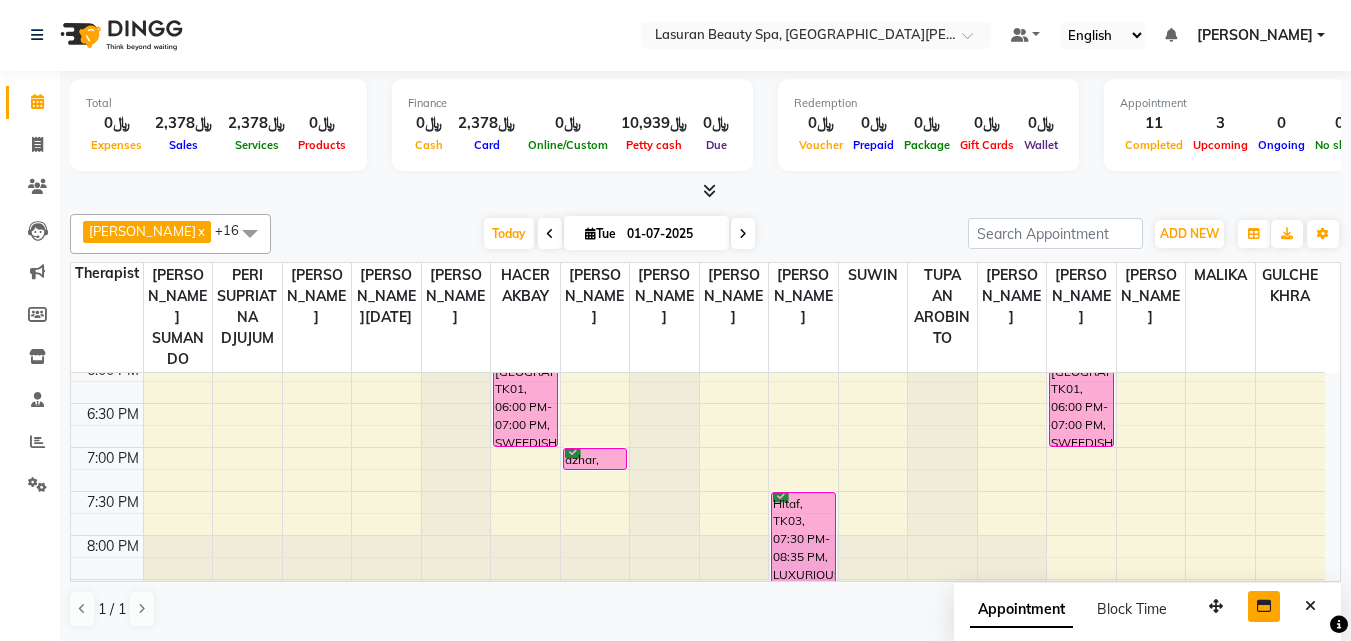 drag, startPoint x: 594, startPoint y: 458, endPoint x: 591, endPoint y: 489, distance: 31.144823 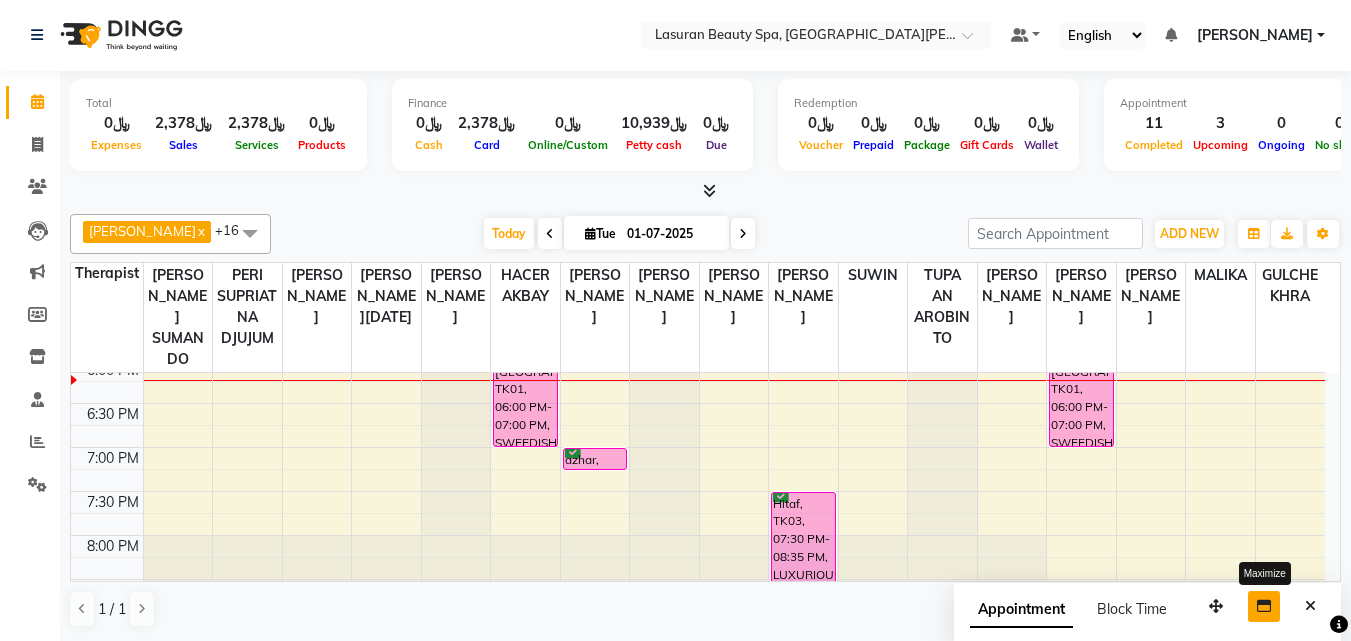 click on "[GEOGRAPHIC_DATA], TK01, 06:00 PM-07:00 PM, SWEEDISH MASSAGE | جلسة تدليك سويدي" at bounding box center (525, 403) 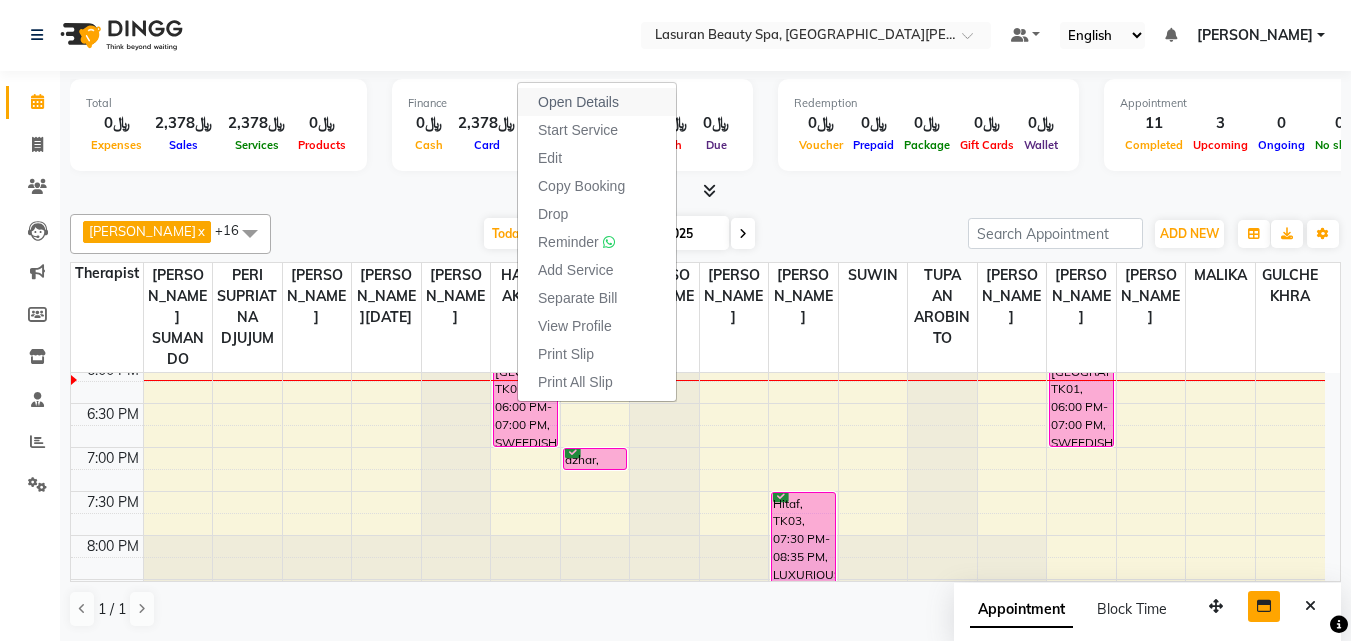 click on "Open Details" at bounding box center [597, 102] 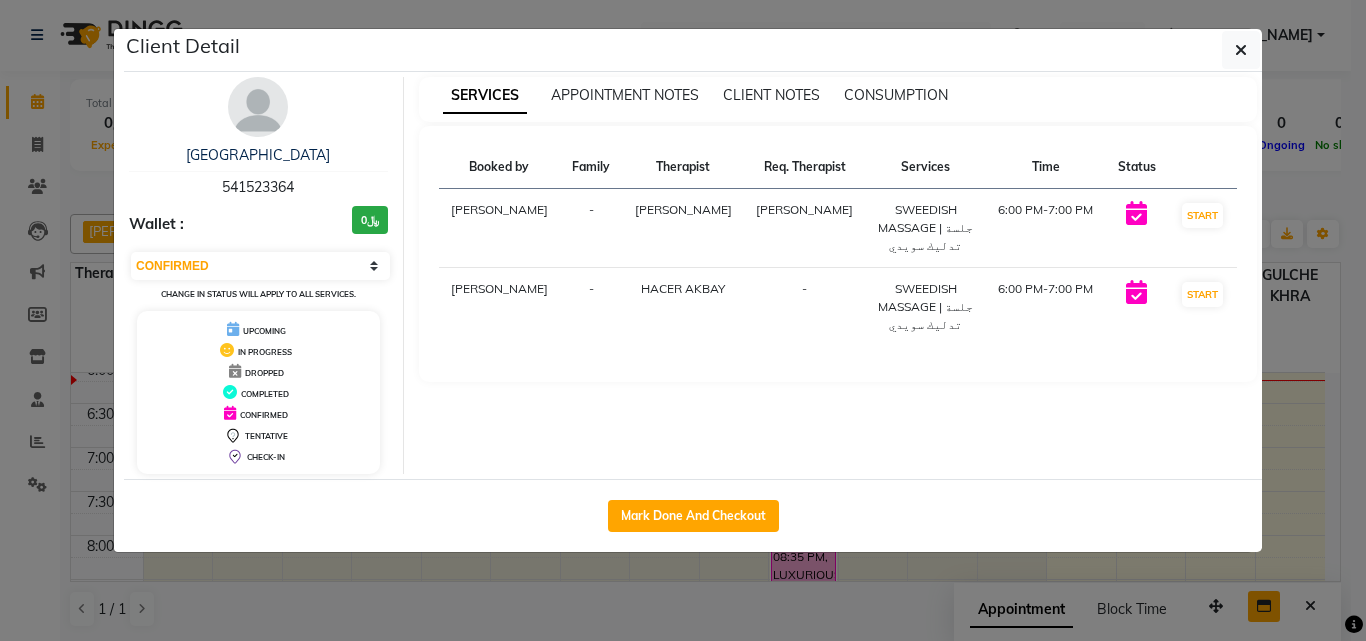 click on "541523364" at bounding box center [258, 187] 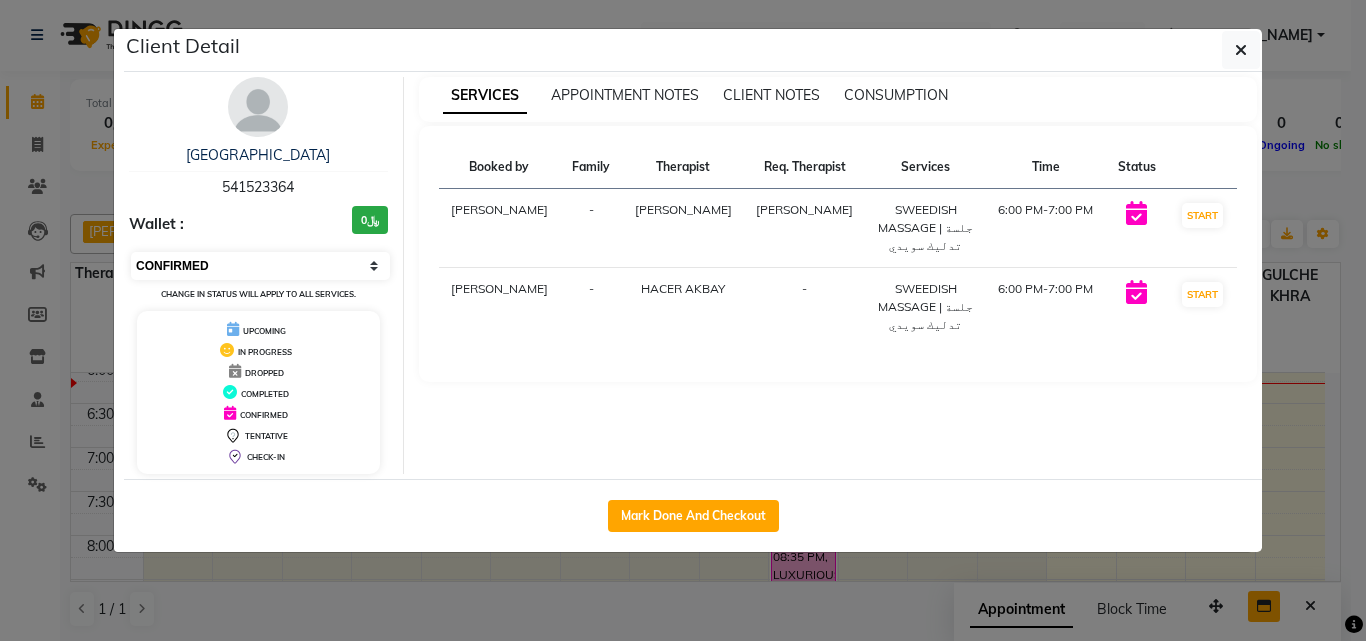 click on "Select IN SERVICE CONFIRMED TENTATIVE CHECK IN MARK DONE DROPPED UPCOMING" at bounding box center [260, 266] 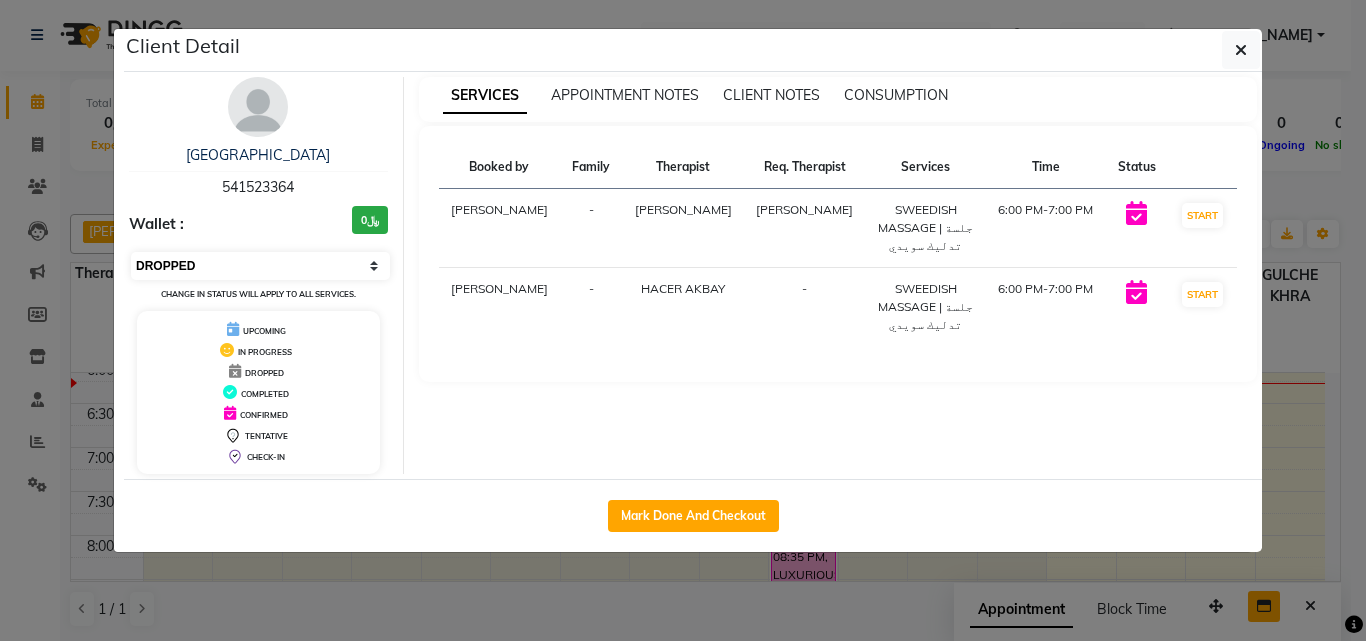 click on "Select IN SERVICE CONFIRMED TENTATIVE CHECK IN MARK DONE DROPPED UPCOMING" at bounding box center [260, 266] 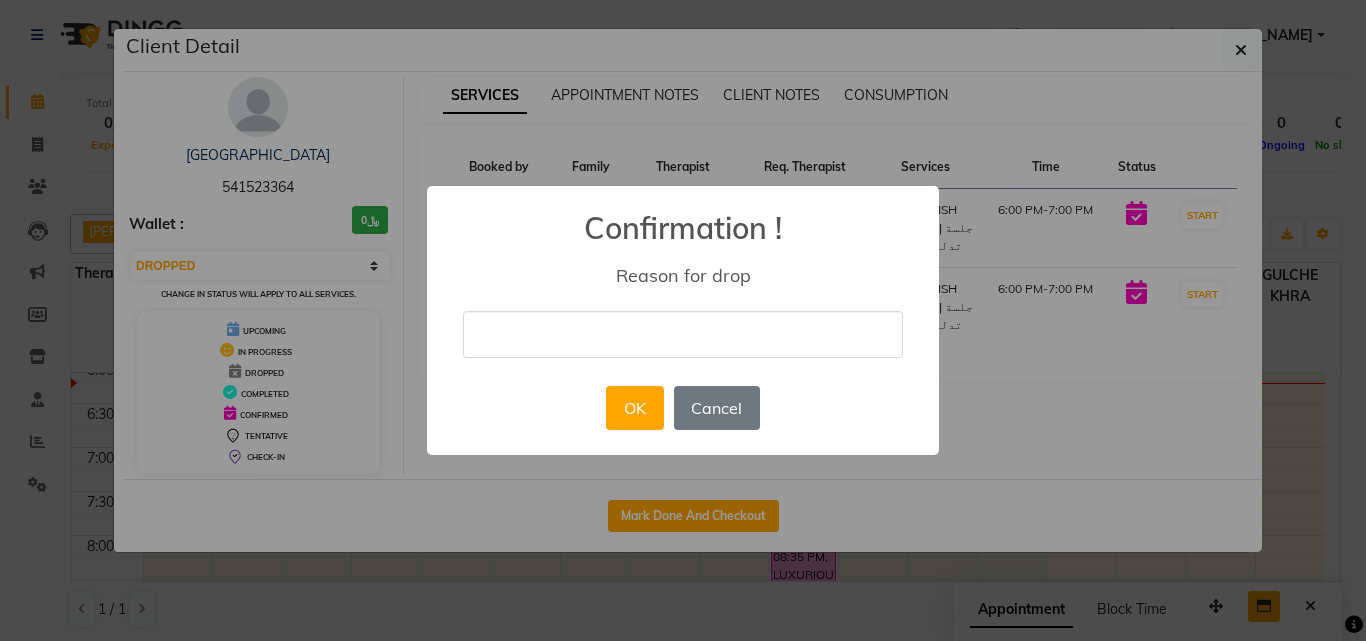 click at bounding box center (683, 334) 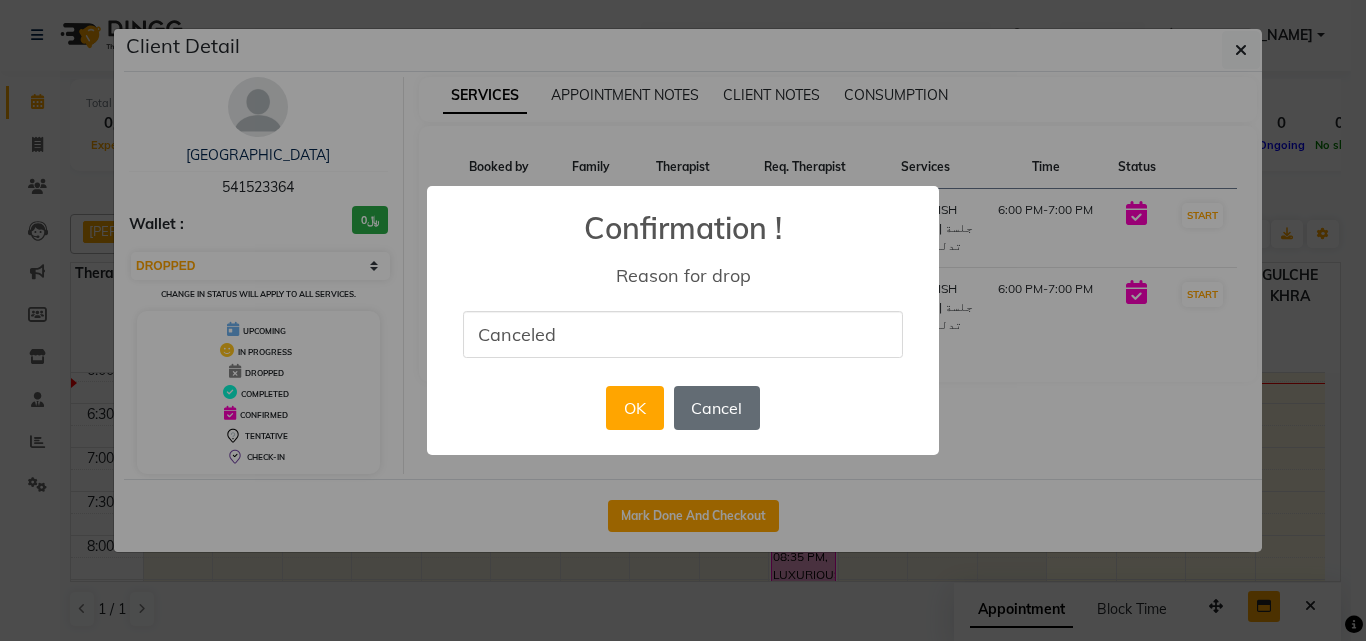 click on "Cancel" at bounding box center (717, 408) 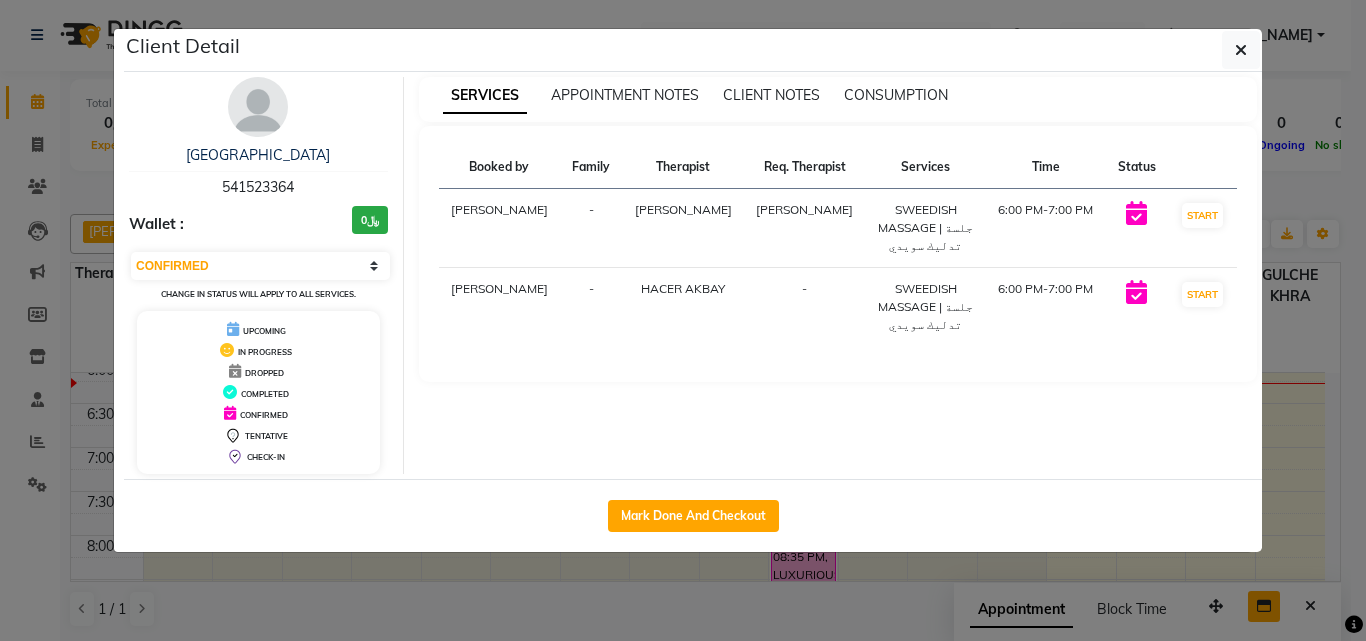 click on "Select IN SERVICE CONFIRMED TENTATIVE CHECK IN MARK DONE DROPPED UPCOMING Change in status will apply to all services." at bounding box center (258, 276) 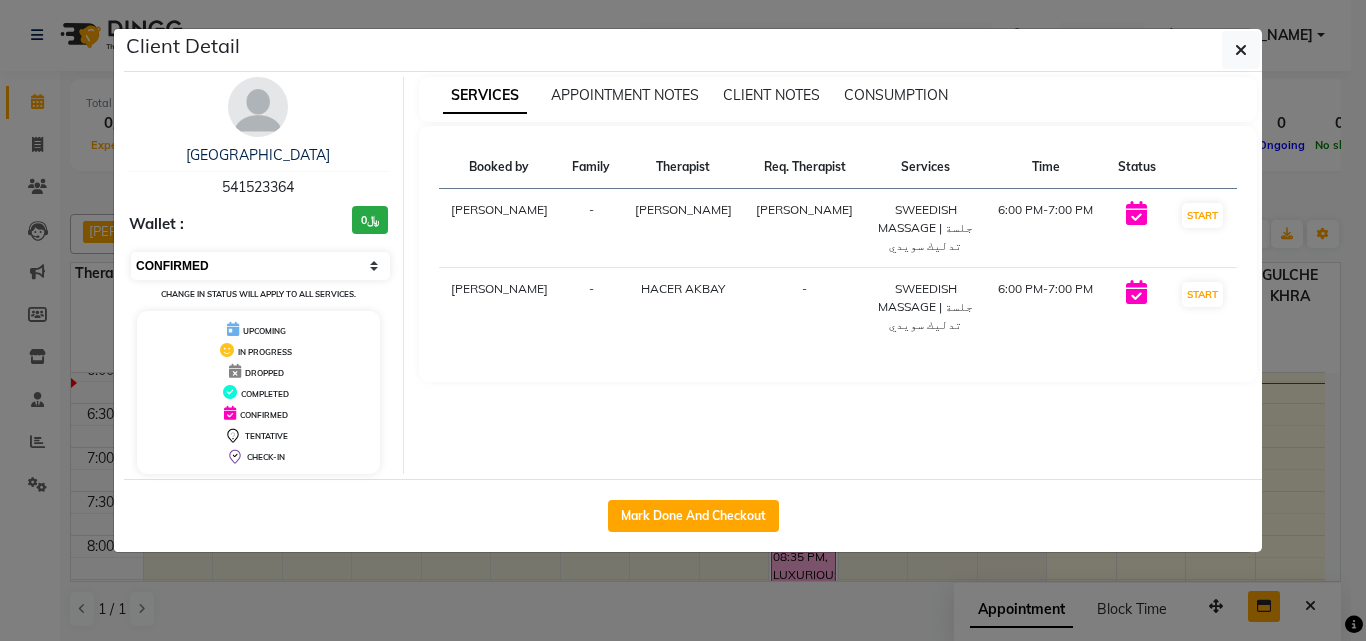 click on "Select IN SERVICE CONFIRMED TENTATIVE CHECK IN MARK DONE DROPPED UPCOMING" at bounding box center [260, 266] 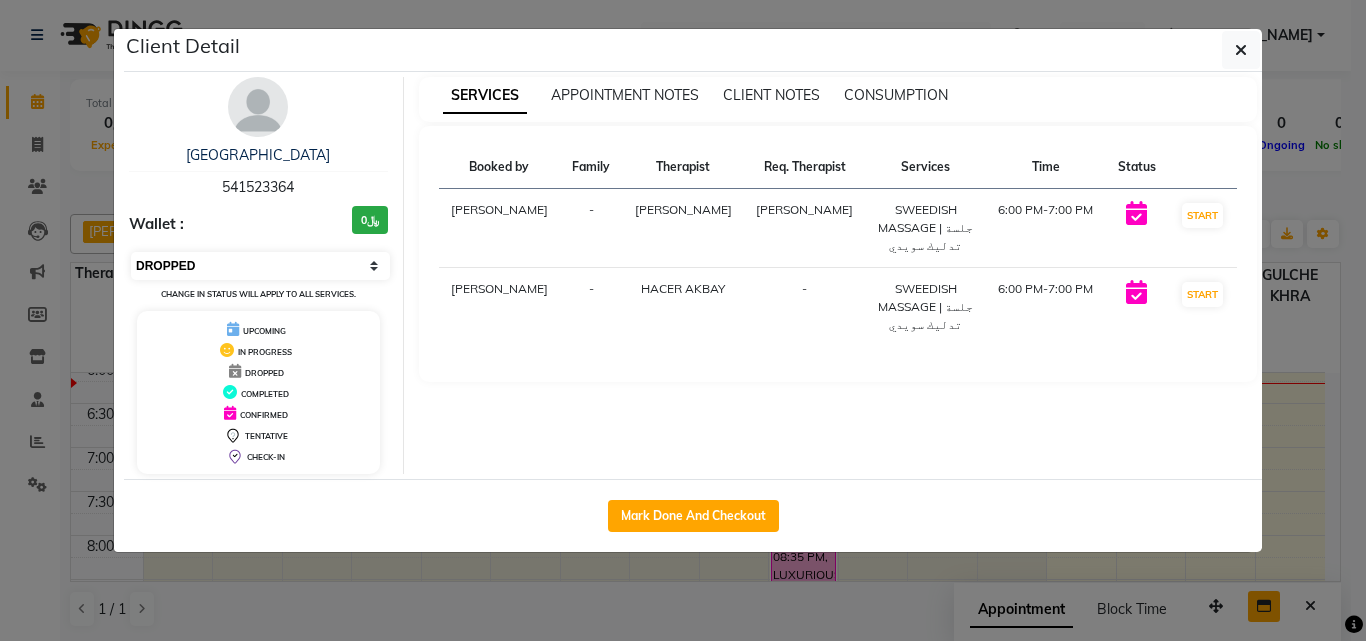 click on "Select IN SERVICE CONFIRMED TENTATIVE CHECK IN MARK DONE DROPPED UPCOMING" at bounding box center (260, 266) 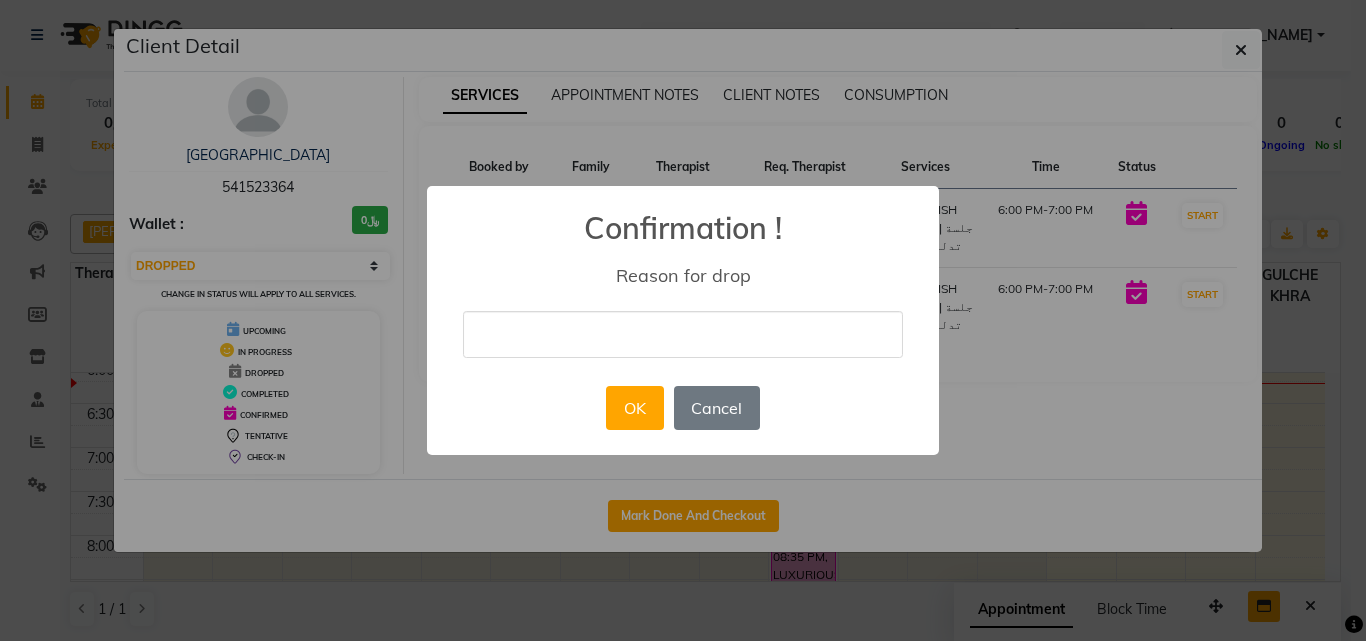 click at bounding box center [683, 334] 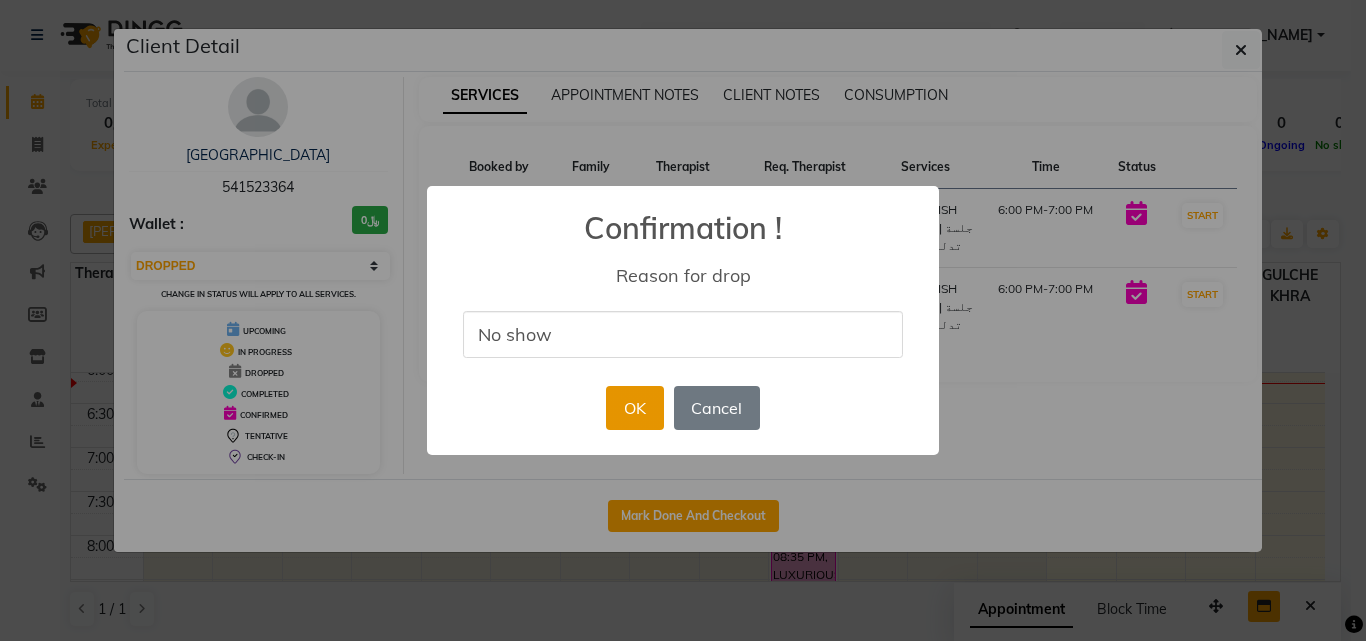 click on "OK" at bounding box center (634, 408) 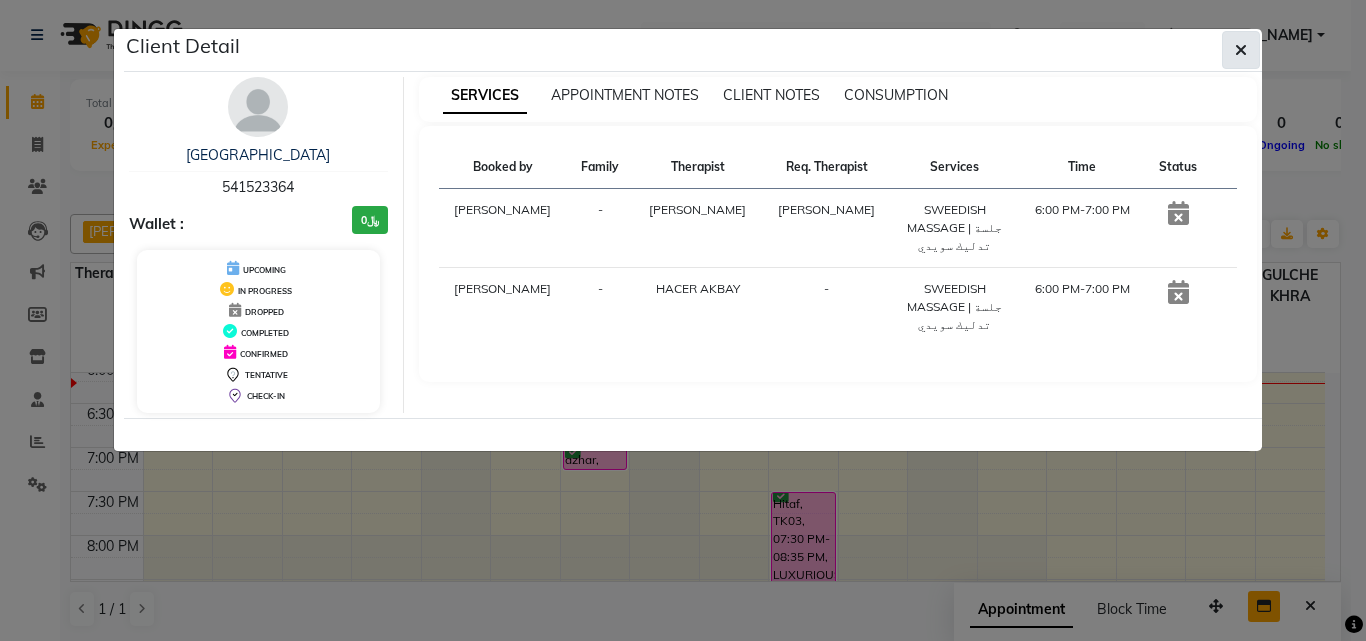 click 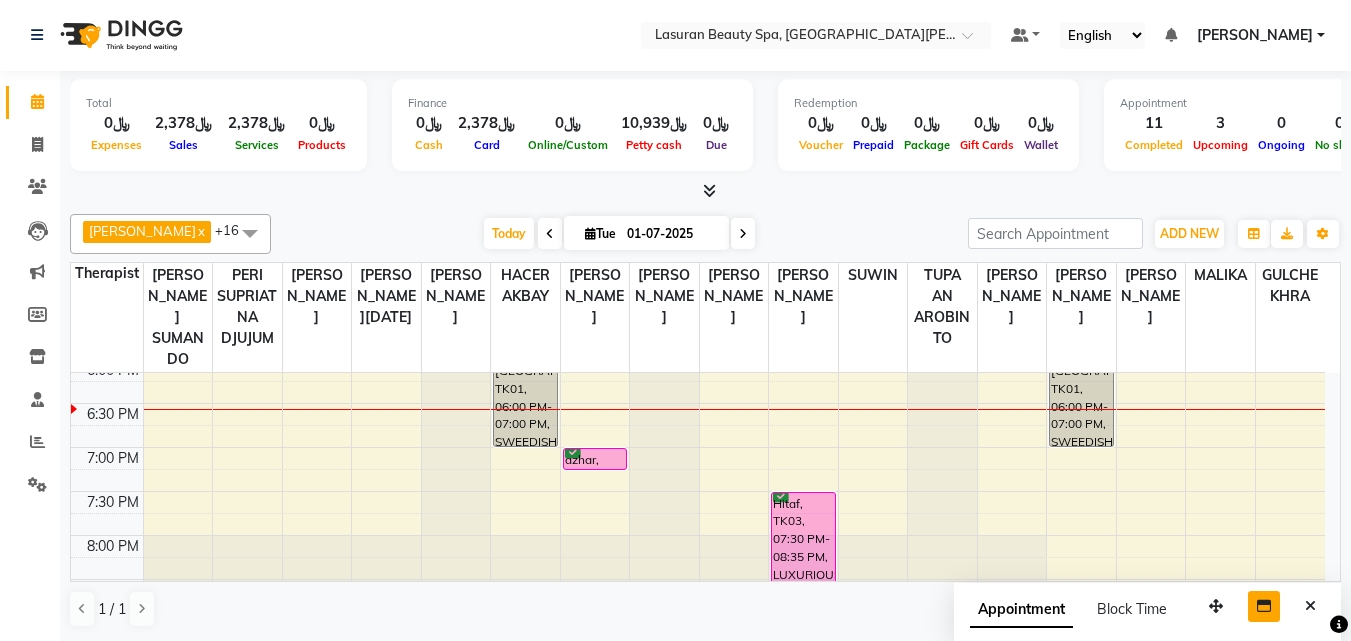 click on "azhar, TK10, 07:00 PM-07:16 PM, CLASSIC [PERSON_NAME] M&P | كومبو كلاسيك (باديكير+مانكير)" at bounding box center [595, 459] 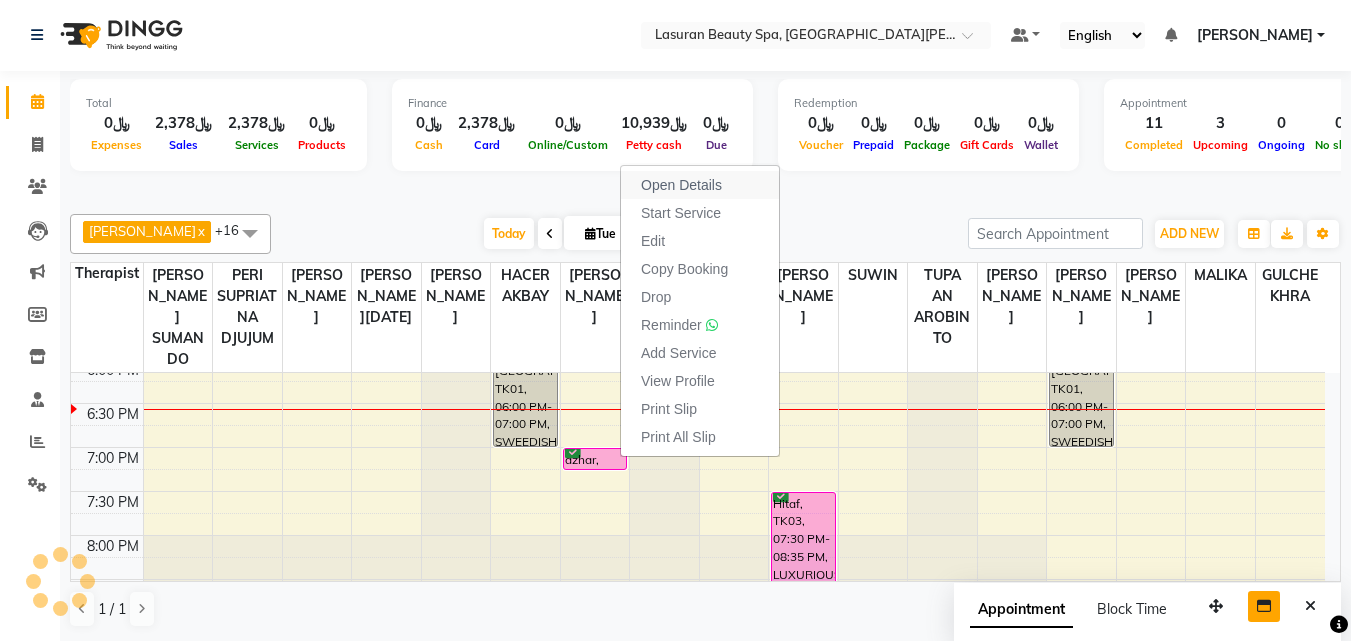 click on "Open Details" at bounding box center (681, 185) 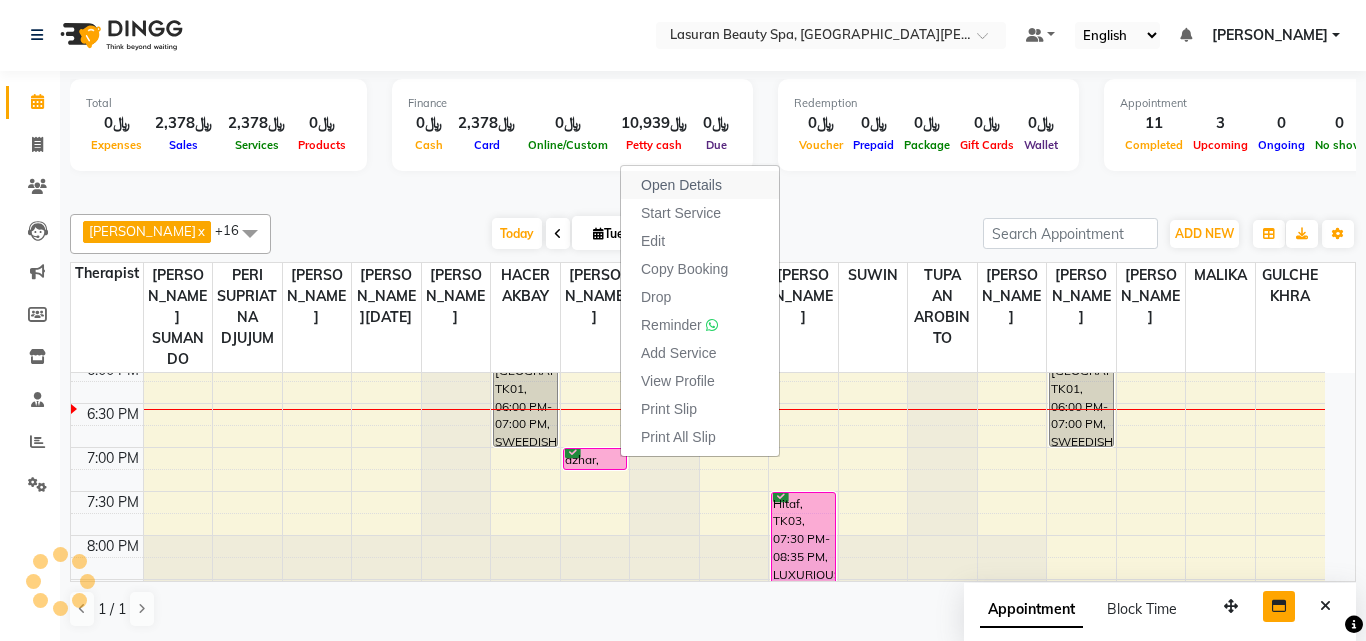 select on "6" 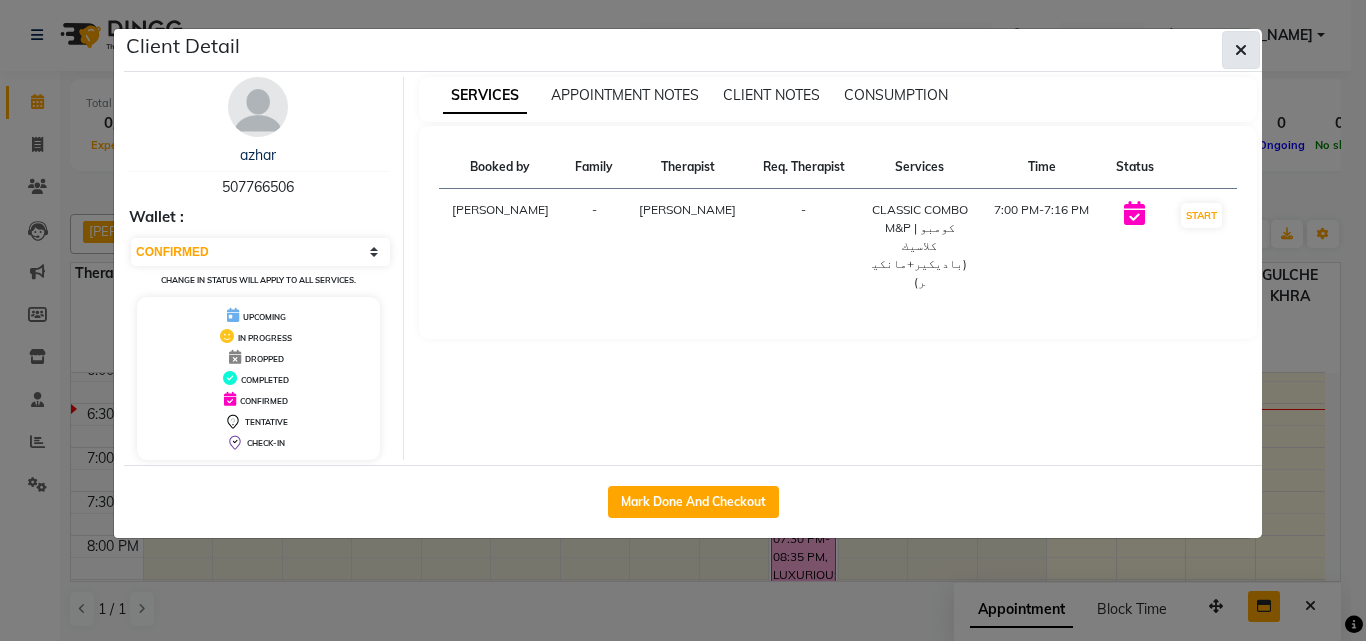 click 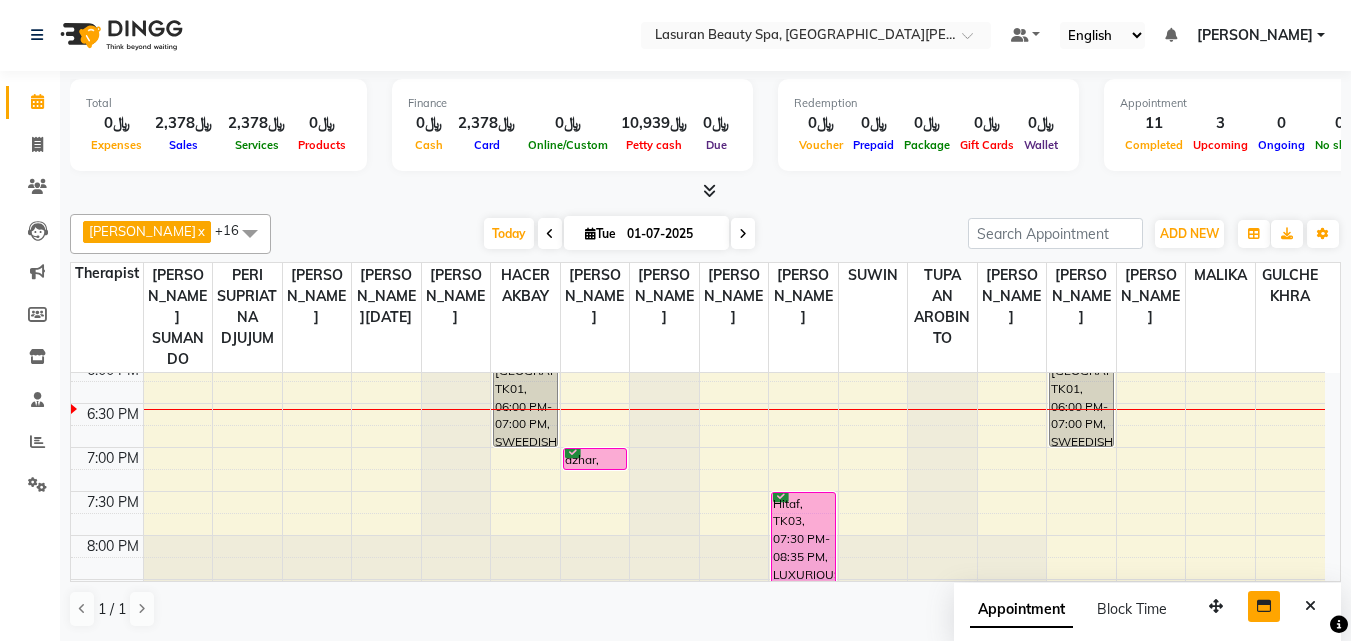 click on "Hitaf, TK03, 07:30 PM-08:35 PM, LUXURIOUS ARGAN JOURNEY | [GEOGRAPHIC_DATA] الفاخر" at bounding box center [803, 539] 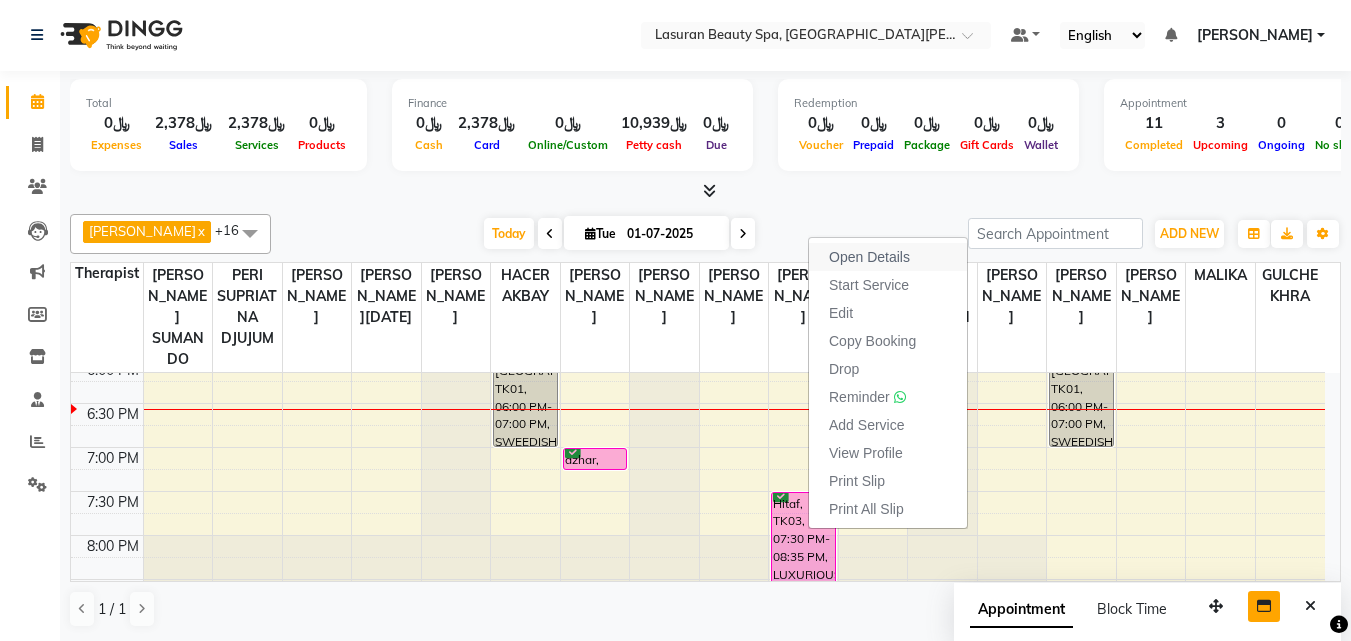 click on "Open Details" at bounding box center (869, 257) 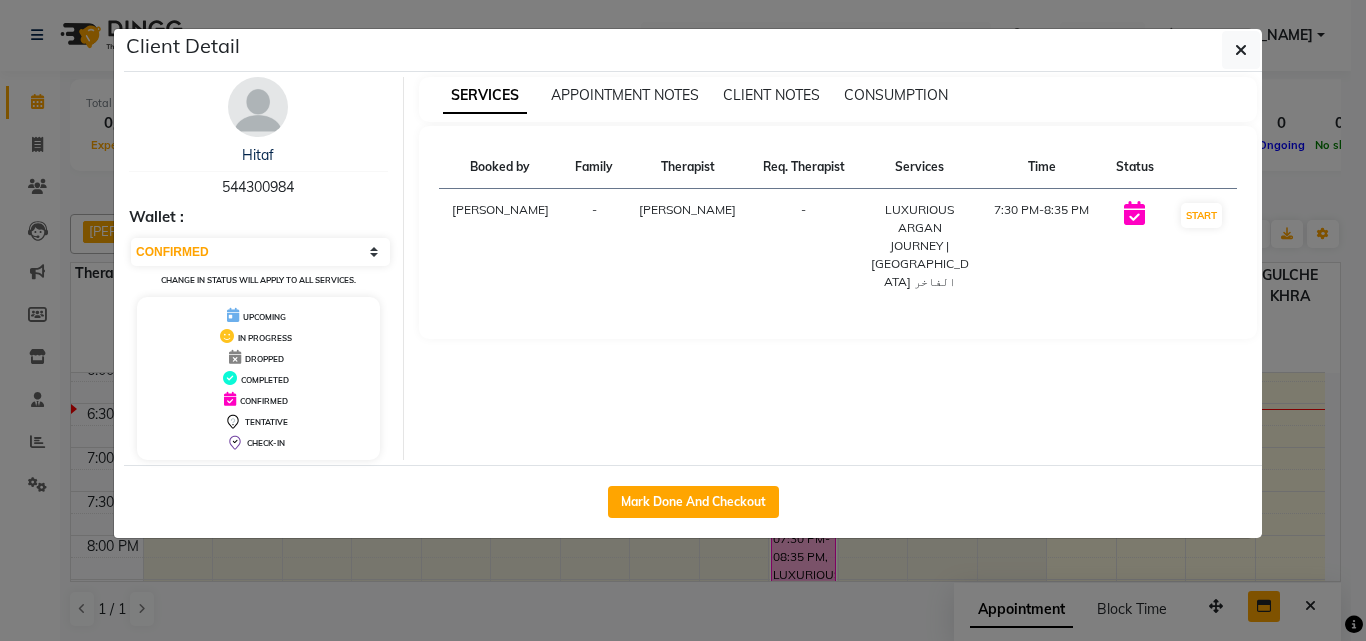 click on "Client Detail  Hitaf    544300984 Wallet : Select IN SERVICE CONFIRMED TENTATIVE CHECK IN MARK DONE DROPPED UPCOMING Change in status will apply to all services. UPCOMING IN PROGRESS DROPPED COMPLETED CONFIRMED TENTATIVE CHECK-IN SERVICES APPOINTMENT NOTES CLIENT NOTES CONSUMPTION Booked by Family Therapist Req. Therapist Services Time Status  Ranim [PERSON_NAME]  - [PERSON_NAME] -  LUXURIOUS ARGAN JOURNEY | [GEOGRAPHIC_DATA] الفاخر   7:30 PM-8:35 PM   START   Mark Done And Checkout" 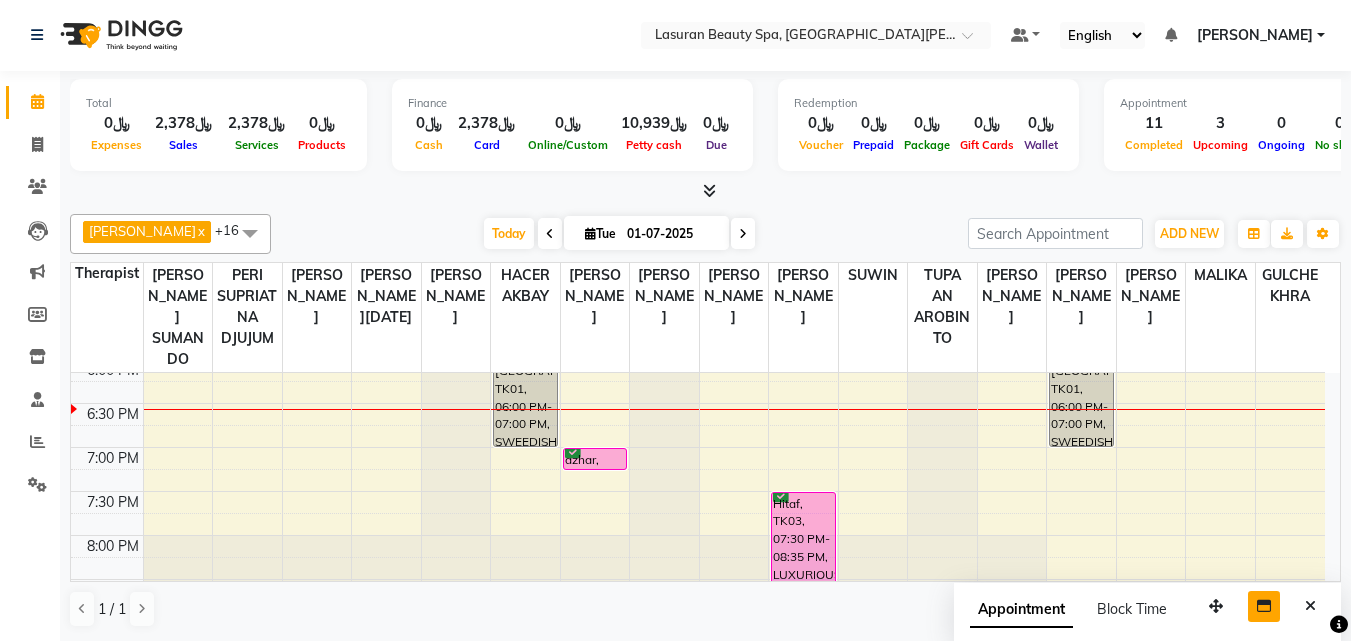 click on "[GEOGRAPHIC_DATA], TK01, 06:00 PM-07:00 PM, SWEEDISH MASSAGE | جلسة تدليك سويدي" at bounding box center (1081, 403) 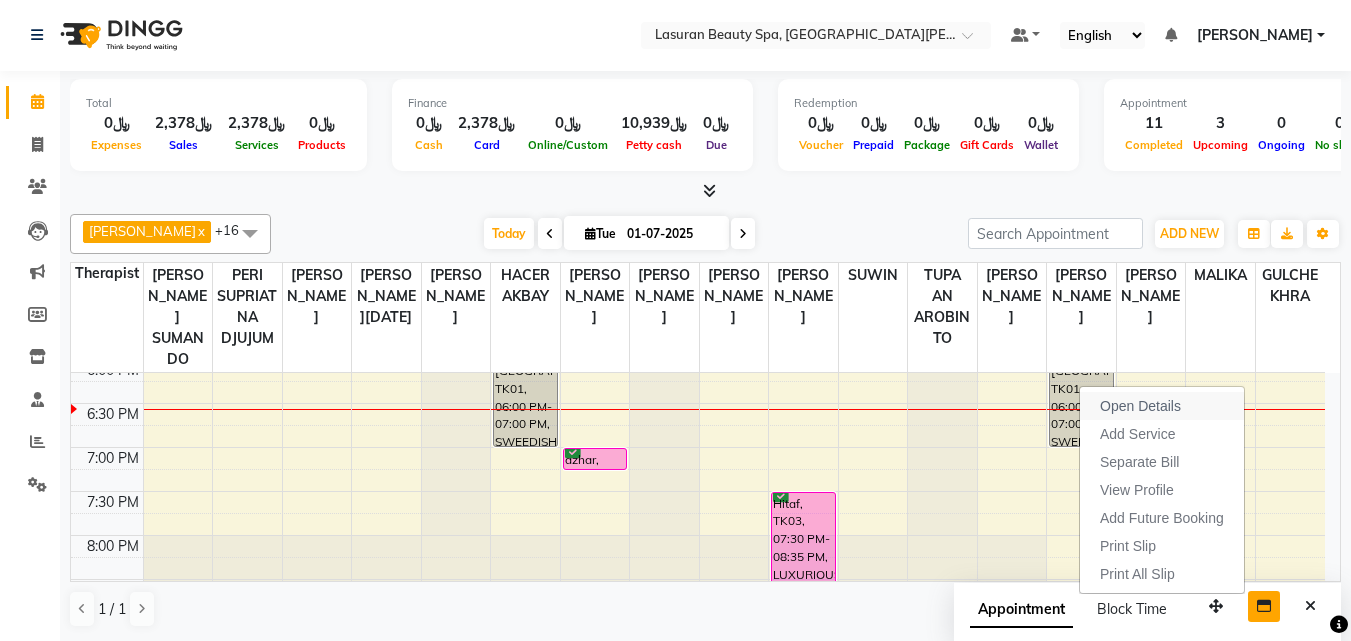 click on "Open Details" at bounding box center [1140, 406] 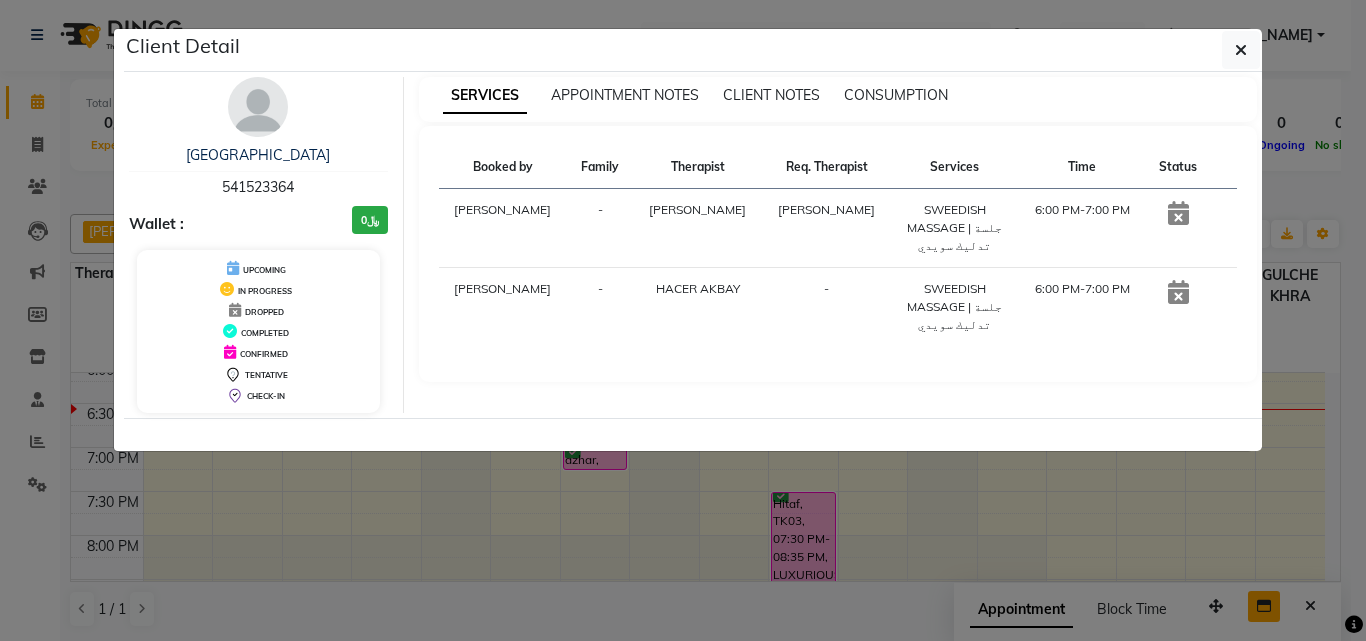 click on "Client Detail  [GEOGRAPHIC_DATA]    541523364 Wallet : ﷼0 UPCOMING IN PROGRESS DROPPED COMPLETED CONFIRMED TENTATIVE CHECK-IN SERVICES APPOINTMENT NOTES CLIENT NOTES CONSUMPTION Booked by Family Therapist Req. Therapist Services Time Status  Ranim Al Hasnaoui  - [PERSON_NAME] [PERSON_NAME]  SWEEDISH MASSAGE | جلسة تدليك سويدي   6:00 PM-7:00 PM   [PERSON_NAME]  - HACER AKBAY -  SWEEDISH MASSAGE | جلسة تدليك سويدي   6:00 PM-7:00 PM" 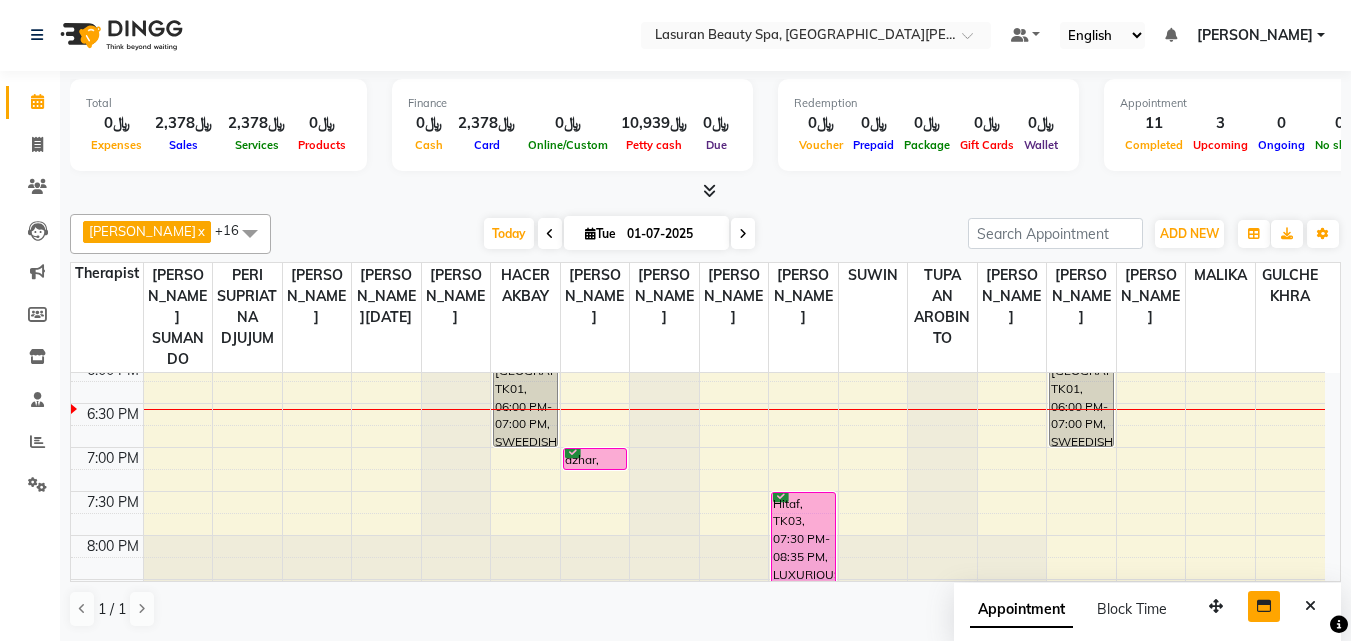 click on "Hitaf, TK03, 07:30 PM-08:35 PM, LUXURIOUS ARGAN JOURNEY | [GEOGRAPHIC_DATA] الفاخر" at bounding box center [803, 539] 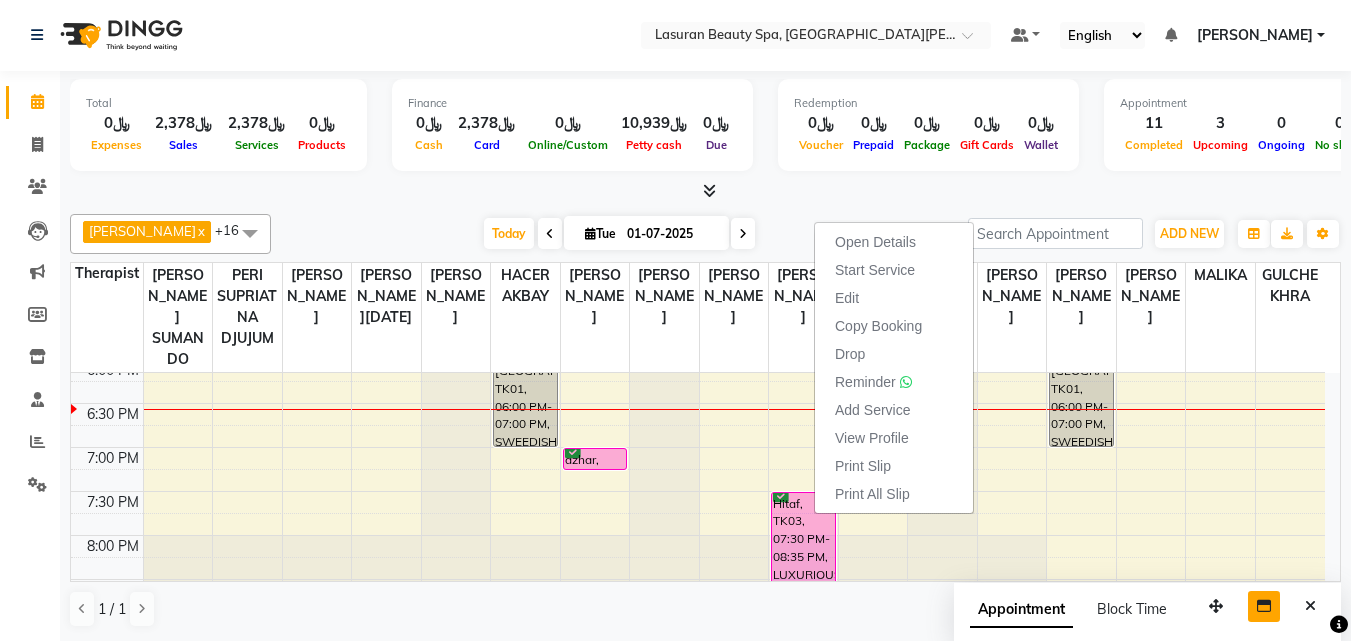 click on "Open Details Start Service Edit Copy Booking Drop Reminder   Add Service View Profile Print Slip Print All Slip" at bounding box center (894, 368) 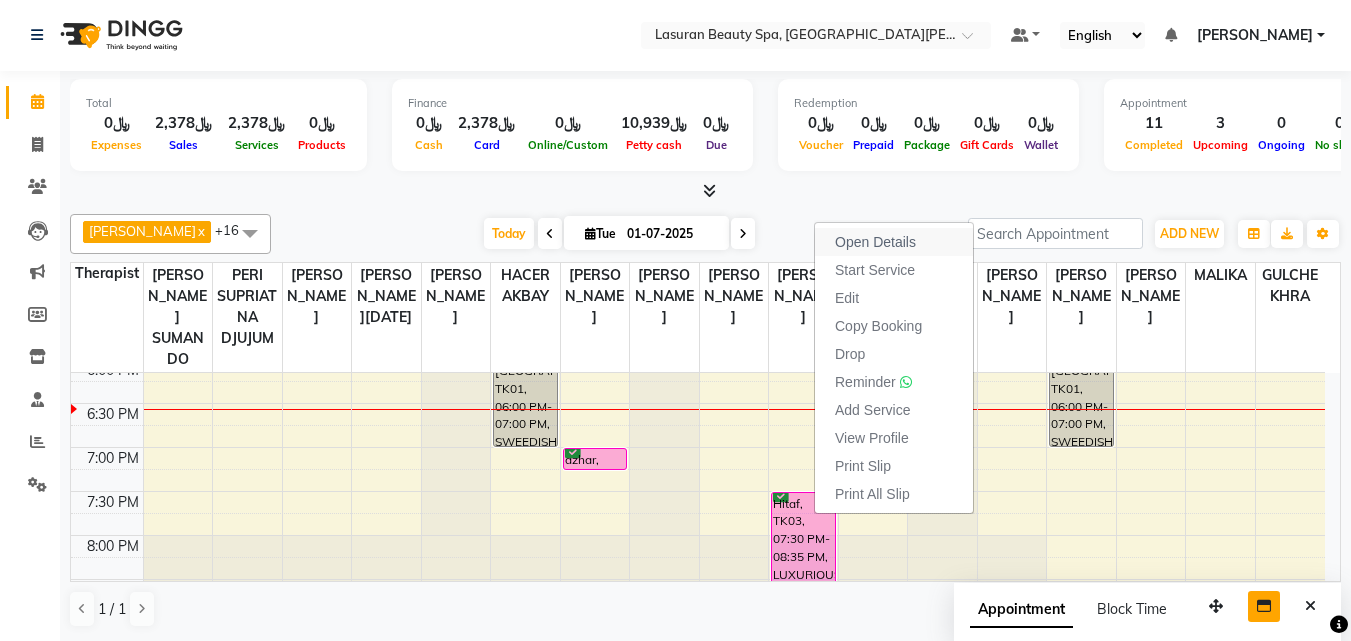 click on "Open Details" at bounding box center (875, 242) 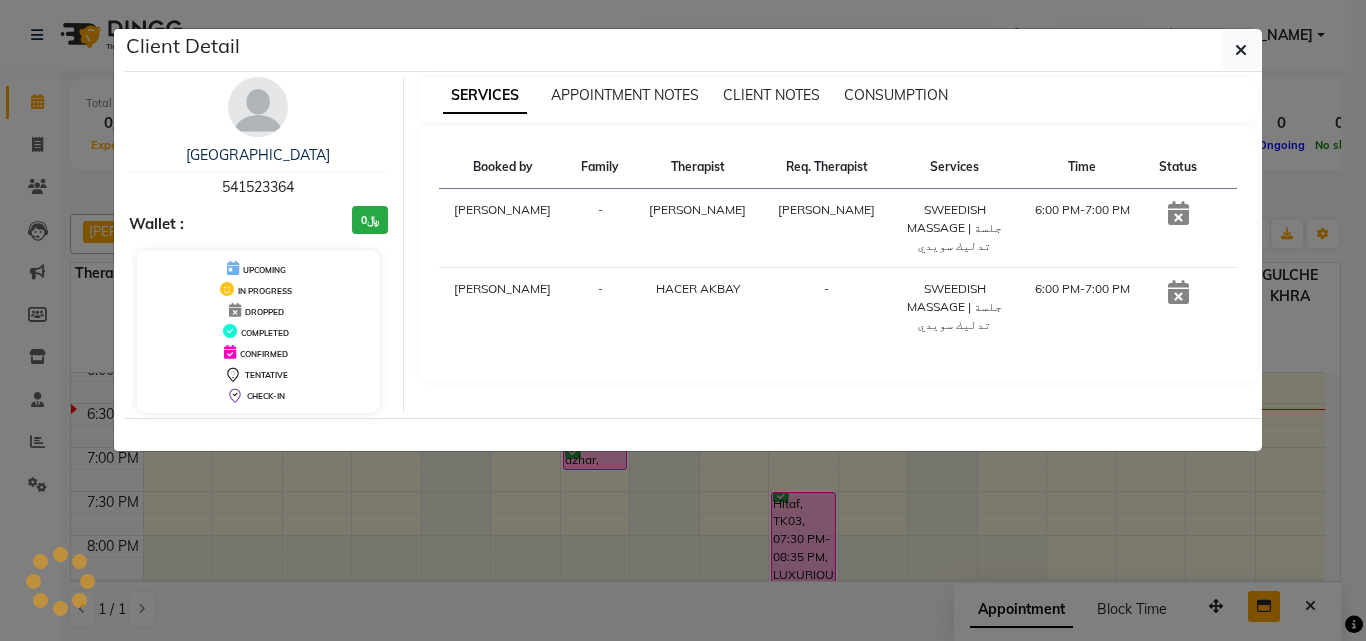select on "6" 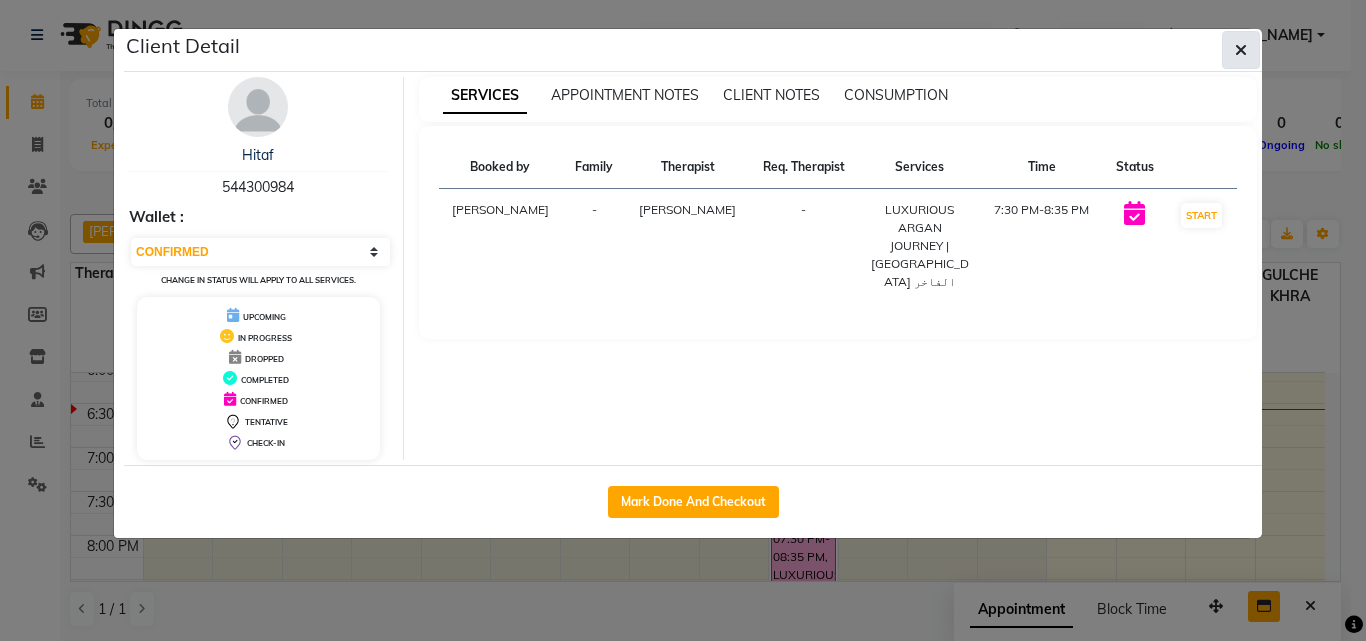 click 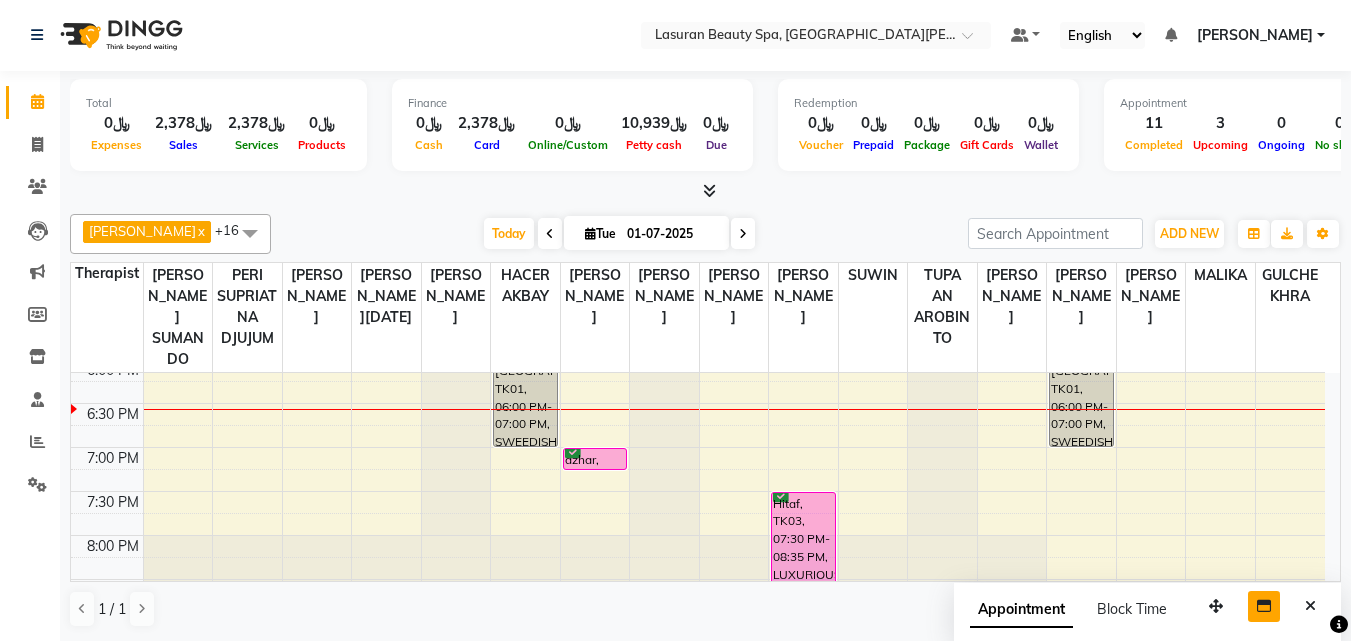click on "[GEOGRAPHIC_DATA], TK01, 06:00 PM-07:00 PM, SWEEDISH MASSAGE | جلسة تدليك سويدي" at bounding box center (525, 403) 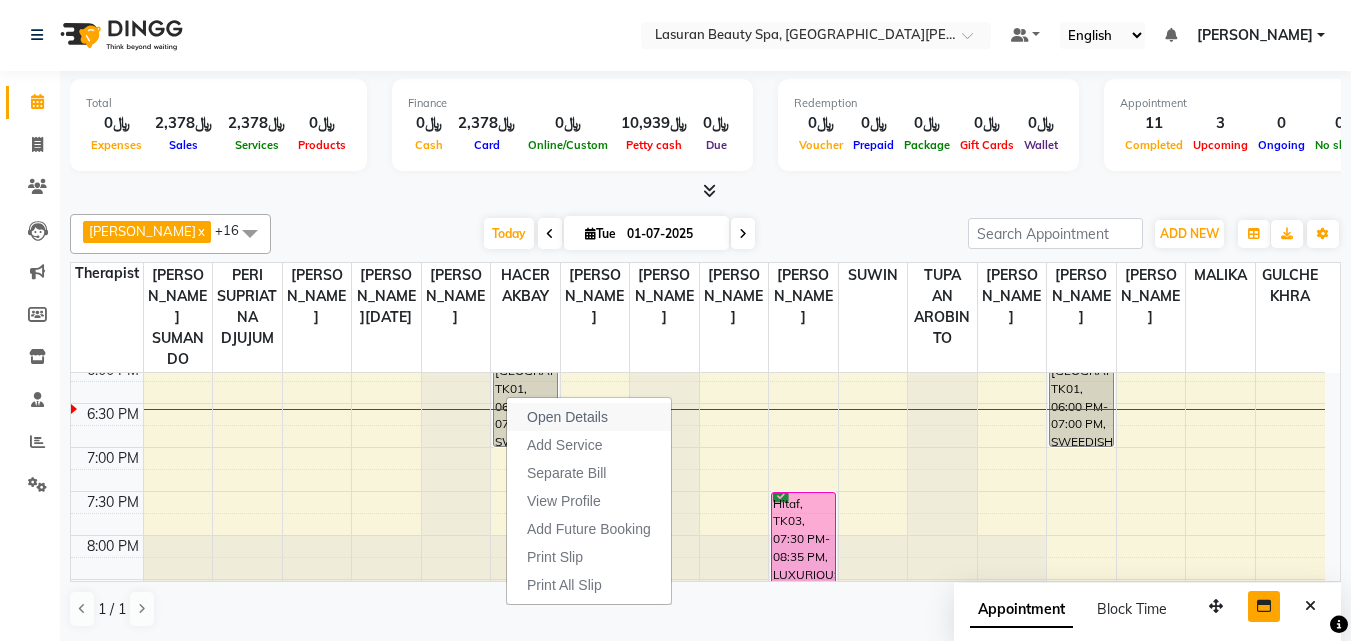 click on "Open Details" at bounding box center [567, 417] 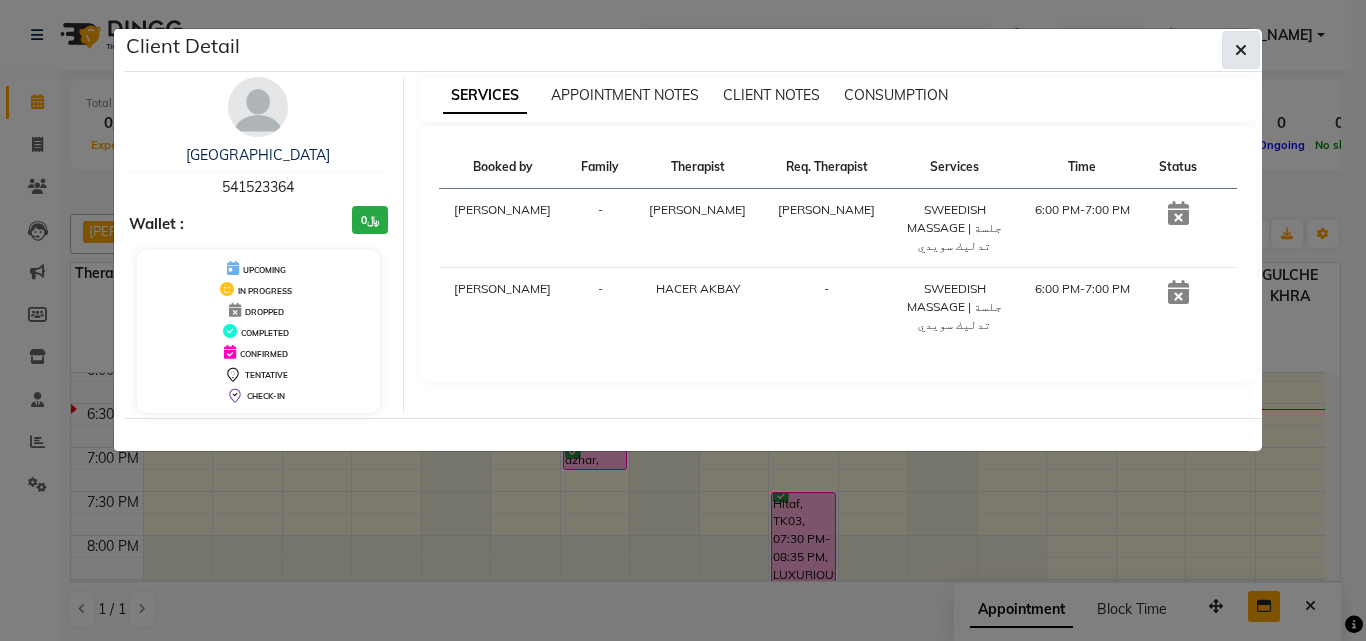click 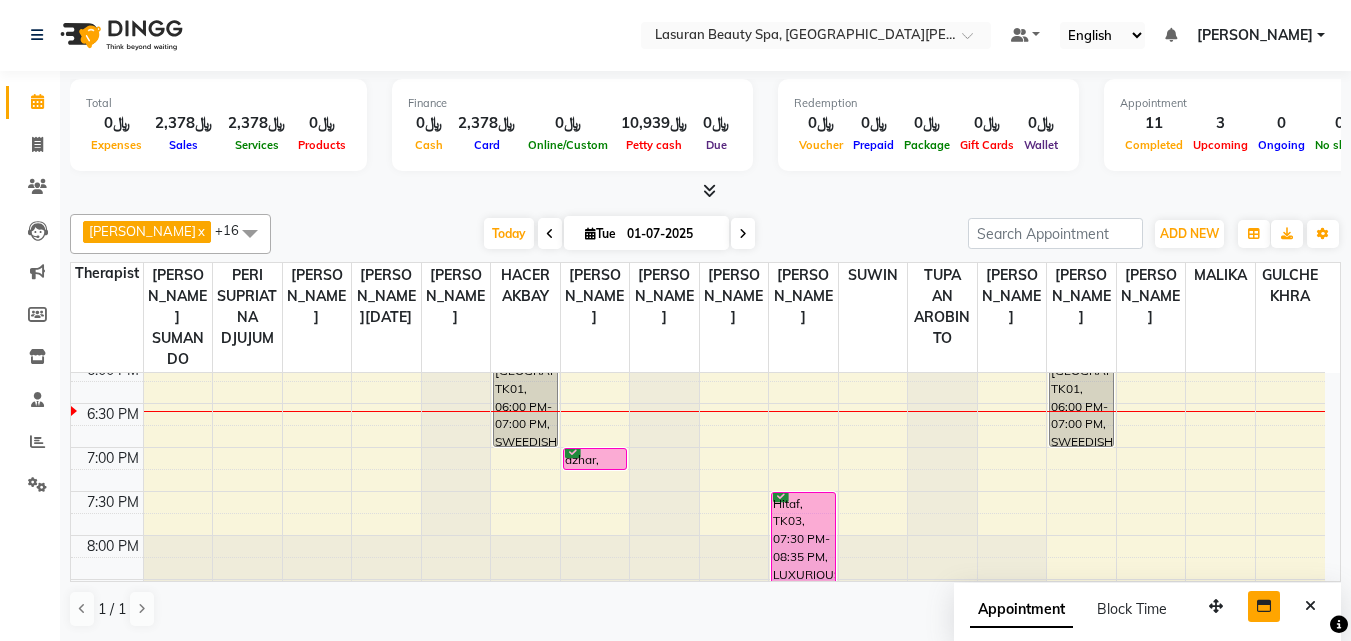 click on "azhar, TK10, 07:00 PM-07:16 PM, CLASSIC [PERSON_NAME] M&P | كومبو كلاسيك (باديكير+مانكير)" at bounding box center (595, 459) 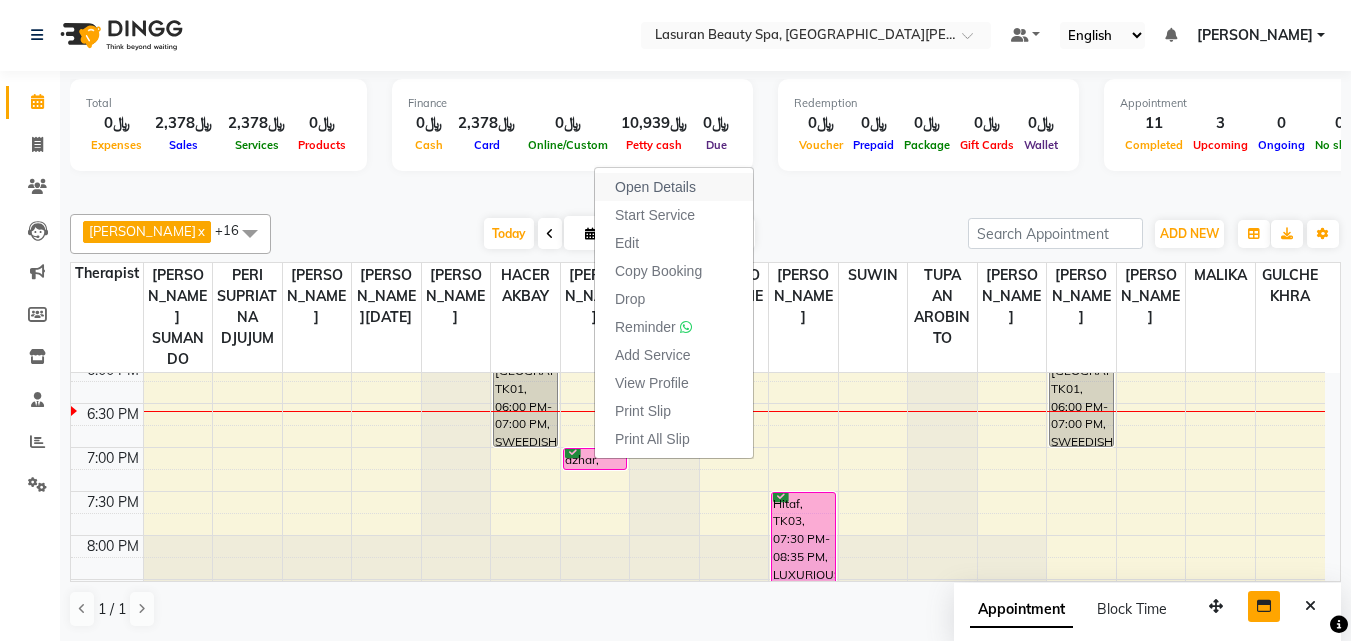 click on "Open Details" at bounding box center (655, 187) 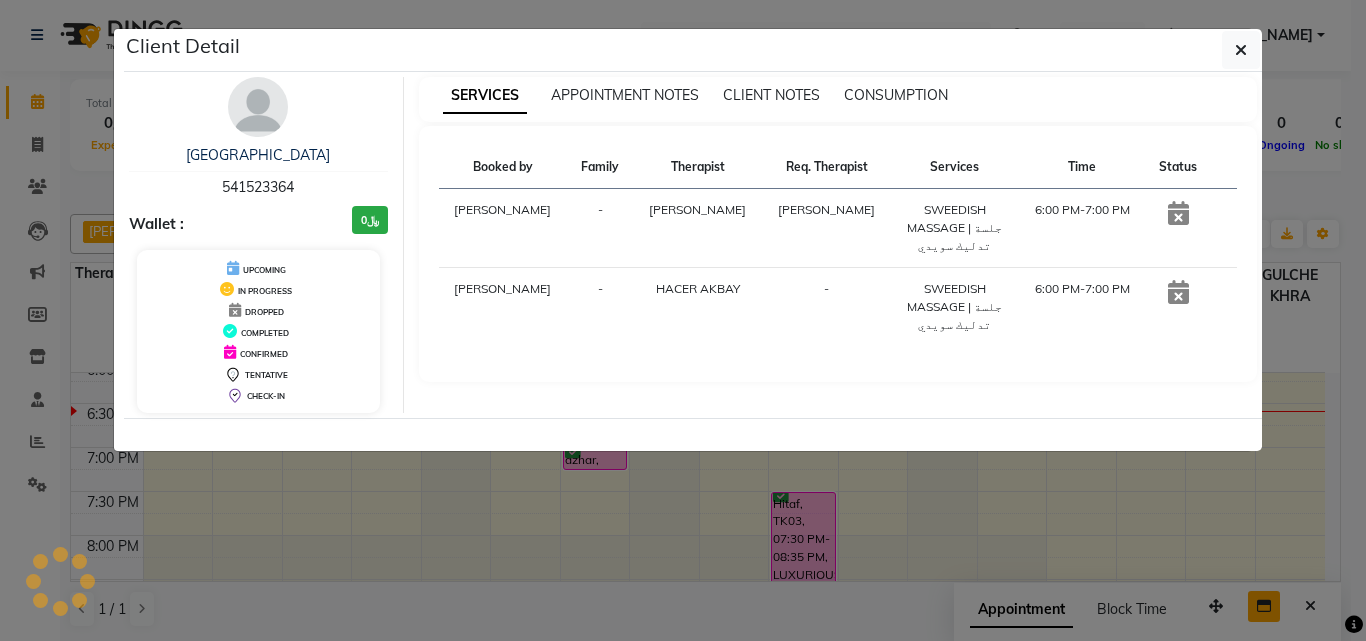 select on "6" 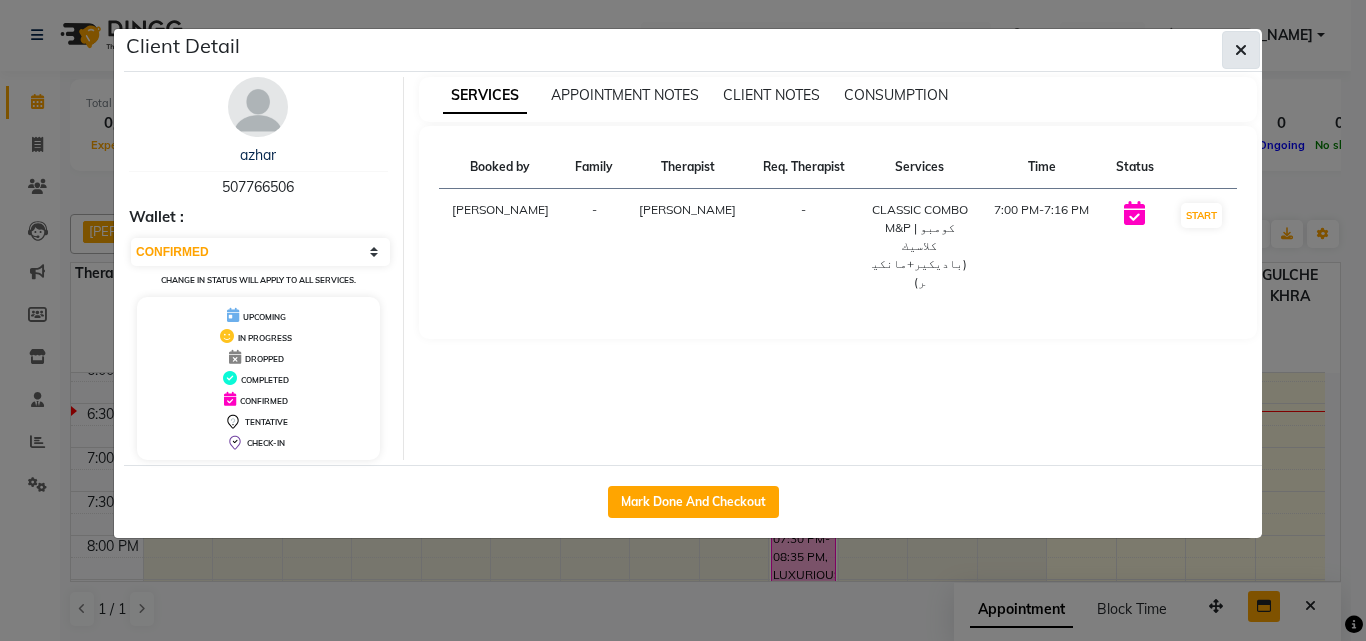 click 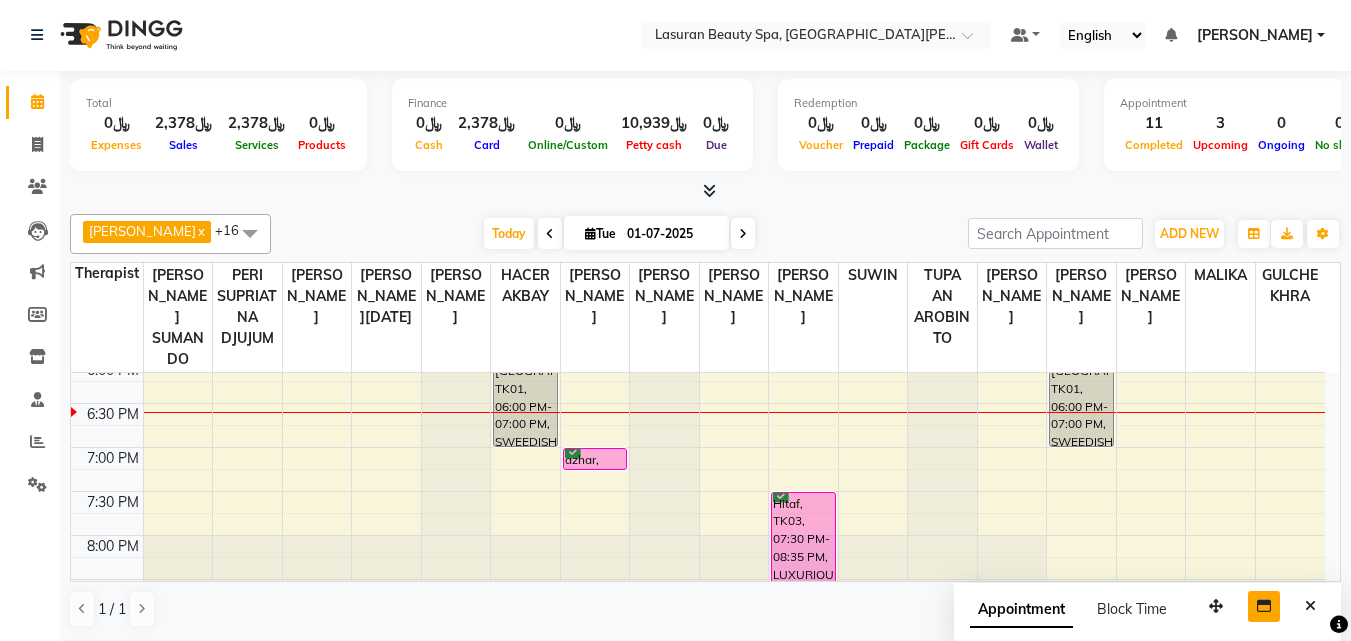 click on "Hitaf, TK03, 07:30 PM-08:35 PM, LUXURIOUS ARGAN JOURNEY | [GEOGRAPHIC_DATA] الفاخر" at bounding box center (803, 539) 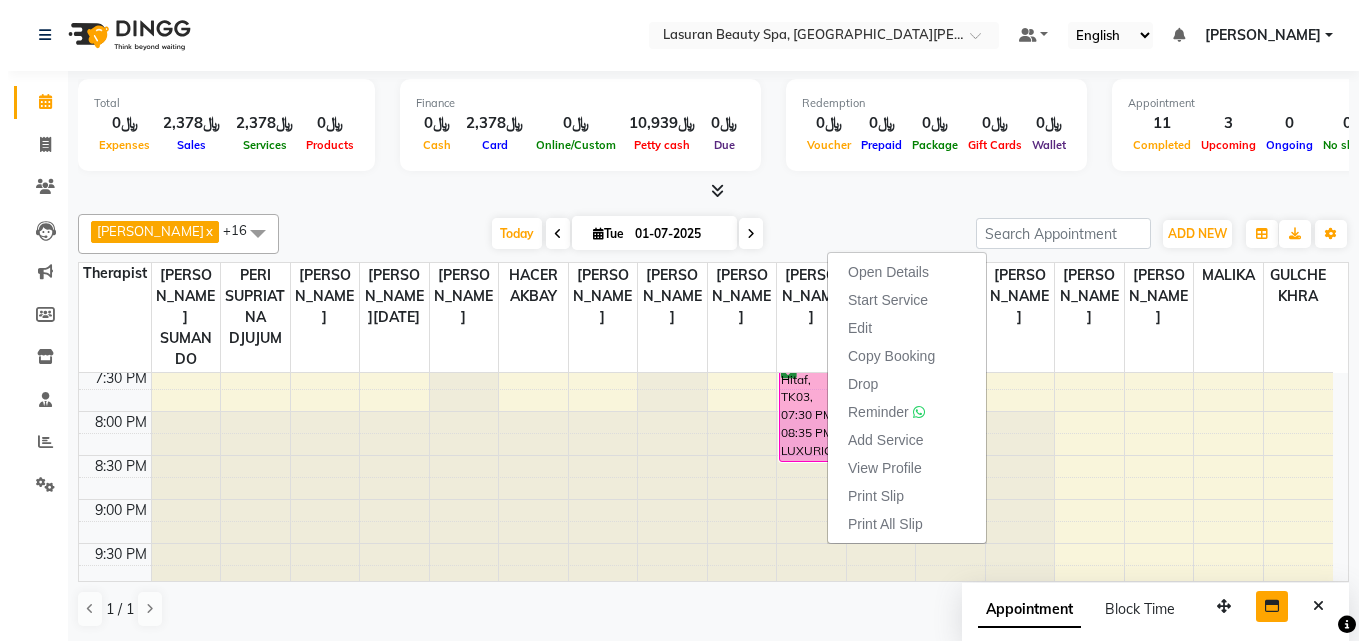 scroll, scrollTop: 759, scrollLeft: 0, axis: vertical 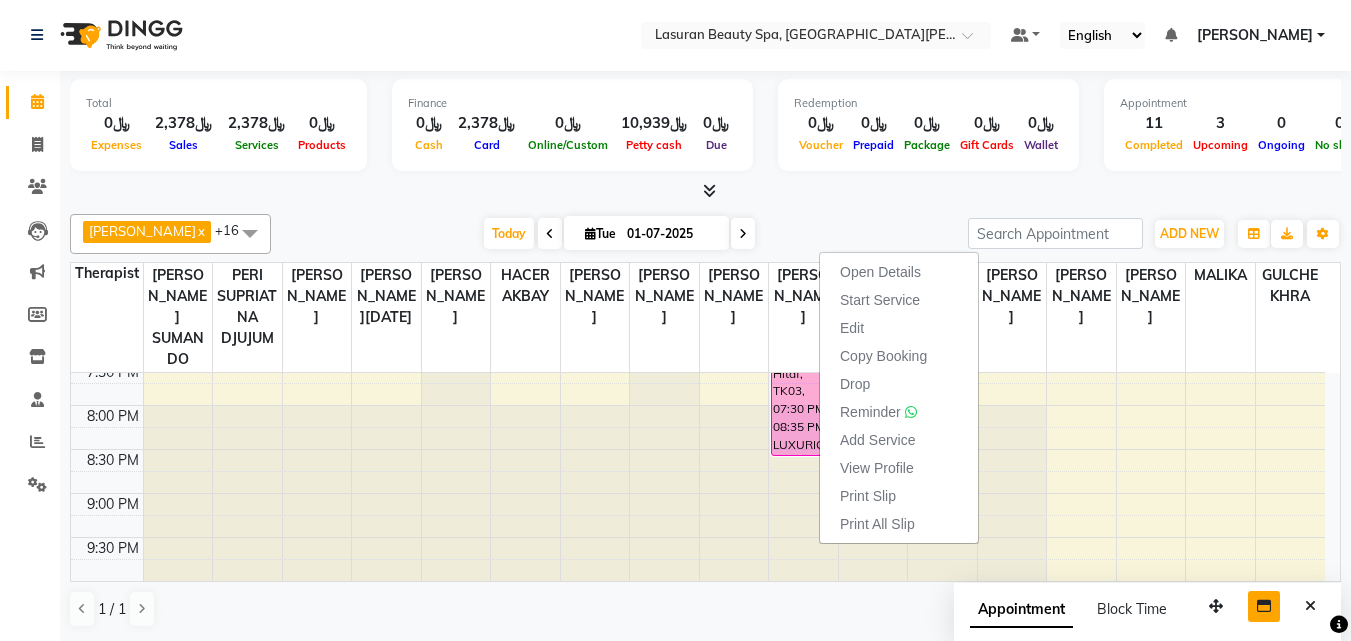 click on "[DATE]  [DATE]" at bounding box center [619, 234] 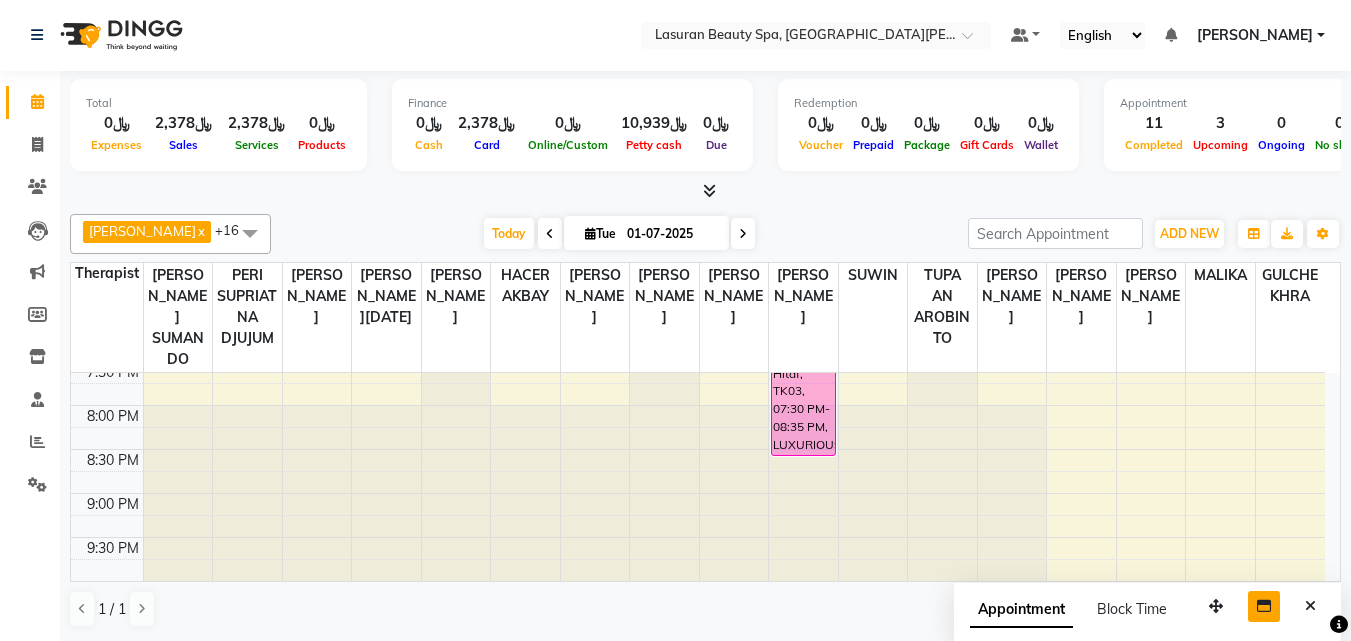 click on "Hitaf, TK03, 07:30 PM-08:35 PM, LUXURIOUS ARGAN JOURNEY | [GEOGRAPHIC_DATA] الفاخر" at bounding box center (803, 409) 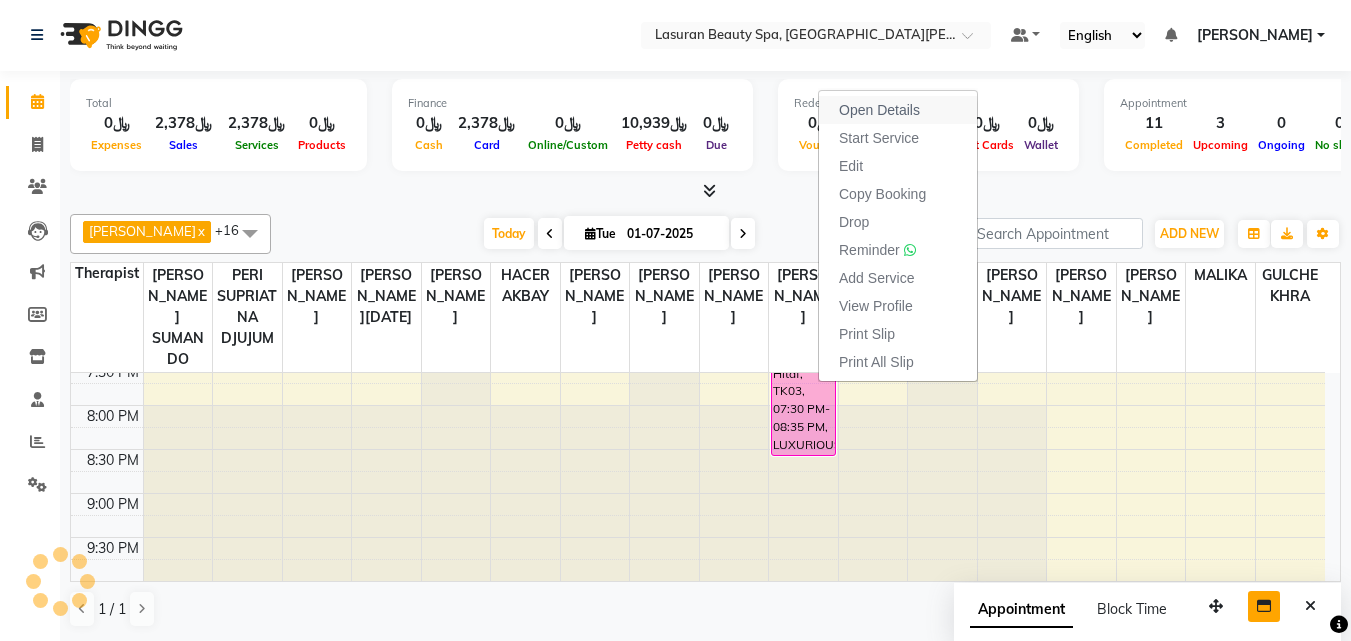 click on "Open Details" at bounding box center (879, 110) 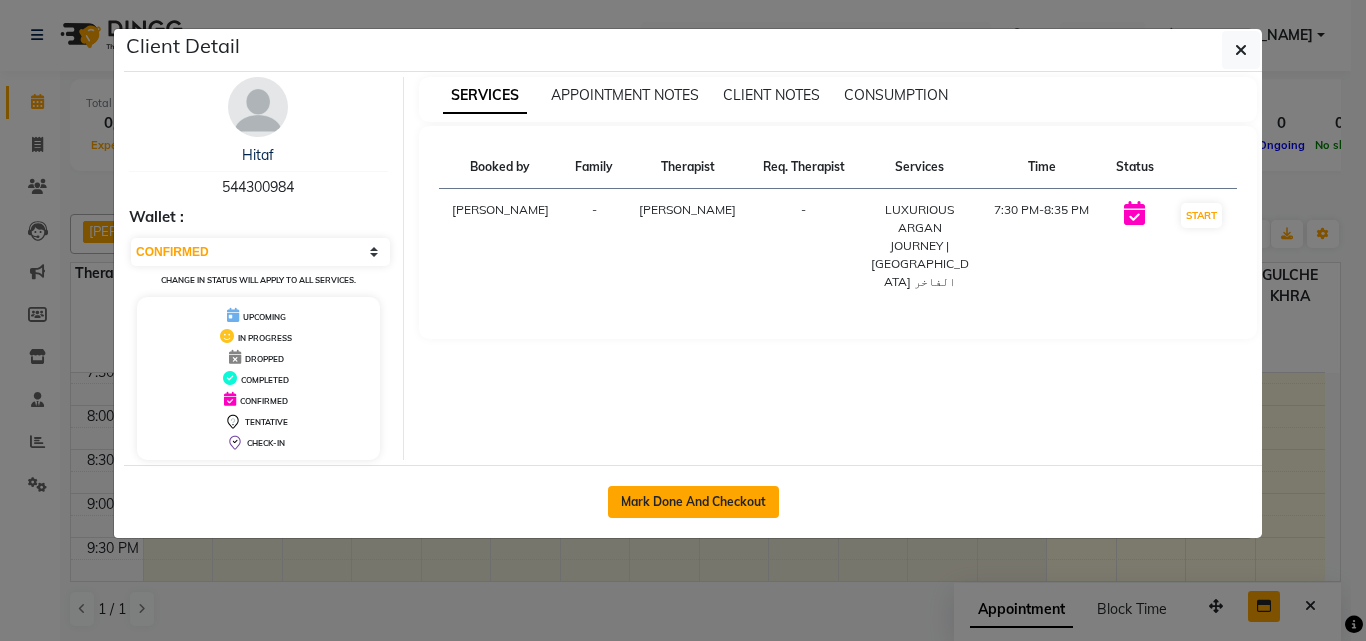 click on "Mark Done And Checkout" 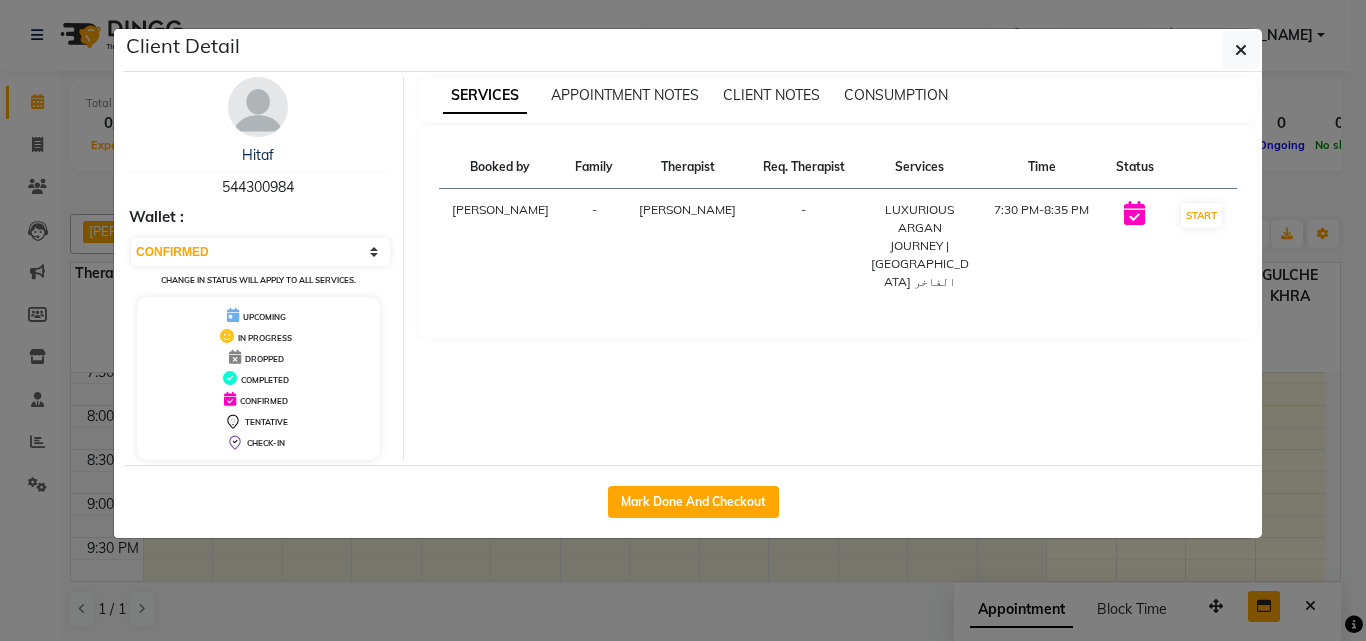select on "service" 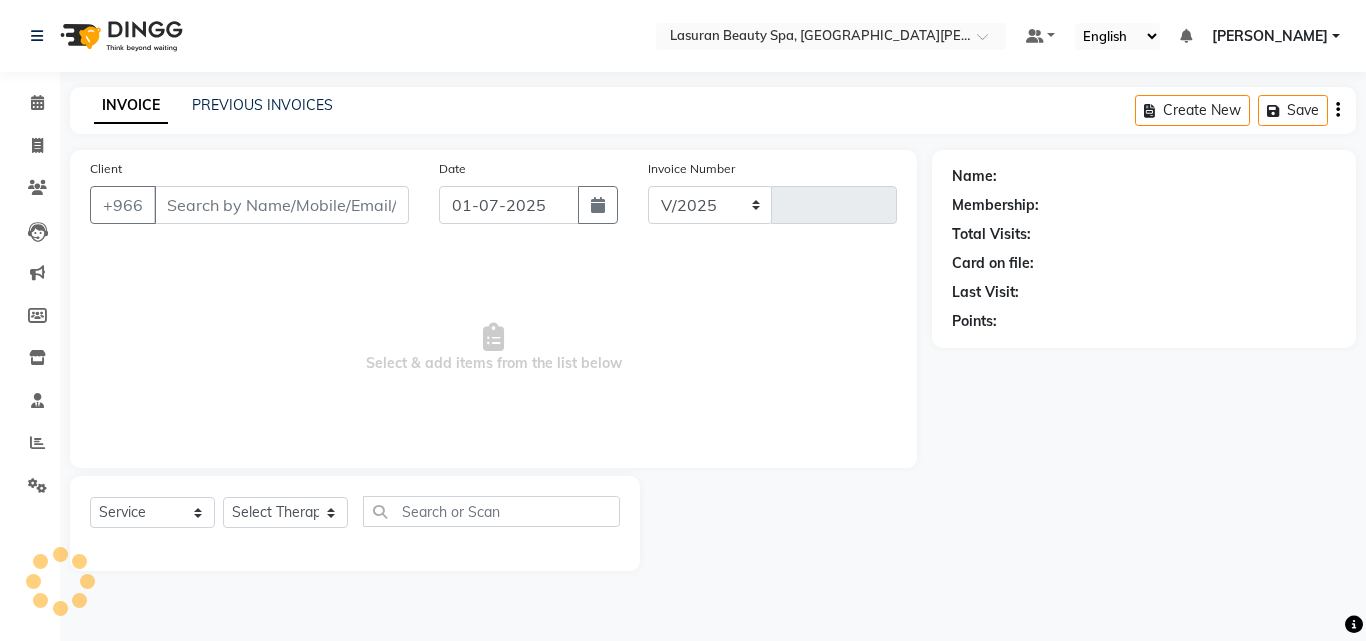 select on "6941" 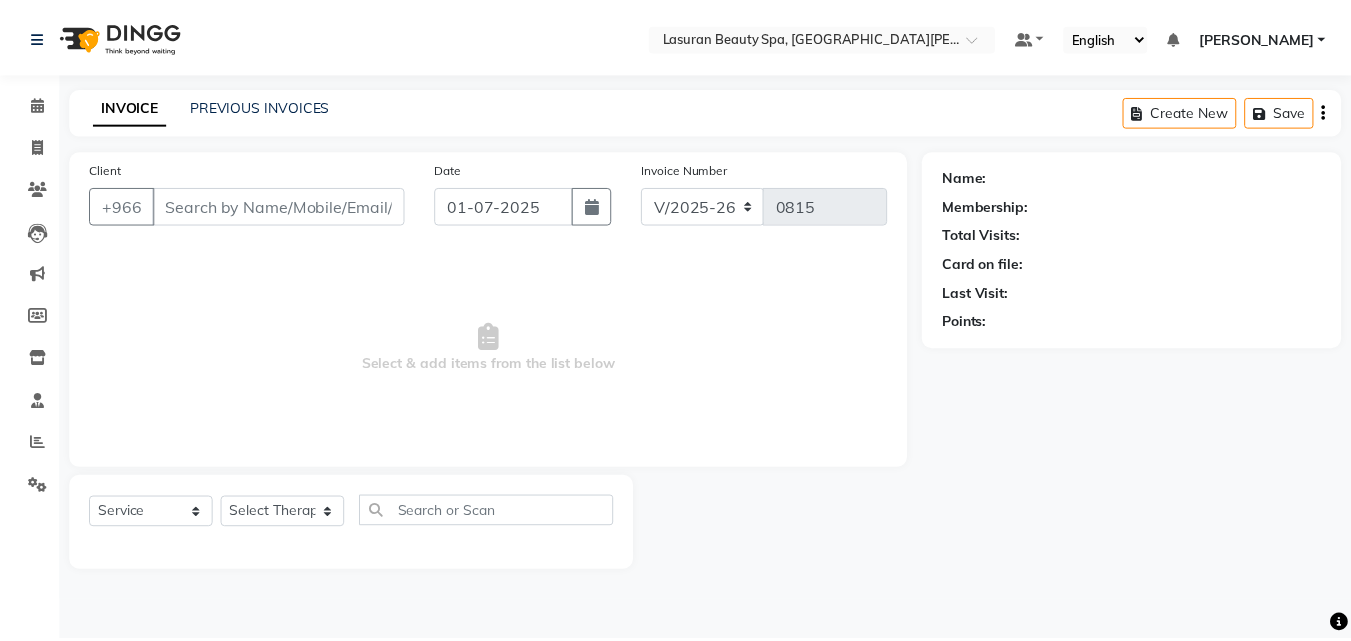scroll, scrollTop: 0, scrollLeft: 0, axis: both 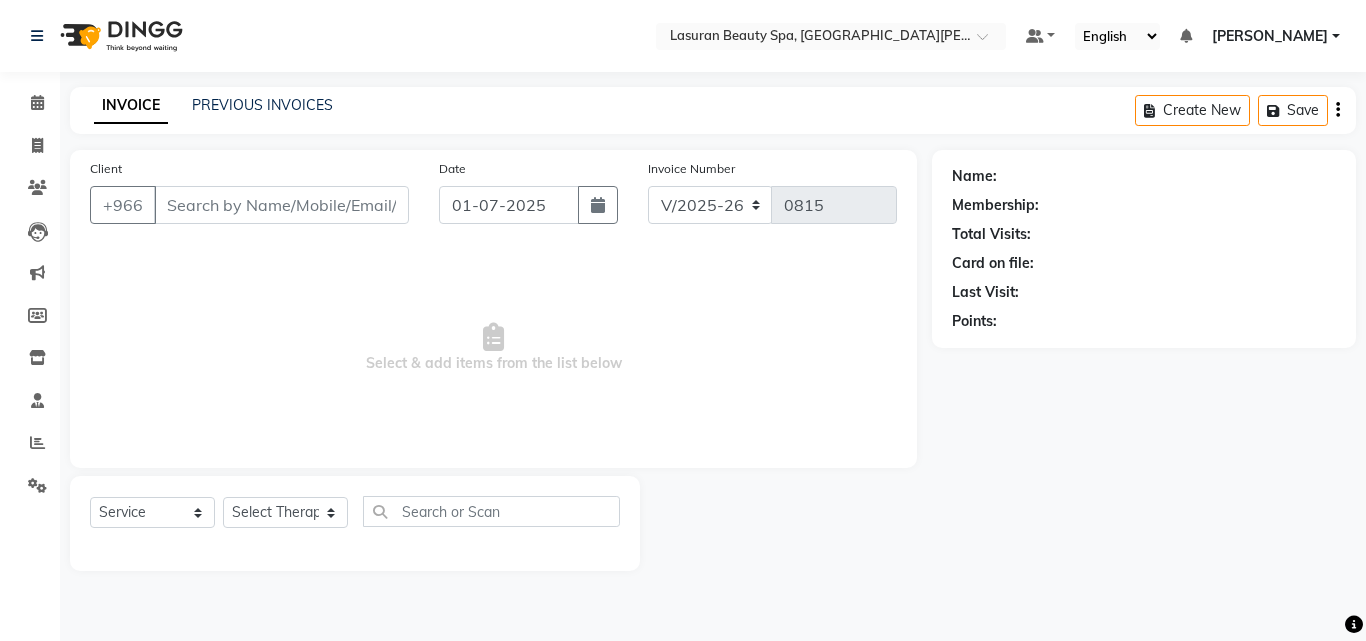 type on "544300984" 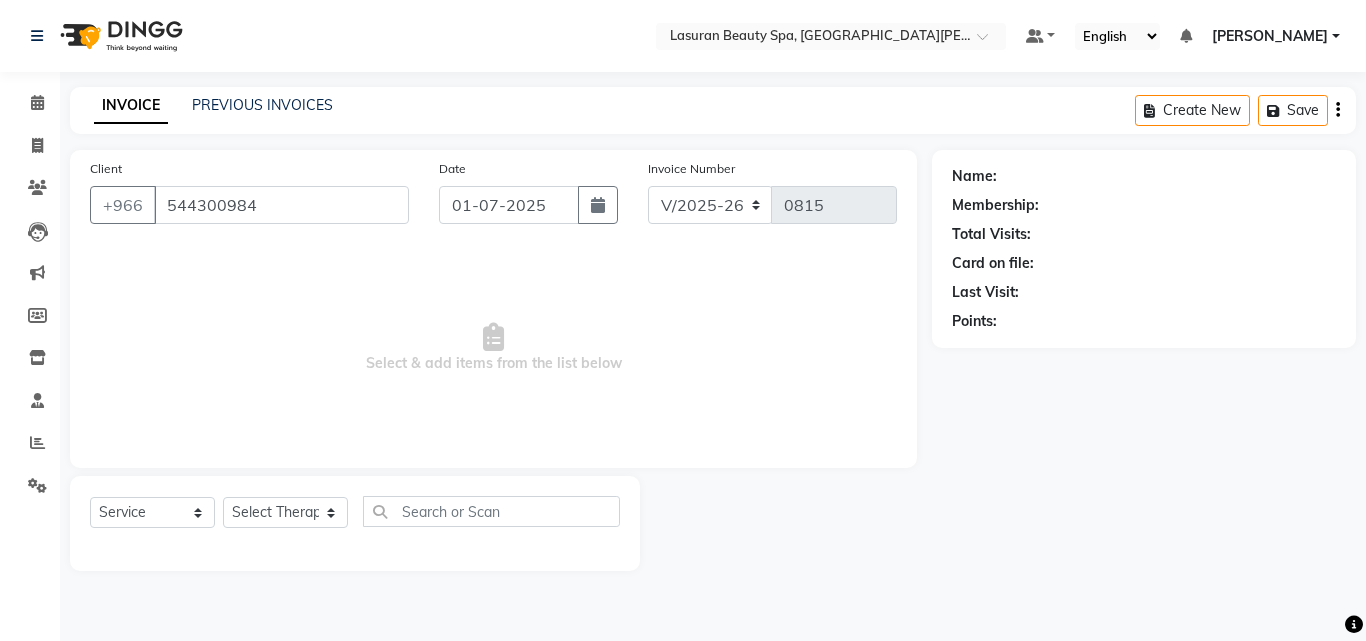 select on "54641" 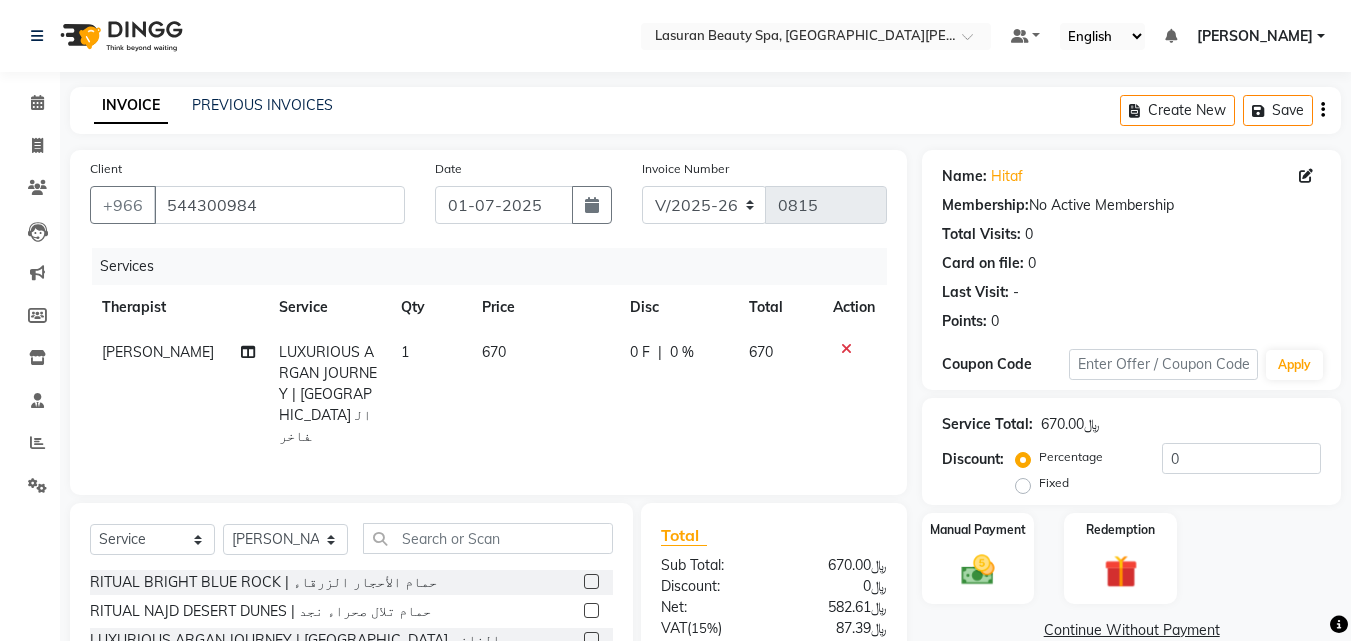 click 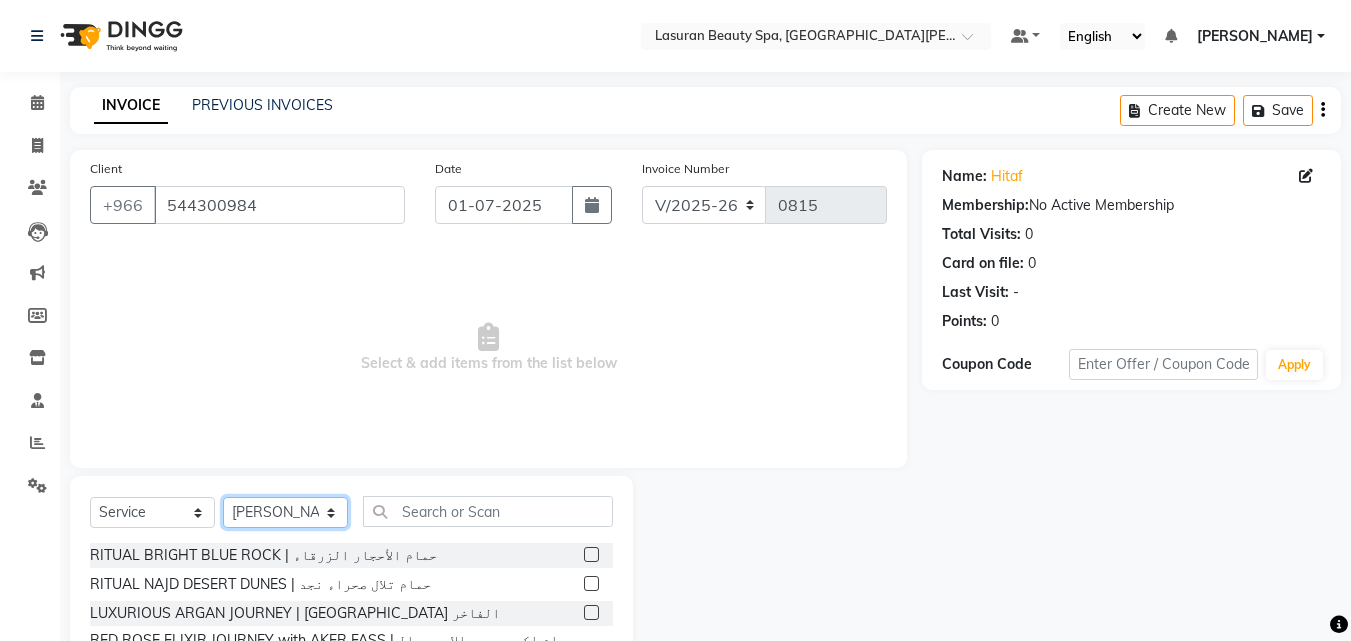 click on "Select Therapist [PERSON_NAME] SUMANDO [PERSON_NAME] BISHAL THAPA BISHUN DEV MANDAL CHAIMAE BALHAMIDIYA [PERSON_NAME] [PERSON_NAME] [PERSON_NAME] Nah Ghada Yaseen GULCHEKHRA HACER AKBAY Hiba [DATE][PERSON_NAME] MABELL BORCELIS [PERSON_NAME] MARIFE MASTE Mohamed ELfarargy [PERSON_NAME] Amaui NABI KADDUS [PERSON_NAME]  SUPRIATNA DJUJUM [PERSON_NAME] [PERSON_NAME] [PERSON_NAME] [PERSON_NAME] SUWIN TUPA AN AROBINTO [PERSON_NAME]" 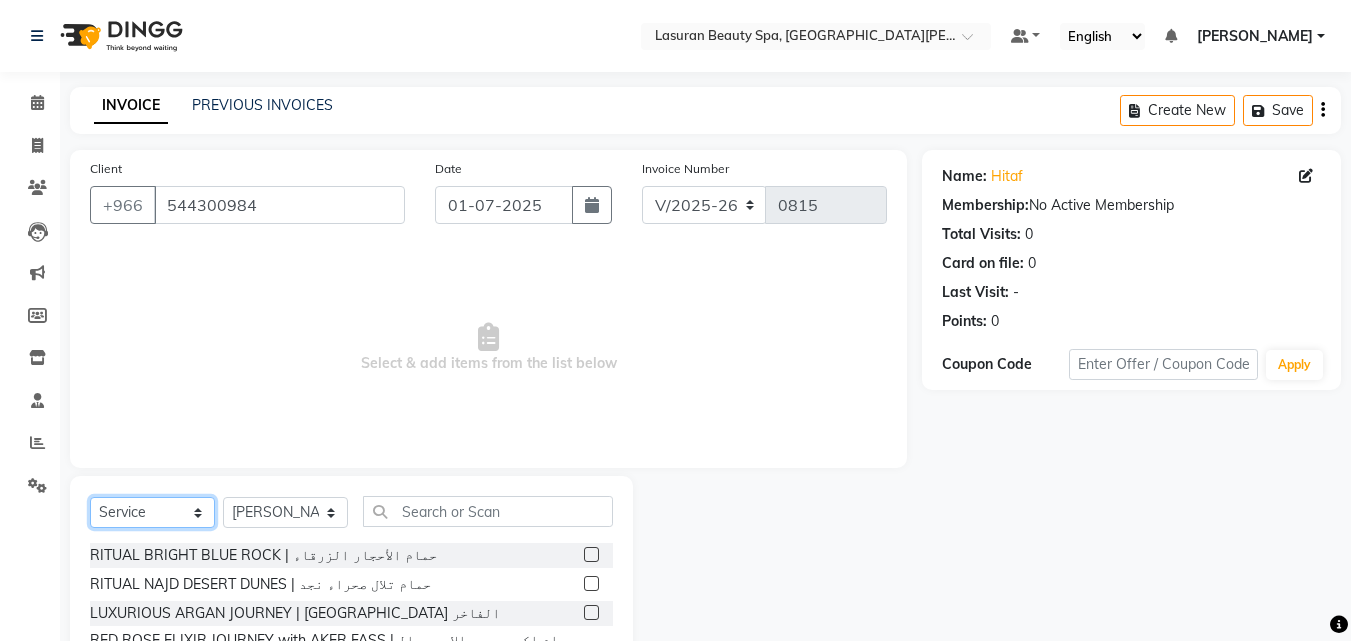 click on "Select  Service  Product  Membership  Package Voucher Prepaid Gift Card" 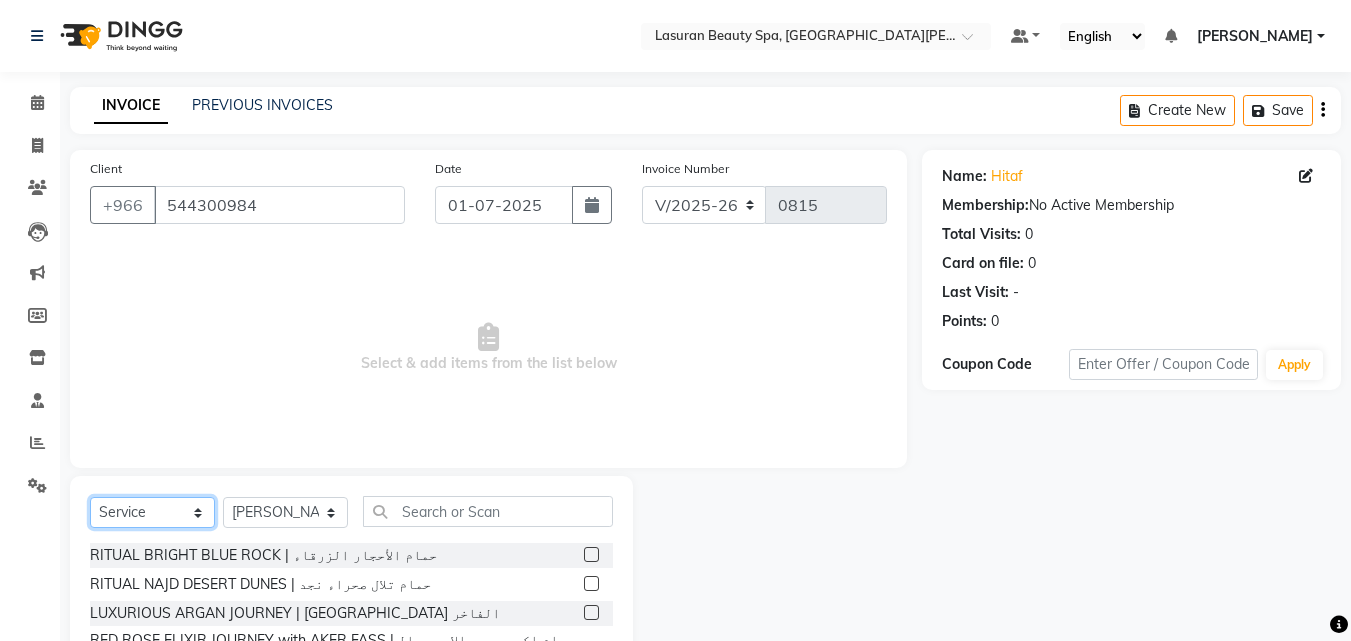 select on "package" 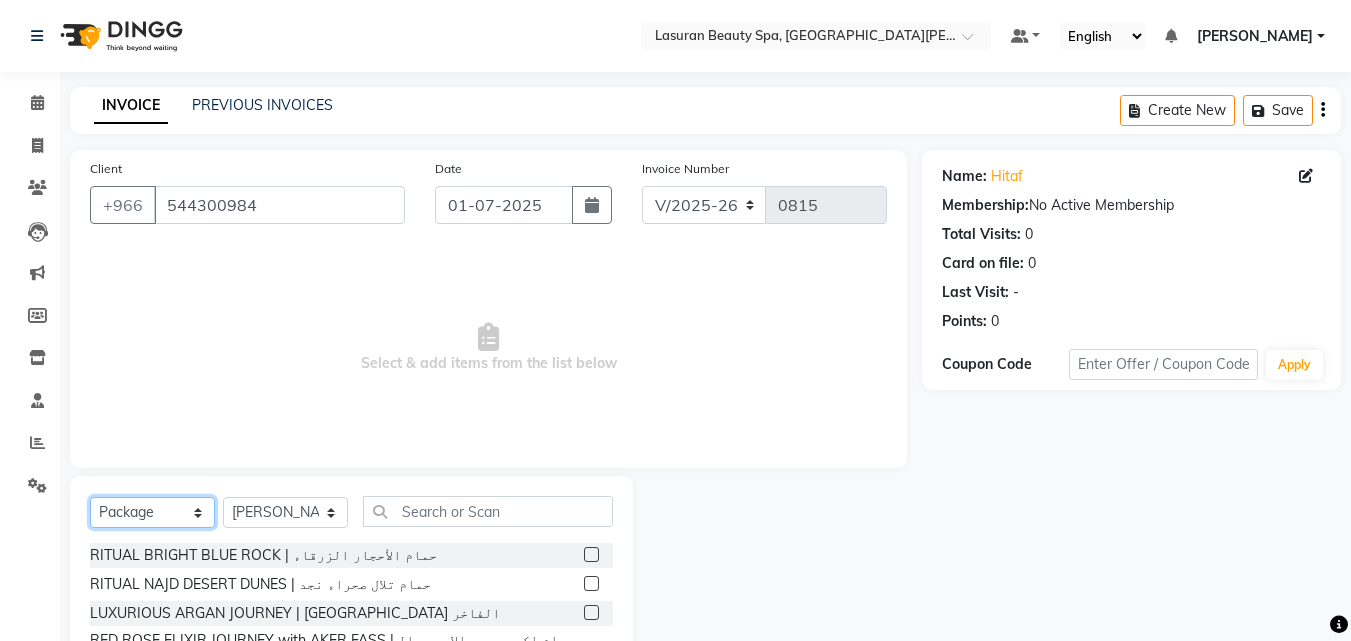 click on "Select  Service  Product  Membership  Package Voucher Prepaid Gift Card" 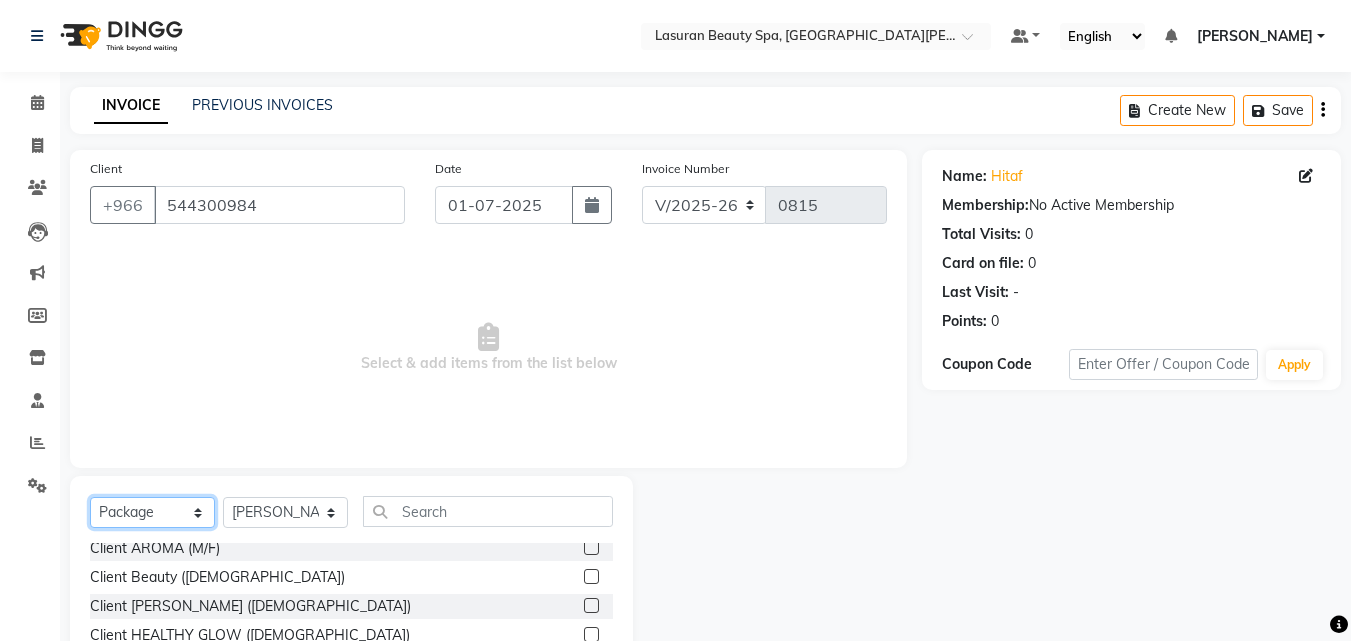 scroll, scrollTop: 100, scrollLeft: 0, axis: vertical 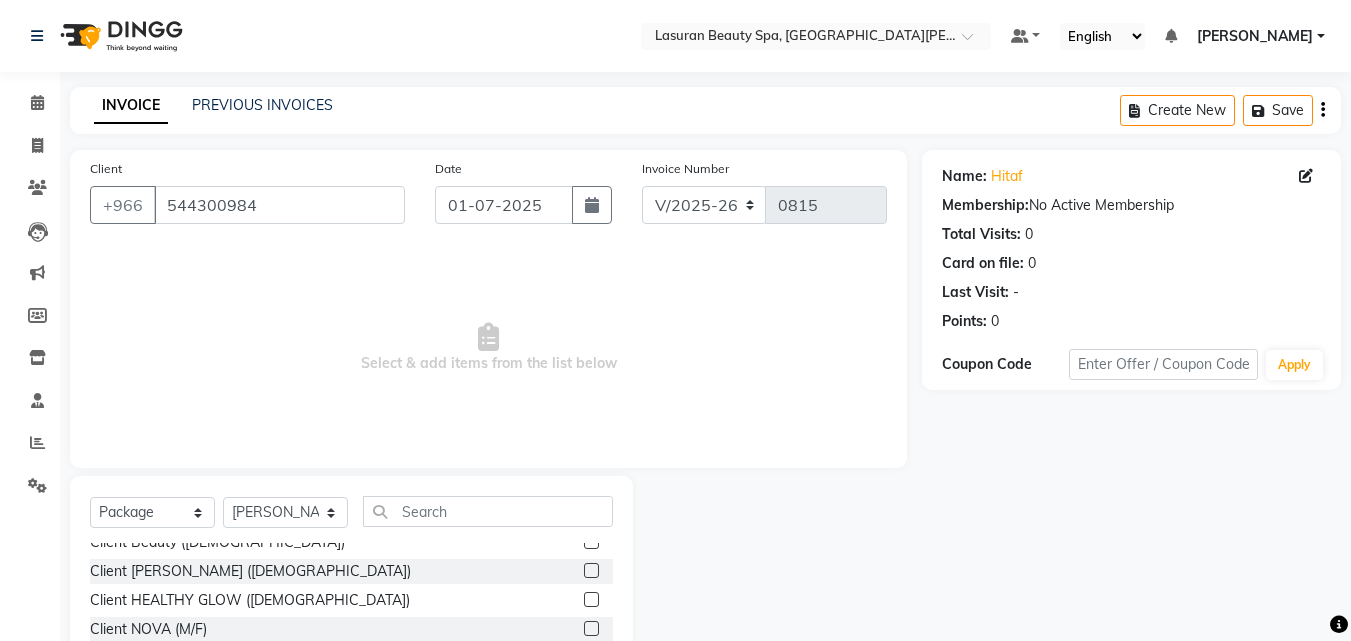 click 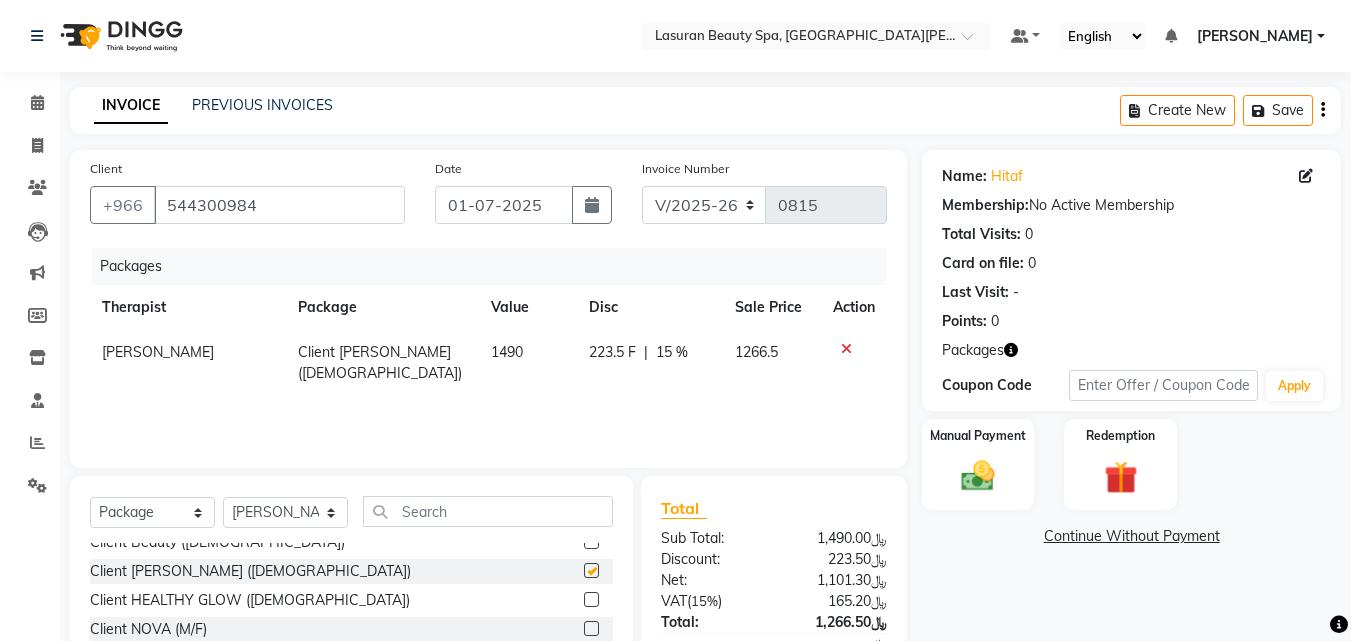 checkbox on "false" 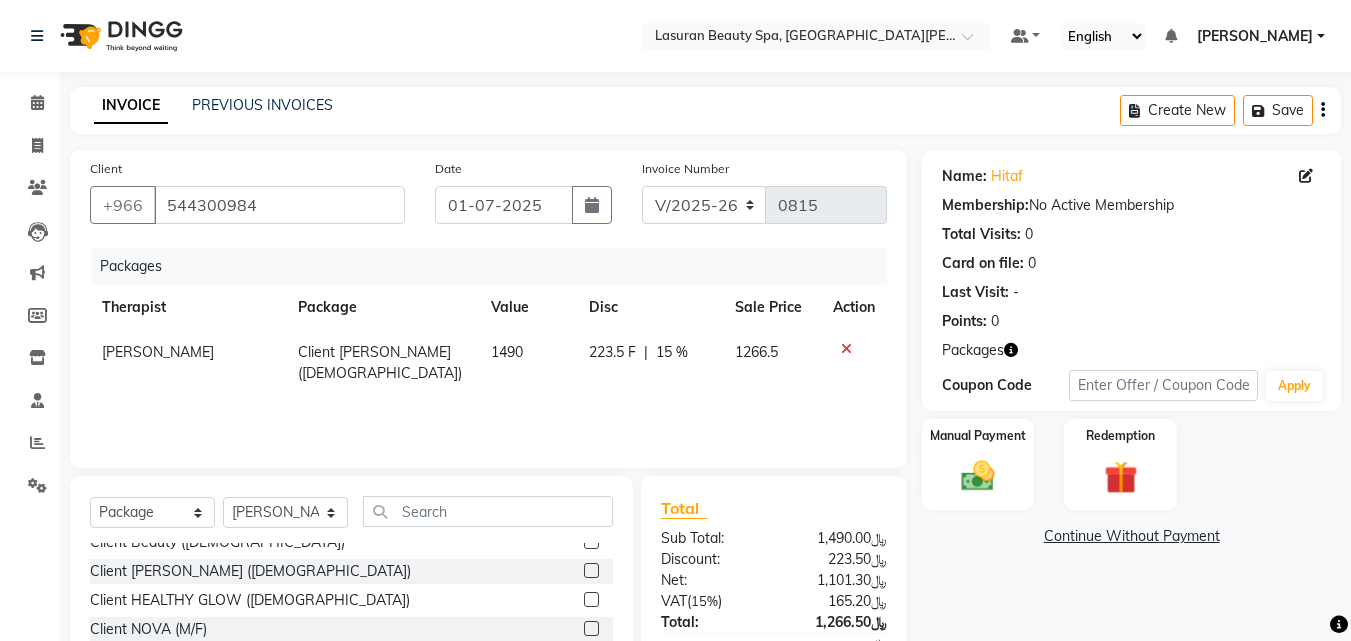 scroll, scrollTop: 100, scrollLeft: 0, axis: vertical 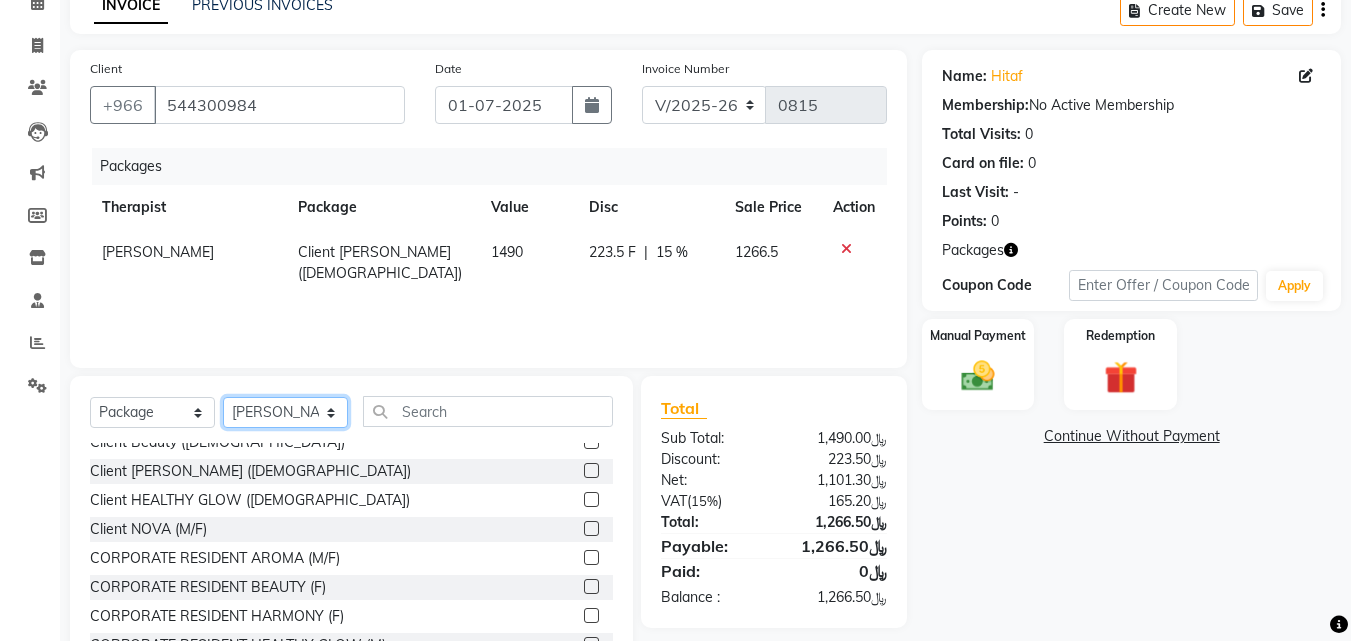 click on "Select Therapist [PERSON_NAME] SUMANDO [PERSON_NAME] BISHAL THAPA BISHUN DEV MANDAL CHAIMAE BALHAMIDIYA [PERSON_NAME] [PERSON_NAME] [PERSON_NAME] Nah Ghada Yaseen GULCHEKHRA HACER AKBAY Hiba [DATE][PERSON_NAME] MABELL BORCELIS [PERSON_NAME] MARIFE MASTE Mohamed ELfarargy [PERSON_NAME] Amaui NABI KADDUS [PERSON_NAME]  SUPRIATNA DJUJUM [PERSON_NAME] [PERSON_NAME] [PERSON_NAME] [PERSON_NAME] SUWIN TUPA AN AROBINTO [PERSON_NAME]" 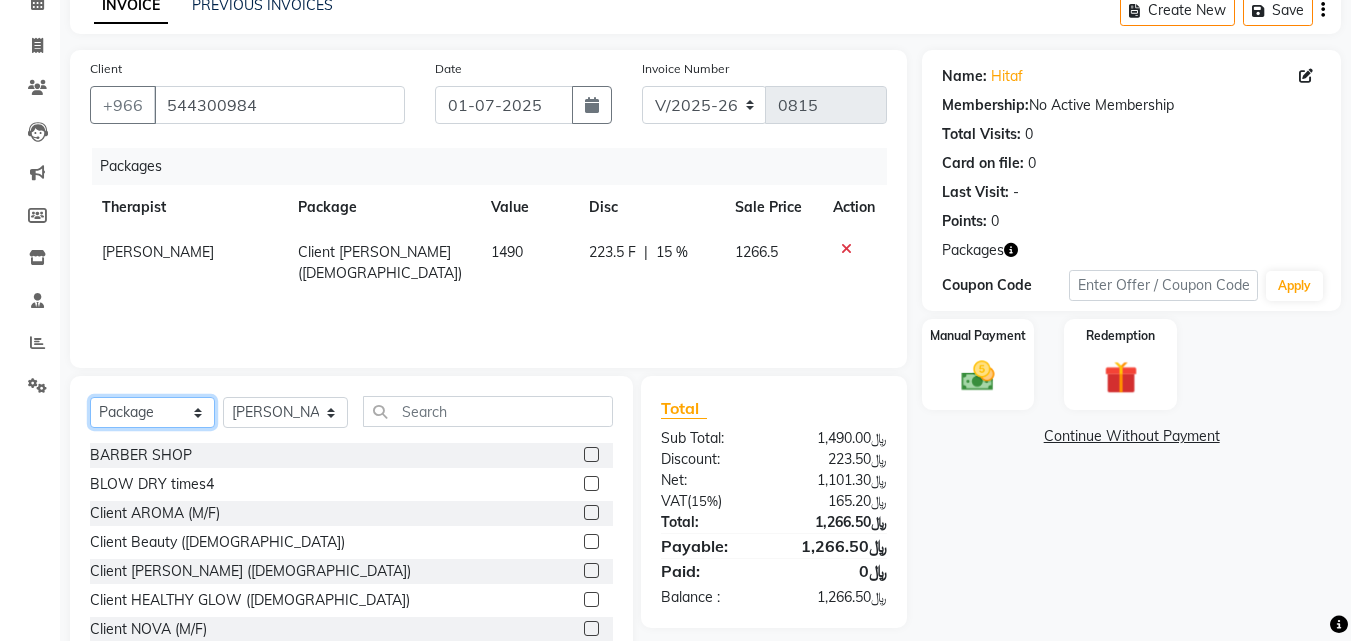 click on "Select  Service  Product  Membership  Package Voucher Prepaid Gift Card" 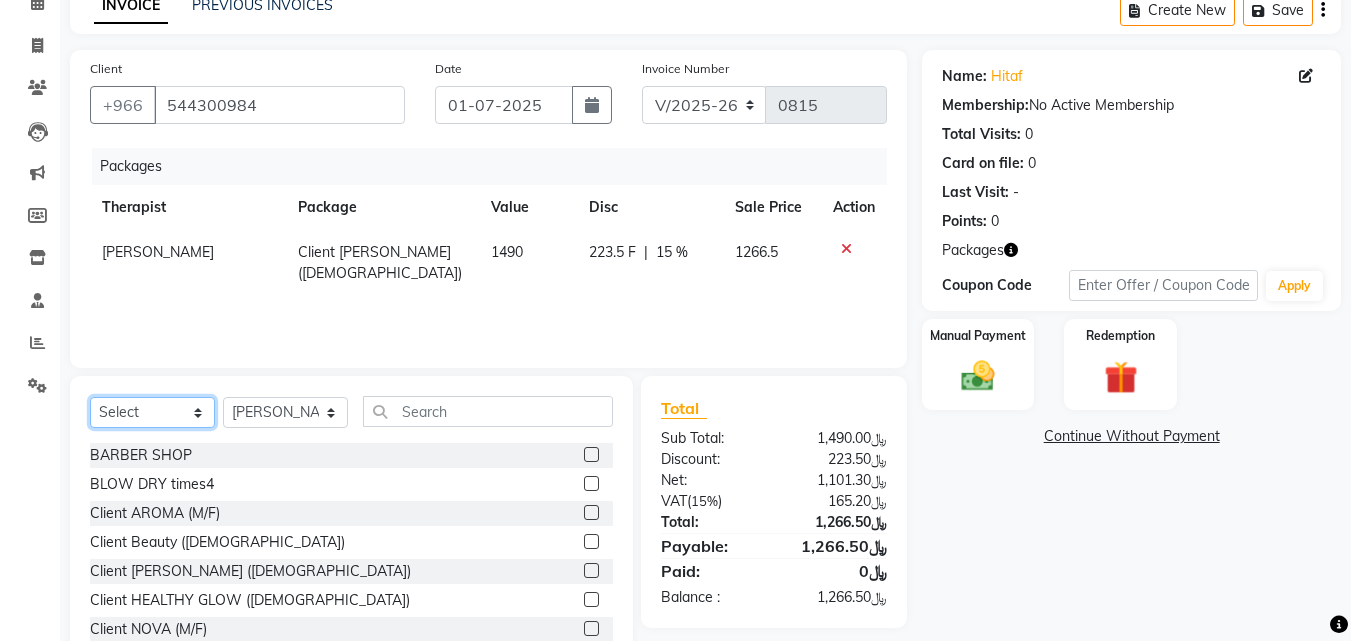 click on "Select  Service  Product  Membership  Package Voucher Prepaid Gift Card" 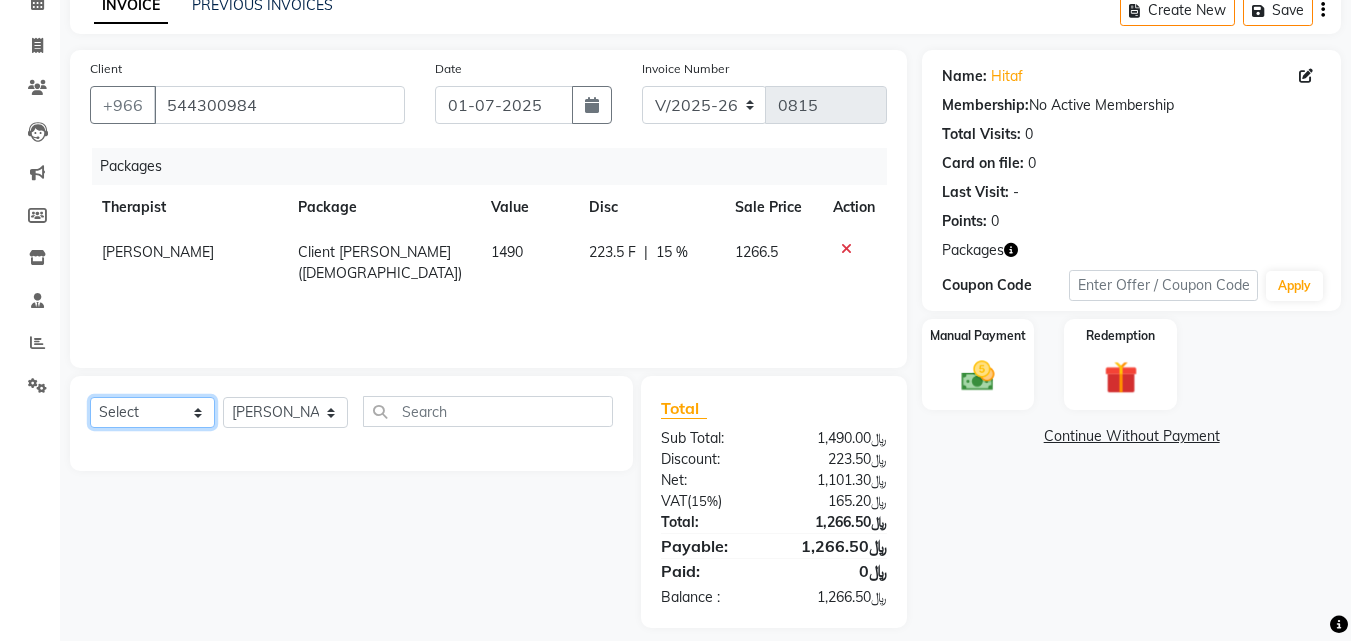 click on "Select  Service  Product  Membership  Package Voucher Prepaid Gift Card" 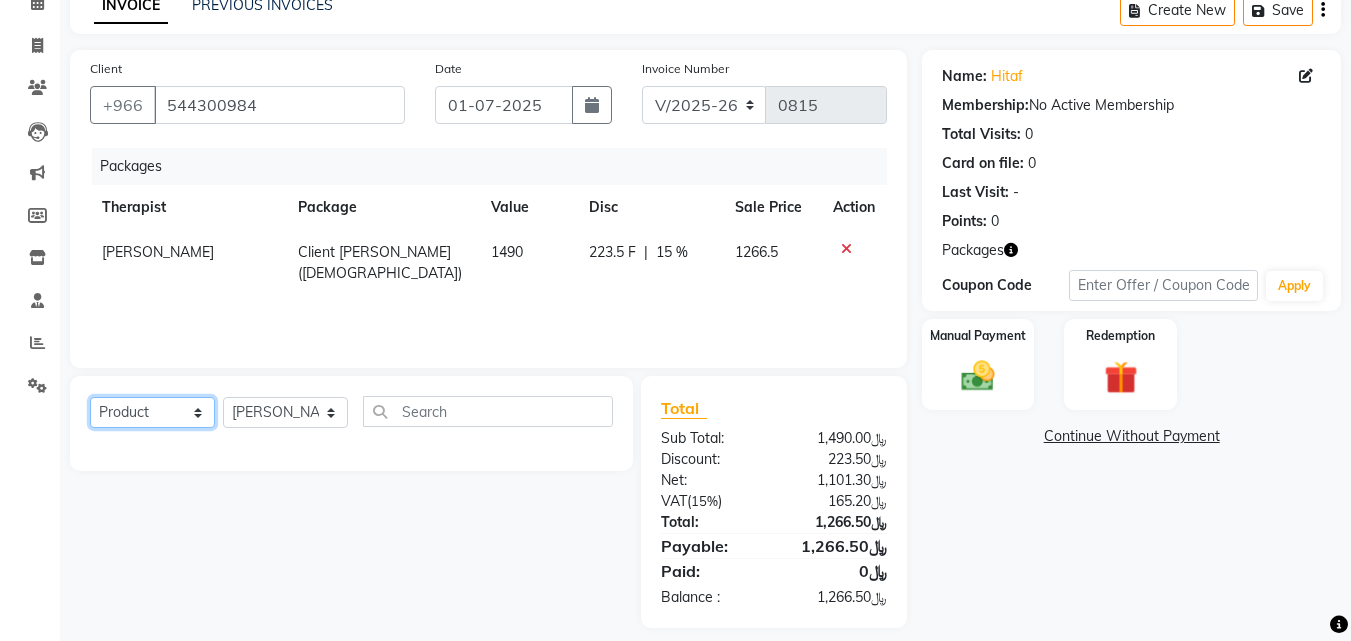 click on "Select  Service  Product  Membership  Package Voucher Prepaid Gift Card" 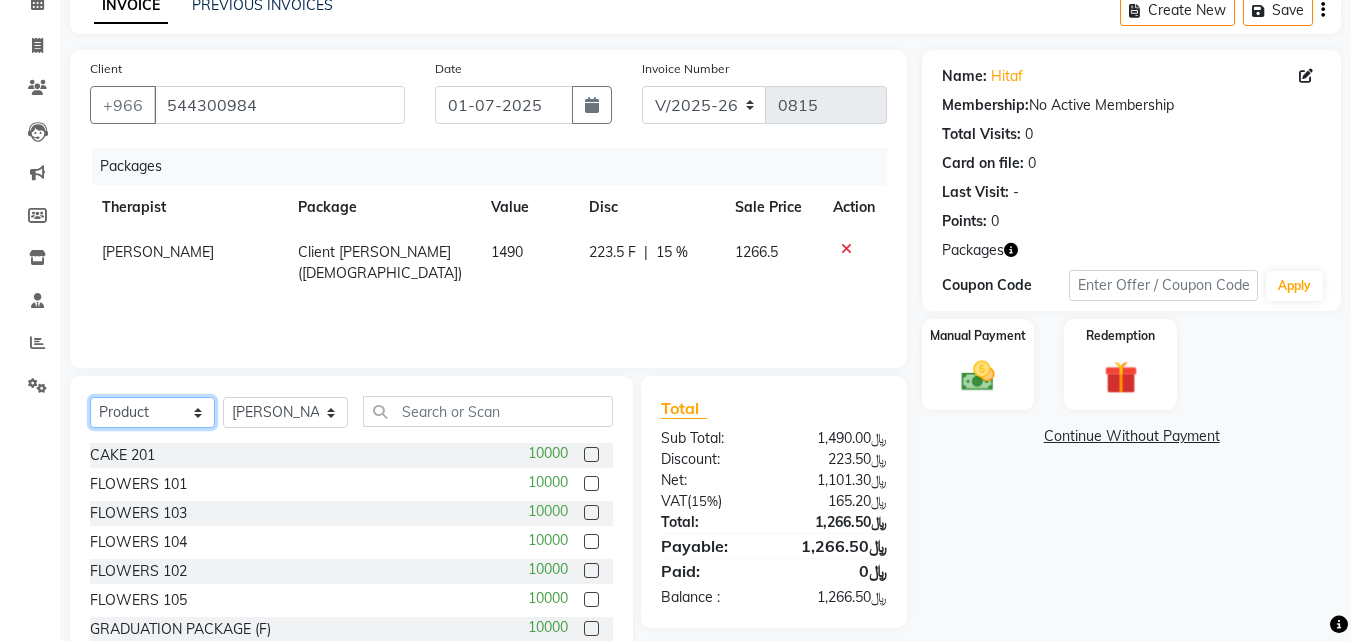 click on "Select  Service  Product  Membership  Package Voucher Prepaid Gift Card" 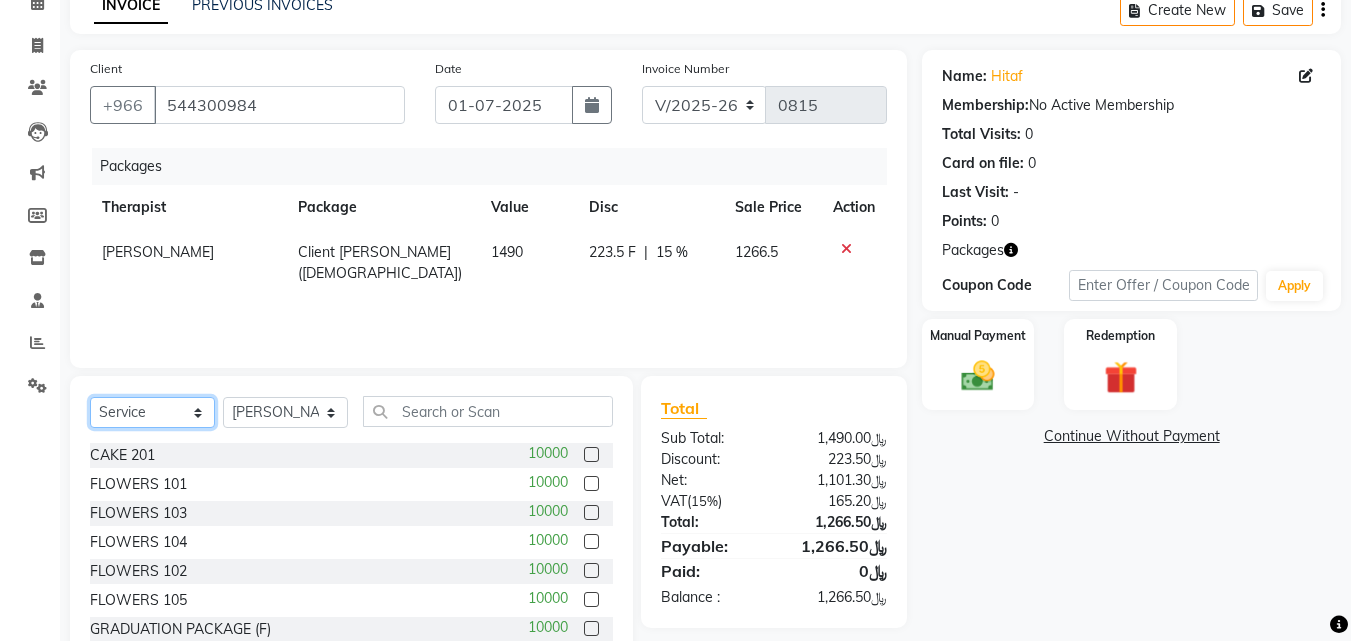 click on "Select  Service  Product  Membership  Package Voucher Prepaid Gift Card" 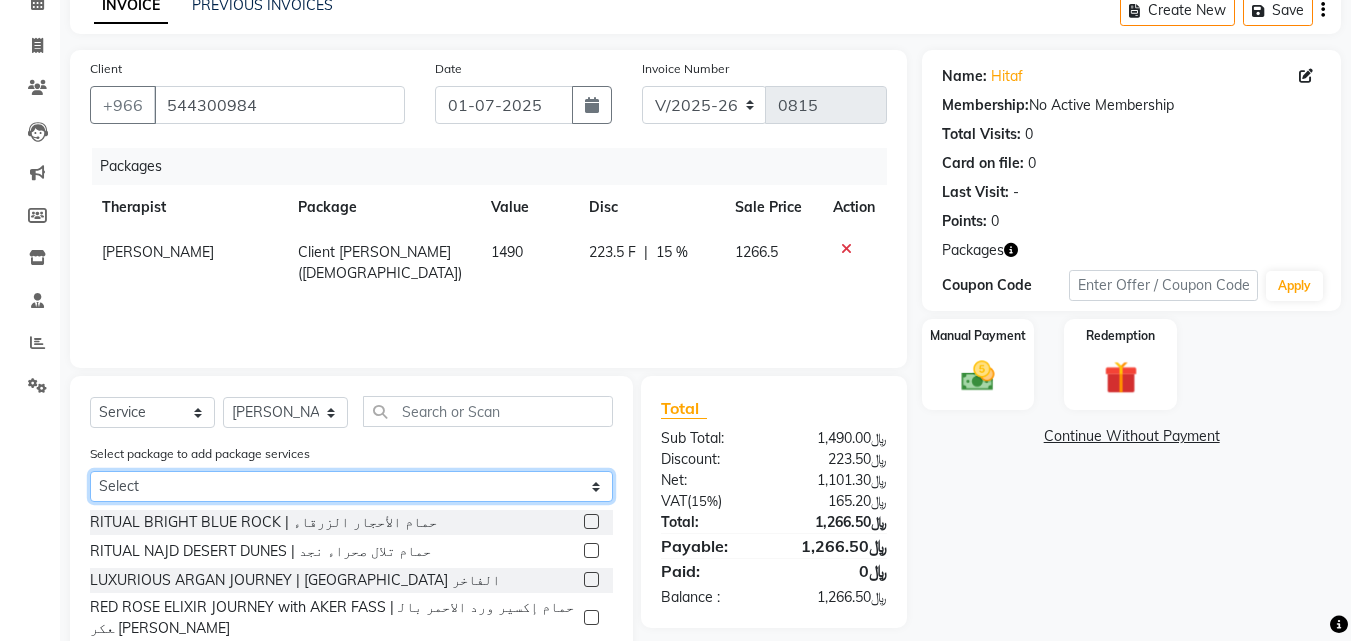 click on "Select Client Harmoni ([DEMOGRAPHIC_DATA])" 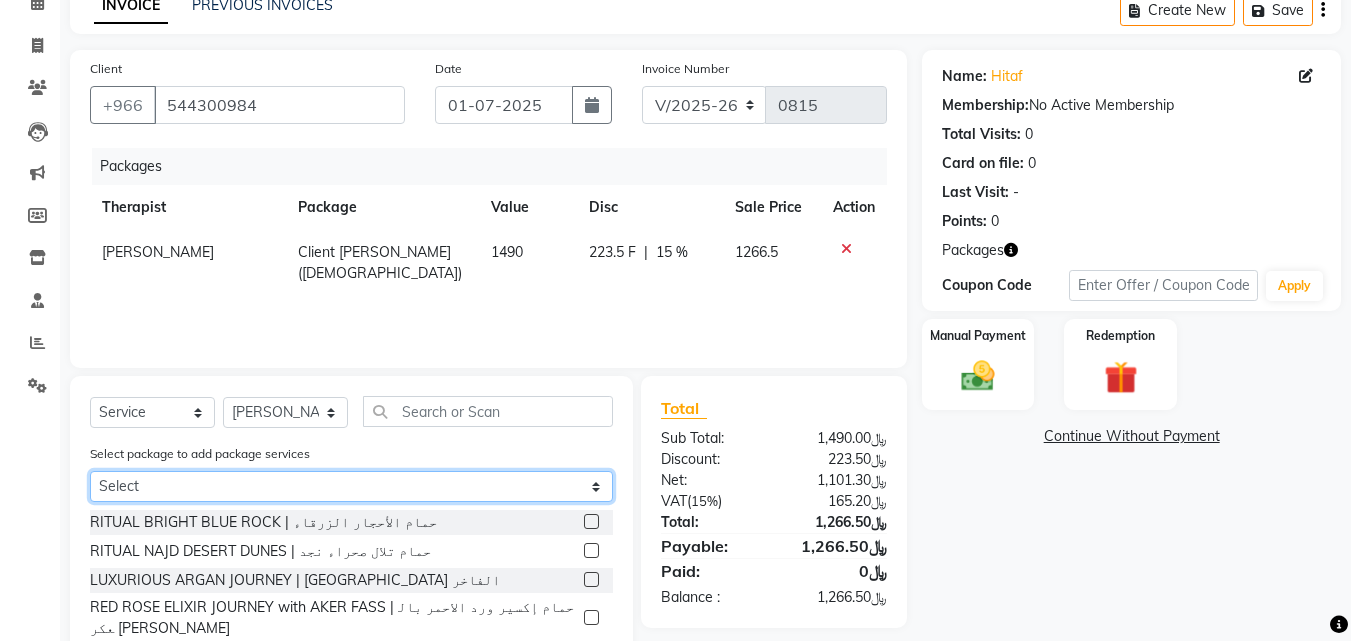click on "Select Client Harmoni ([DEMOGRAPHIC_DATA])" 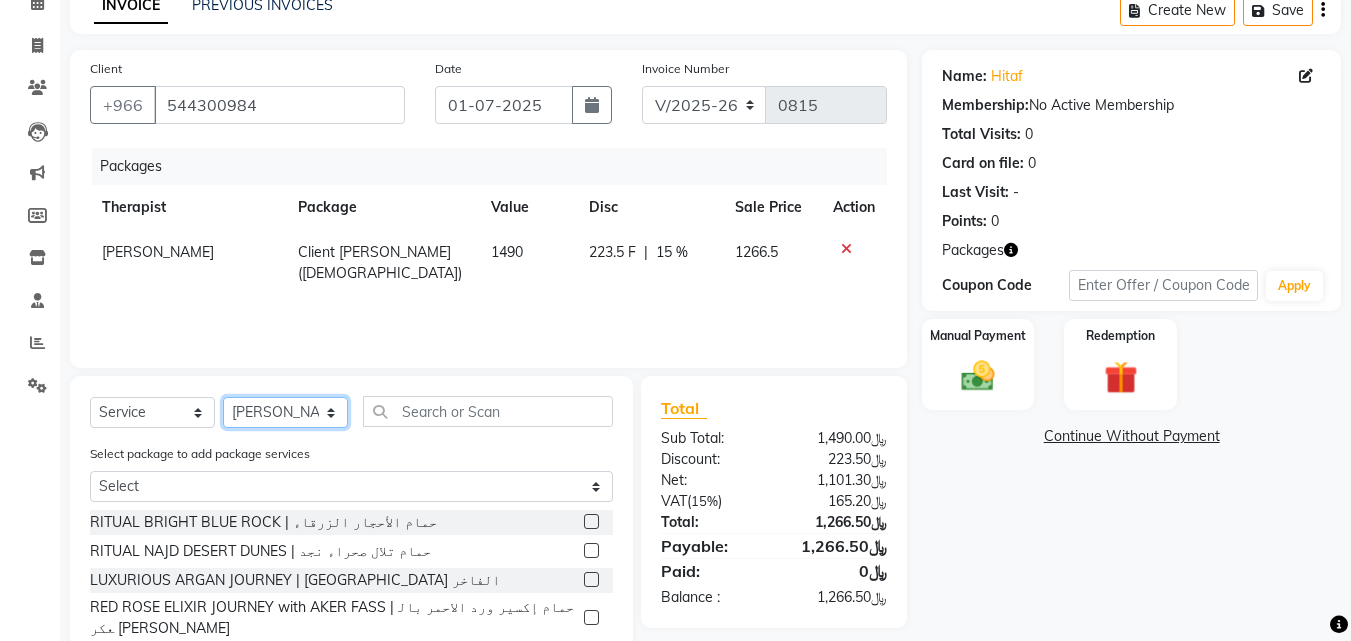 click on "Select Therapist [PERSON_NAME] SUMANDO [PERSON_NAME] BISHAL THAPA BISHUN DEV MANDAL CHAIMAE BALHAMIDIYA [PERSON_NAME] [PERSON_NAME] [PERSON_NAME] Nah Ghada Yaseen GULCHEKHRA HACER AKBAY Hiba [DATE][PERSON_NAME] MABELL BORCELIS [PERSON_NAME] MARIFE MASTE Mohamed ELfarargy [PERSON_NAME] Amaui NABI KADDUS [PERSON_NAME]  SUPRIATNA DJUJUM [PERSON_NAME] [PERSON_NAME] [PERSON_NAME] [PERSON_NAME] SUWIN TUPA AN AROBINTO [PERSON_NAME]" 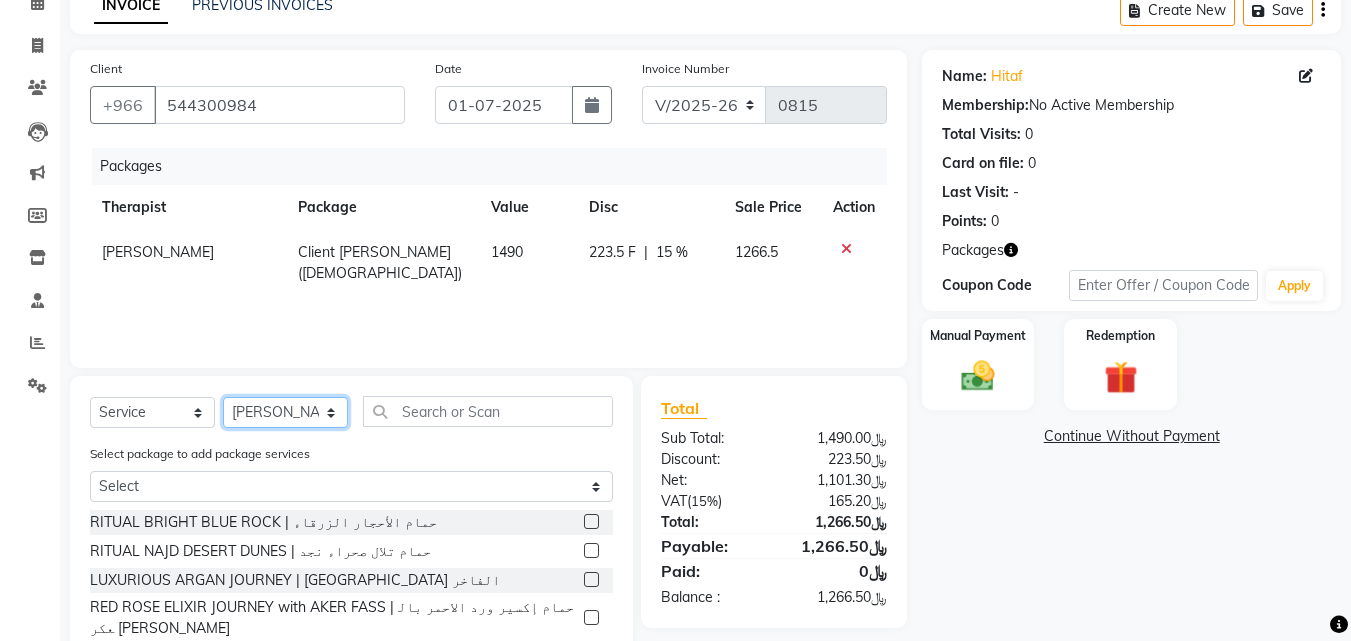 select on "54632" 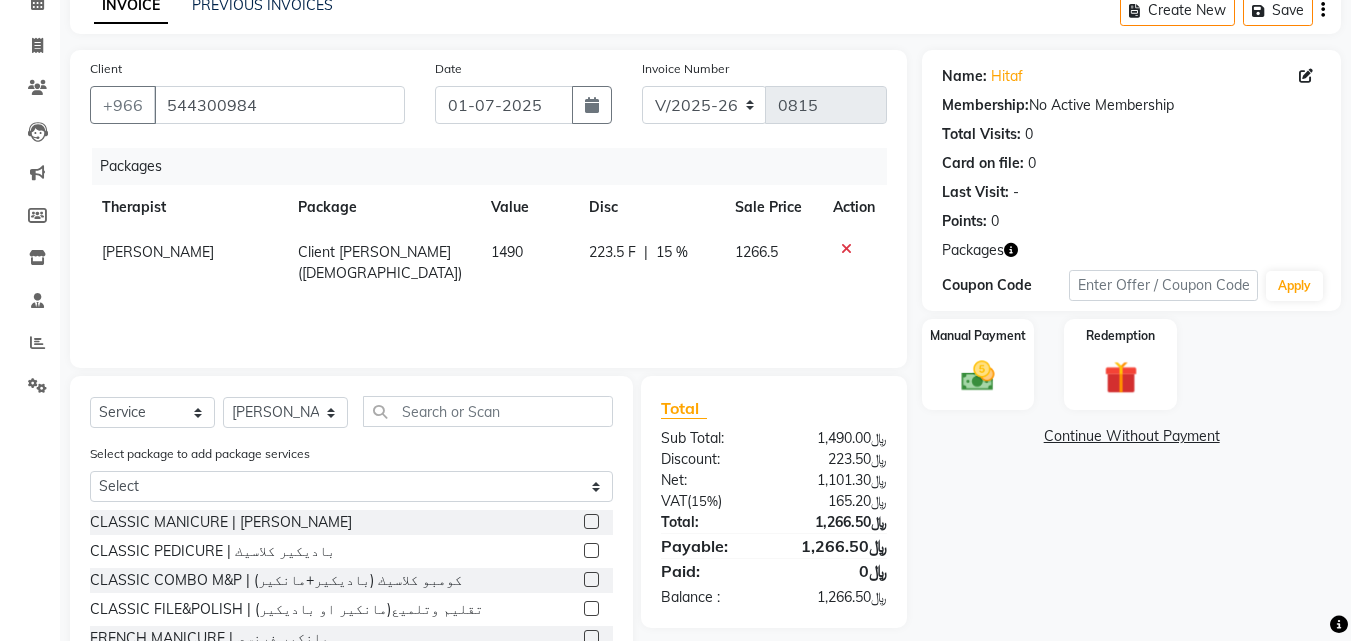 click 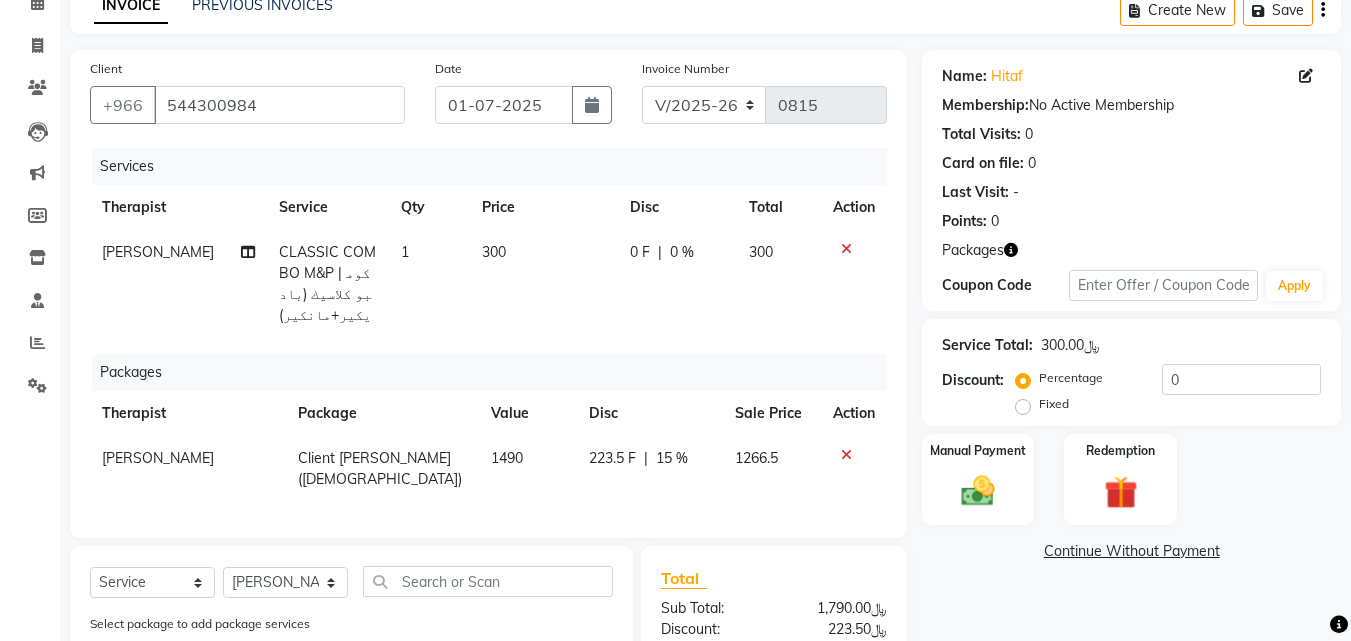 scroll, scrollTop: 300, scrollLeft: 0, axis: vertical 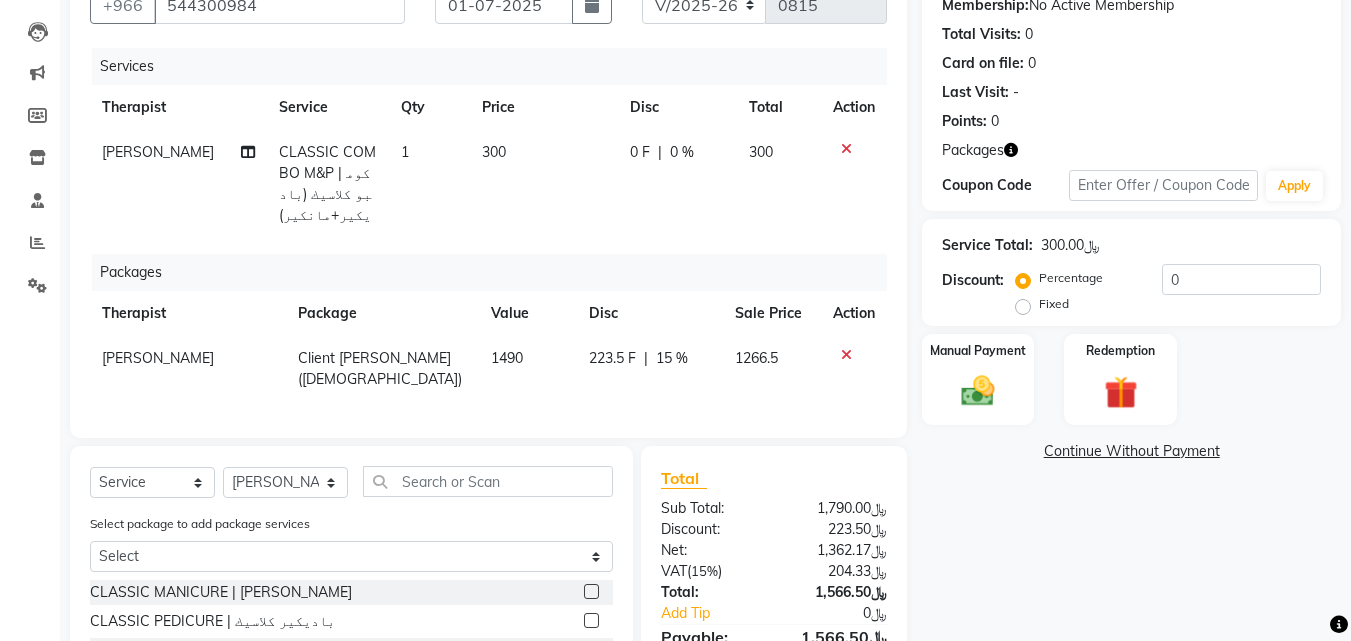 click on "Total" 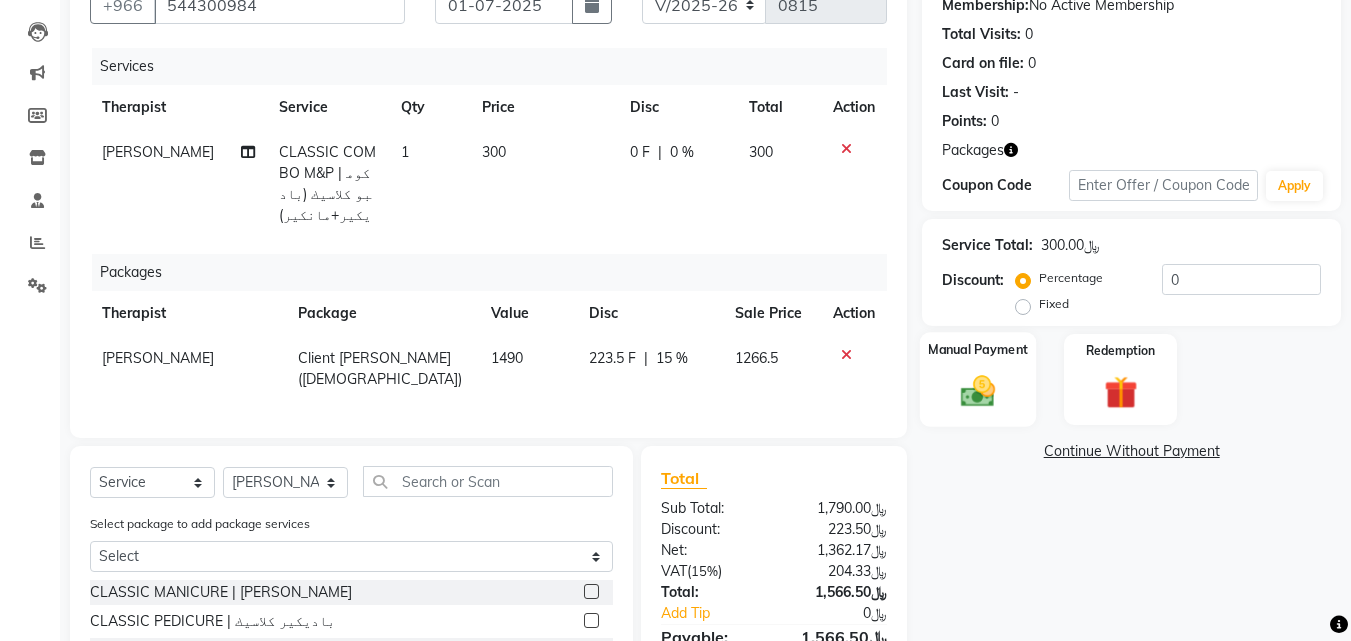 click 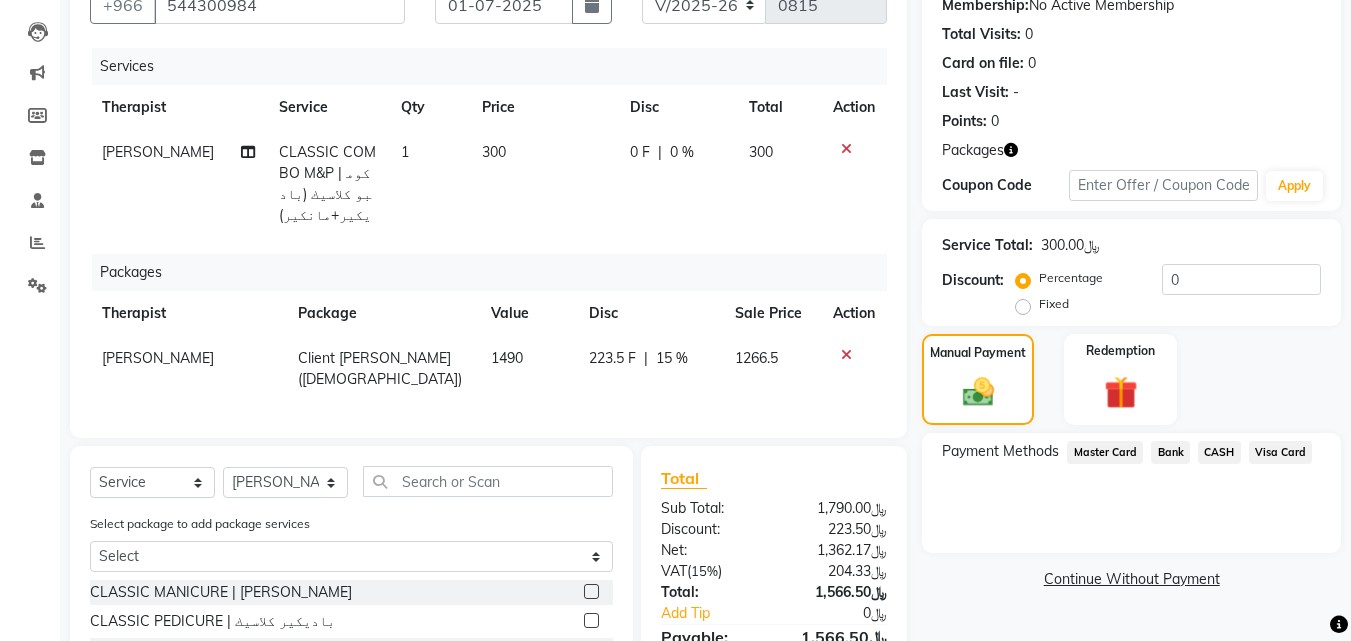 click 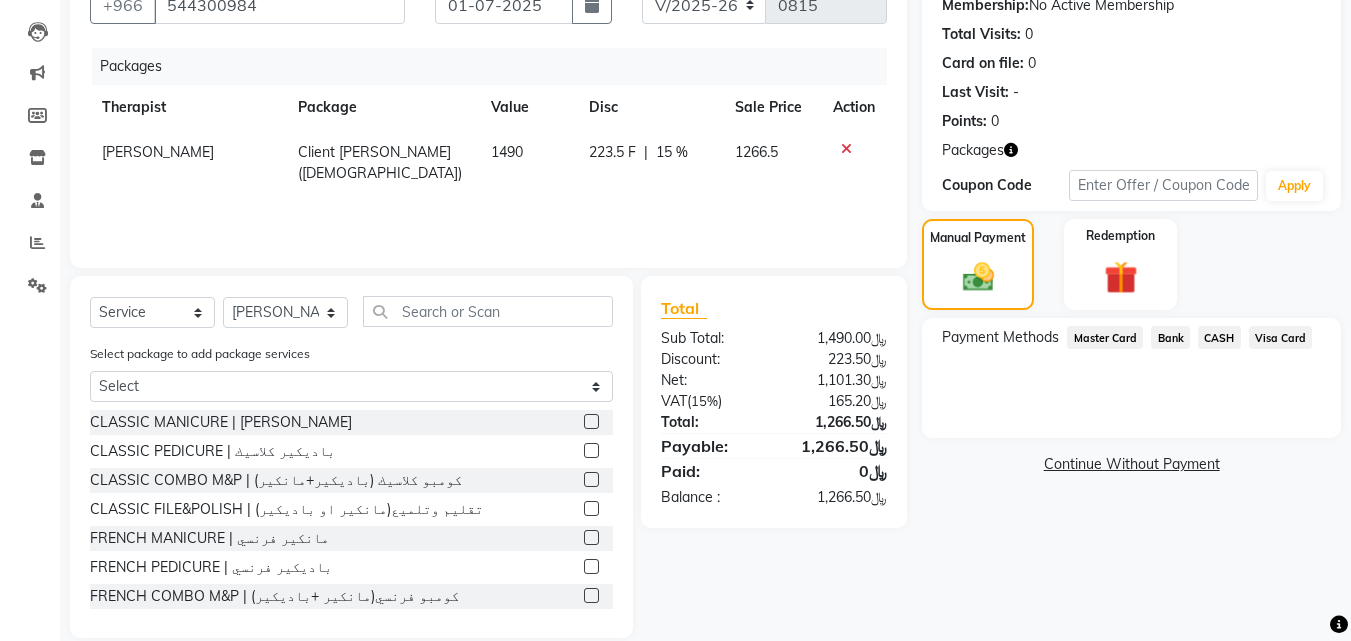 click on "Bank" 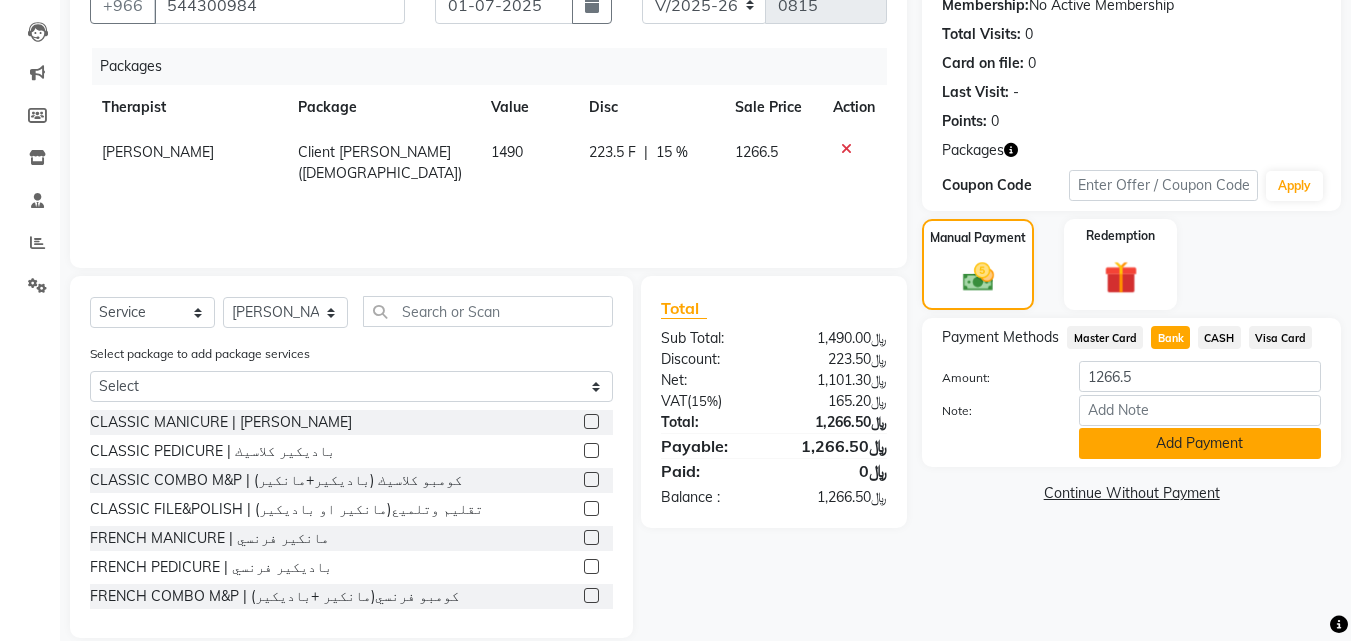 click on "Add Payment" 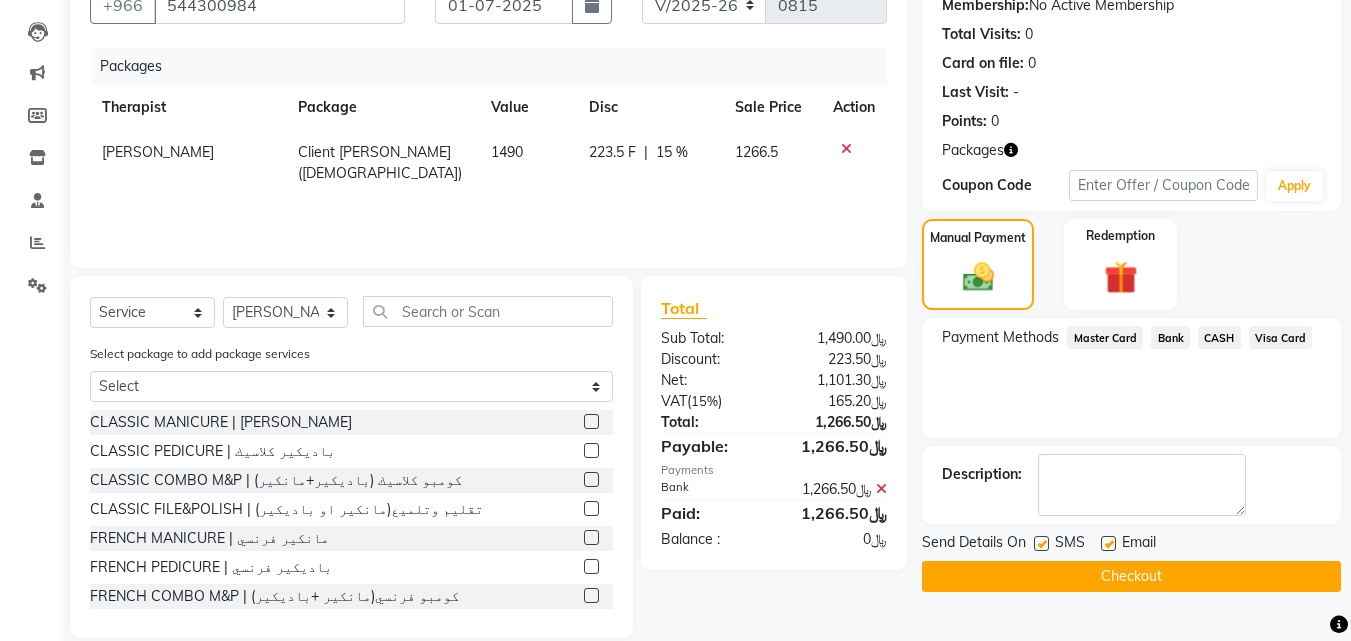 click 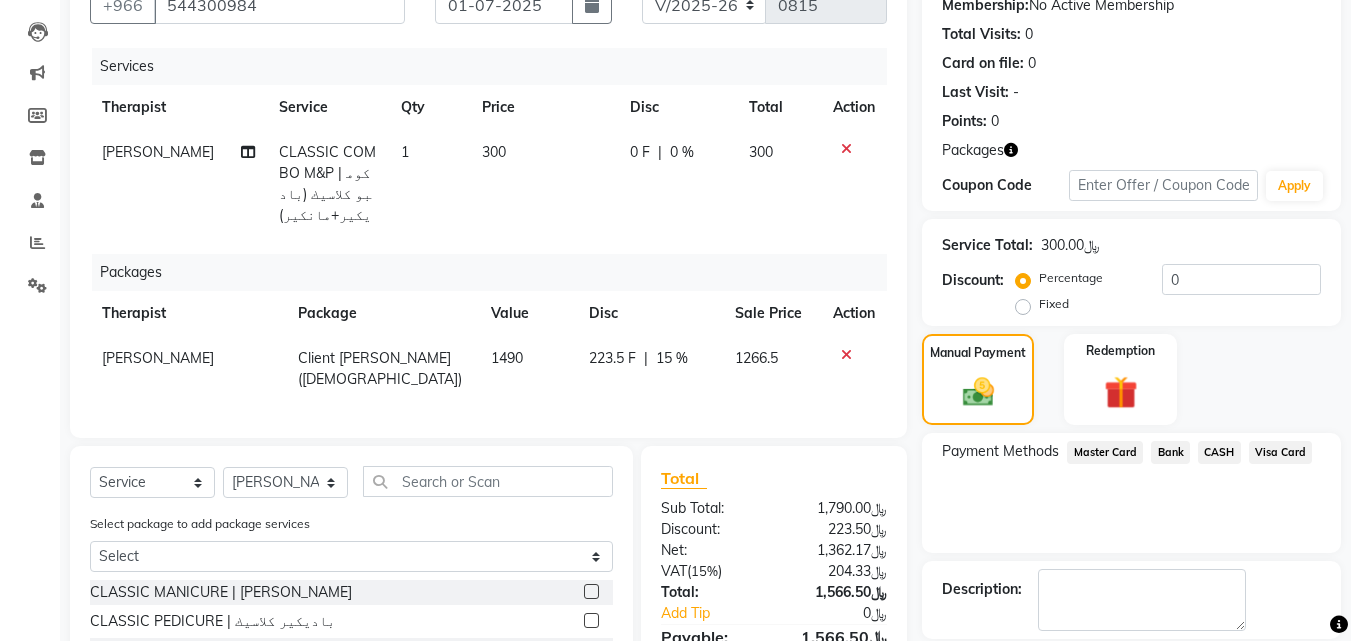 checkbox on "false" 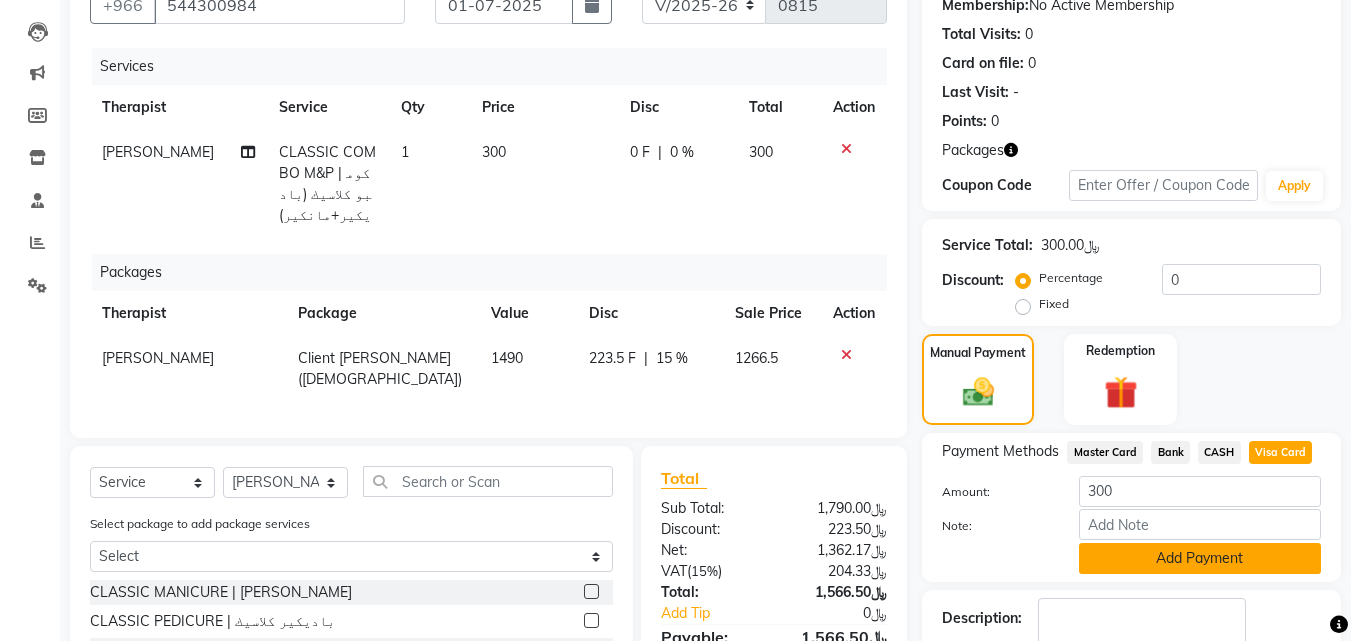 scroll, scrollTop: 391, scrollLeft: 0, axis: vertical 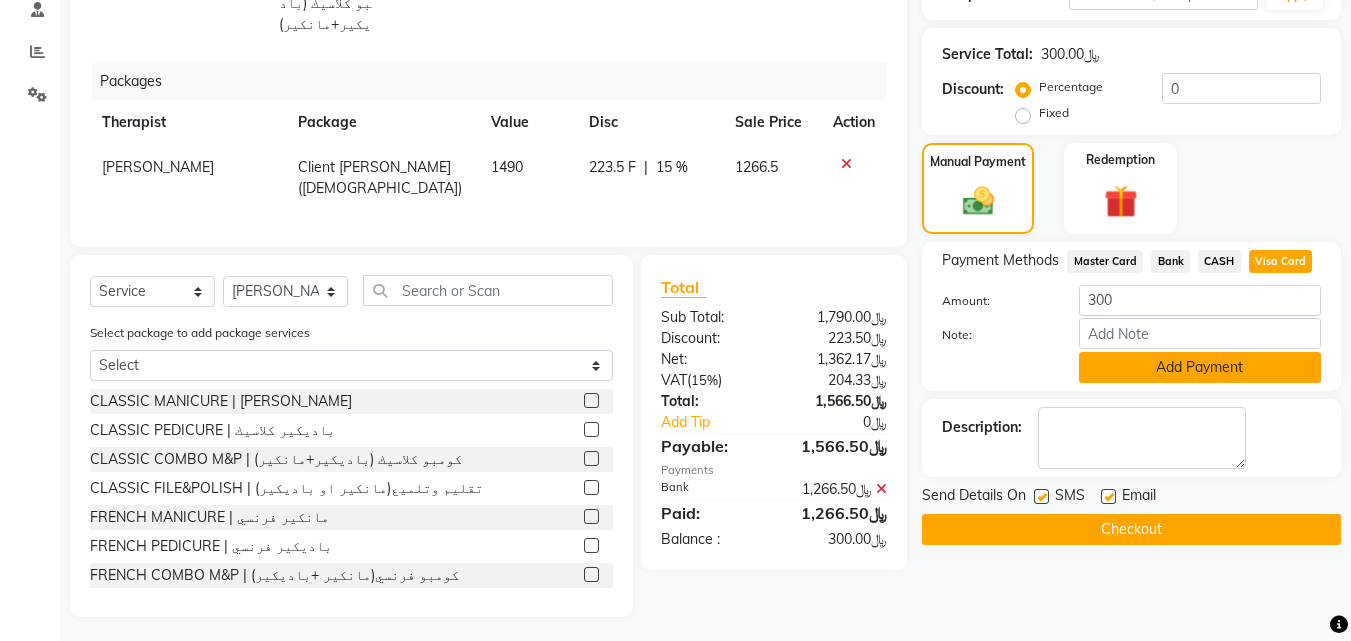 click on "Add Payment" 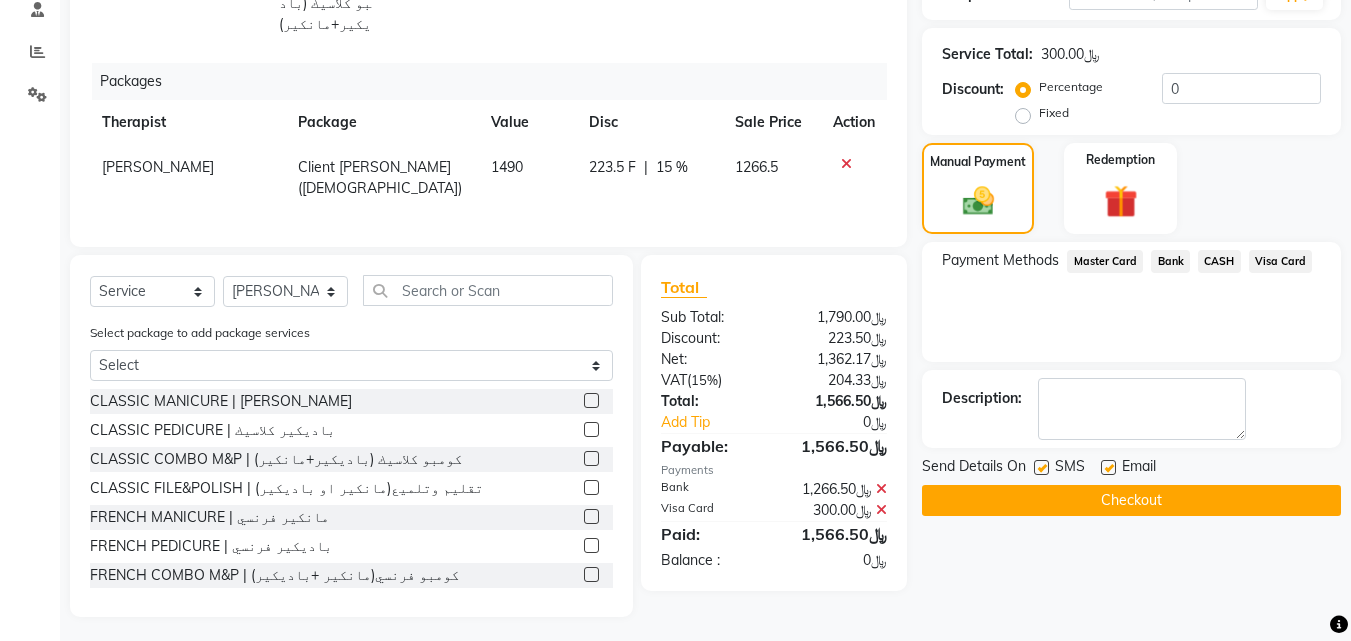 click on "Checkout" 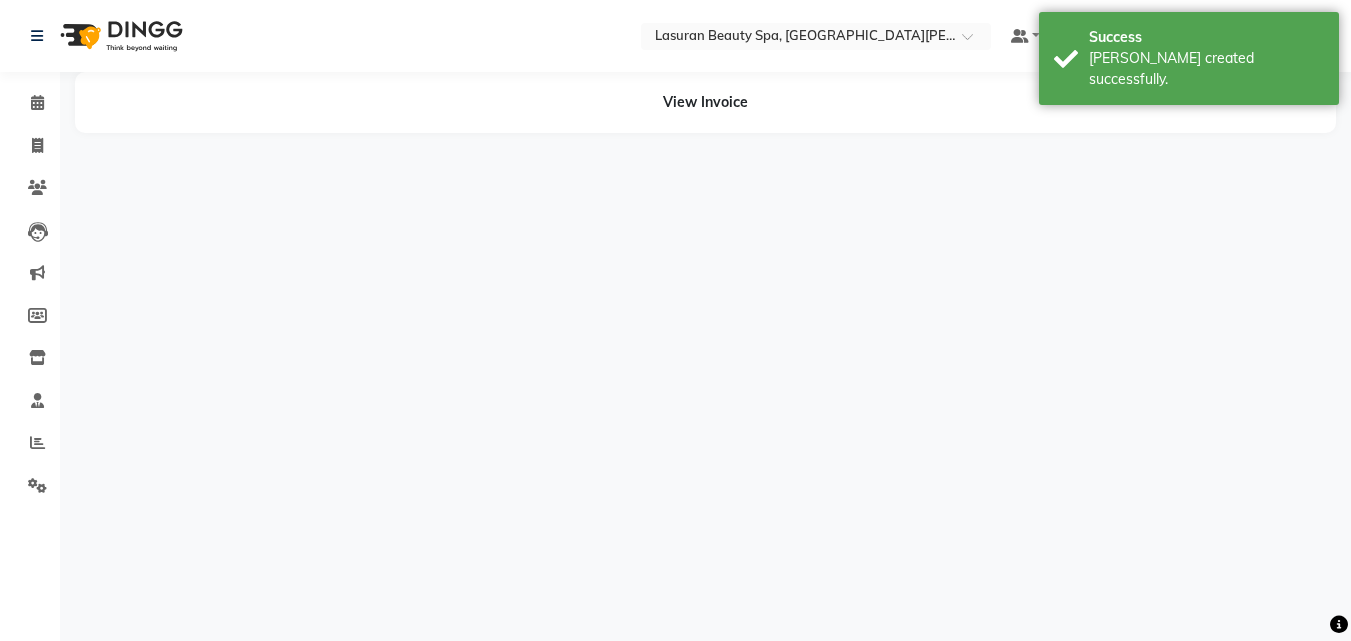 scroll, scrollTop: 0, scrollLeft: 0, axis: both 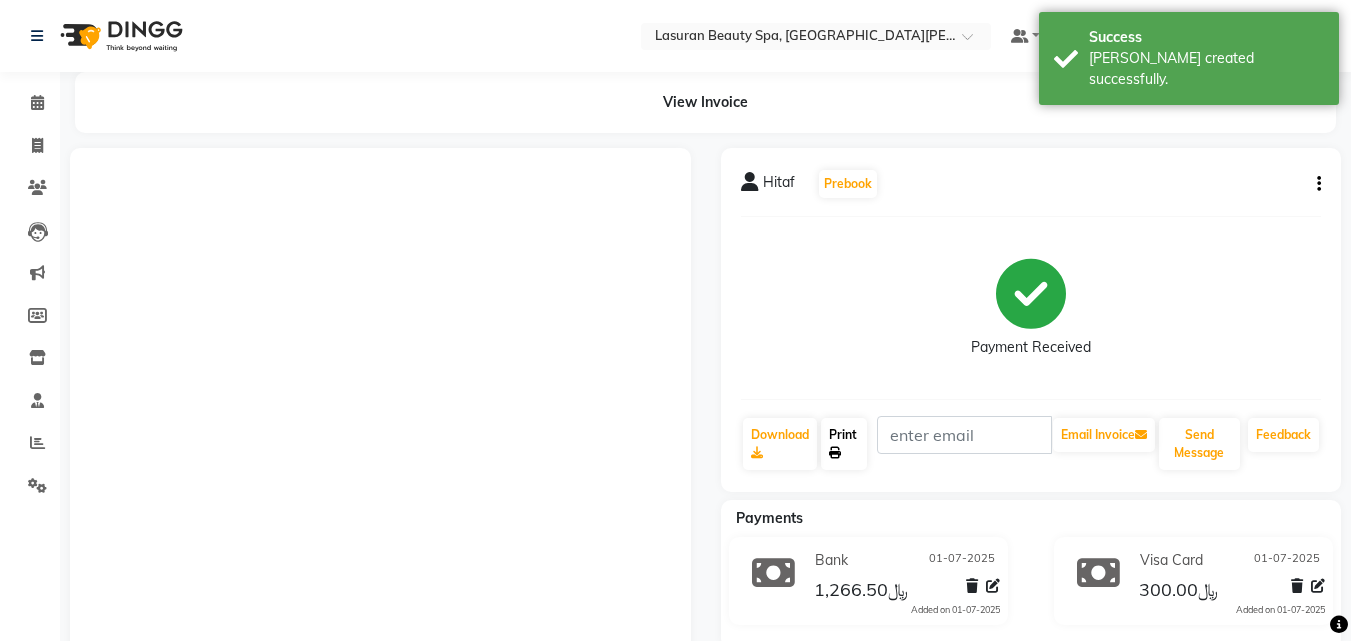 click 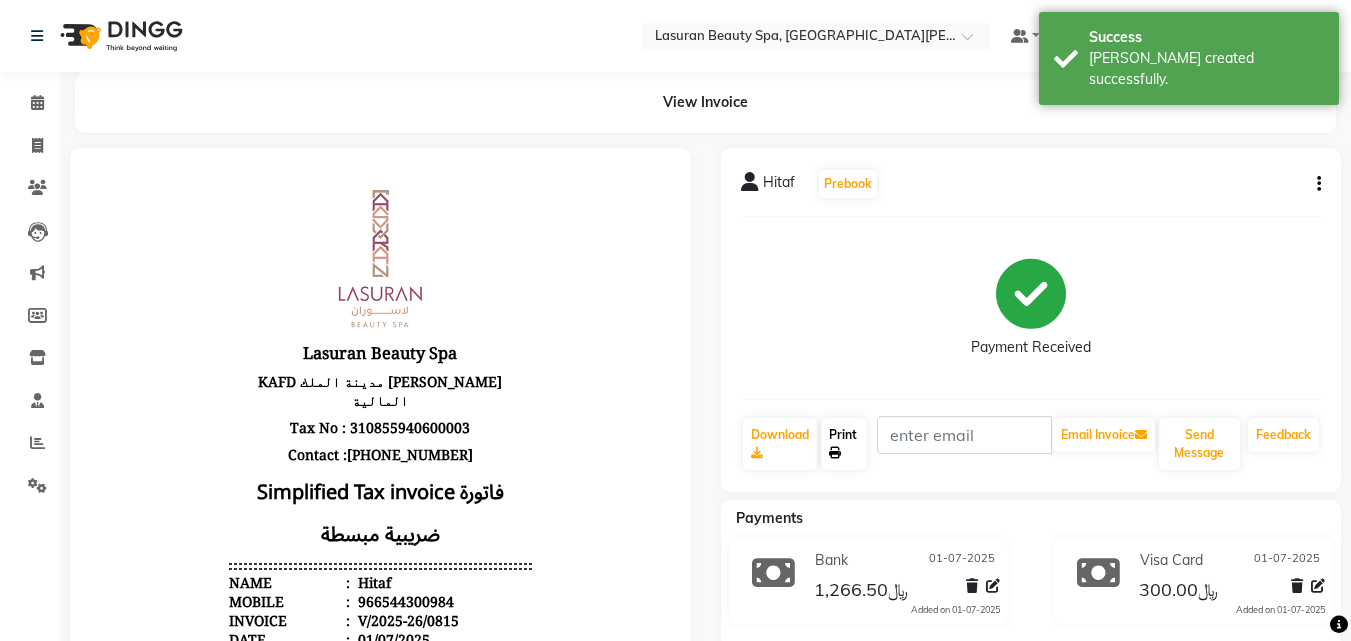 scroll, scrollTop: 0, scrollLeft: 0, axis: both 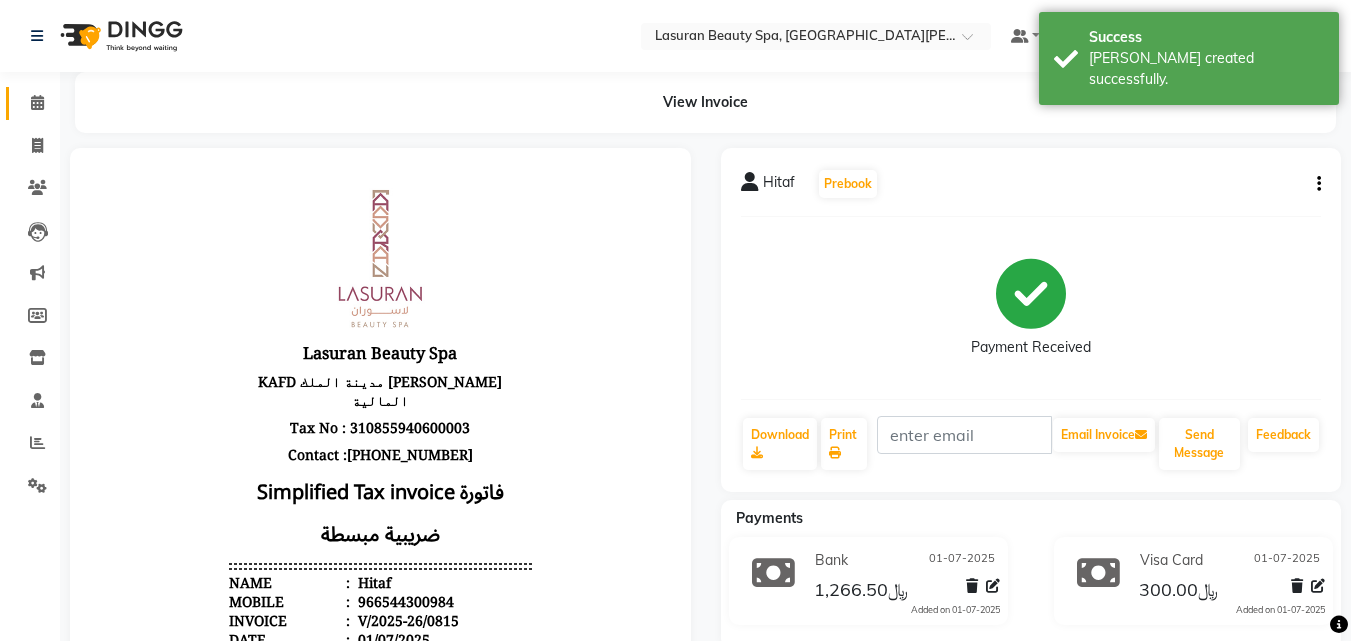 click 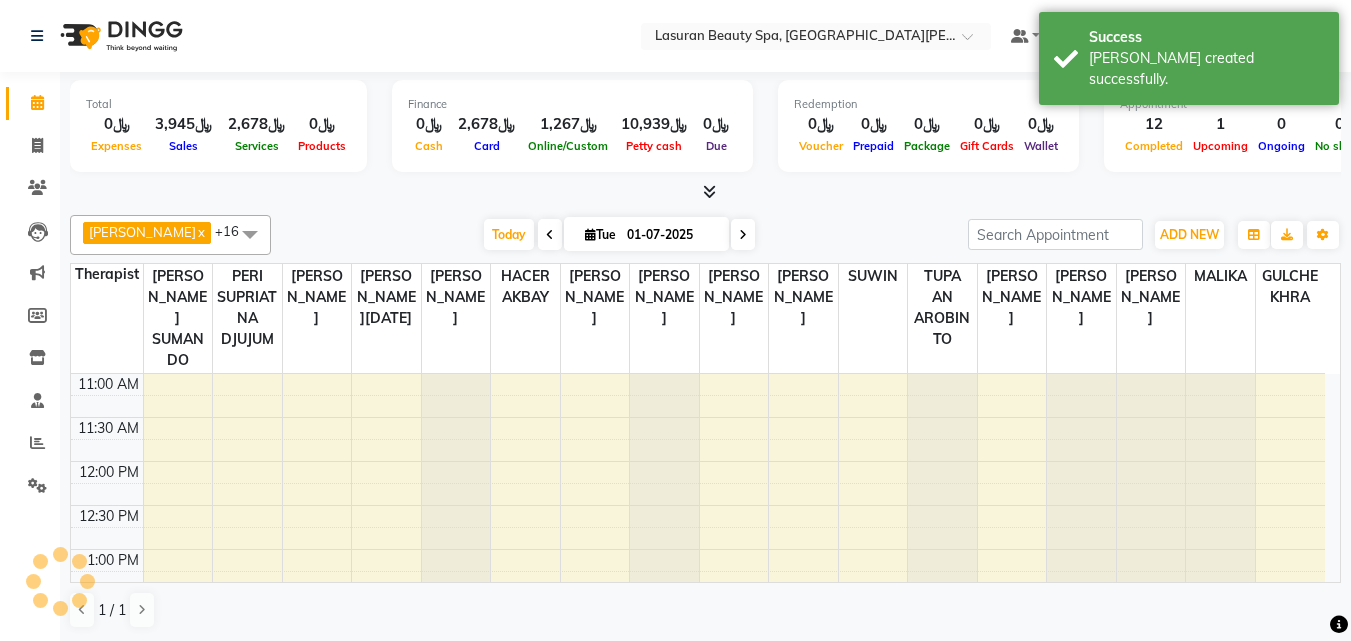 scroll, scrollTop: 0, scrollLeft: 0, axis: both 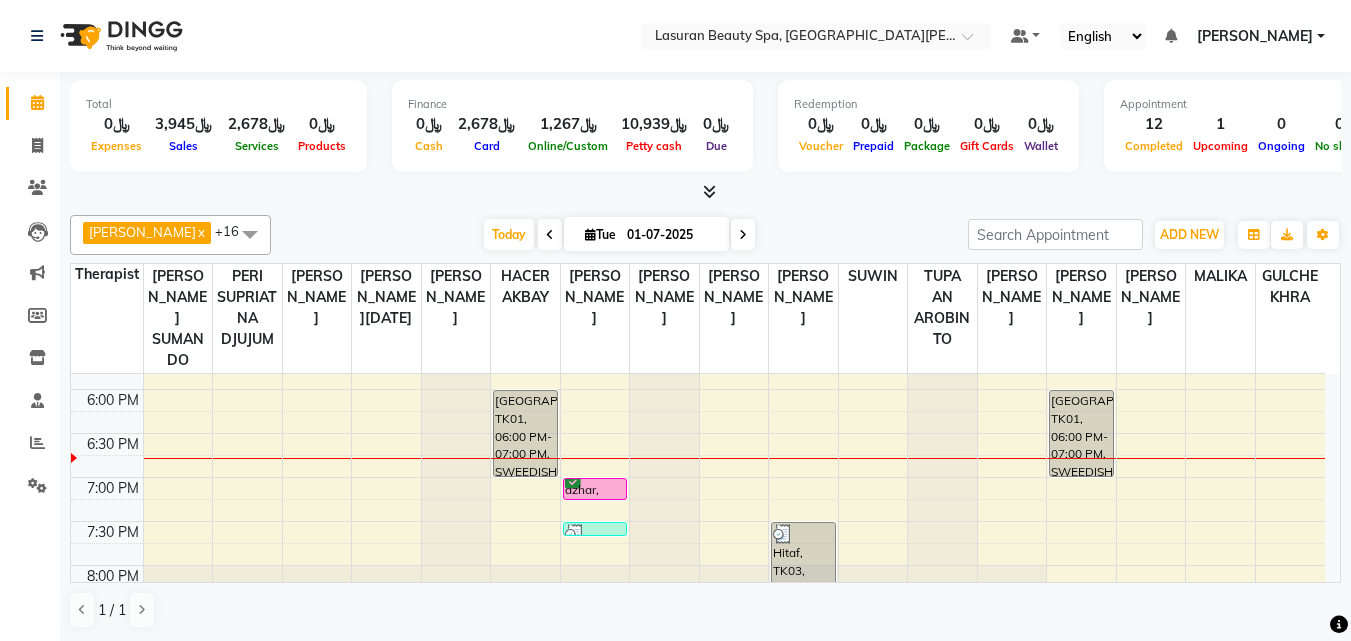 click at bounding box center [743, 235] 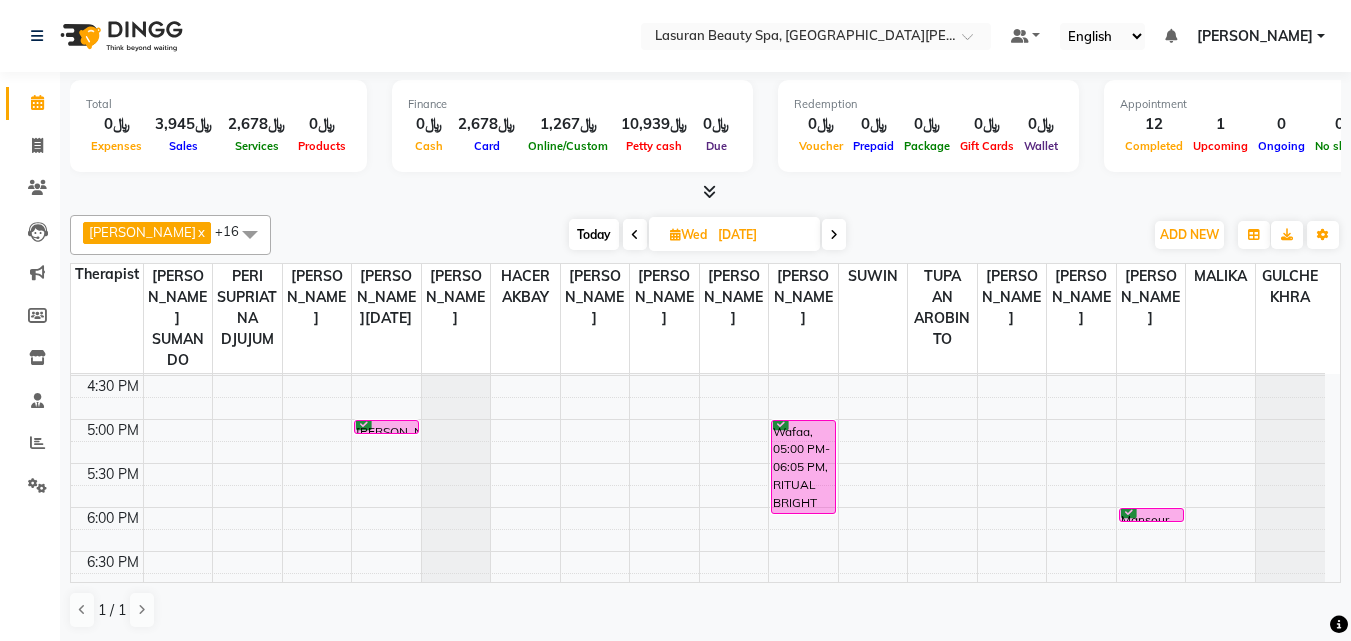 scroll, scrollTop: 517, scrollLeft: 0, axis: vertical 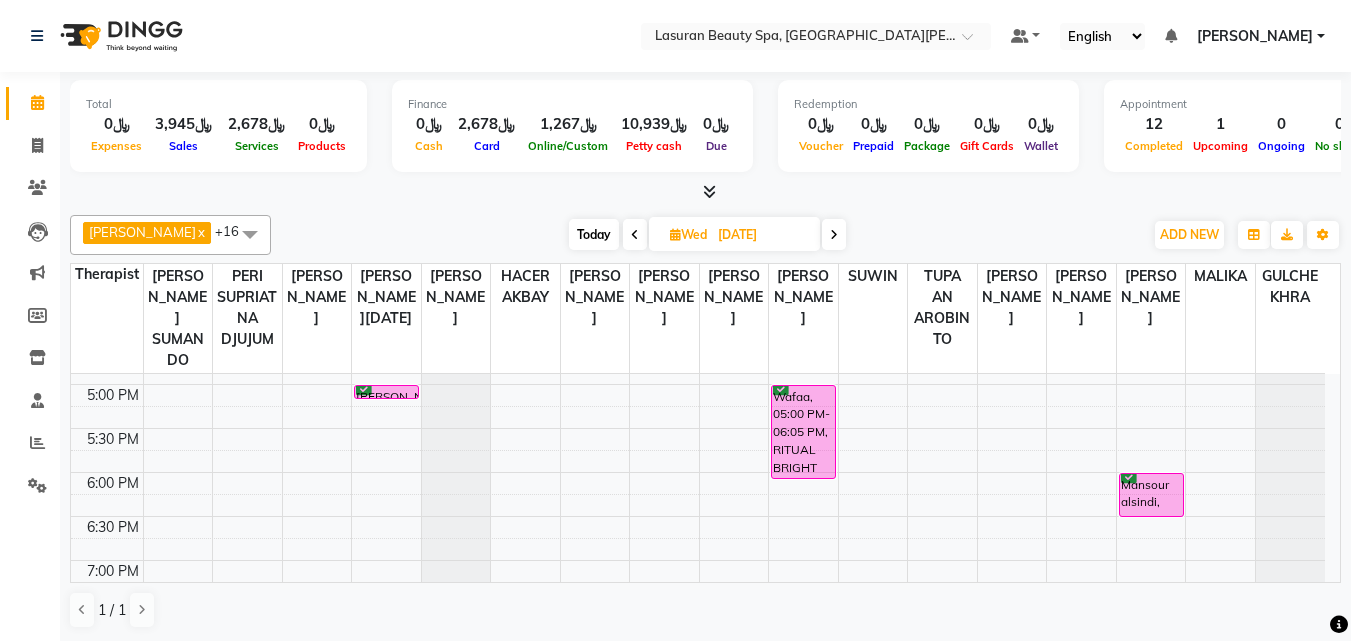 drag, startPoint x: 1150, startPoint y: 482, endPoint x: 1154, endPoint y: 521, distance: 39.20459 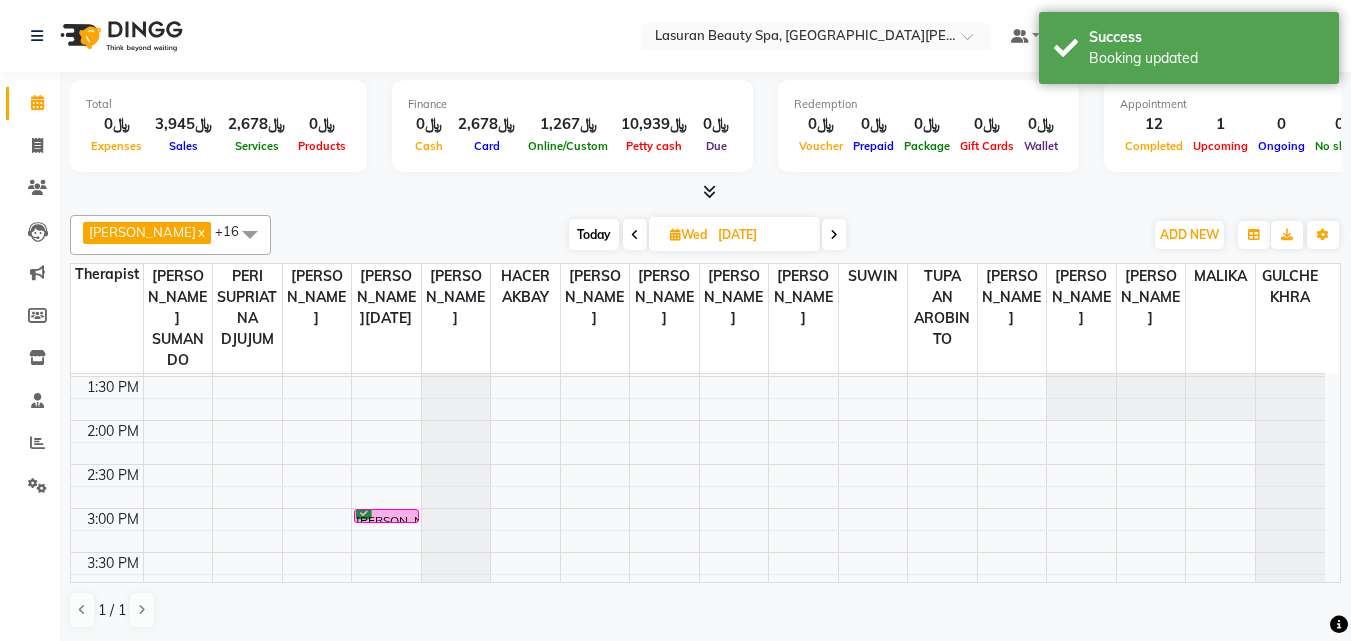 scroll, scrollTop: 317, scrollLeft: 0, axis: vertical 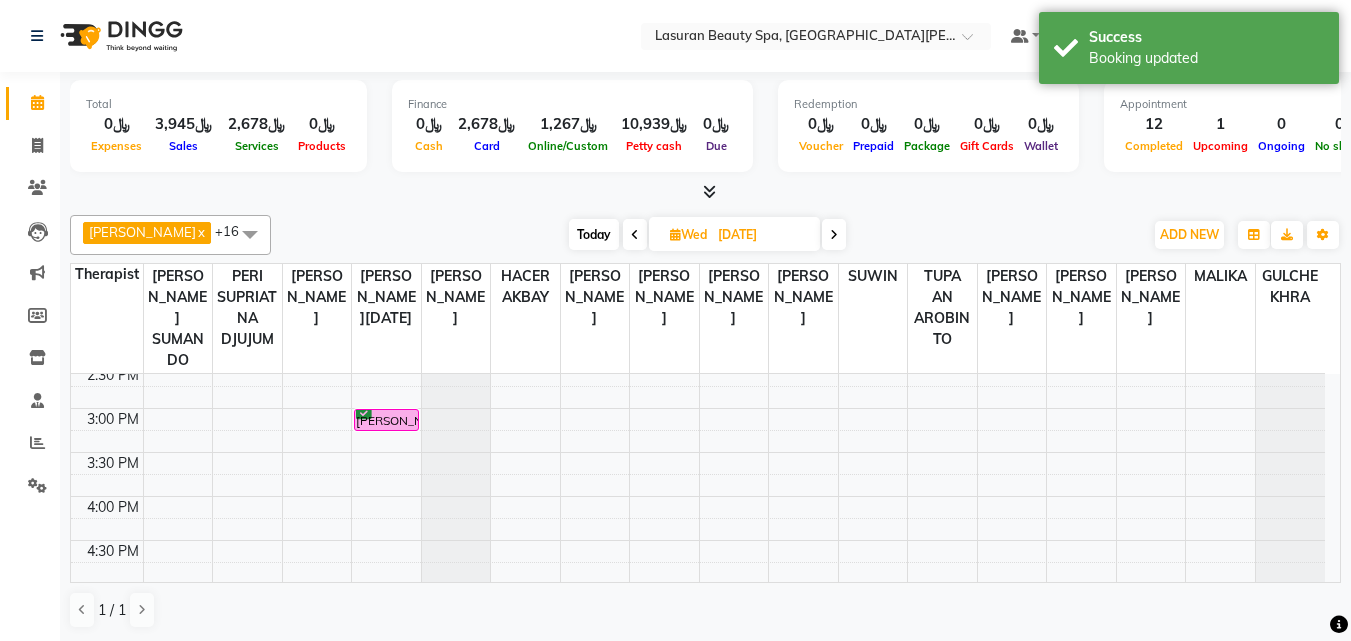 drag, startPoint x: 391, startPoint y: 420, endPoint x: 393, endPoint y: 435, distance: 15.132746 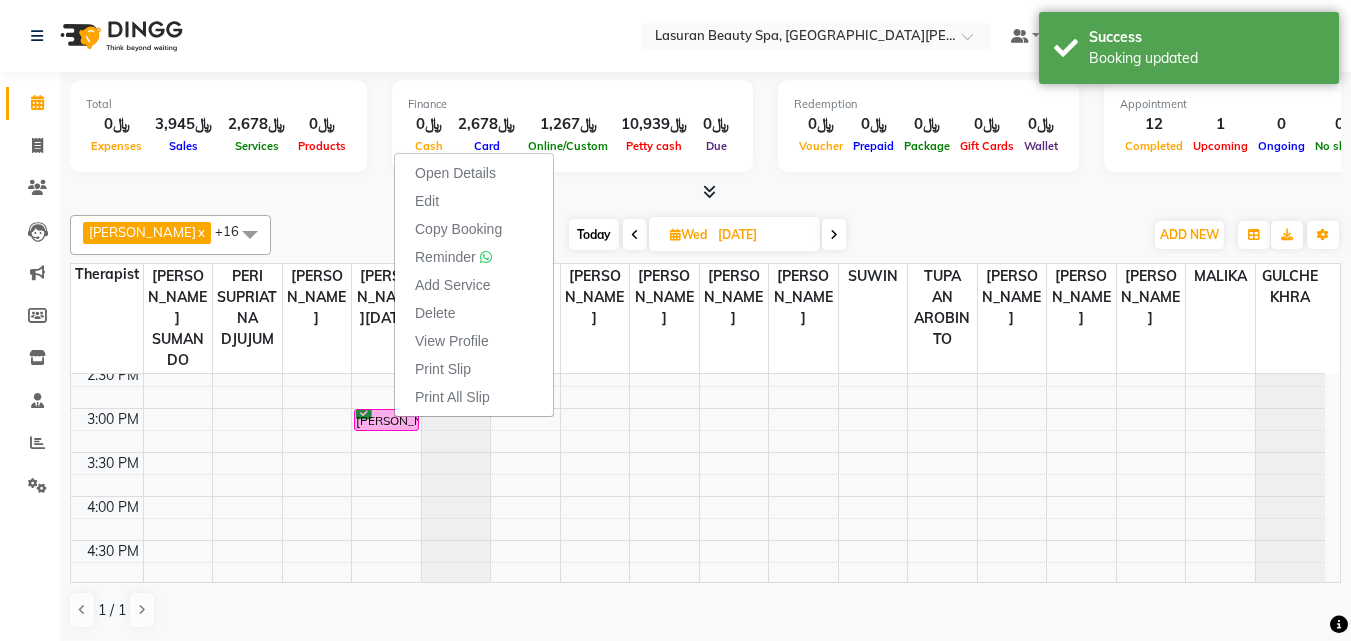 click on "Total  ﷼0  Expenses ﷼3,945  Sales ﷼2,678  Services ﷼0  Products Finance  ﷼0  Cash ﷼2,678  Card ﷼1,267  Online/Custom ﷼10,939 Petty cash ﷼0 Due  Redemption  ﷼0 Voucher ﷼0 Prepaid ﷼0 Package ﷼0  Gift Cards ﷼0  Wallet  Appointment  12 Completed 1 Upcoming 0 Ongoing 0 No show  Other sales  ﷼1,267  Packages ﷼0  Memberships ﷼0  Vouchers ﷼0  Prepaids ﷼0  Gift Cards" at bounding box center (705, 137) 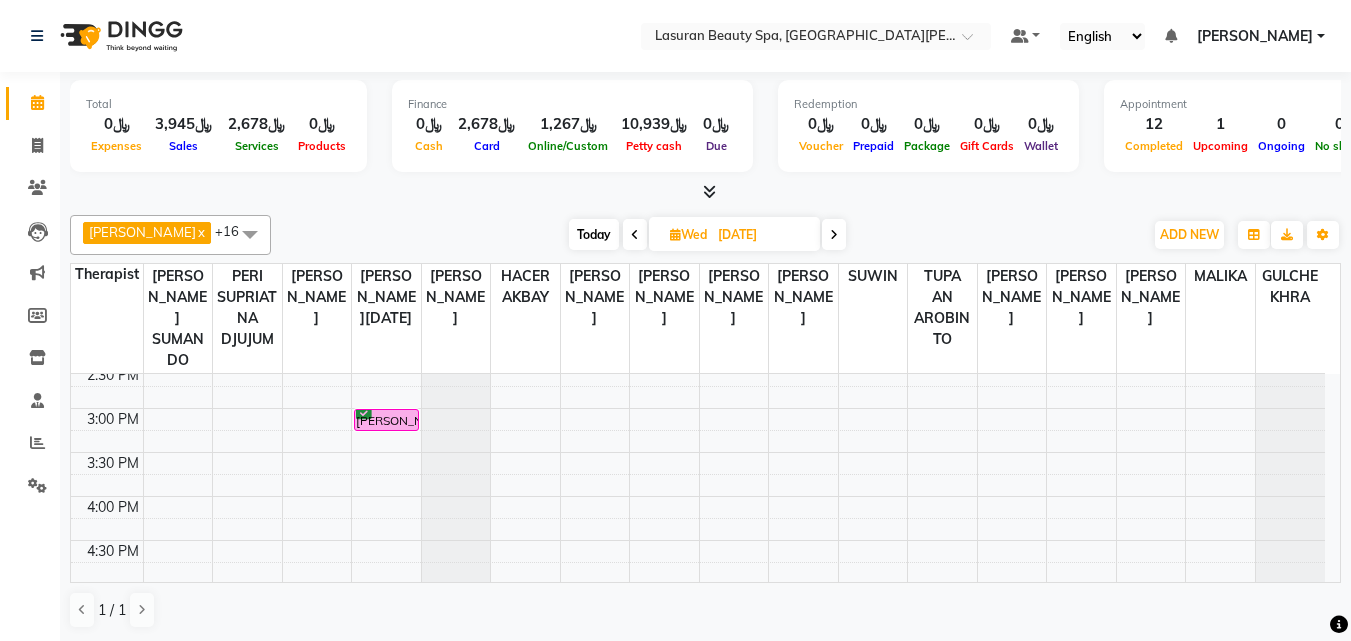 click on "Today" at bounding box center [594, 234] 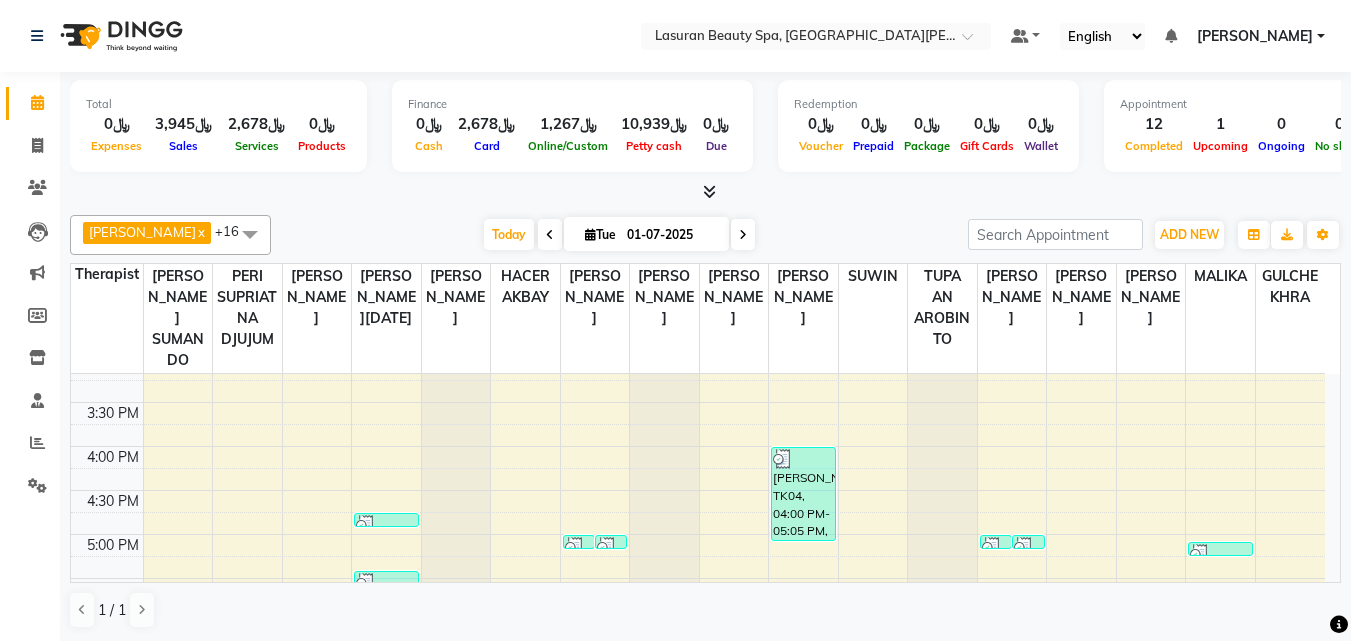 scroll, scrollTop: 417, scrollLeft: 0, axis: vertical 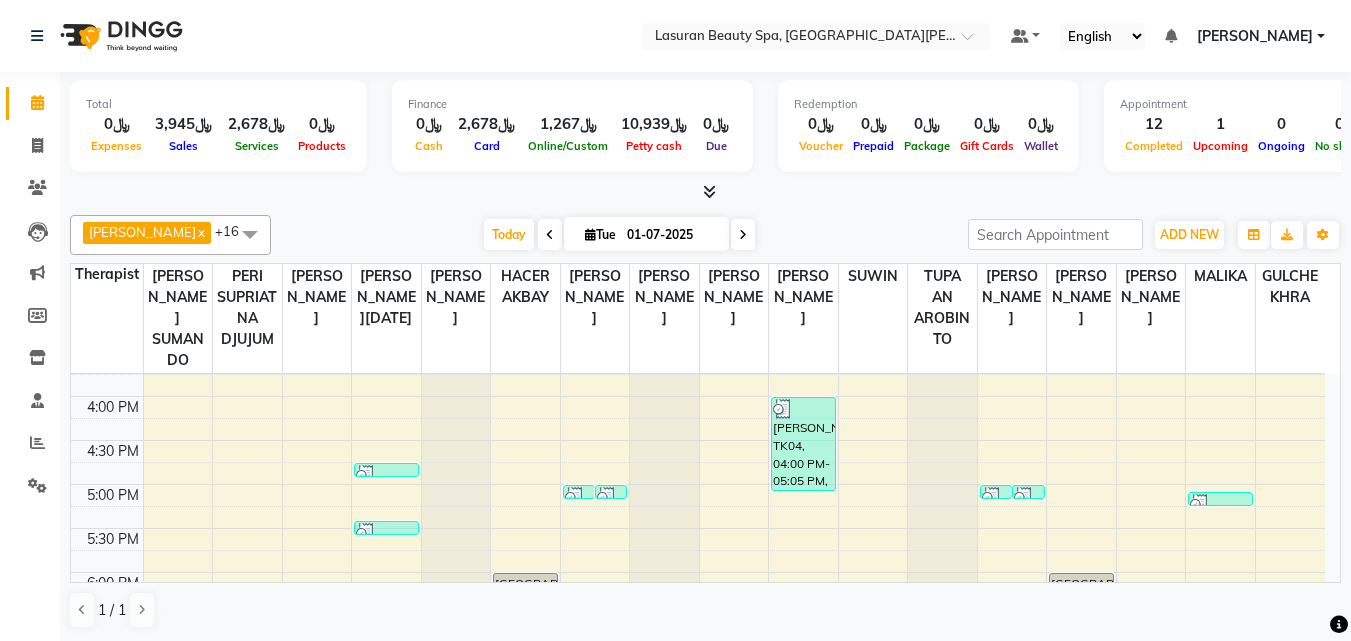 click at bounding box center [575, 497] 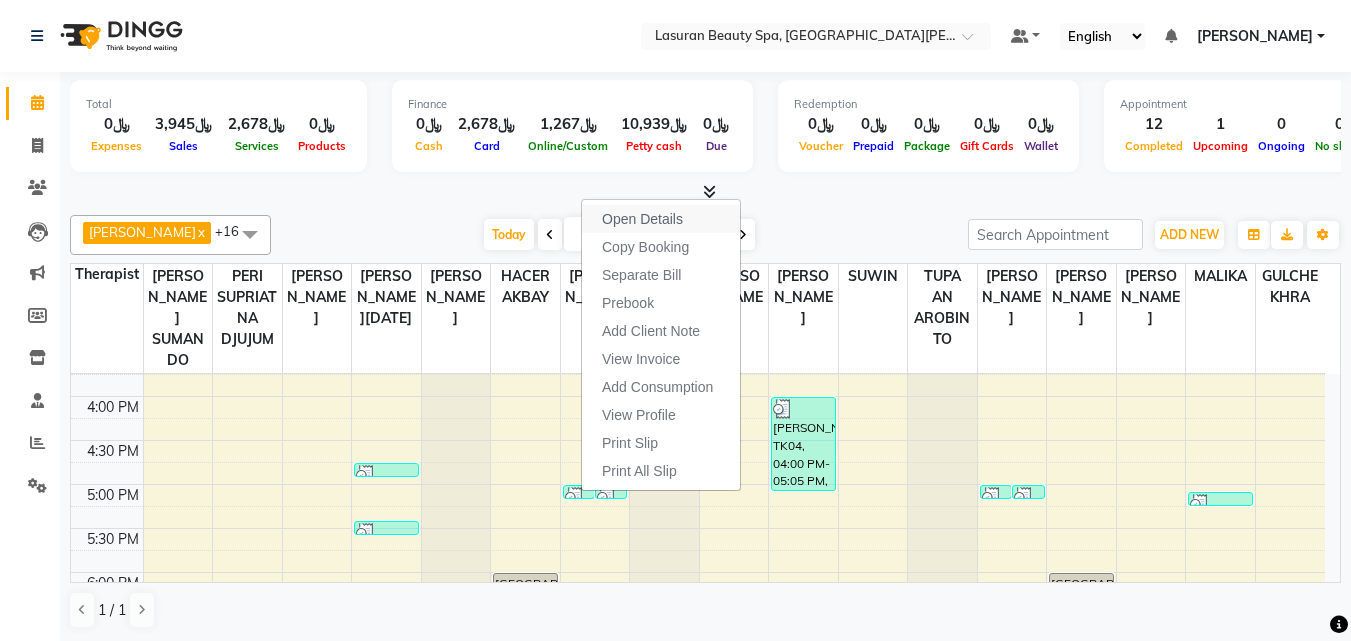 click on "Open Details" at bounding box center [661, 219] 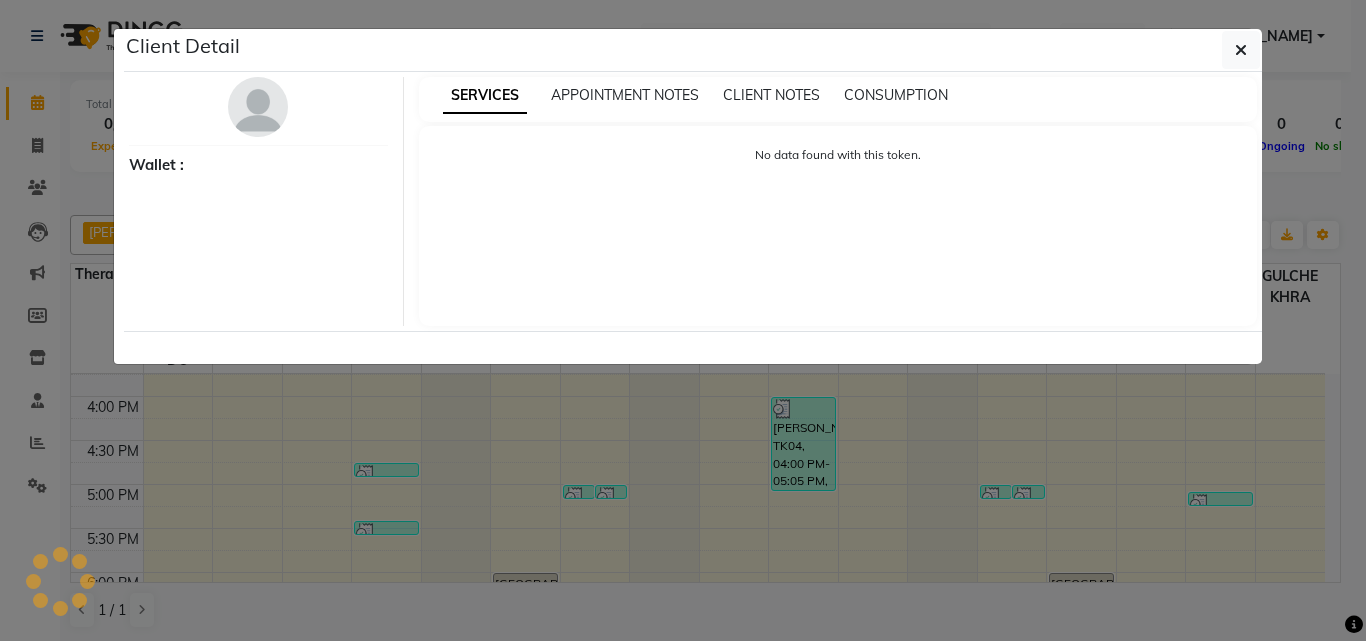 select on "3" 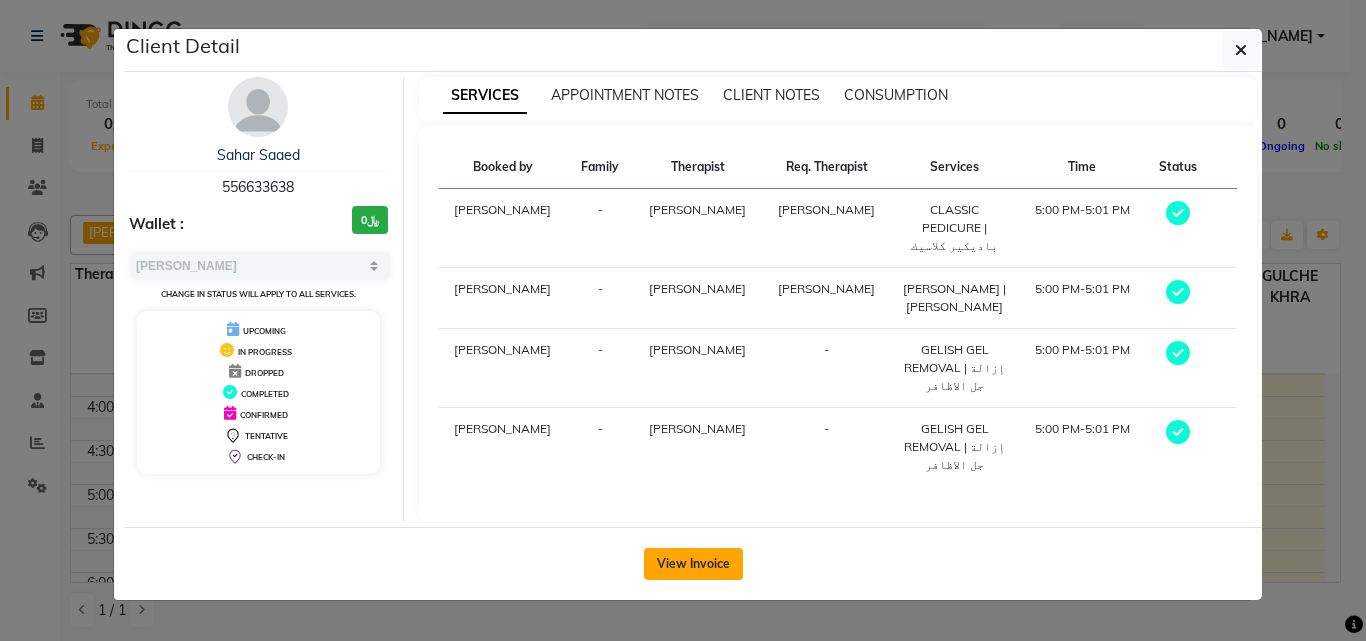 click on "View Invoice" 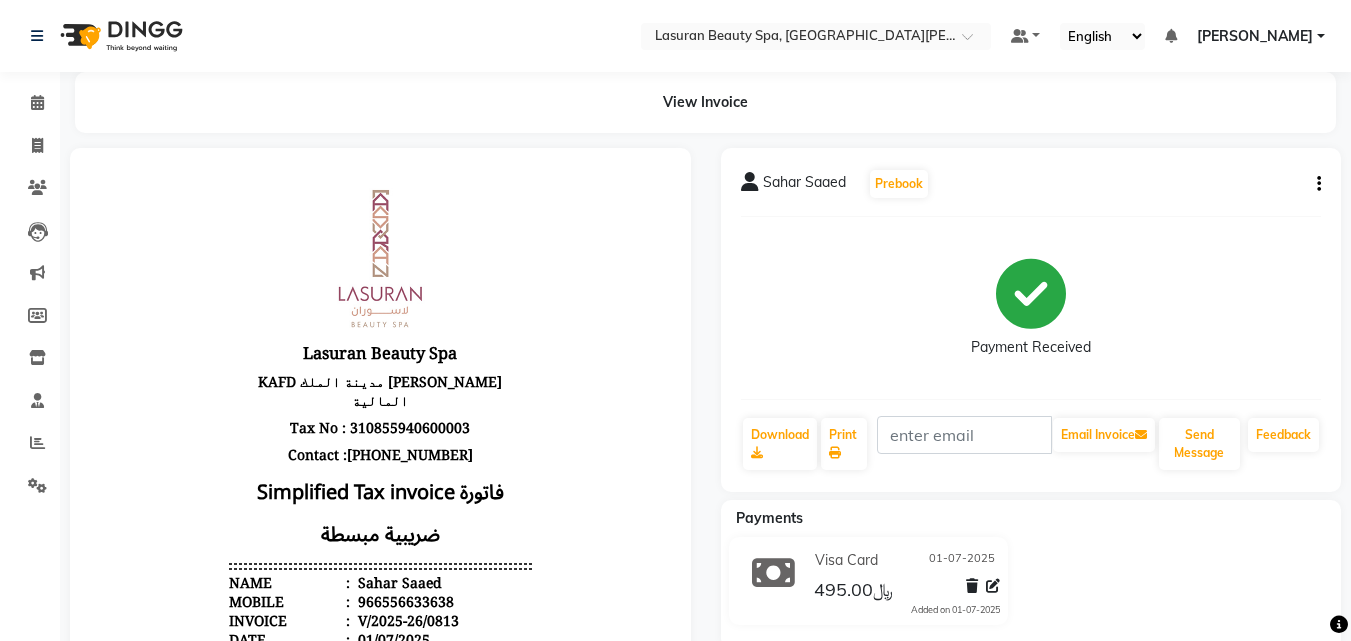 scroll, scrollTop: 0, scrollLeft: 0, axis: both 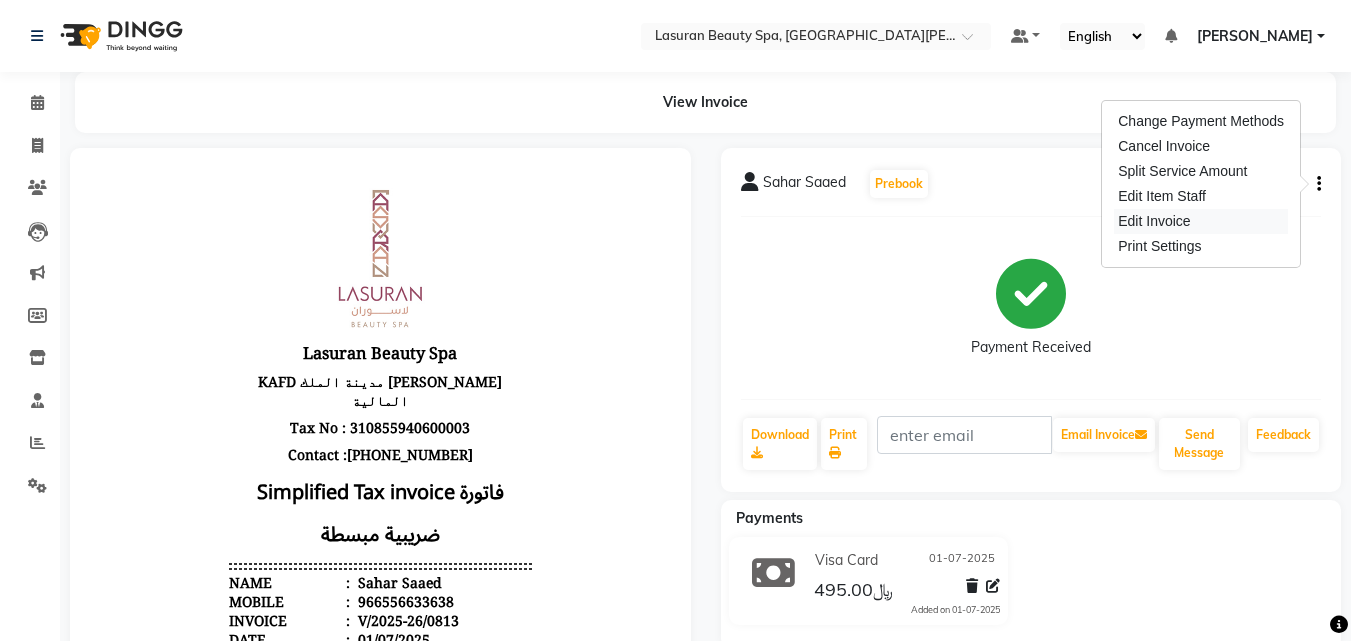 click on "Edit Invoice" at bounding box center [1201, 221] 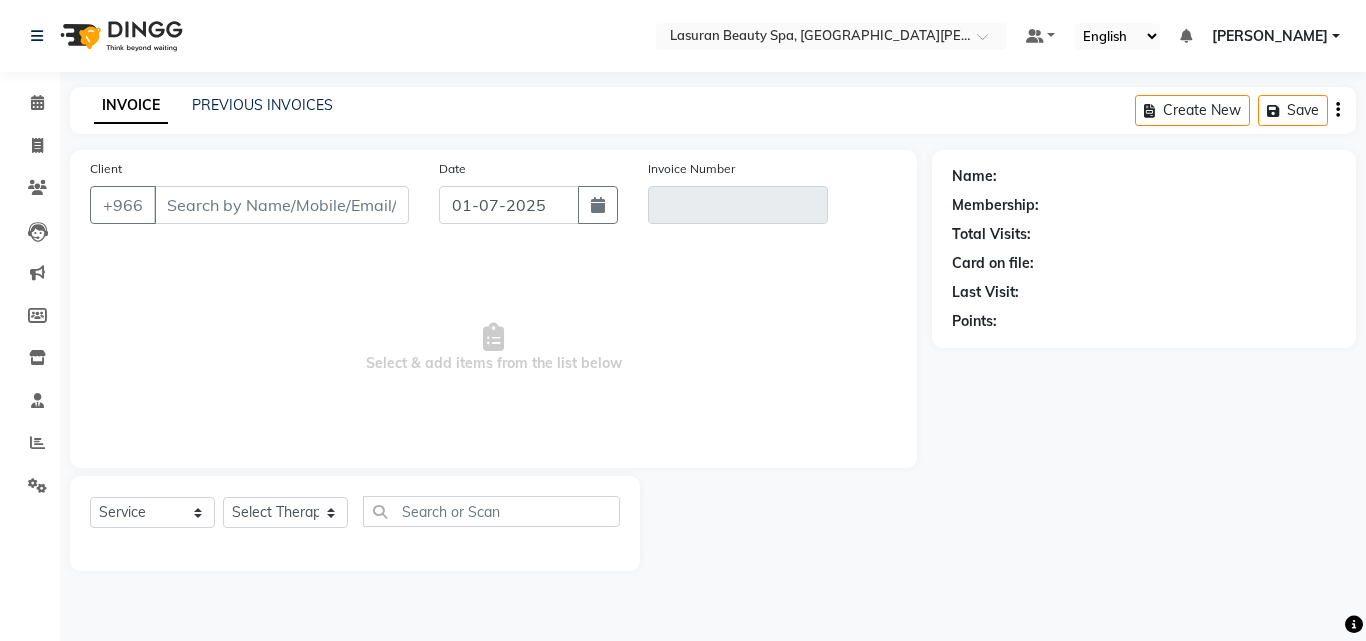 type on "556633638" 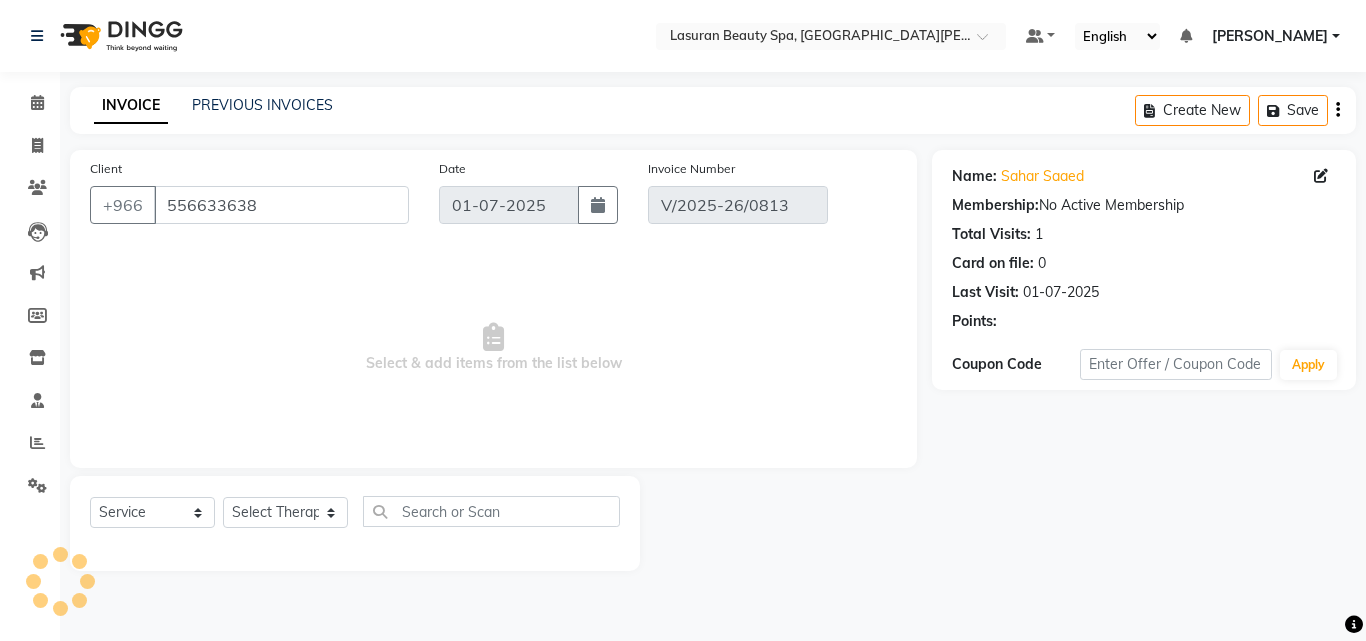 select on "select" 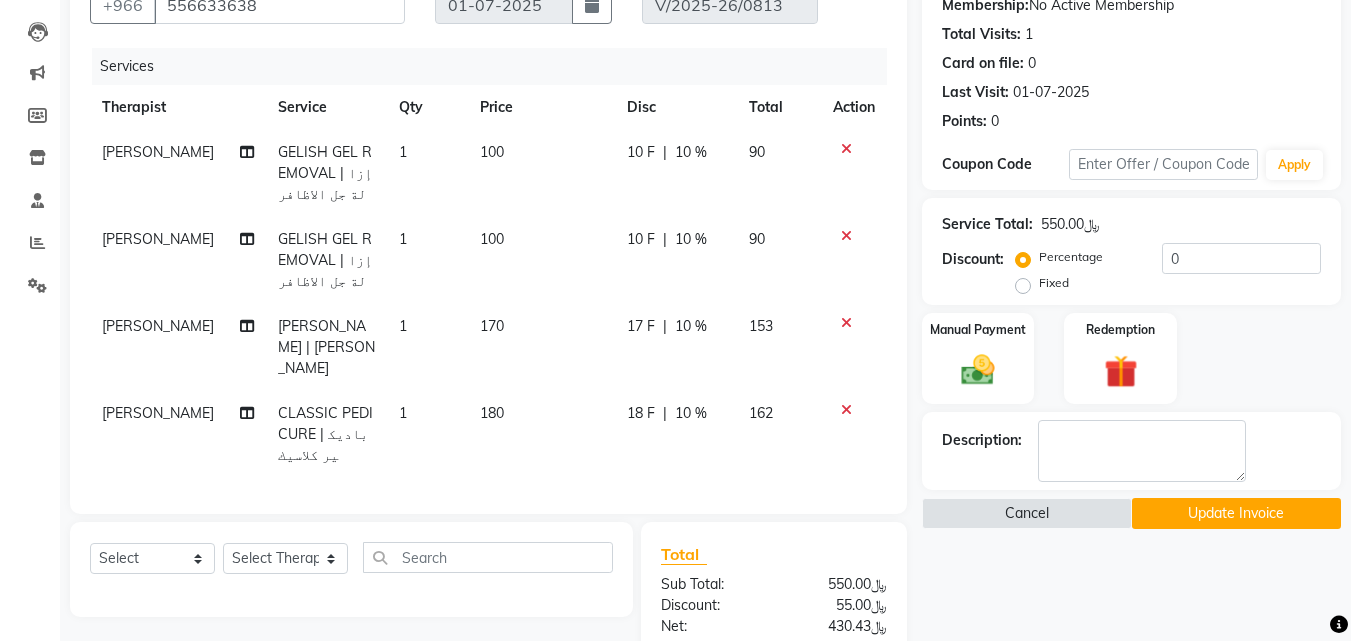scroll, scrollTop: 300, scrollLeft: 0, axis: vertical 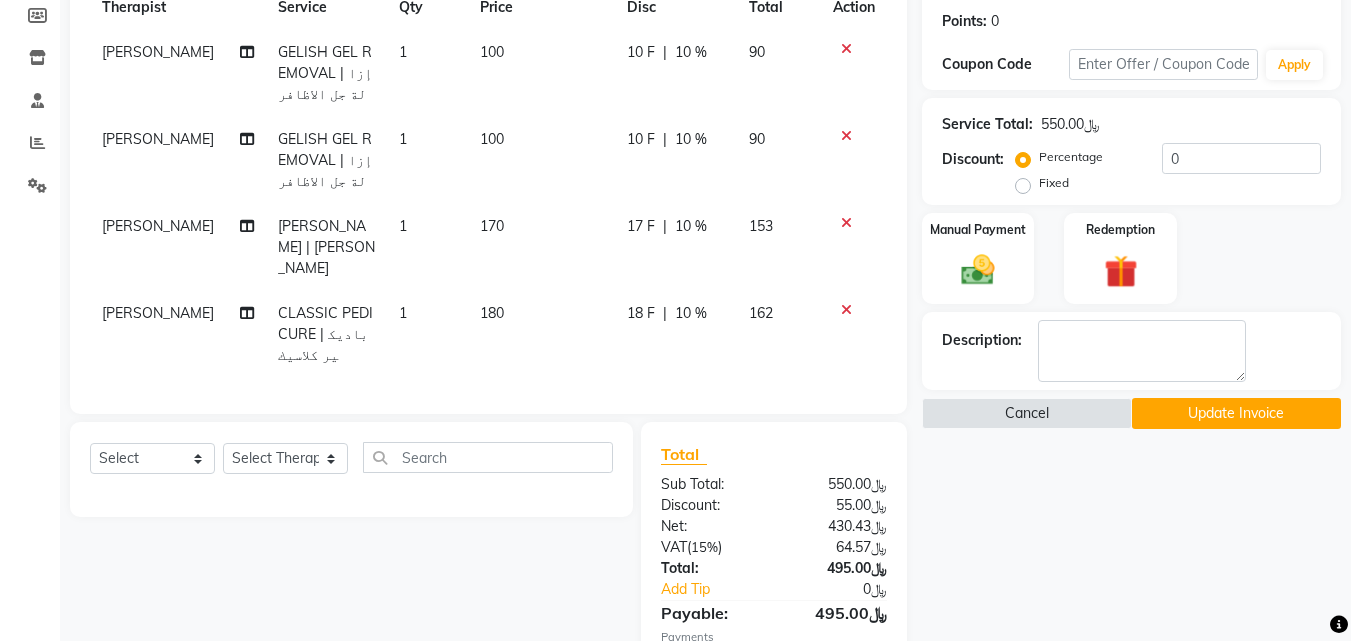 click 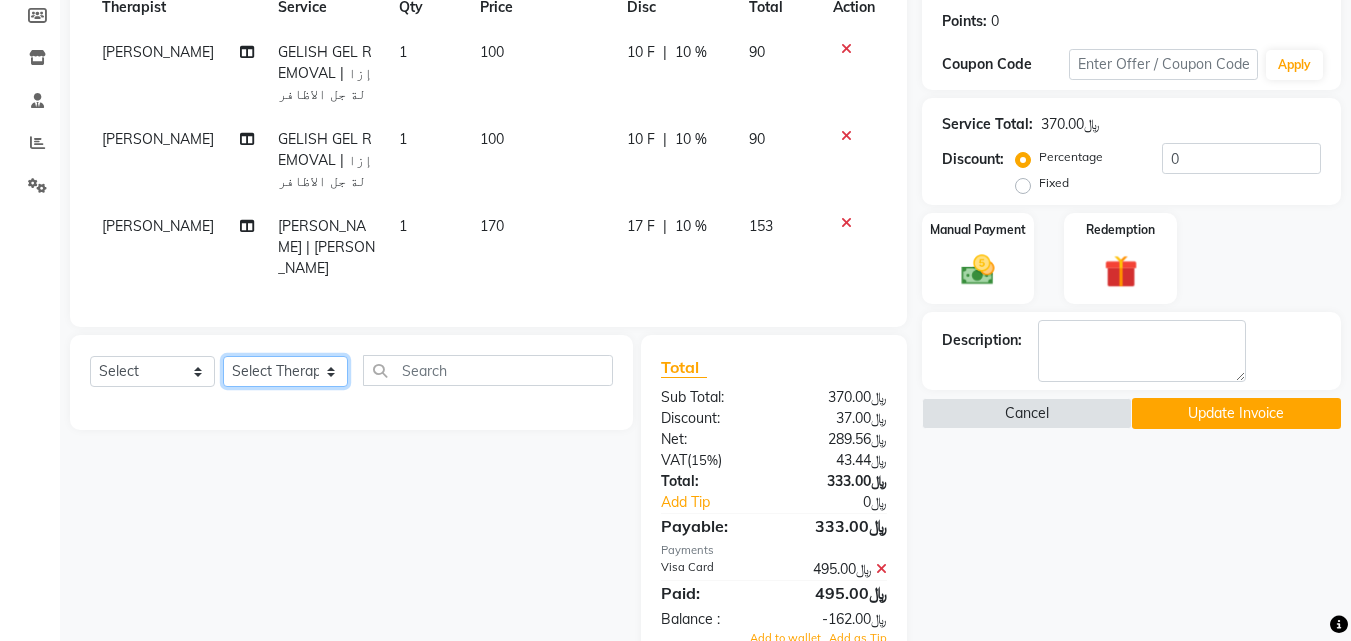 click on "Select Therapist [PERSON_NAME] SUMANDO [PERSON_NAME] BISHAL THAPA BISHUN DEV MANDAL CHAIMAE BALHAMIDIYA [PERSON_NAME] [PERSON_NAME] [PERSON_NAME] Nah Ghada Yaseen GULCHEKHRA HACER AKBAY Hiba [DATE][PERSON_NAME] MABELL BORCELIS [PERSON_NAME] MARIFE MASTE Mohamed ELfarargy [PERSON_NAME] Amaui NABI KADDUS [PERSON_NAME]  SUPRIATNA DJUJUM [PERSON_NAME] [PERSON_NAME] [PERSON_NAME] [PERSON_NAME] SUWIN TUPA AN AROBINTO [PERSON_NAME]" 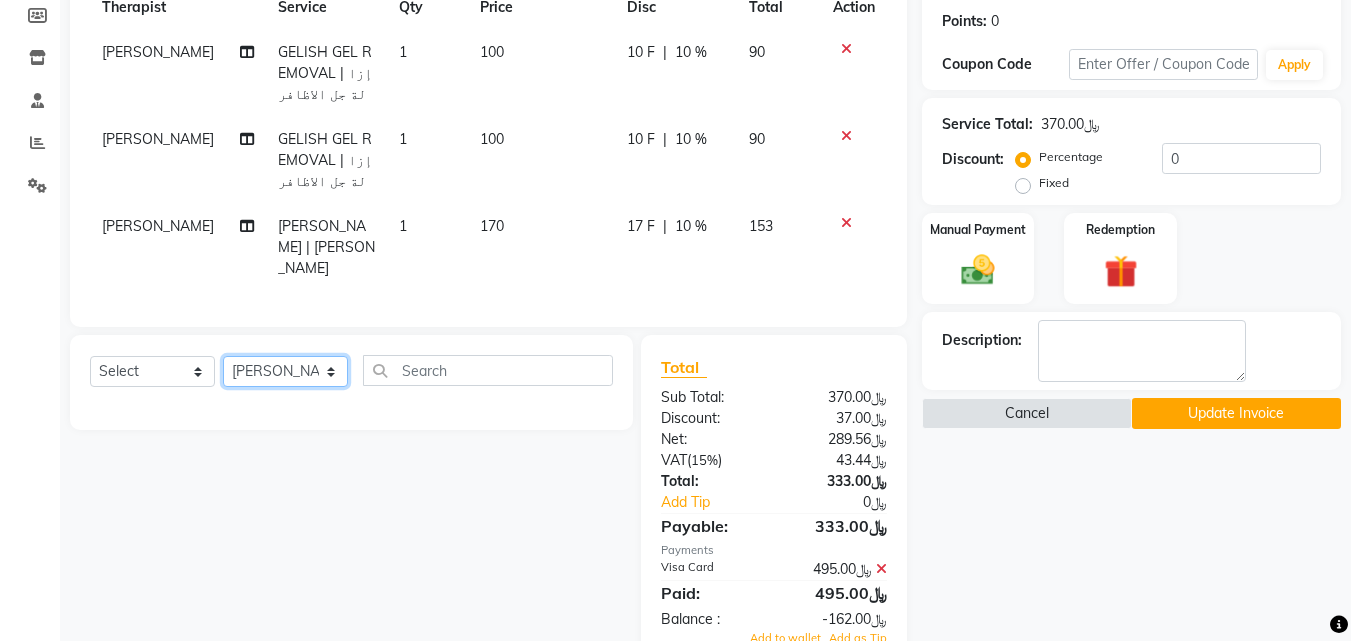 click on "Select Therapist [PERSON_NAME] SUMANDO [PERSON_NAME] BISHAL THAPA BISHUN DEV MANDAL CHAIMAE BALHAMIDIYA [PERSON_NAME] [PERSON_NAME] [PERSON_NAME] Nah Ghada Yaseen GULCHEKHRA HACER AKBAY Hiba [DATE][PERSON_NAME] MABELL BORCELIS [PERSON_NAME] MARIFE MASTE Mohamed ELfarargy [PERSON_NAME] Amaui NABI KADDUS [PERSON_NAME]  SUPRIATNA DJUJUM [PERSON_NAME] [PERSON_NAME] [PERSON_NAME] [PERSON_NAME] SUWIN TUPA AN AROBINTO [PERSON_NAME]" 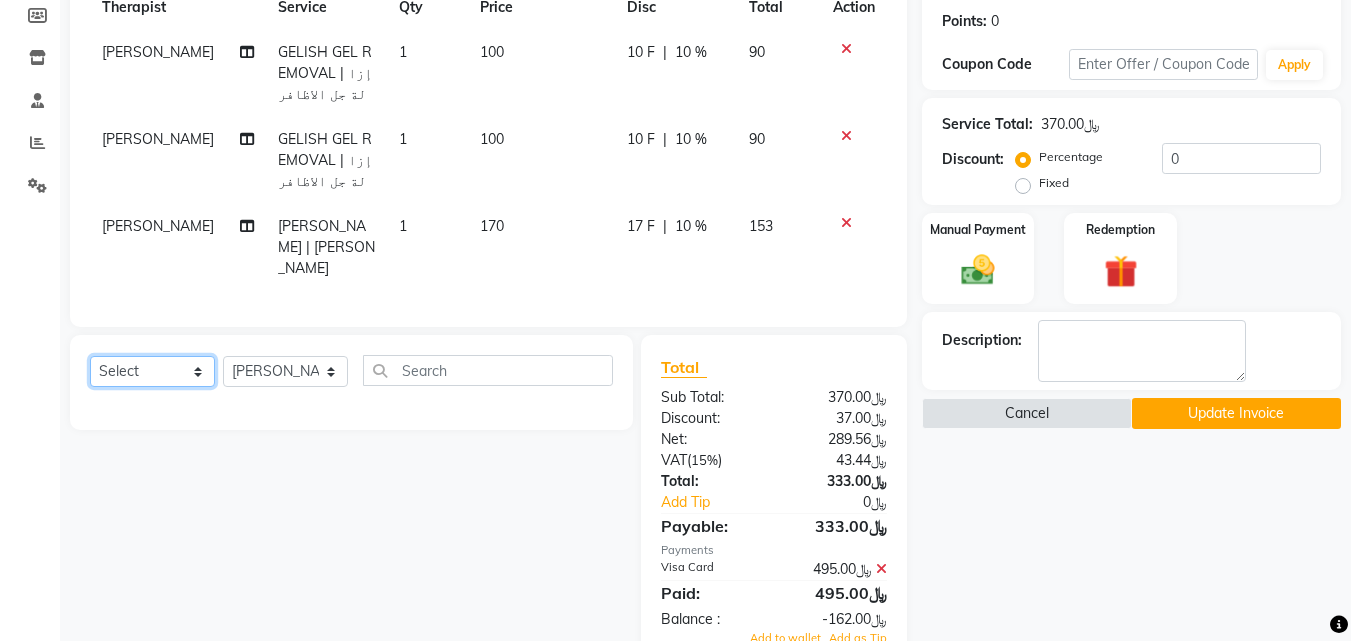 click on "Select  Service  Product  Membership  Package Voucher Prepaid Gift Card" 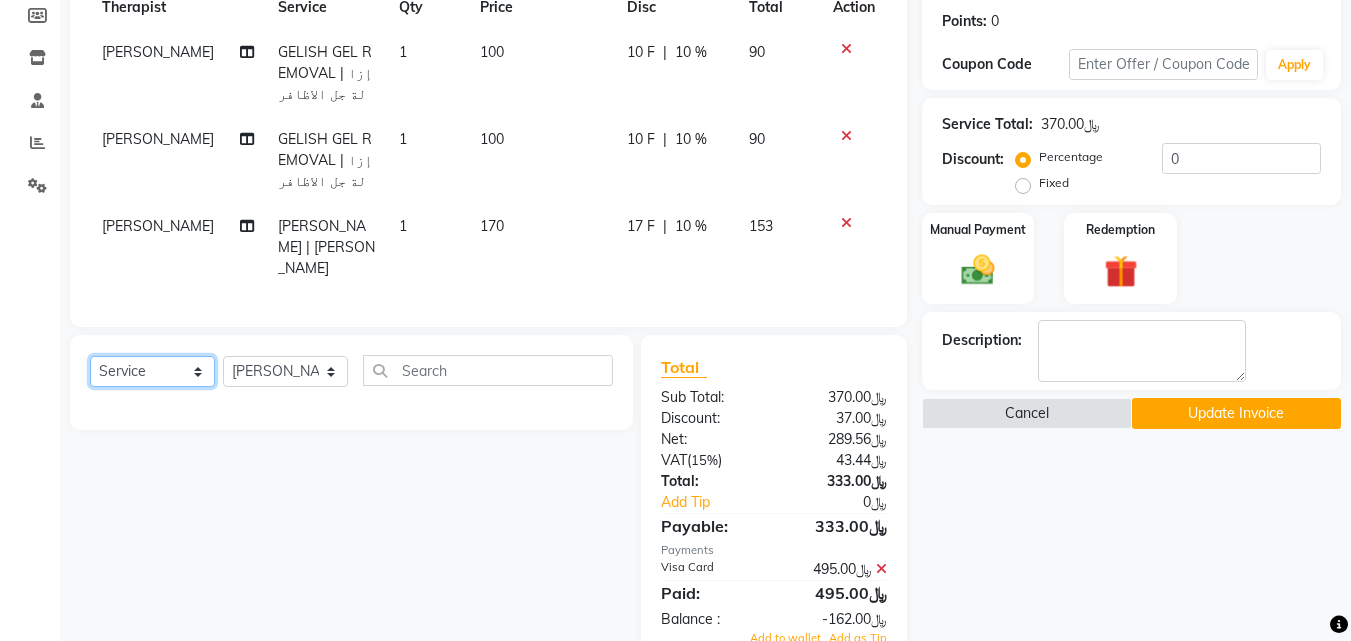 click on "Select  Service  Product  Membership  Package Voucher Prepaid Gift Card" 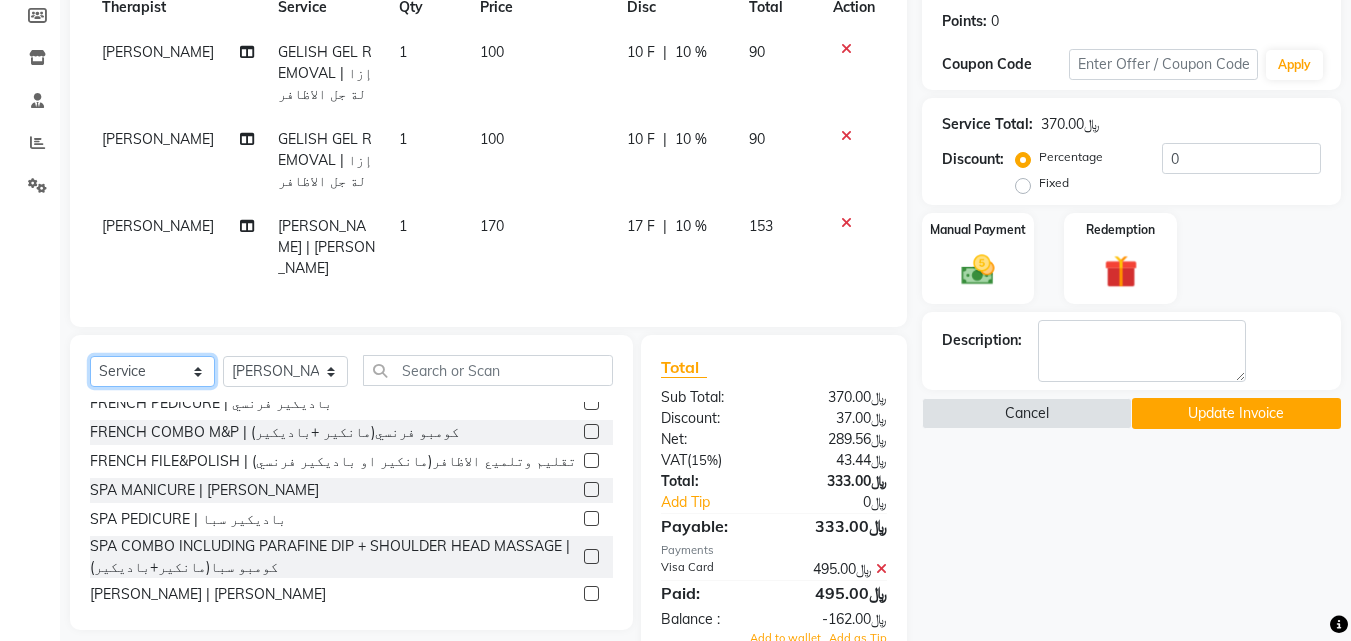 scroll, scrollTop: 200, scrollLeft: 0, axis: vertical 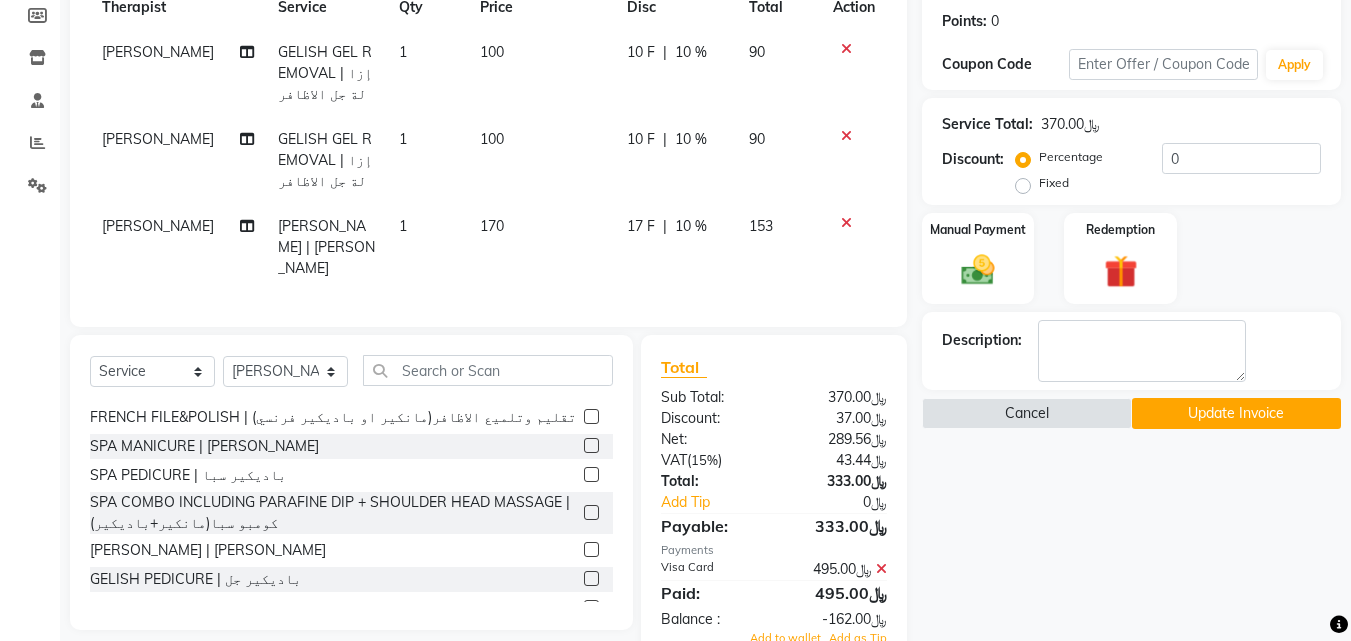 click 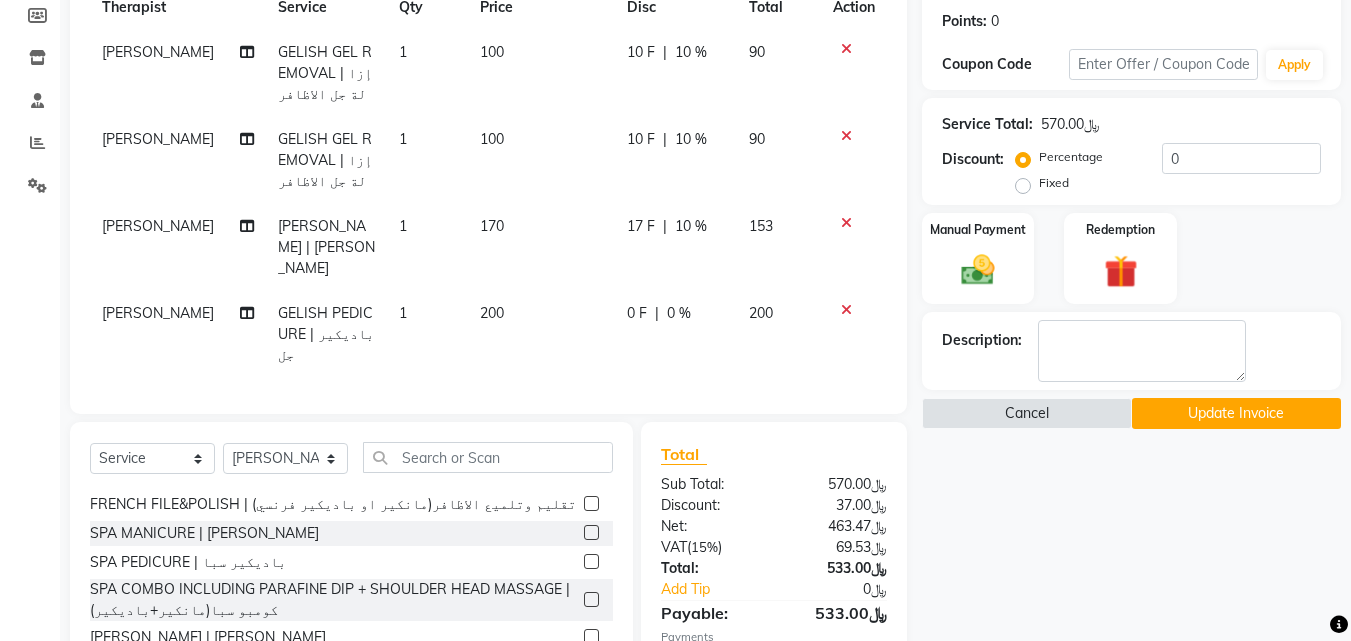 checkbox on "false" 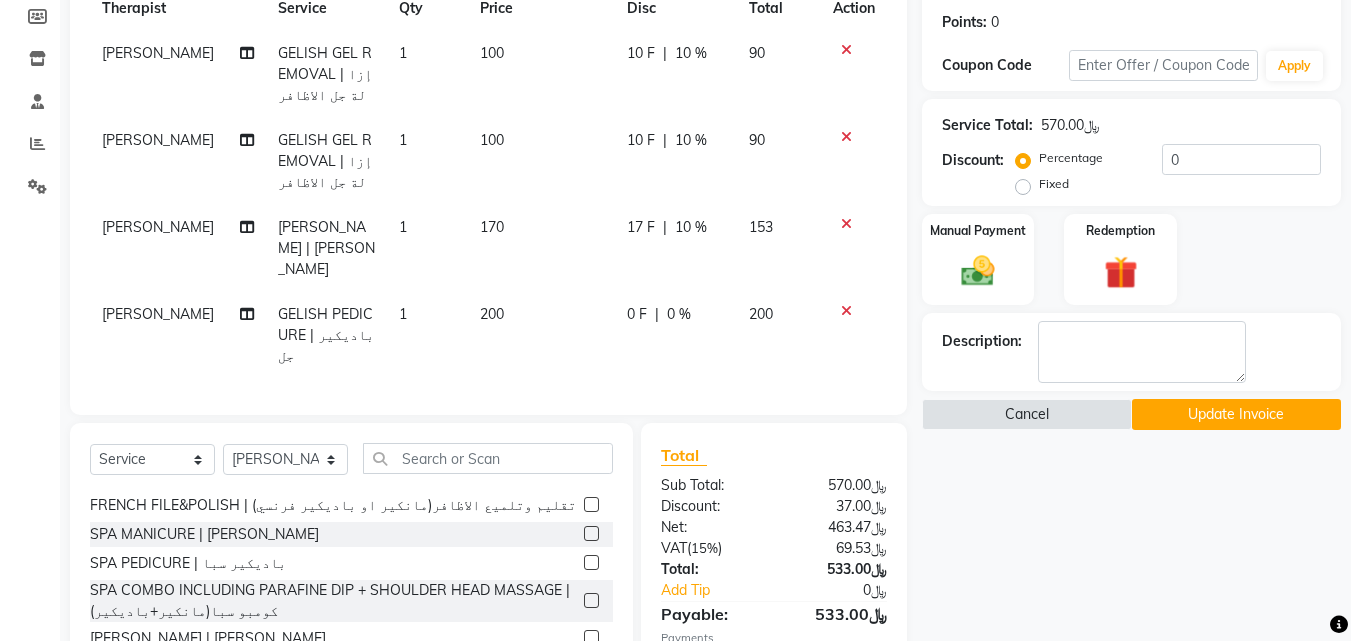click 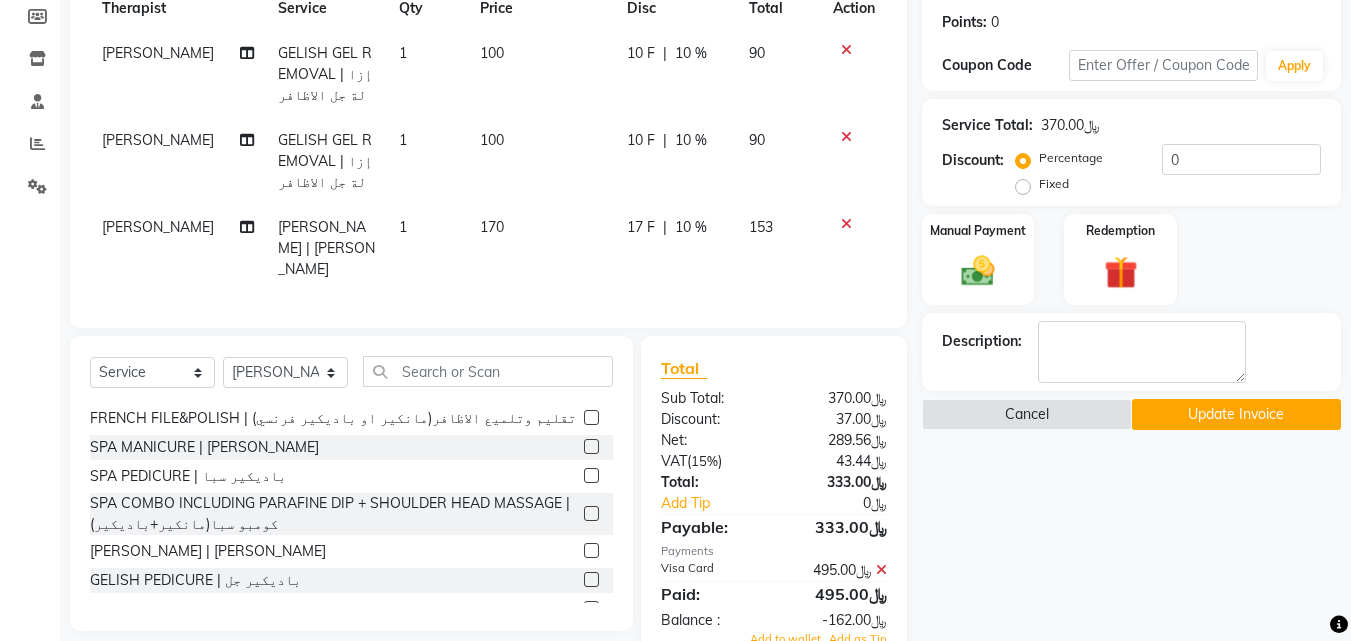 click 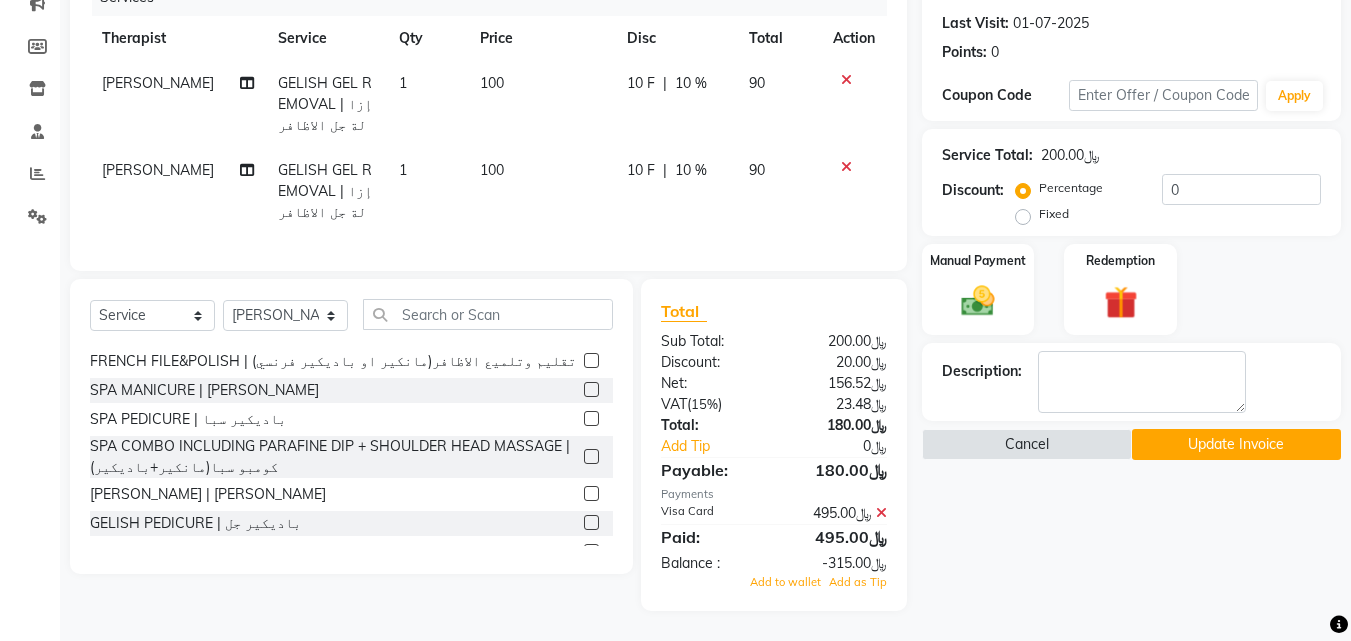 scroll, scrollTop: 284, scrollLeft: 0, axis: vertical 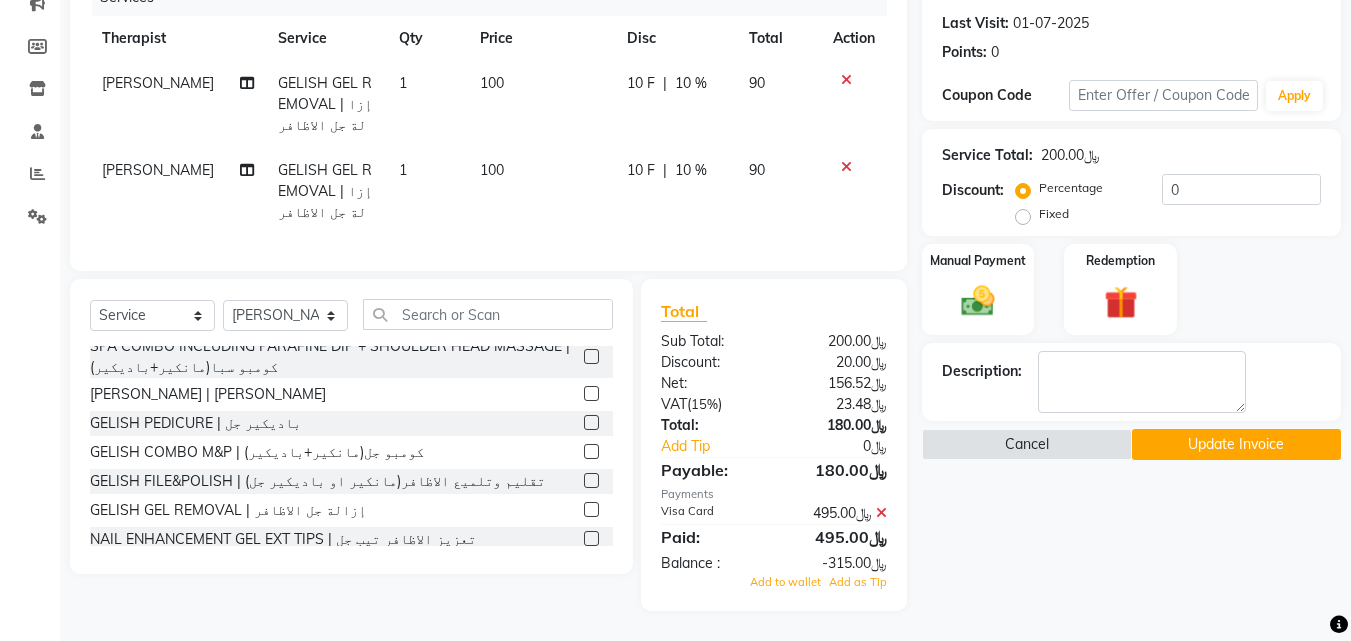 click 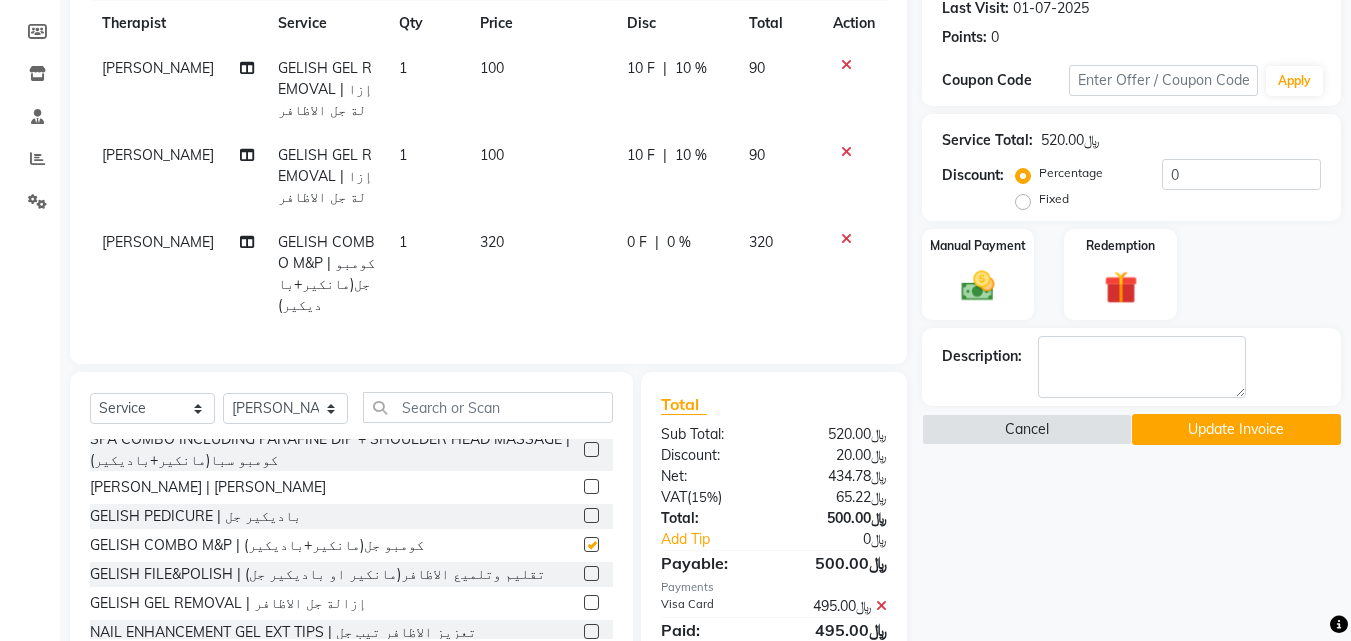 checkbox on "false" 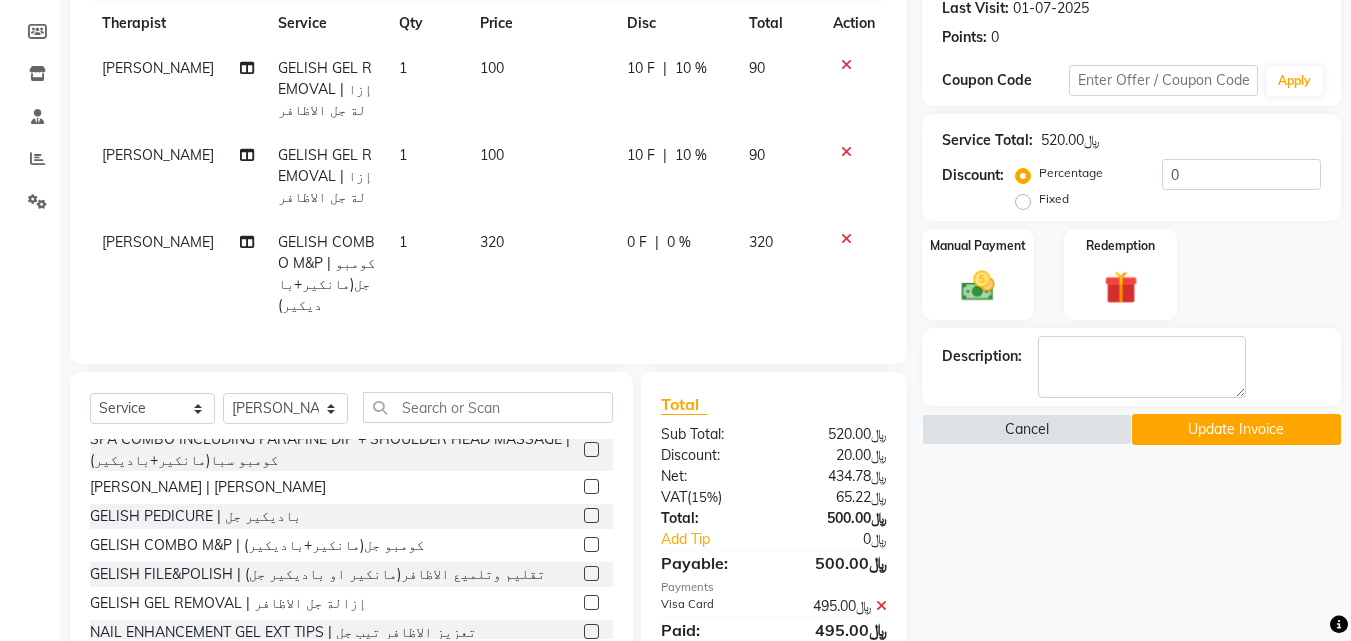 scroll, scrollTop: 354, scrollLeft: 0, axis: vertical 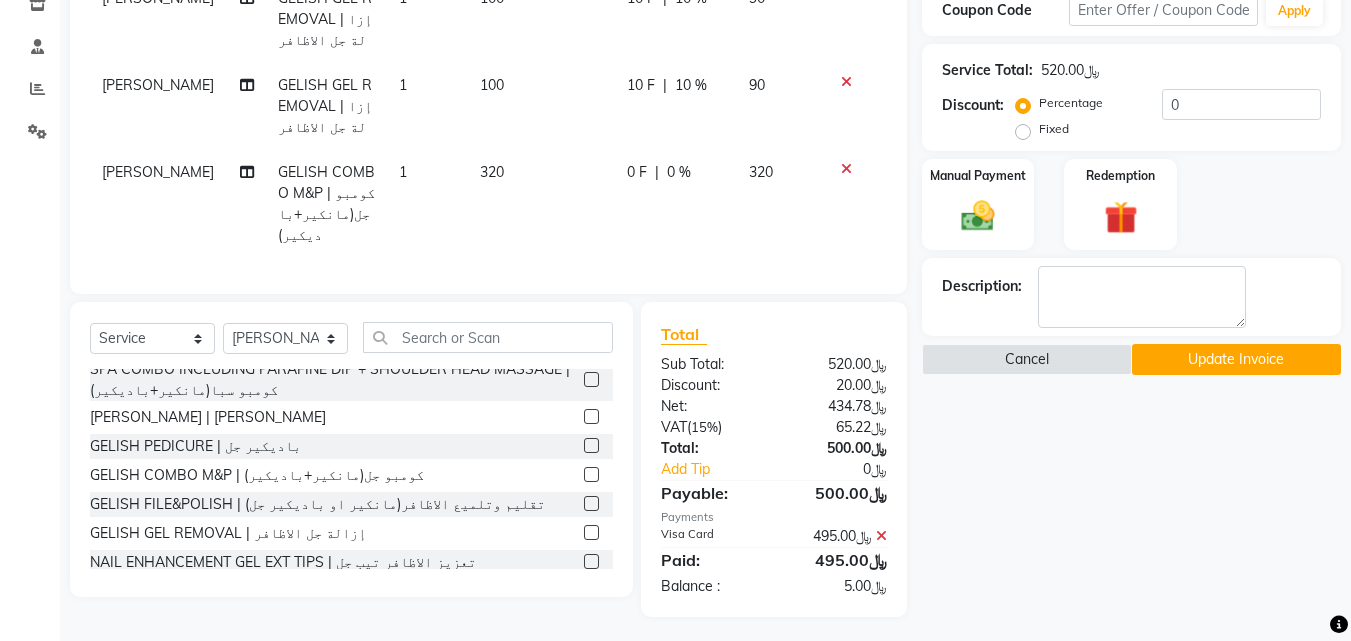 click 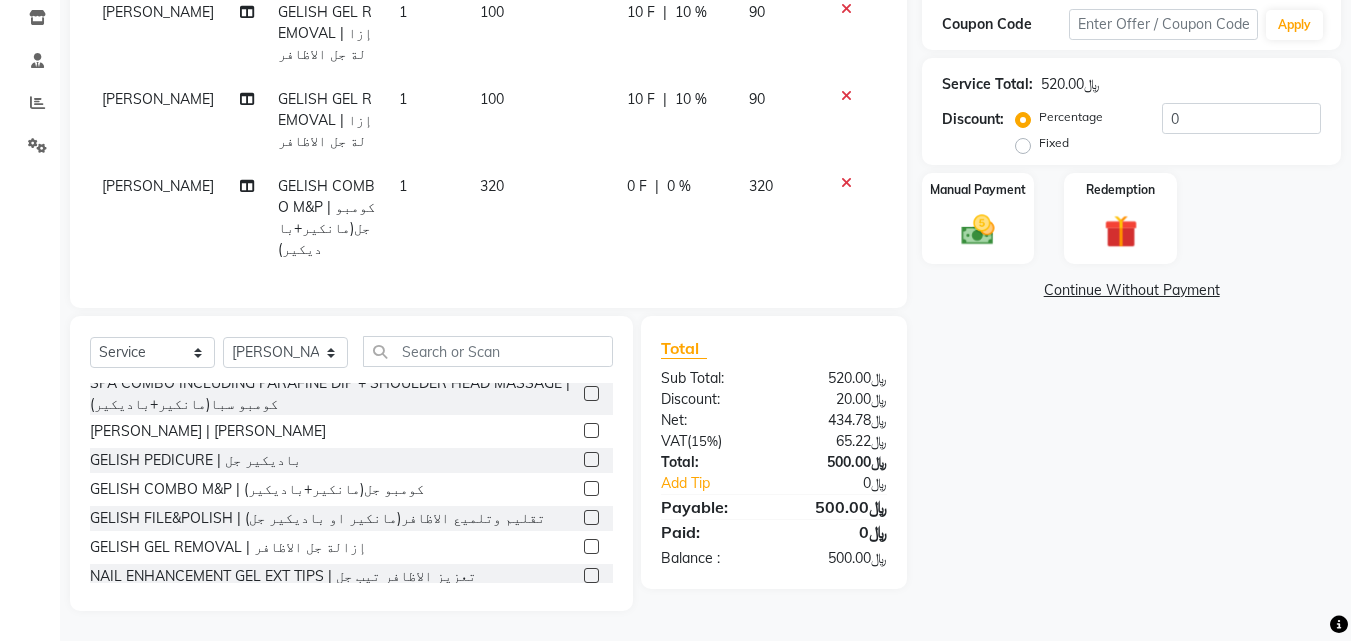 scroll, scrollTop: 334, scrollLeft: 0, axis: vertical 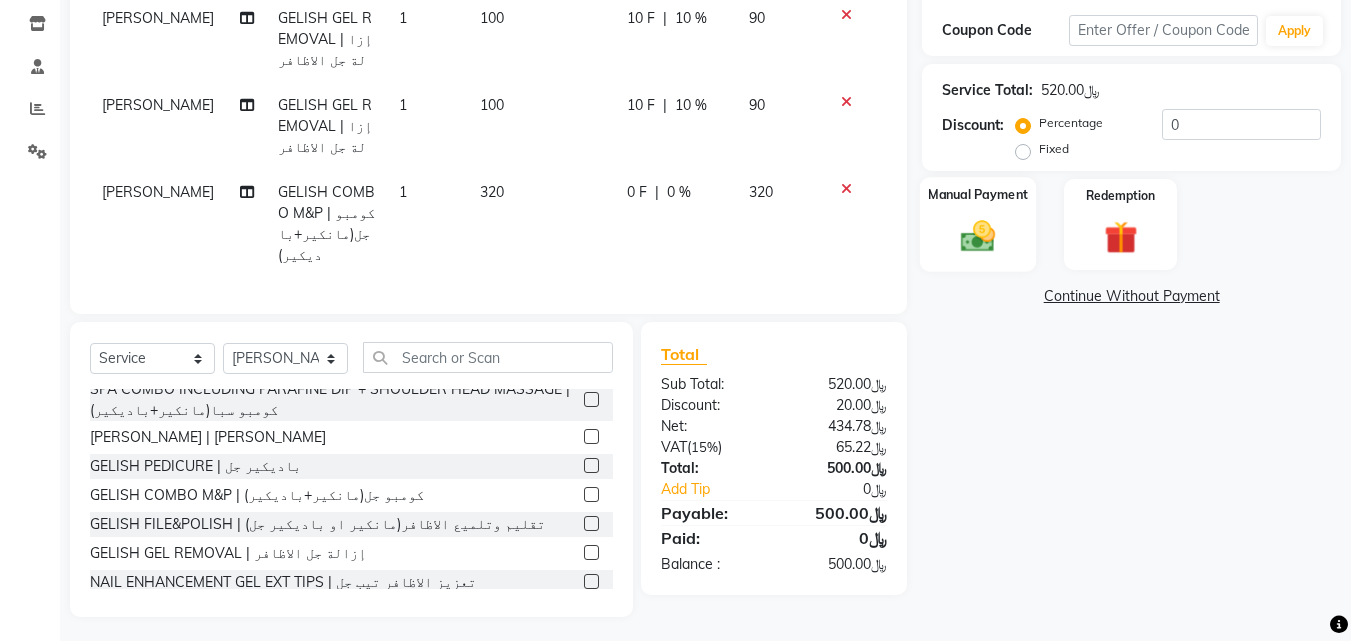 click on "Manual Payment" 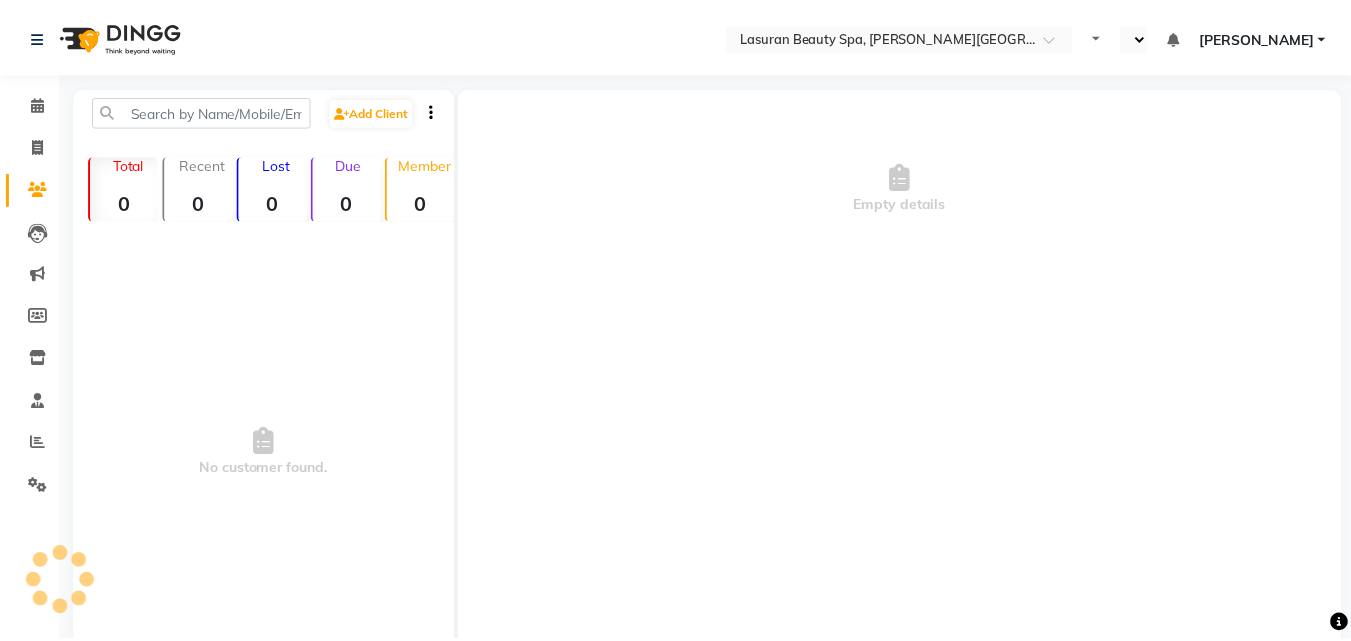 scroll, scrollTop: 0, scrollLeft: 0, axis: both 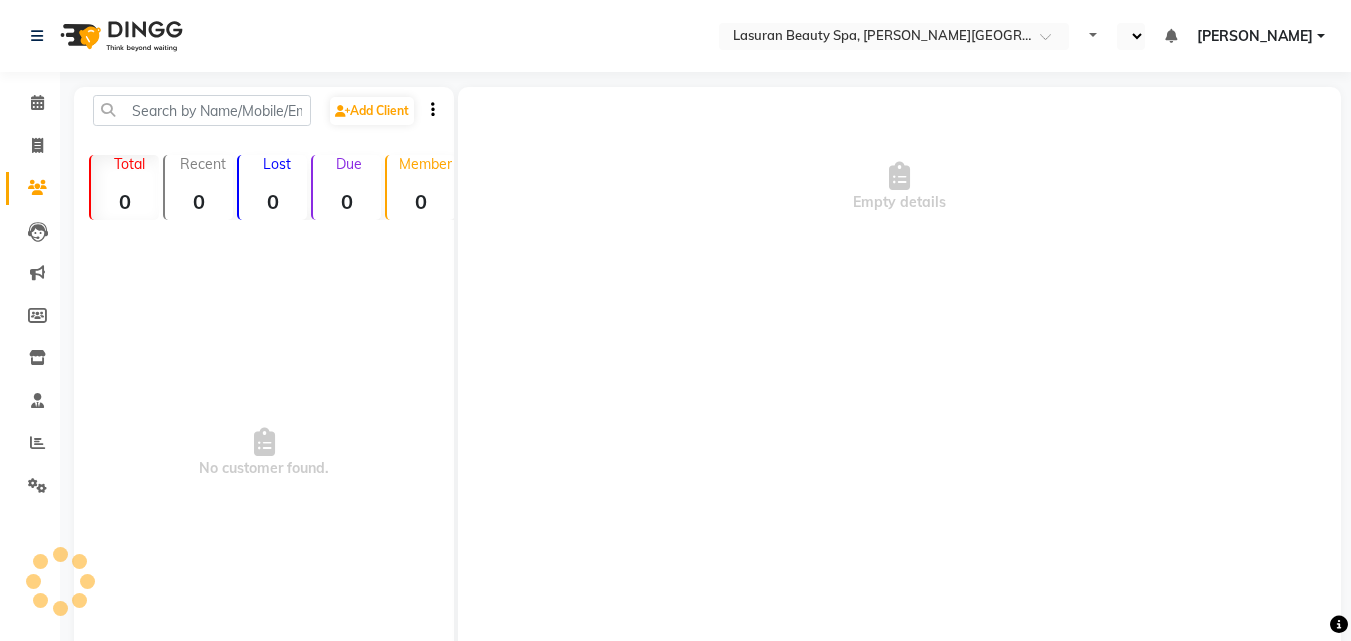 select on "en" 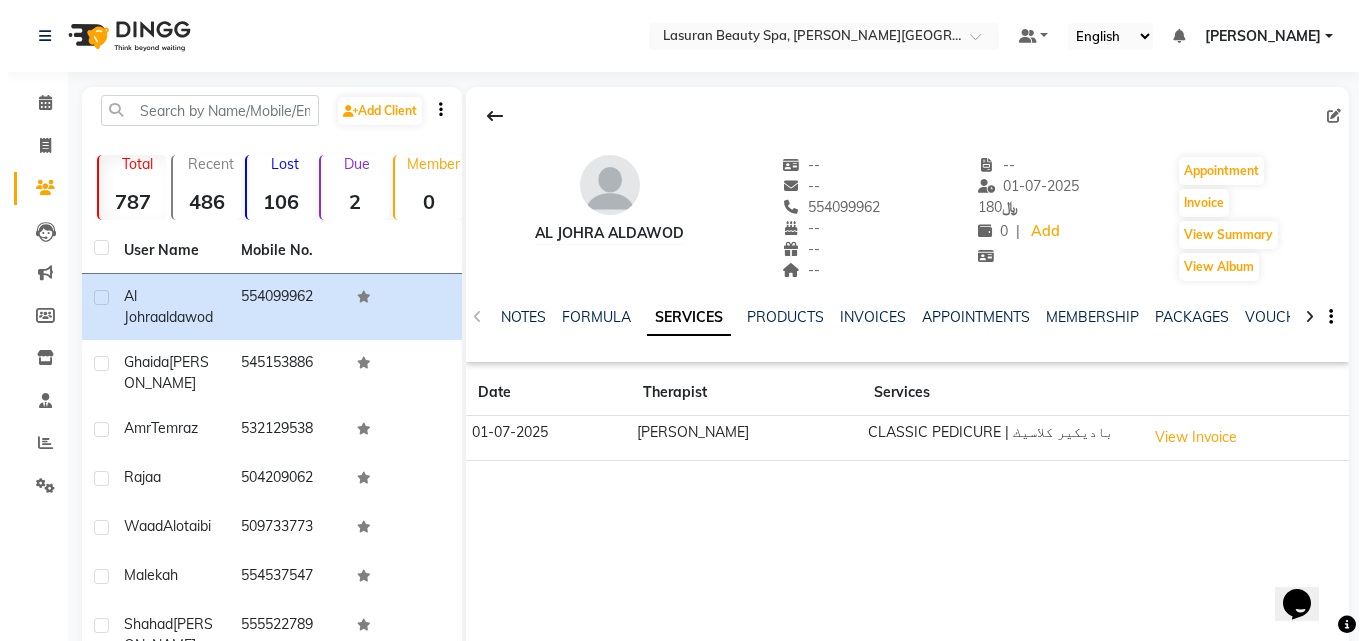scroll, scrollTop: 0, scrollLeft: 0, axis: both 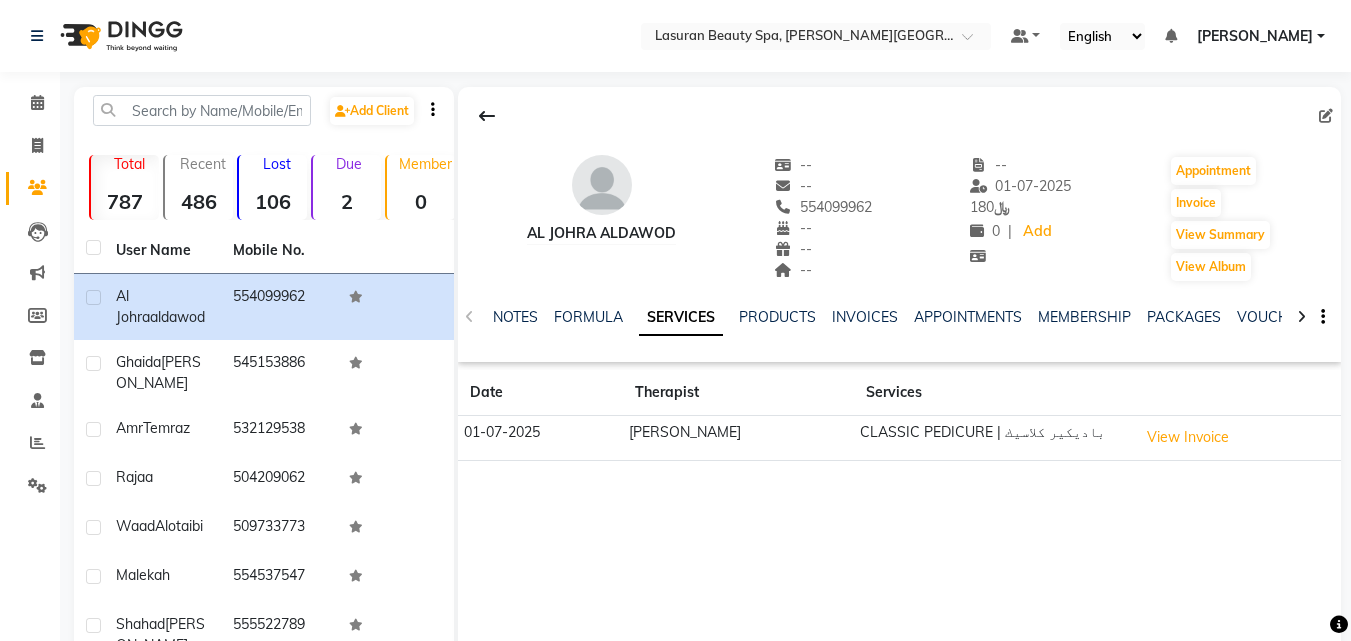 click on "[PERSON_NAME]" 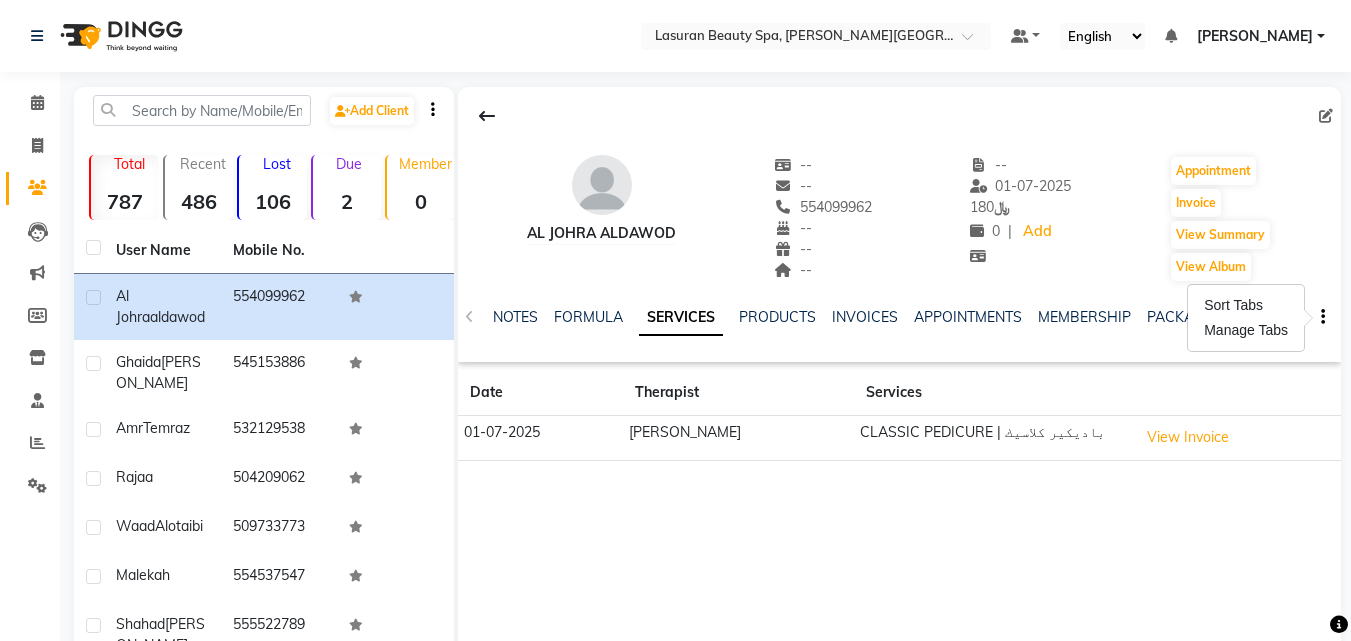 click 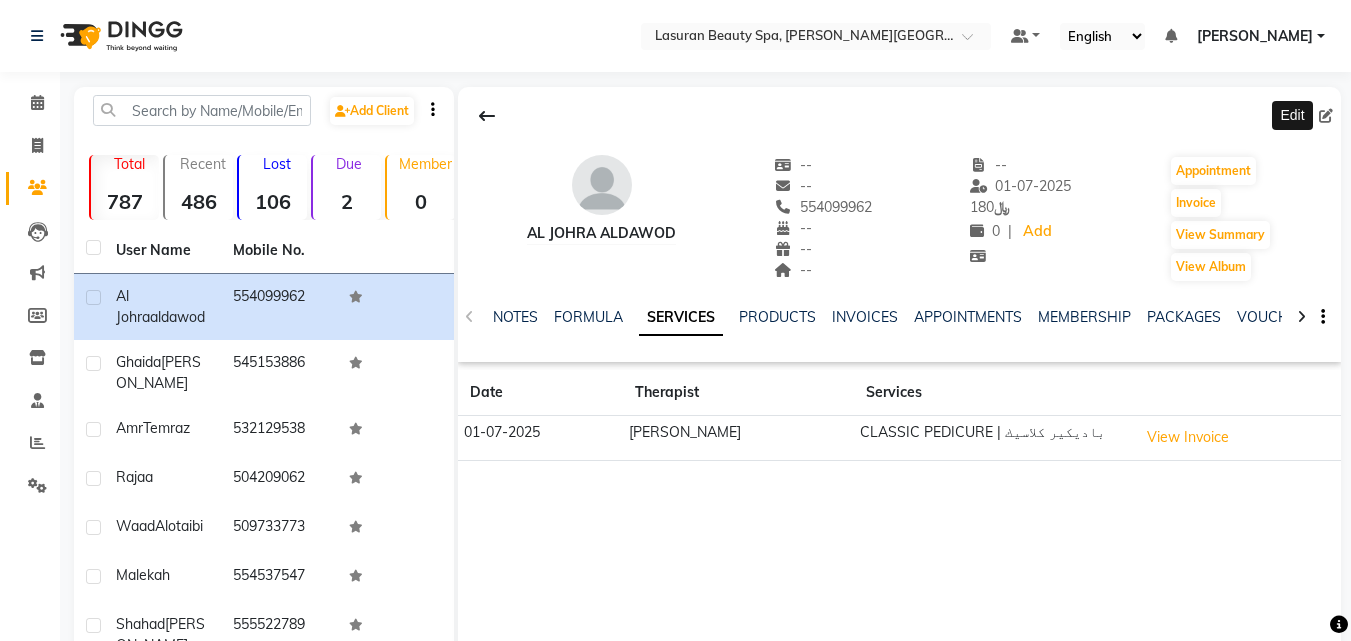 click 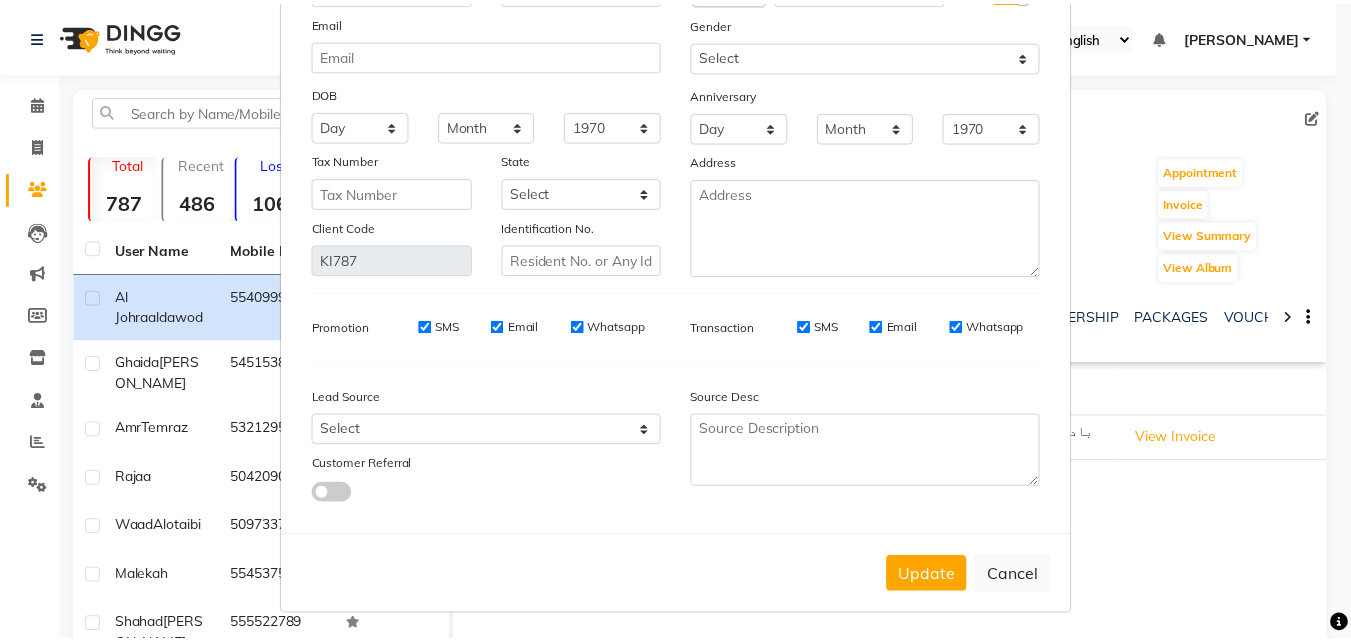 scroll, scrollTop: 172, scrollLeft: 0, axis: vertical 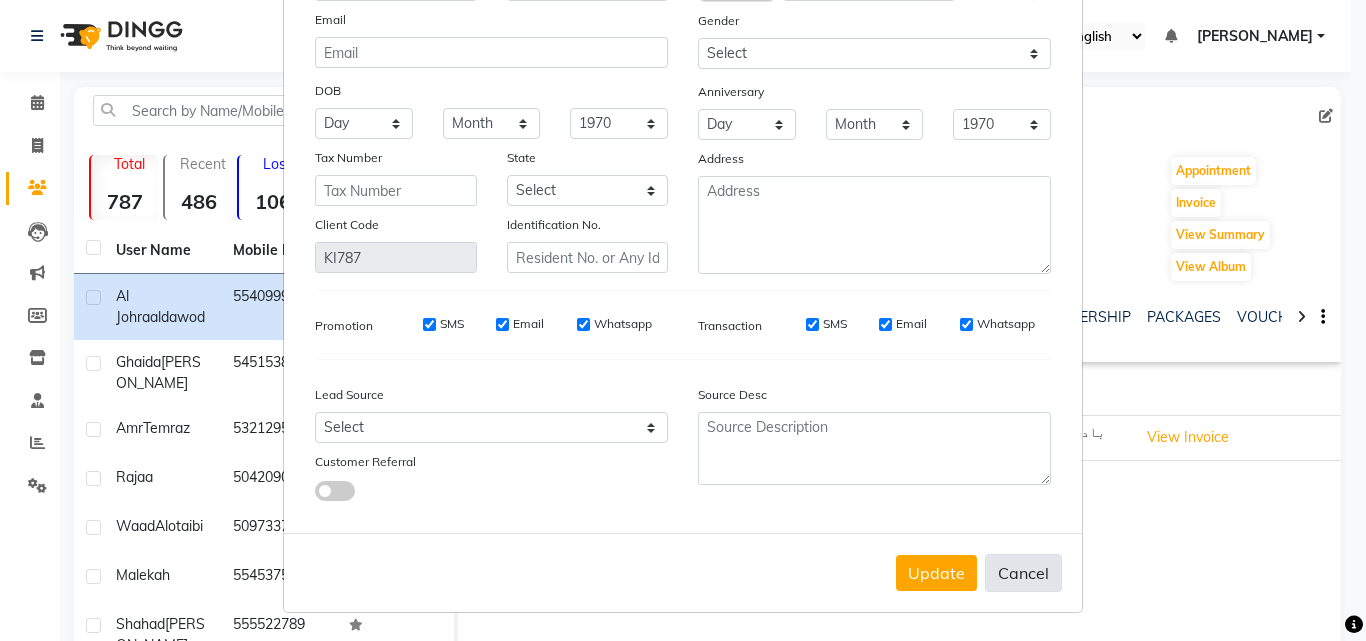 click on "Cancel" at bounding box center (1023, 573) 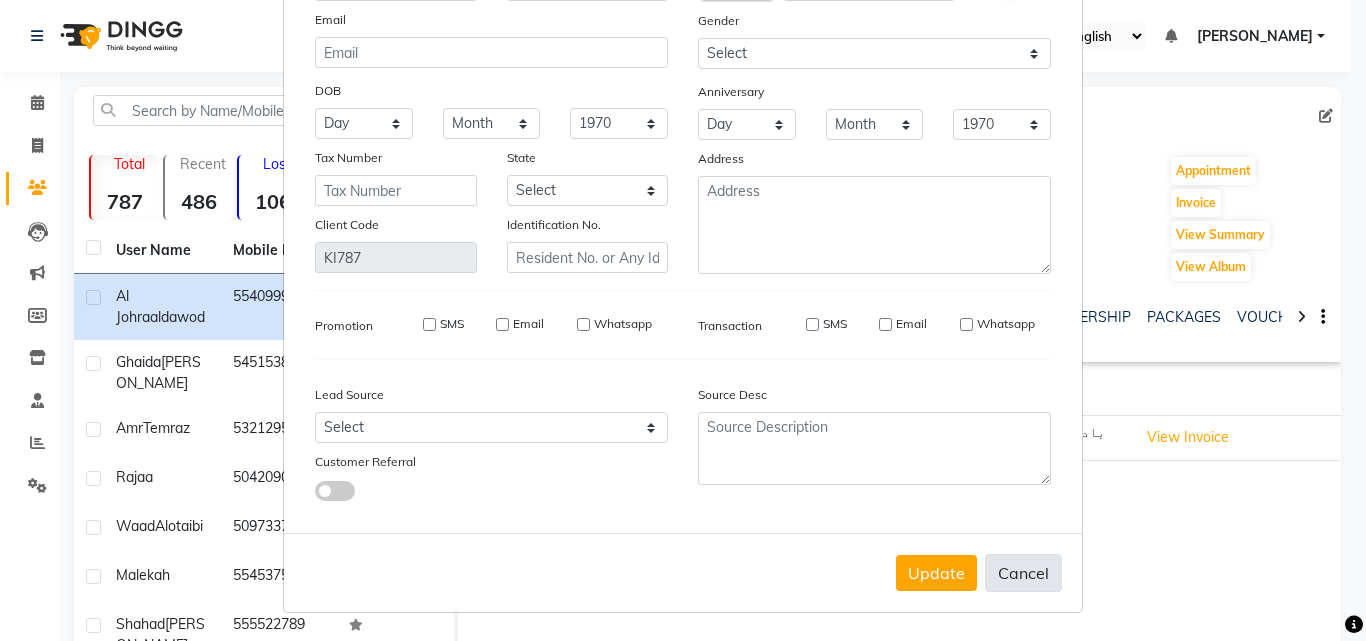 type 